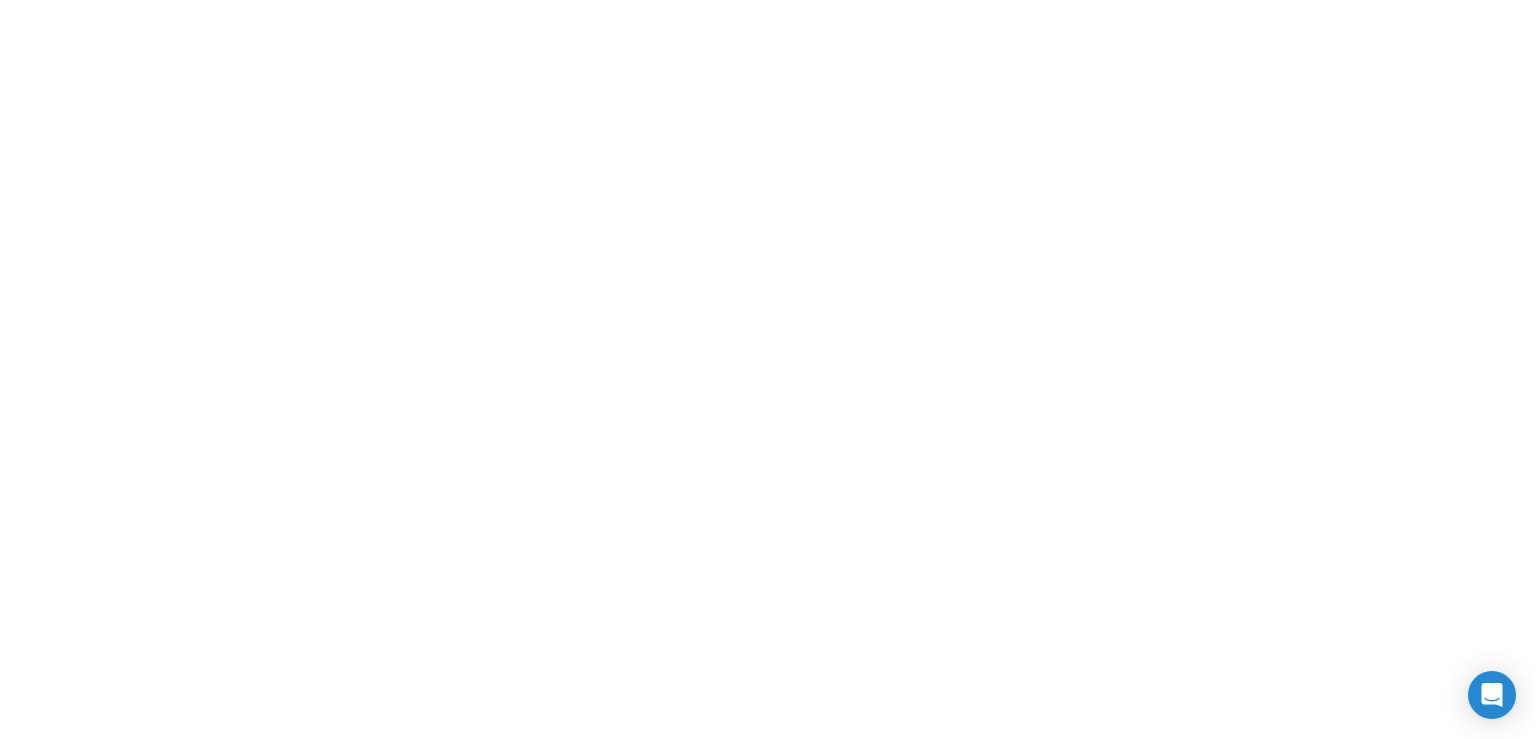 scroll, scrollTop: 0, scrollLeft: 0, axis: both 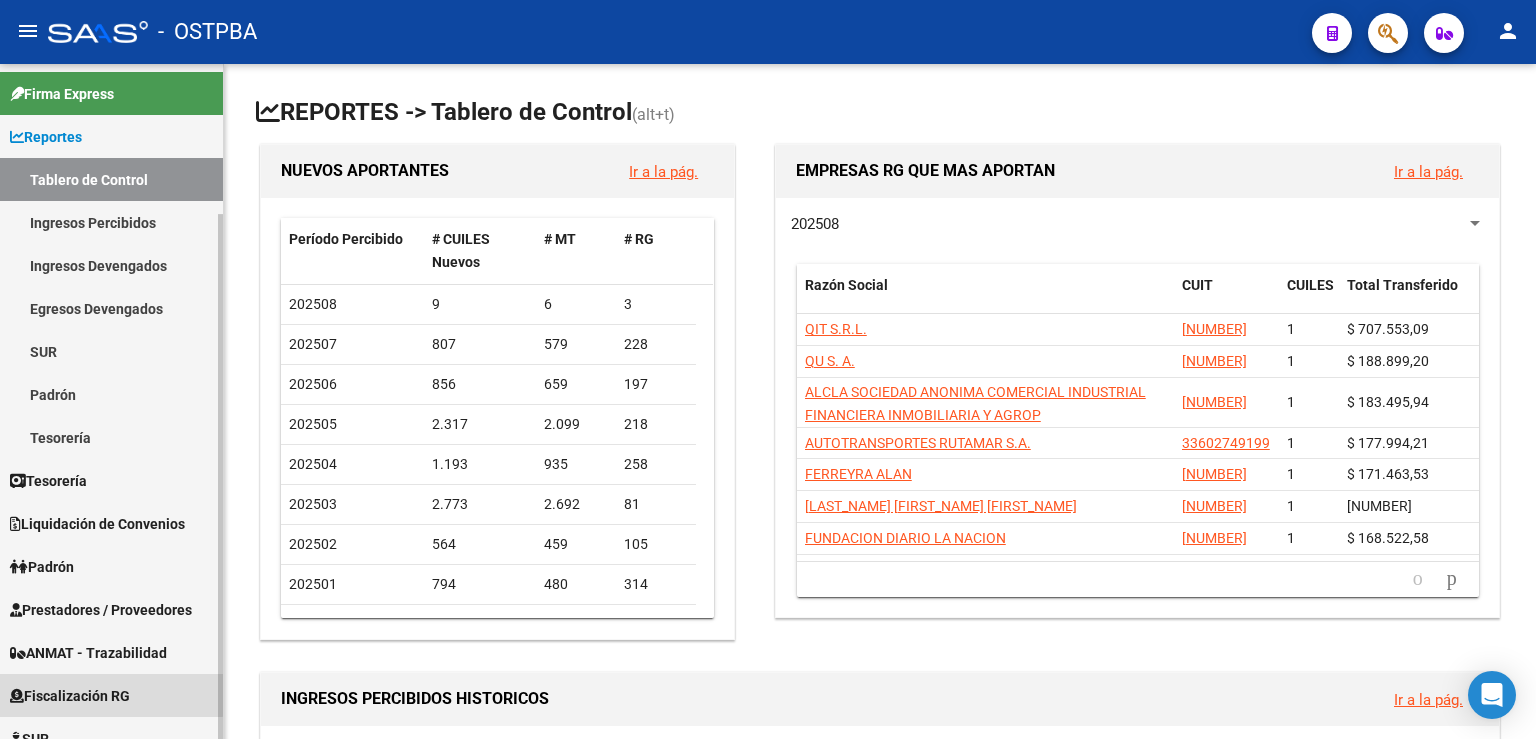 click on "Fiscalización RG" at bounding box center [70, 696] 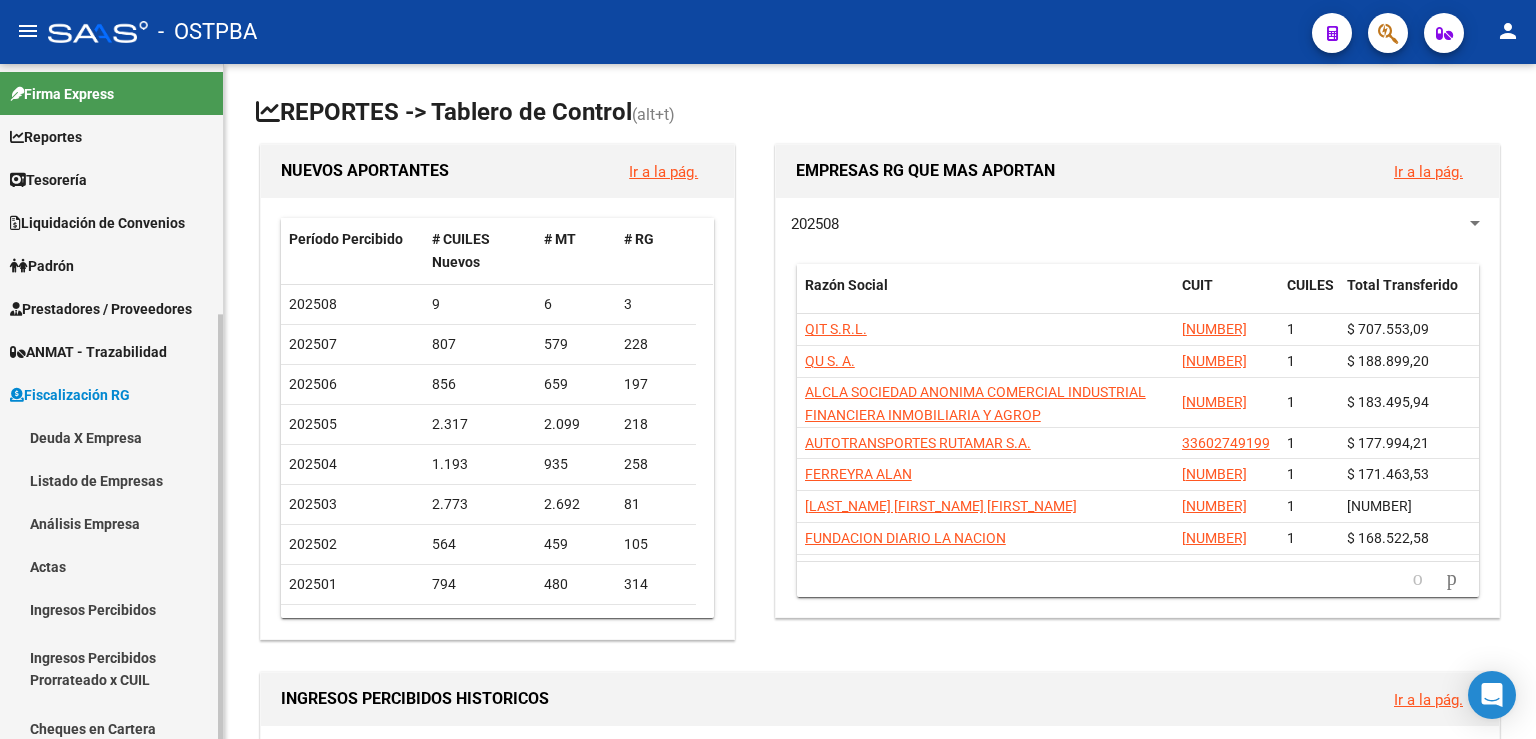 click on "Análisis Empresa" at bounding box center (111, 523) 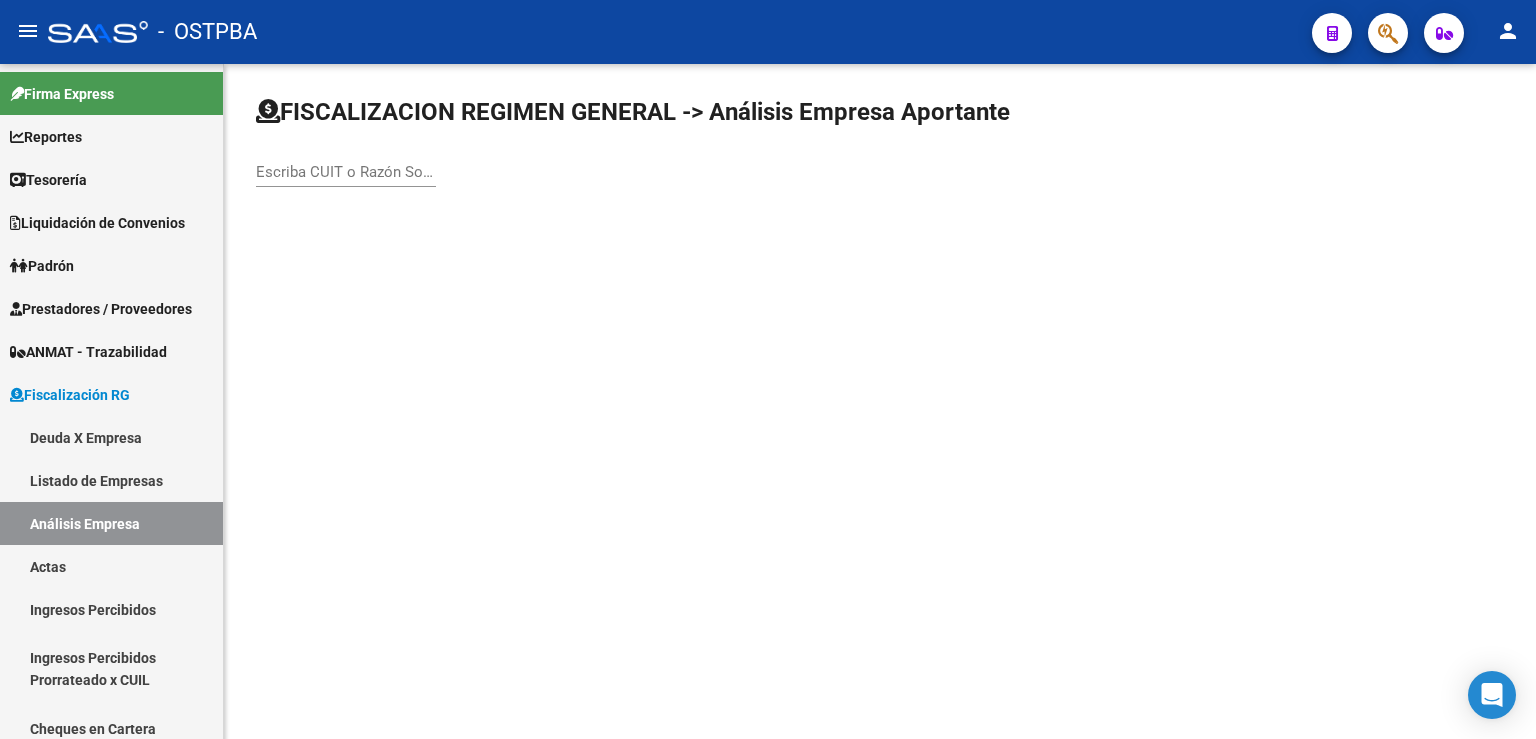 click on "Escriba CUIT o Razón Social para buscar" at bounding box center [346, 172] 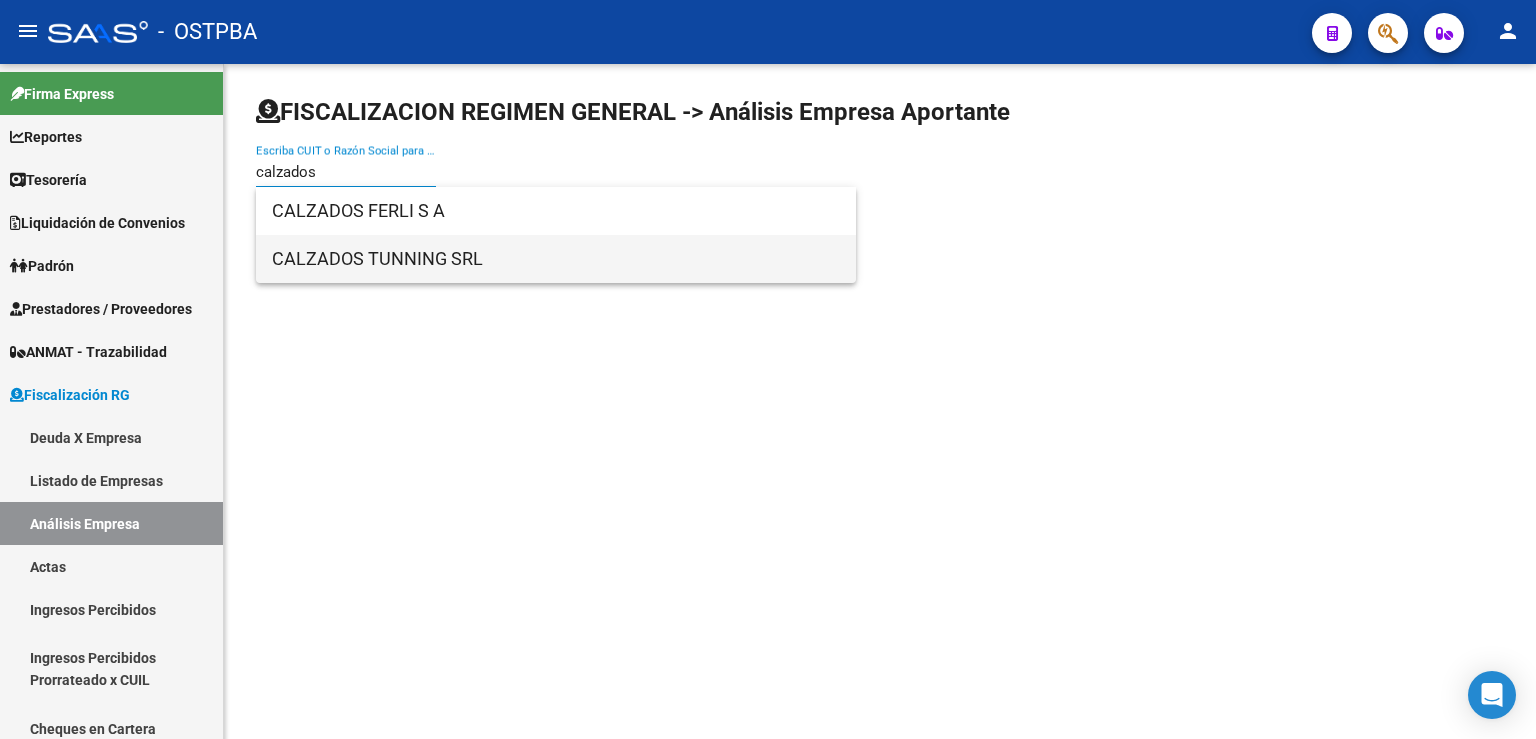 type on "calzados" 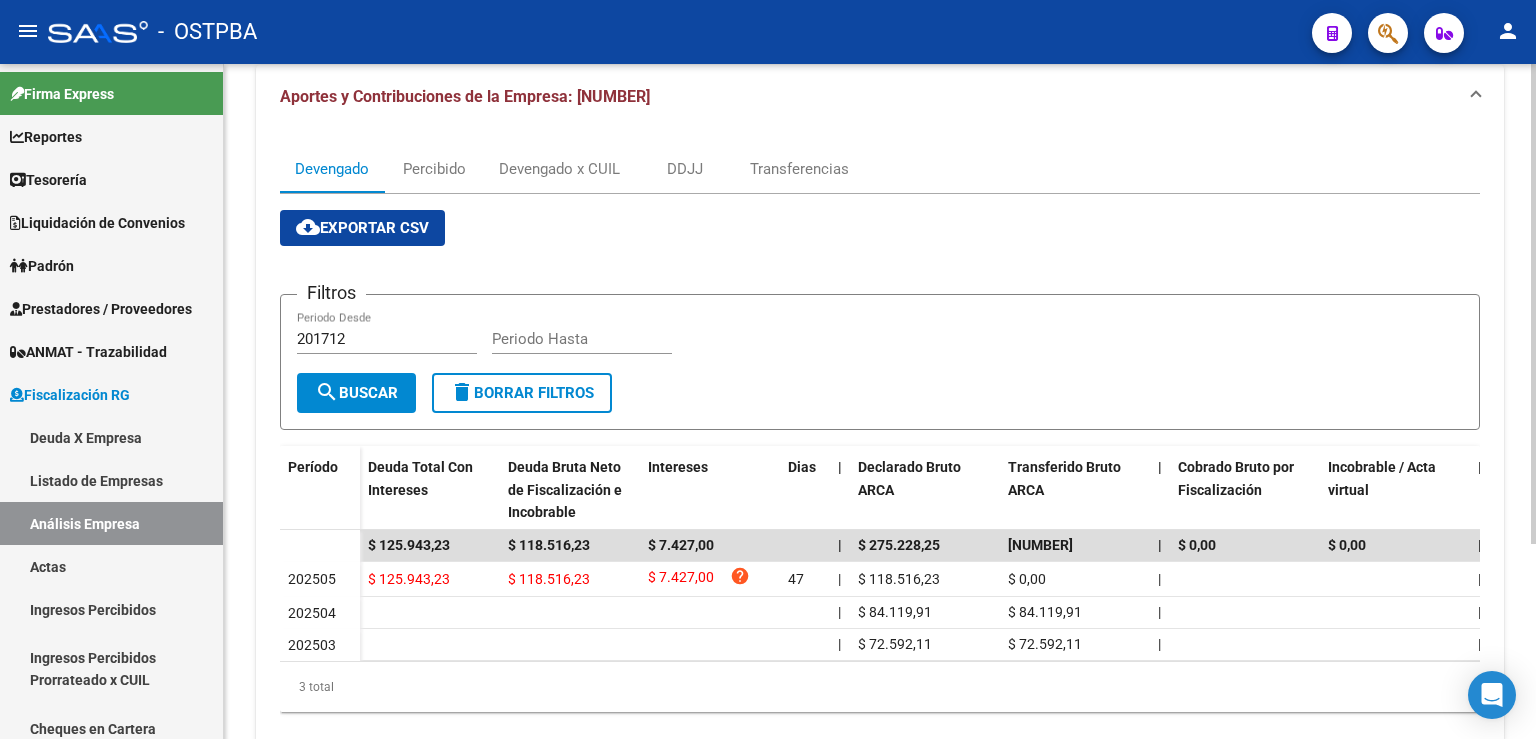 scroll, scrollTop: 238, scrollLeft: 0, axis: vertical 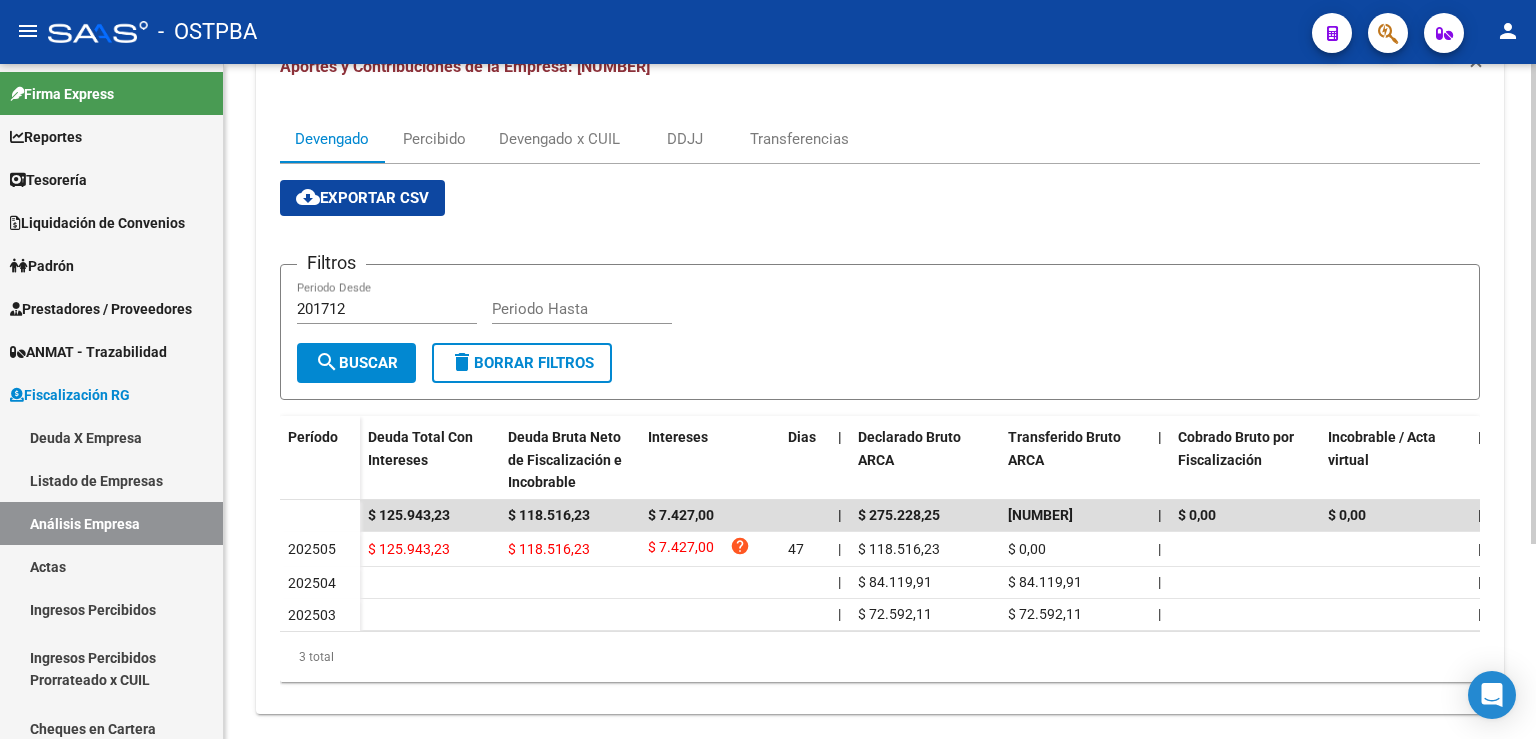 click 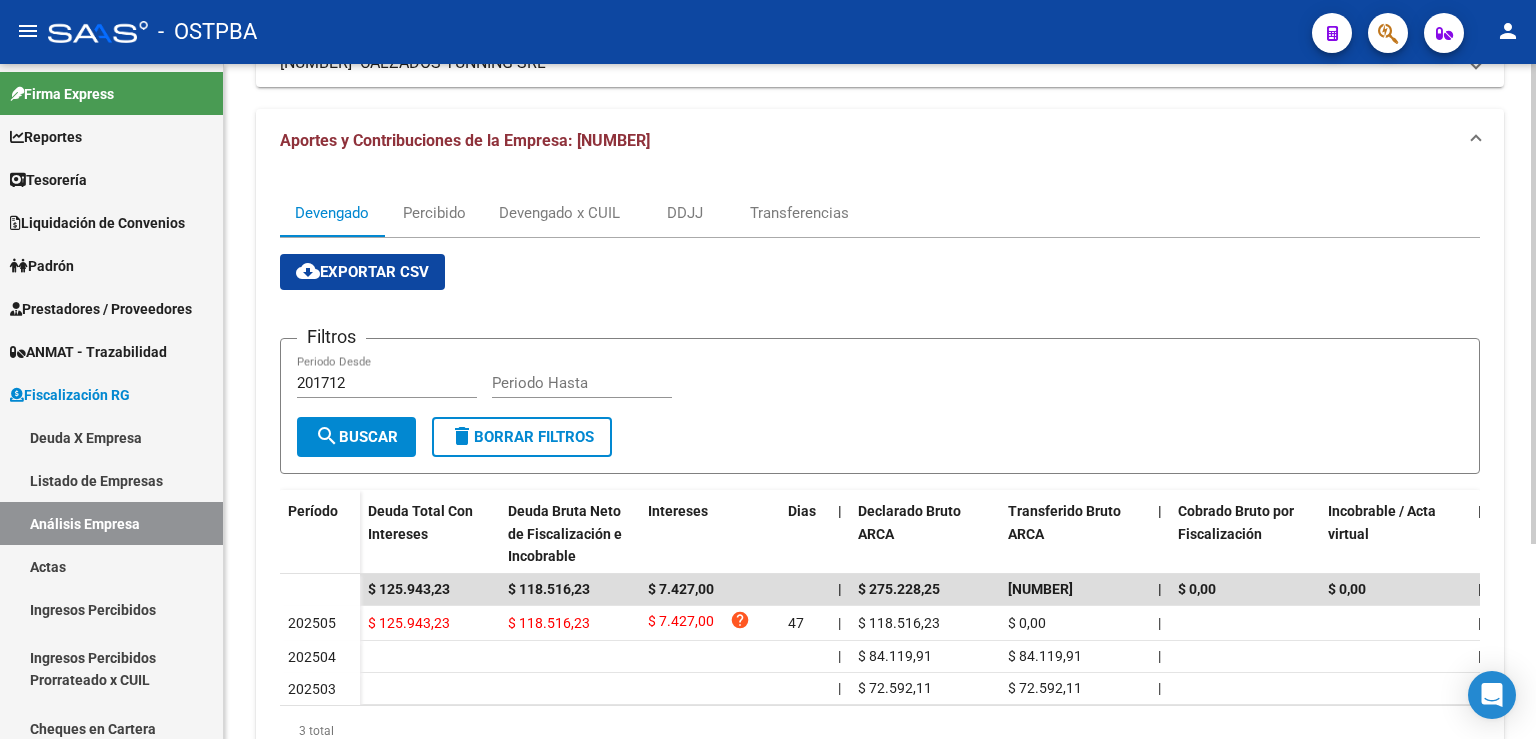 scroll, scrollTop: 0, scrollLeft: 0, axis: both 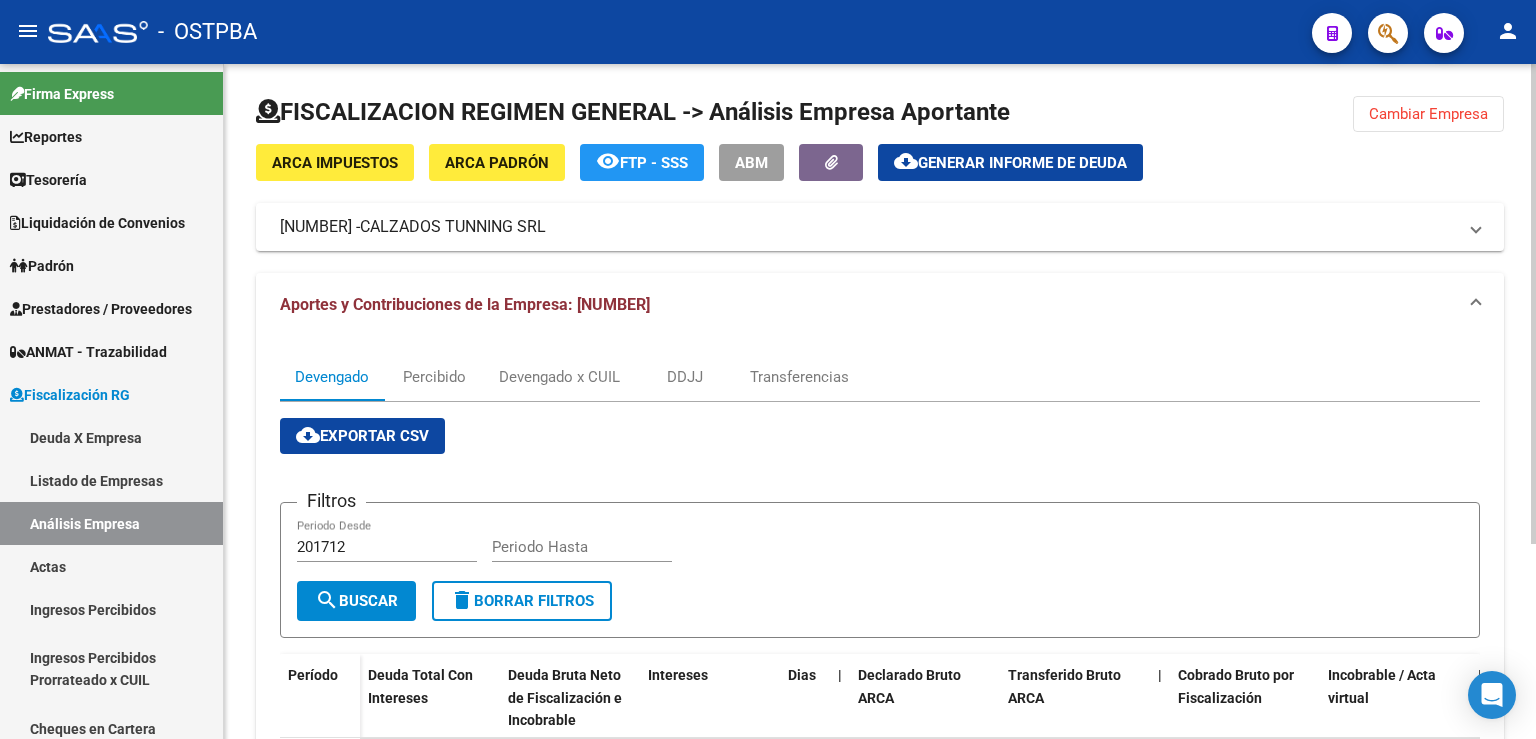click 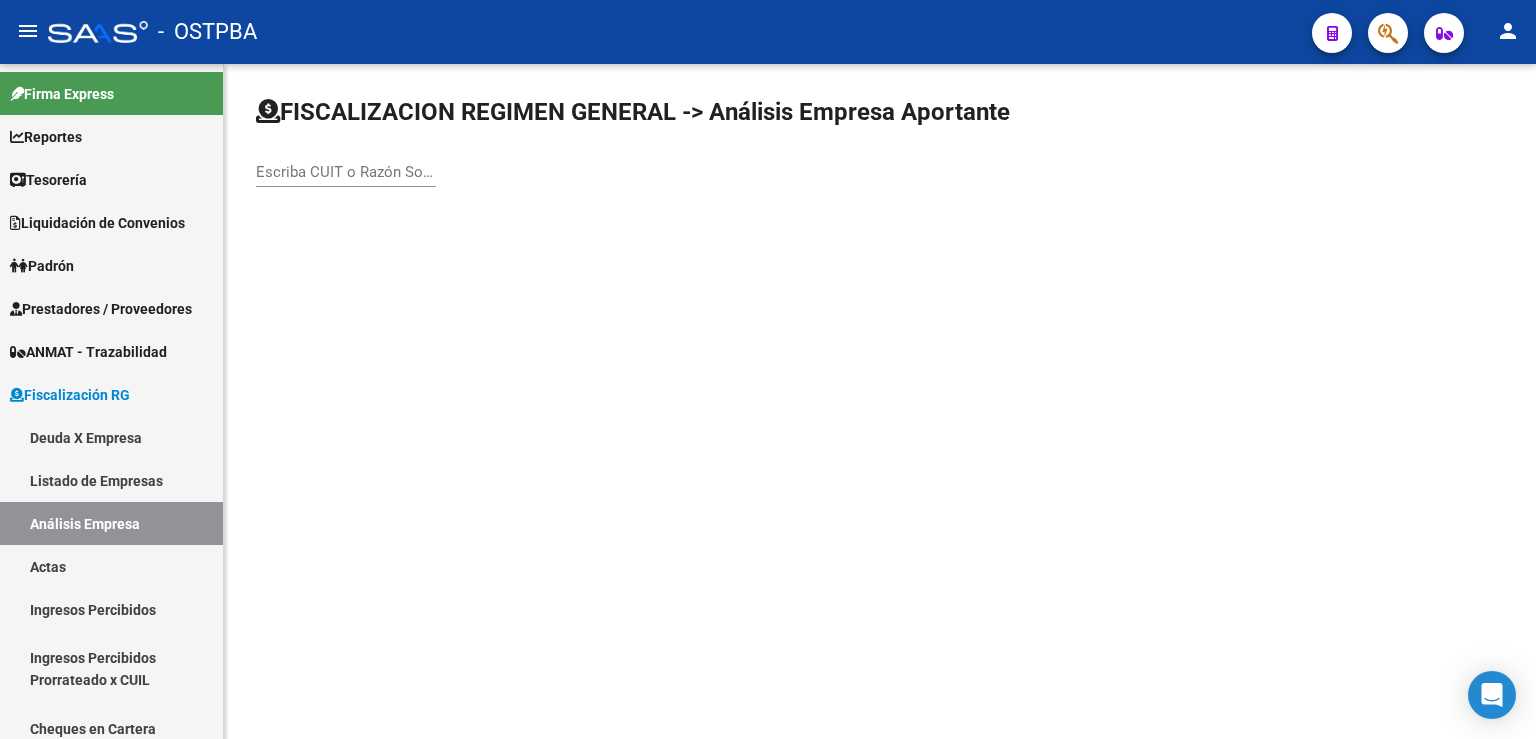 click on "Escriba CUIT o Razón Social para buscar" at bounding box center [346, 172] 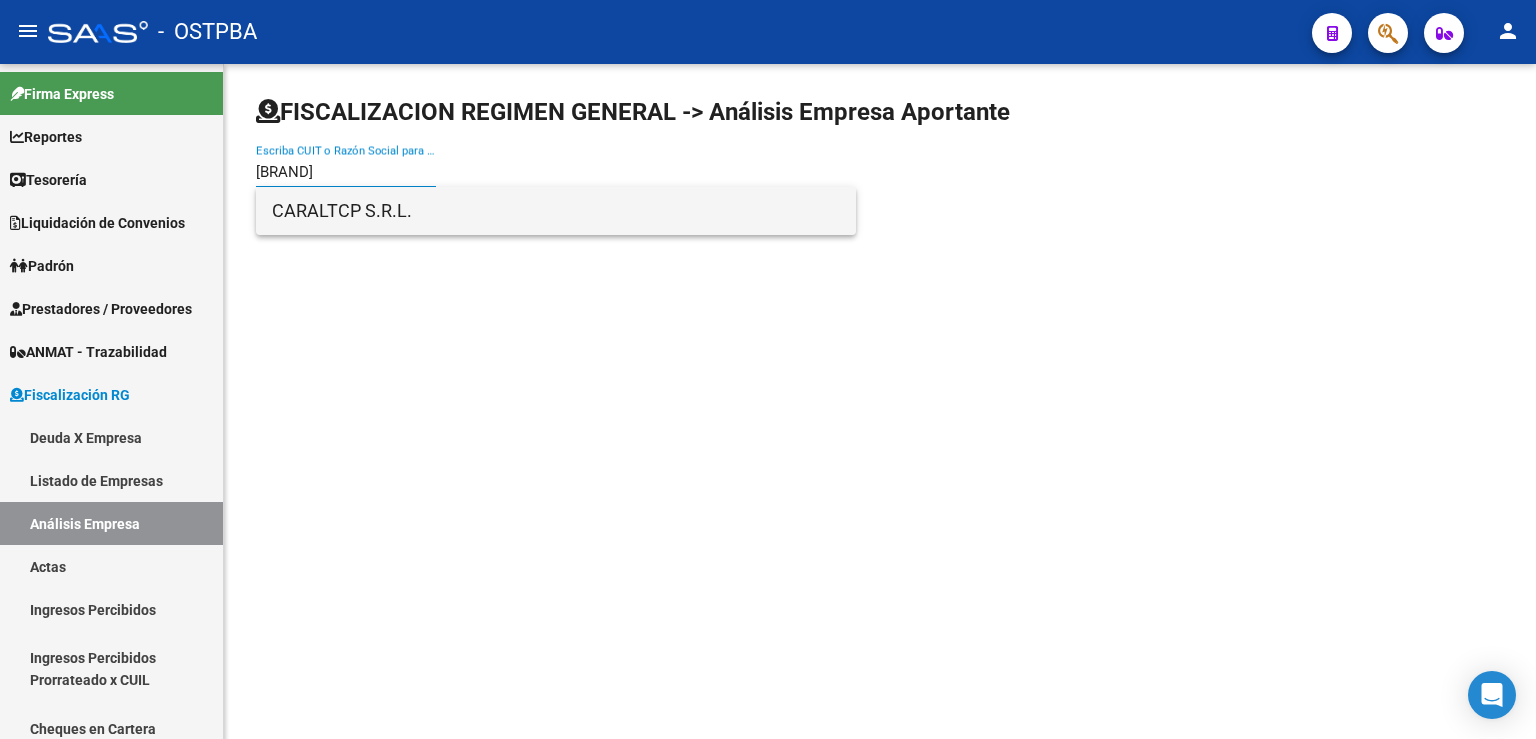 type on "[BRAND]" 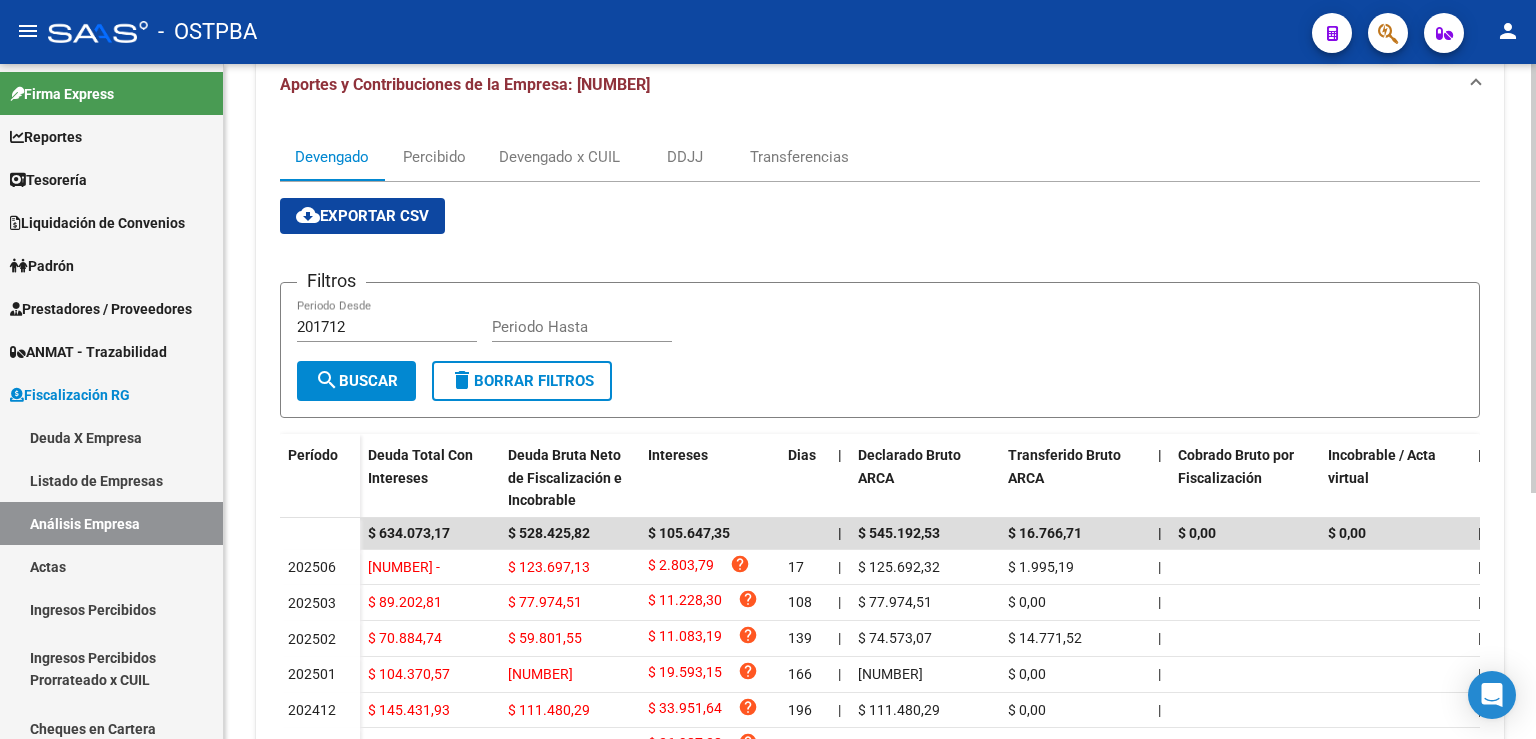 scroll, scrollTop: 331, scrollLeft: 0, axis: vertical 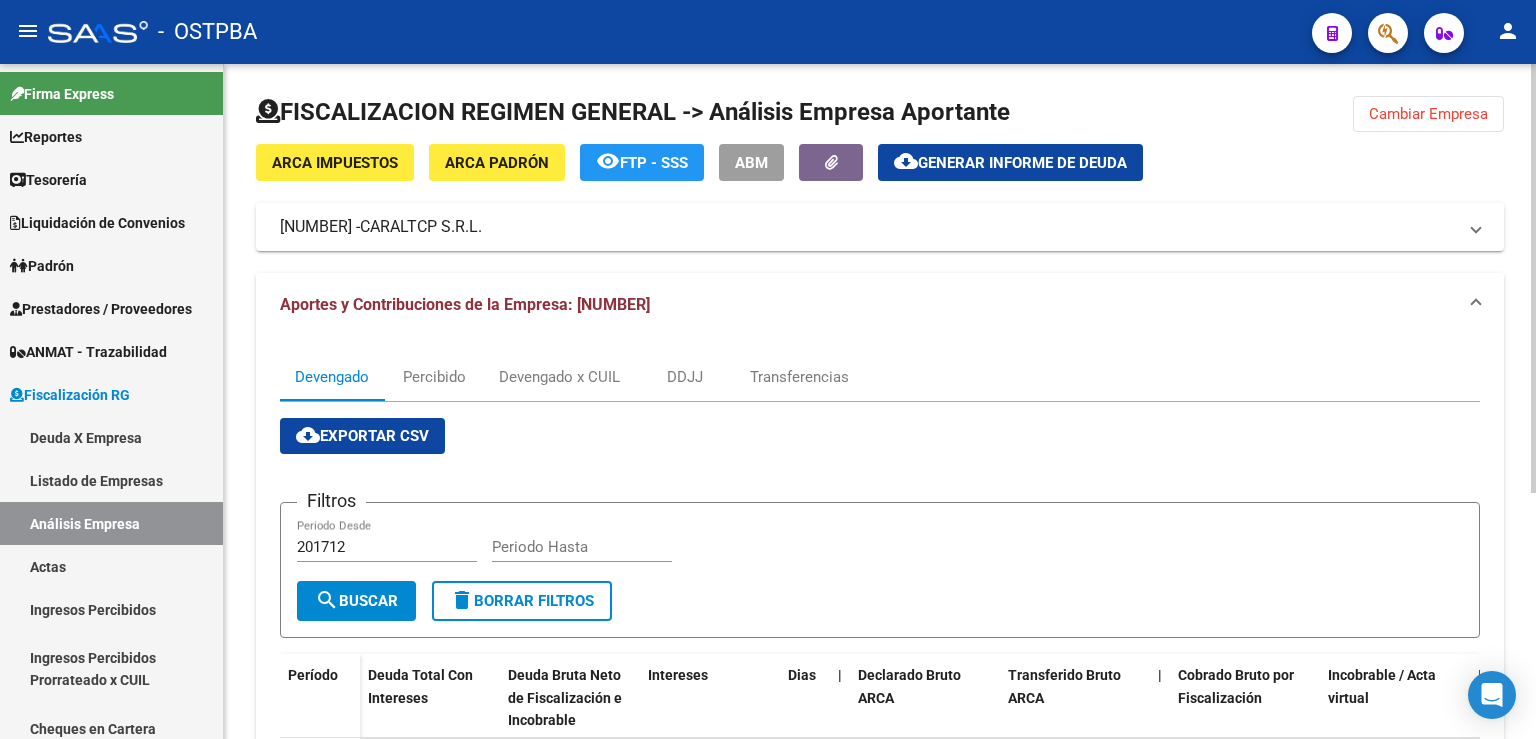 click on "Cambiar Empresa" 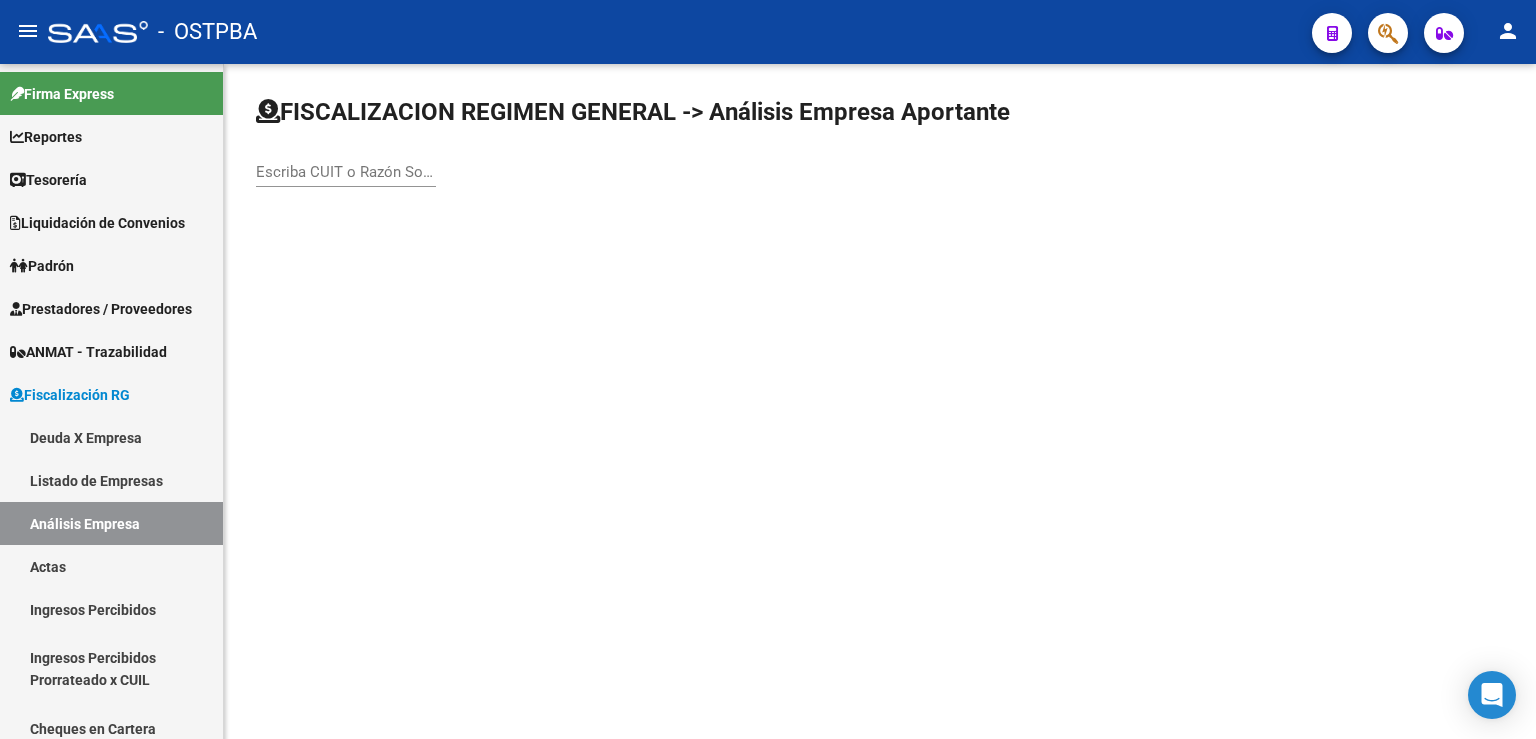 click on "Escriba CUIT o Razón Social para buscar" at bounding box center (346, 172) 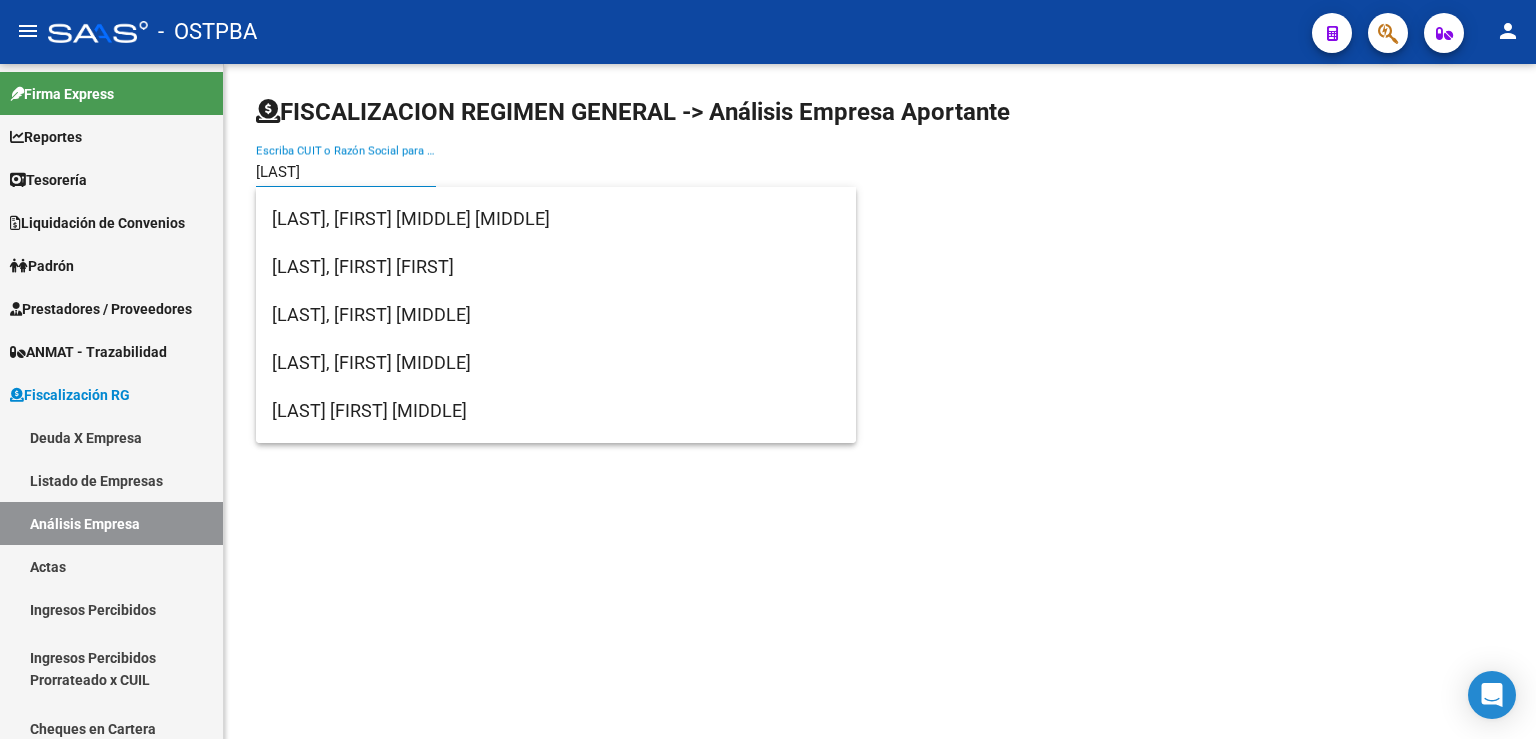 scroll, scrollTop: 3056, scrollLeft: 0, axis: vertical 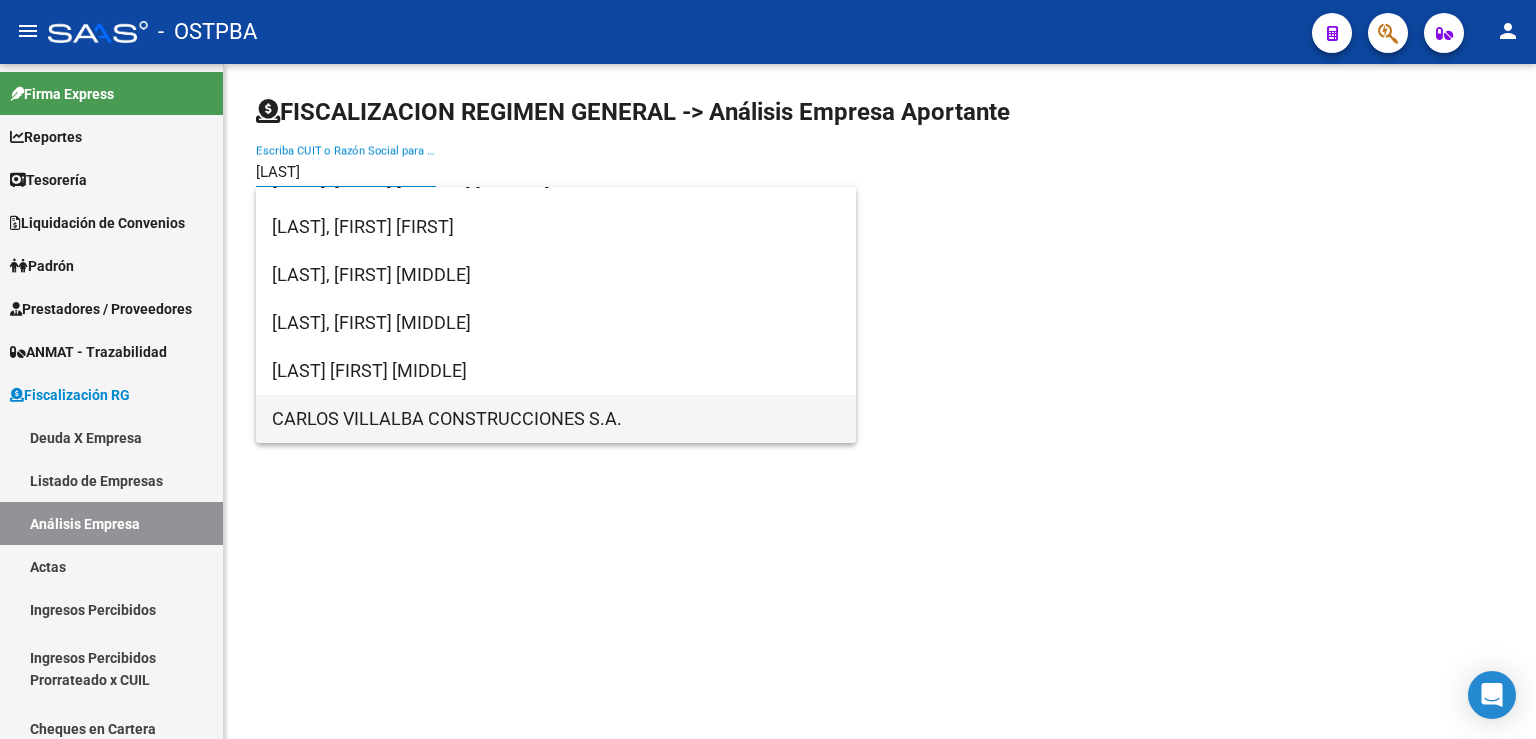 type on "[LAST]" 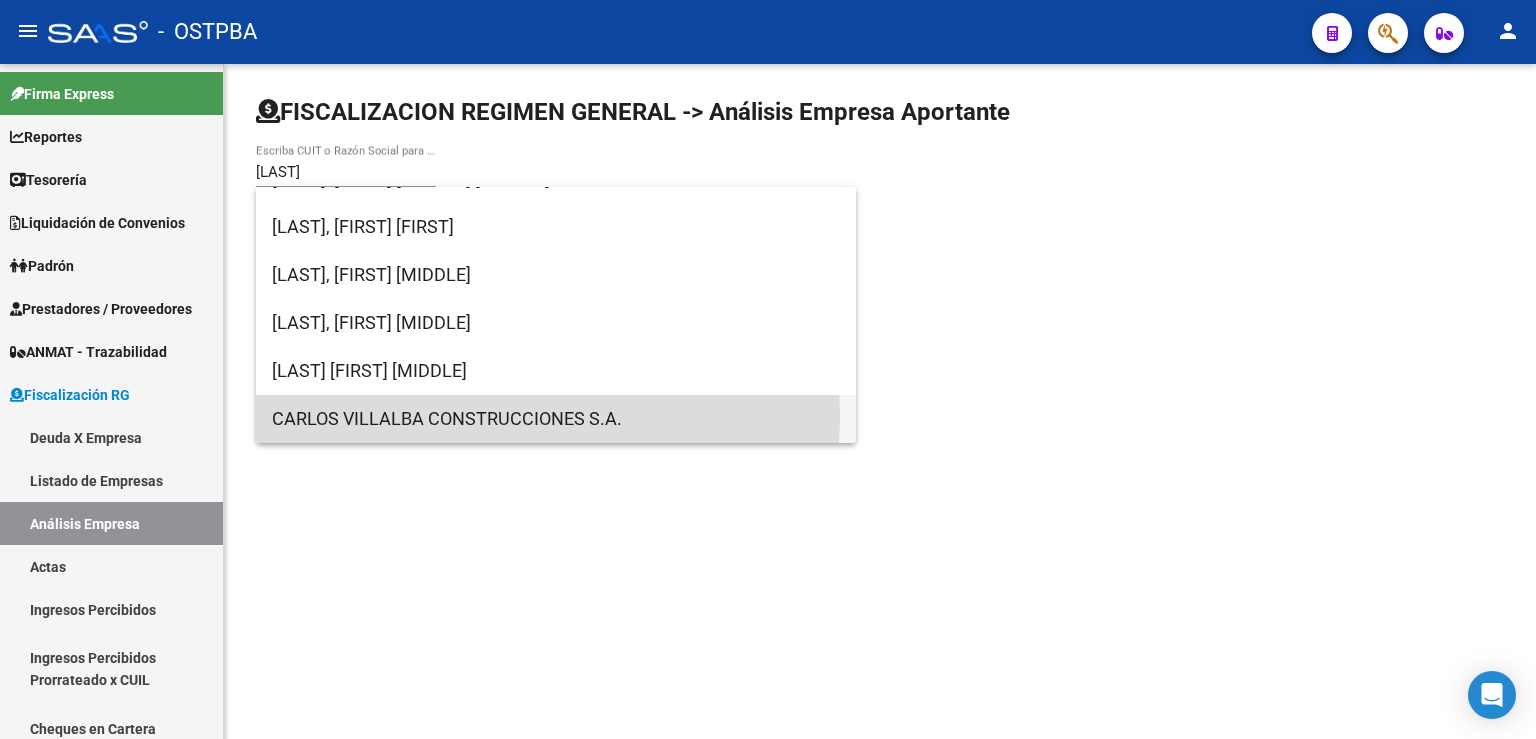 click on "CARLOS VILLALBA CONSTRUCCIONES S.A." at bounding box center [556, 419] 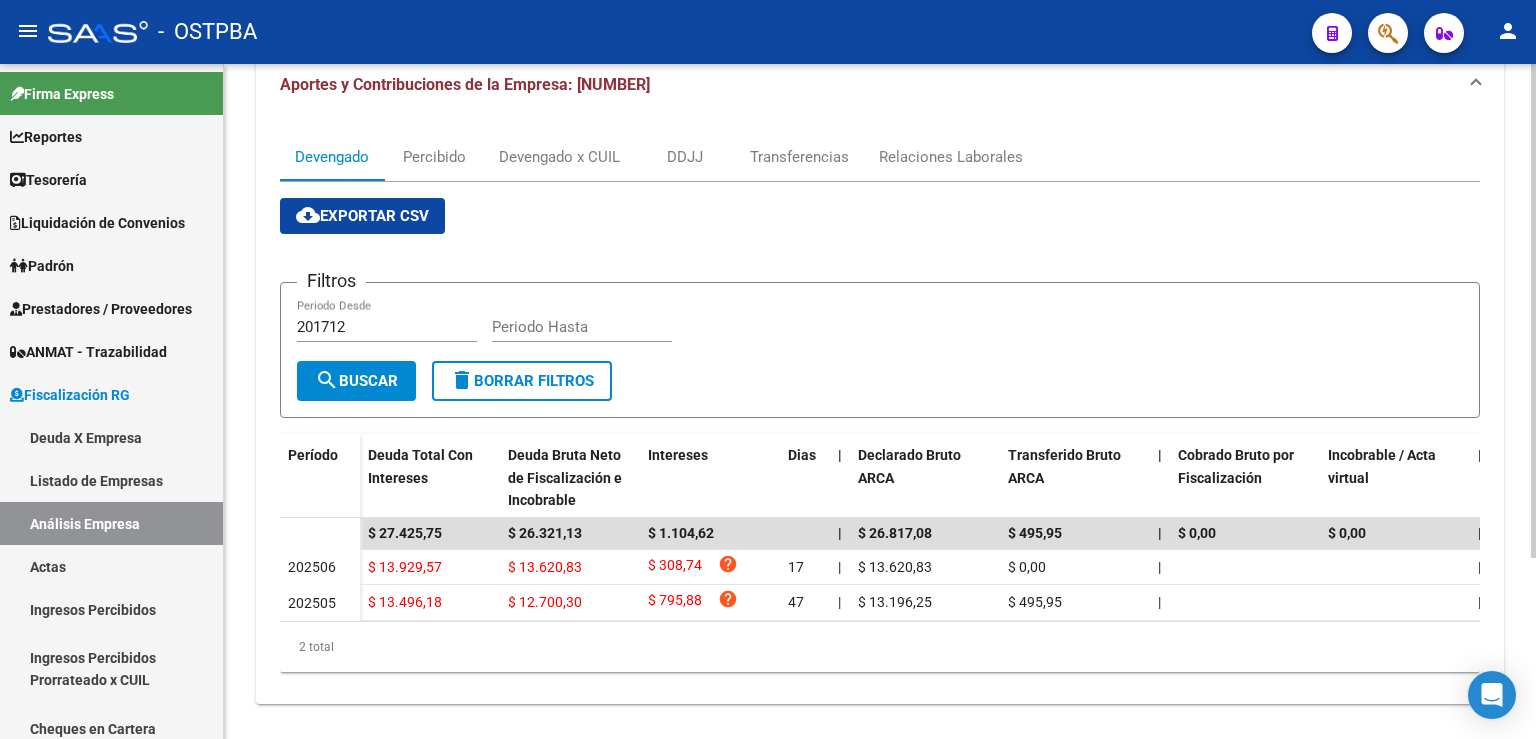 scroll, scrollTop: 0, scrollLeft: 0, axis: both 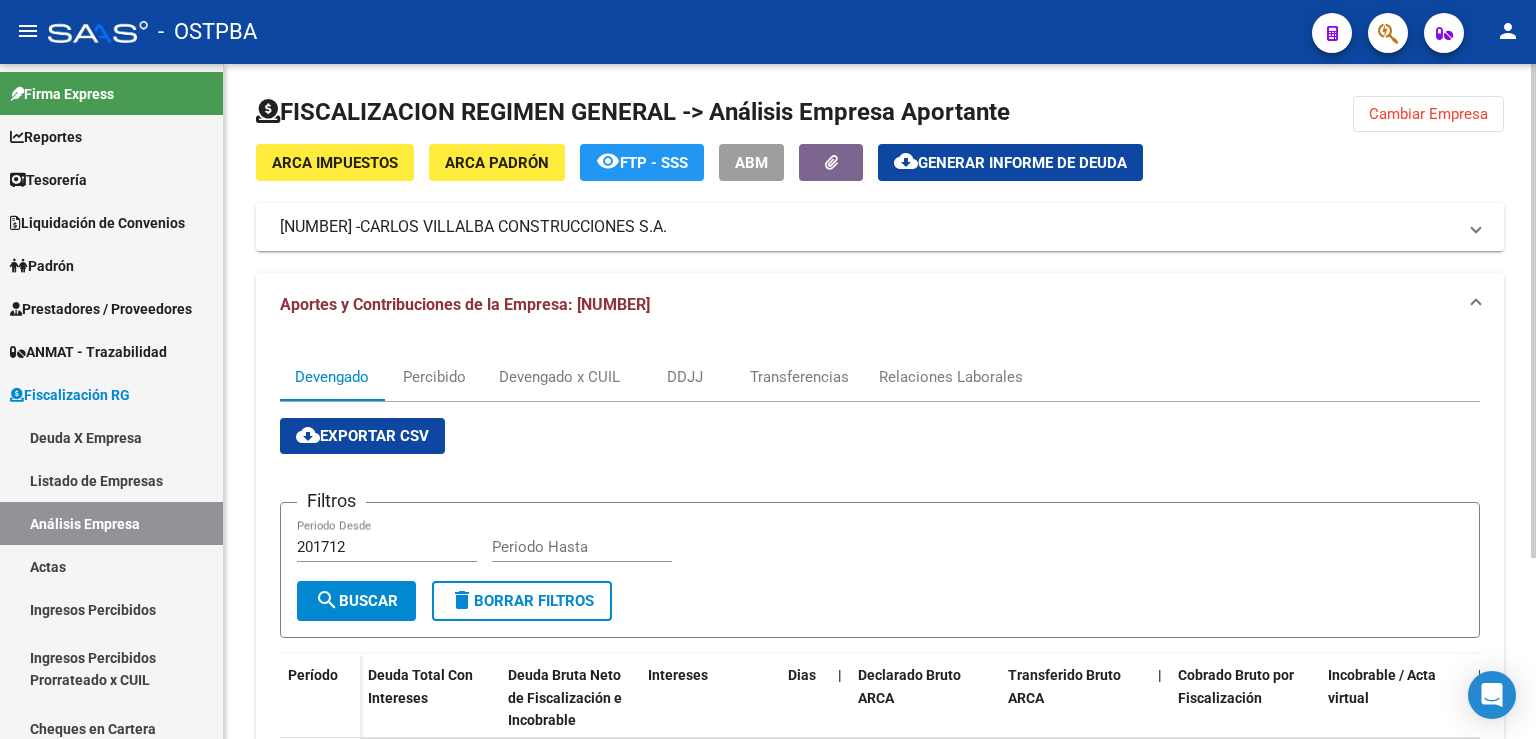 click 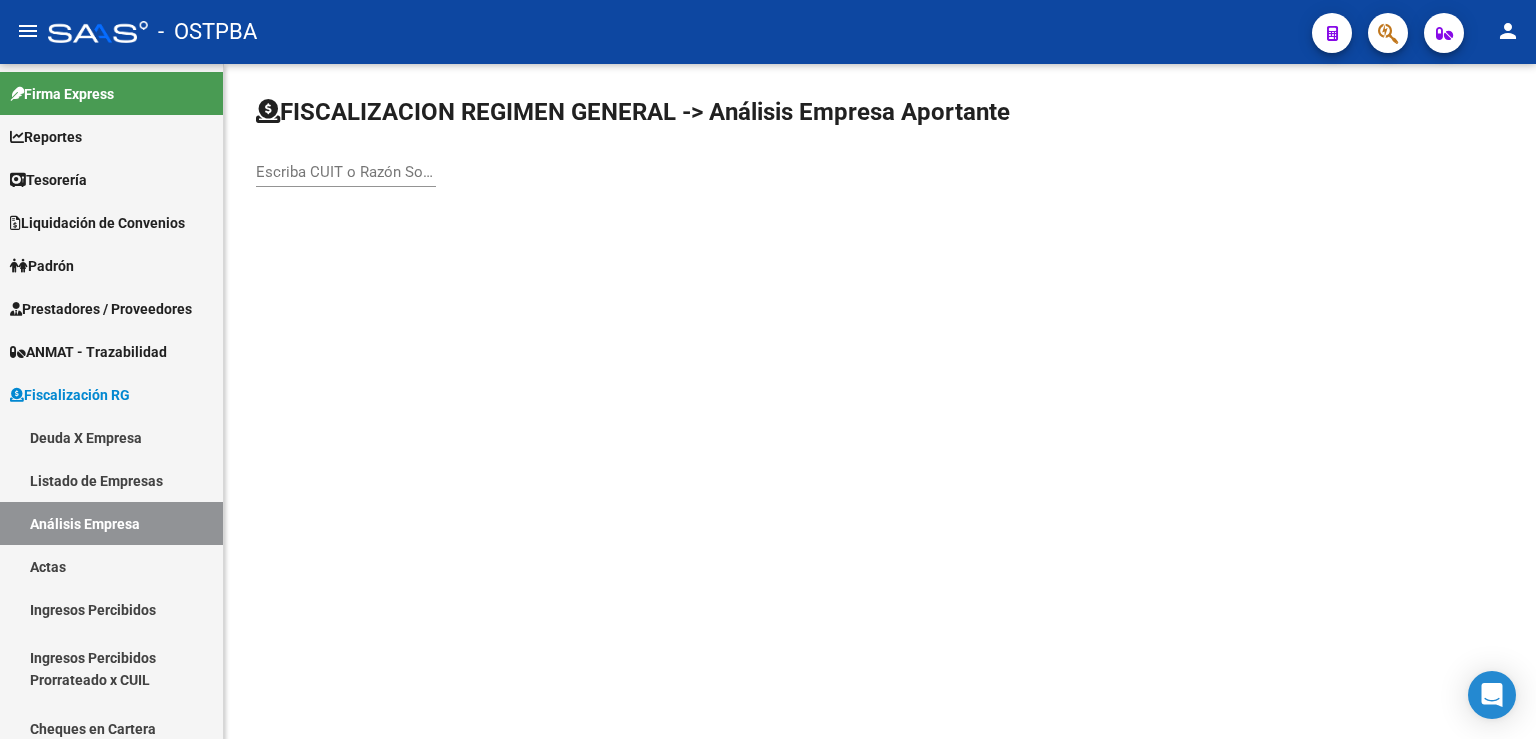 click on "Escriba CUIT o Razón Social para buscar" at bounding box center [346, 172] 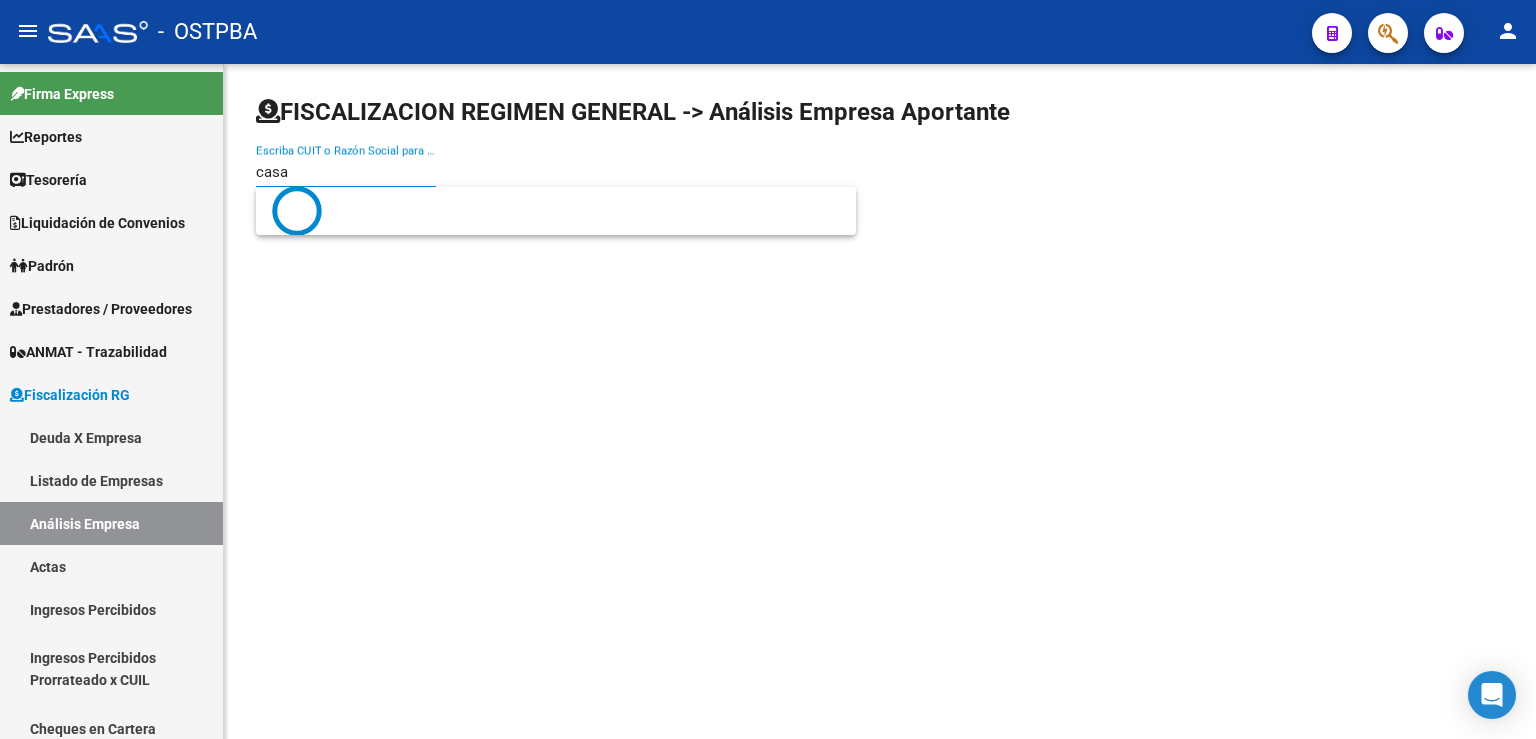 type on "casal" 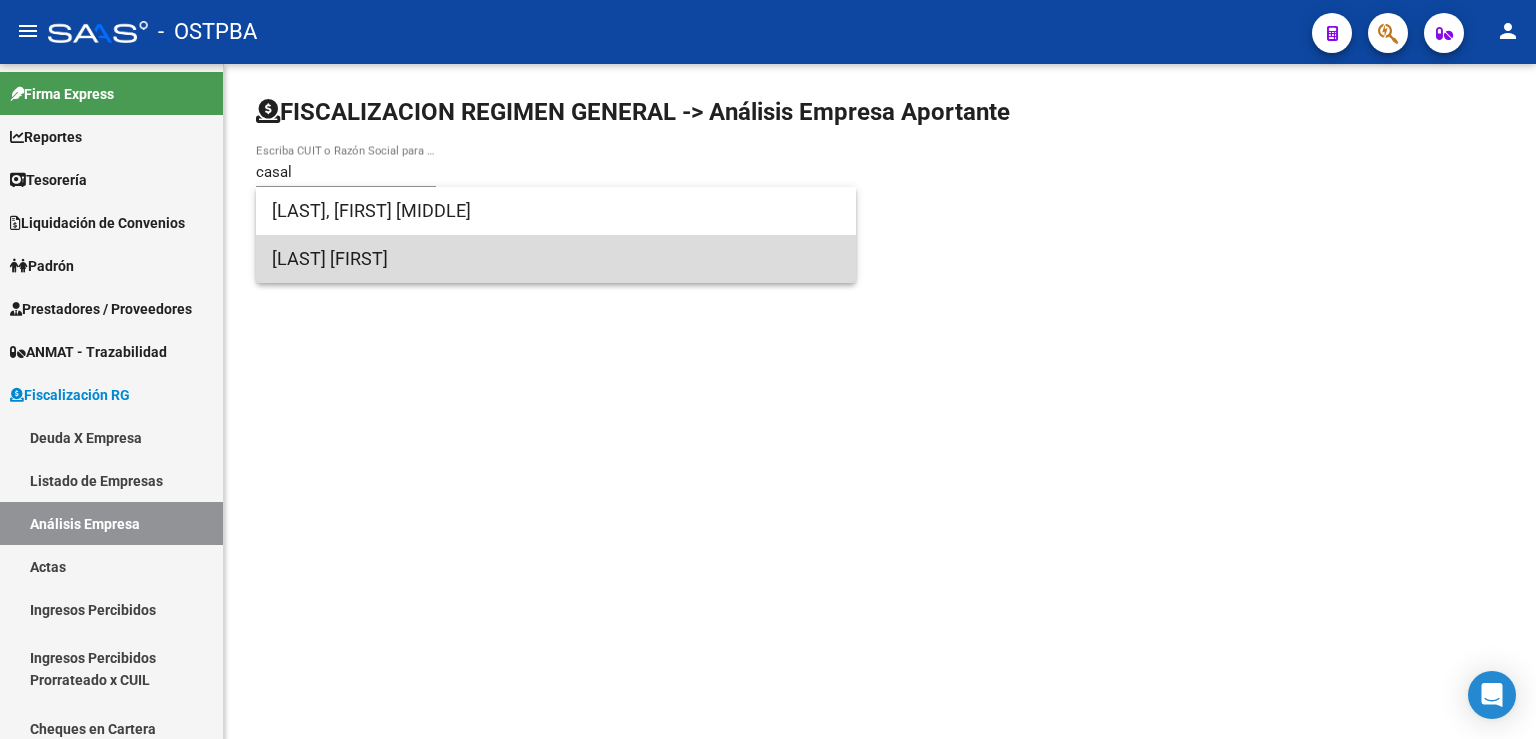 click on "[LAST] [FIRST]" at bounding box center (556, 259) 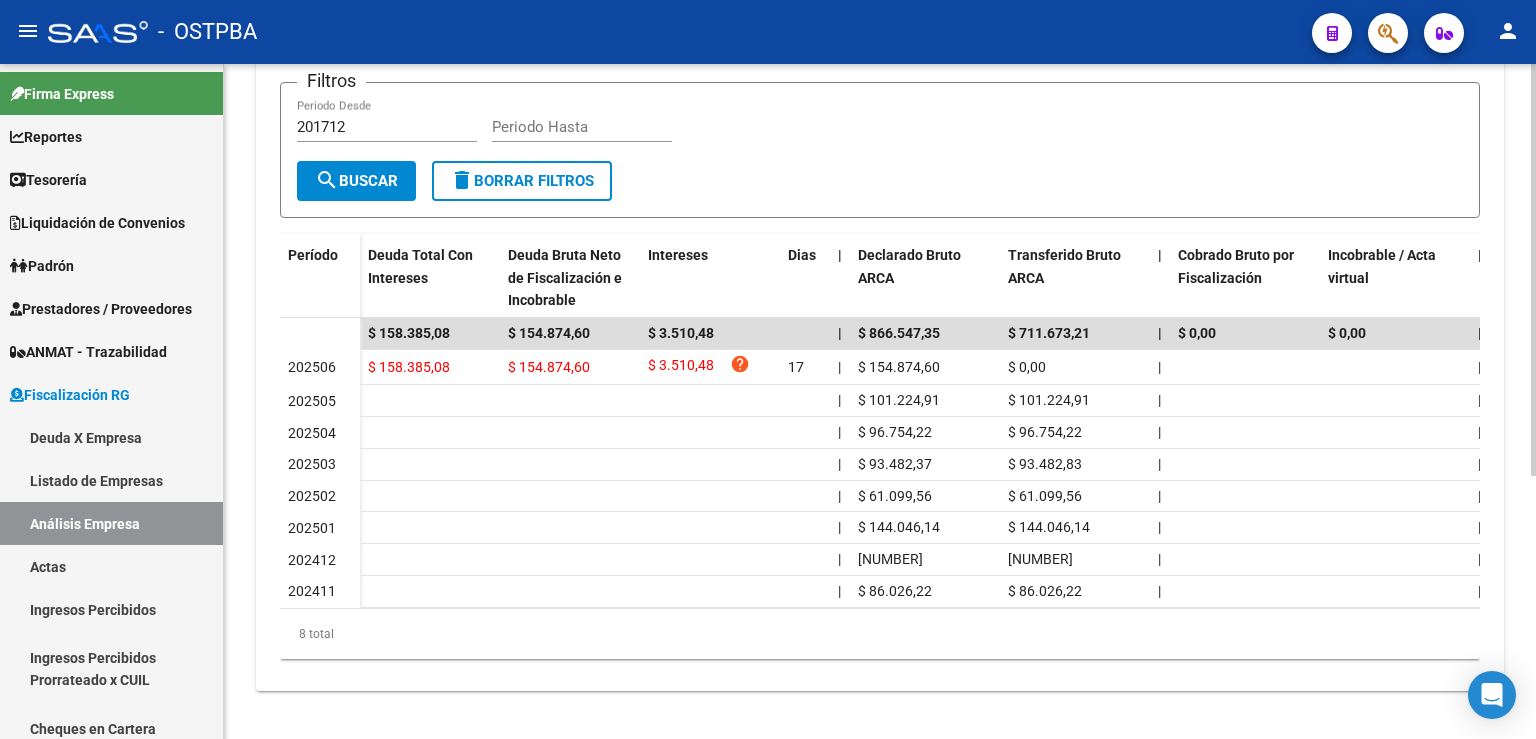 scroll, scrollTop: 432, scrollLeft: 0, axis: vertical 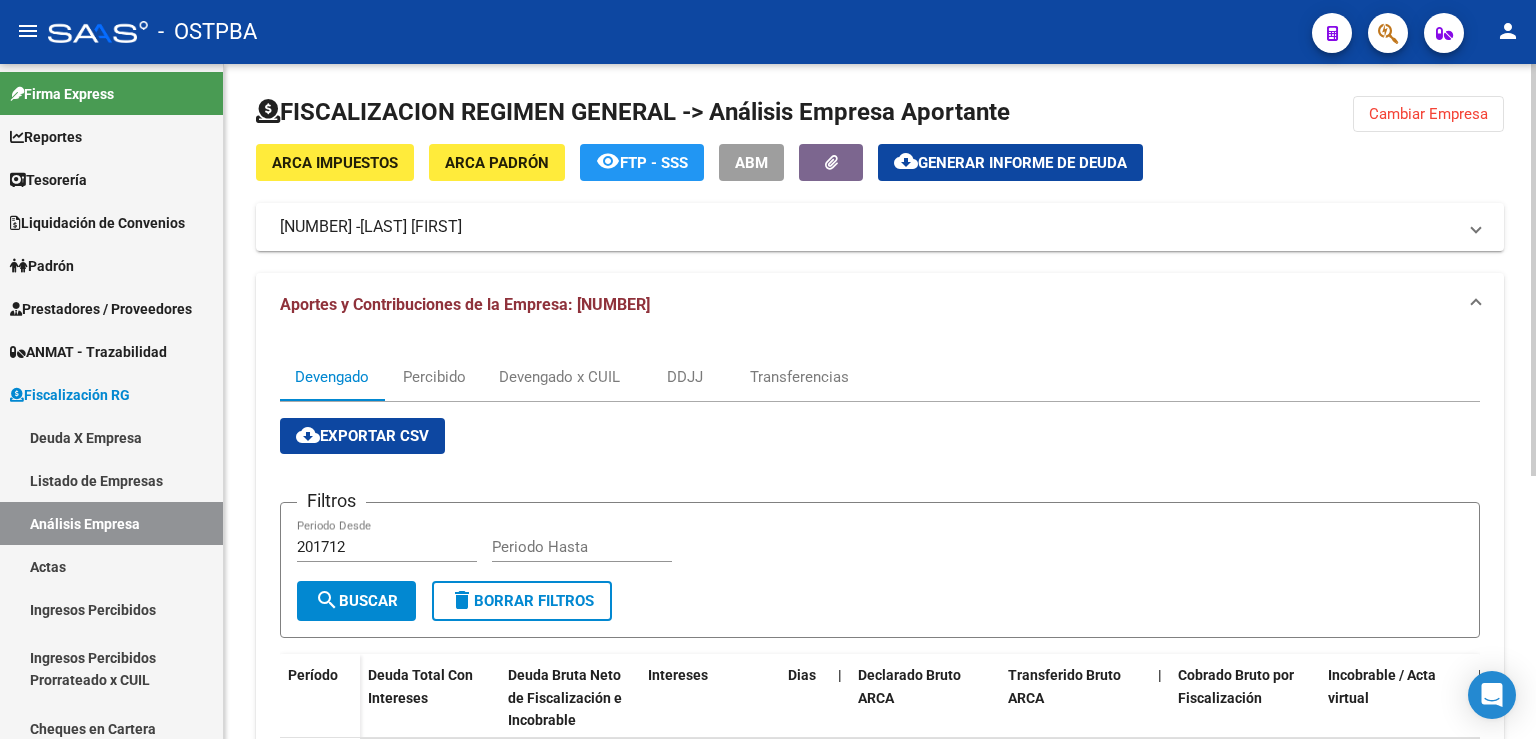 click on "Cambiar Empresa" 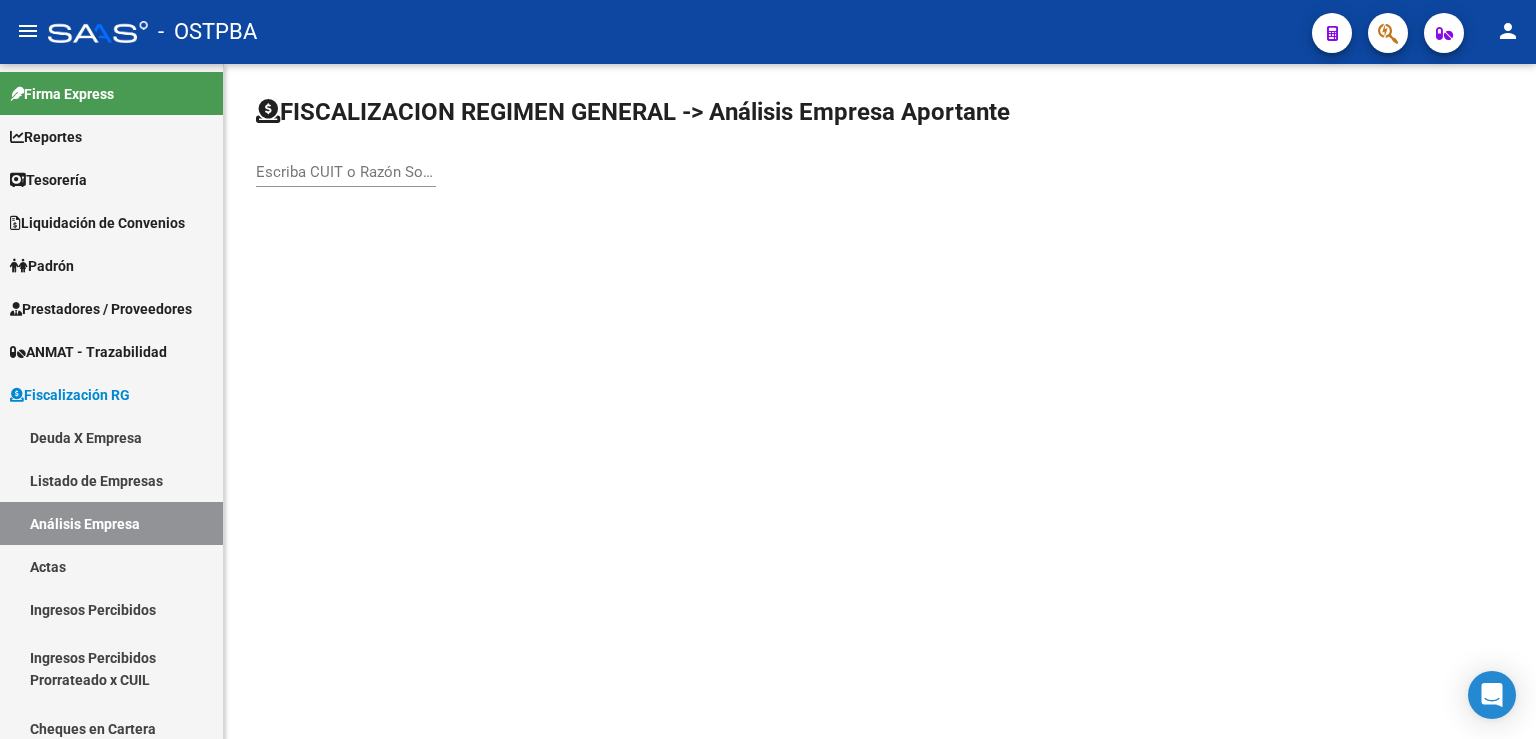 click on "Escriba CUIT o Razón Social para buscar" at bounding box center (346, 172) 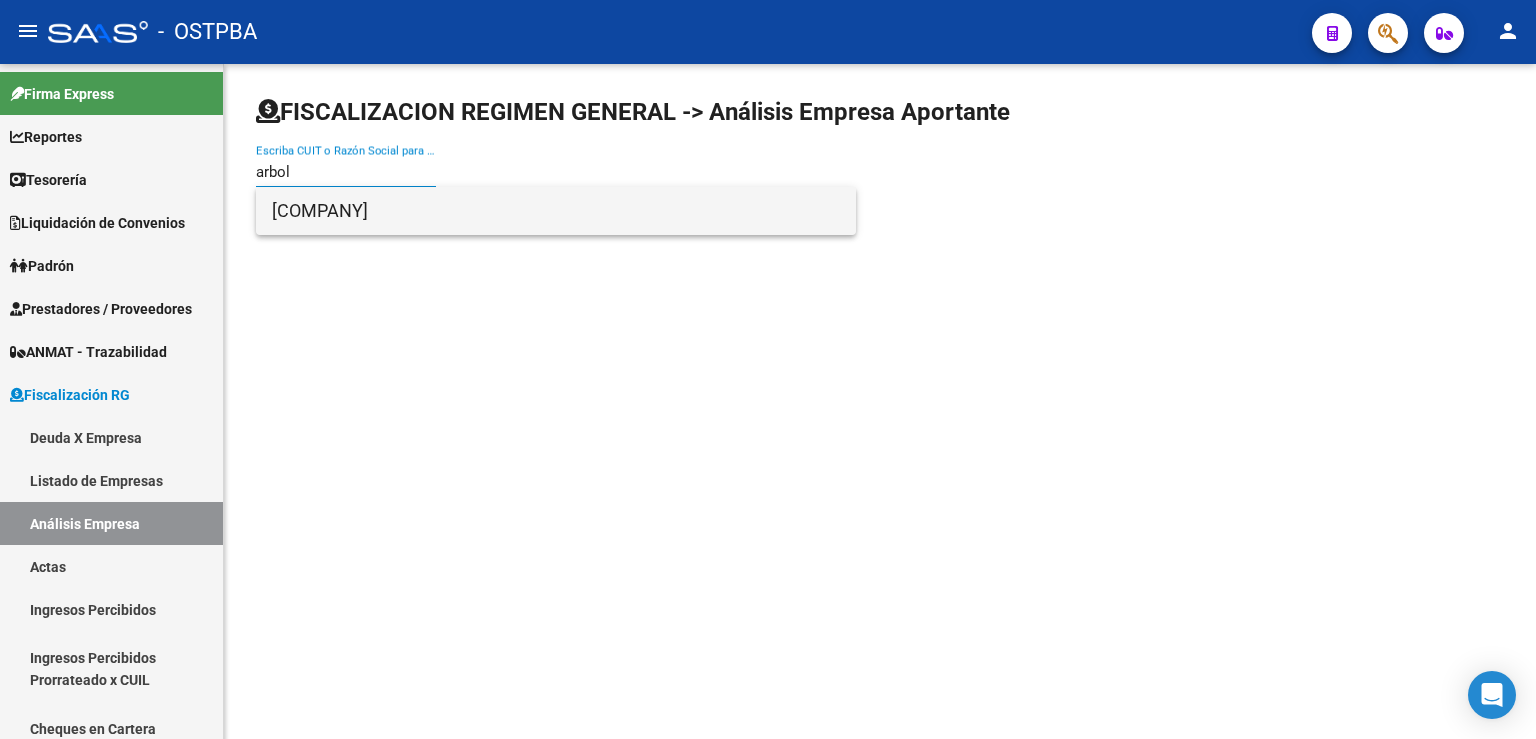 type on "arbol" 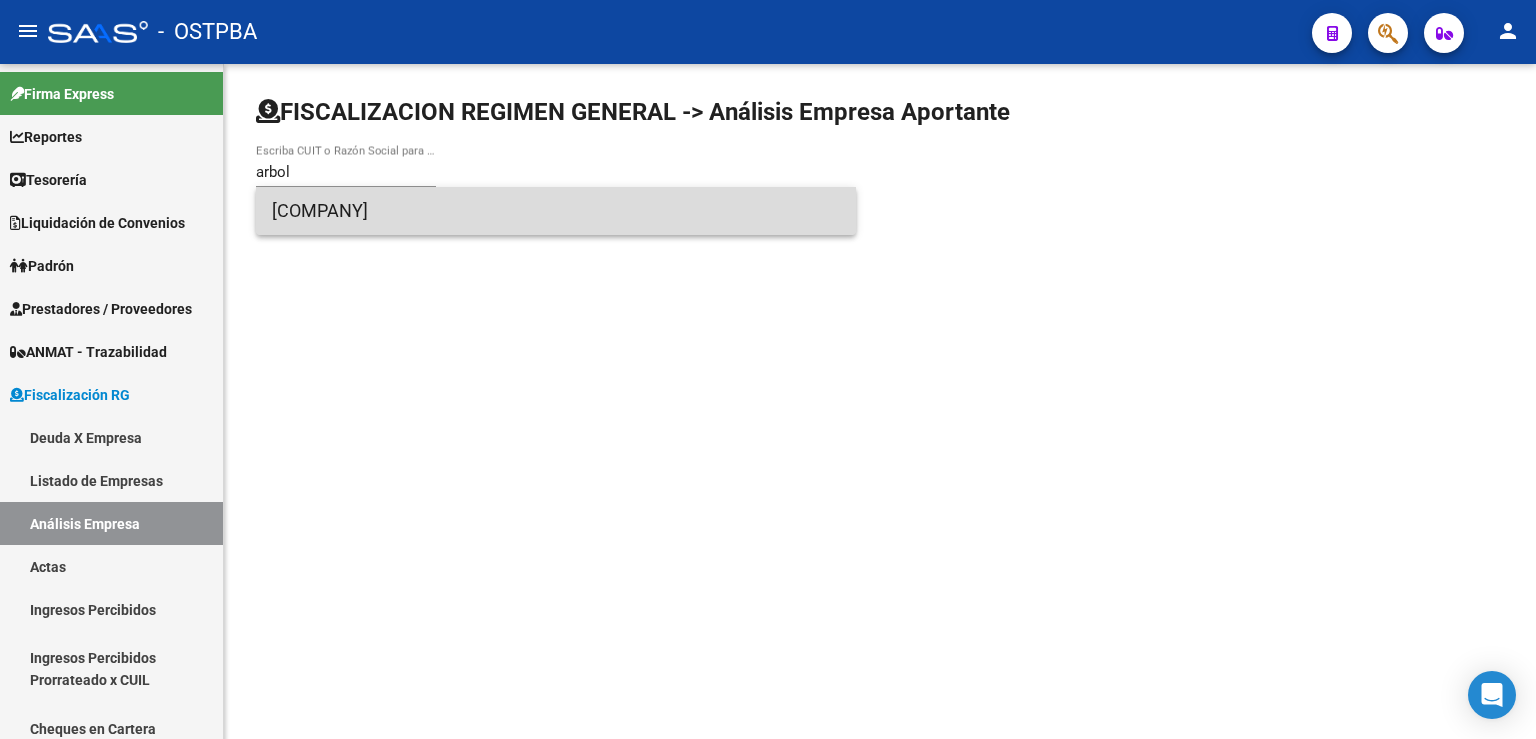 click on "[COMPANY]" at bounding box center [556, 211] 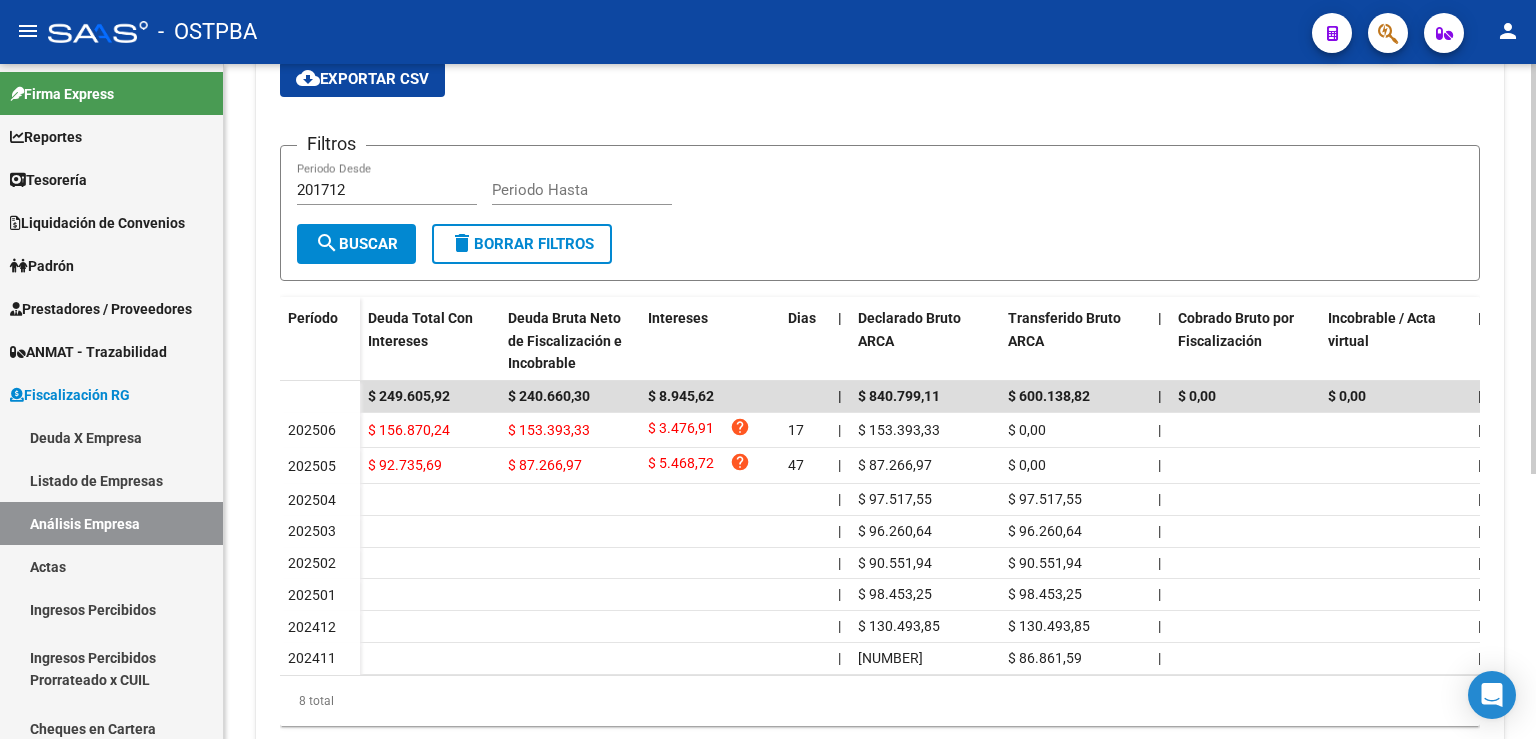 scroll, scrollTop: 436, scrollLeft: 0, axis: vertical 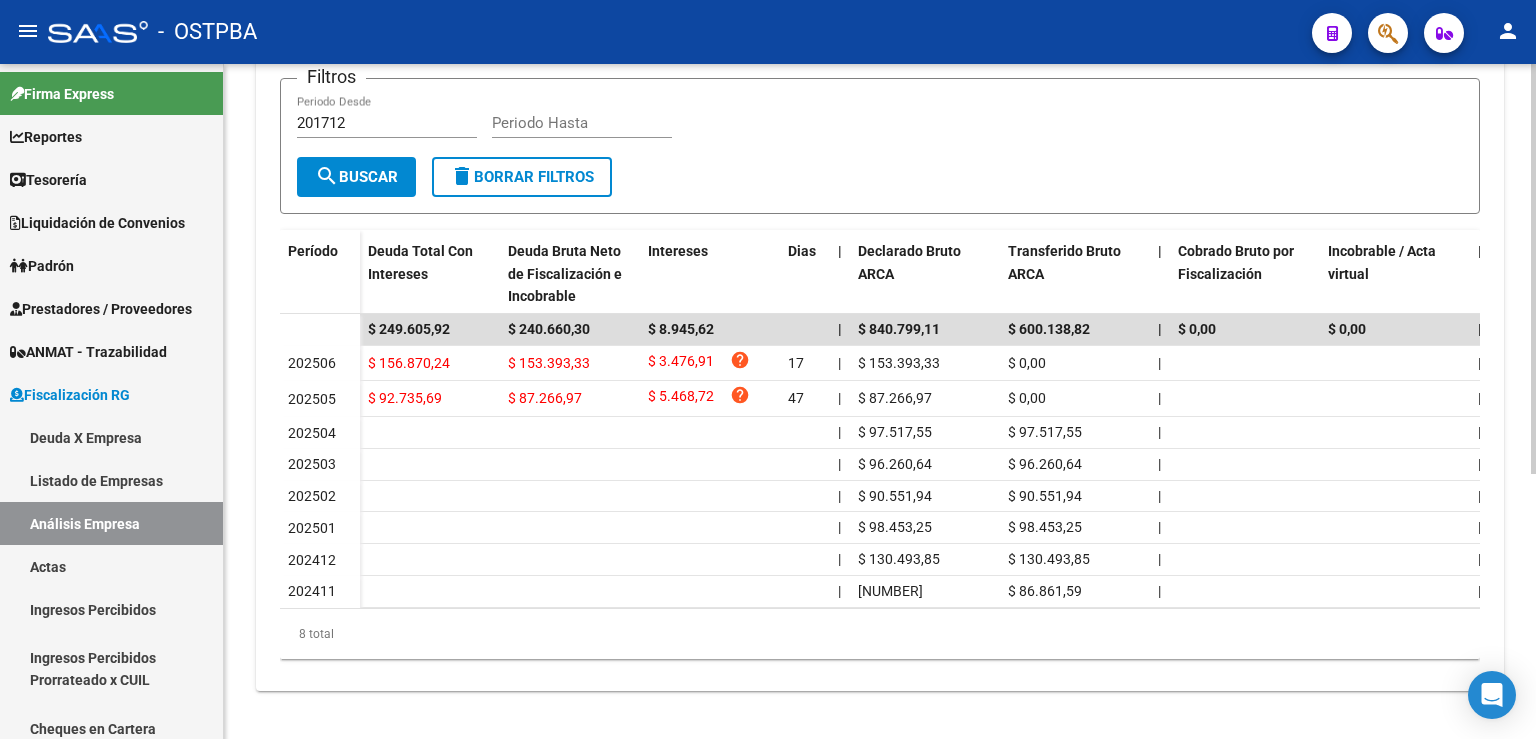 click 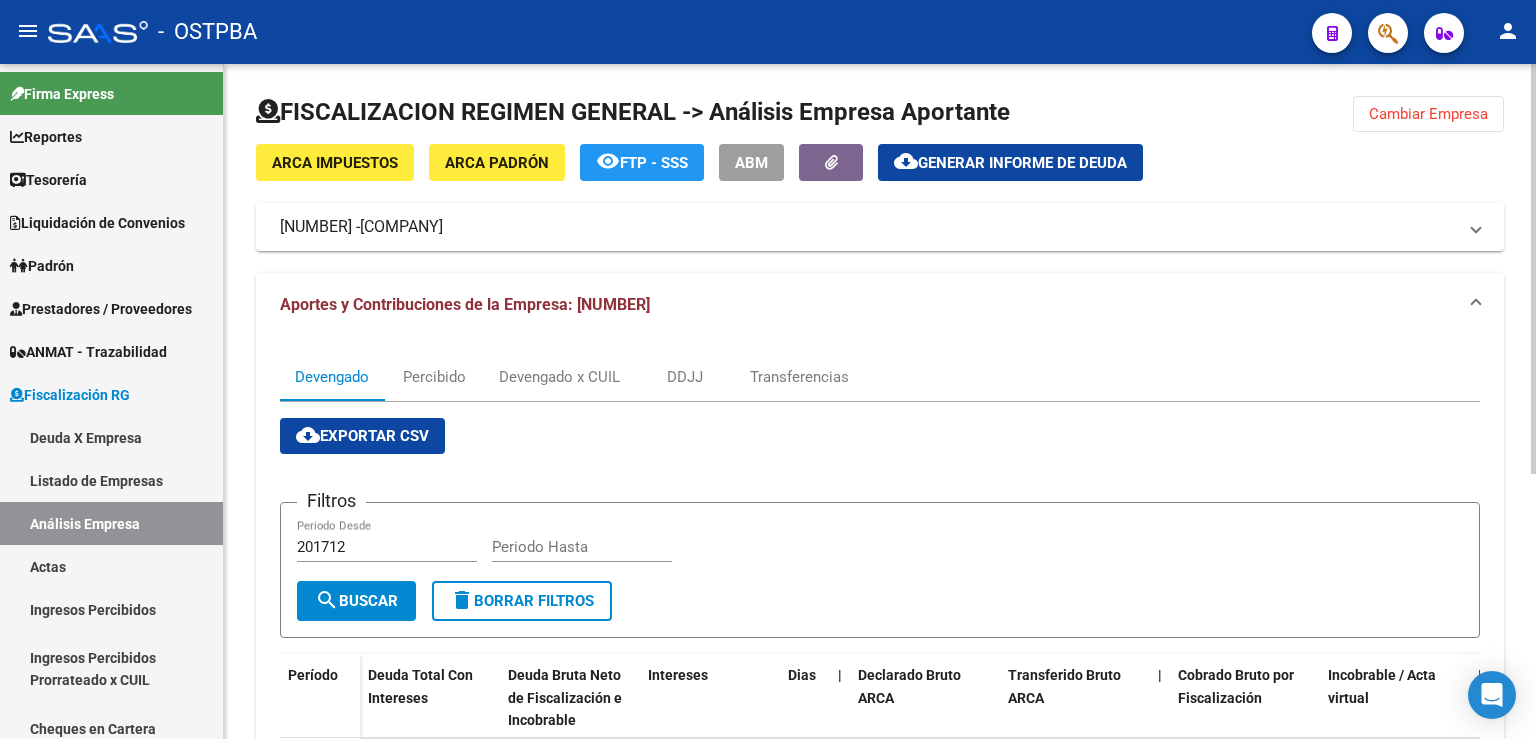 click on "CENTRO TERAPEUTICO EL ARBOL FAMILIAR Telefono:  Mail:  Observaciones:  Provincia:  [STATE] Localidad:  [CITY] Calle:  EL FUERTE Numero:  0 Dpto:  Aportes y Contribuciones de la Empresa: [NUMBER] Devengado Percibido Devengado x CUIL DDJJ Transferencias cloud_download  Exportar CSV  Filtros   201712 Periodo Desde    Periodo Hasta  search  Buscar  delete  Borrar Filtros  Período Deuda Total Con Intereses  Deuda Bruta Neto de Fiscalización e Incobrable Intereses Dias | Declarado Bruto ARCA Transferido Bruto ARCA | Cobrado Bruto por Fiscalización Incobrable / Acta virtual | Transferido De Más | Interés Aporte cobrado por ARCA Interés Contribución cobrado por ARCA | Total cobrado Sin DDJJ | DJ Aporte Trf Aporte DJ Contribucion Trf Contribucion $ 249.605,92 $ 240.660,30 $ 8.945,62 | $ 840.799,11 |" 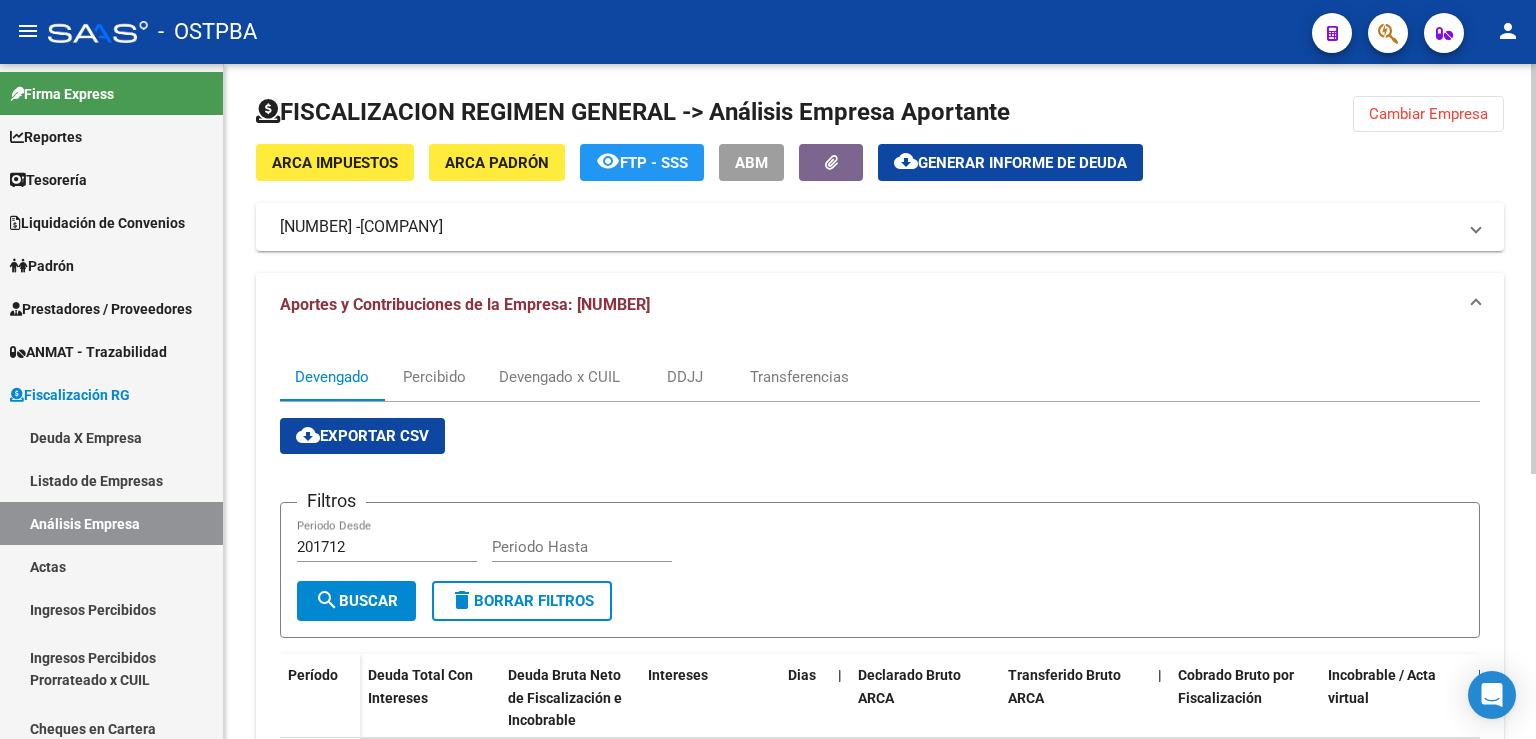 click on "Cambiar Empresa" 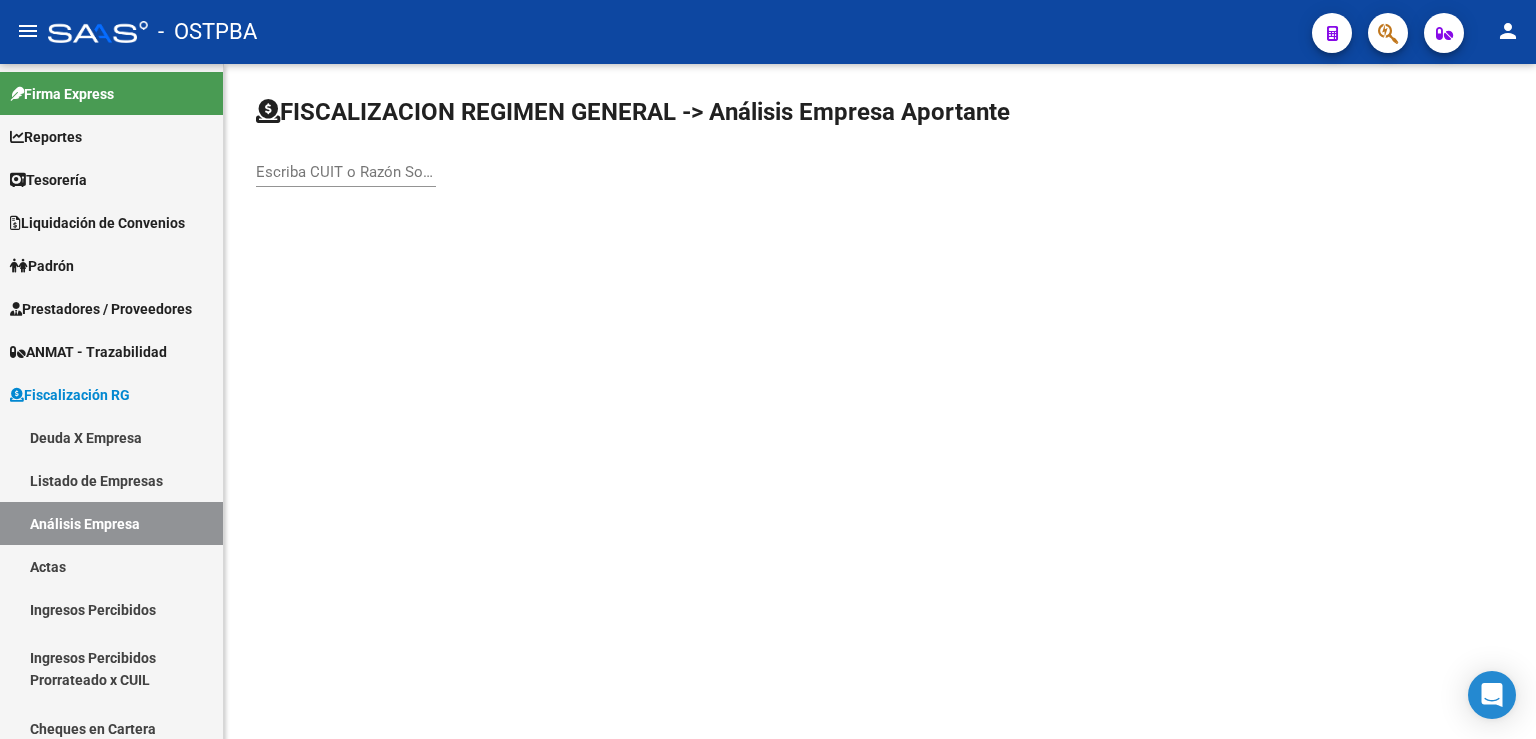 click on "Escriba CUIT o Razón Social para buscar" at bounding box center [346, 172] 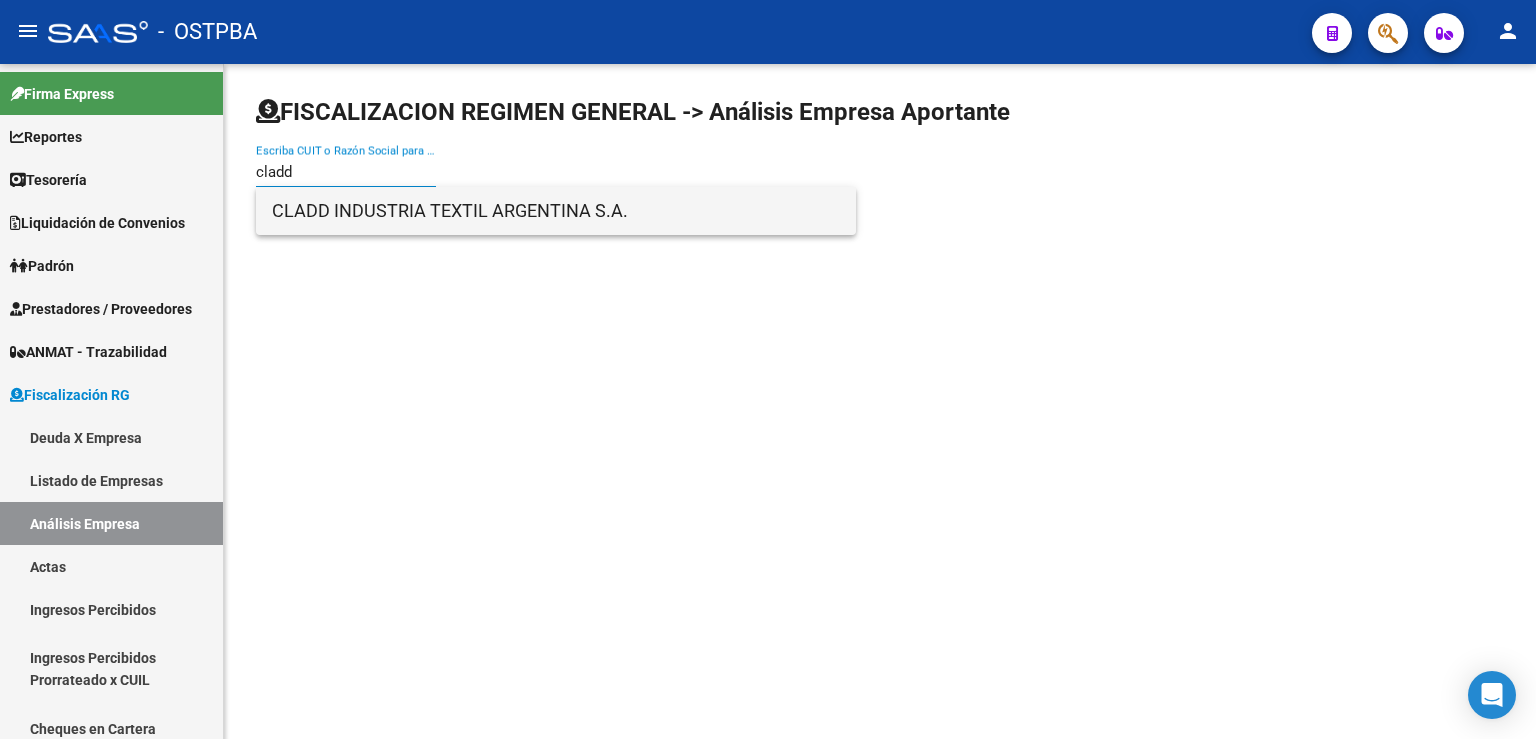 type on "cladd" 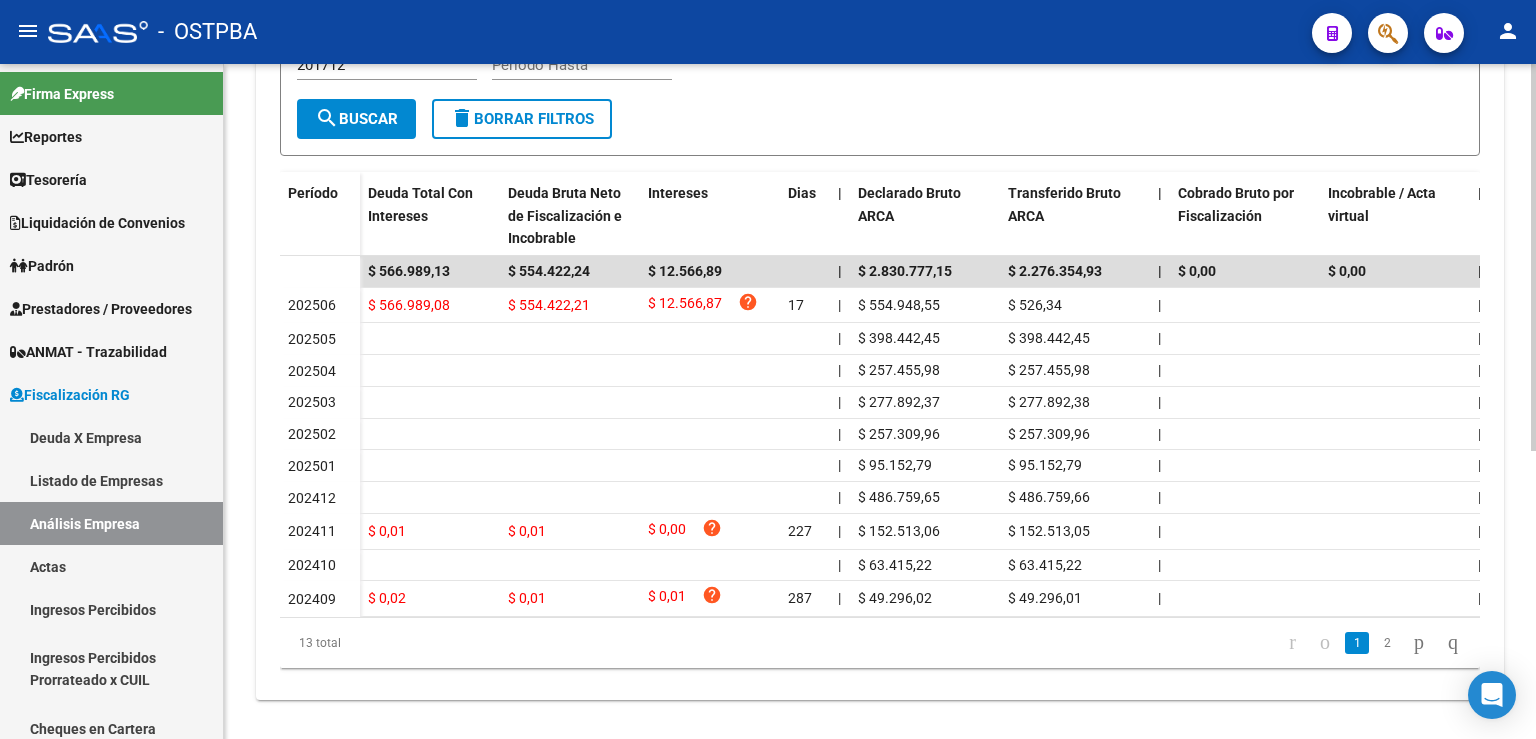 scroll, scrollTop: 493, scrollLeft: 0, axis: vertical 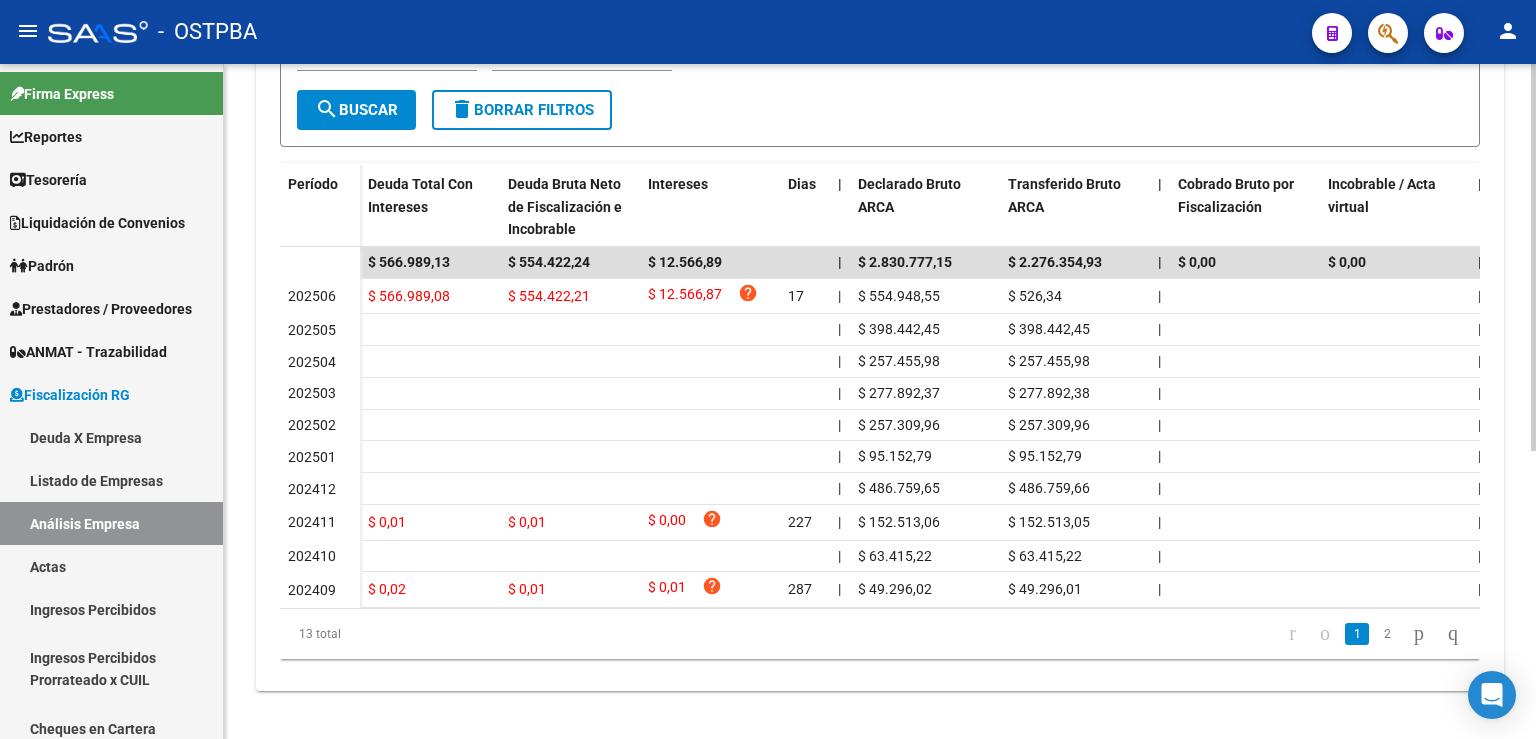 click 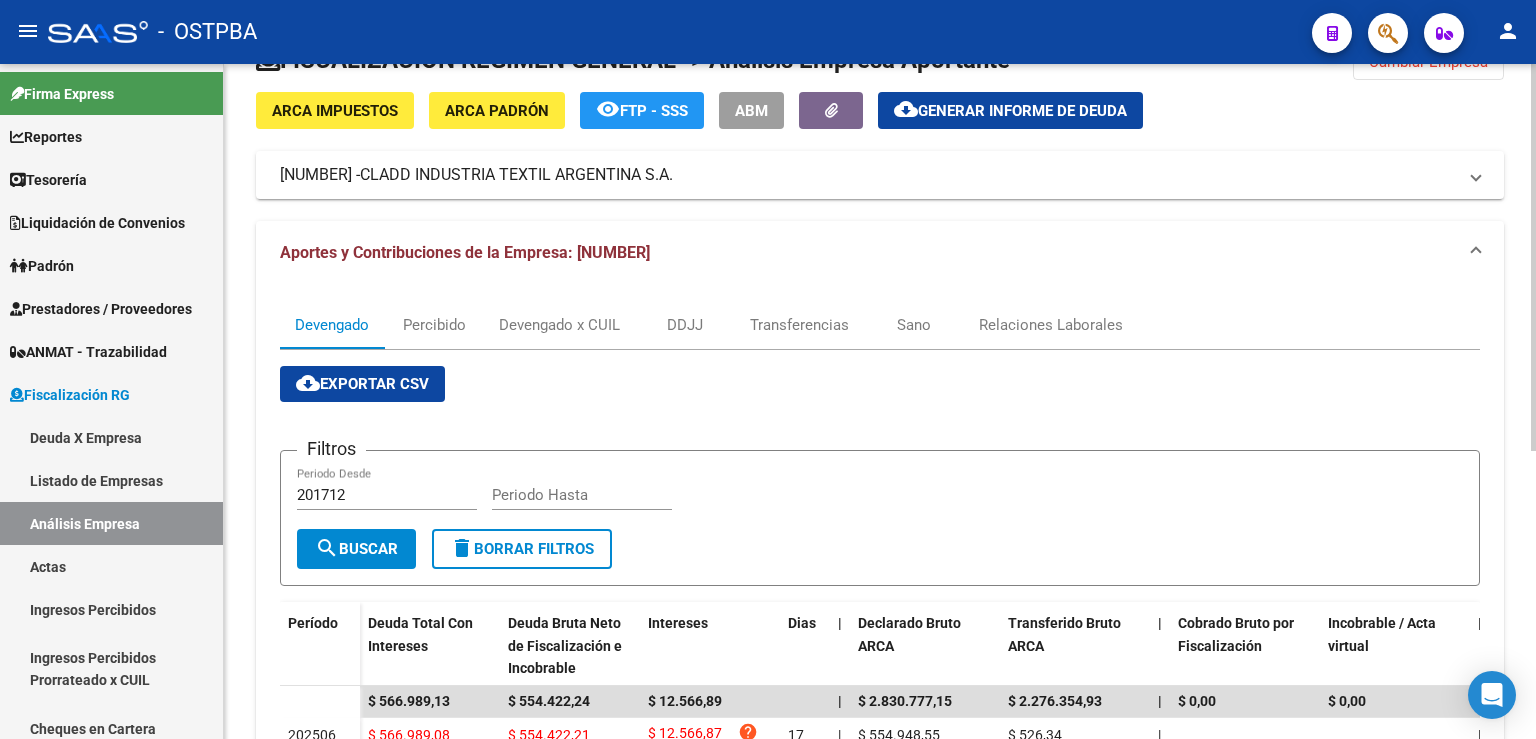 scroll, scrollTop: 0, scrollLeft: 0, axis: both 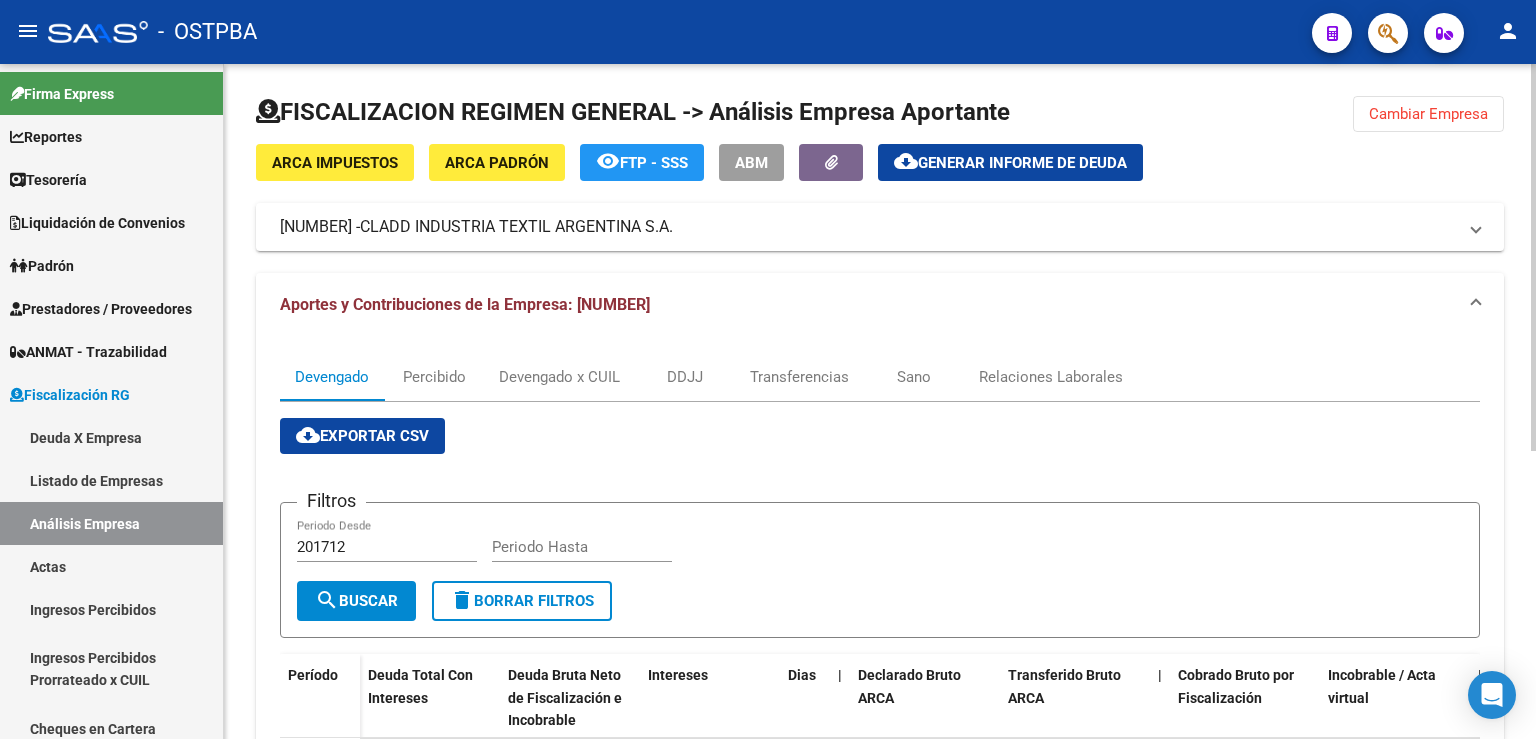 click 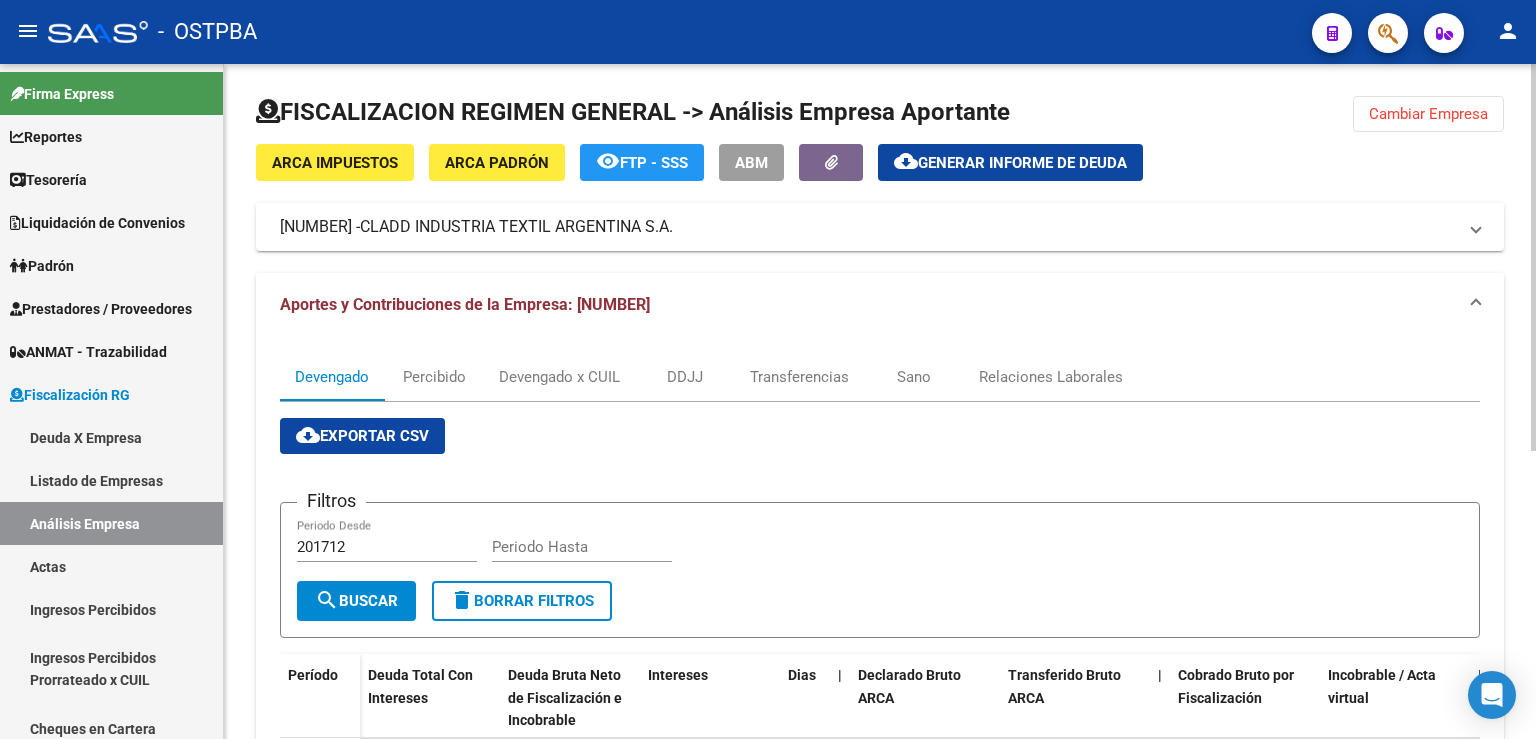 drag, startPoint x: 1410, startPoint y: 115, endPoint x: 1414, endPoint y: 126, distance: 11.7046995 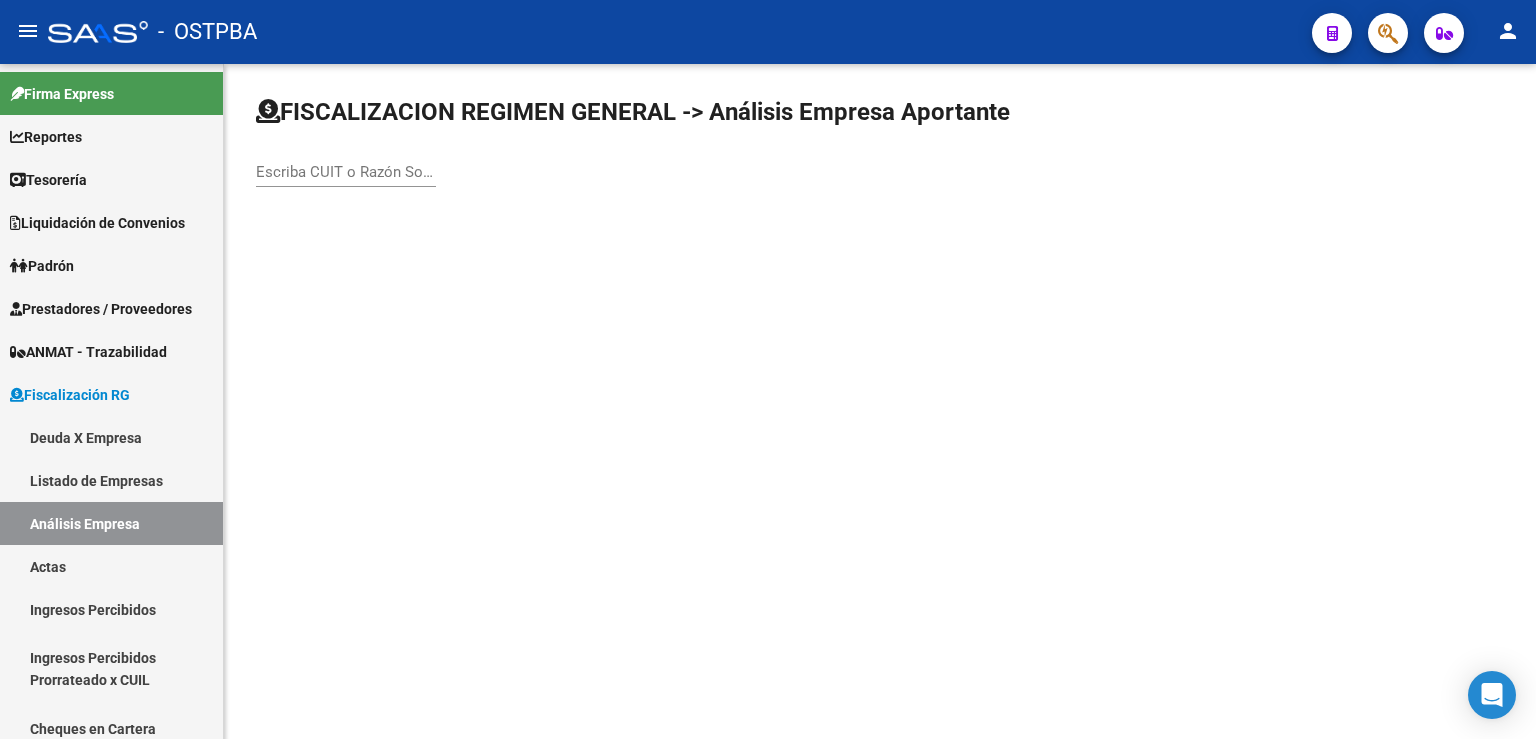 click on "Escriba CUIT o Razón Social para buscar" at bounding box center (346, 172) 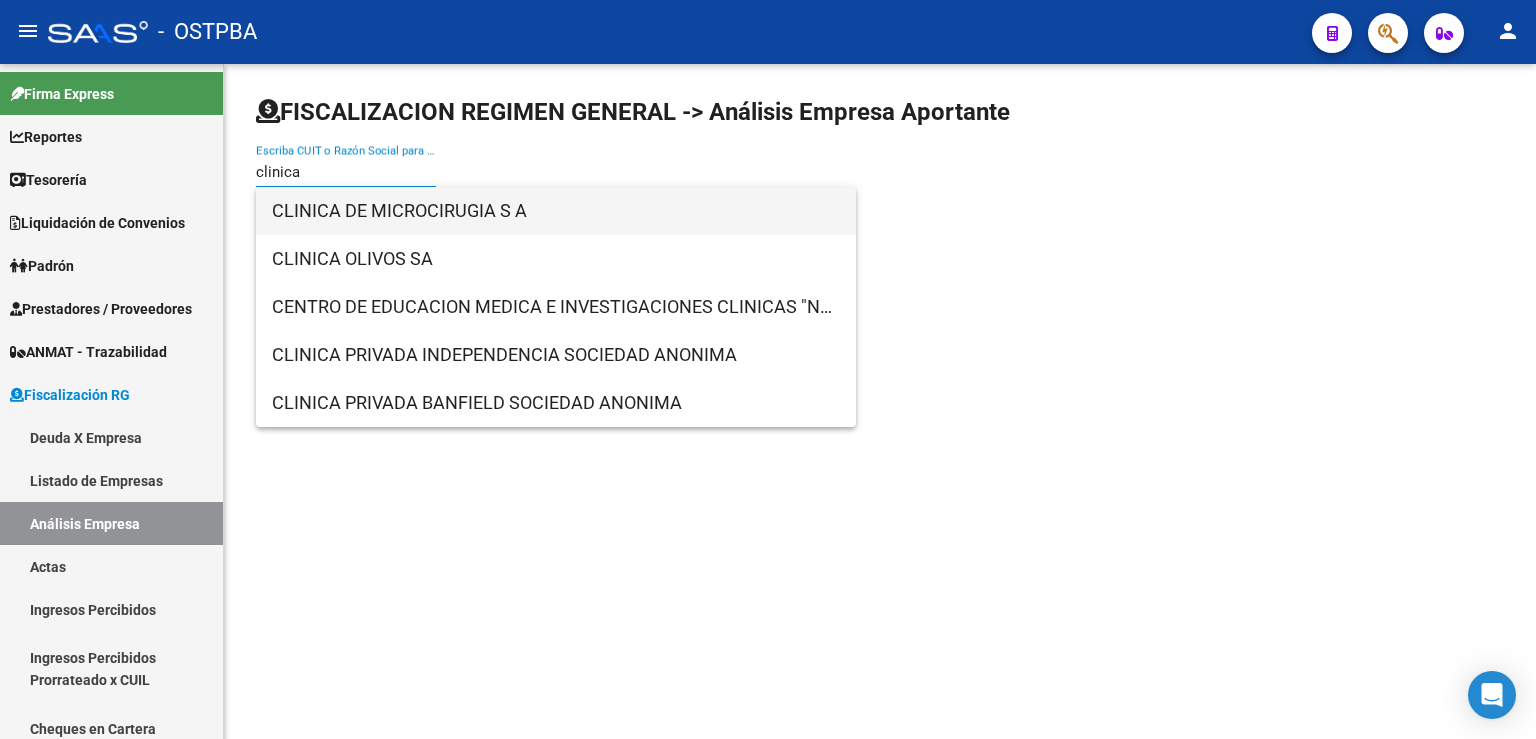 type on "clinica" 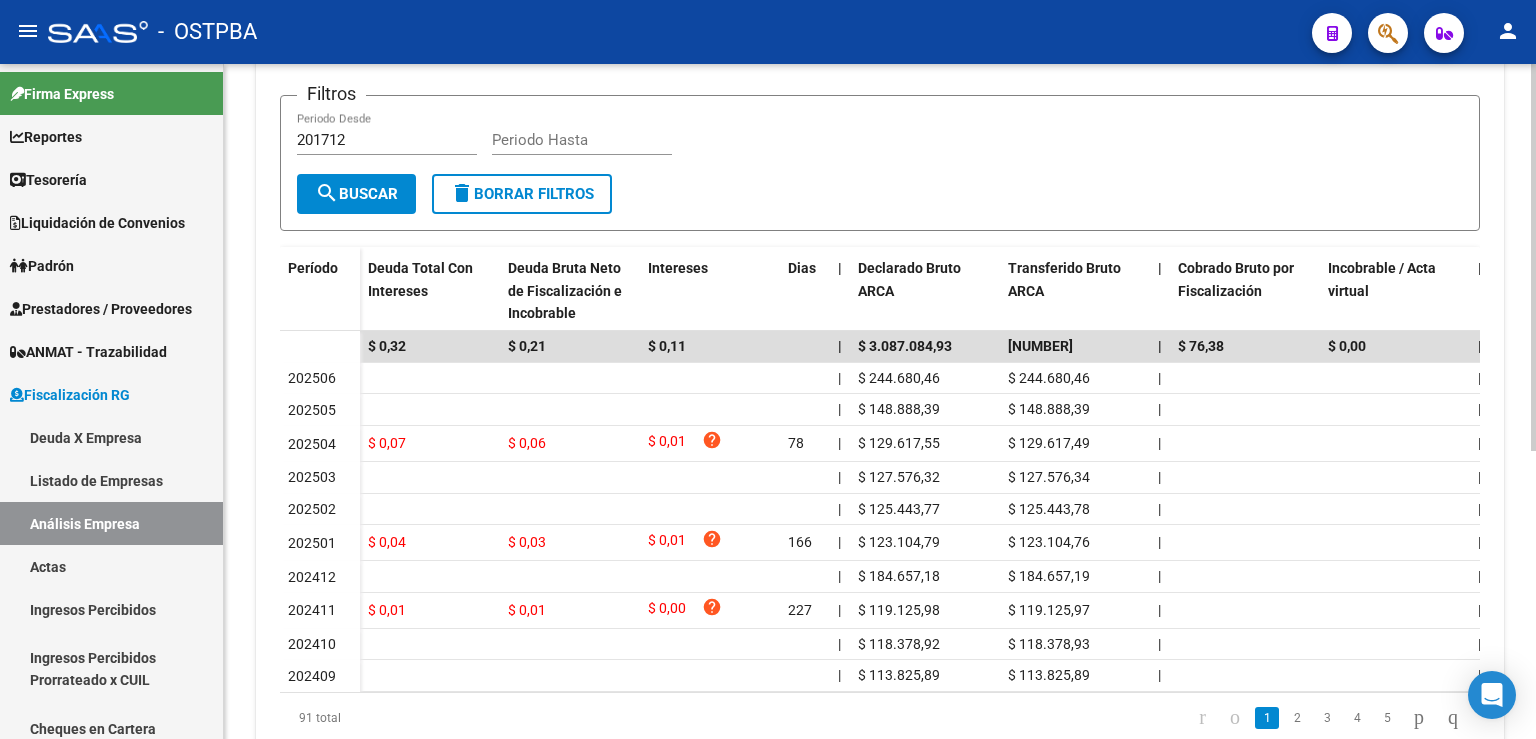 scroll, scrollTop: 418, scrollLeft: 0, axis: vertical 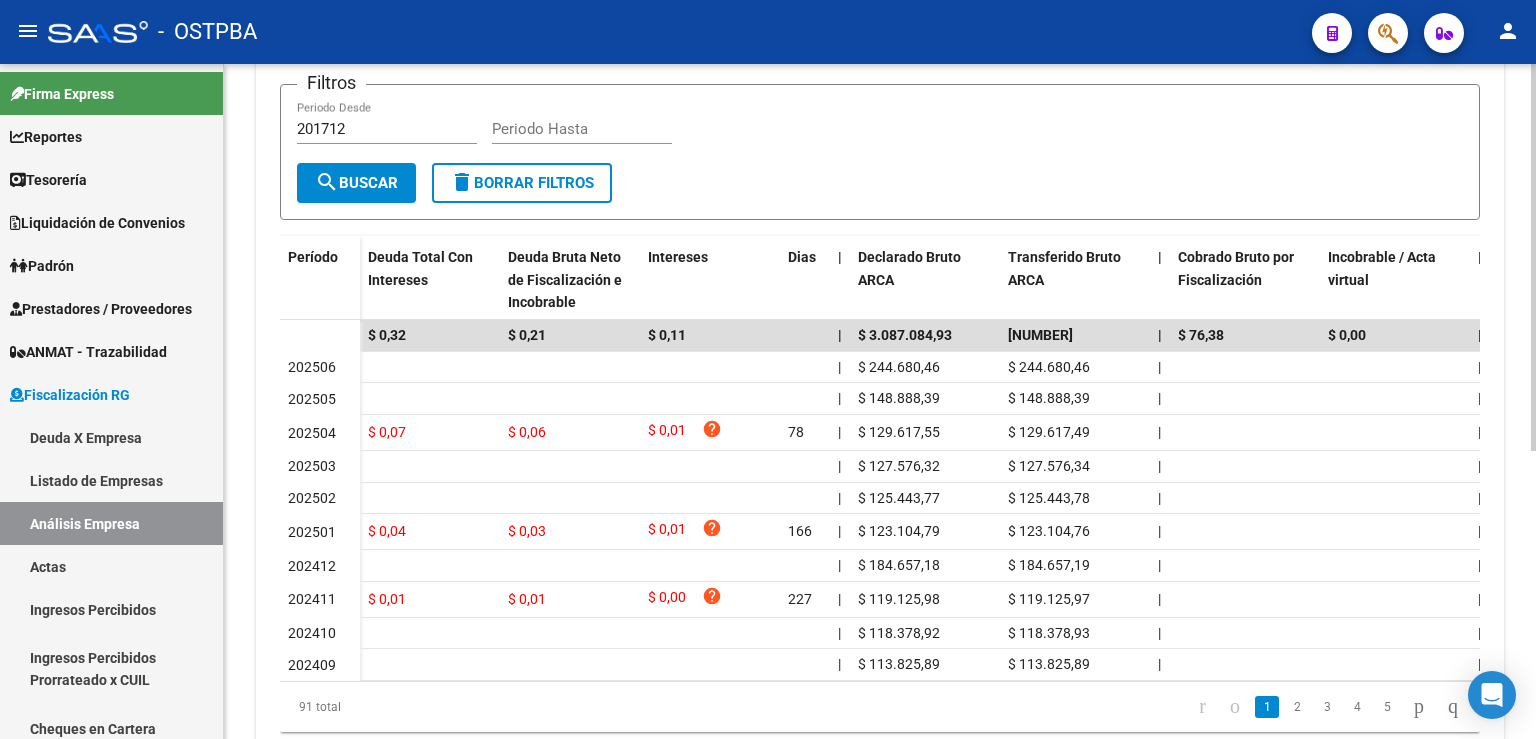 click 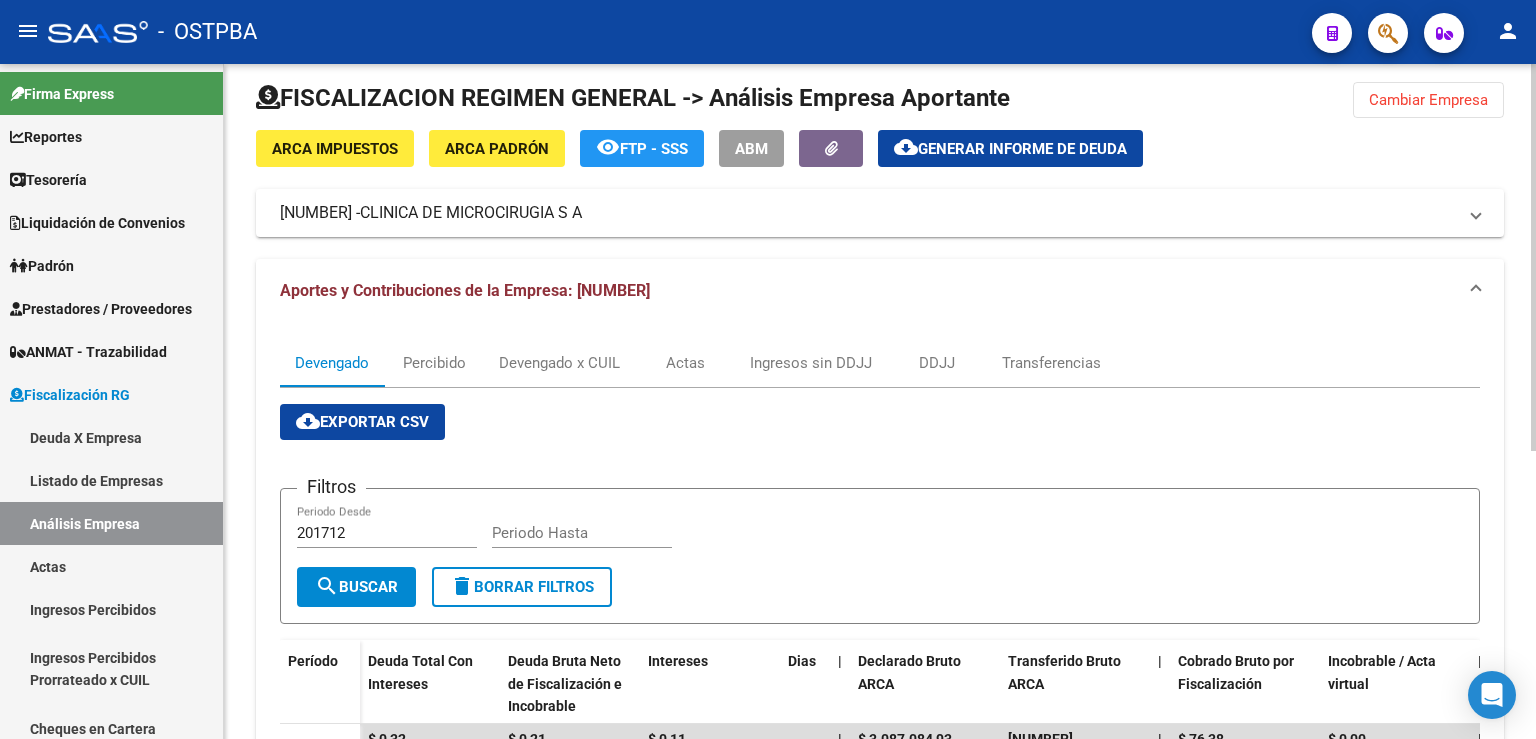 scroll, scrollTop: 0, scrollLeft: 0, axis: both 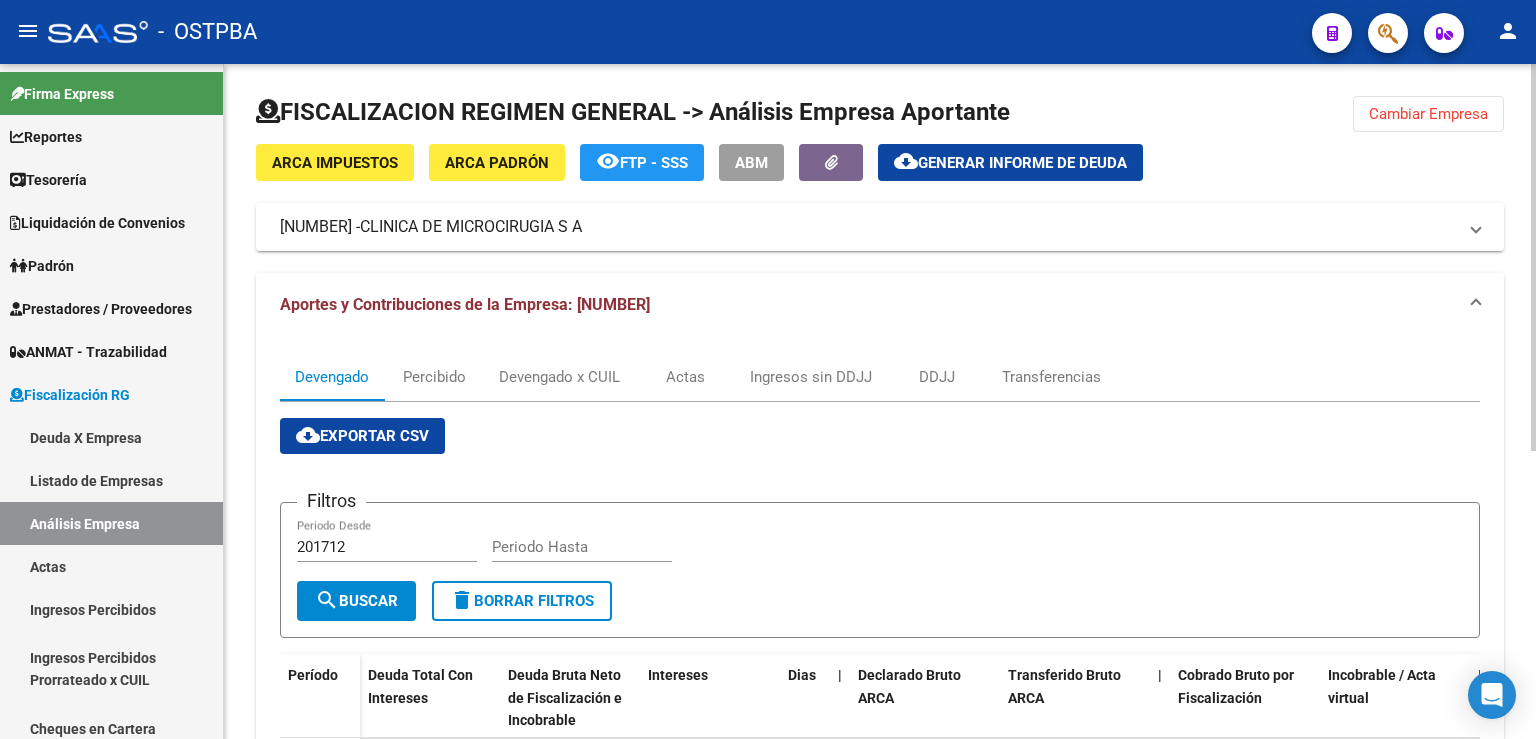 click 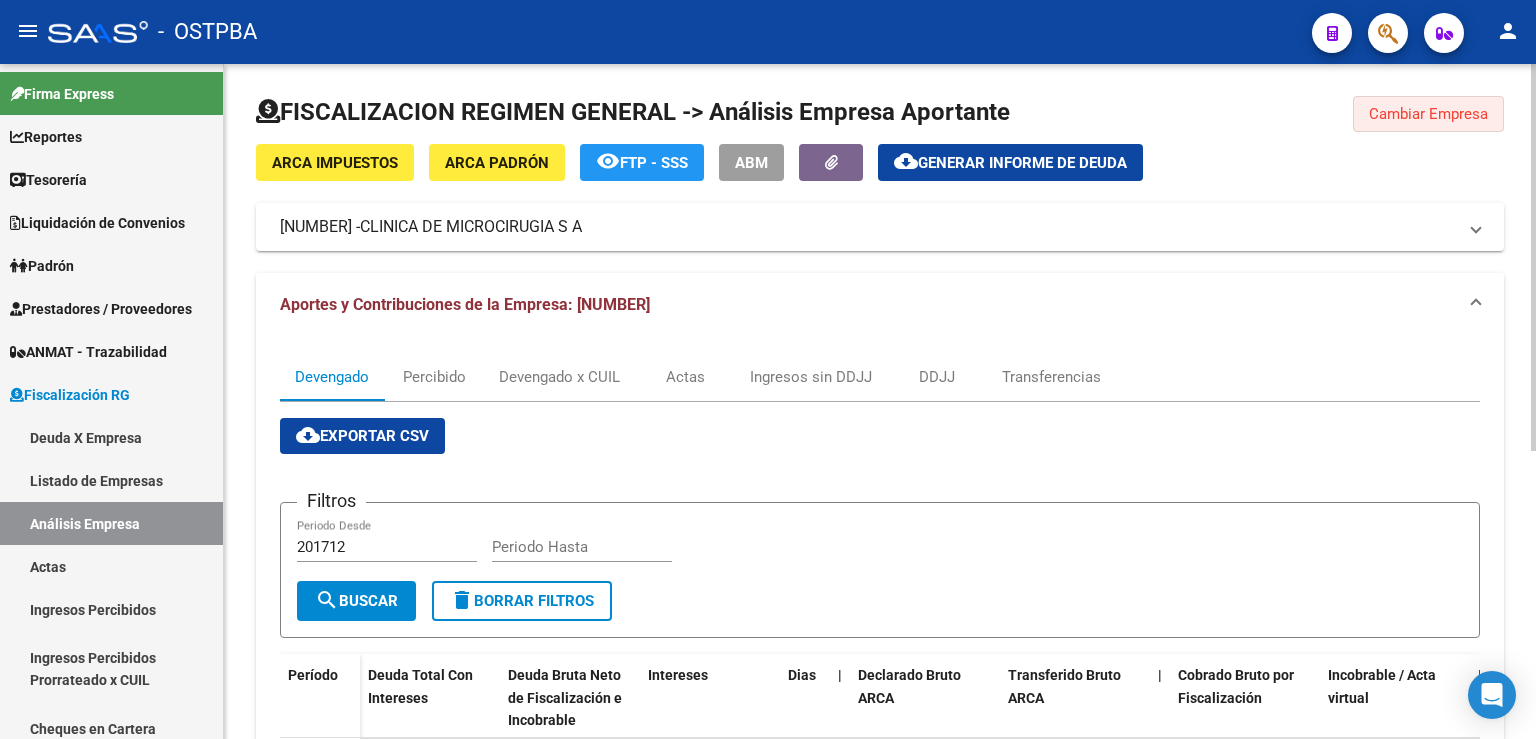 click on "Cambiar Empresa" 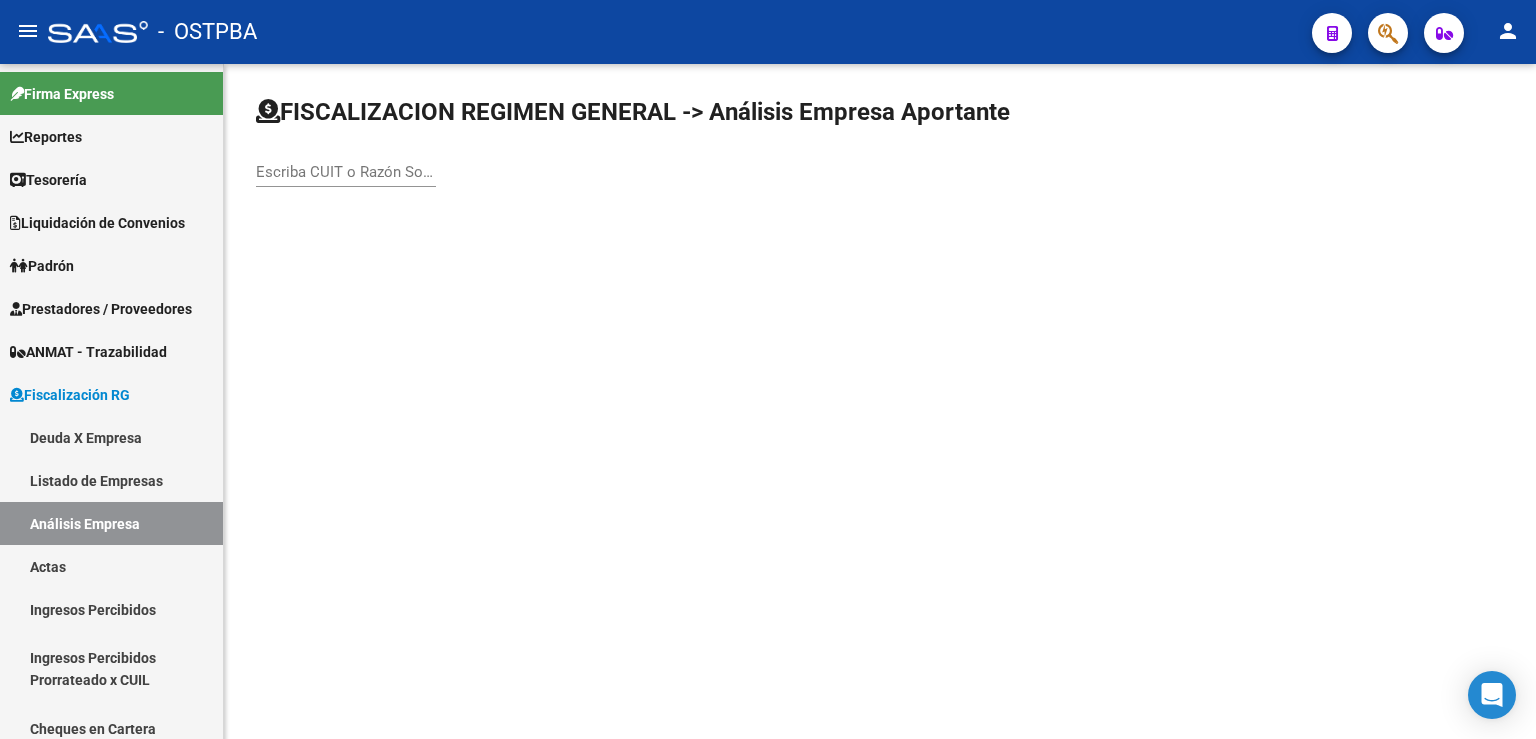 click on "Escriba CUIT o Razón Social para buscar" at bounding box center (346, 172) 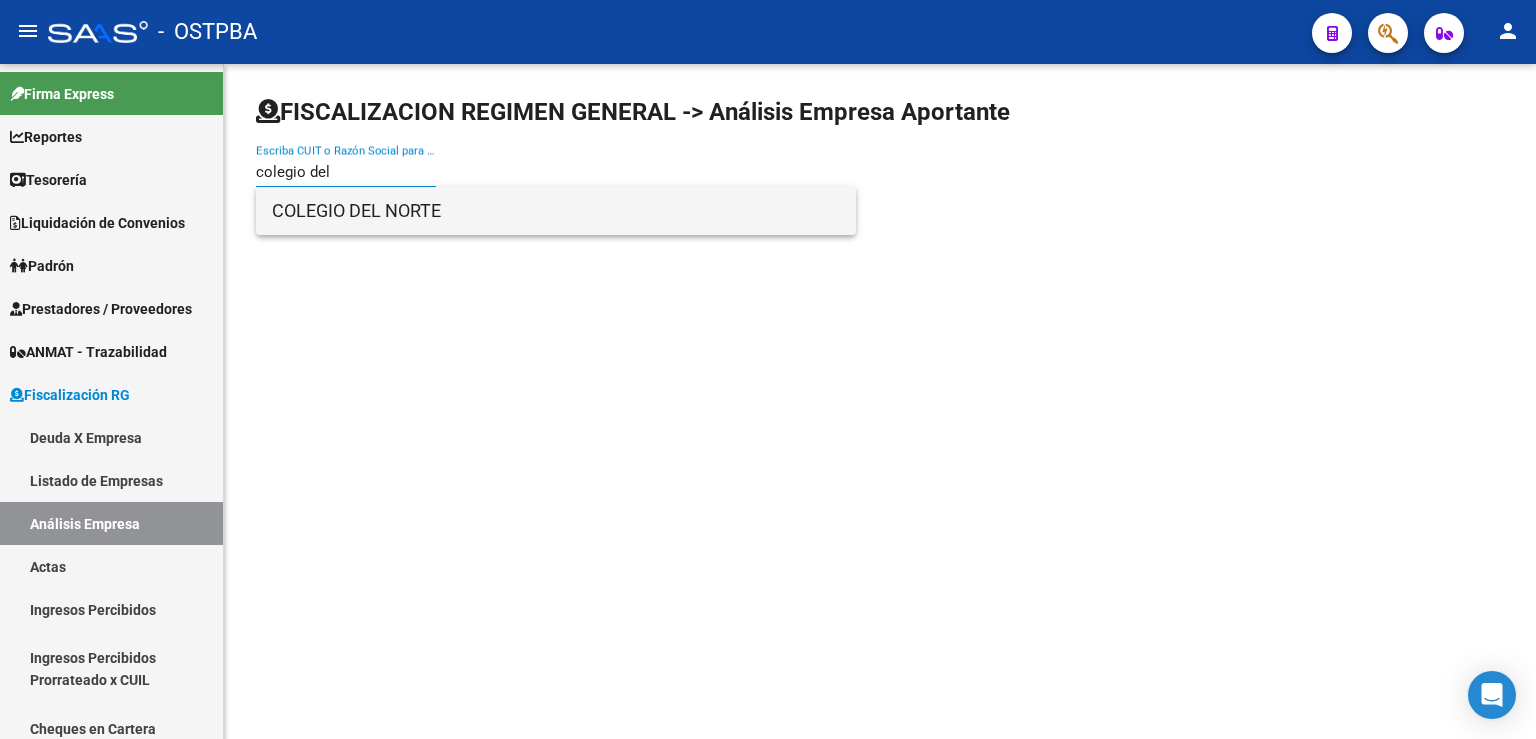 type on "colegio del" 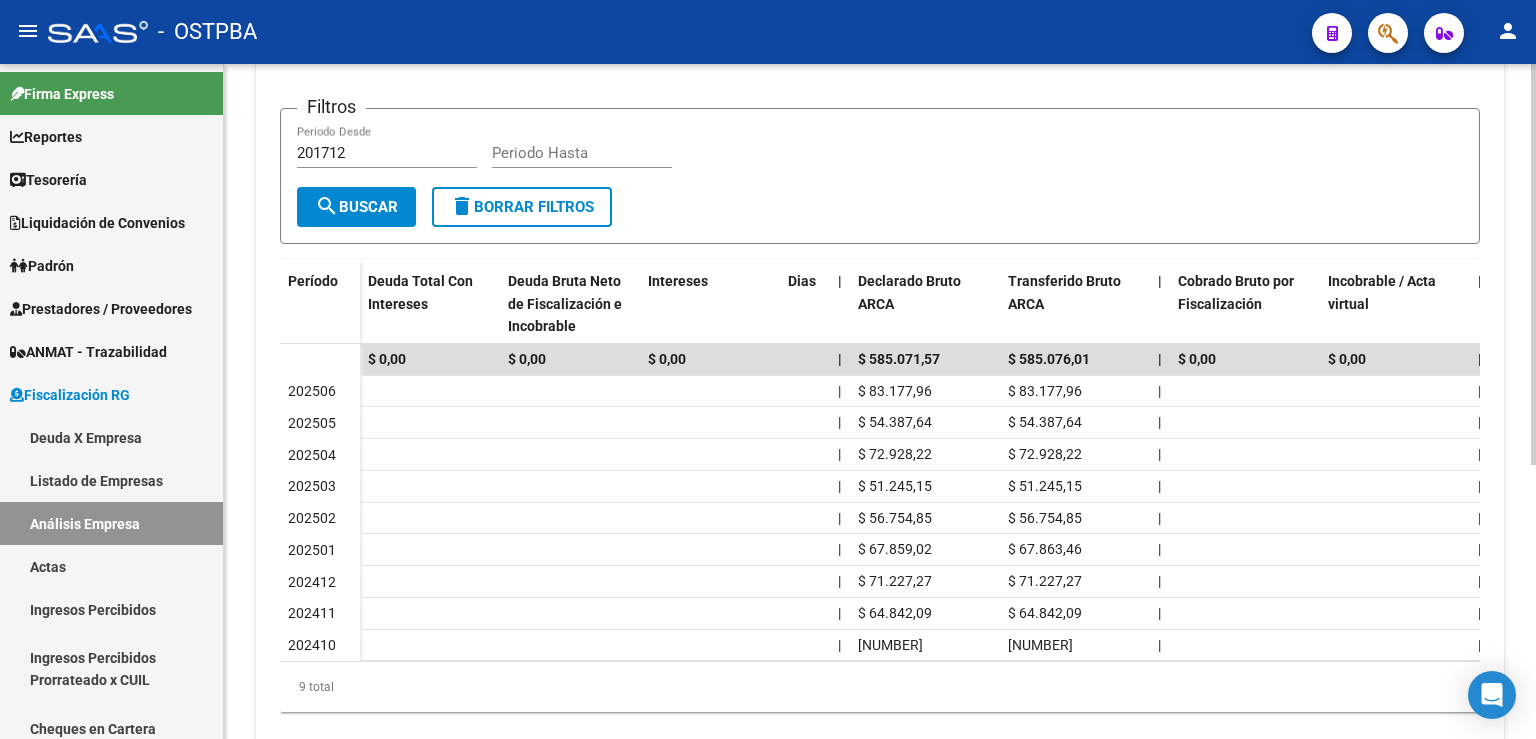 scroll, scrollTop: 410, scrollLeft: 0, axis: vertical 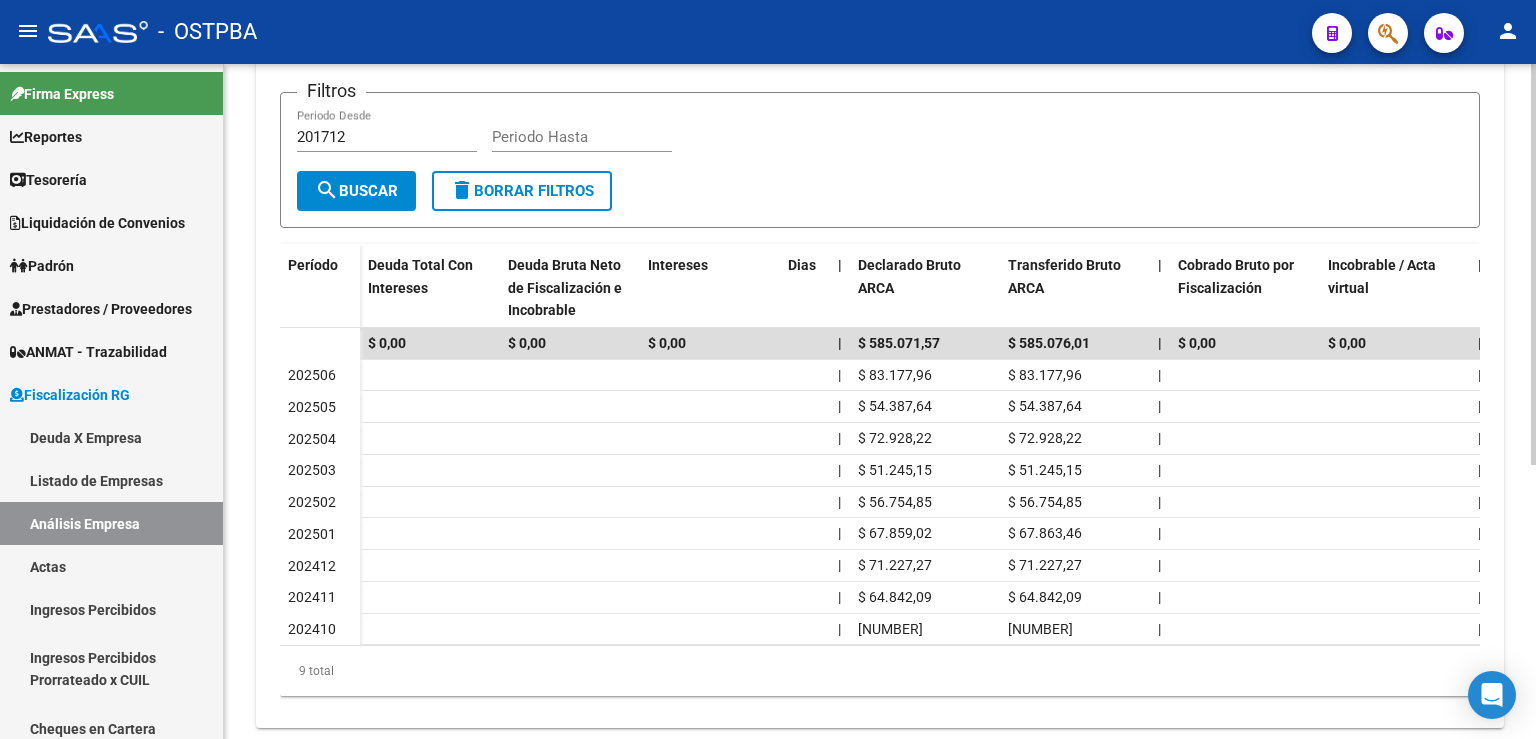 click 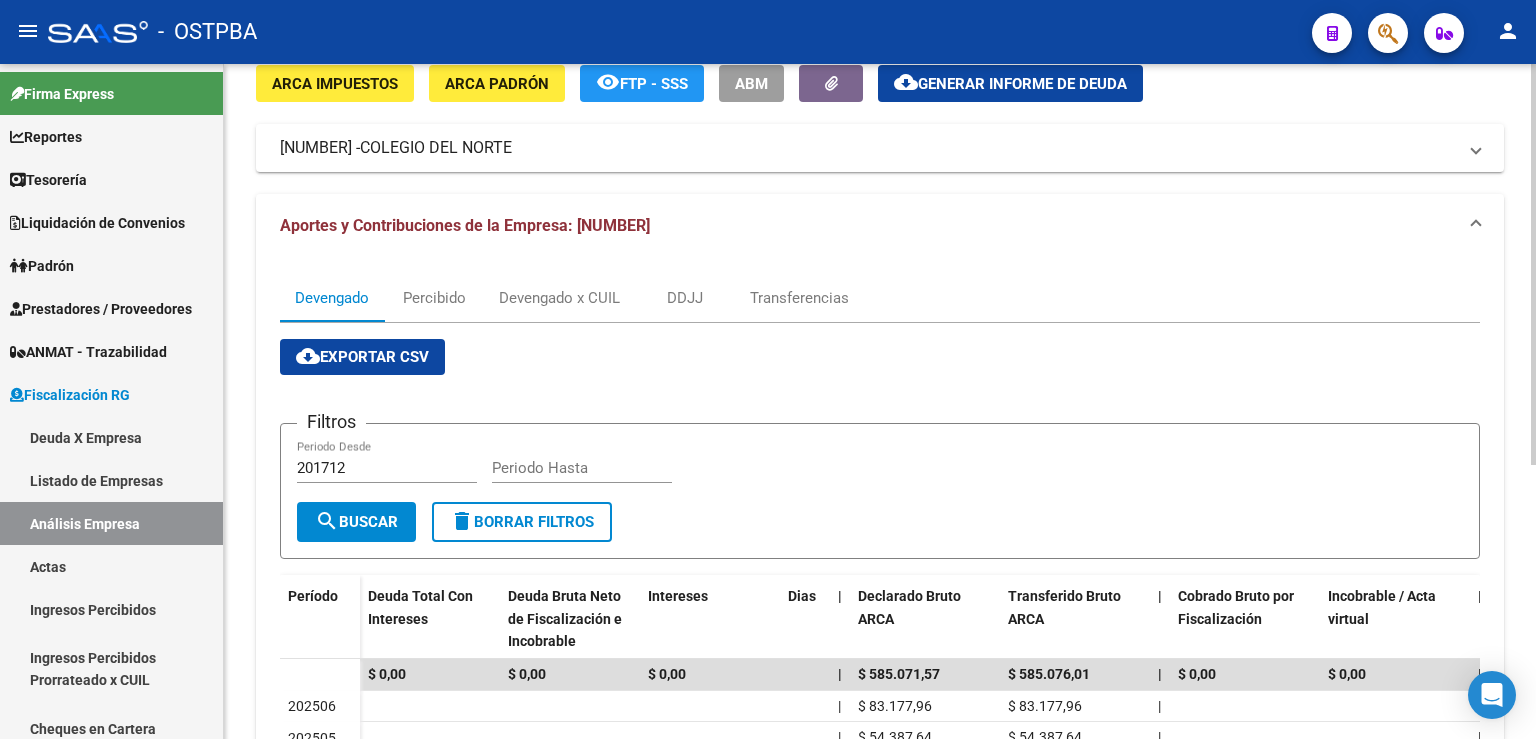 scroll, scrollTop: 0, scrollLeft: 0, axis: both 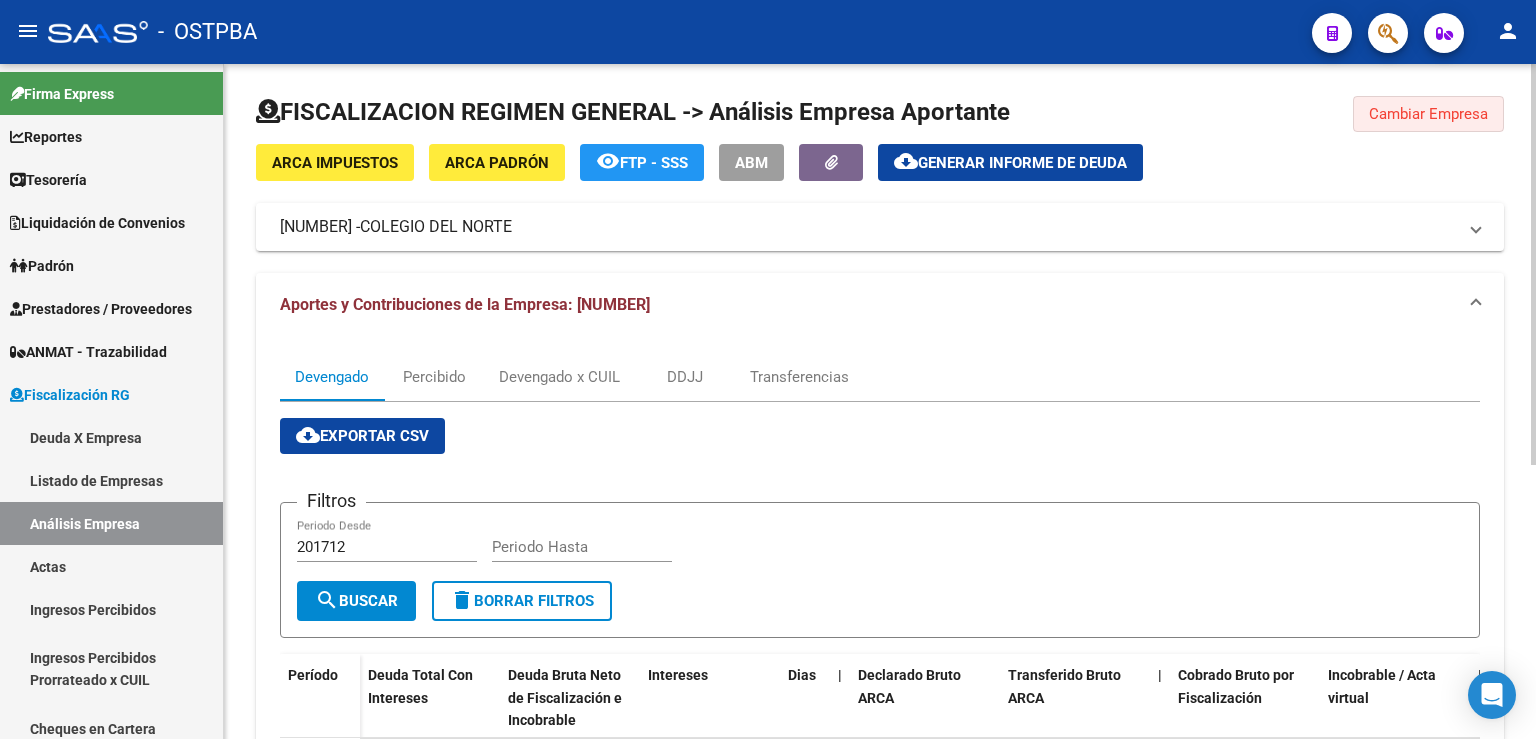 click on "Cambiar Empresa" 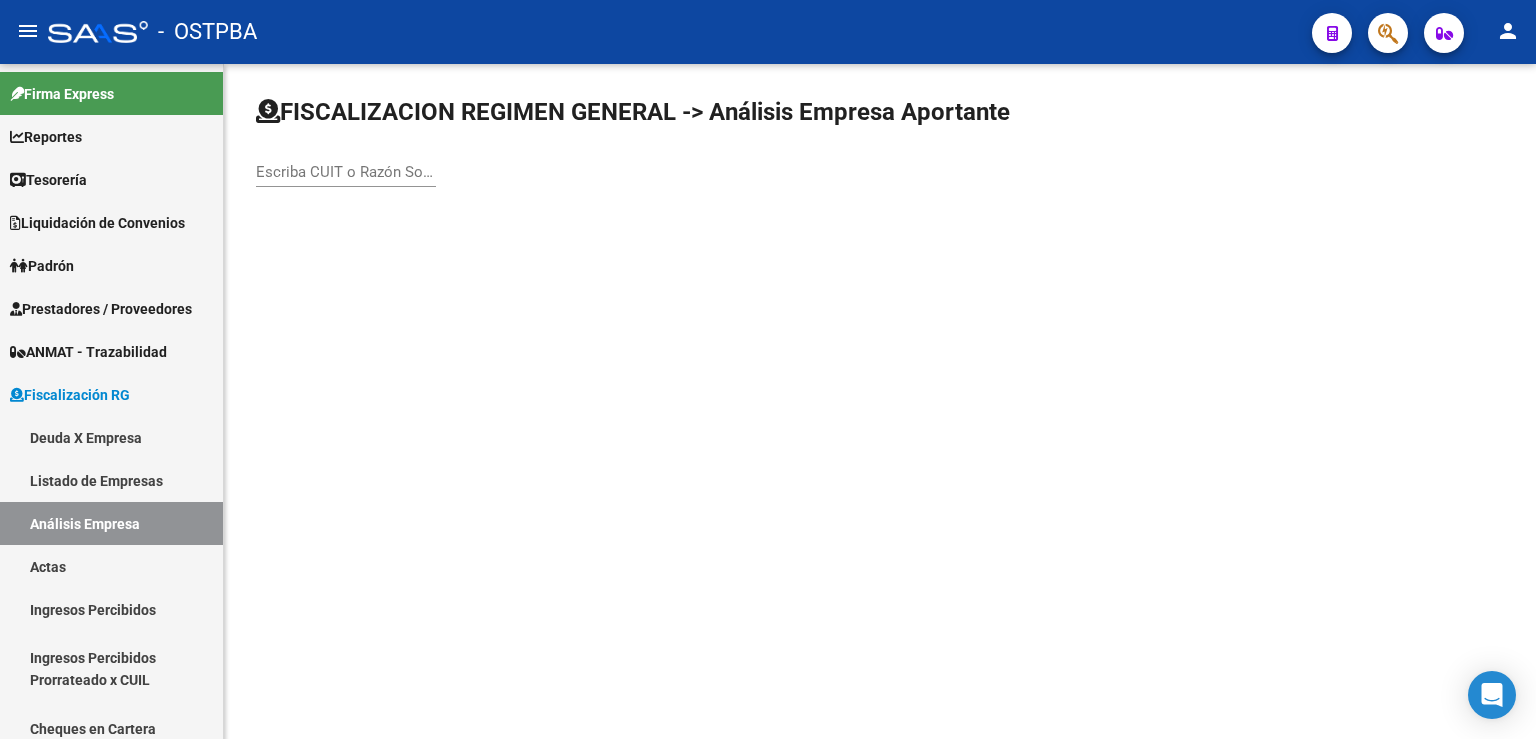 click on "Escriba CUIT o Razón Social para buscar" at bounding box center [346, 172] 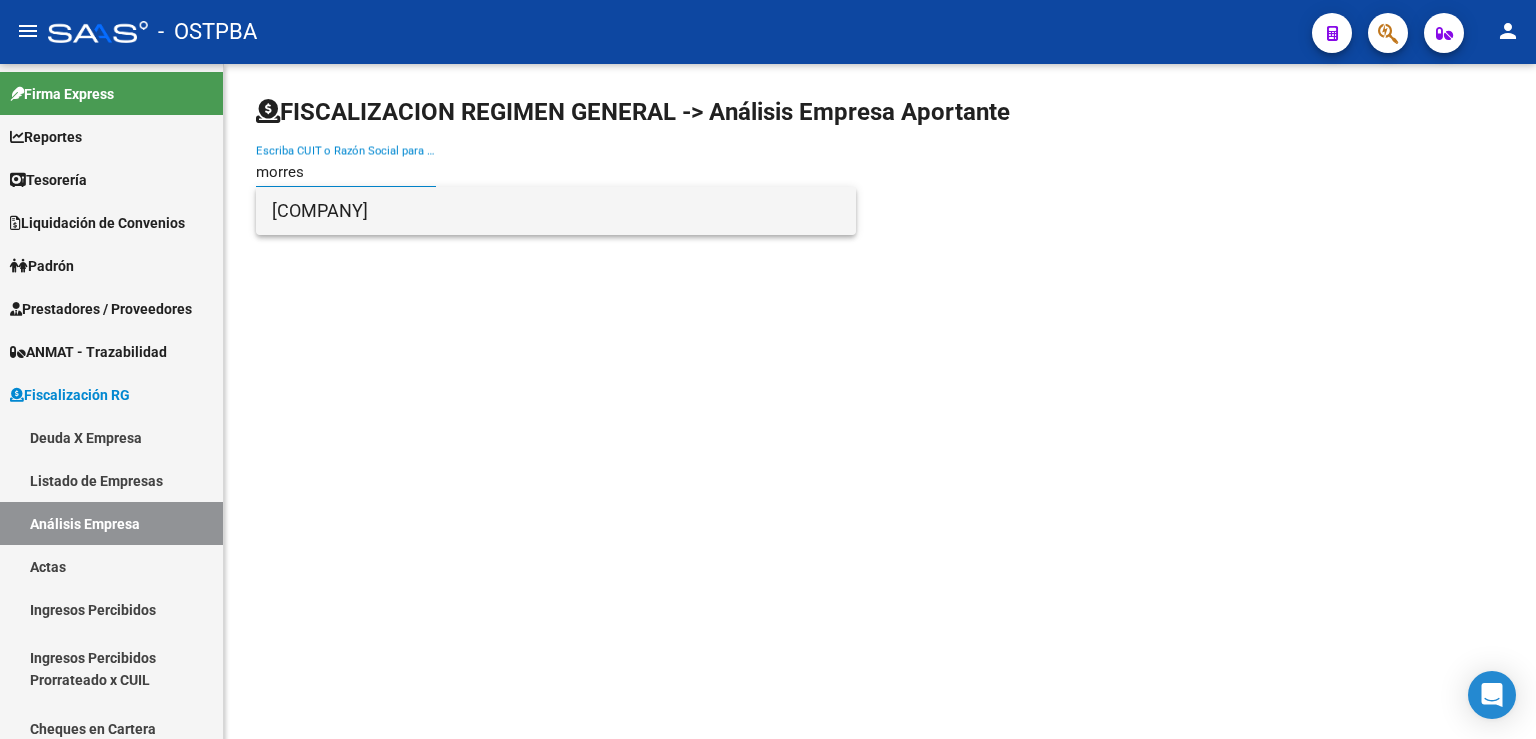type on "morres" 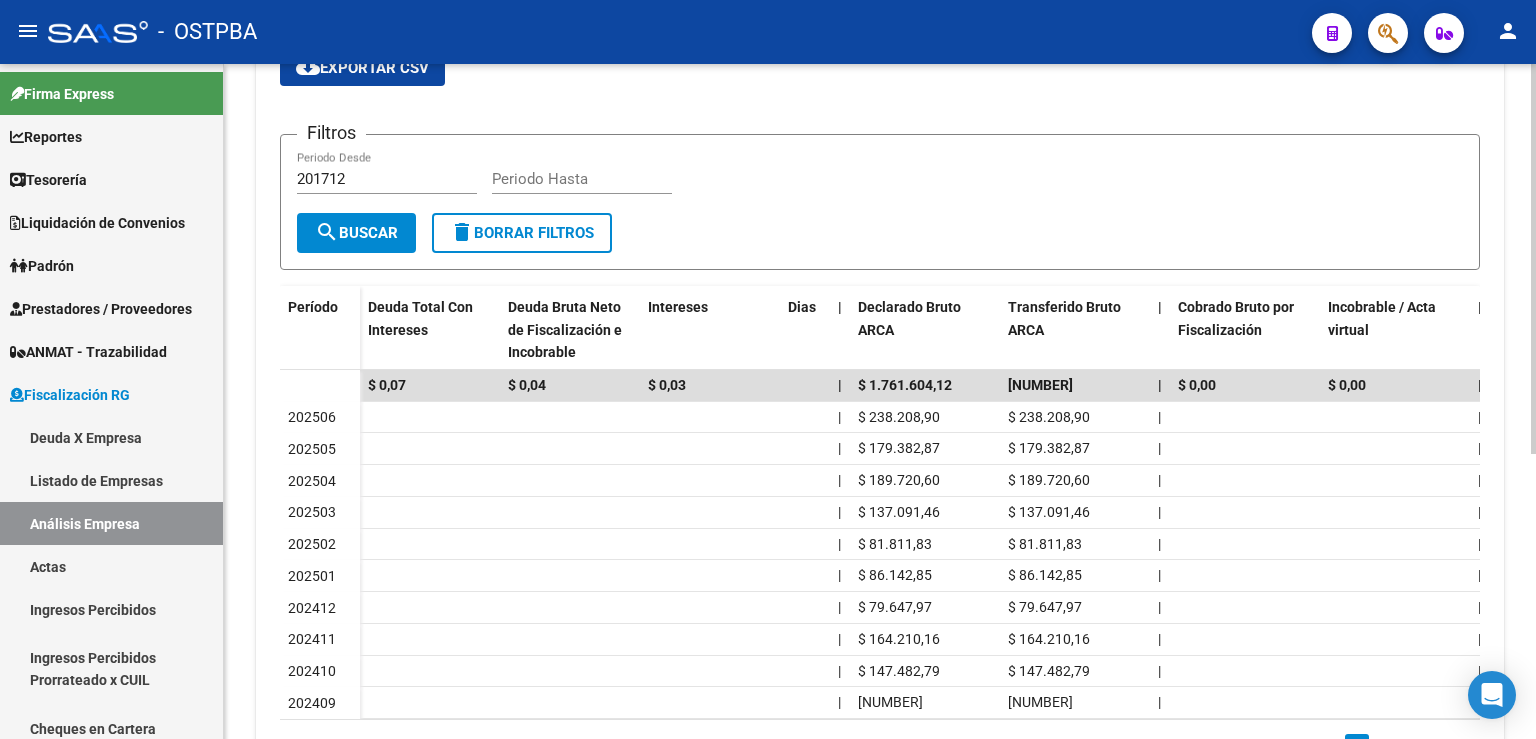 scroll, scrollTop: 380, scrollLeft: 0, axis: vertical 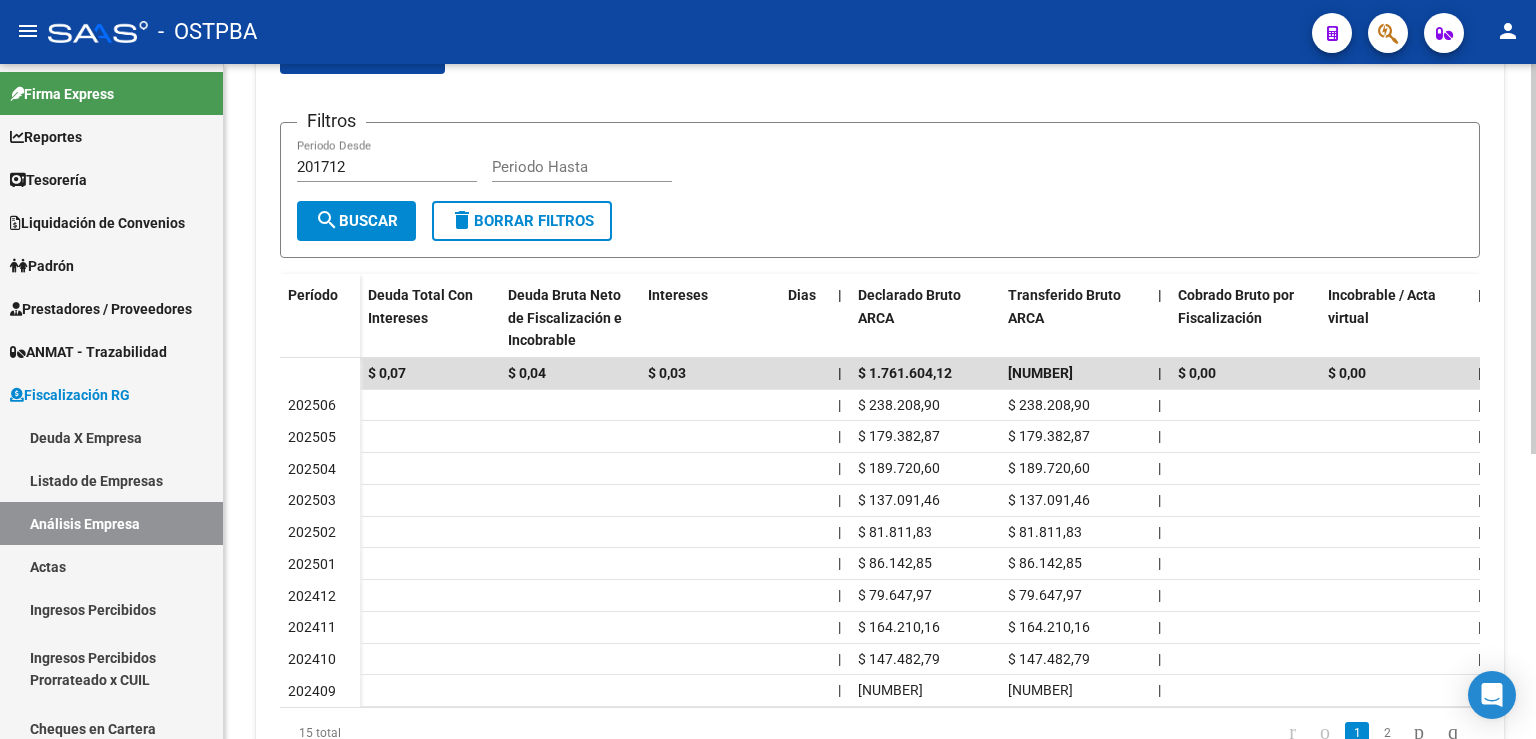 click 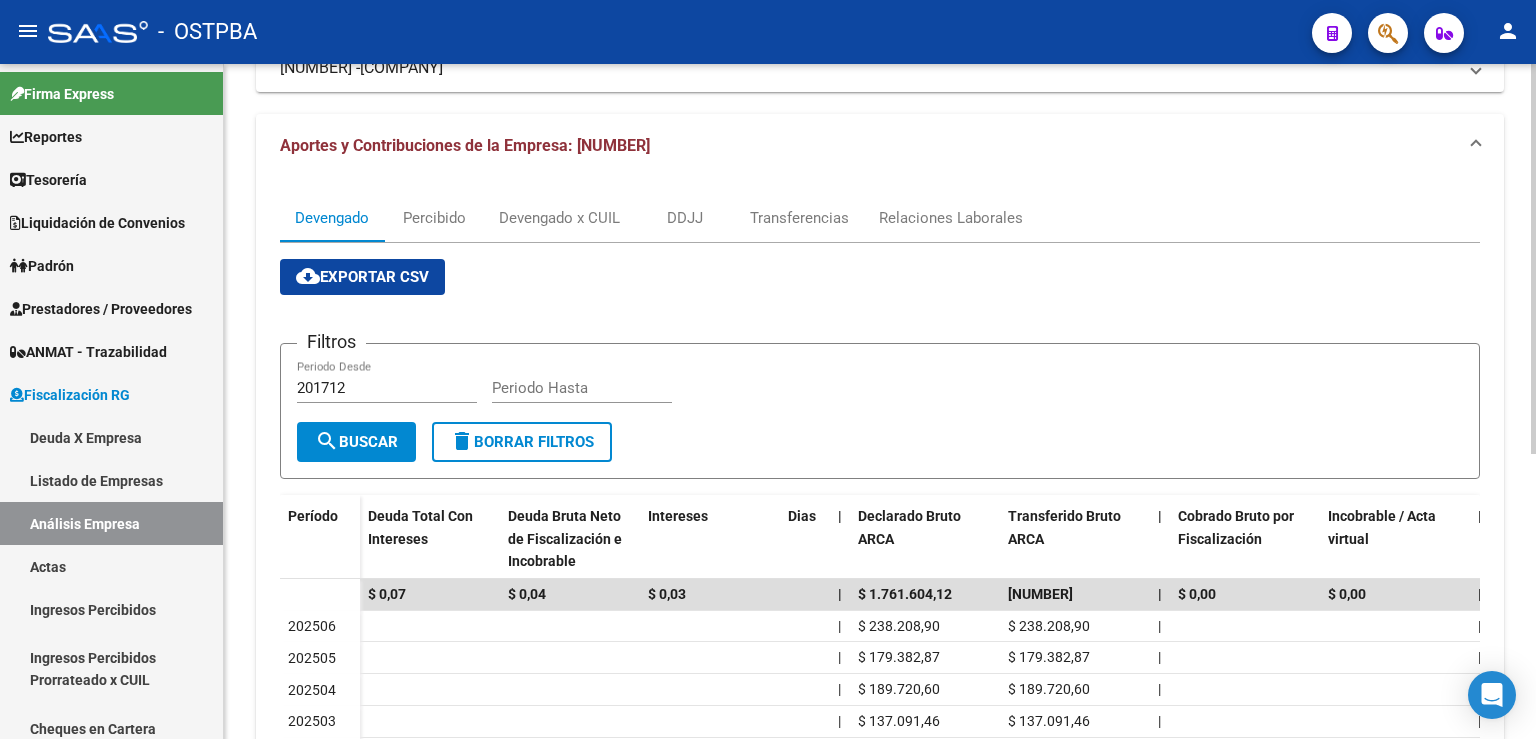 scroll, scrollTop: 48, scrollLeft: 0, axis: vertical 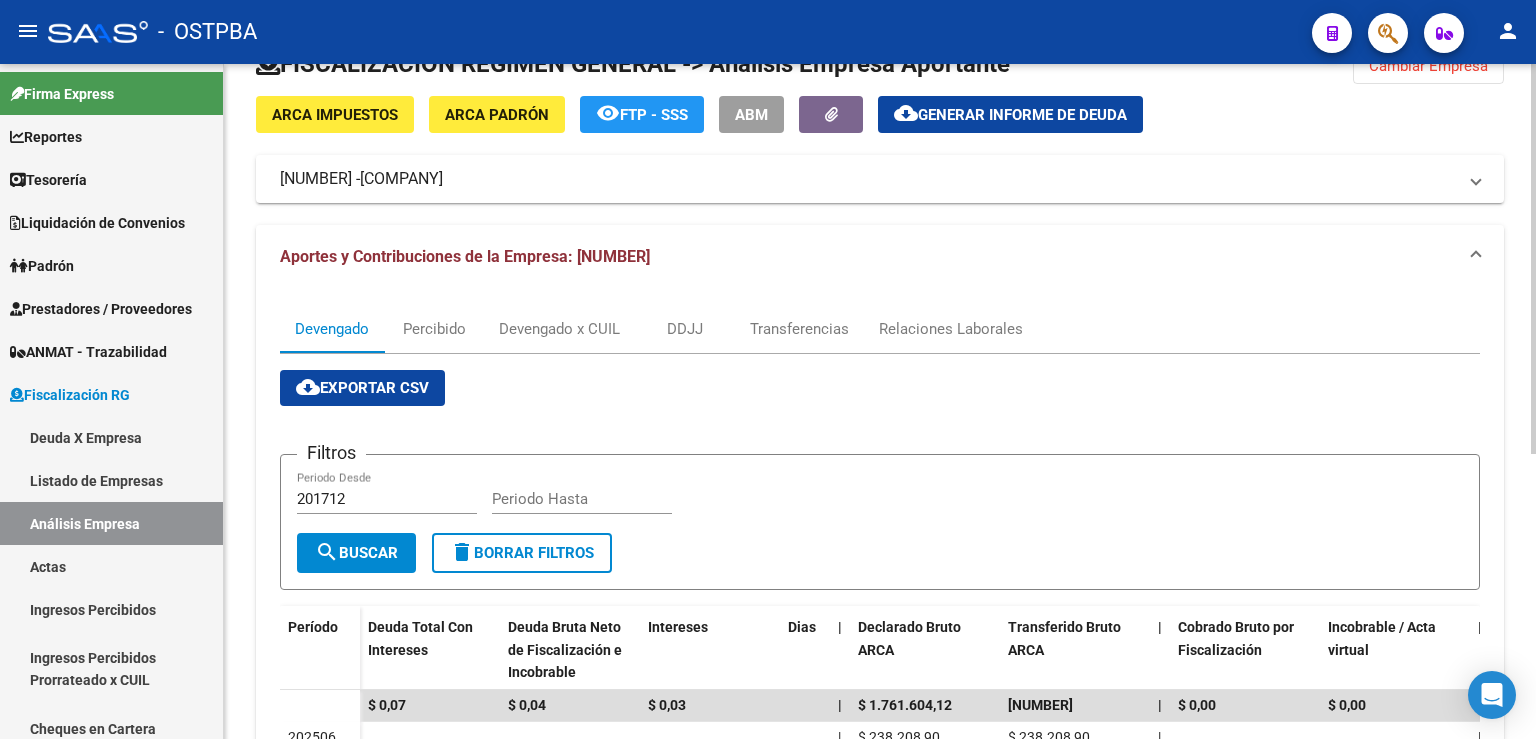 click on "Cambiar Empresa" 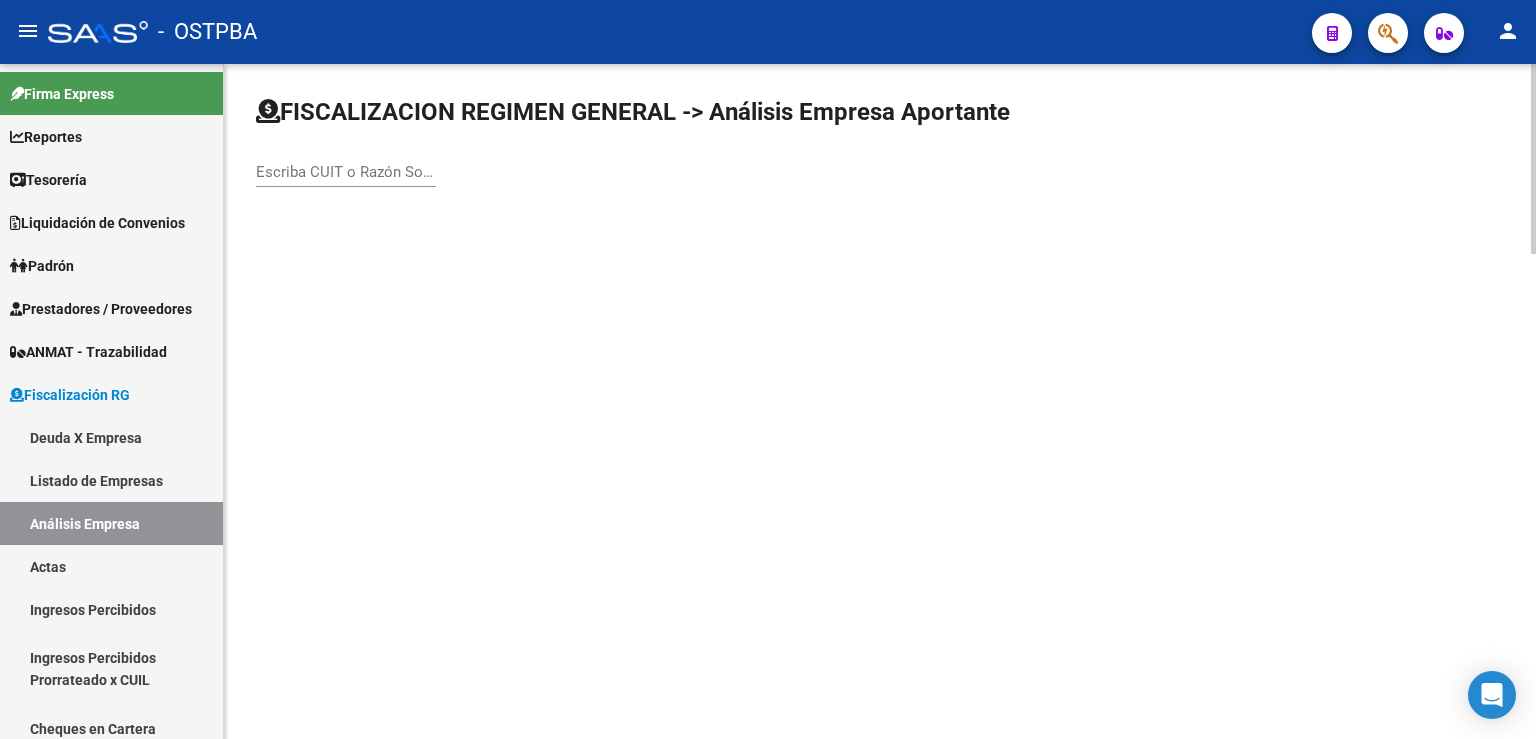 scroll, scrollTop: 0, scrollLeft: 0, axis: both 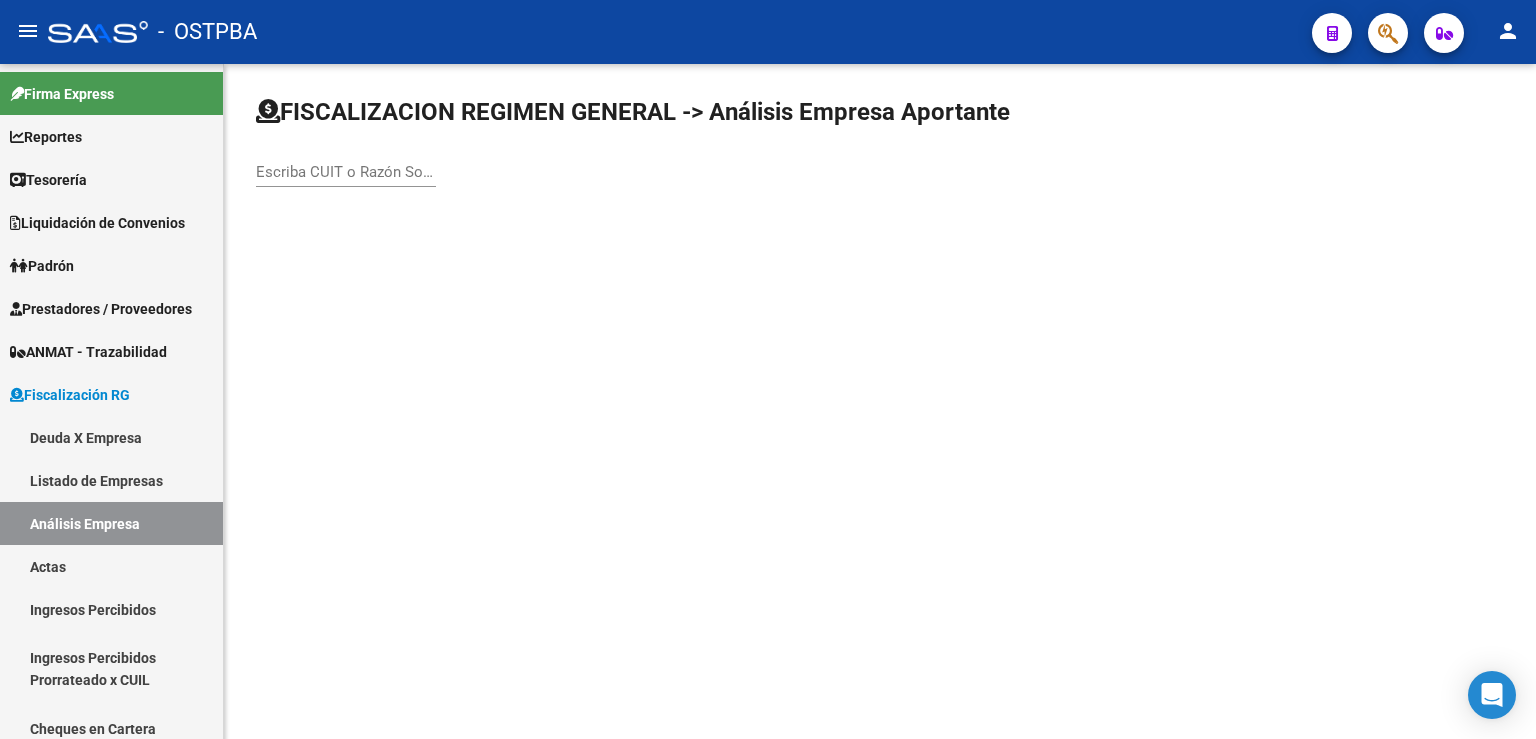 click on "Escriba CUIT o Razón Social para buscar" at bounding box center [346, 172] 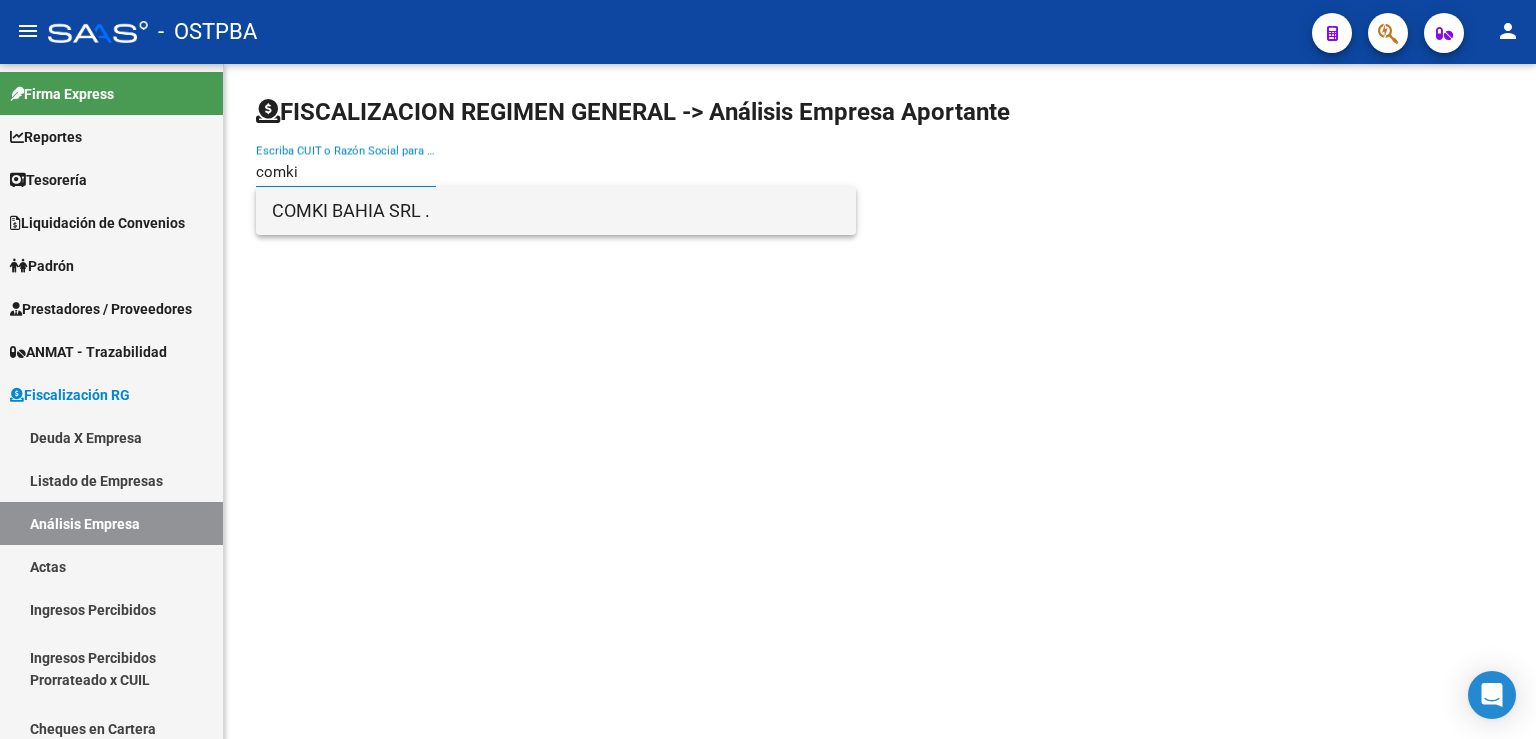 type on "comki" 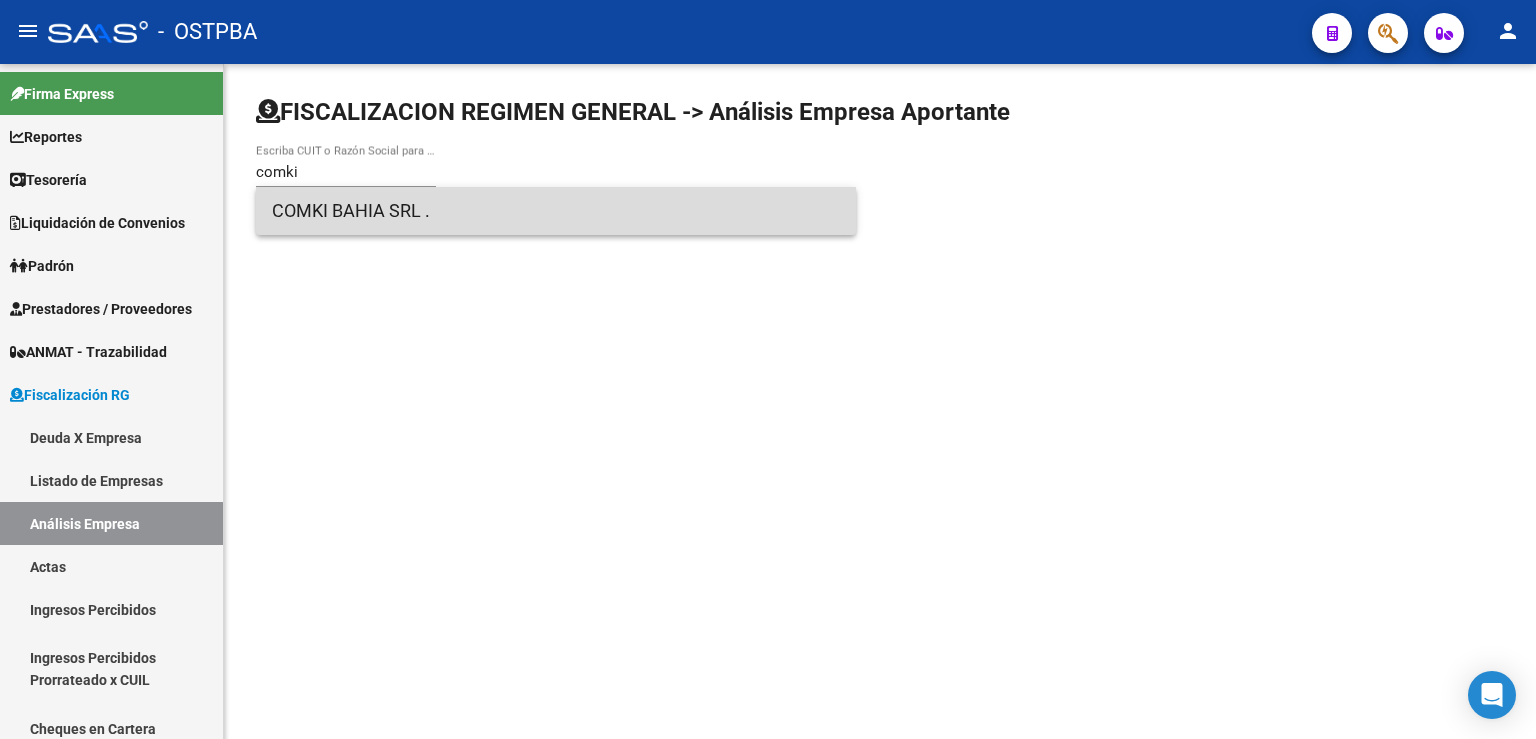 click on "COMKI BAHIA SRL ." at bounding box center (556, 211) 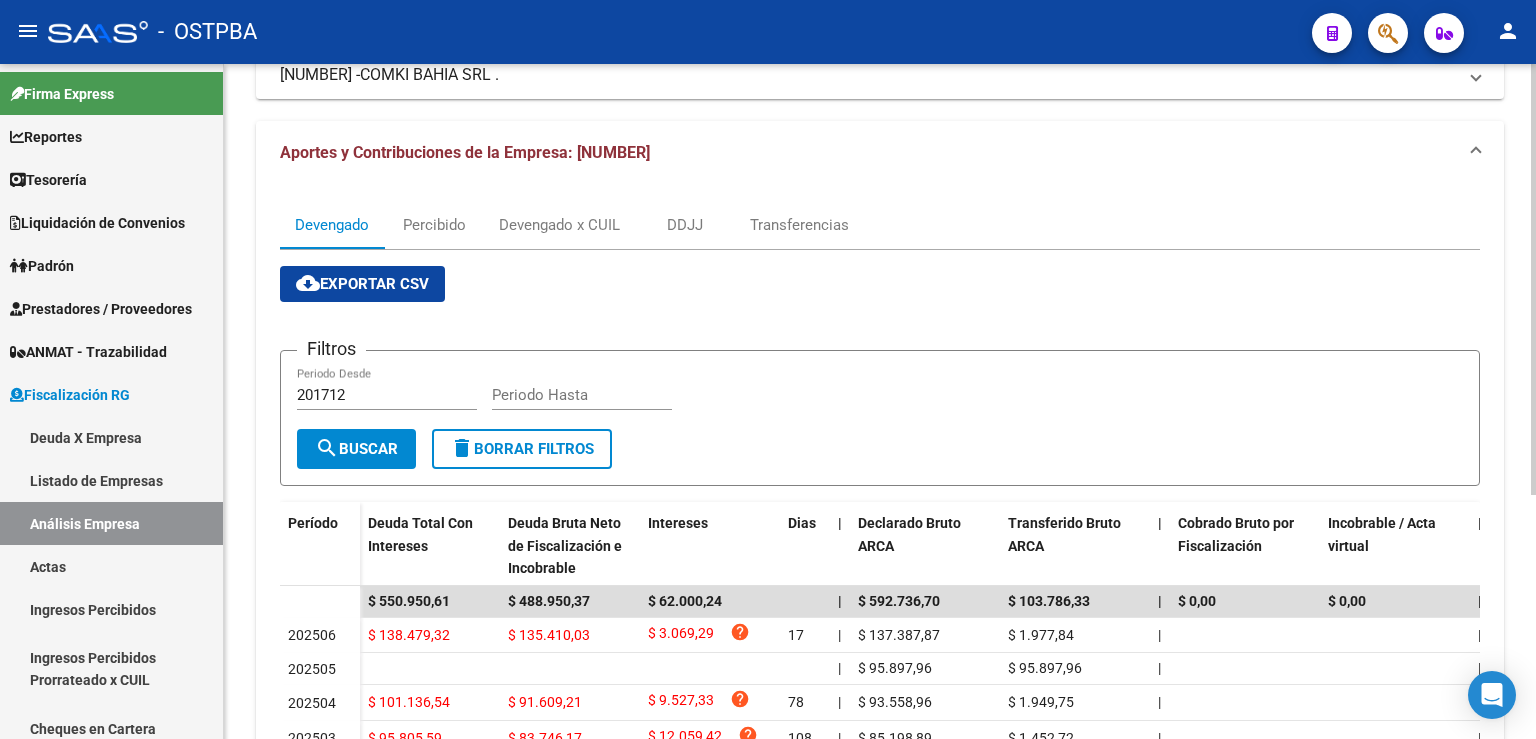 scroll, scrollTop: 383, scrollLeft: 0, axis: vertical 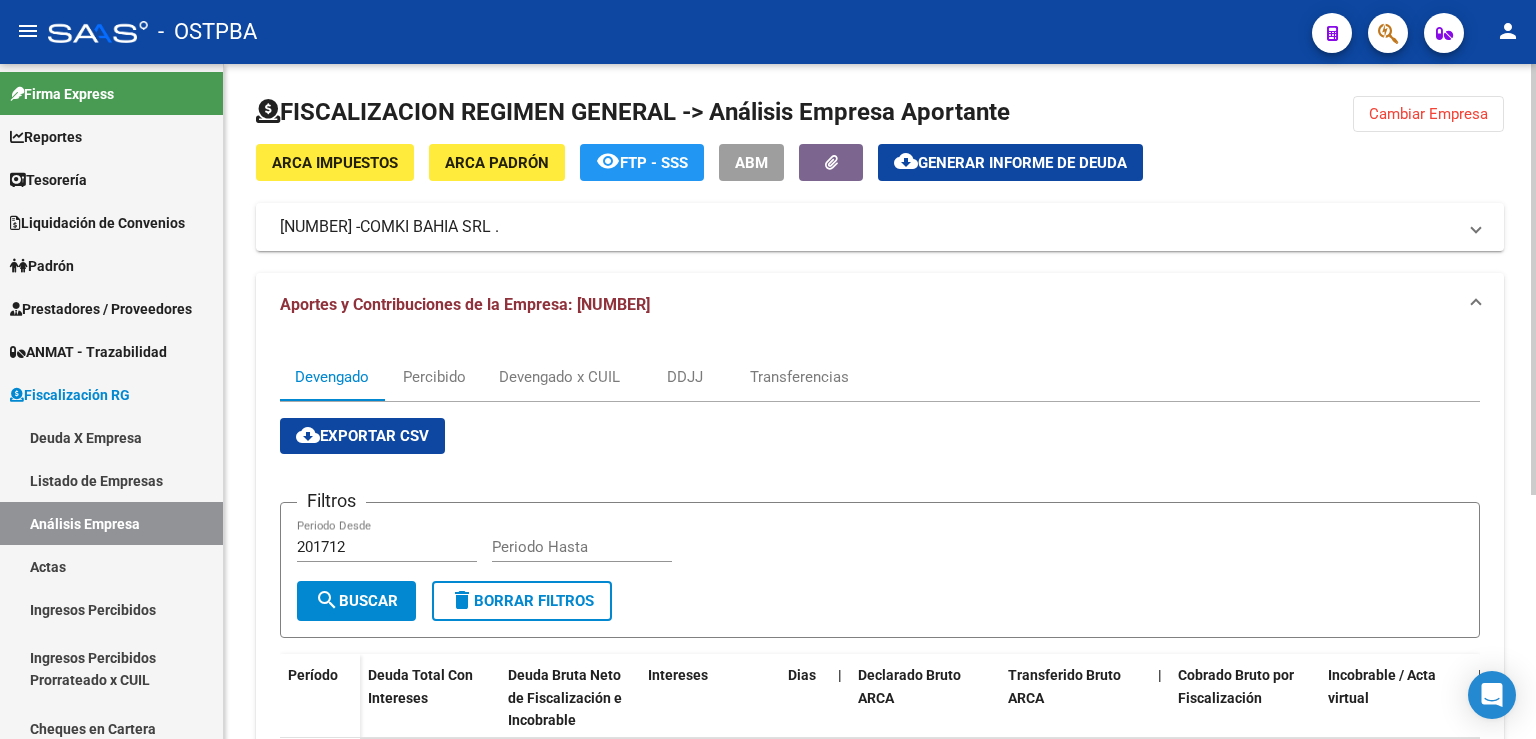 click 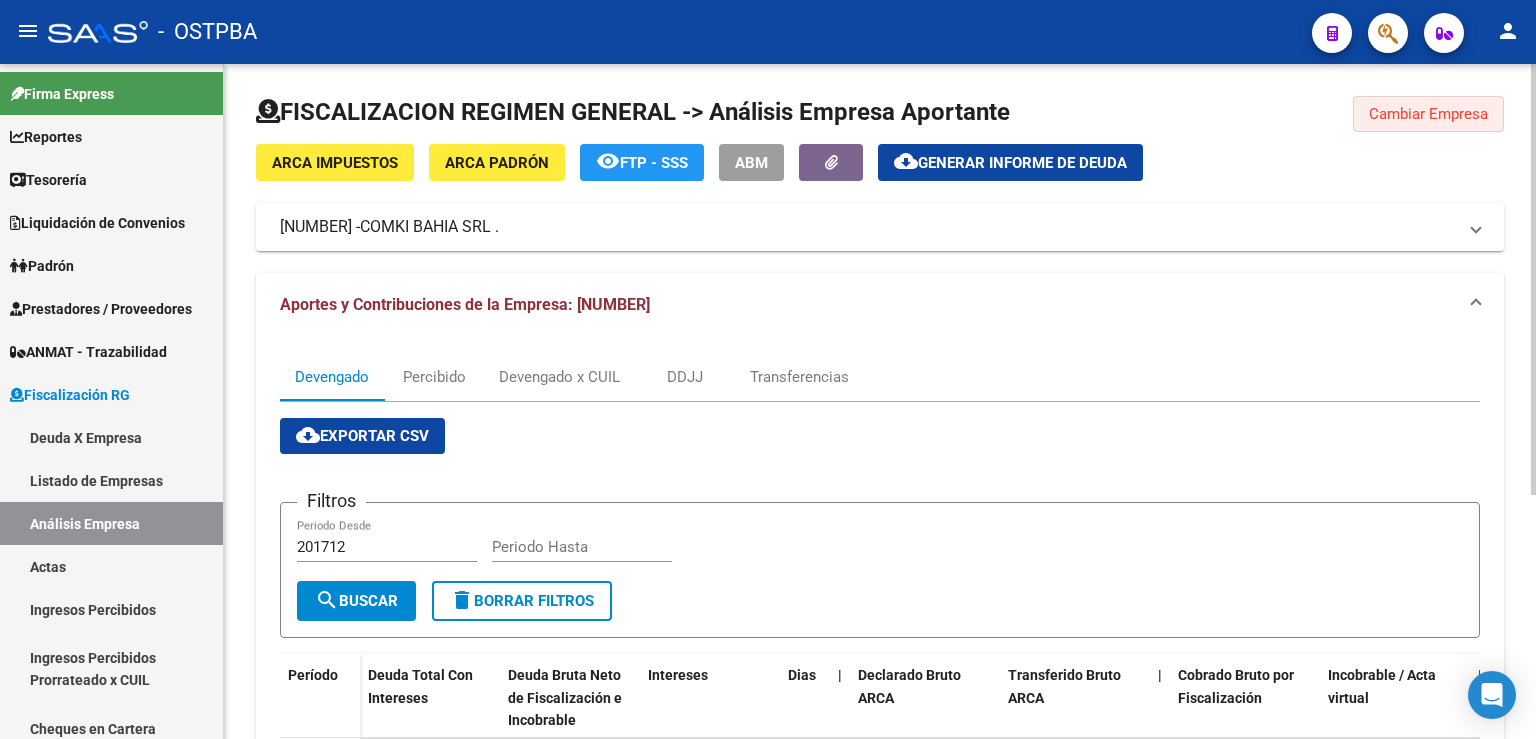 click on "Cambiar Empresa" 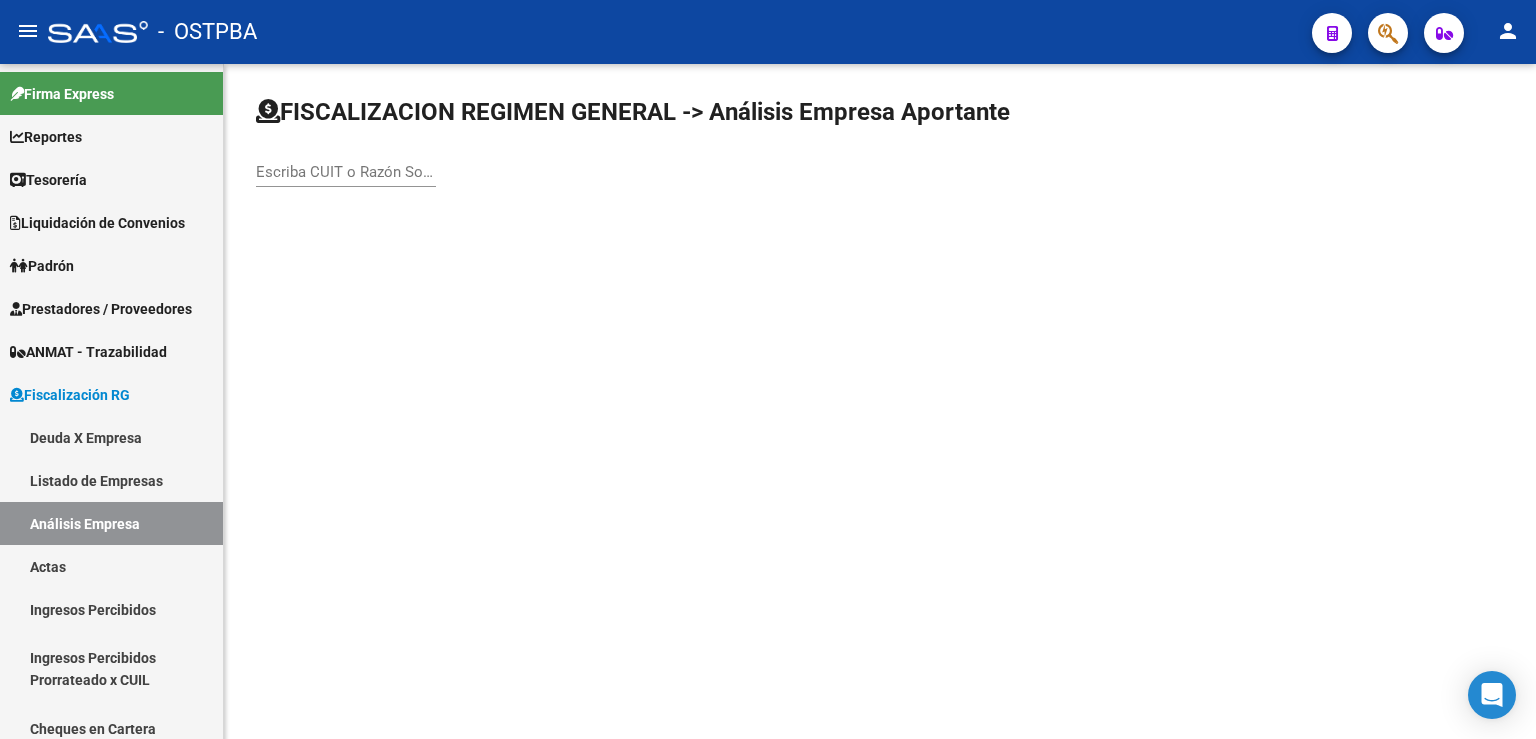 click on "Escriba CUIT o Razón Social para buscar" at bounding box center [346, 172] 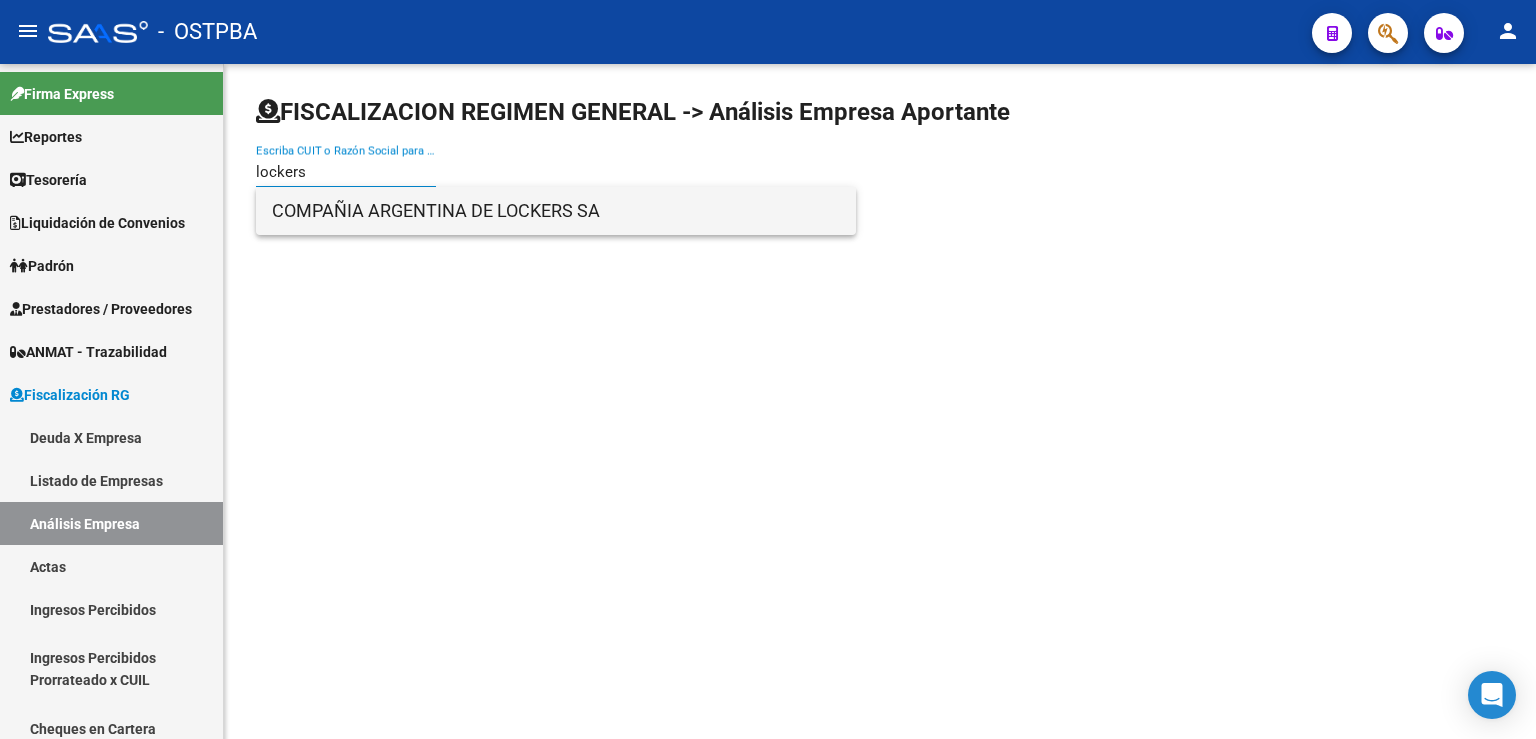 type on "lockers" 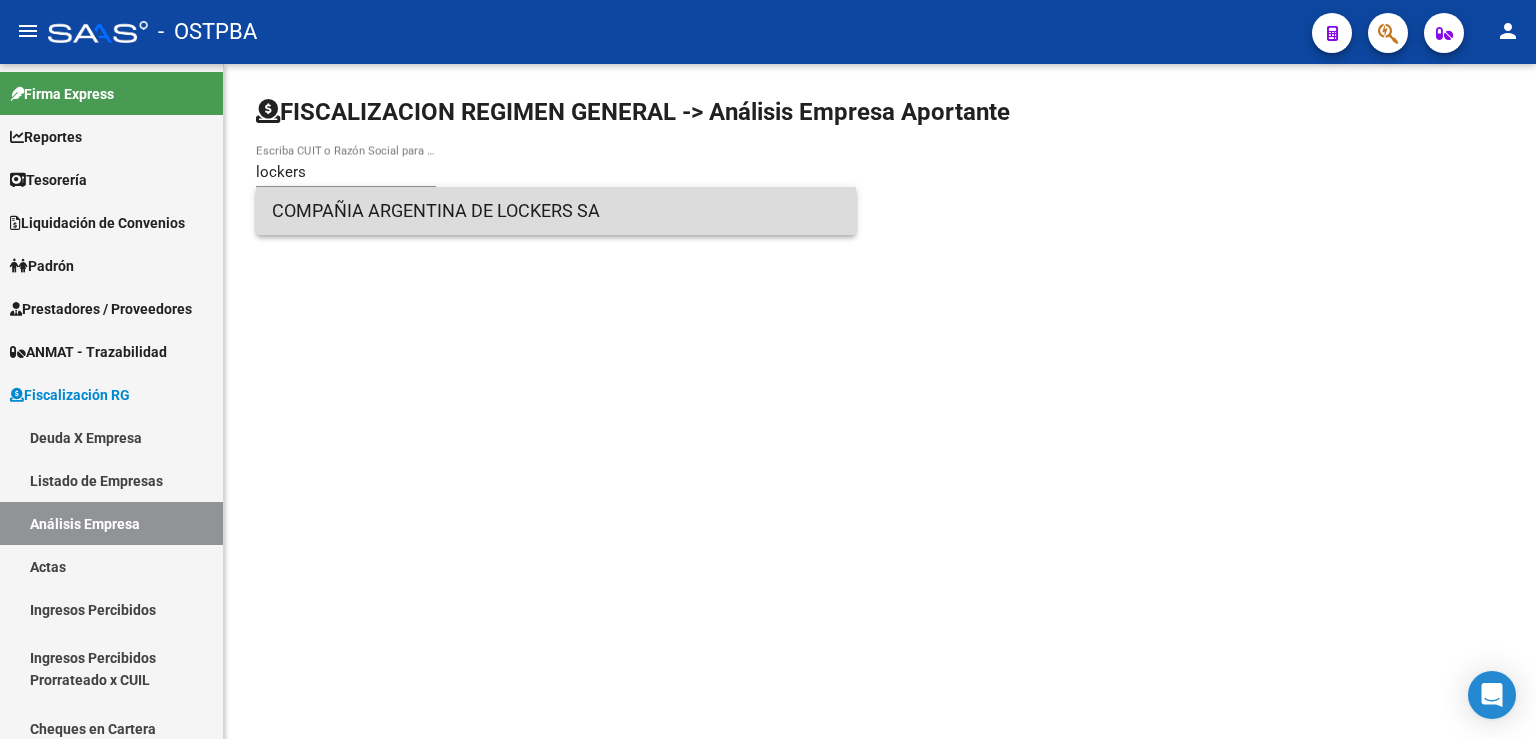 click on "COMPAÑIA ARGENTINA DE LOCKERS SA" at bounding box center (556, 211) 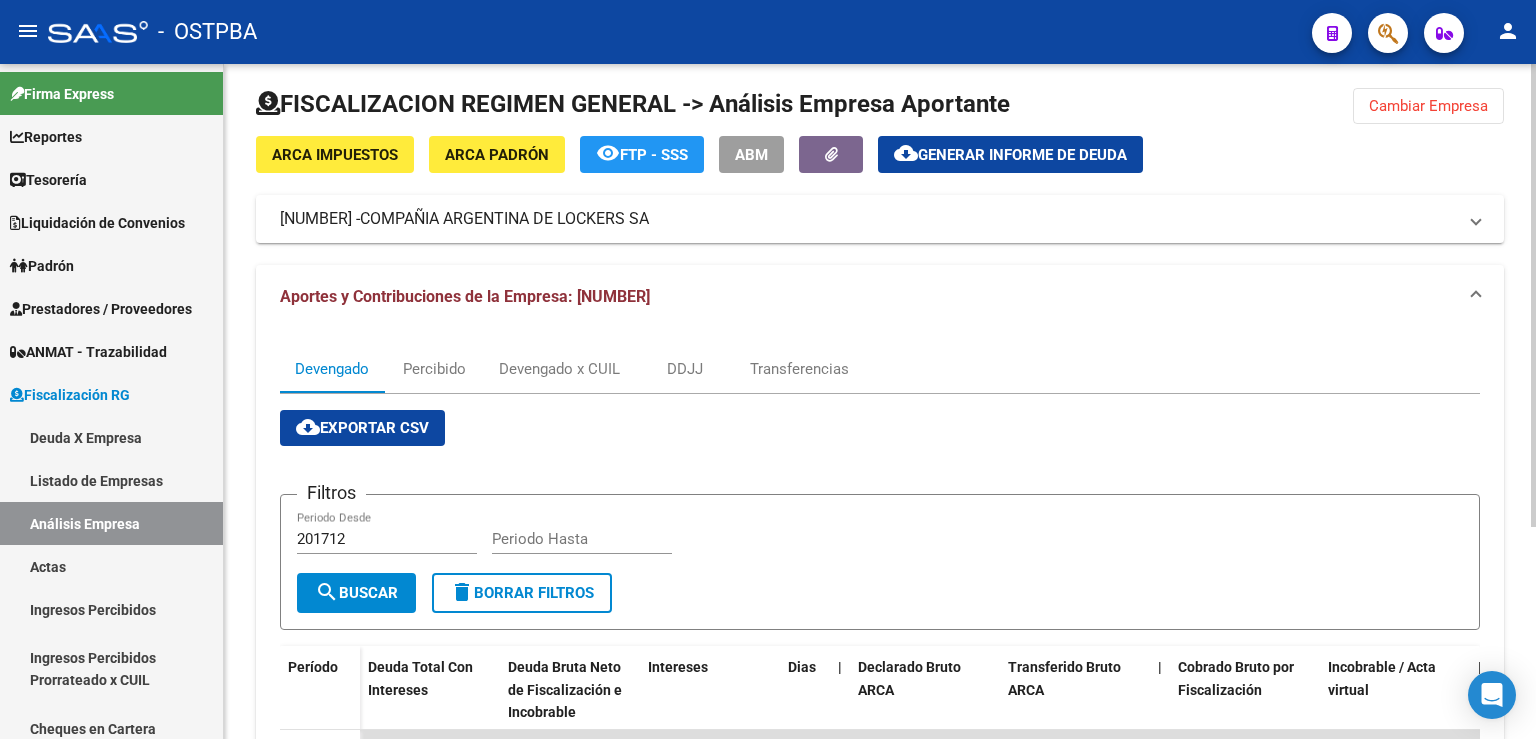 scroll, scrollTop: 0, scrollLeft: 0, axis: both 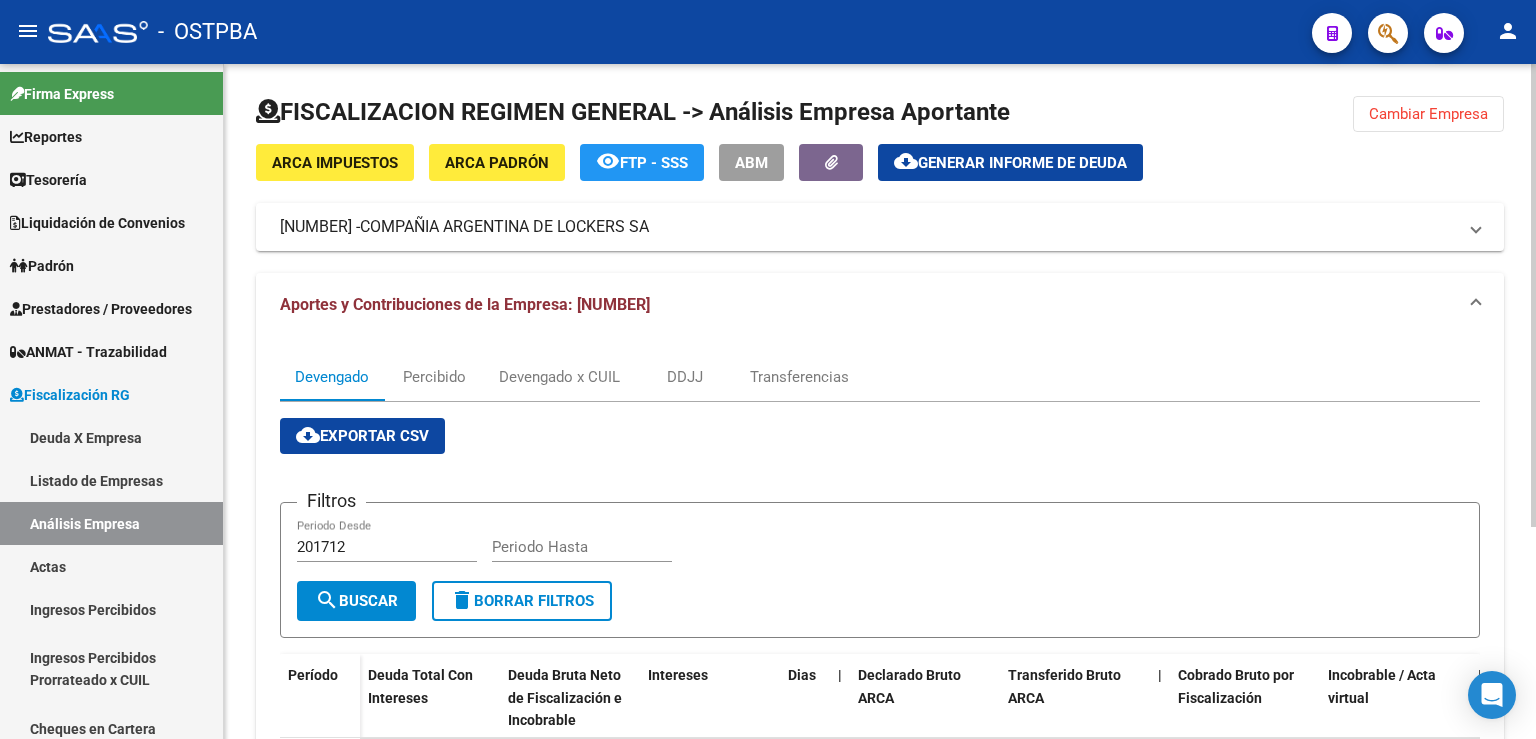 click on "Cambiar Empresa" 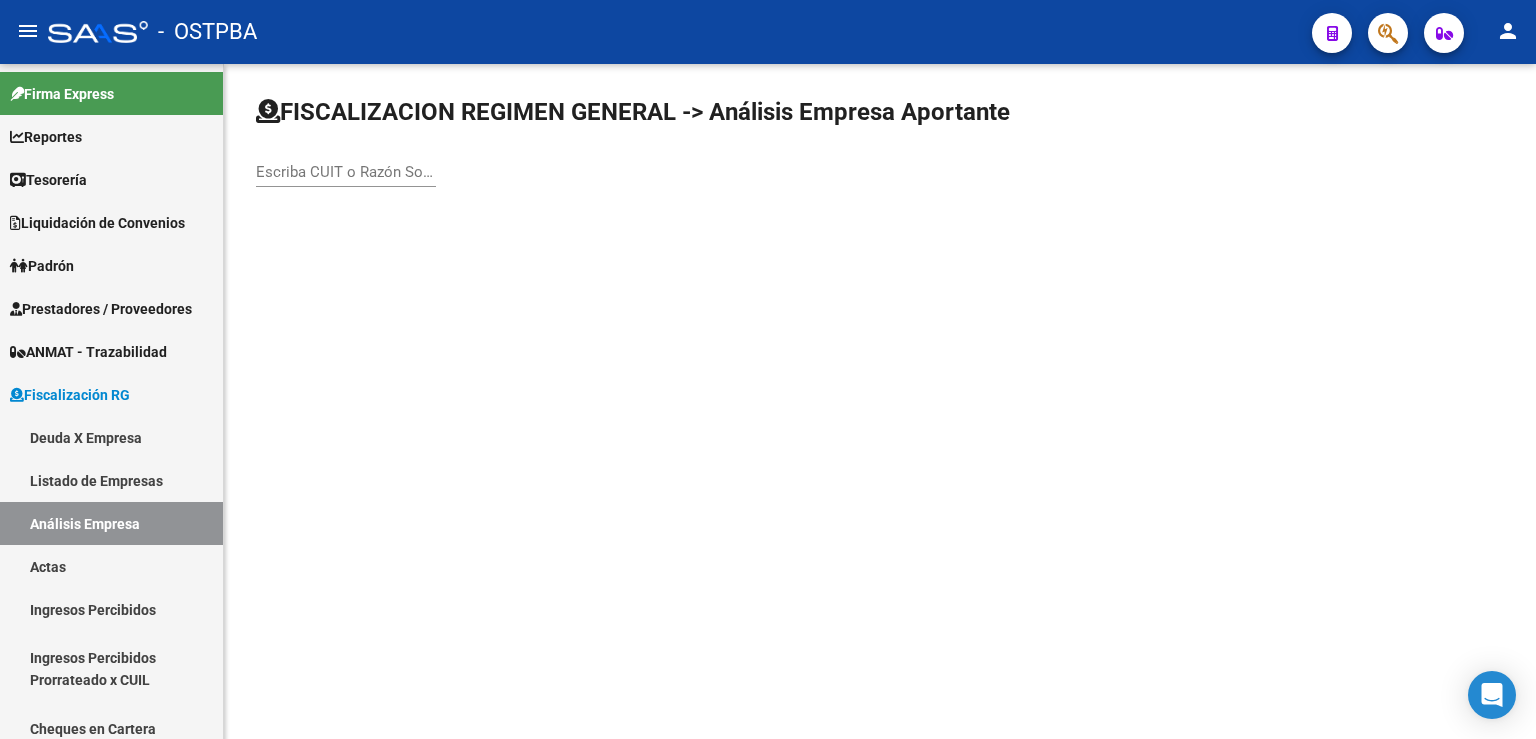 click on "Escriba CUIT o Razón Social para buscar" at bounding box center [346, 172] 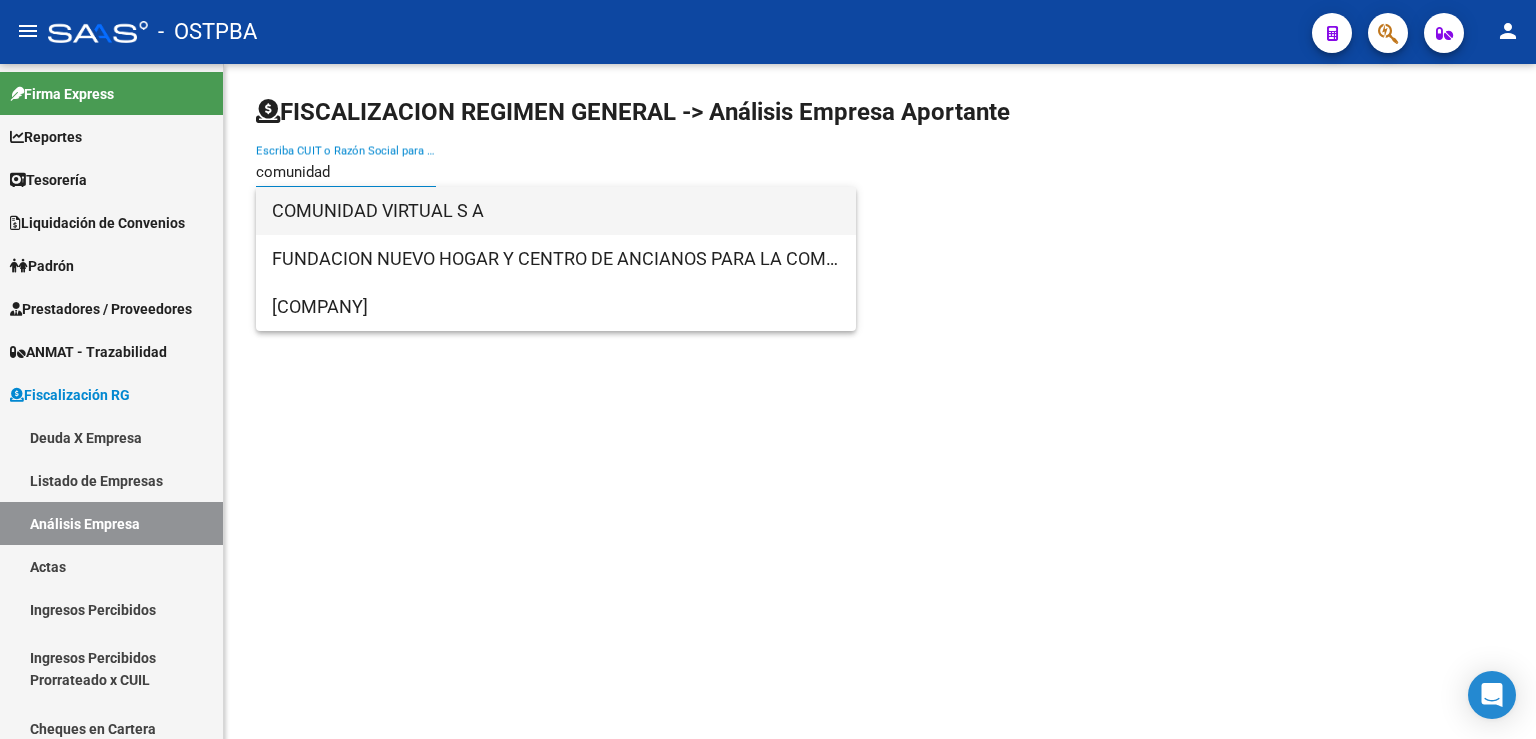 type on "comunidad" 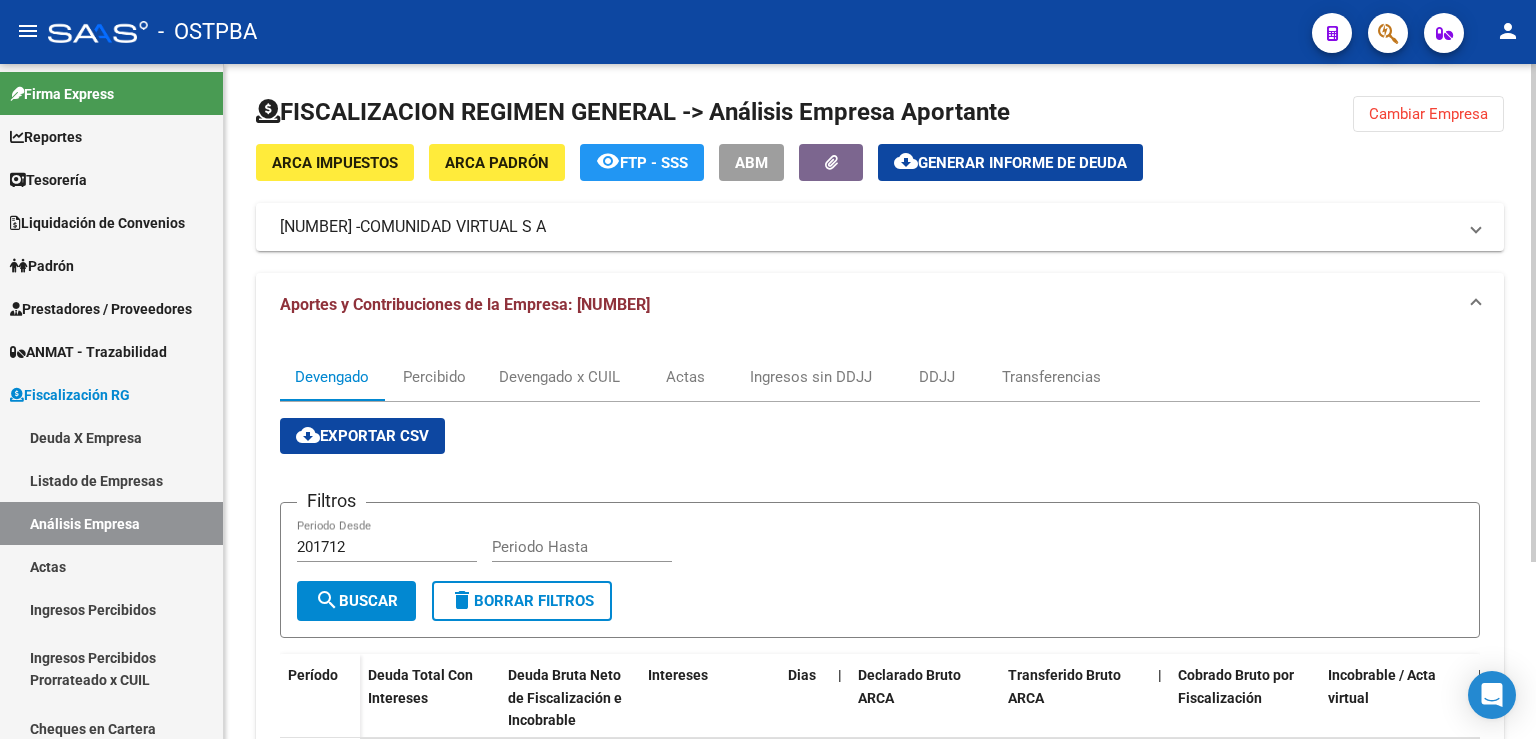 click on "Cambiar Empresa" 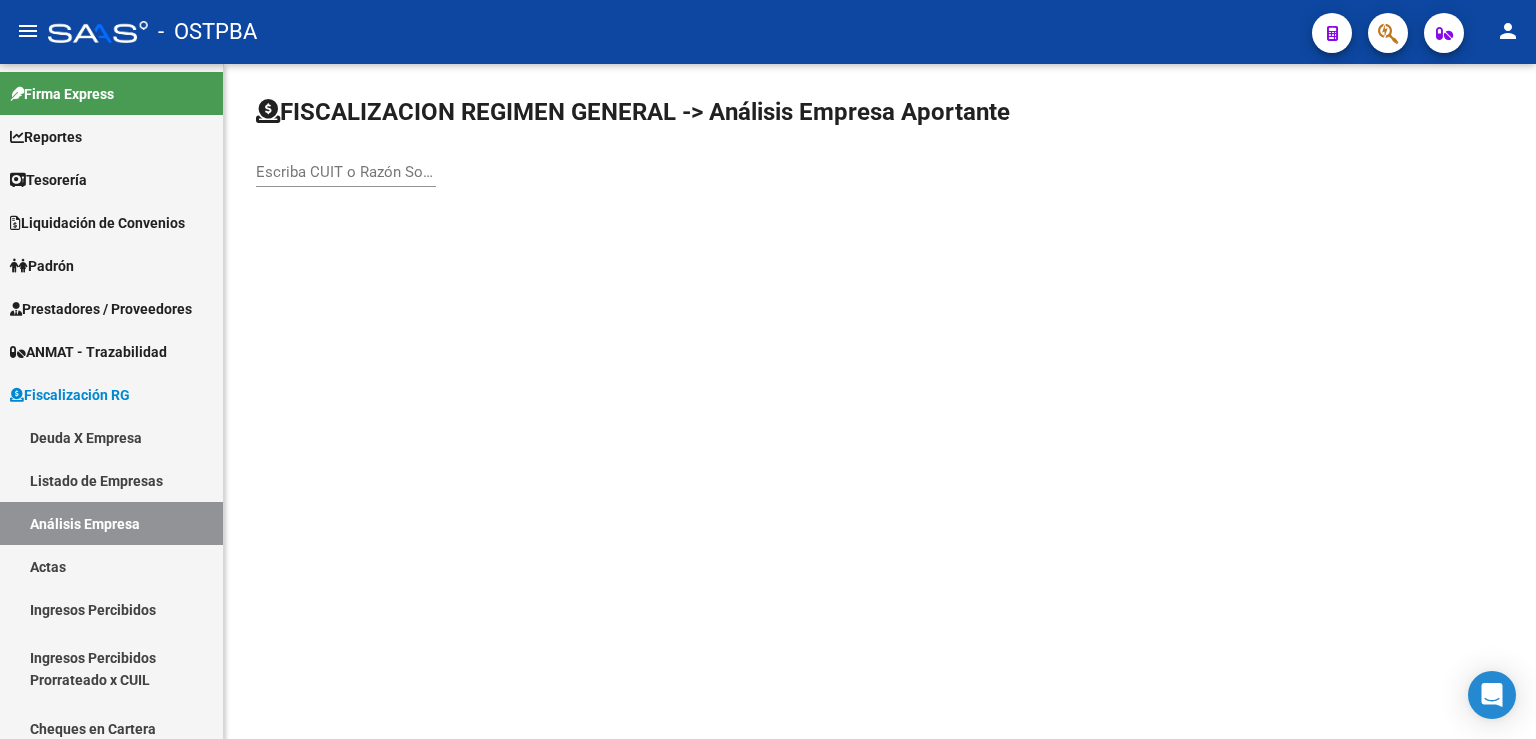 click on "Escriba CUIT o Razón Social para buscar" at bounding box center [346, 172] 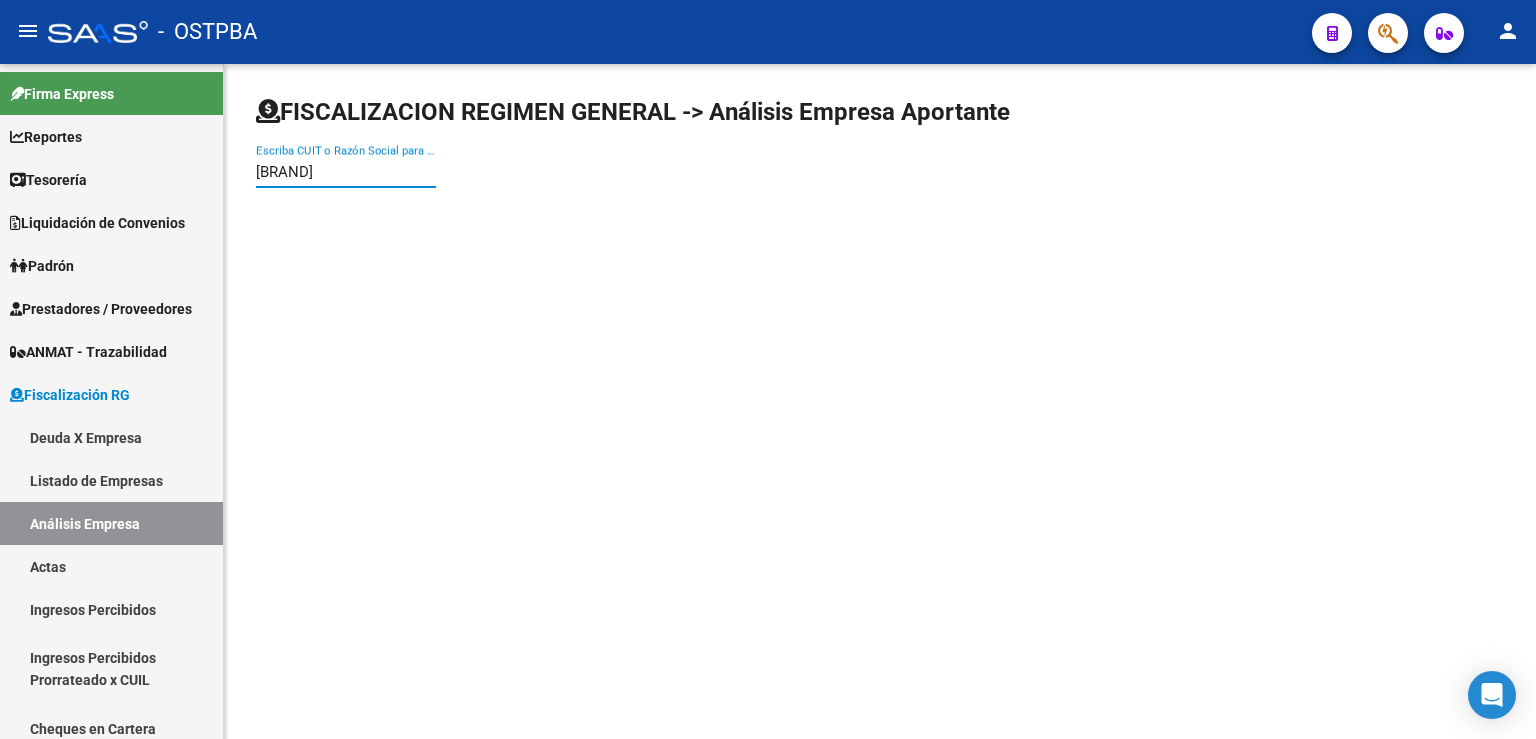 type on "comunidad" 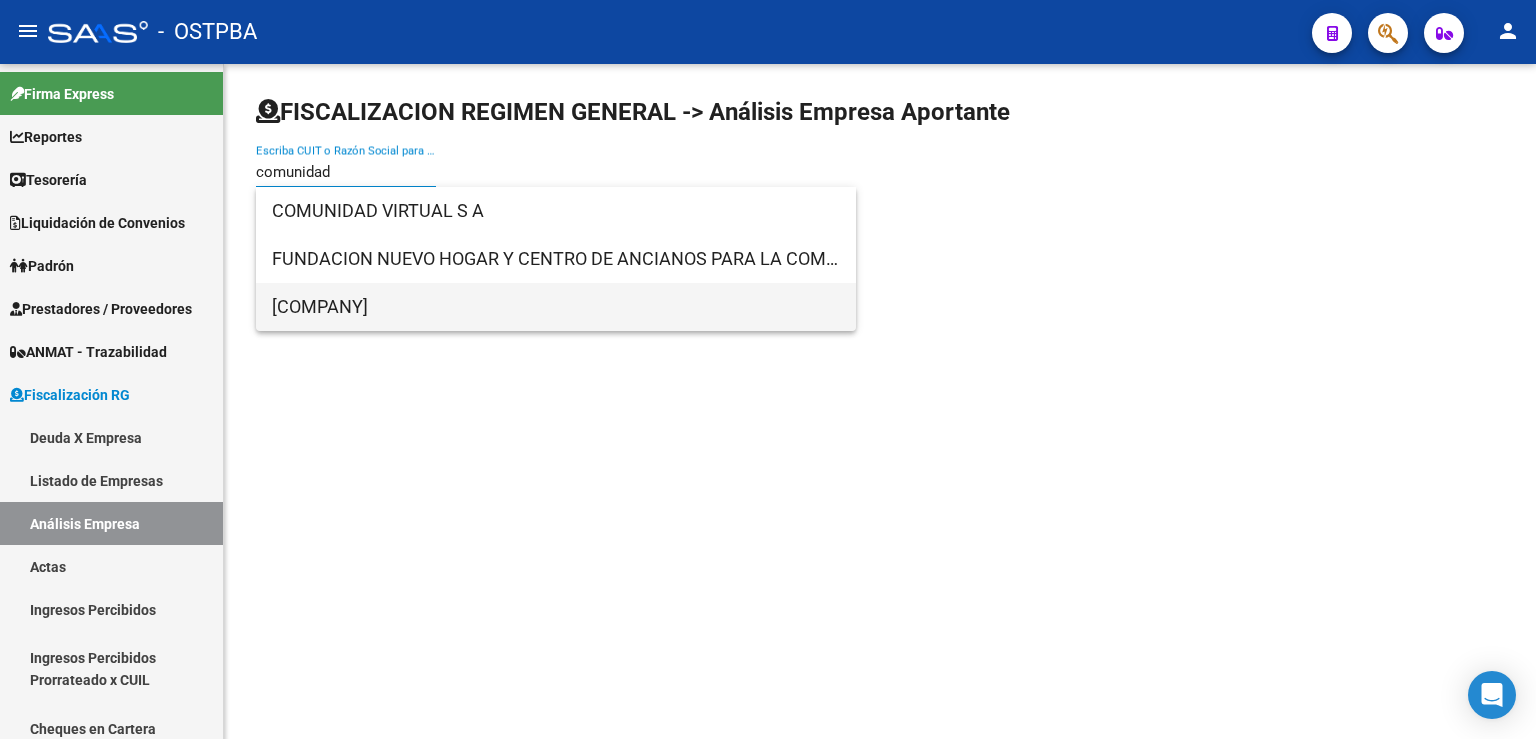 click on "[COMPANY]" at bounding box center [556, 307] 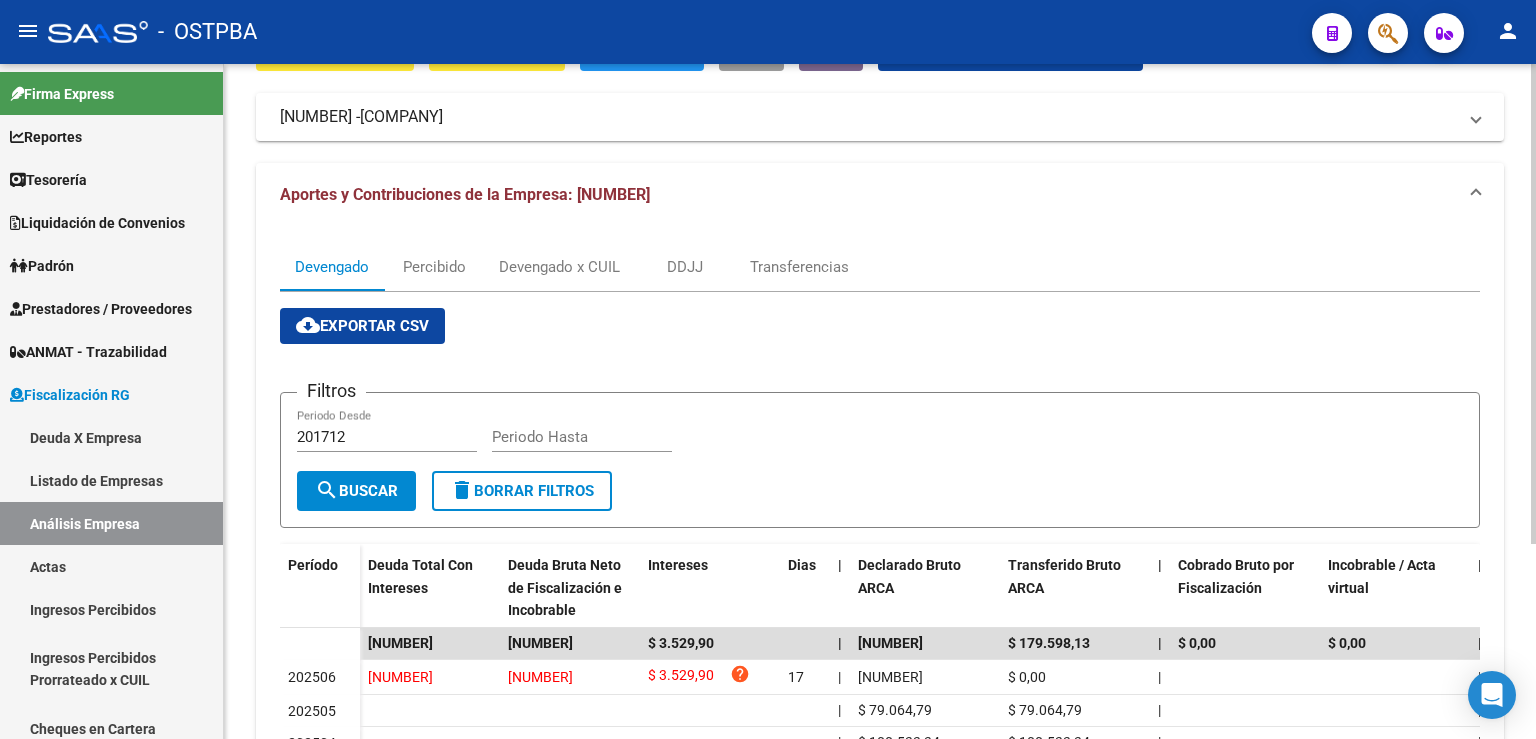 scroll, scrollTop: 0, scrollLeft: 0, axis: both 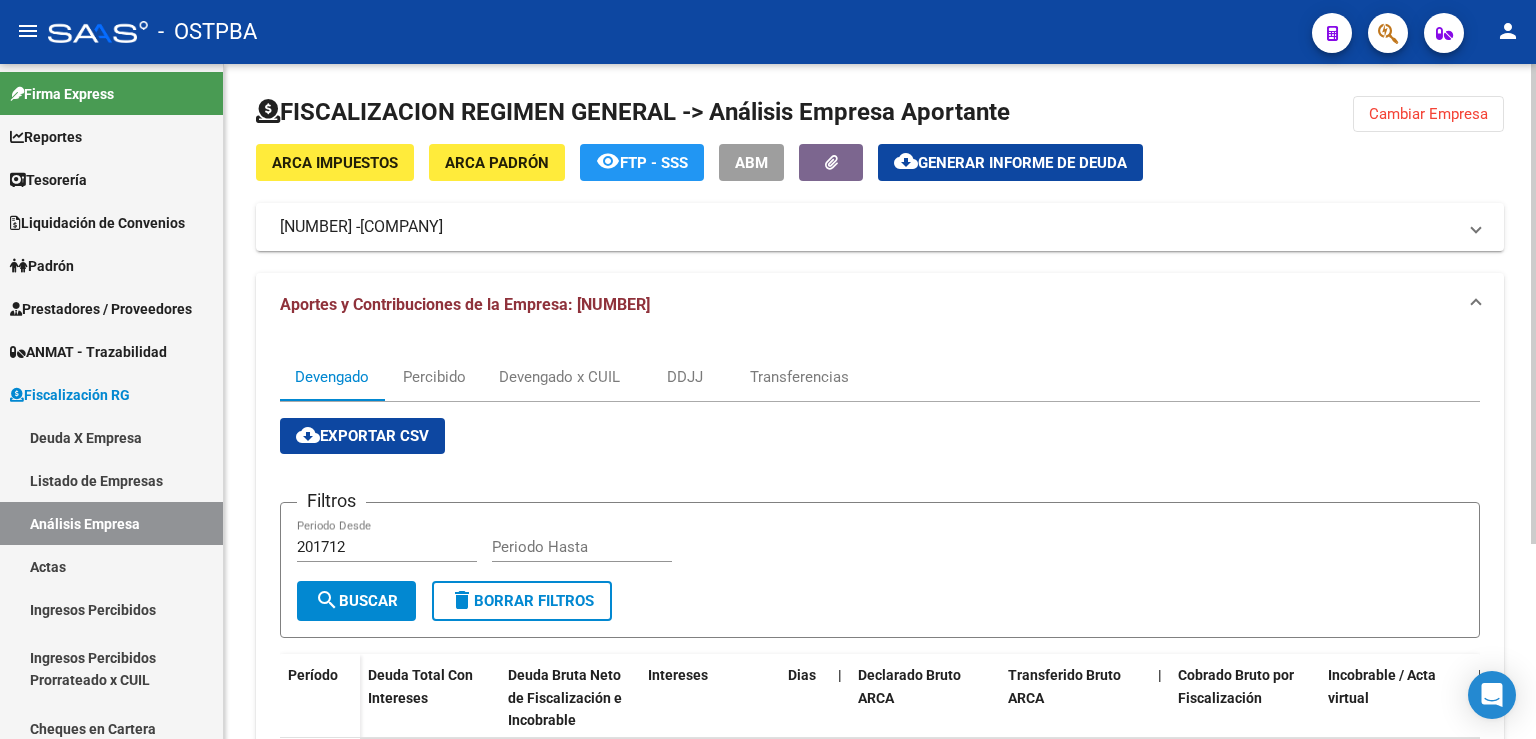 click on "Cambiar Empresa" 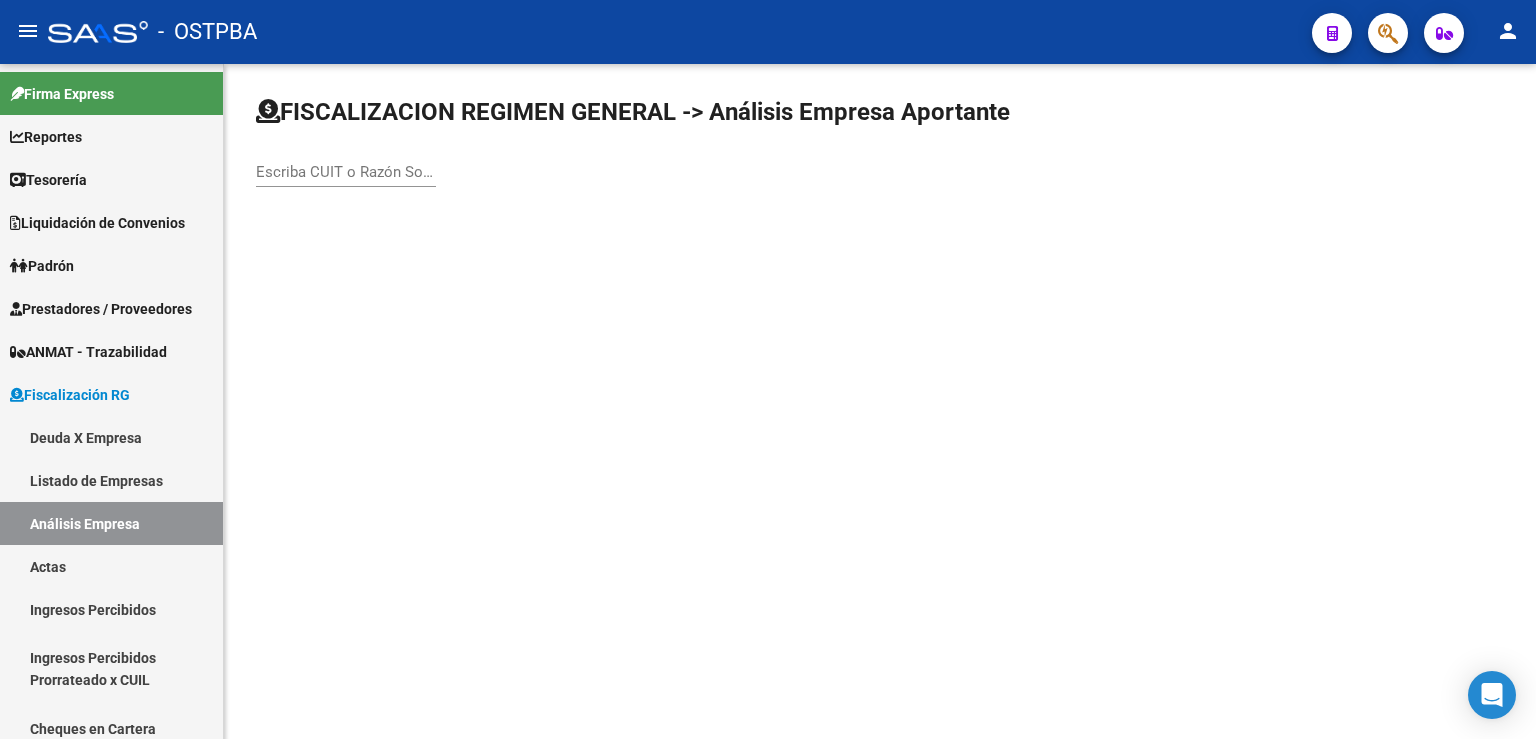 click on "Escriba CUIT o Razón Social para buscar" at bounding box center [346, 172] 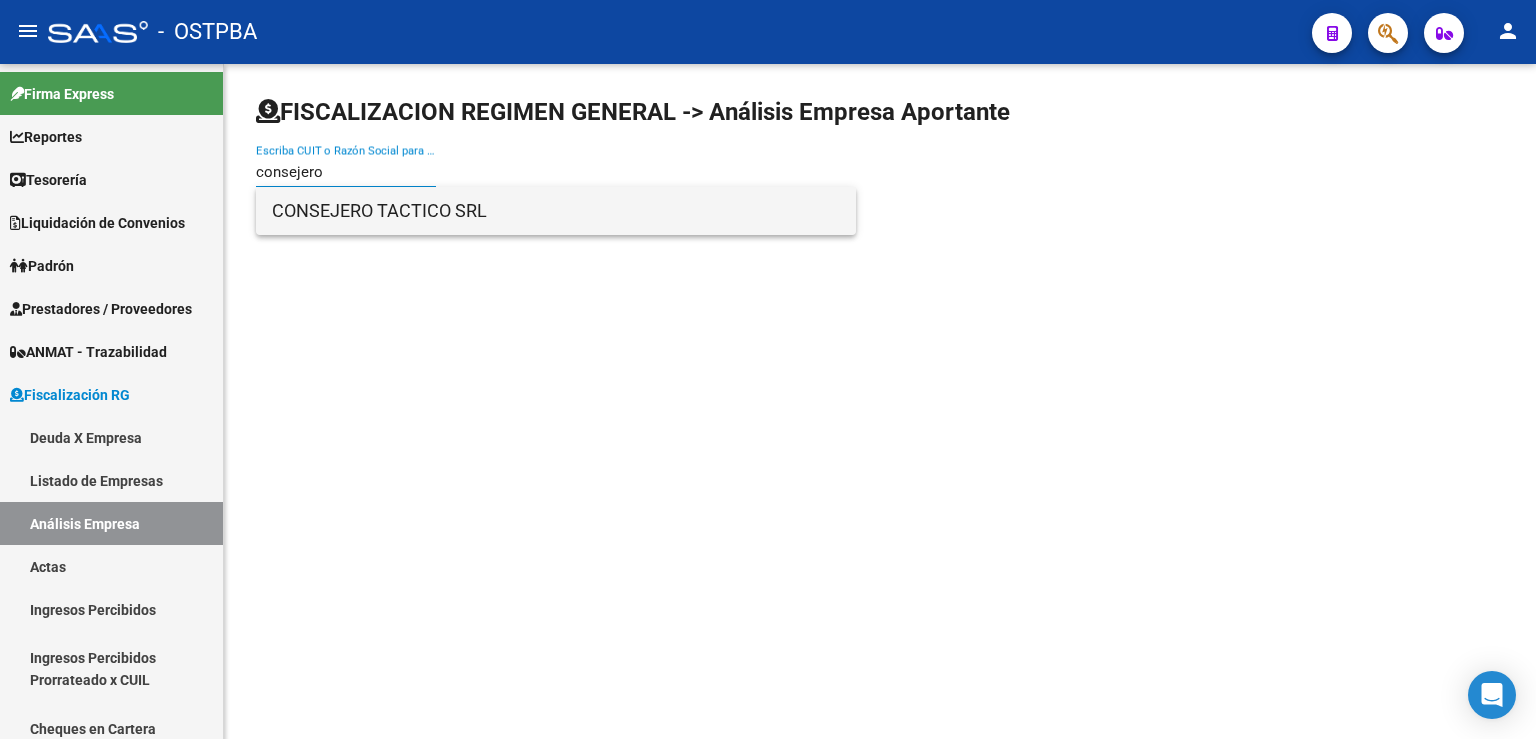type on "consejero" 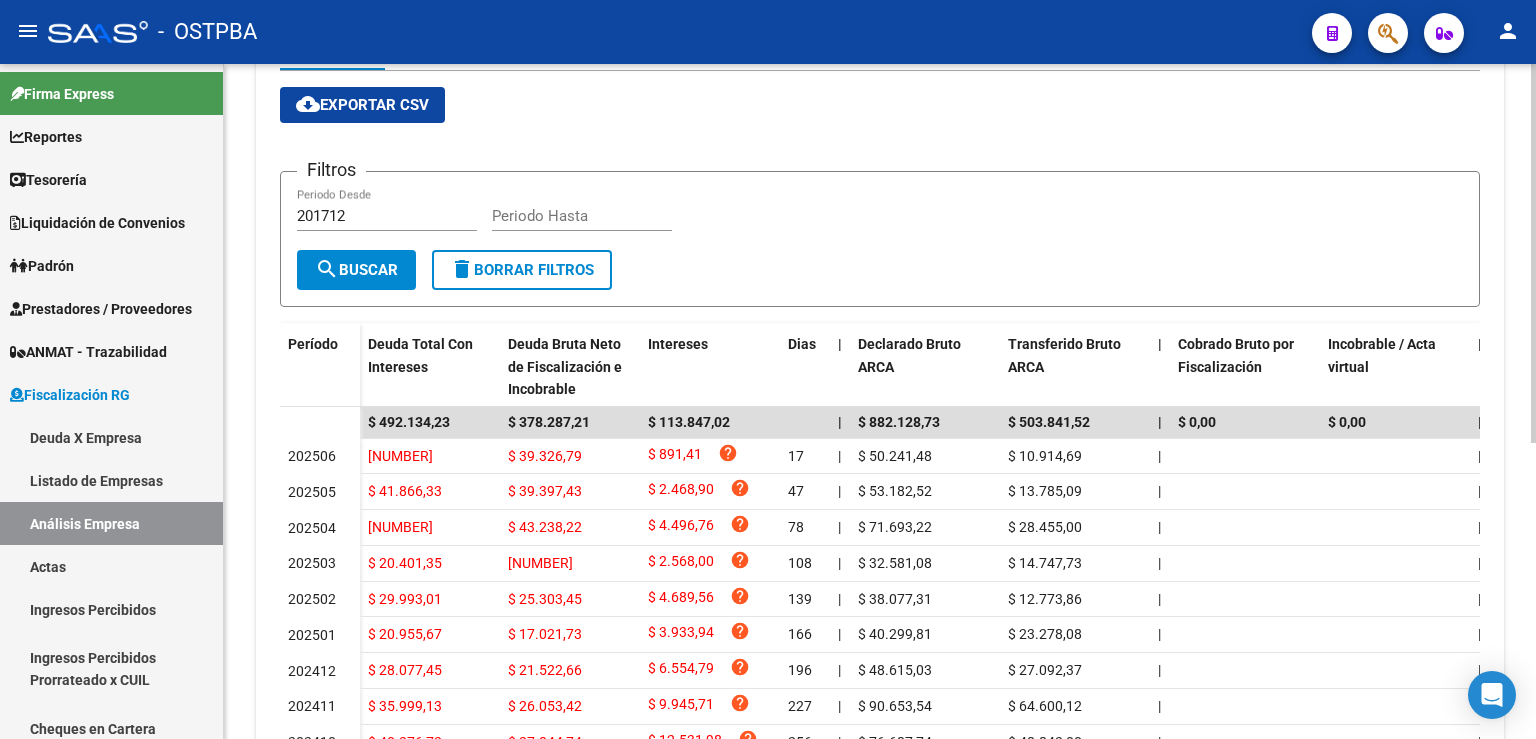 scroll, scrollTop: 441, scrollLeft: 0, axis: vertical 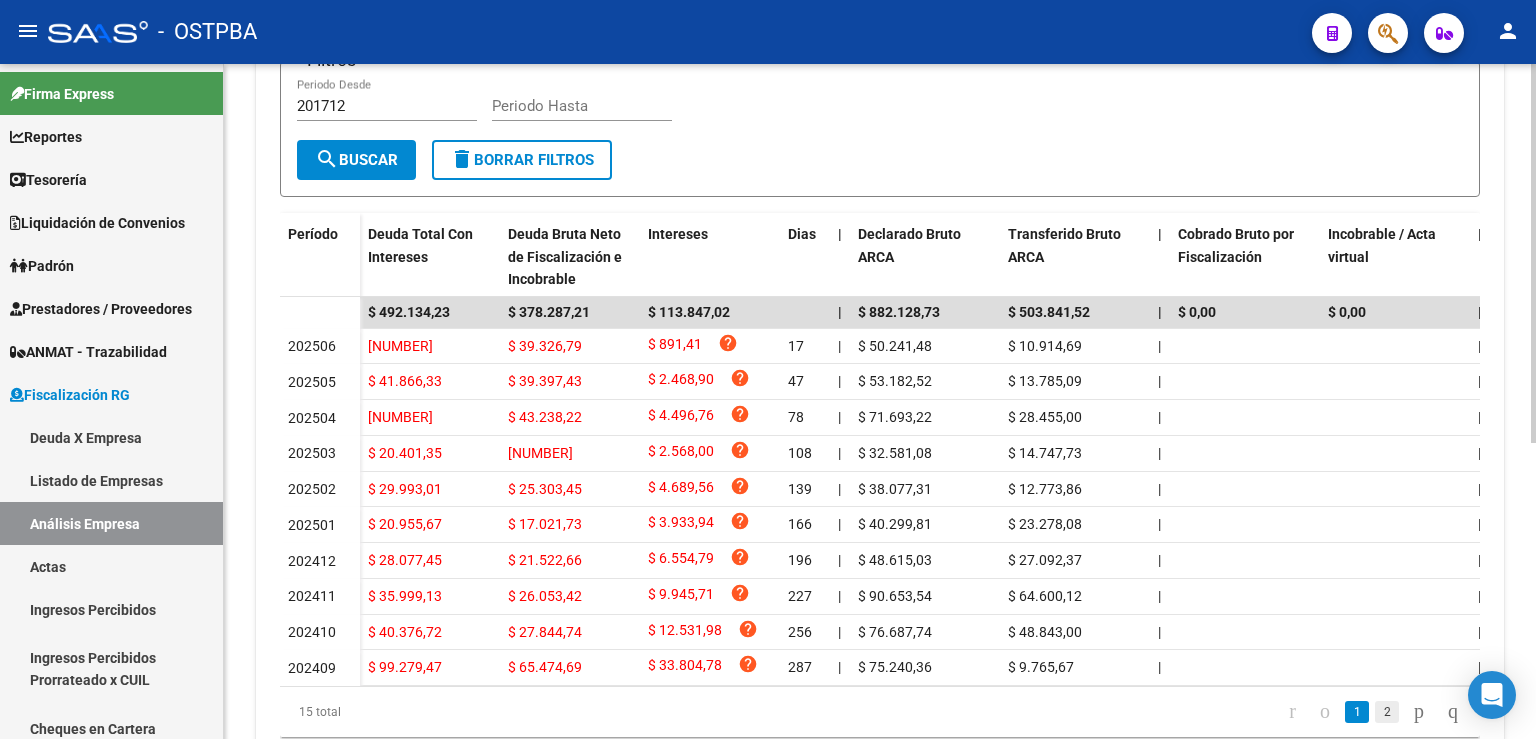 click on "2" 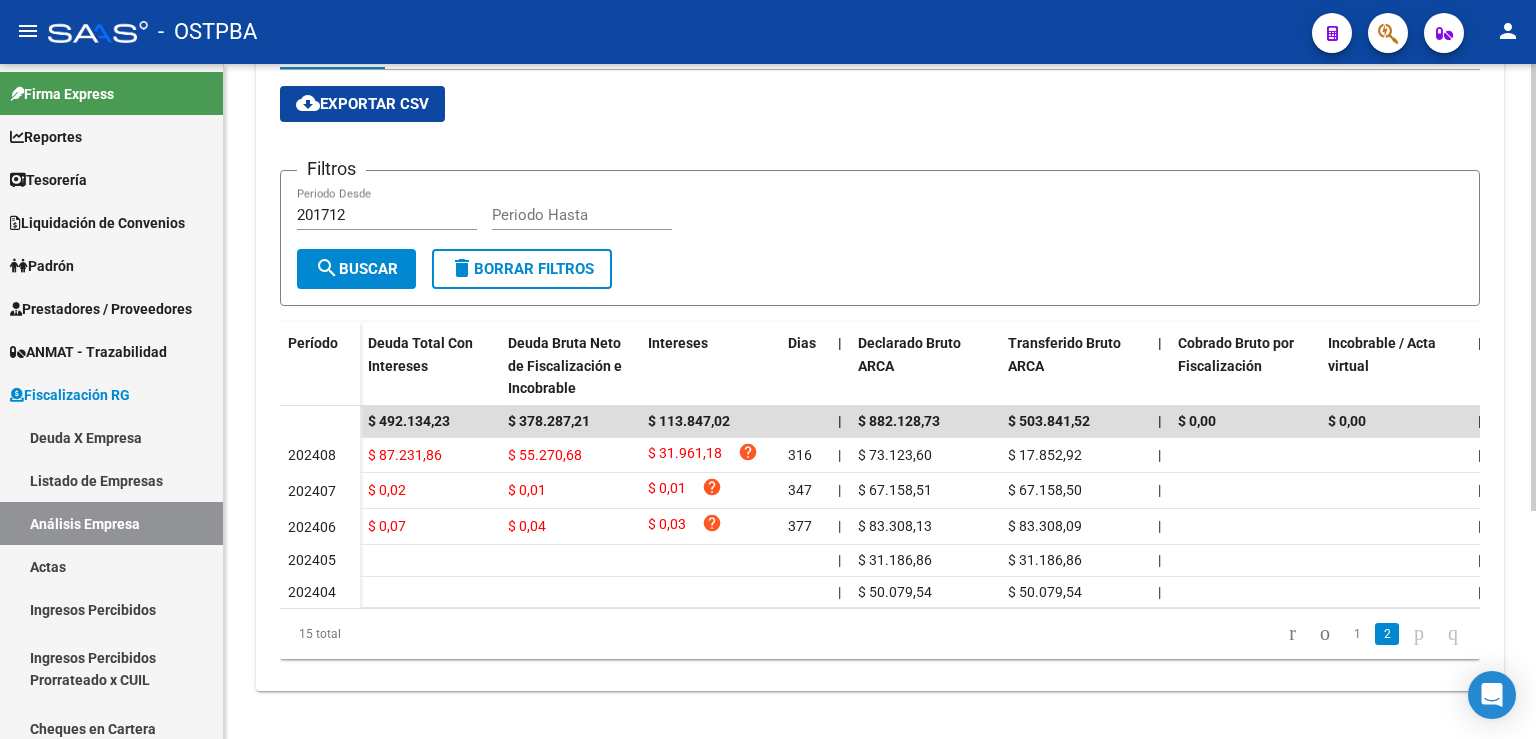 scroll, scrollTop: 344, scrollLeft: 0, axis: vertical 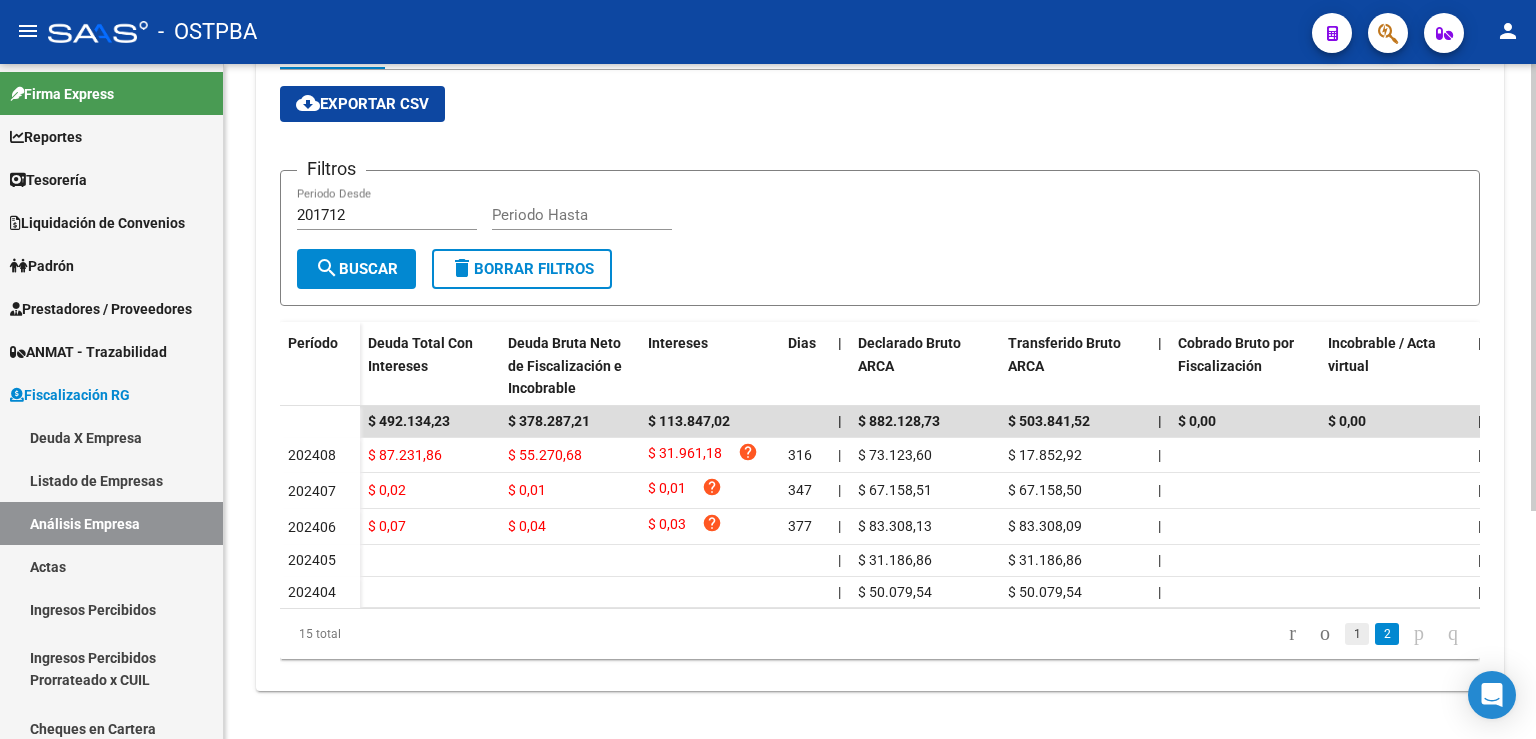 click on "1" 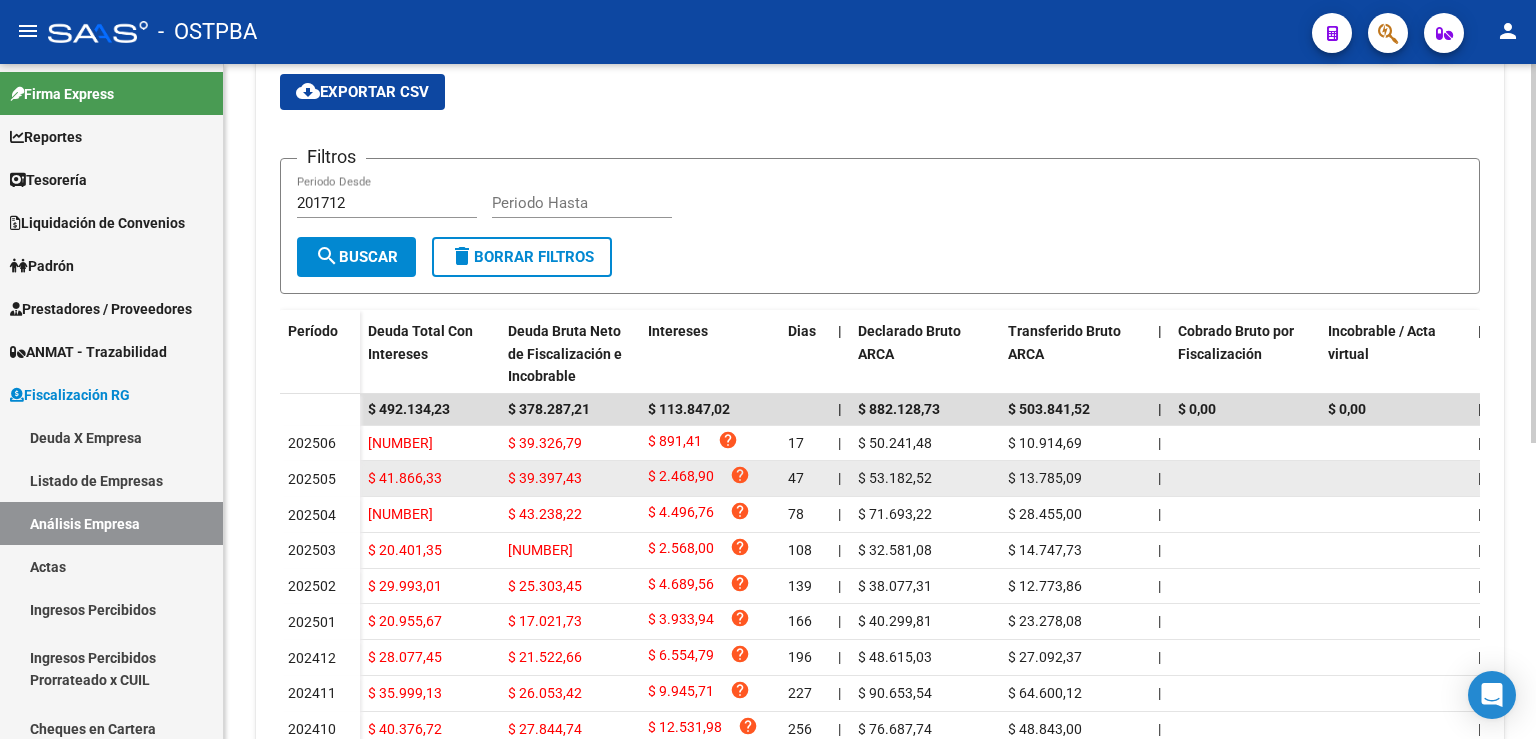 scroll, scrollTop: 526, scrollLeft: 0, axis: vertical 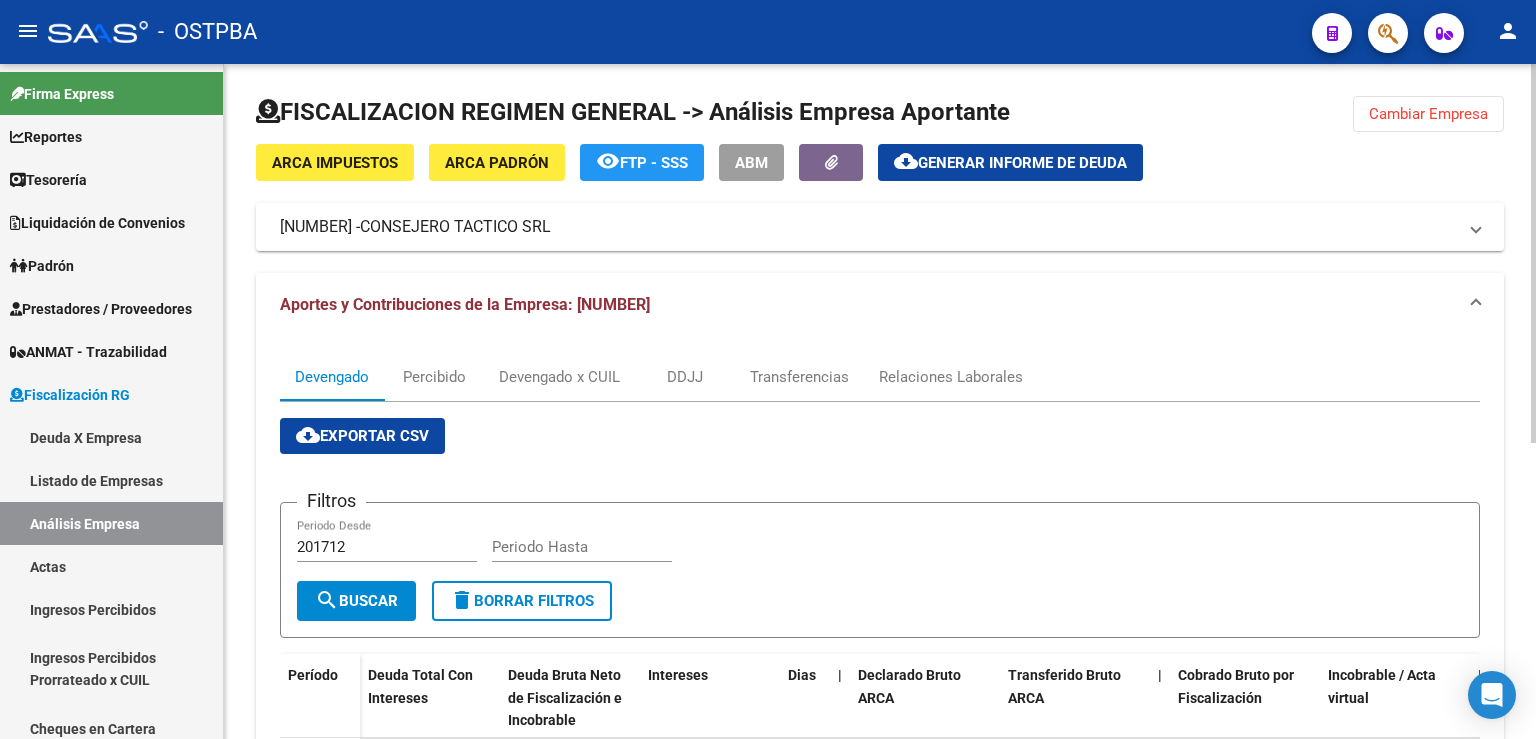 click 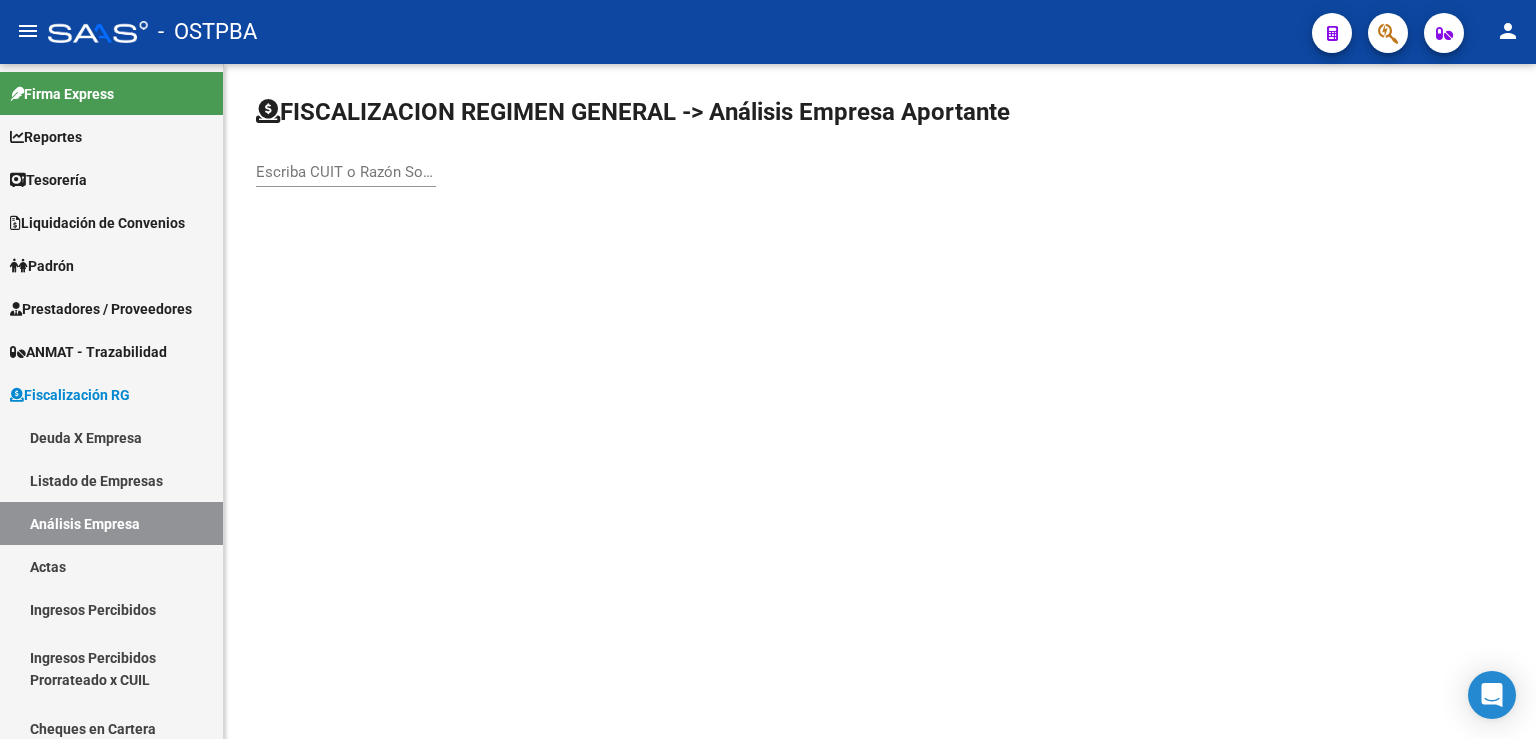 click on "Escriba CUIT o Razón Social para buscar" 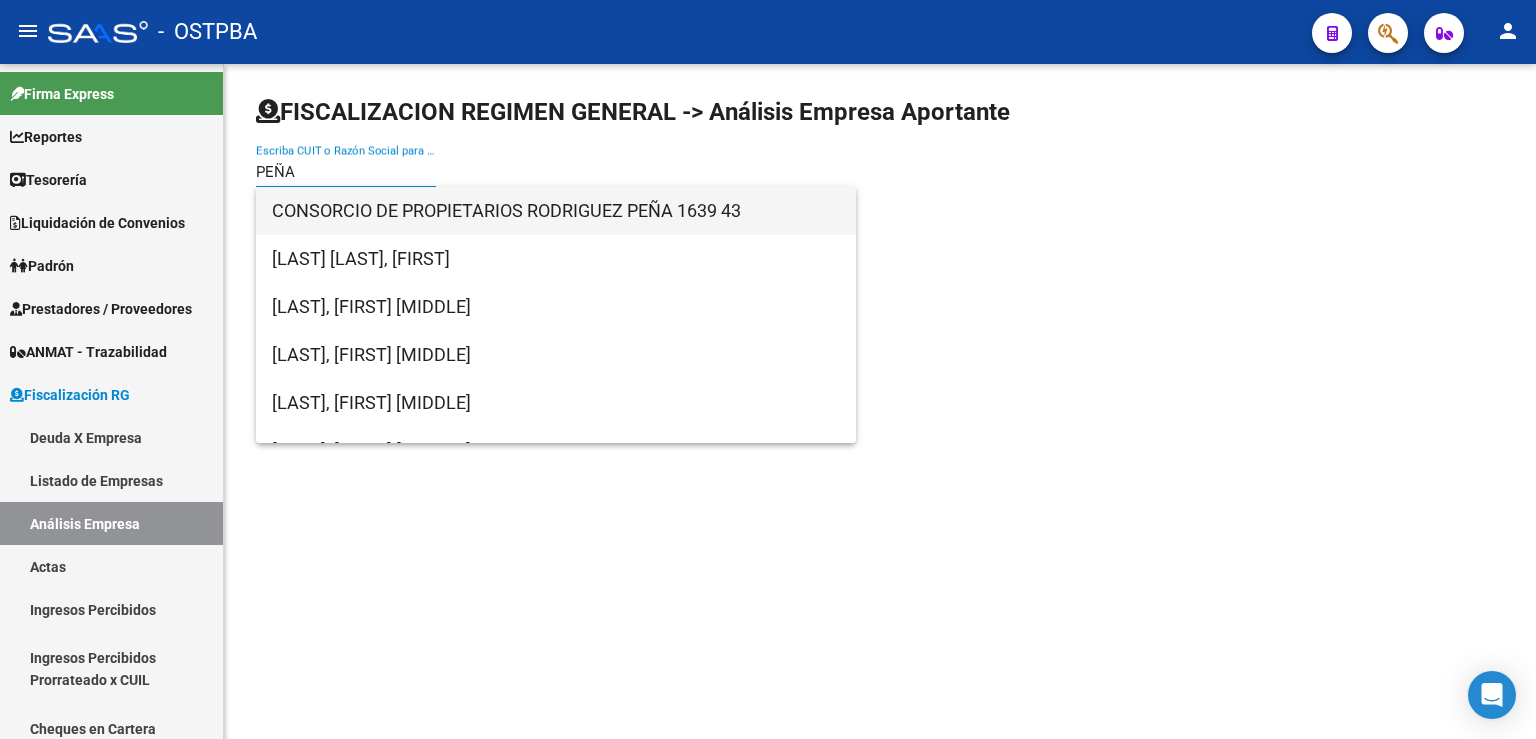 type on "PEÑA" 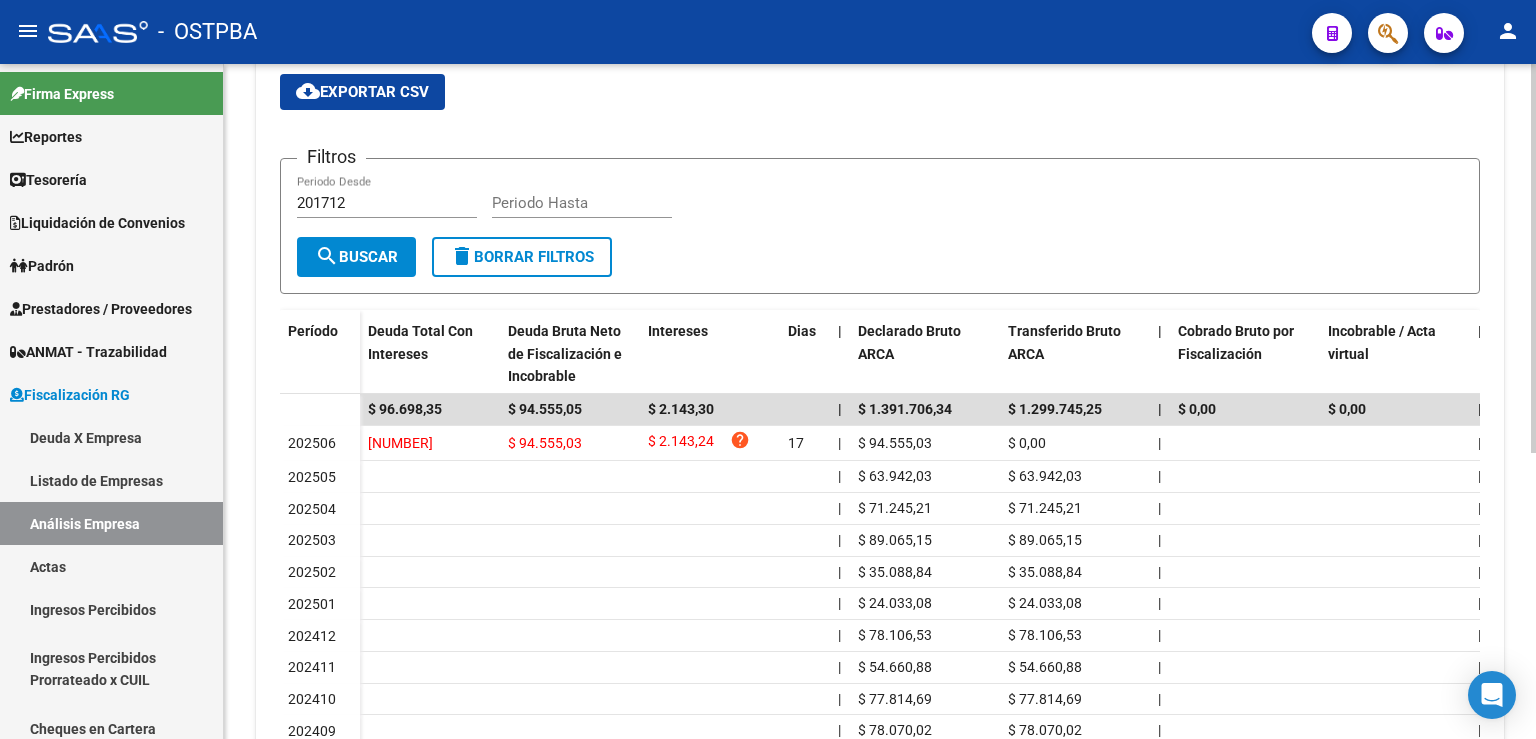 scroll, scrollTop: 359, scrollLeft: 0, axis: vertical 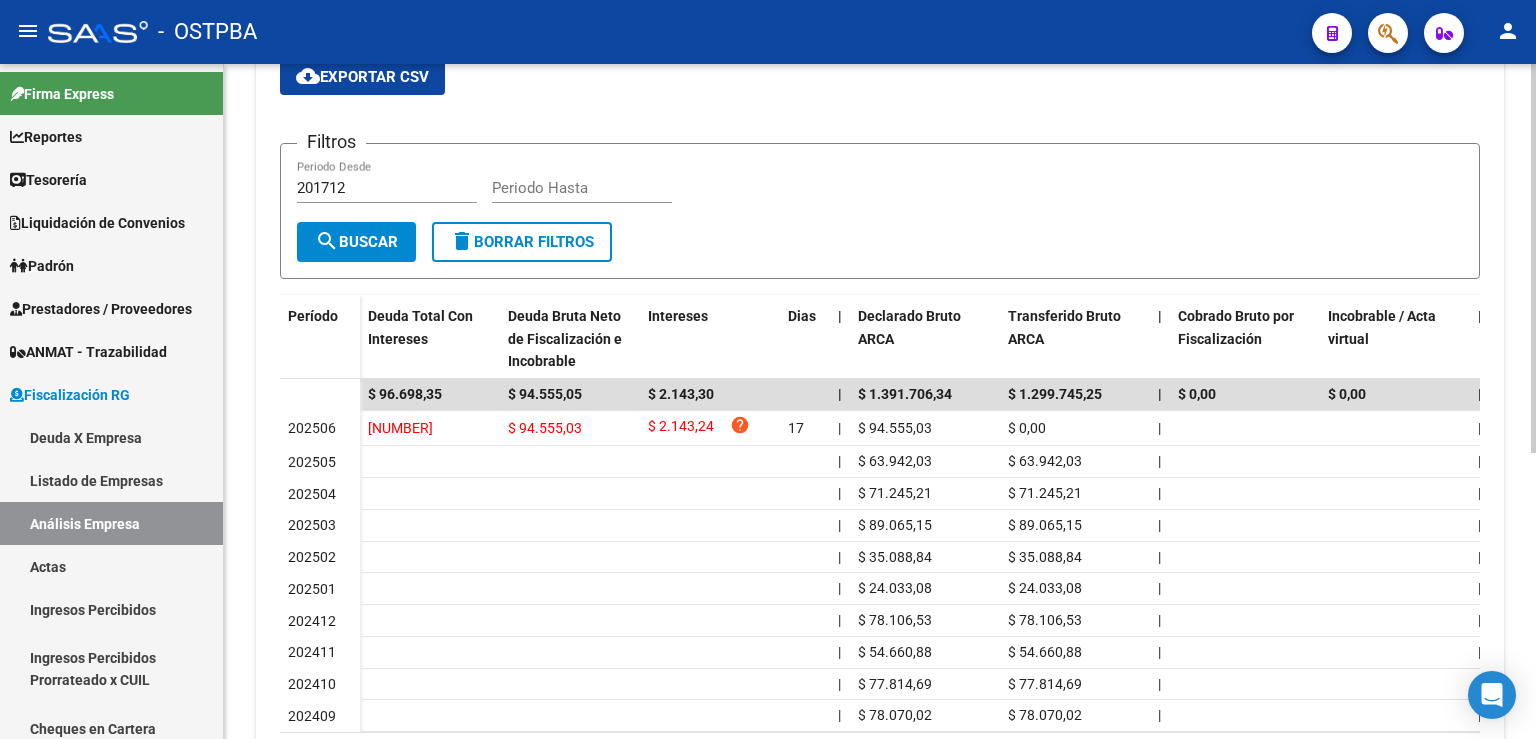 click 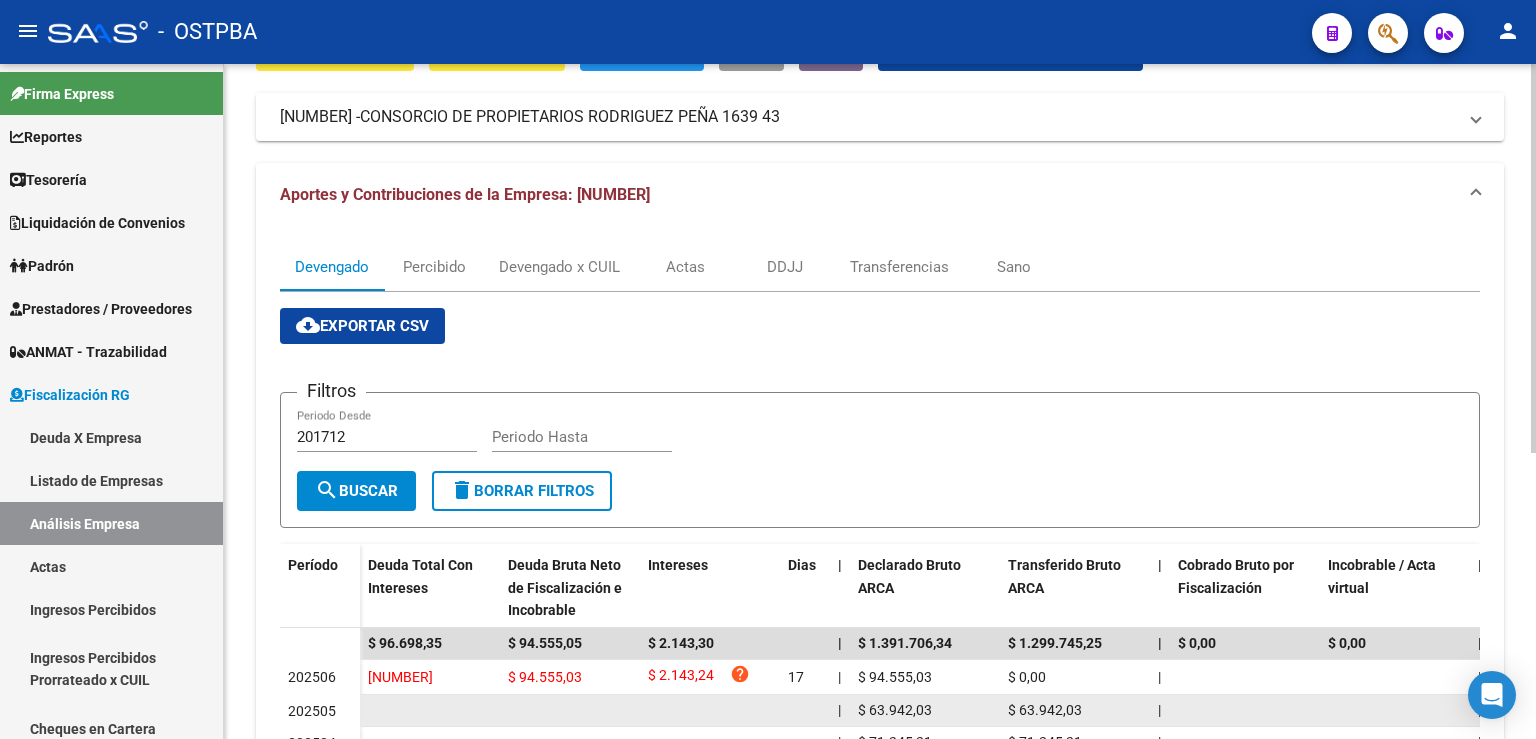 scroll, scrollTop: 0, scrollLeft: 0, axis: both 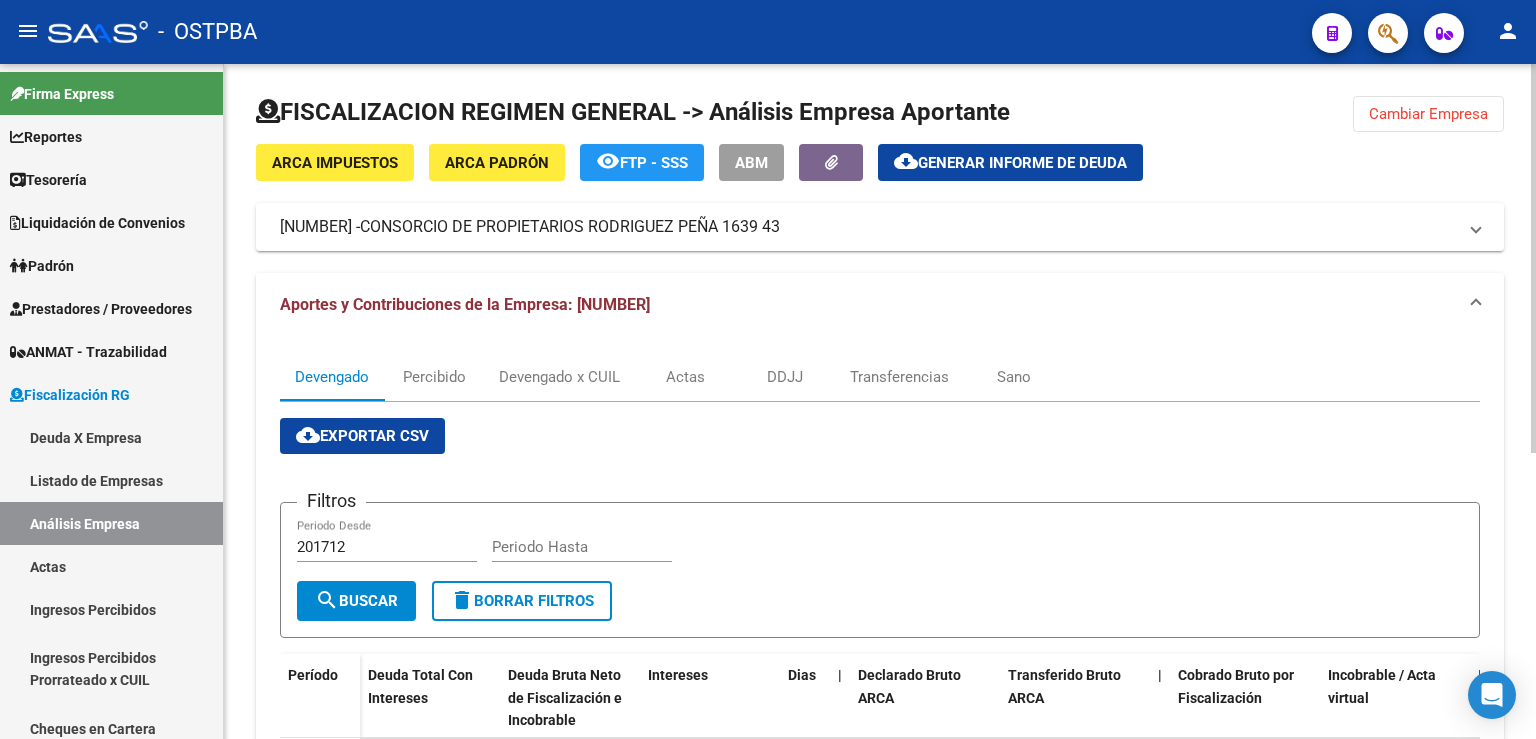 click on "Cambiar Empresa" 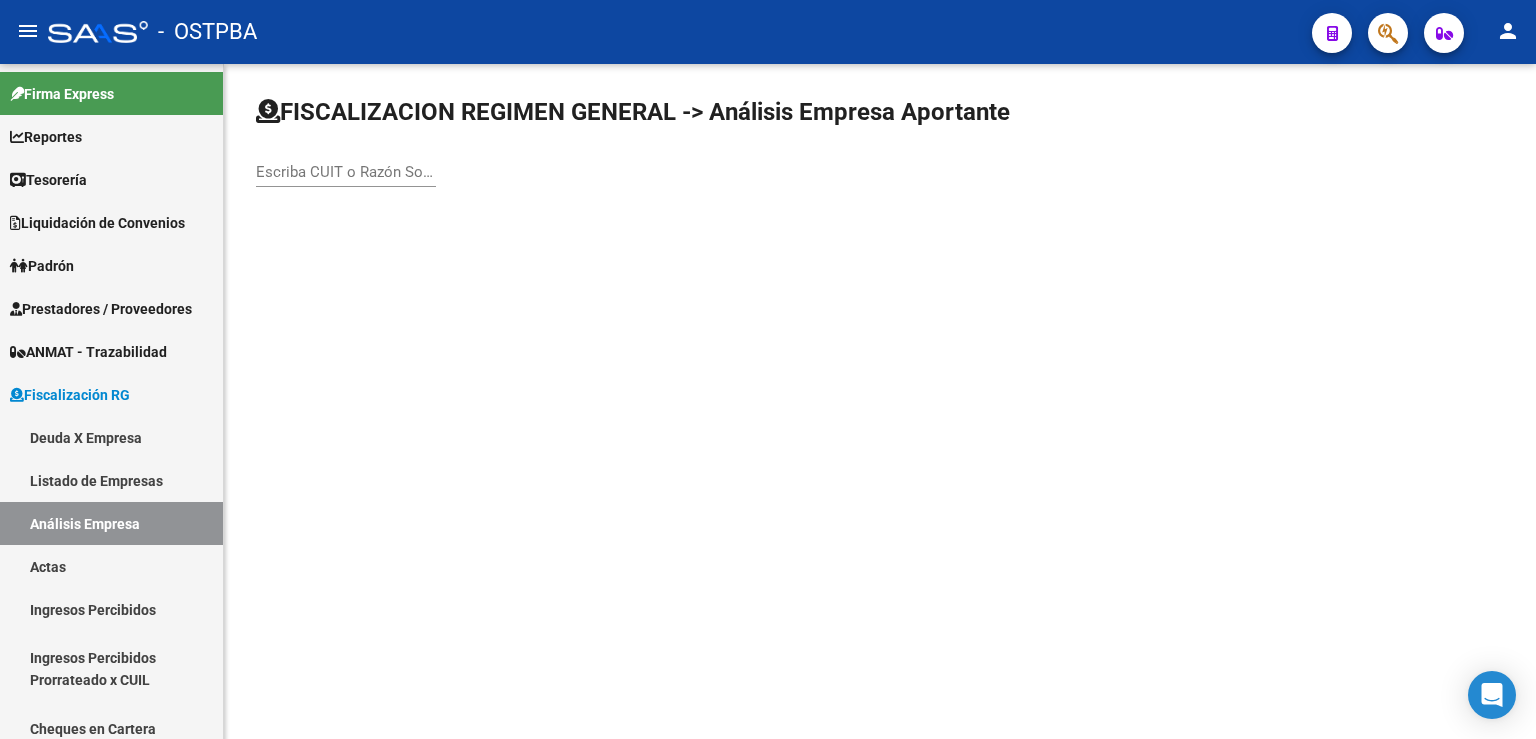 click on "Escriba CUIT o Razón Social para buscar" 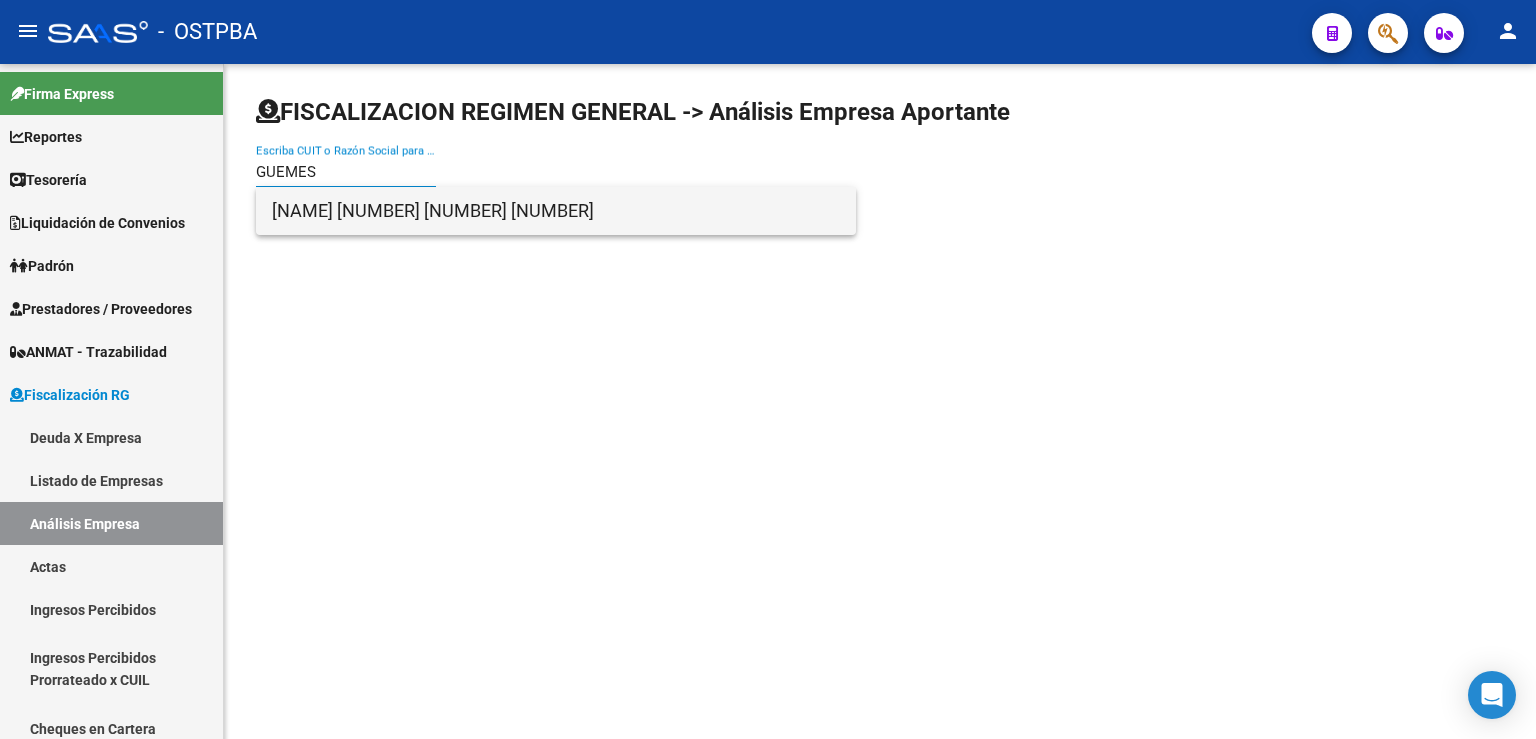 type on "GUEMES" 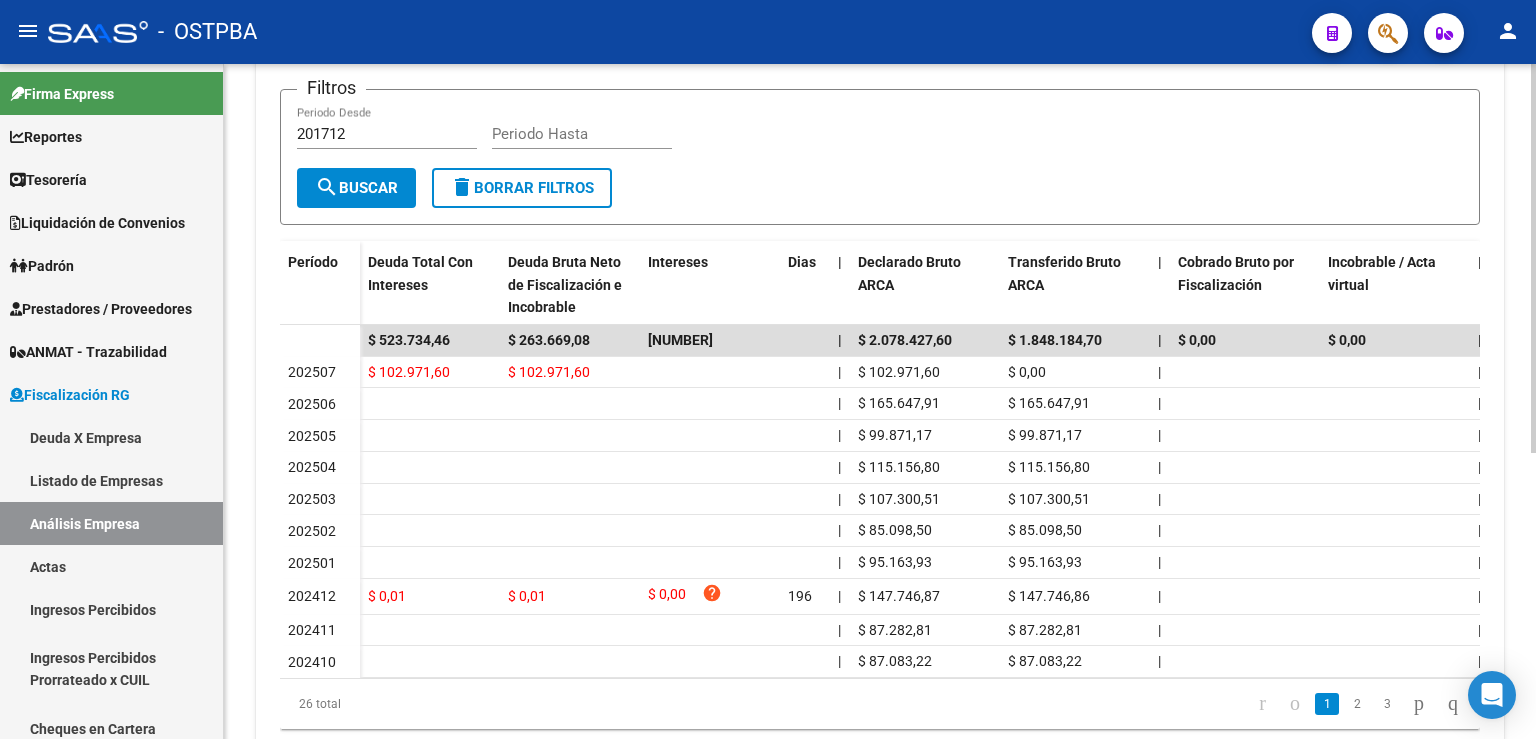 scroll, scrollTop: 417, scrollLeft: 0, axis: vertical 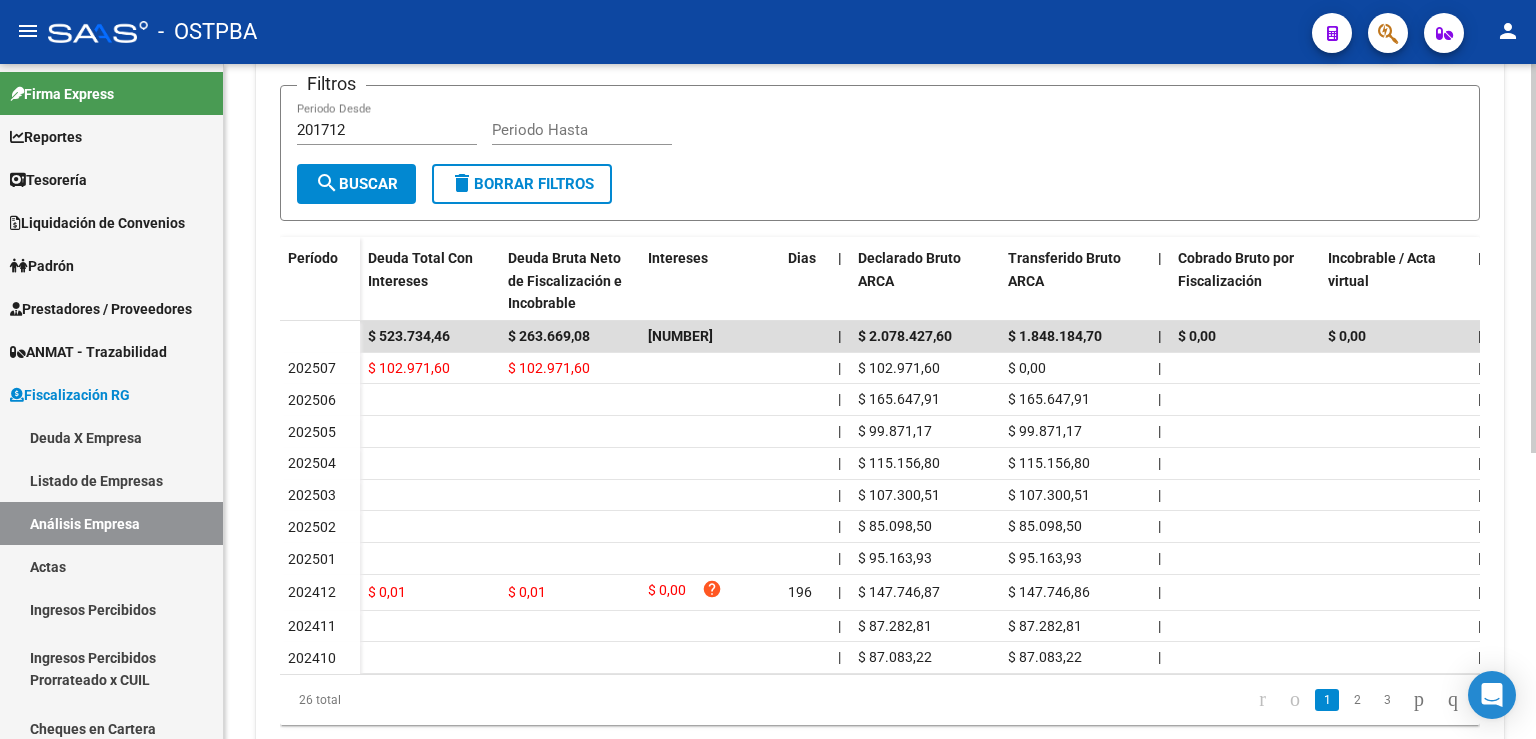 click 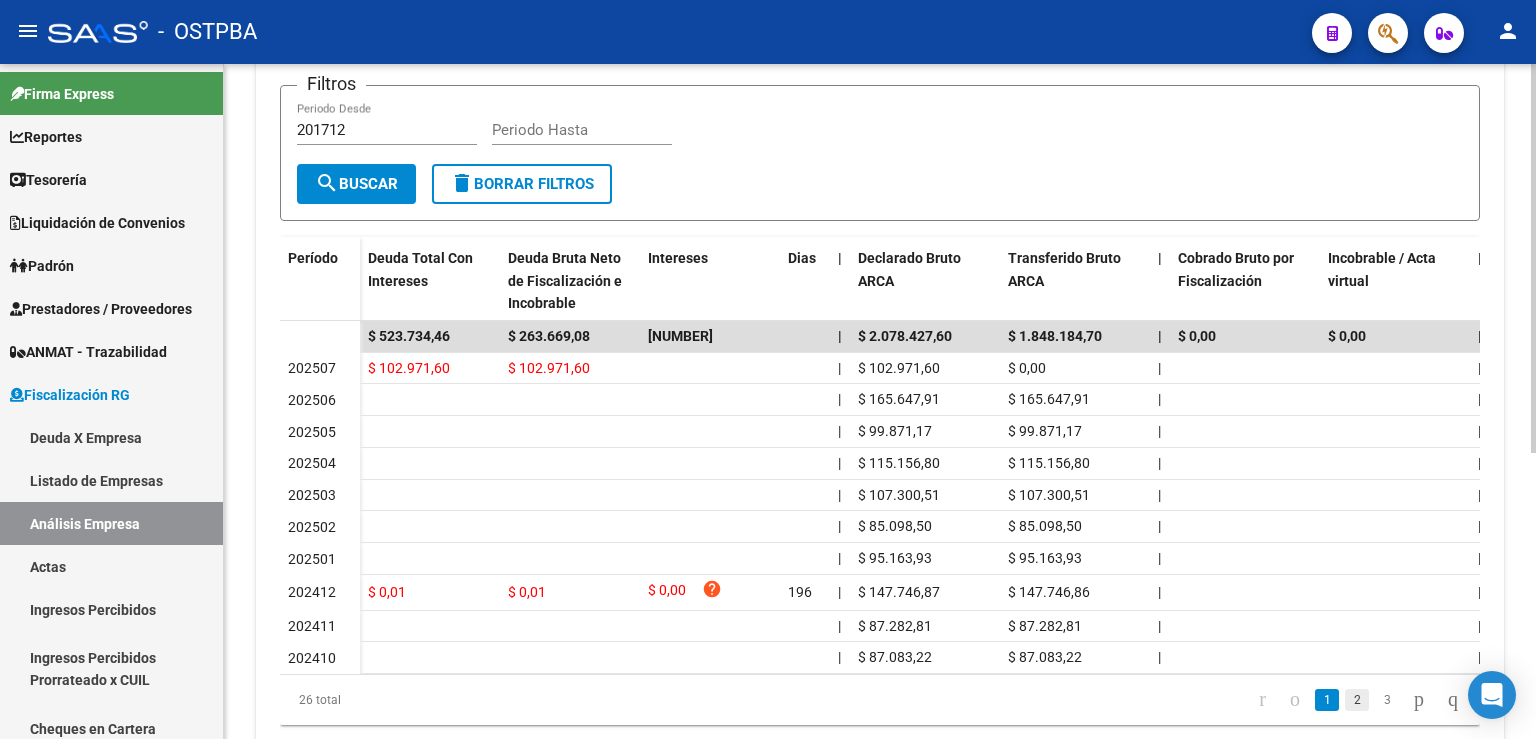 click on "2" 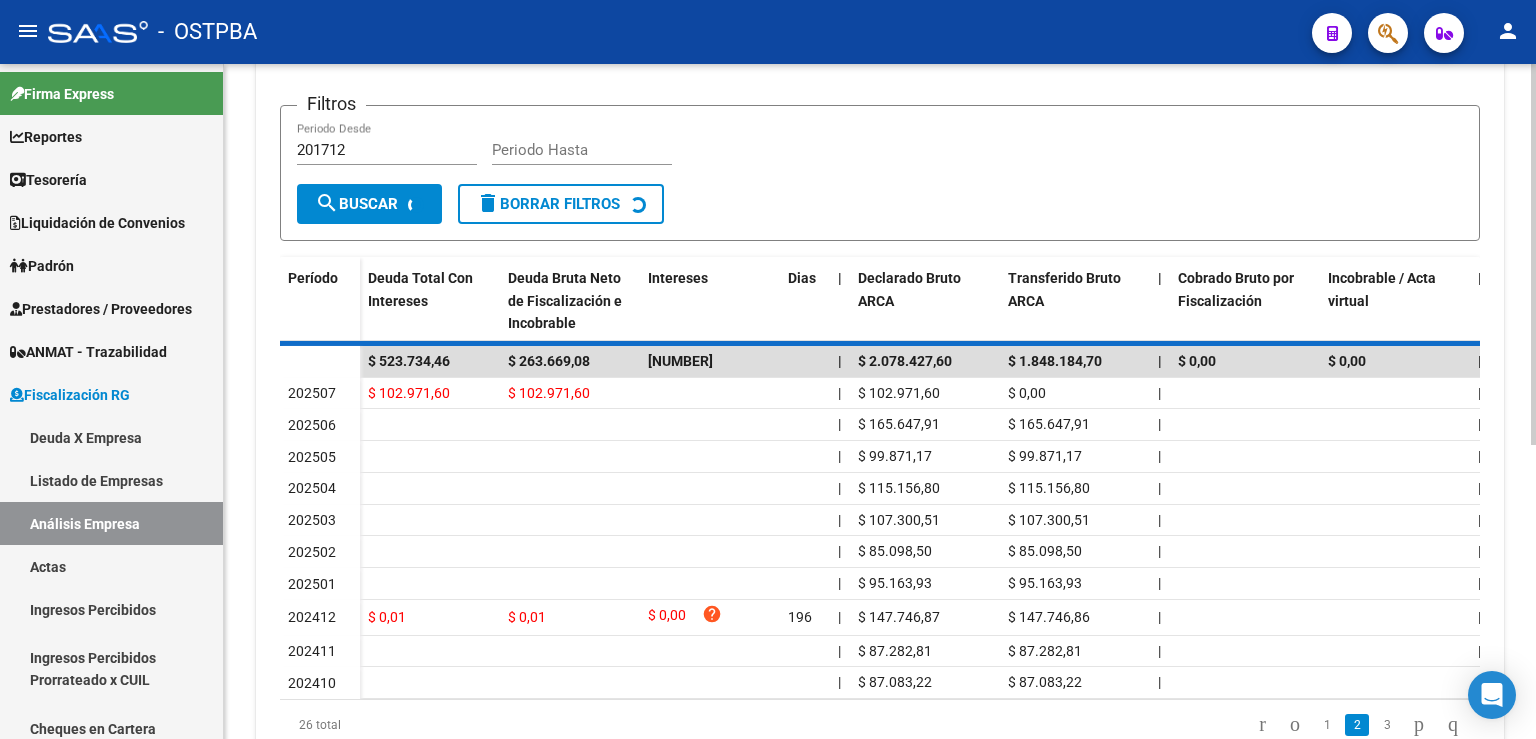 scroll, scrollTop: 417, scrollLeft: 0, axis: vertical 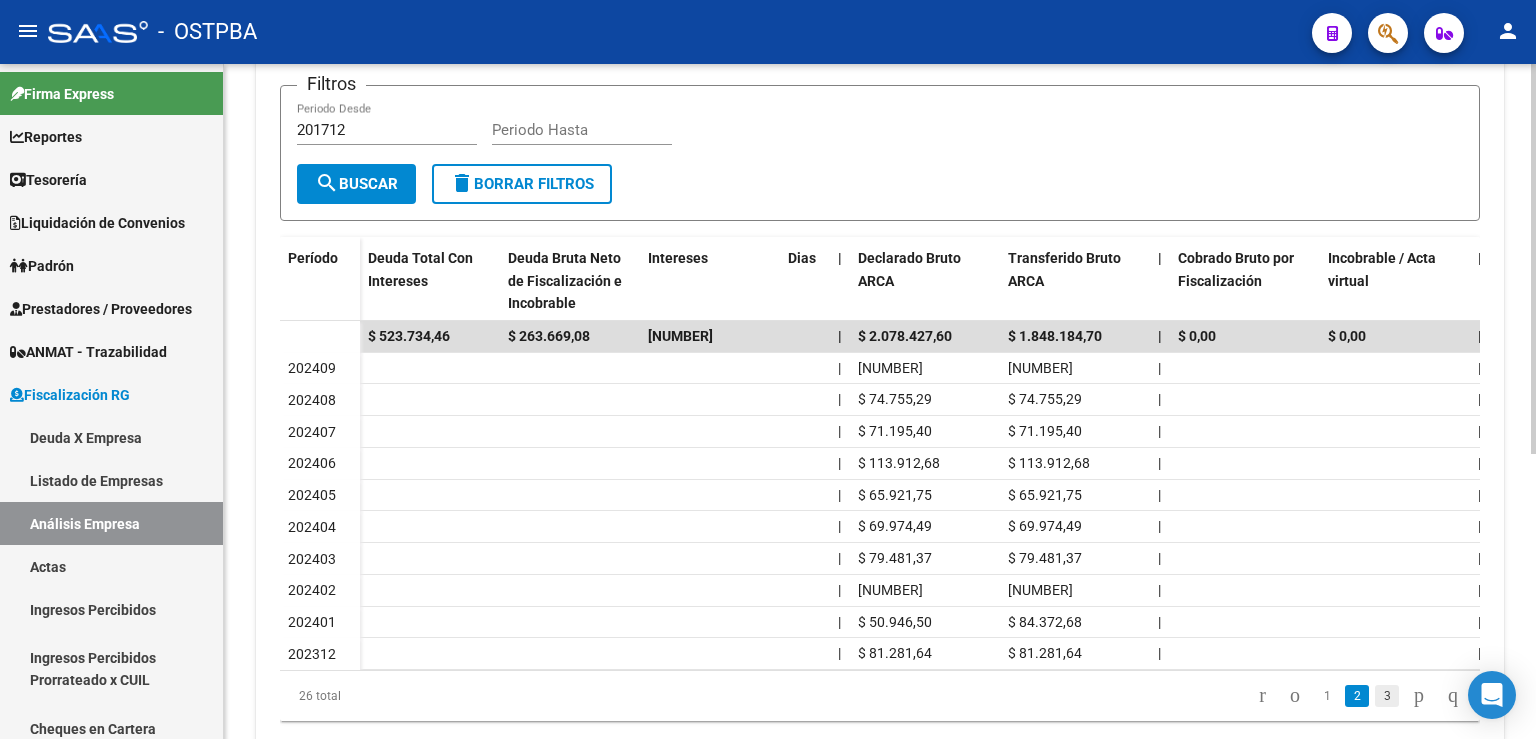 click on "3" 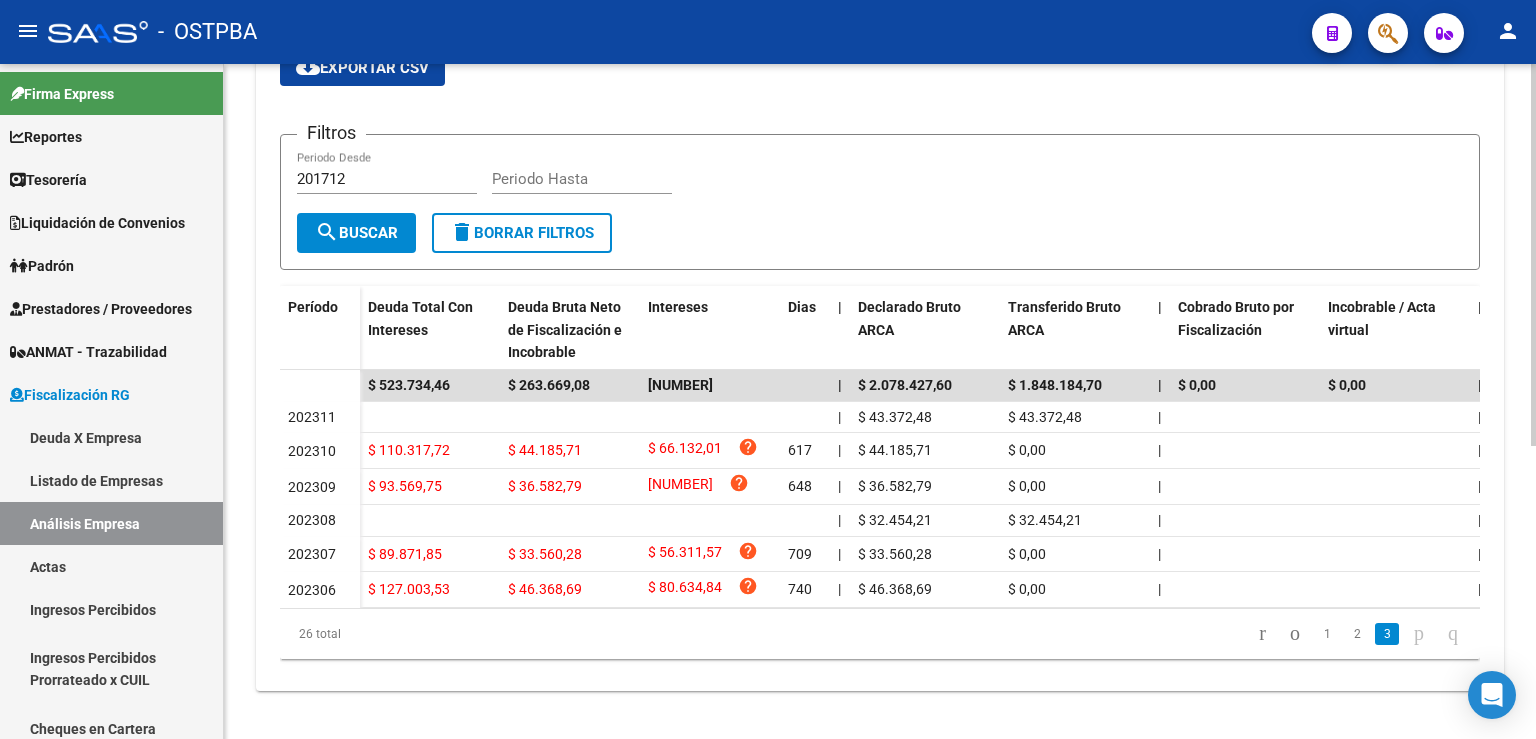 scroll, scrollTop: 379, scrollLeft: 0, axis: vertical 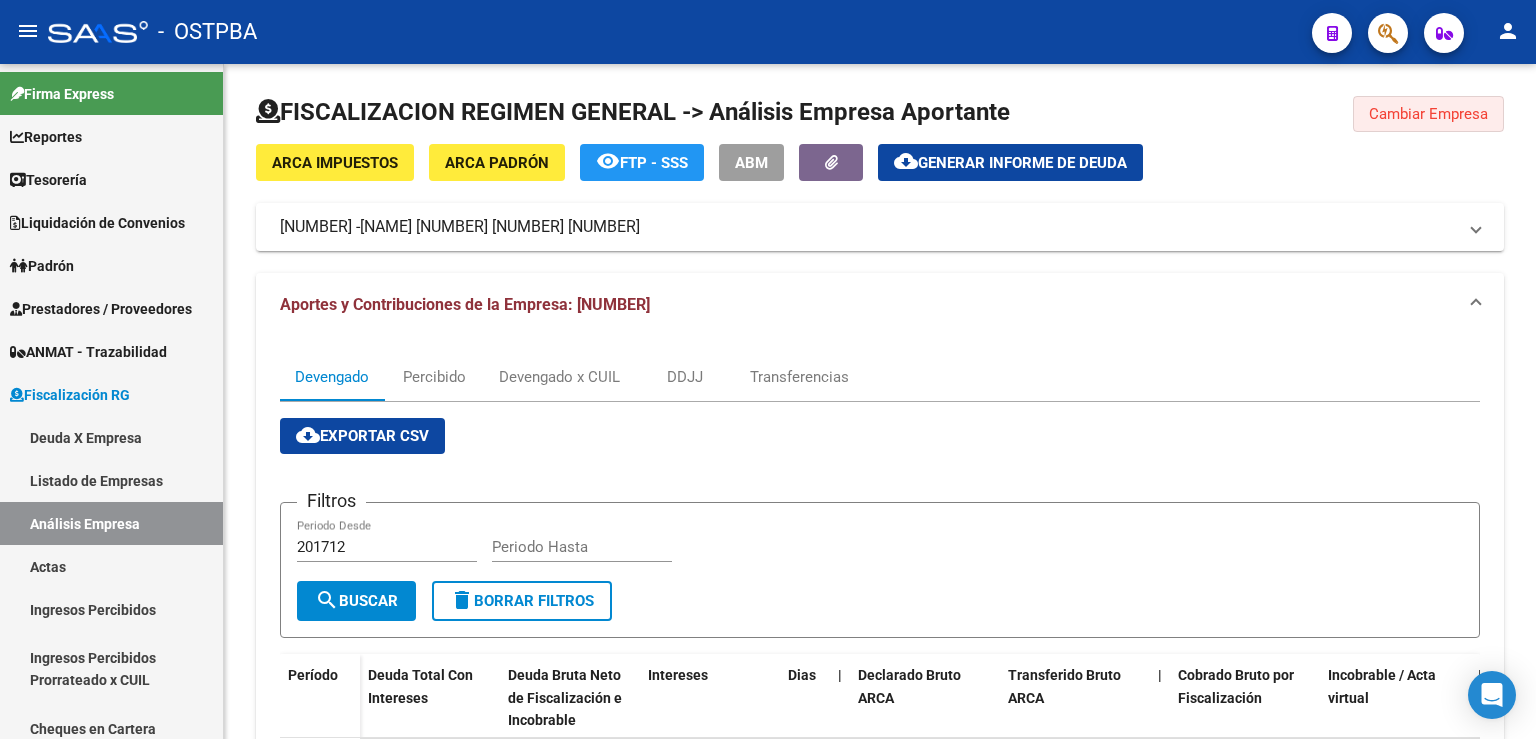click on "Cambiar Empresa" 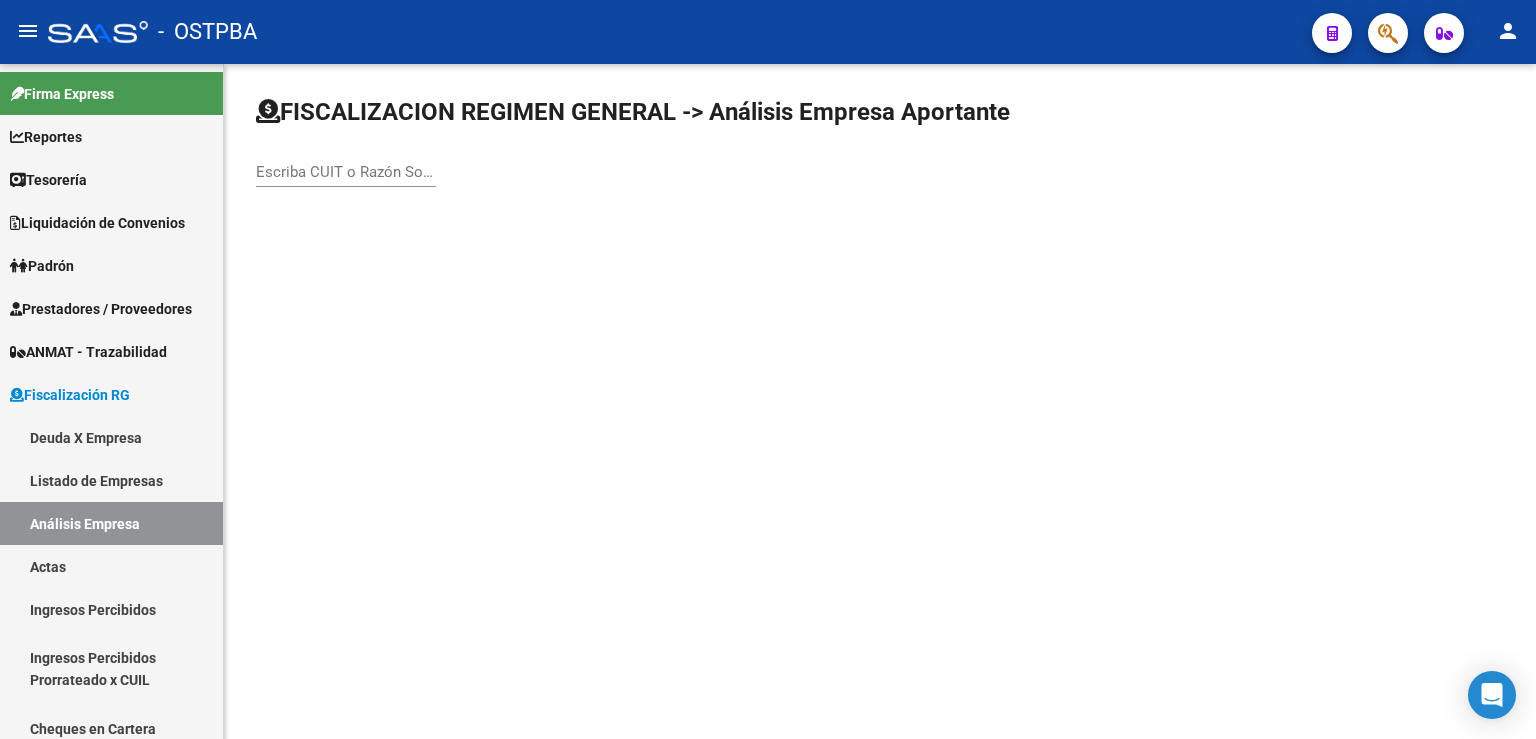 click on "Escriba CUIT o Razón Social para buscar" at bounding box center [346, 172] 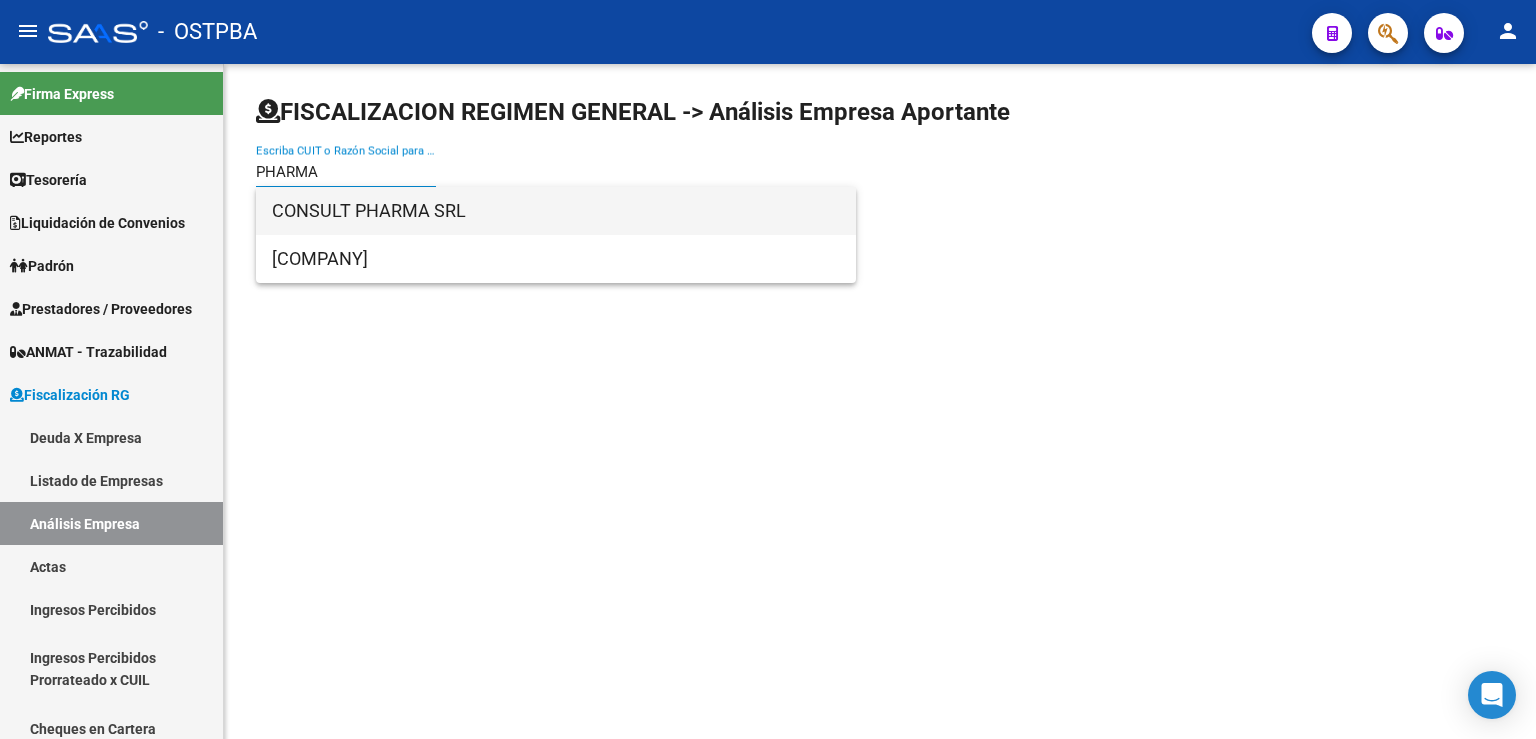 type on "PHARMA" 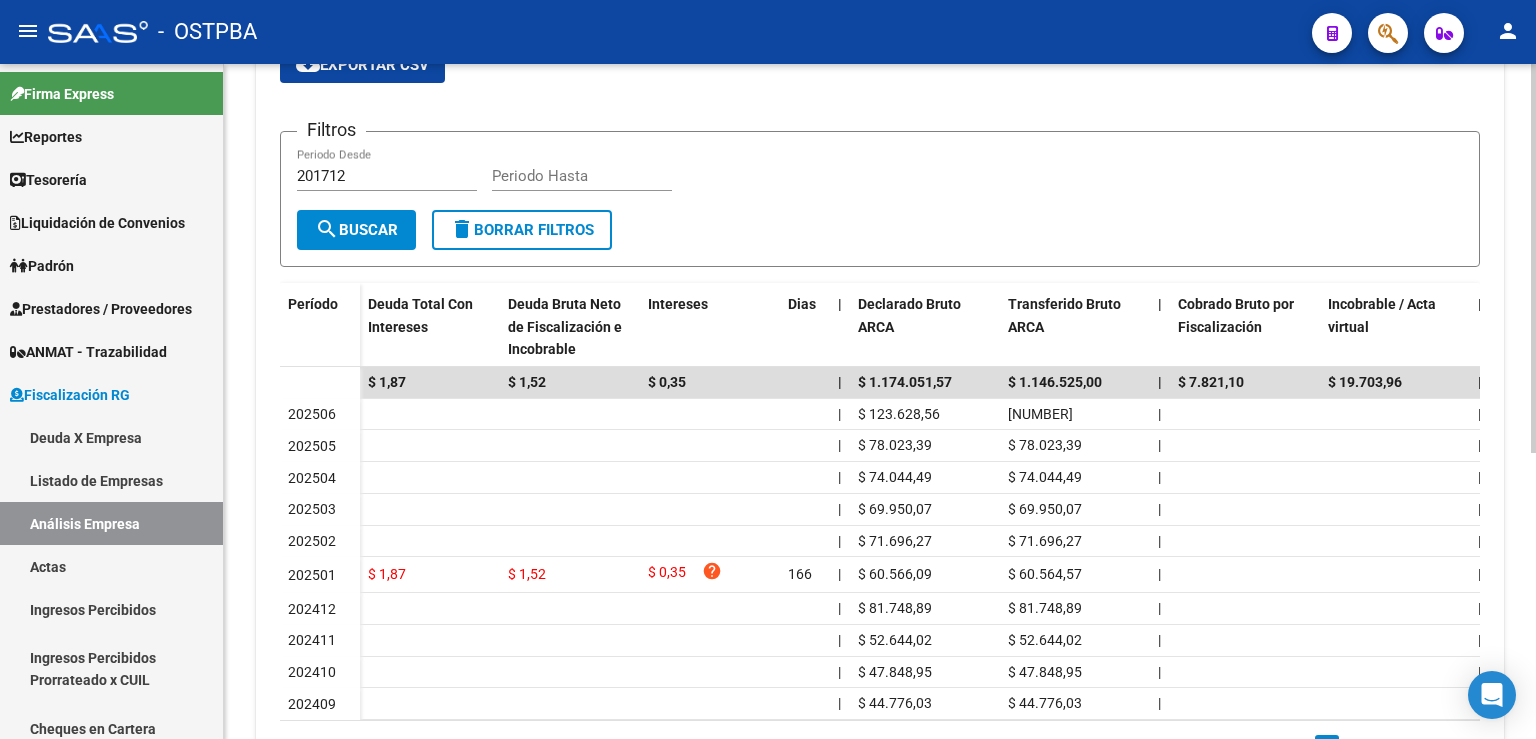 scroll, scrollTop: 439, scrollLeft: 0, axis: vertical 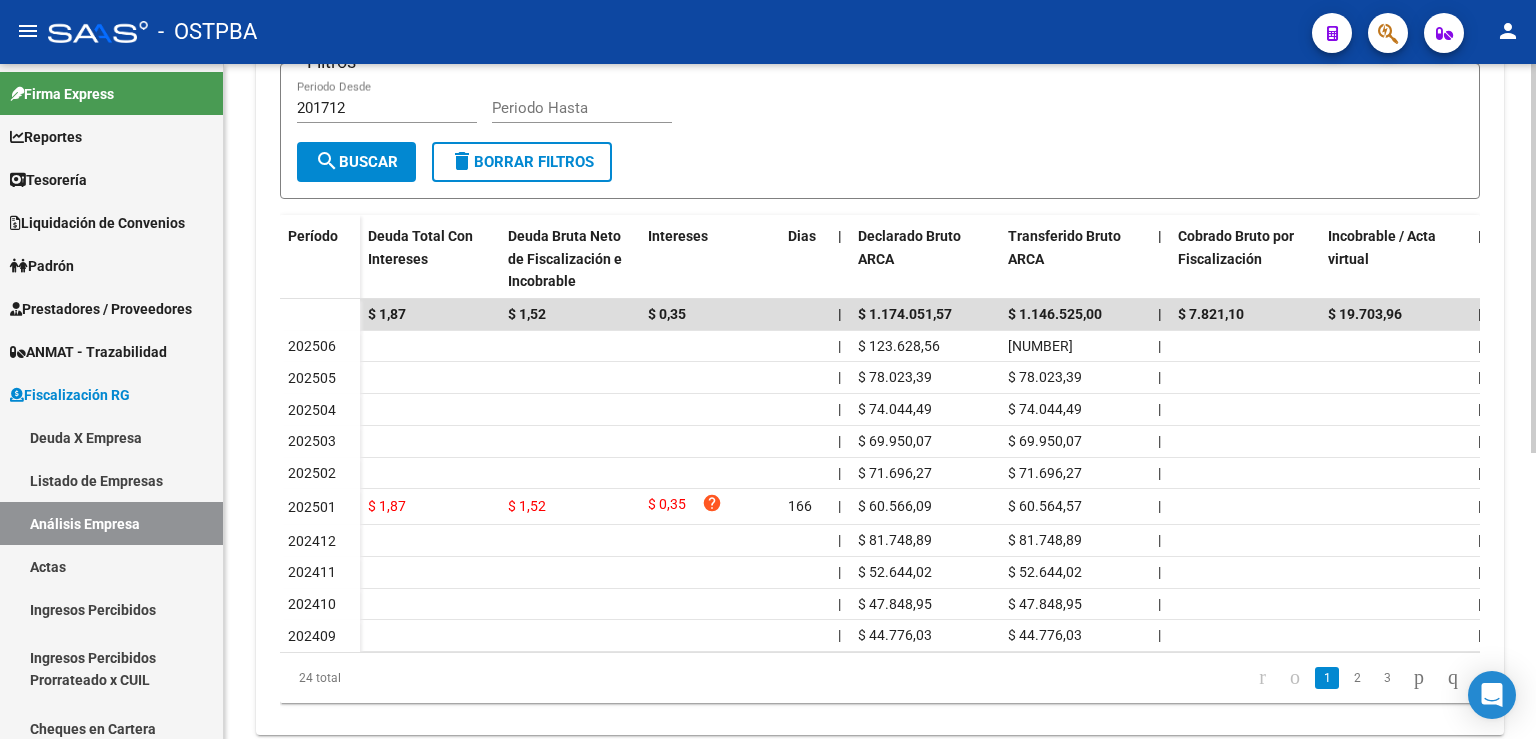 click 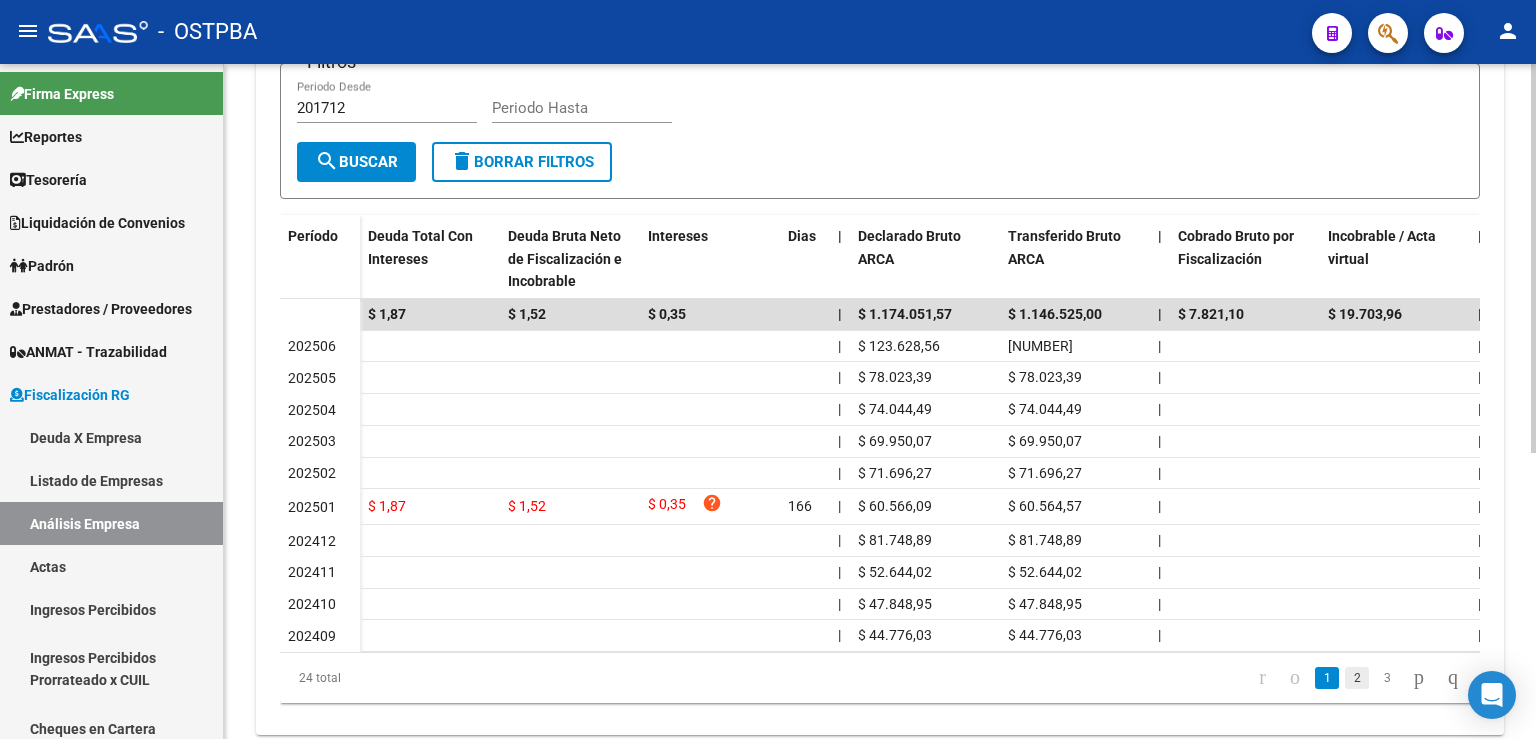 click on "2" 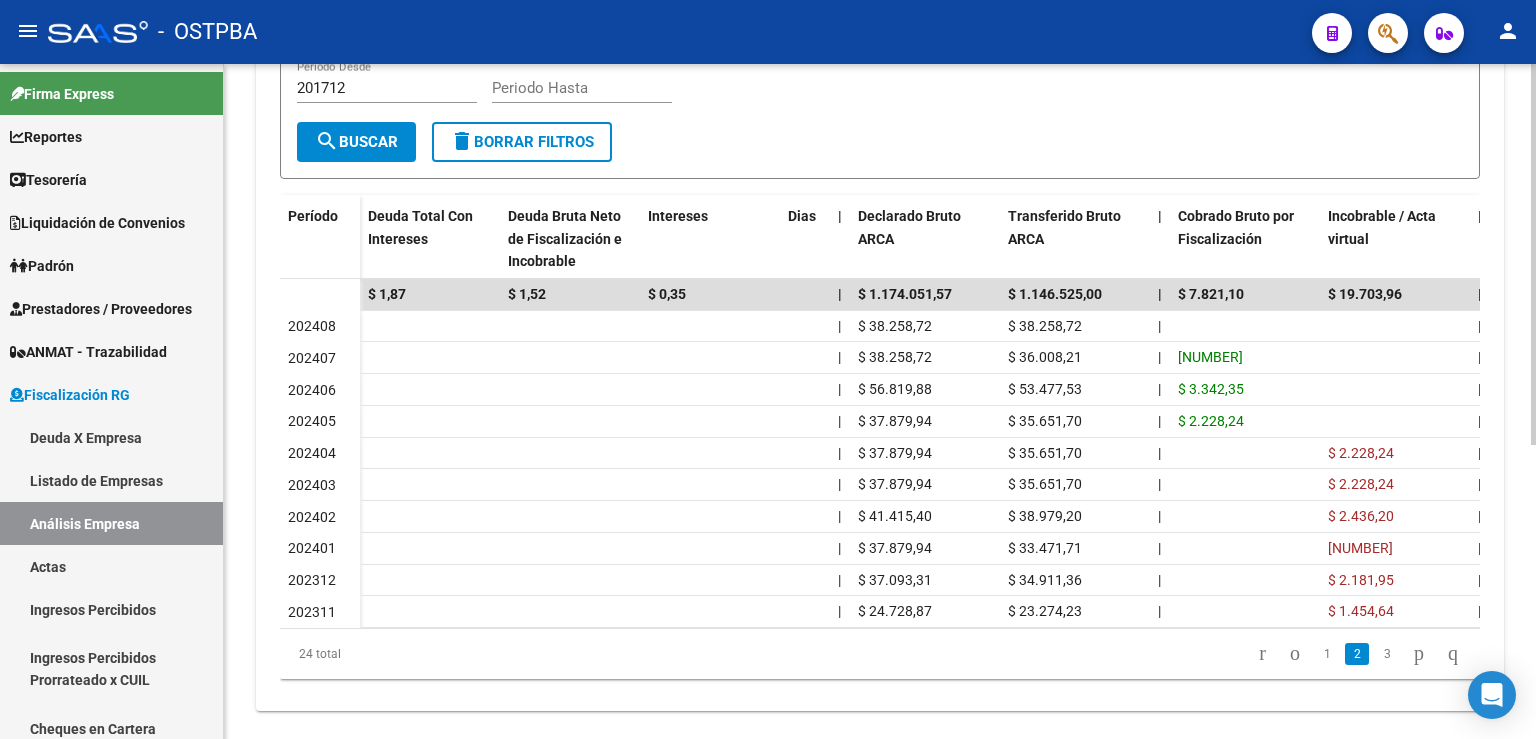 scroll, scrollTop: 439, scrollLeft: 0, axis: vertical 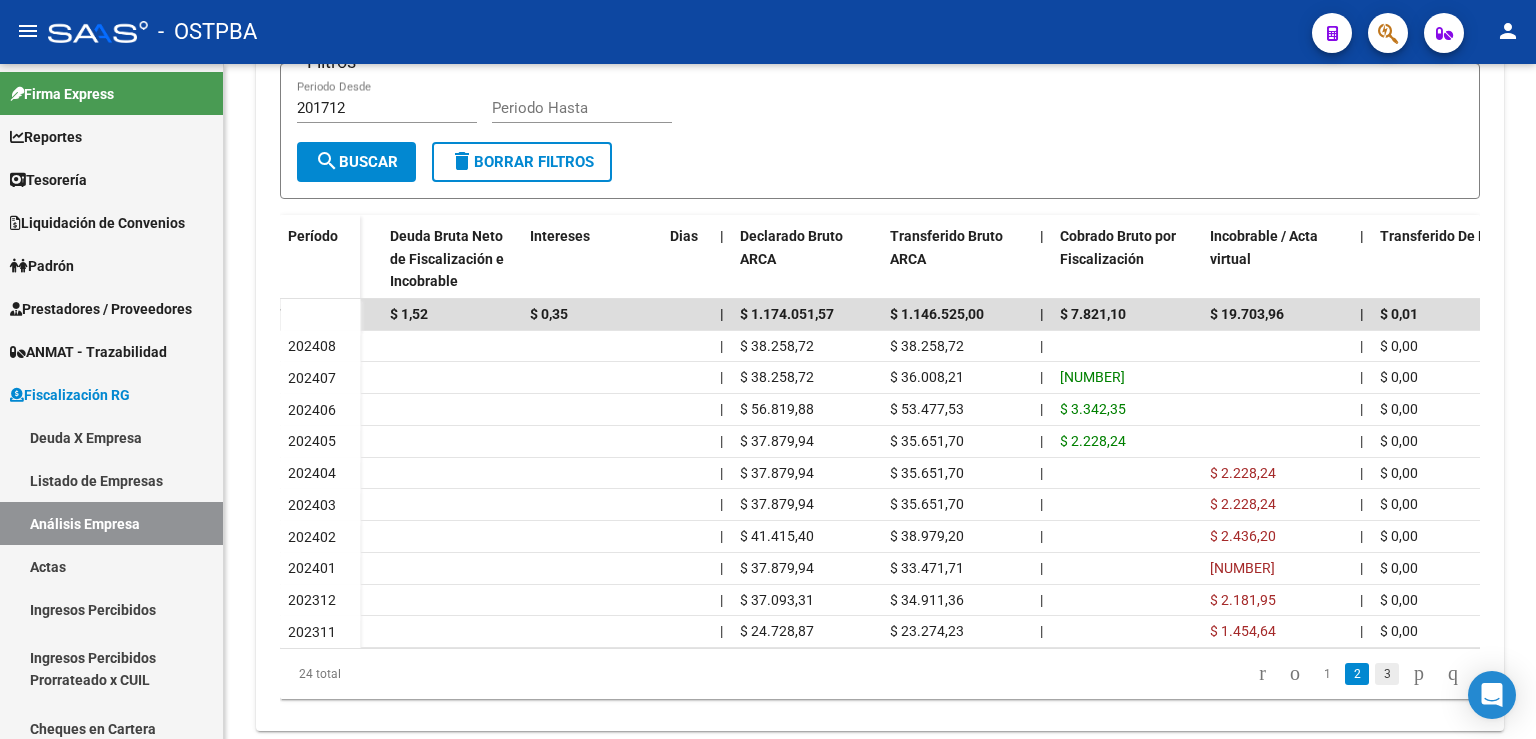 click on "3" 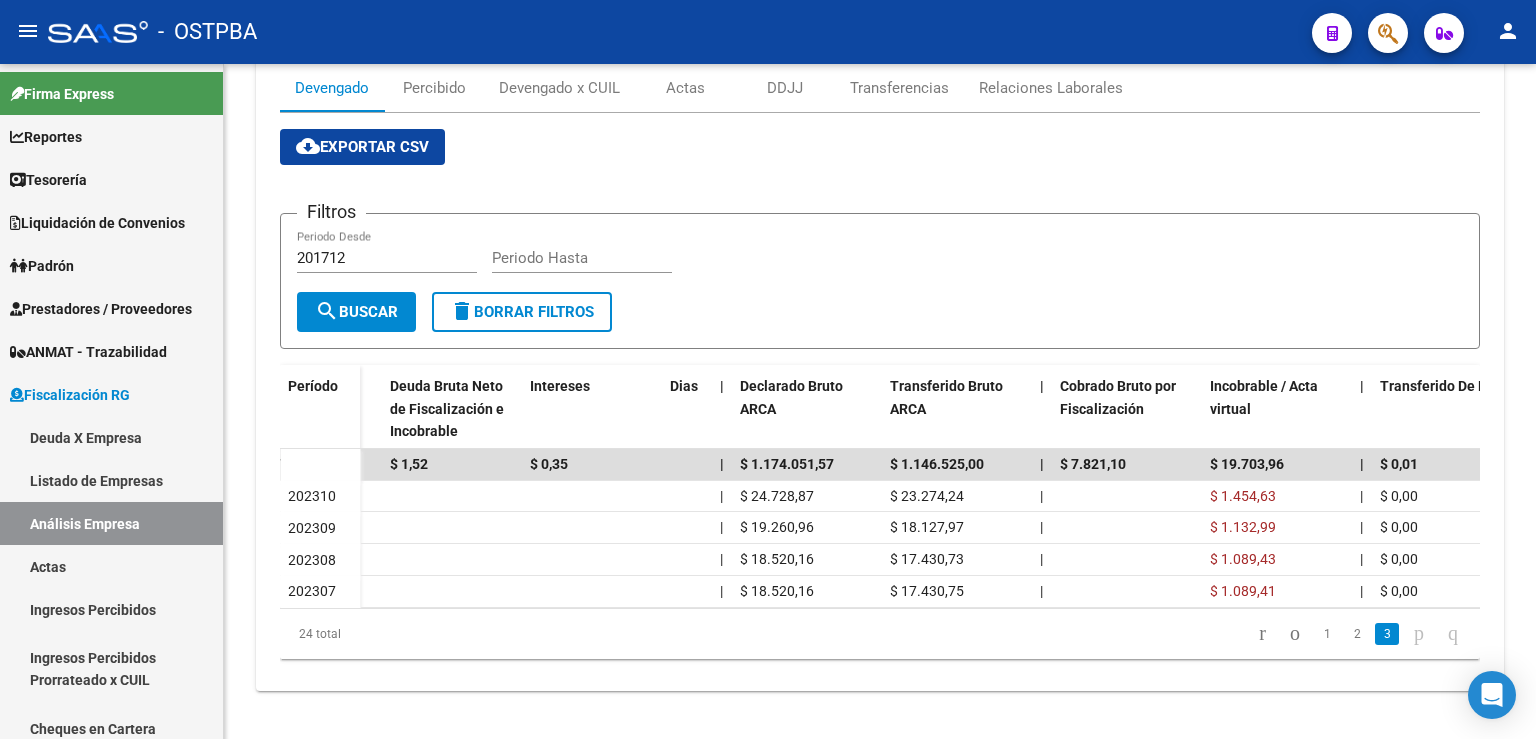scroll, scrollTop: 302, scrollLeft: 0, axis: vertical 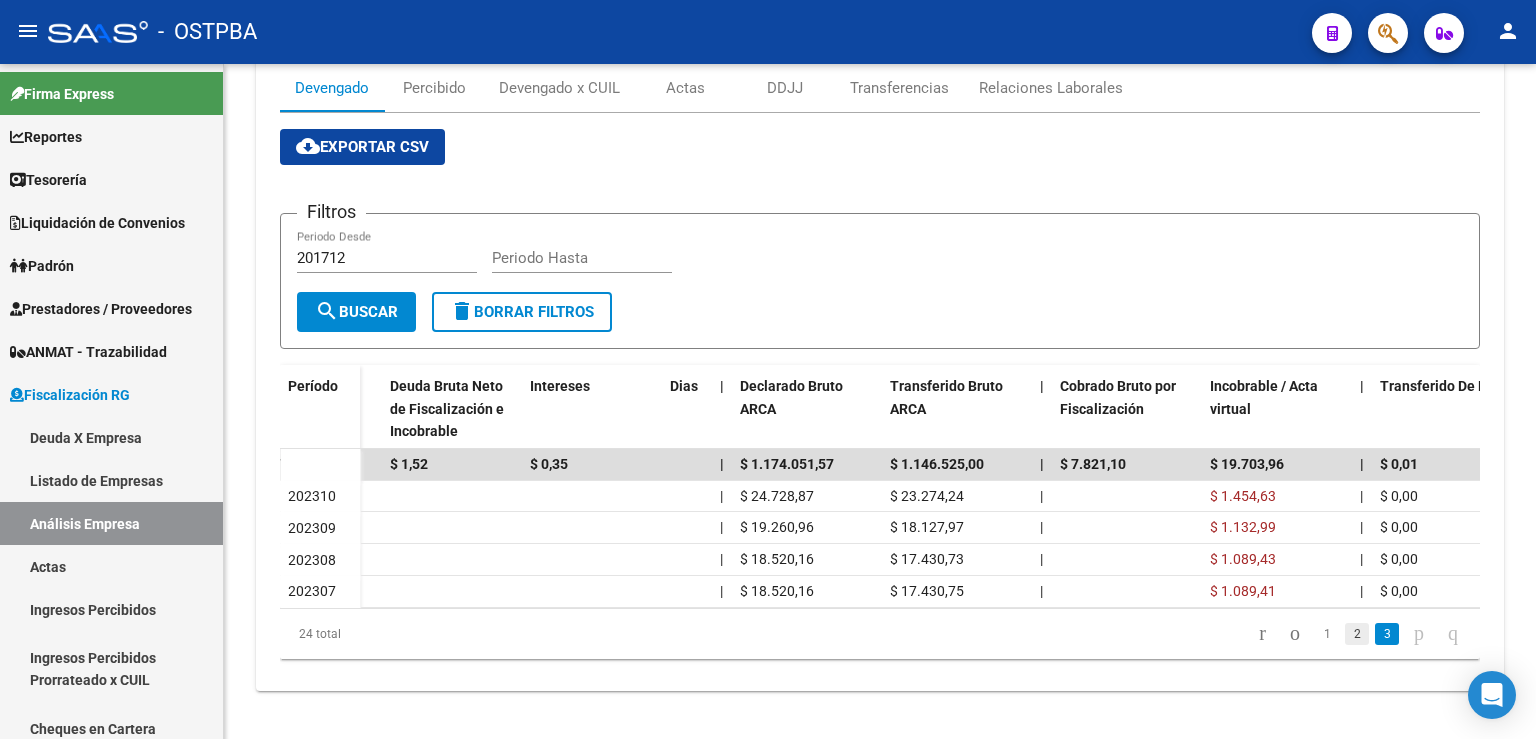 click on "2" 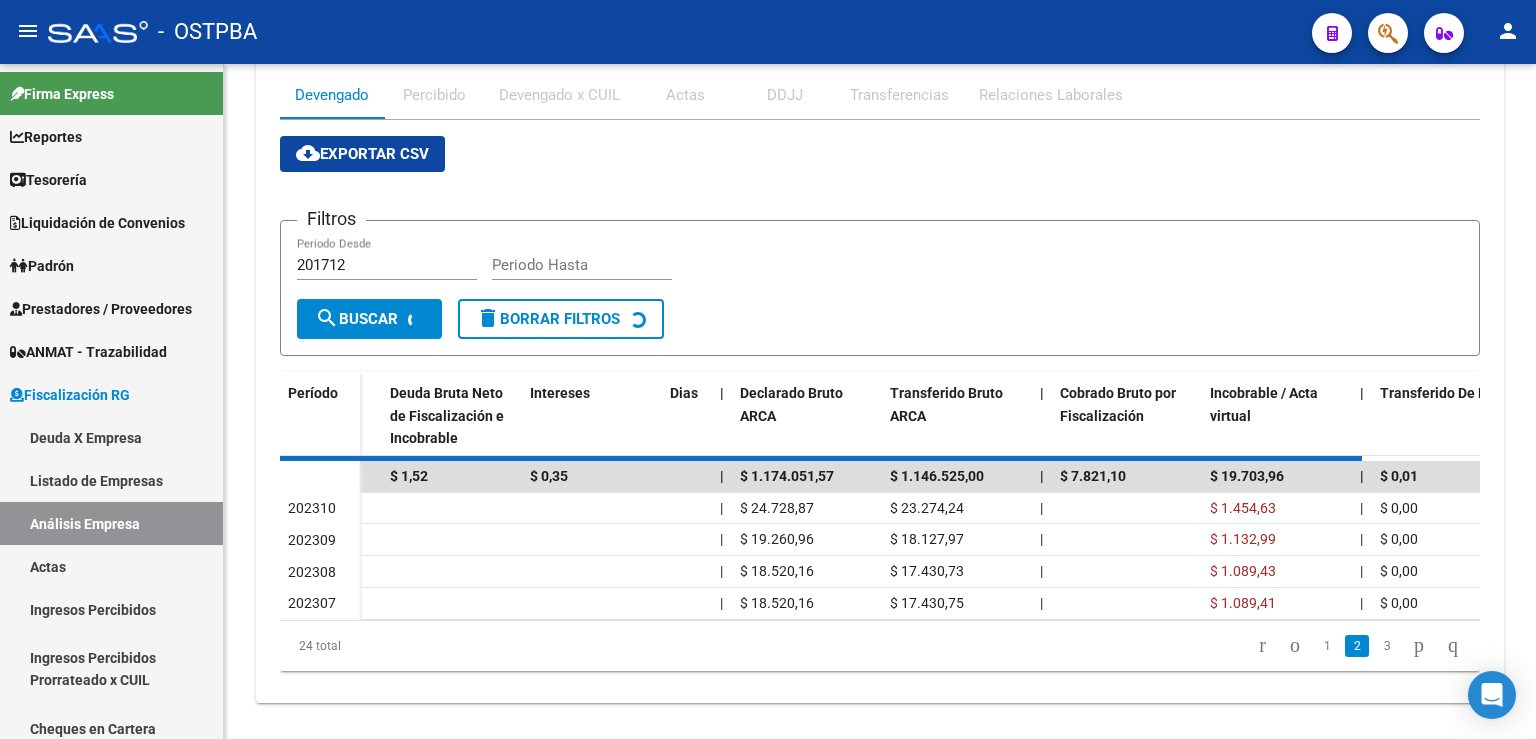 scroll, scrollTop: 0, scrollLeft: 117, axis: horizontal 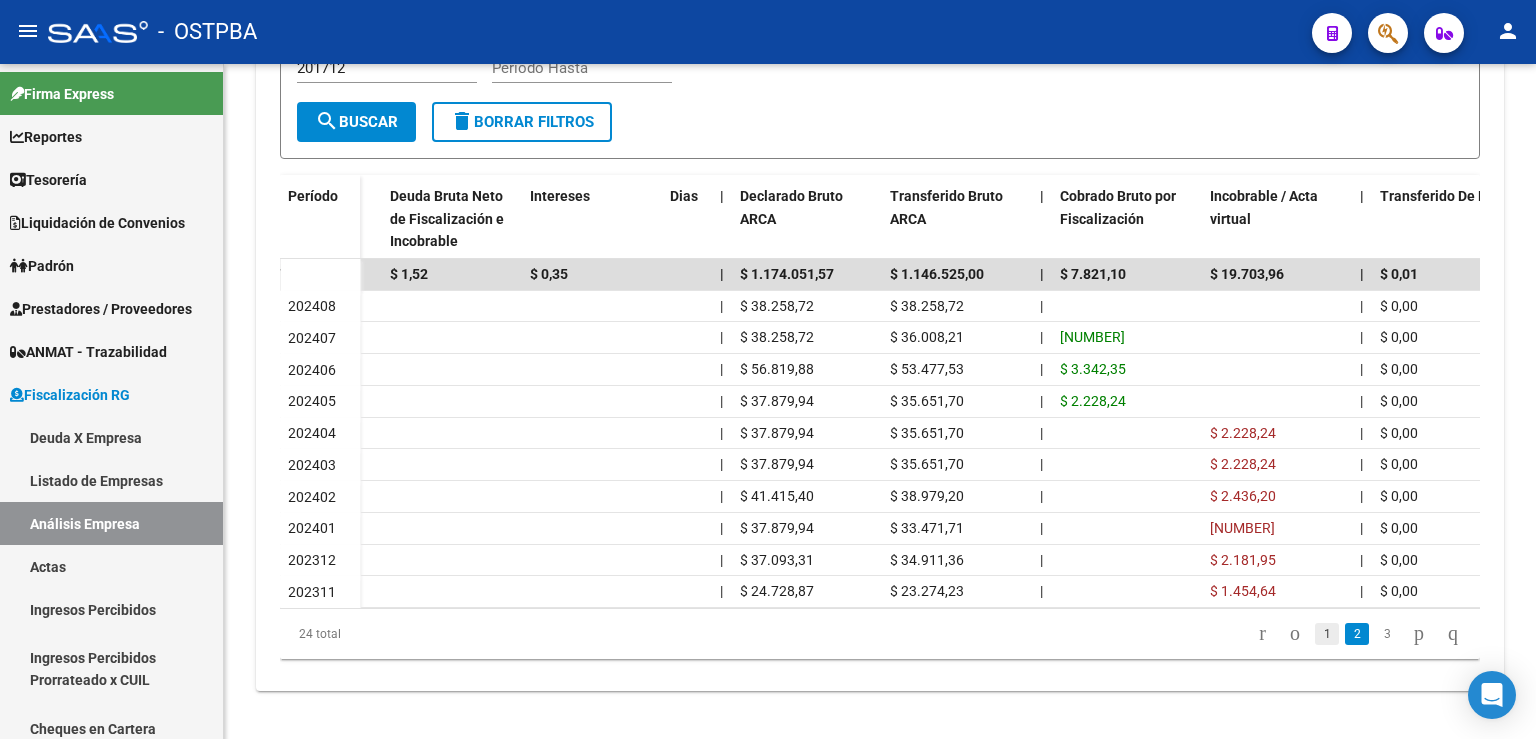 click on "1" 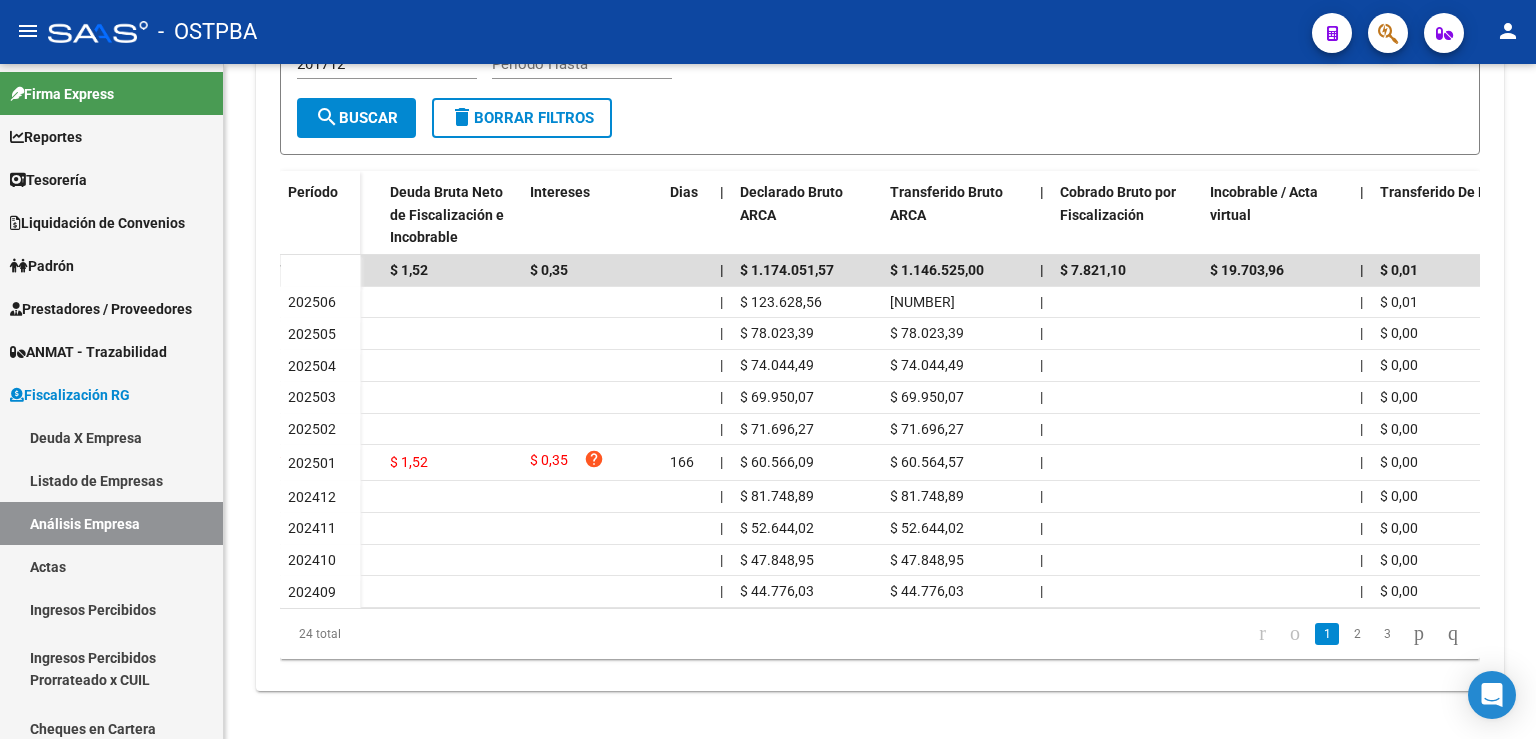 scroll, scrollTop: 492, scrollLeft: 0, axis: vertical 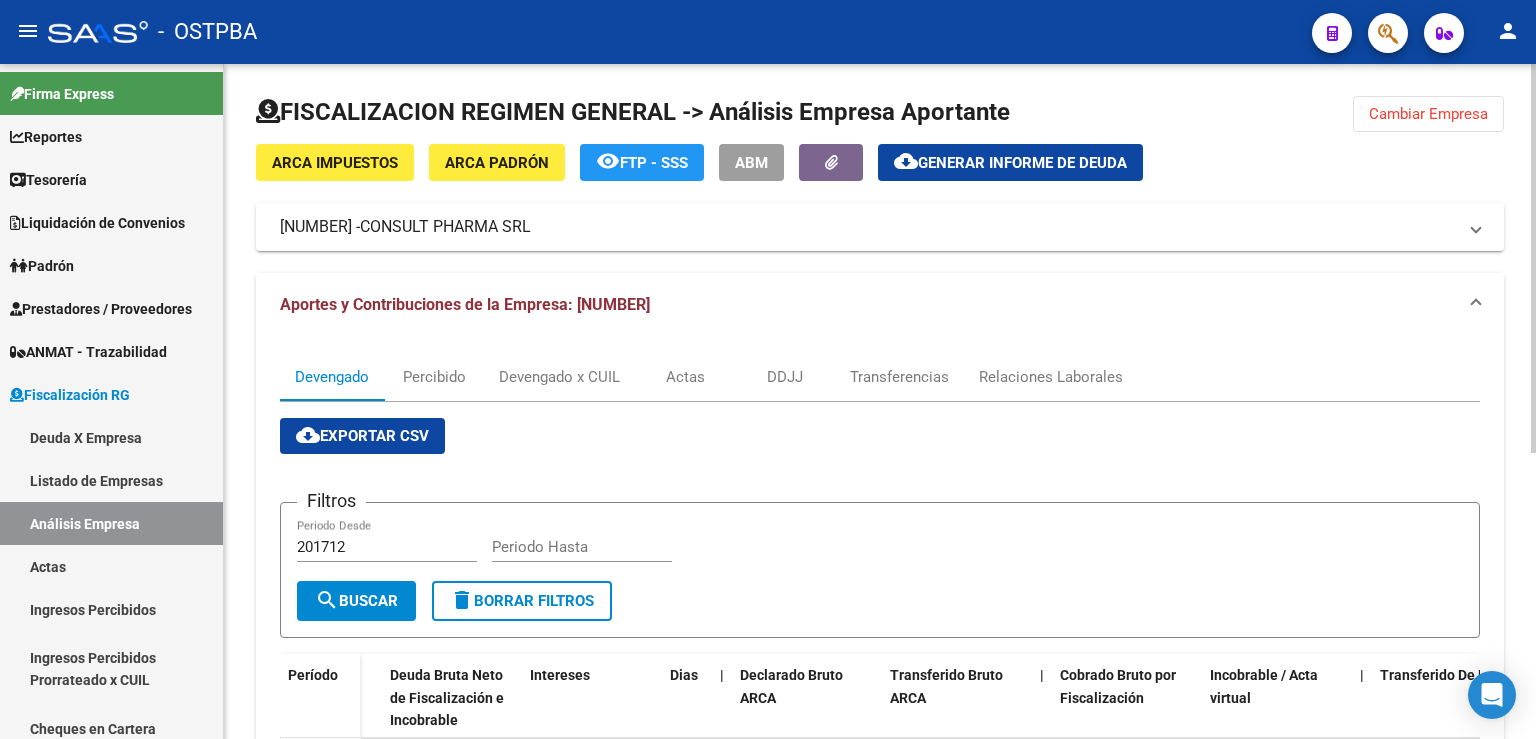 click on "Cambiar Empresa" 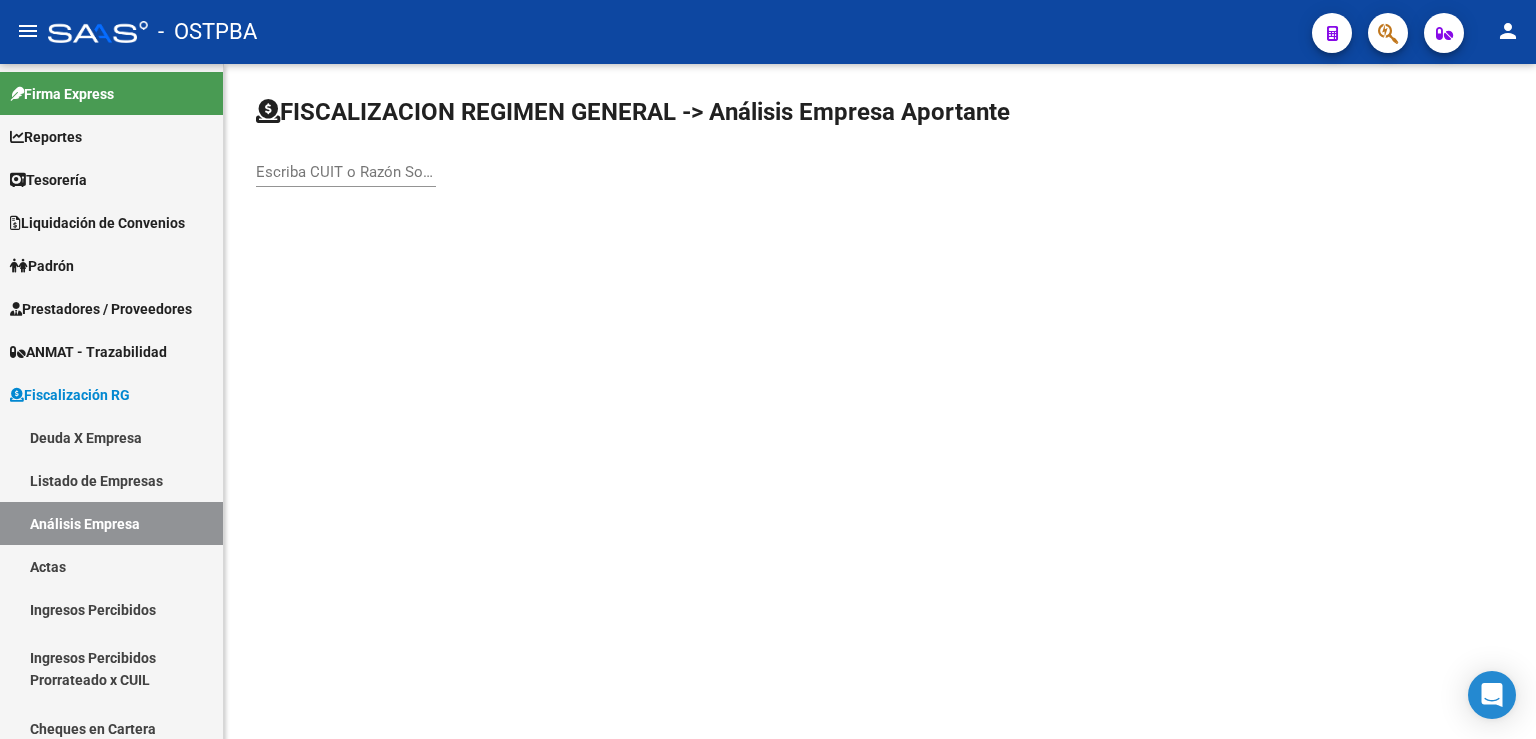 click on "Escriba CUIT o Razón Social para buscar" at bounding box center (346, 172) 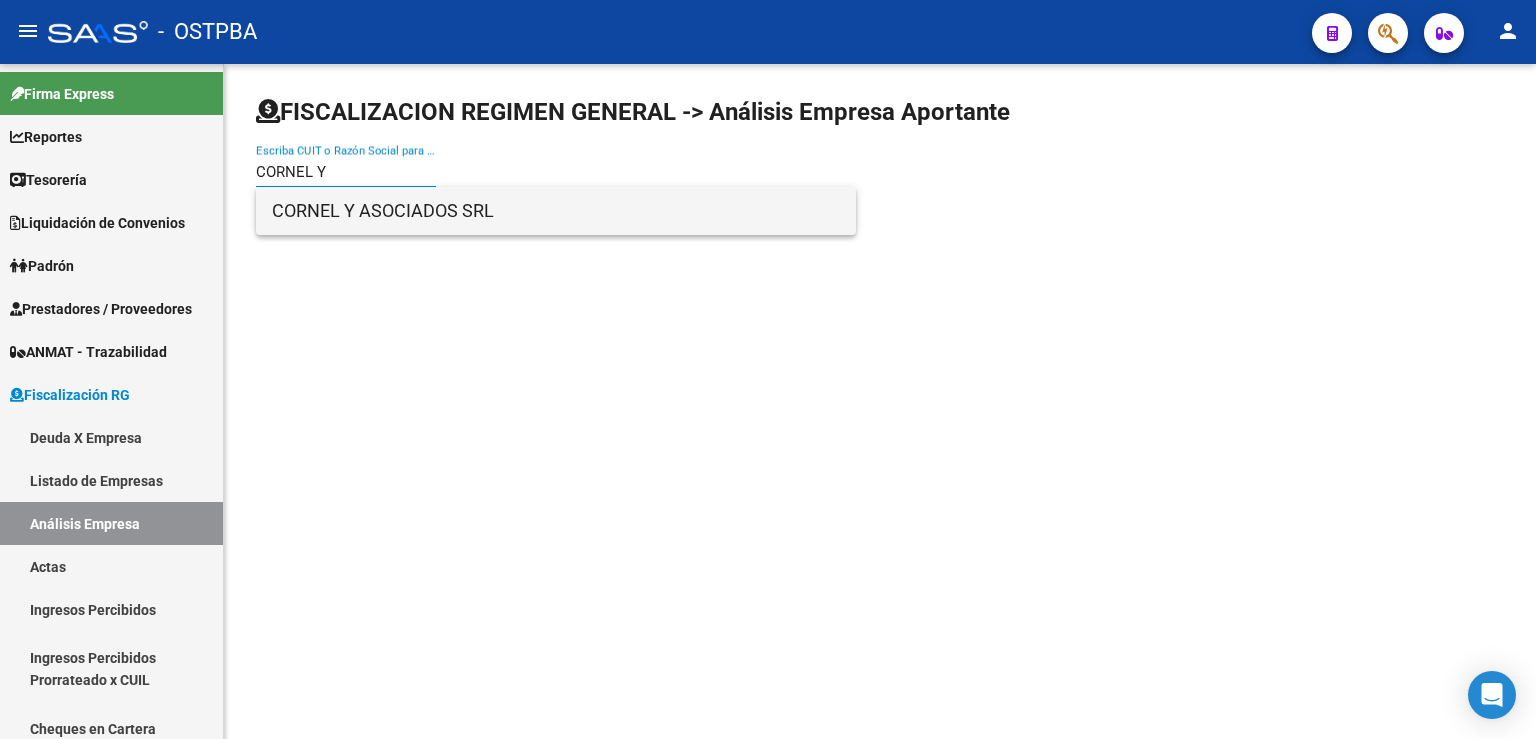 type on "CORNEL Y" 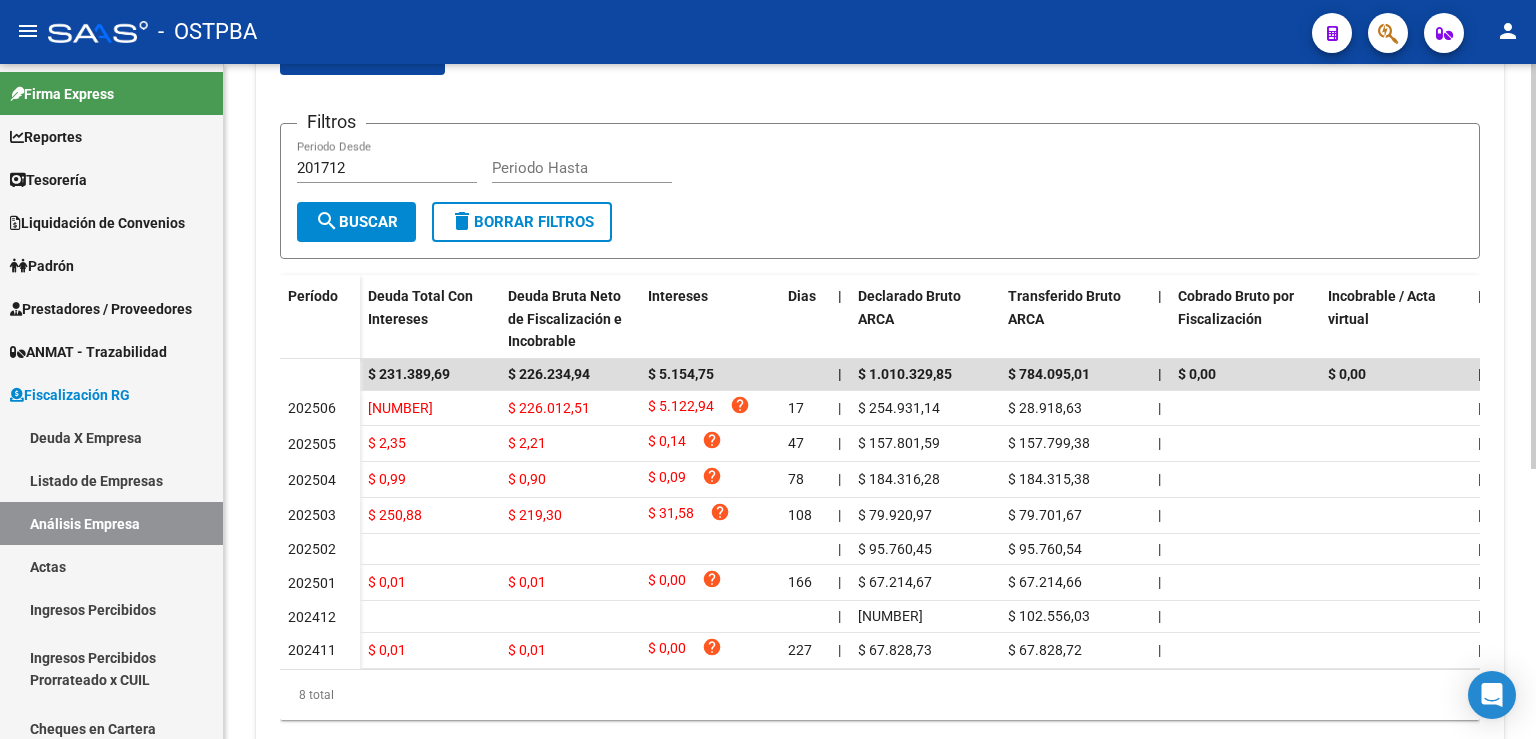 scroll, scrollTop: 434, scrollLeft: 0, axis: vertical 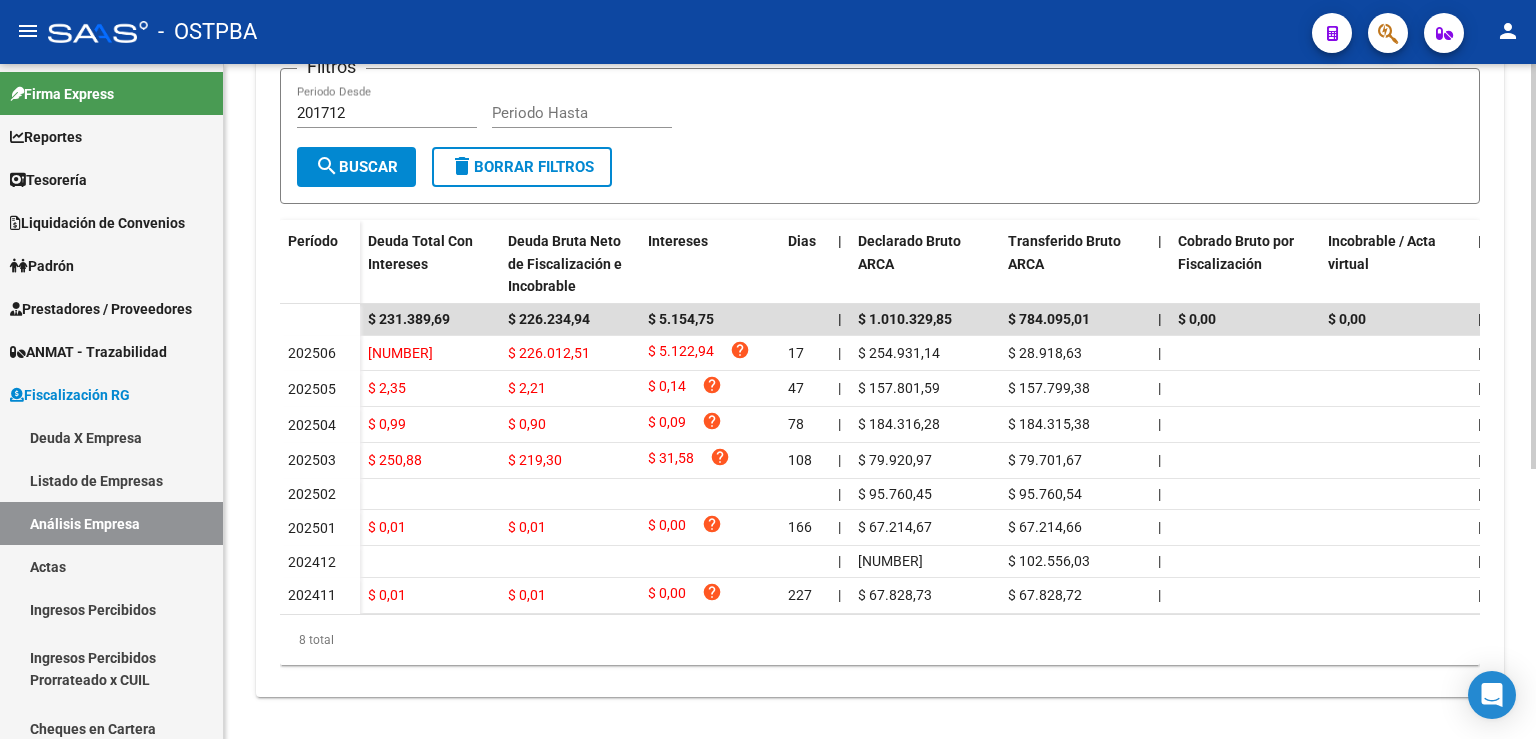 click 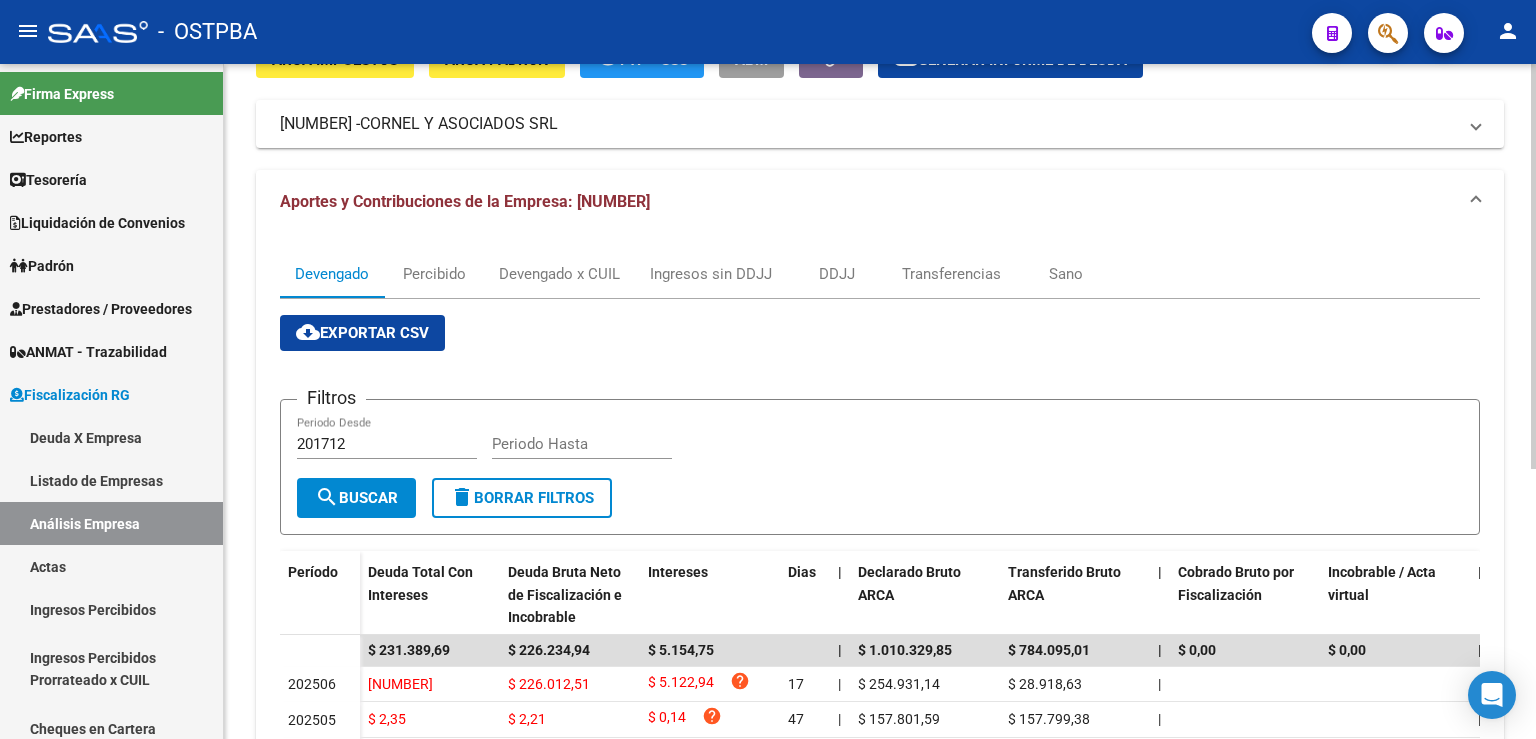 scroll, scrollTop: 0, scrollLeft: 0, axis: both 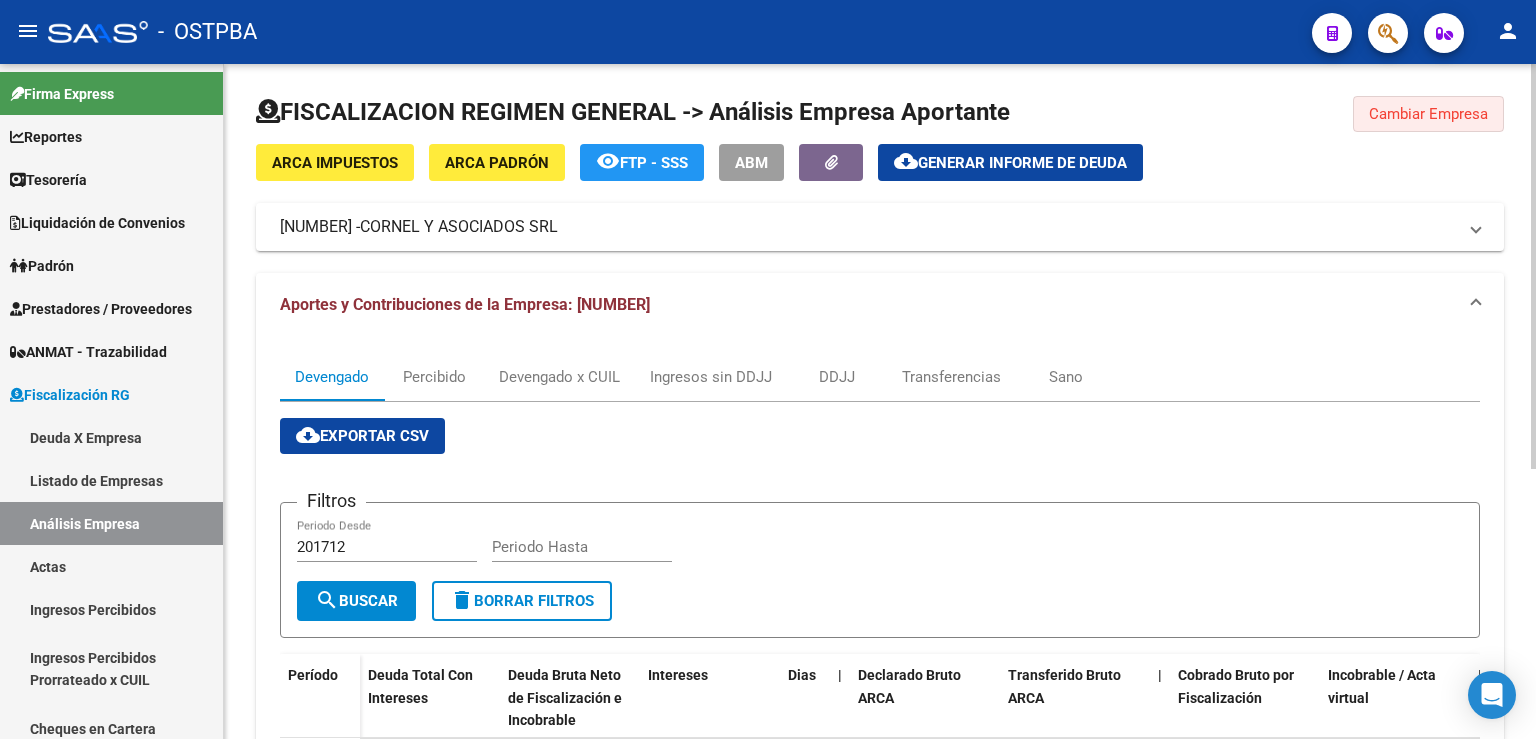 click on "Cambiar Empresa" 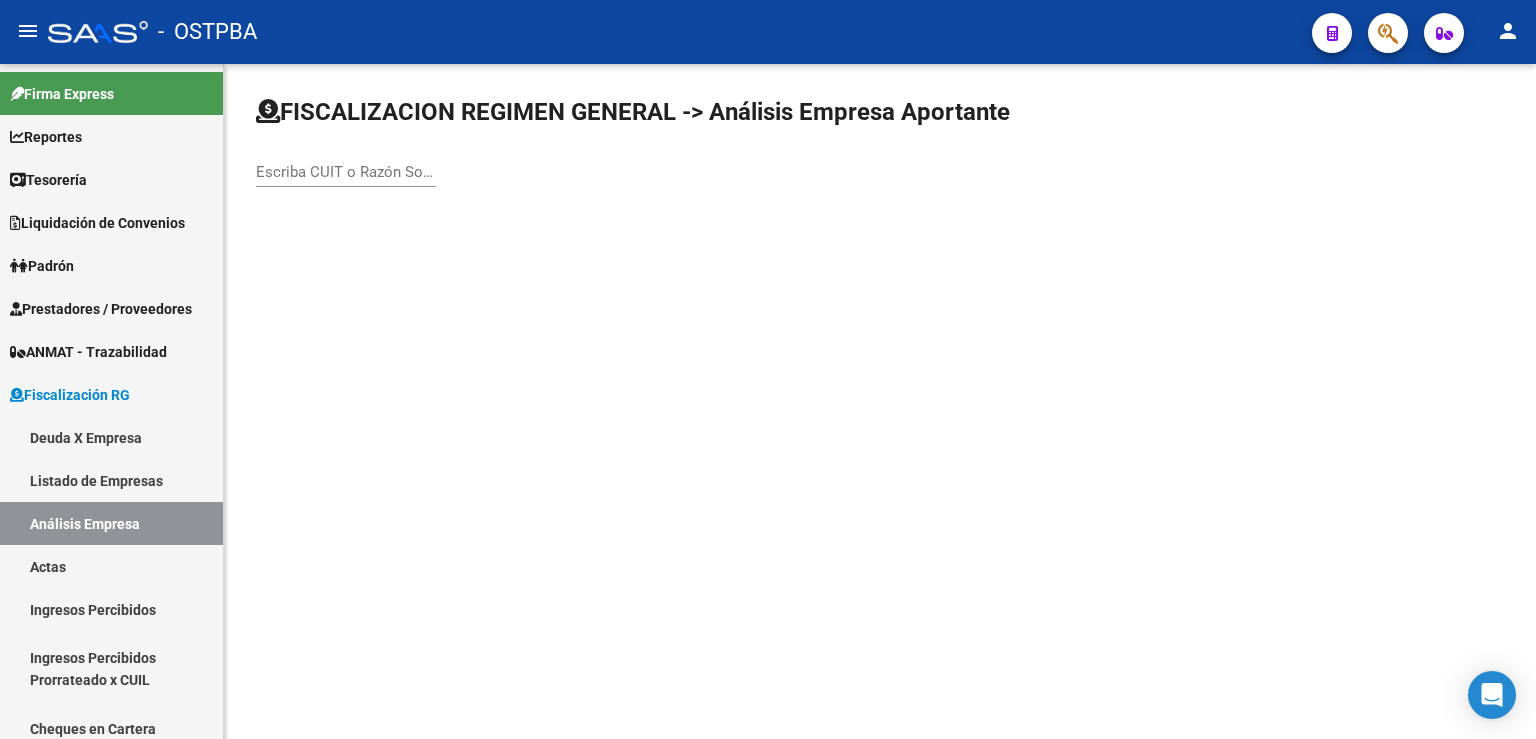 click on "Escriba CUIT o Razón Social para buscar" at bounding box center (346, 172) 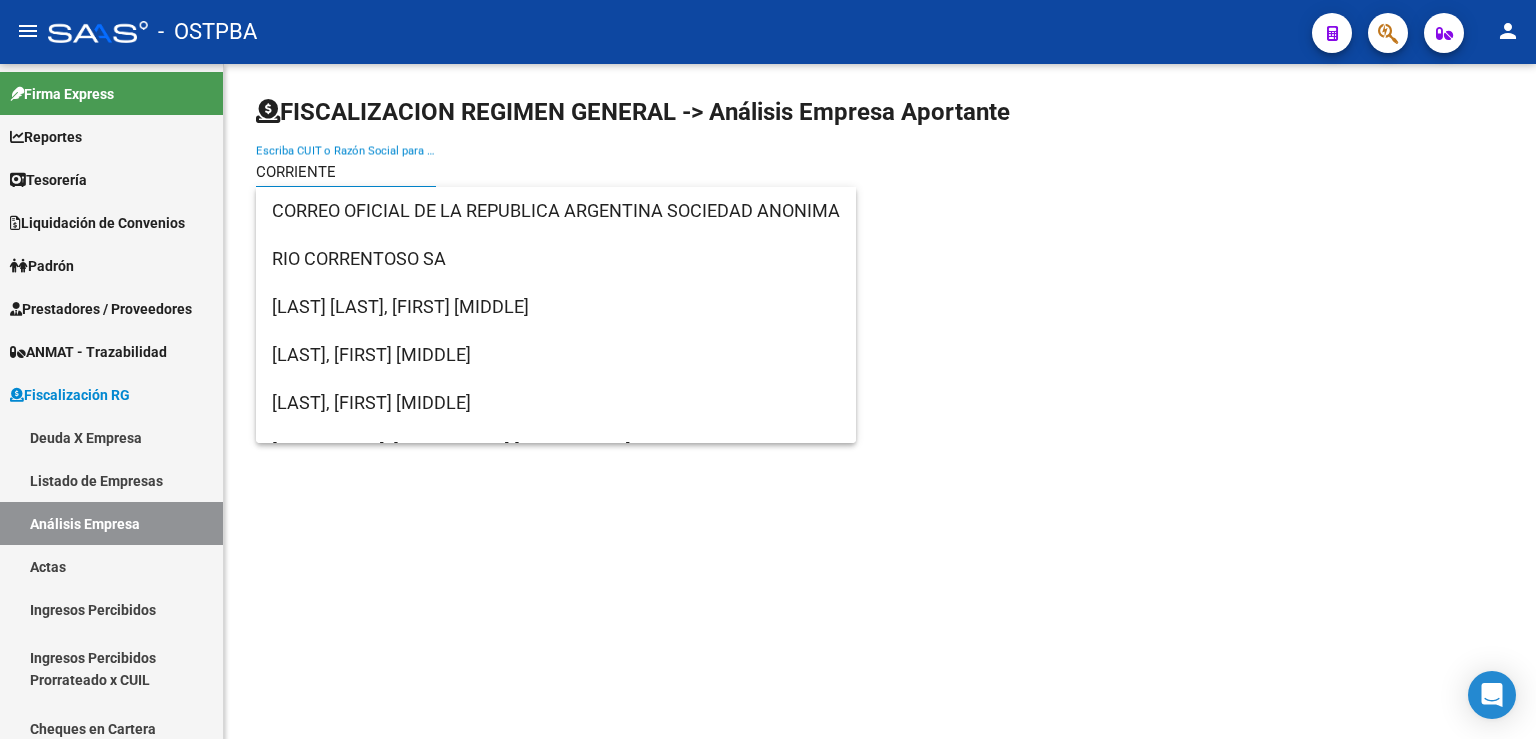 type on "CORRIENTES" 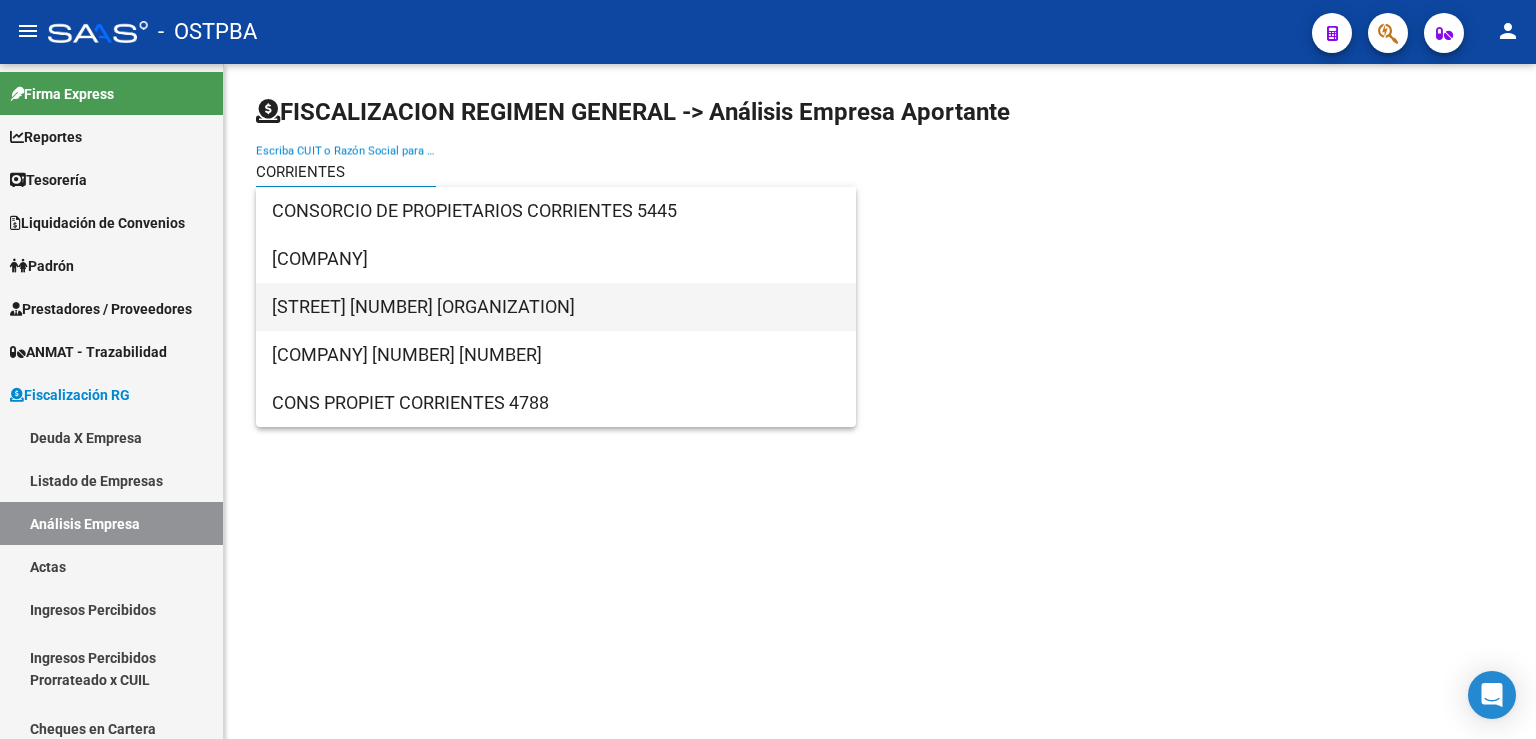 click on "[STREET] [NUMBER] [ORGANIZATION]" at bounding box center [556, 307] 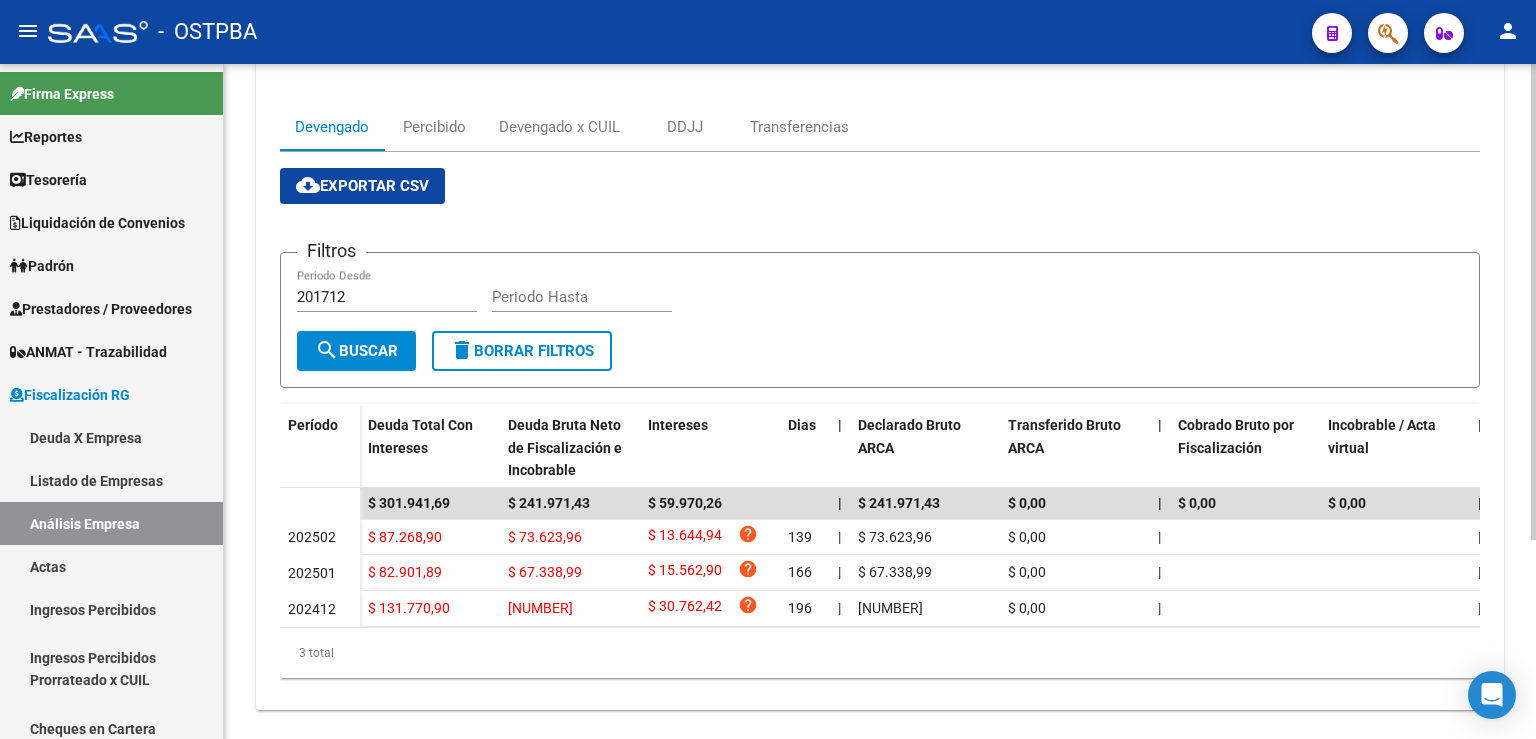 scroll, scrollTop: 260, scrollLeft: 0, axis: vertical 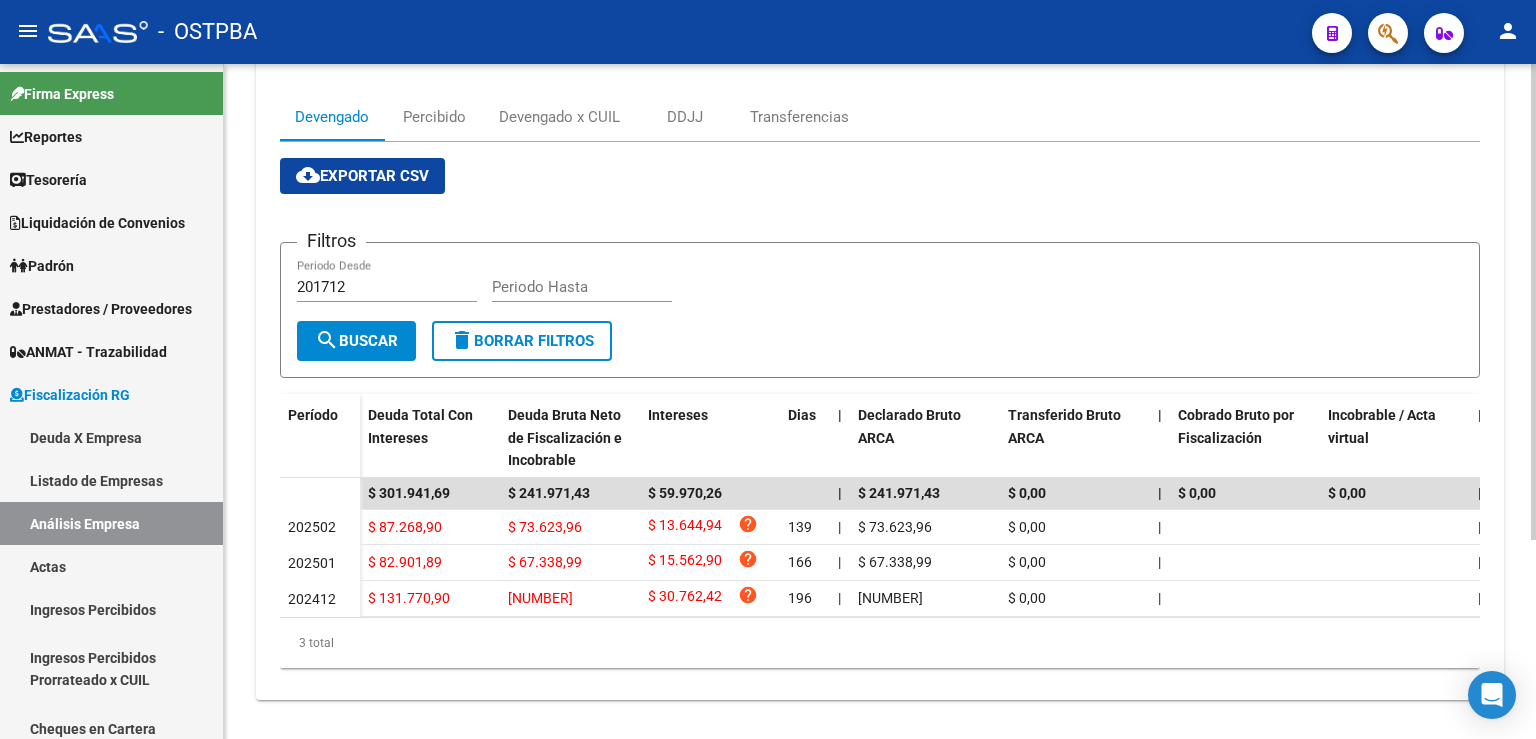 click 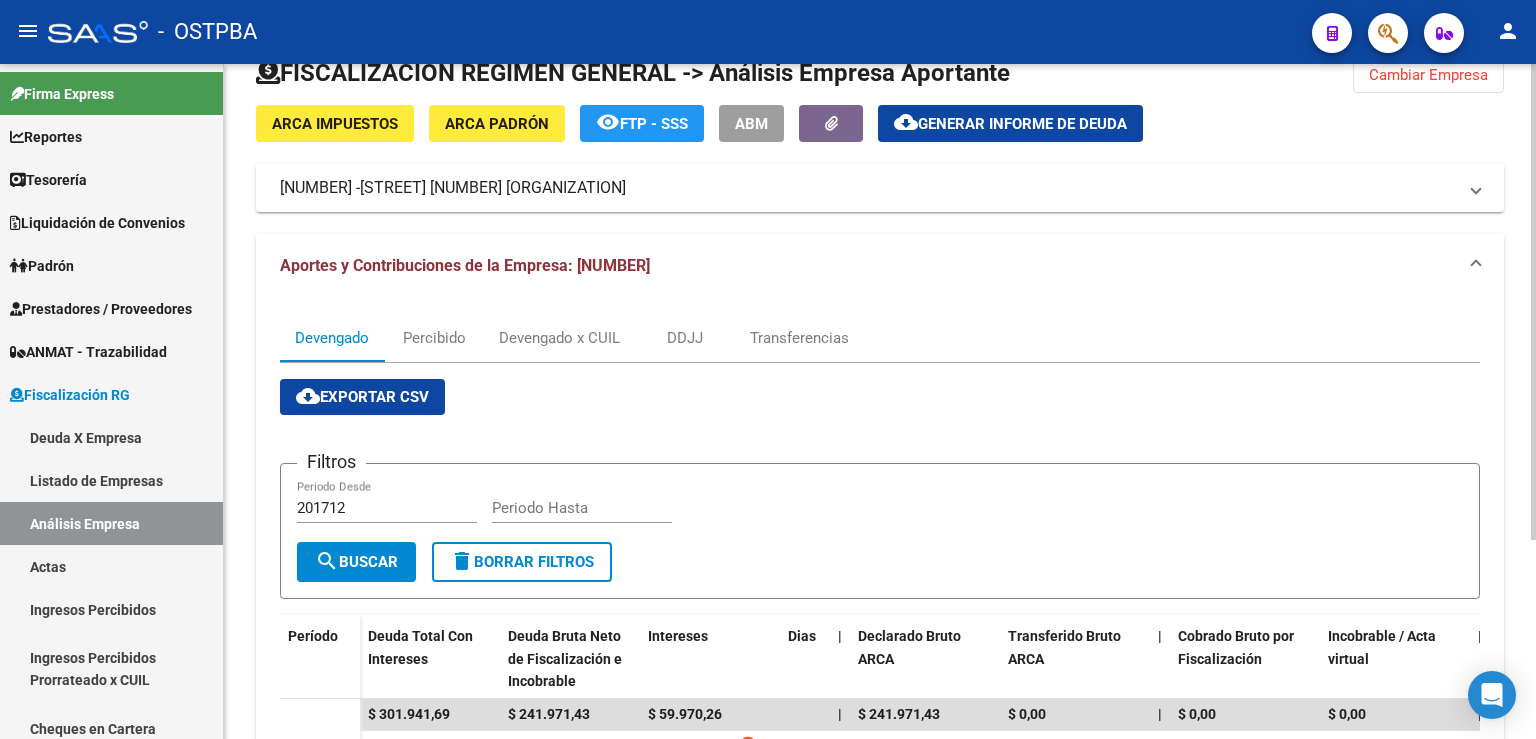 scroll, scrollTop: 260, scrollLeft: 0, axis: vertical 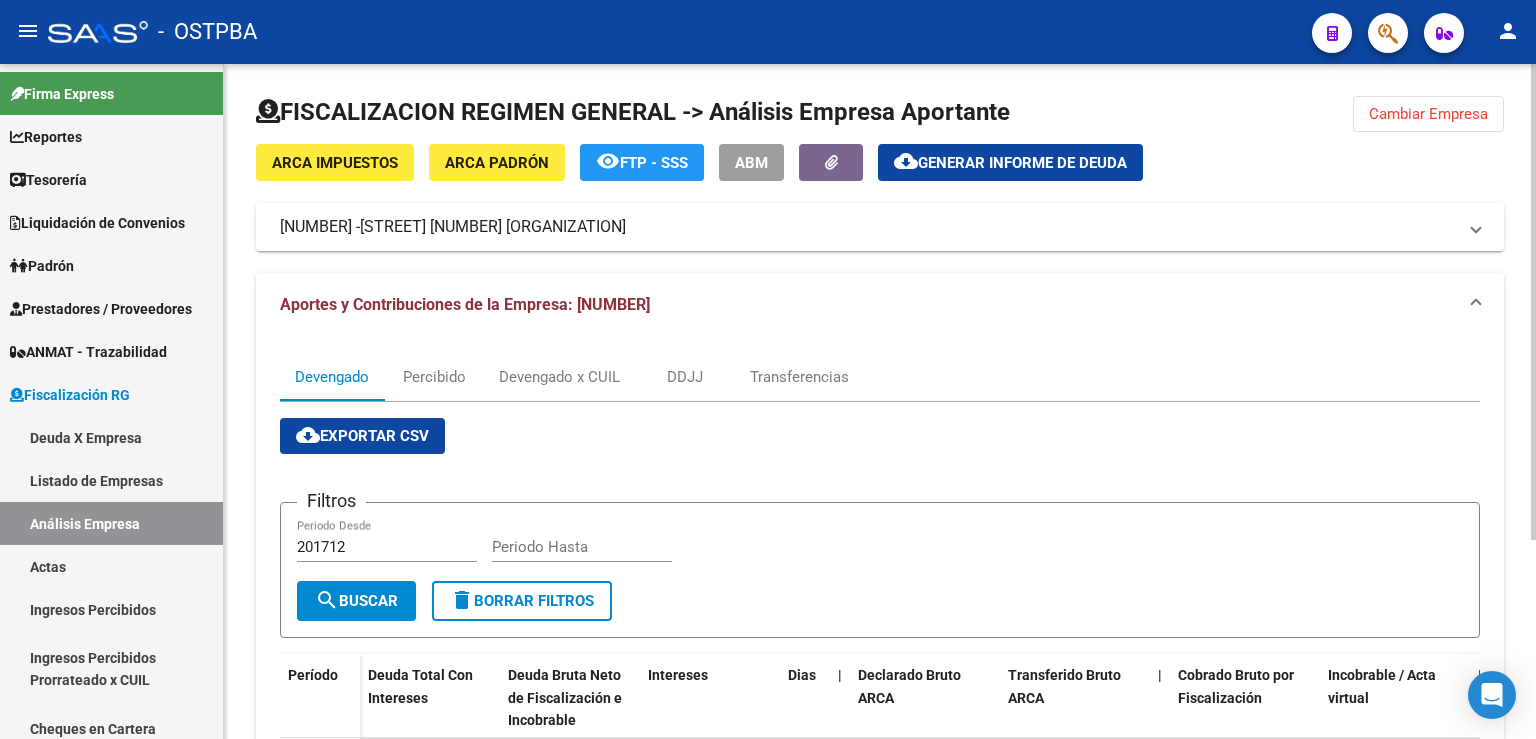 click on "Cambiar Empresa" 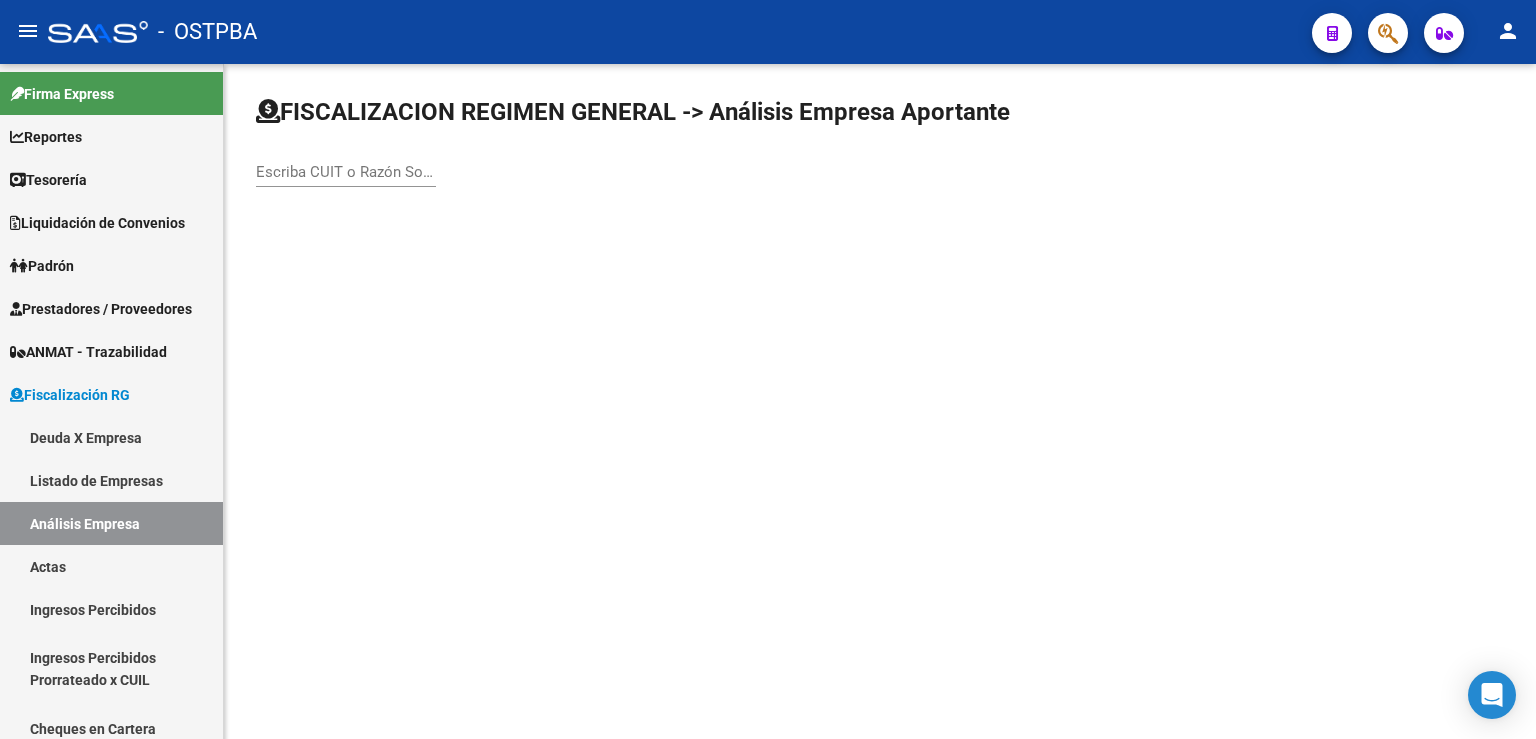 click on "Escriba CUIT o Razón Social para buscar" at bounding box center (346, 172) 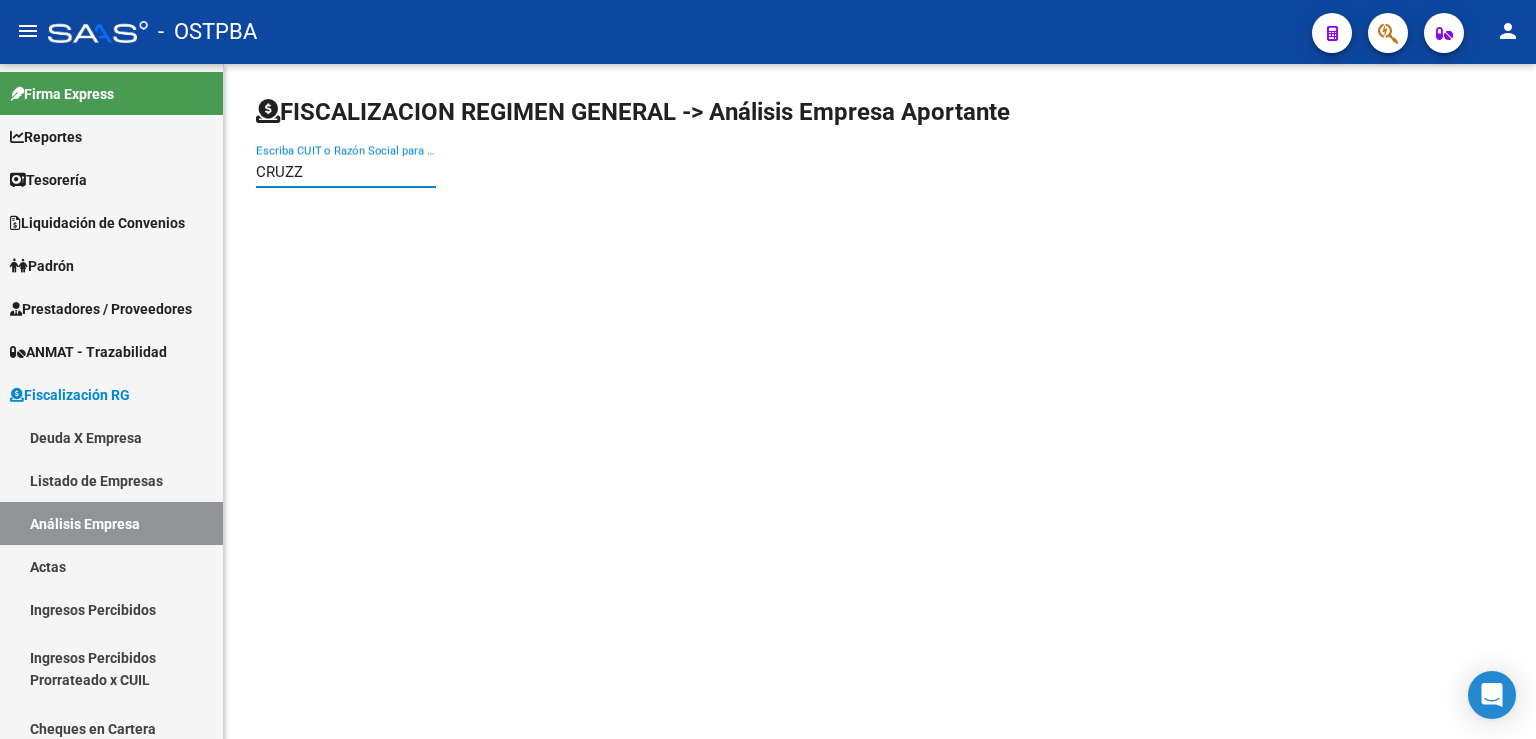 type on "CRUZZA" 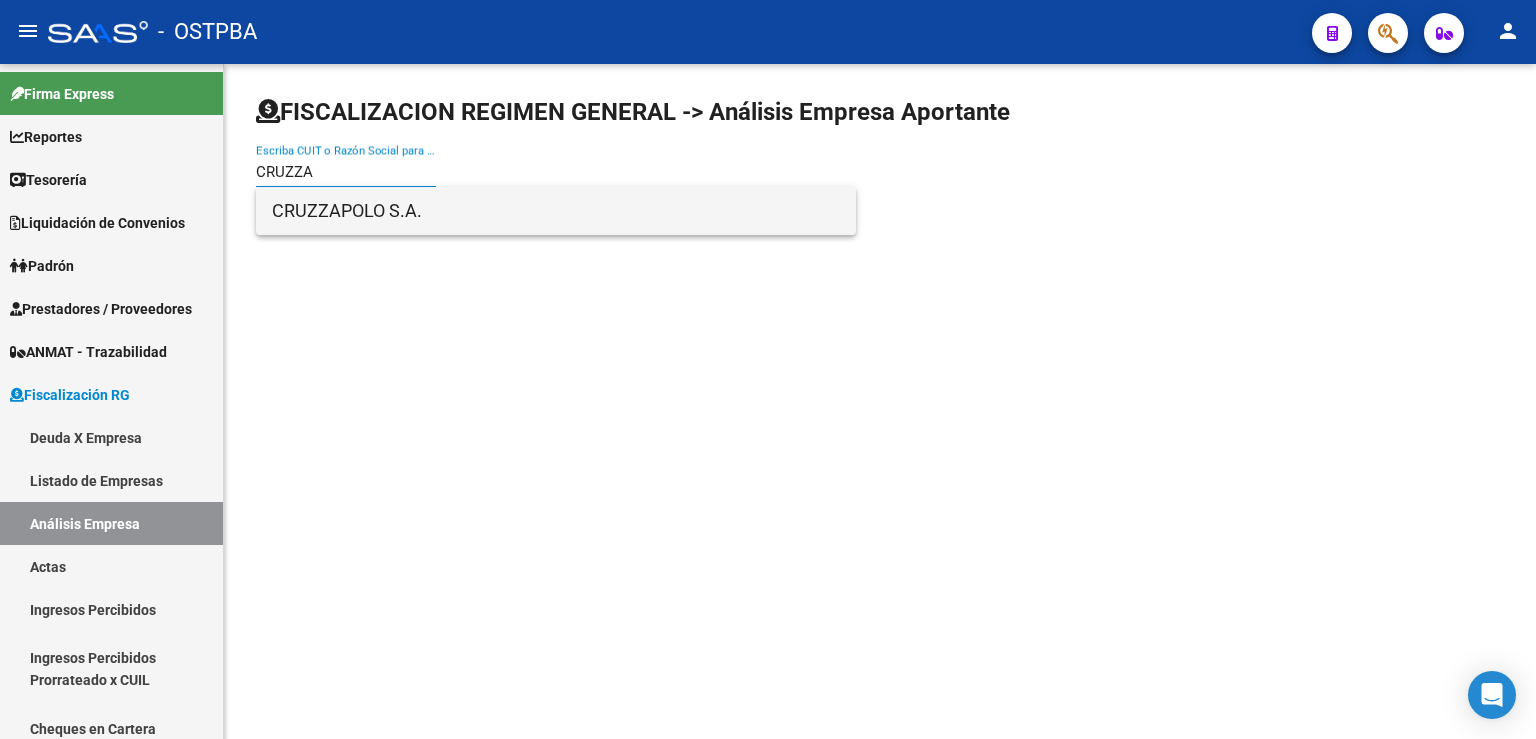 click on "CRUZZAPOLO S.A." at bounding box center (556, 211) 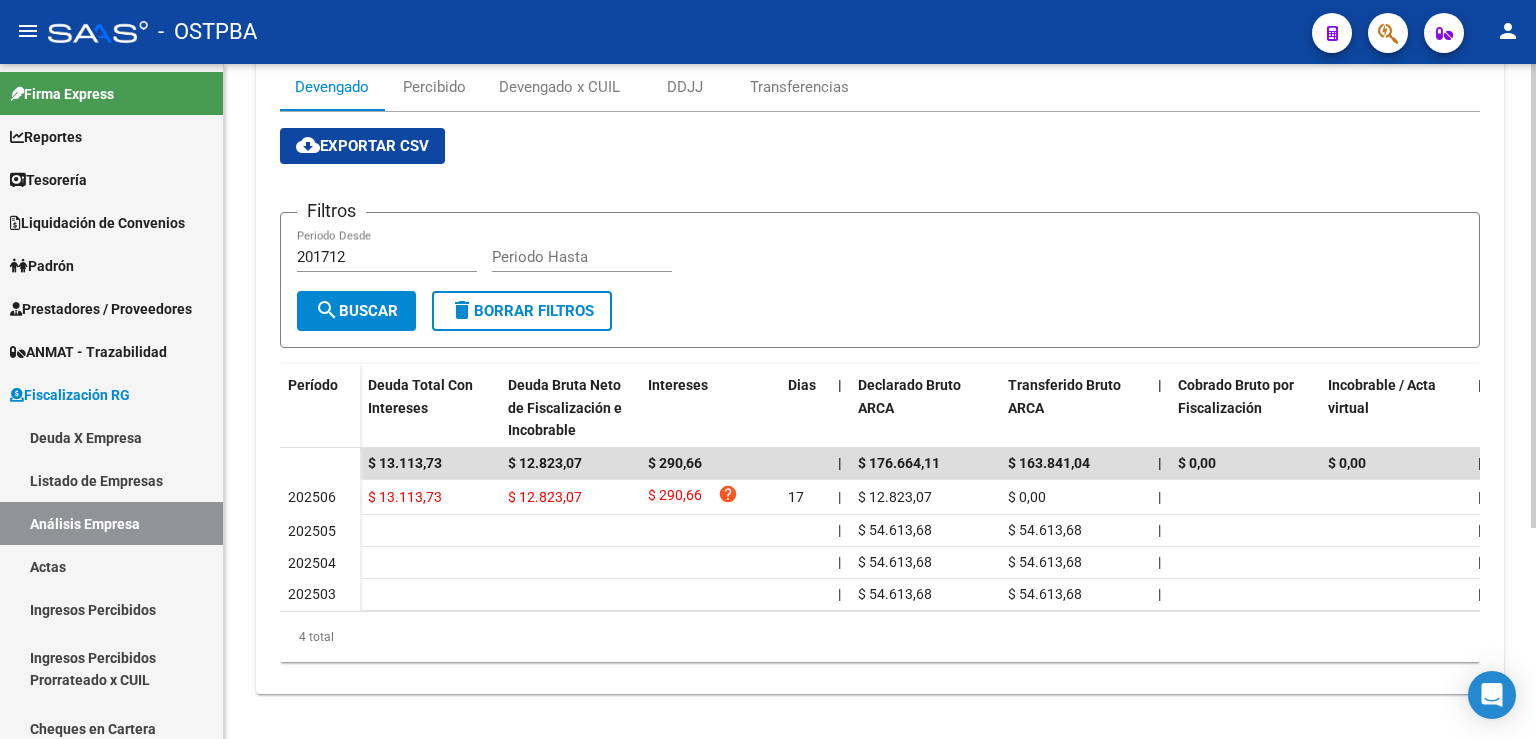 scroll, scrollTop: 297, scrollLeft: 0, axis: vertical 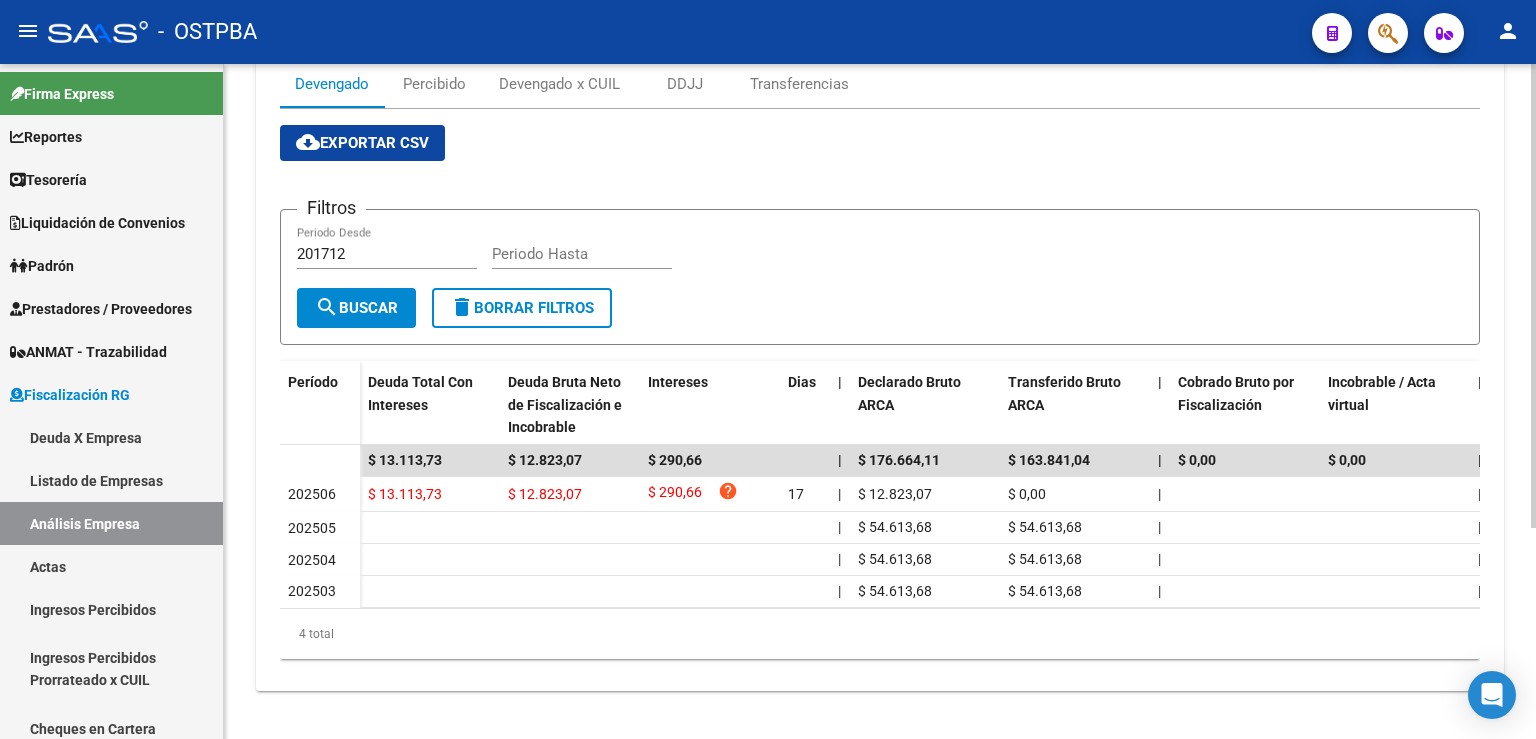 click 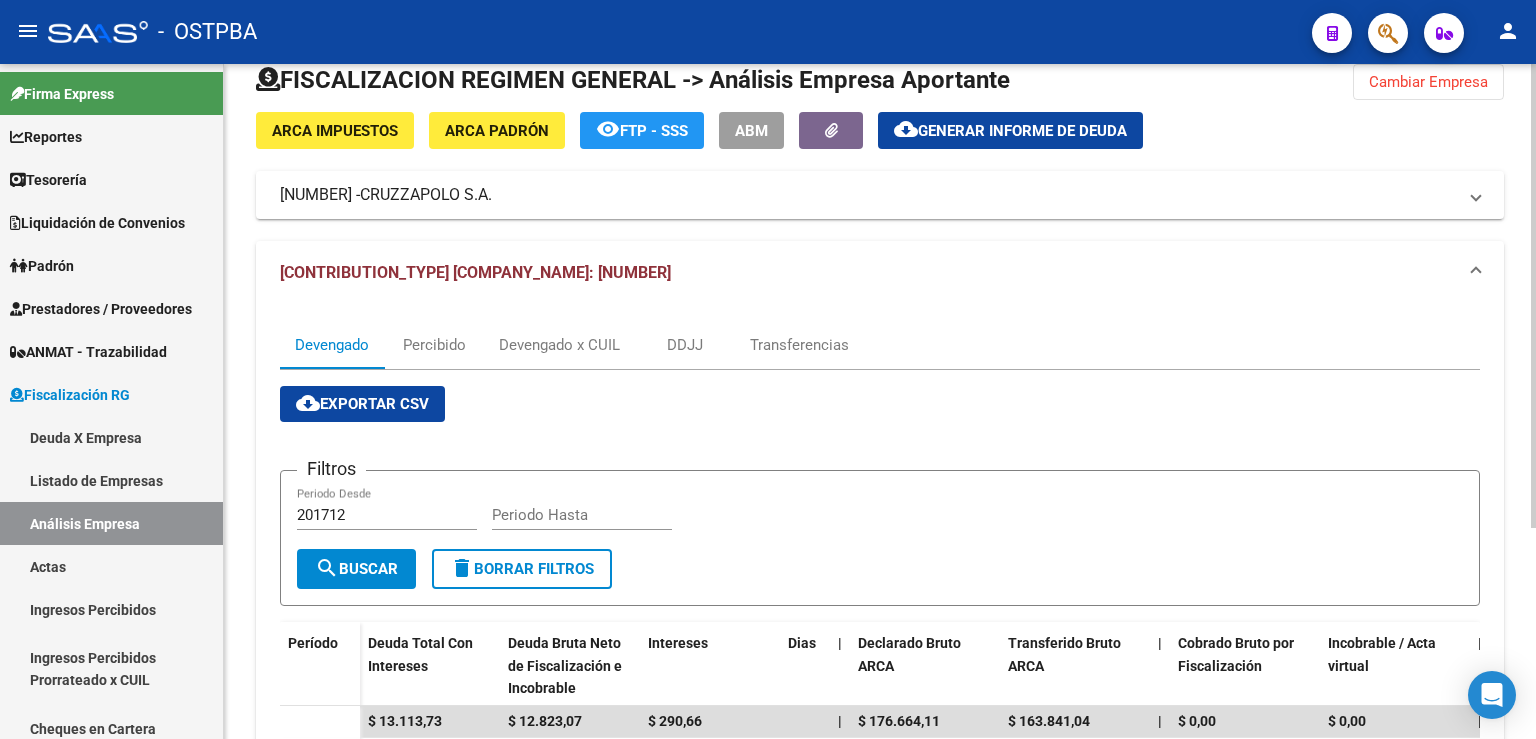 scroll, scrollTop: 0, scrollLeft: 0, axis: both 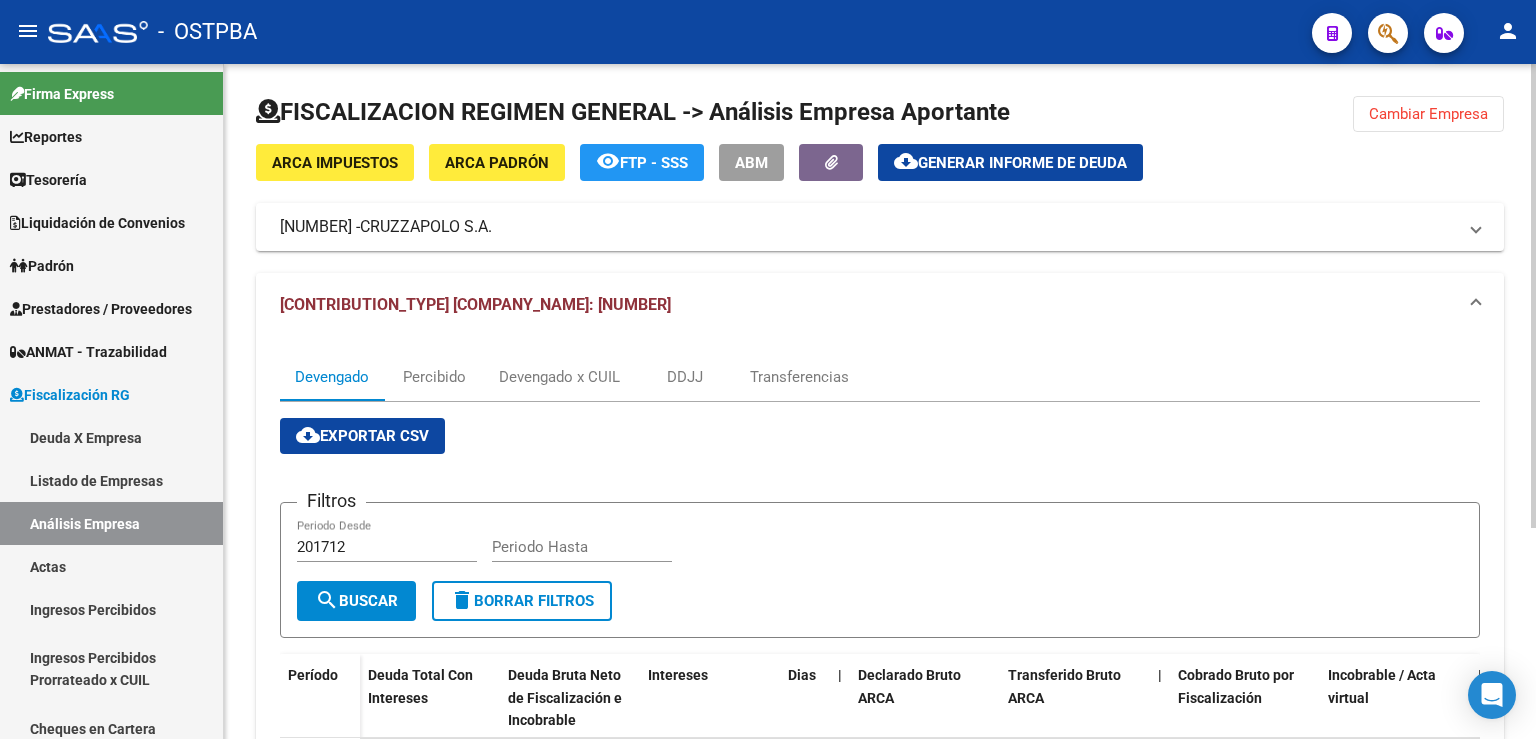 click on "Cambiar Empresa" 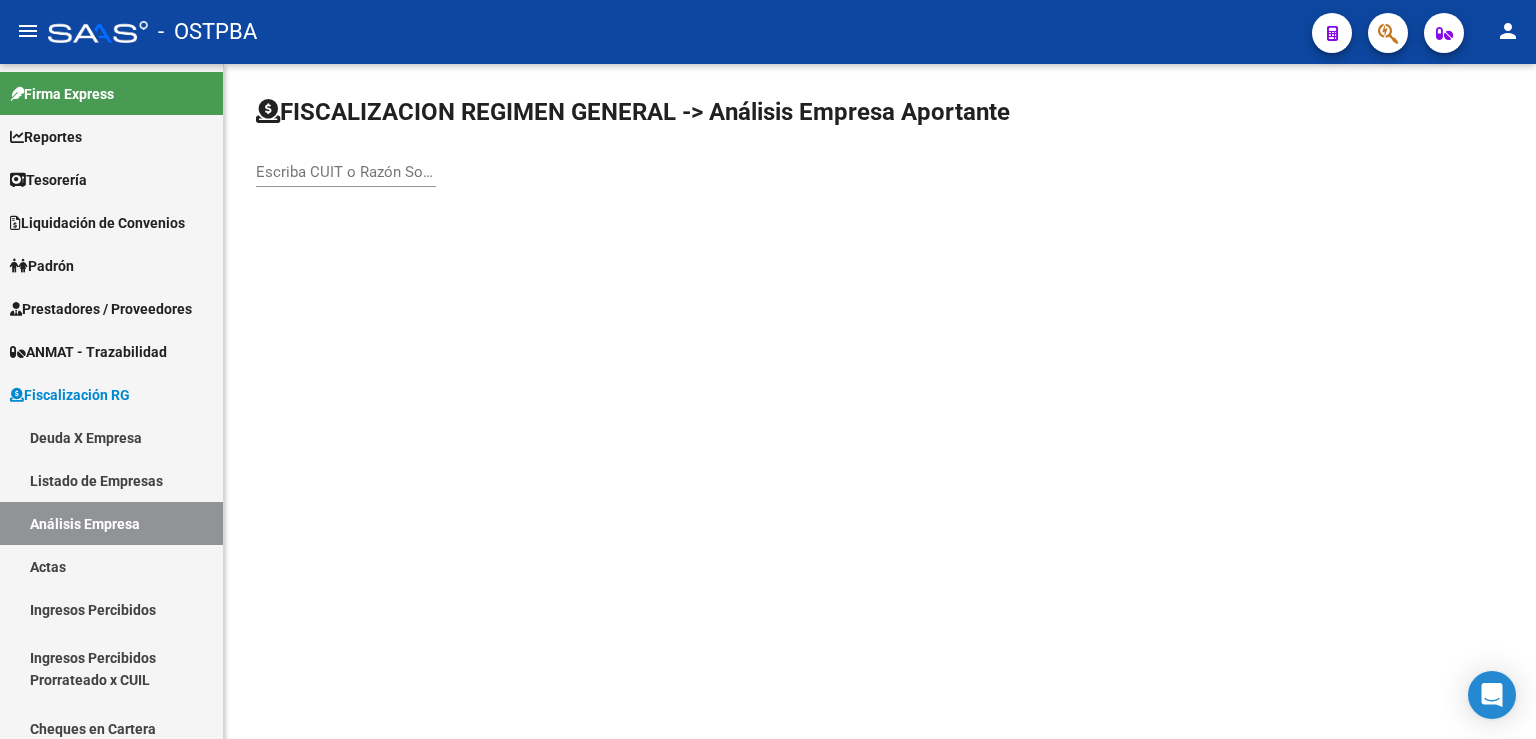 click on "Escriba CUIT o Razón Social para buscar" at bounding box center (346, 172) 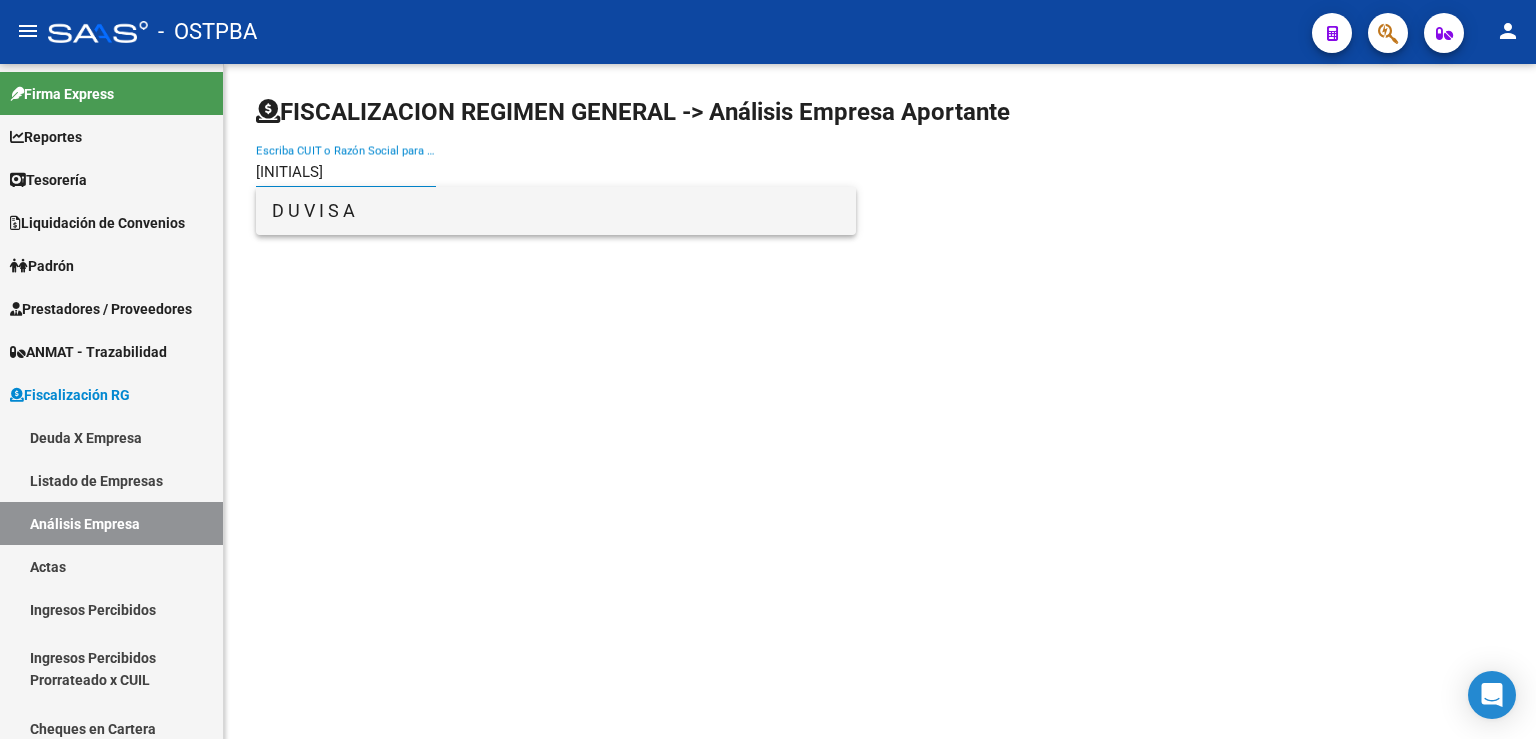 type on "[INITIALS]" 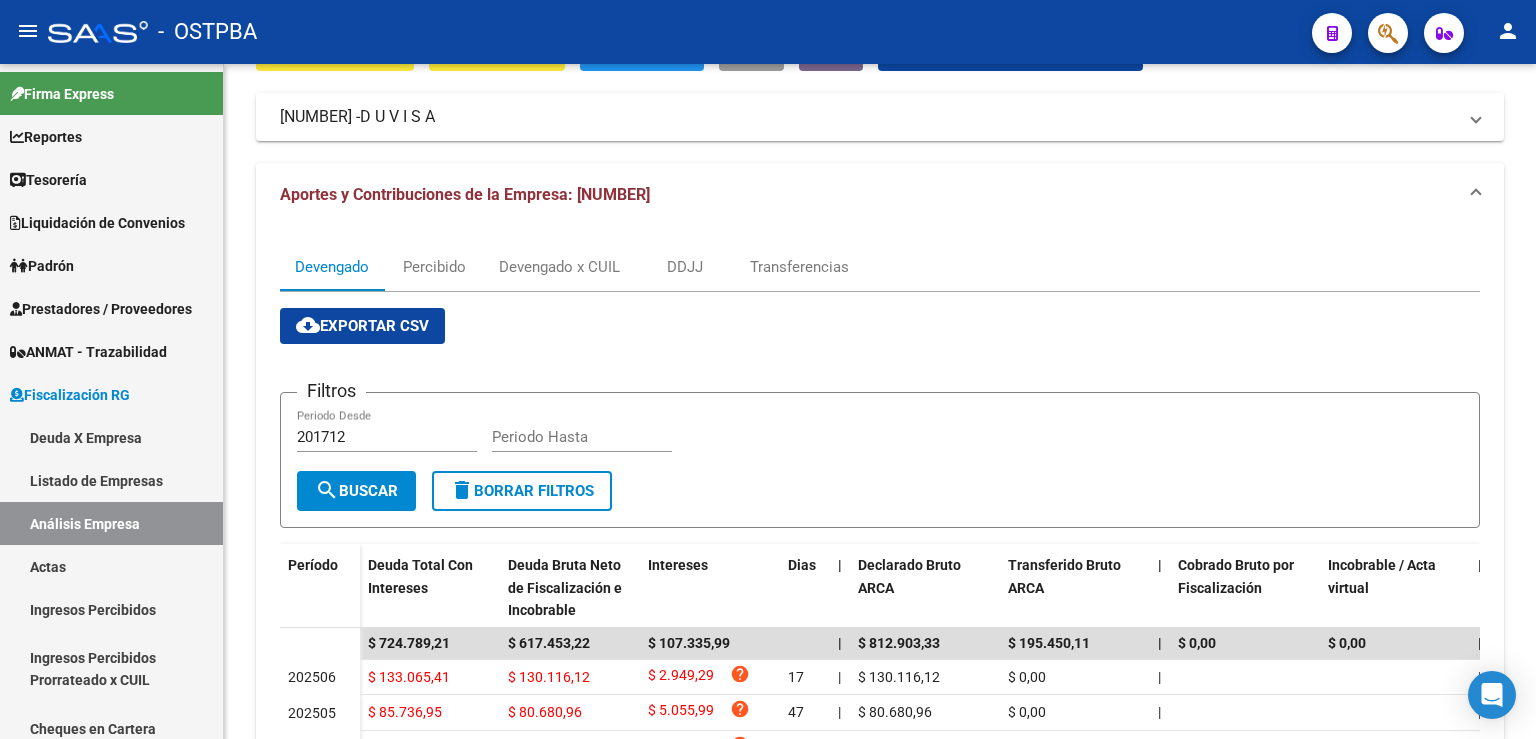 scroll, scrollTop: 441, scrollLeft: 0, axis: vertical 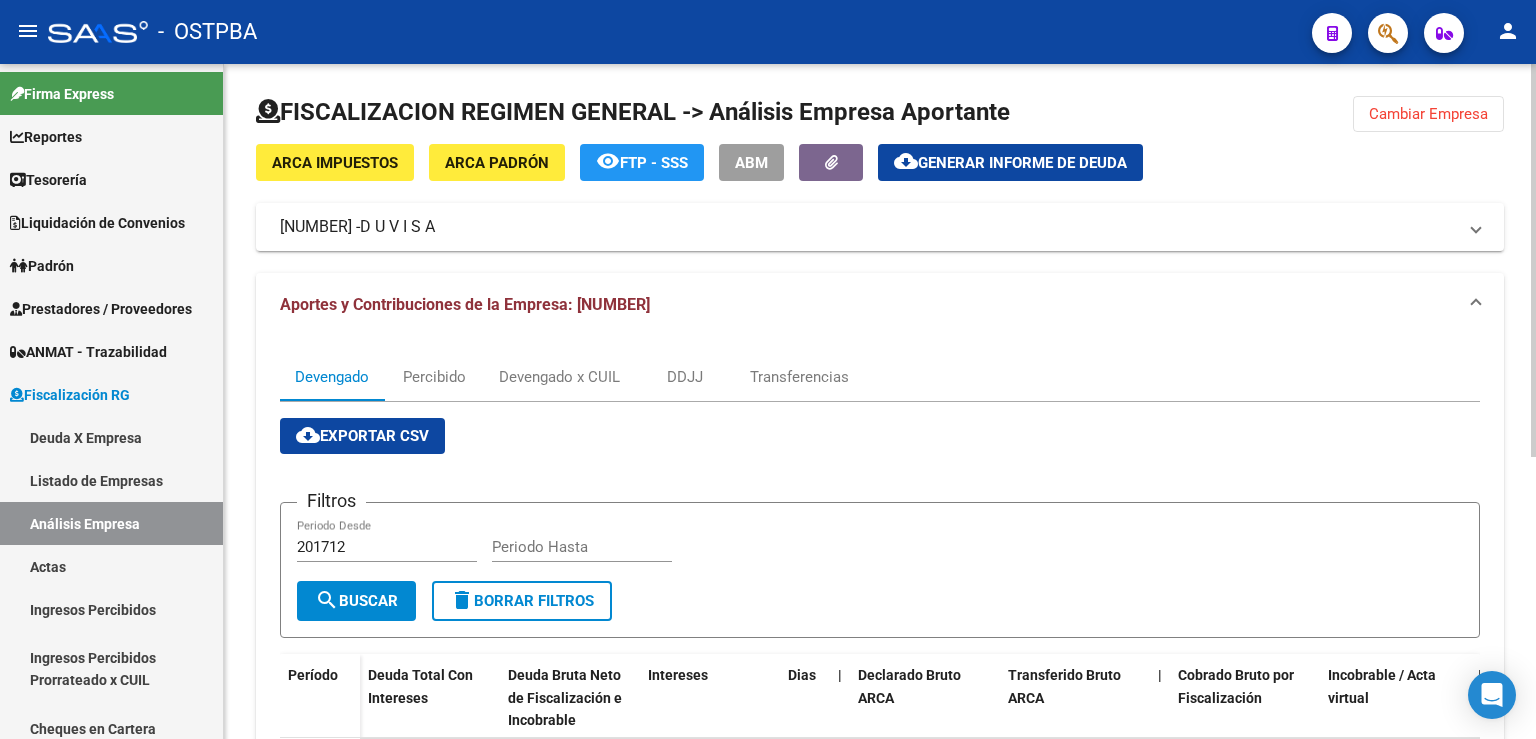 click on "Cambiar Empresa" 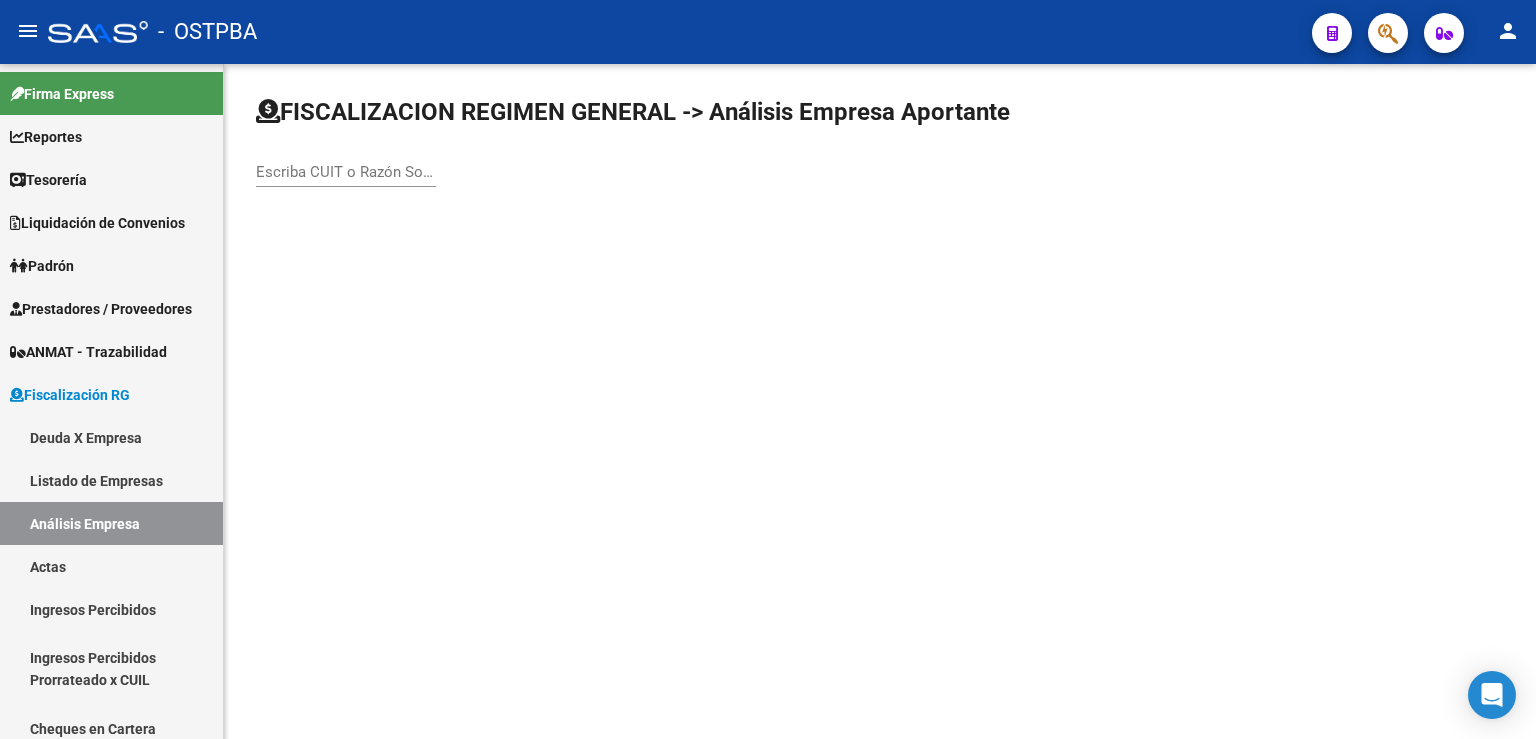 click on "Escriba CUIT o Razón Social para buscar" at bounding box center (346, 172) 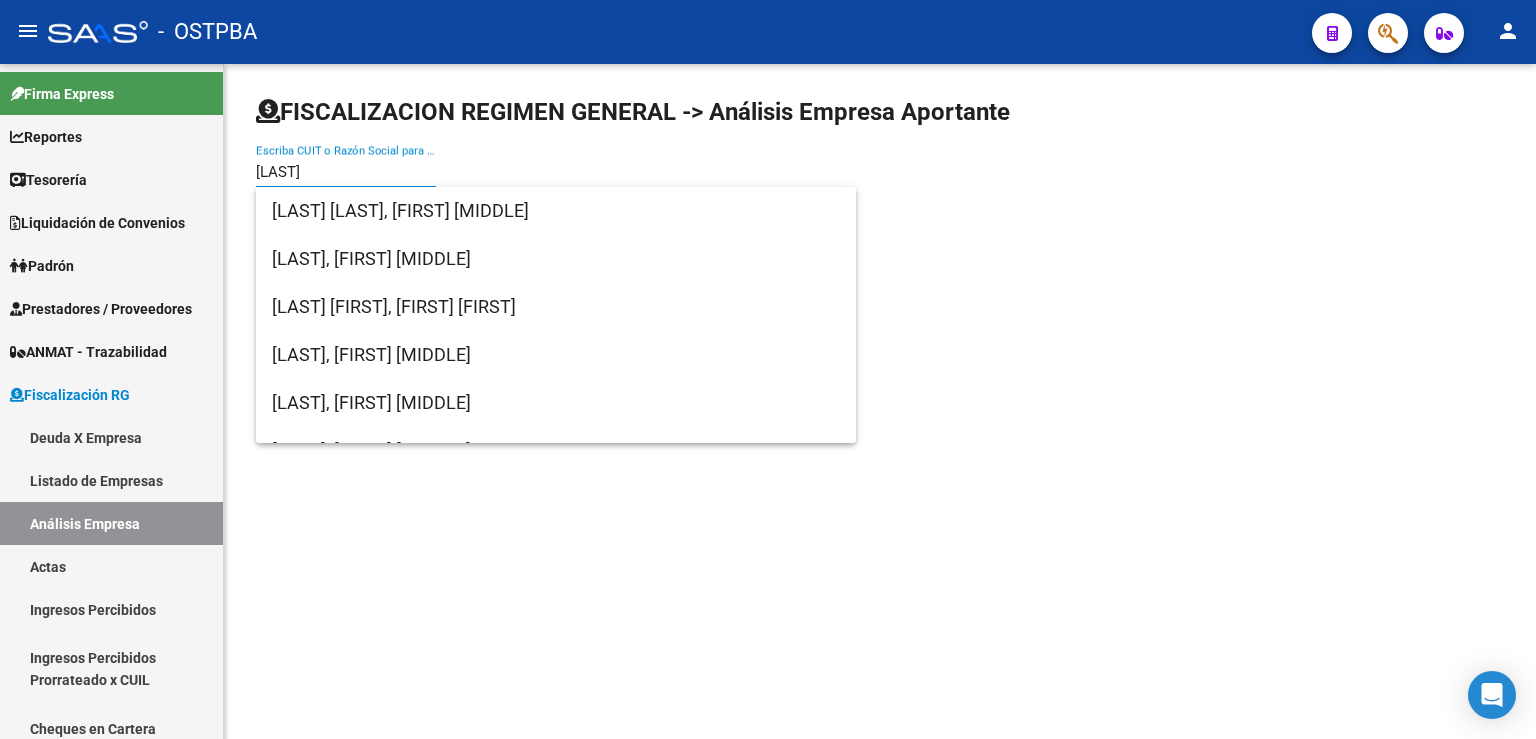 scroll, scrollTop: 2096, scrollLeft: 0, axis: vertical 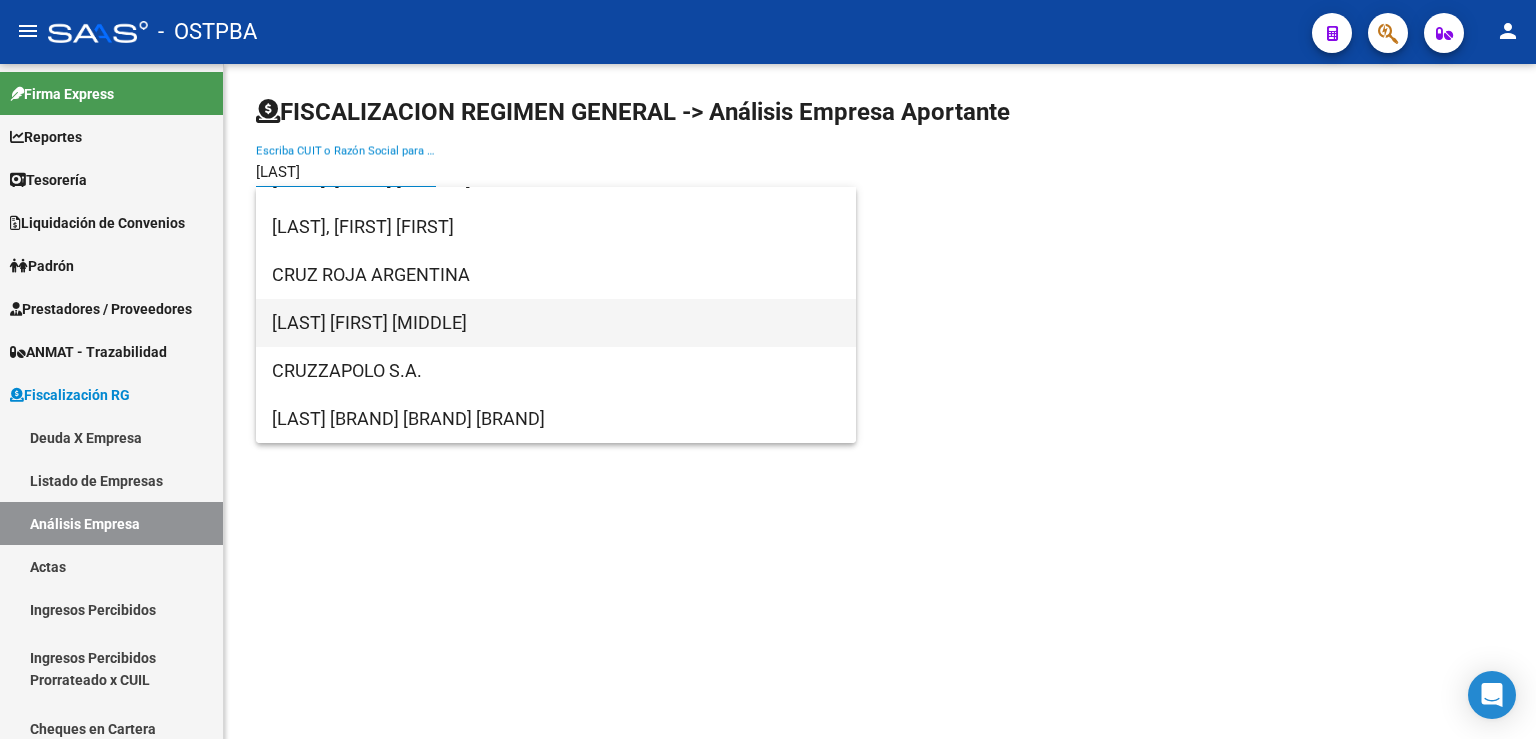 type on "[LAST]" 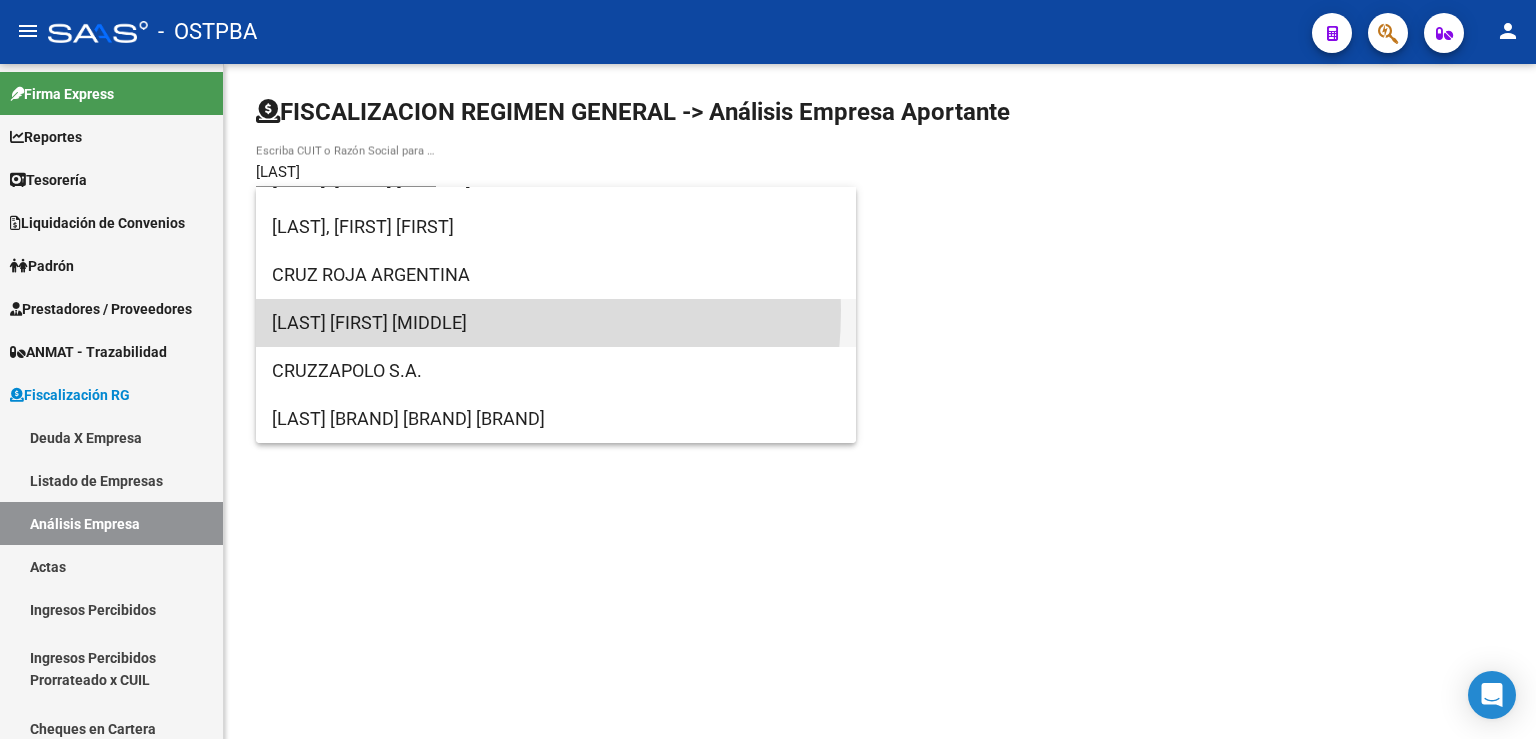 click on "[LAST] [FIRST] [MIDDLE]" at bounding box center [556, 323] 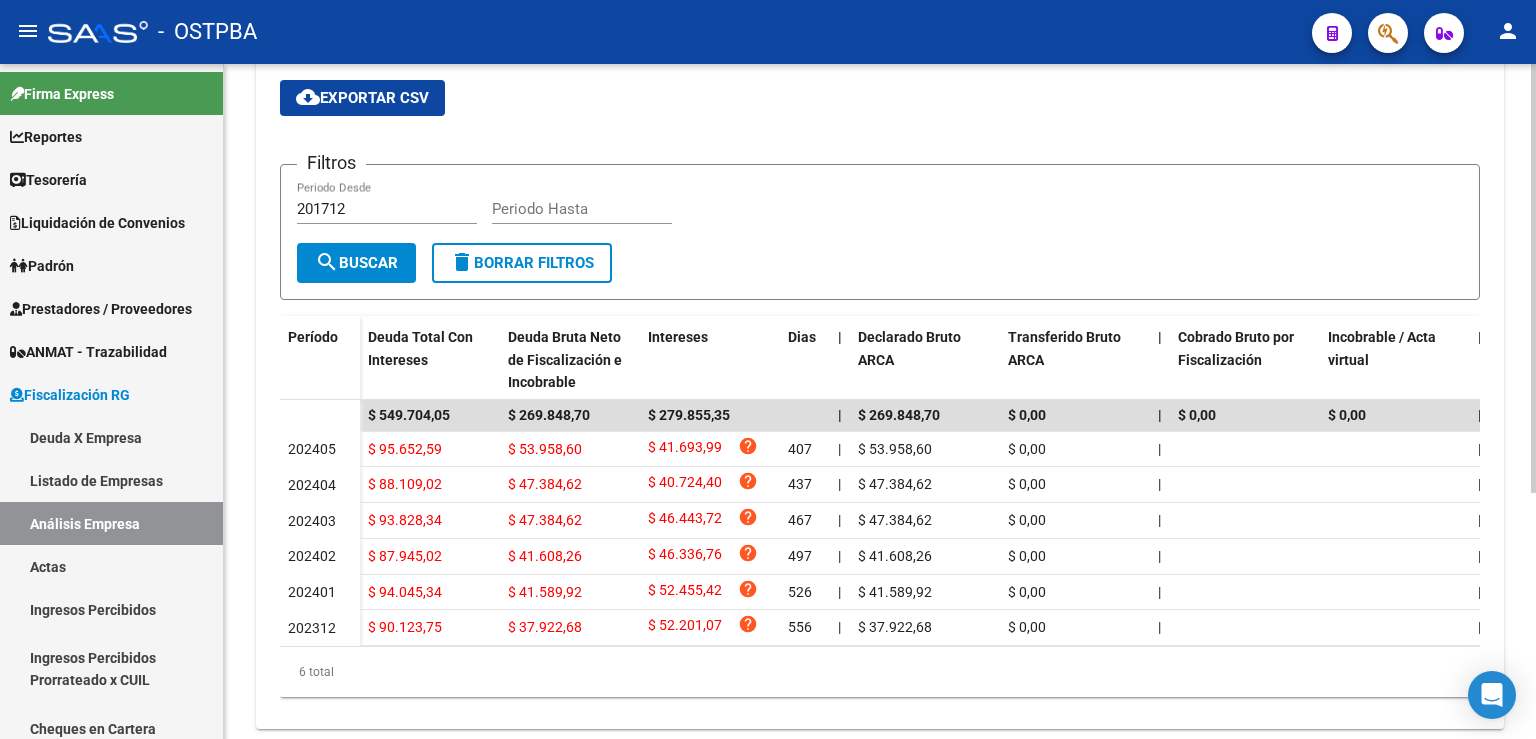 scroll, scrollTop: 386, scrollLeft: 0, axis: vertical 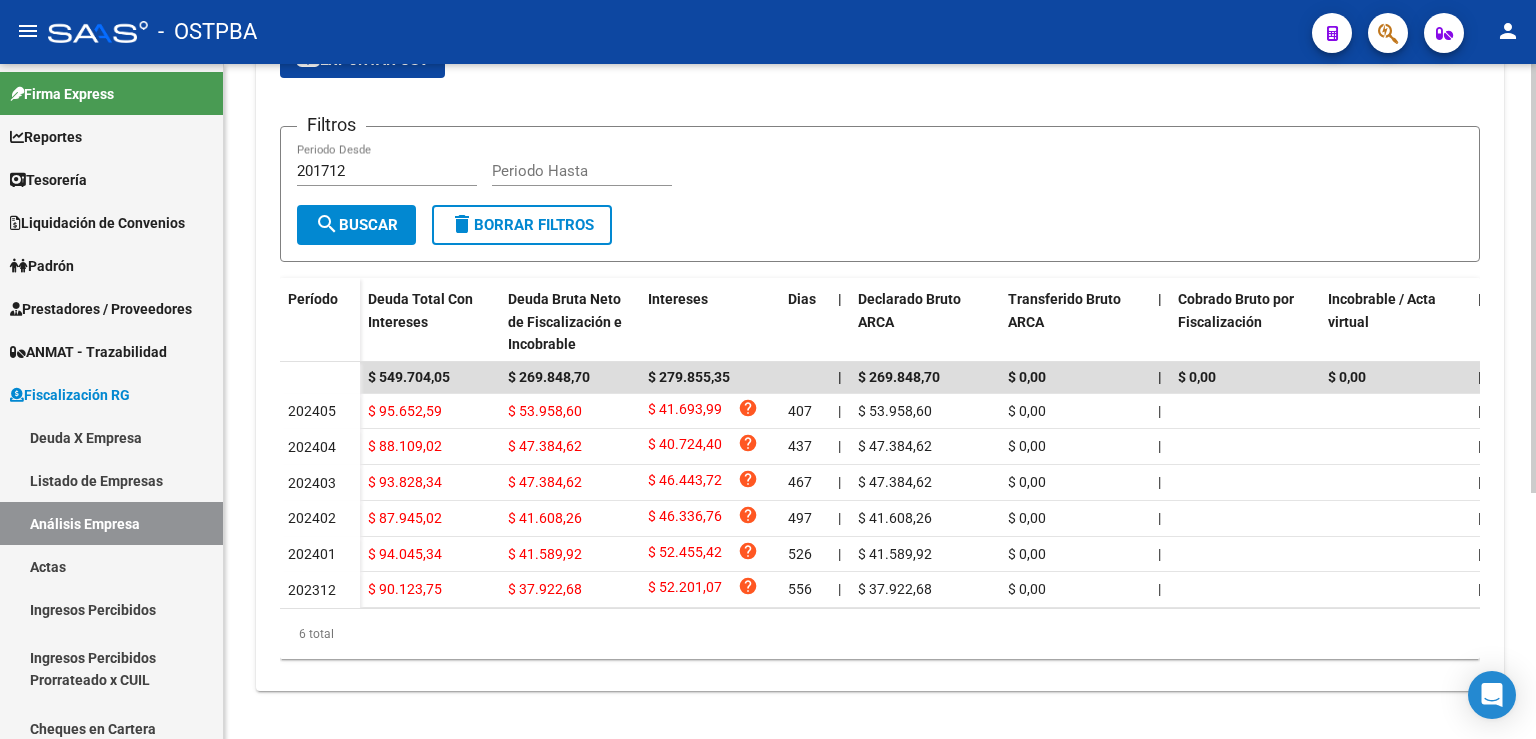 click 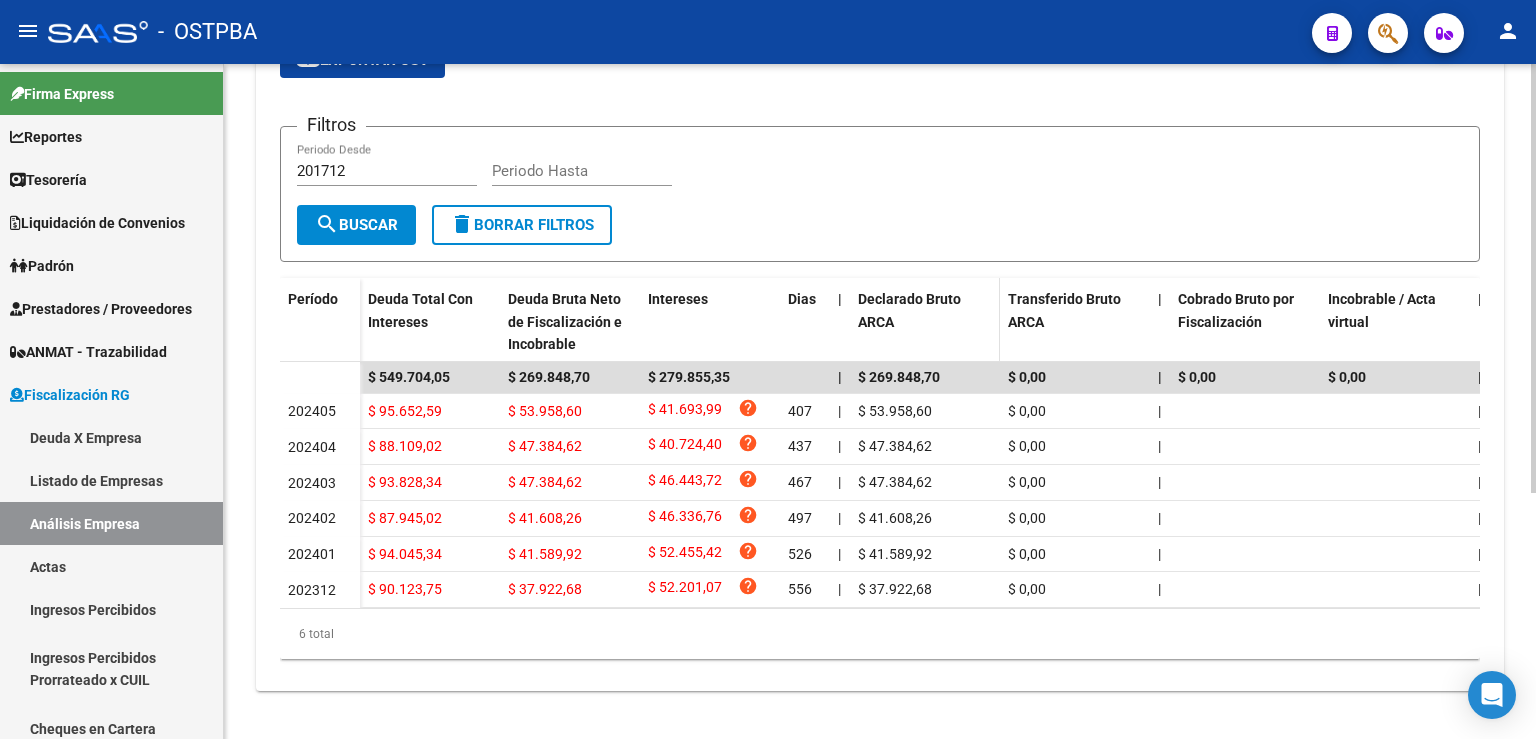 scroll, scrollTop: 0, scrollLeft: 0, axis: both 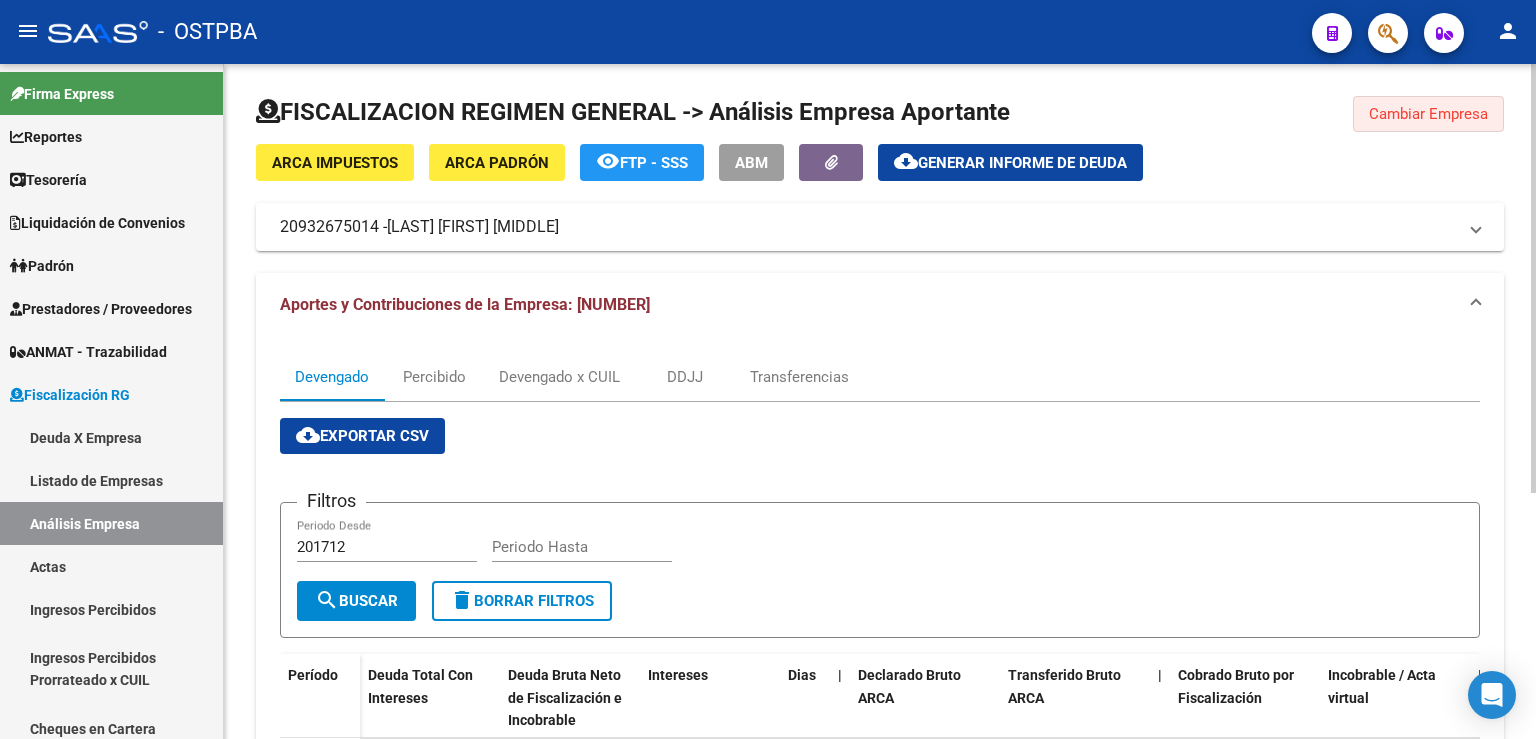click on "Cambiar Empresa" 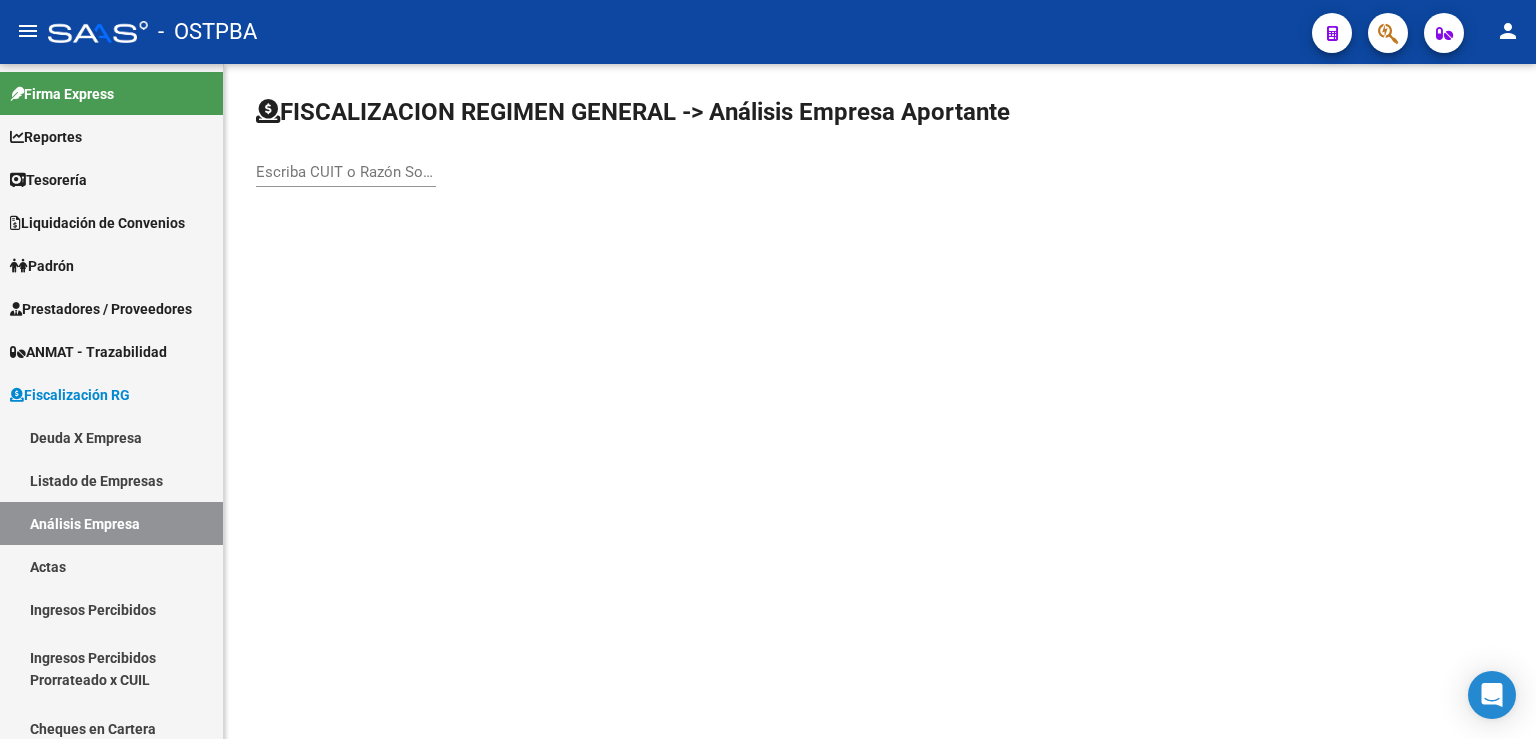click on "Escriba CUIT o Razón Social para buscar" at bounding box center (346, 172) 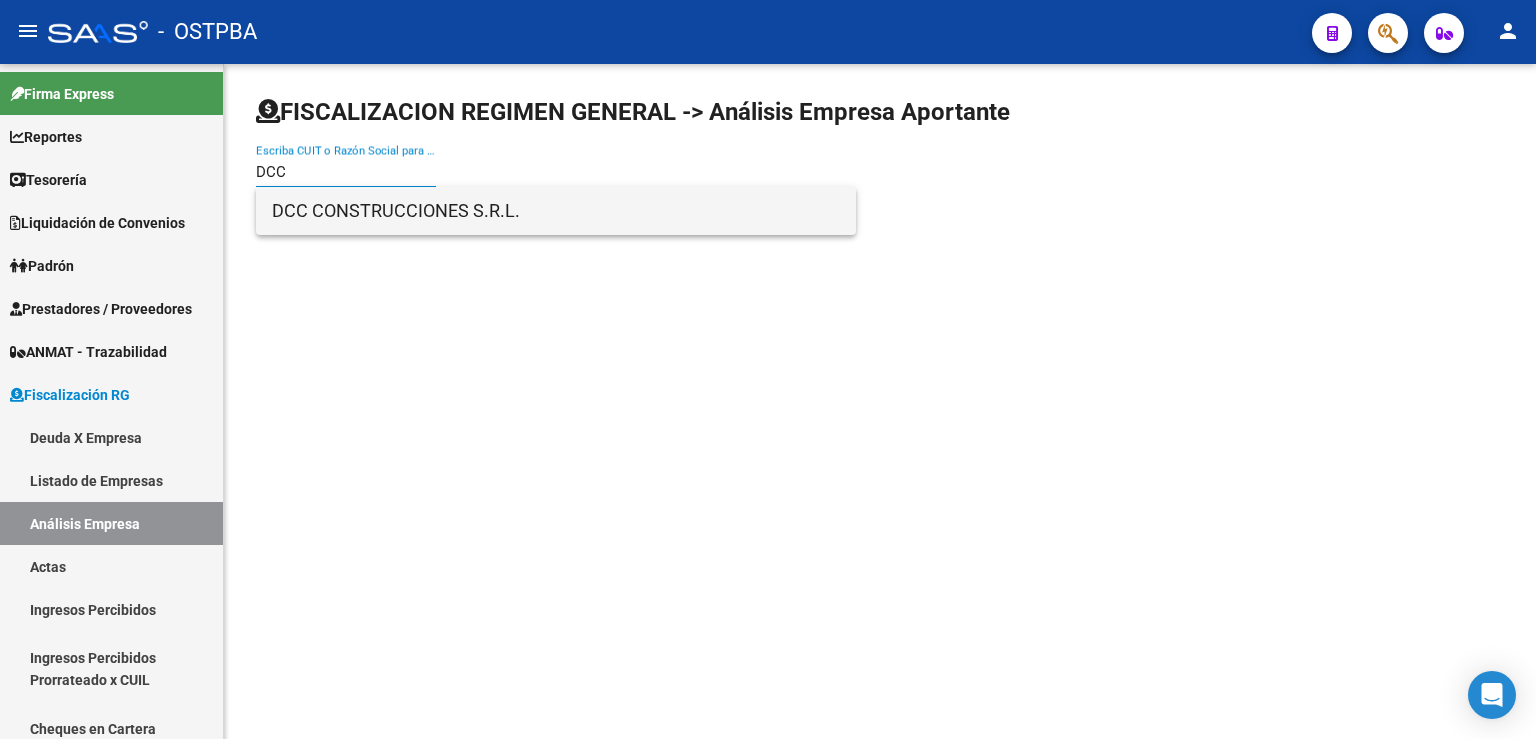 type on "DCC" 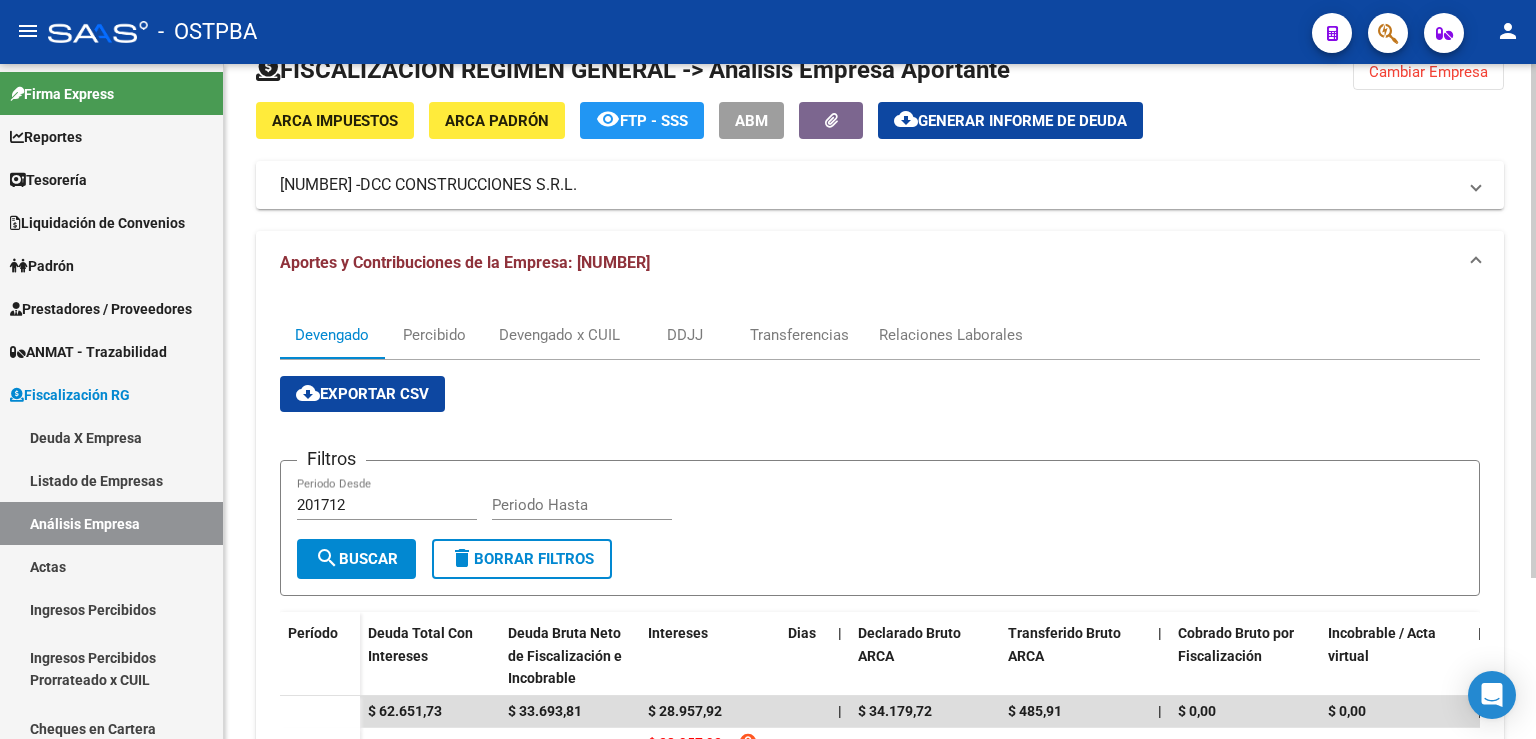 scroll, scrollTop: 211, scrollLeft: 0, axis: vertical 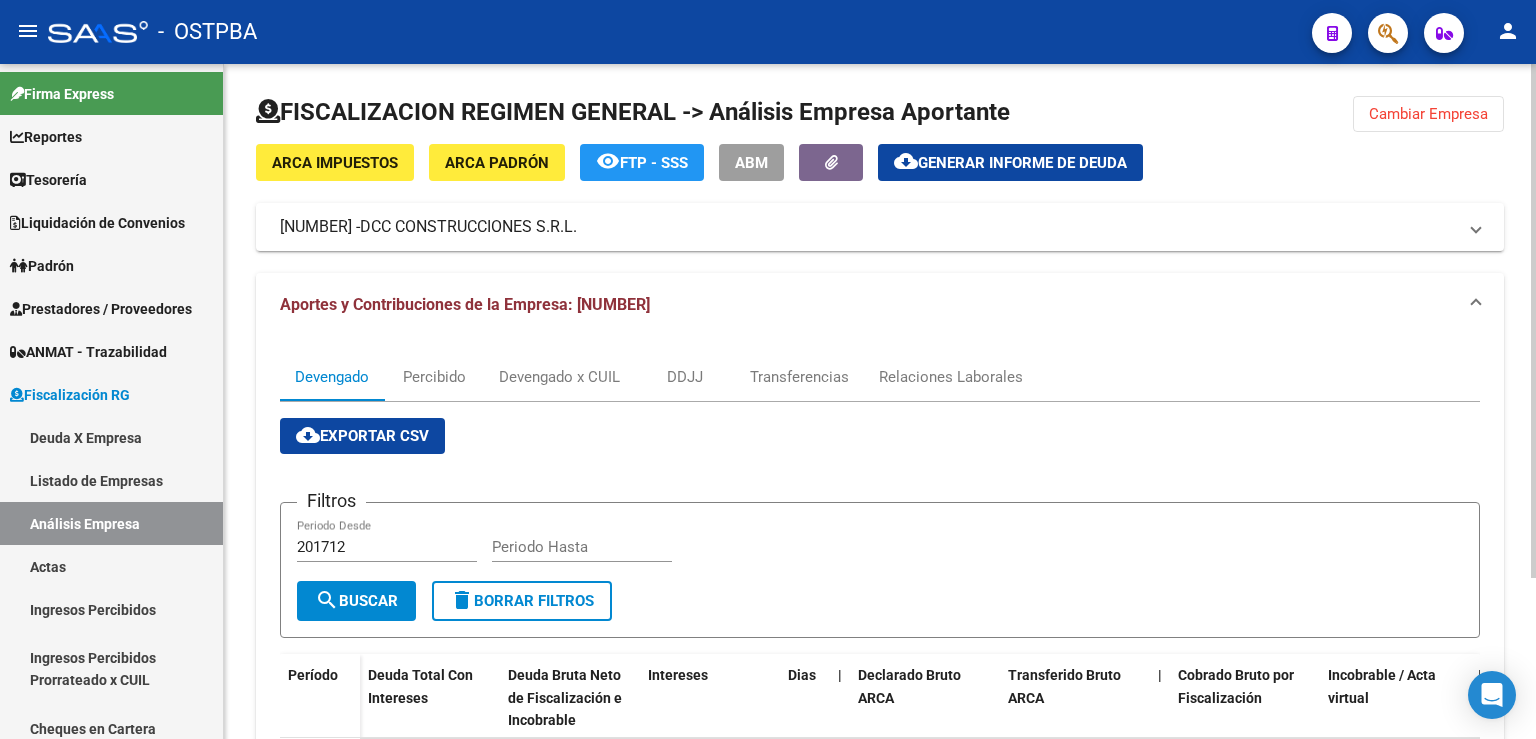 click on "Cambiar Empresa" 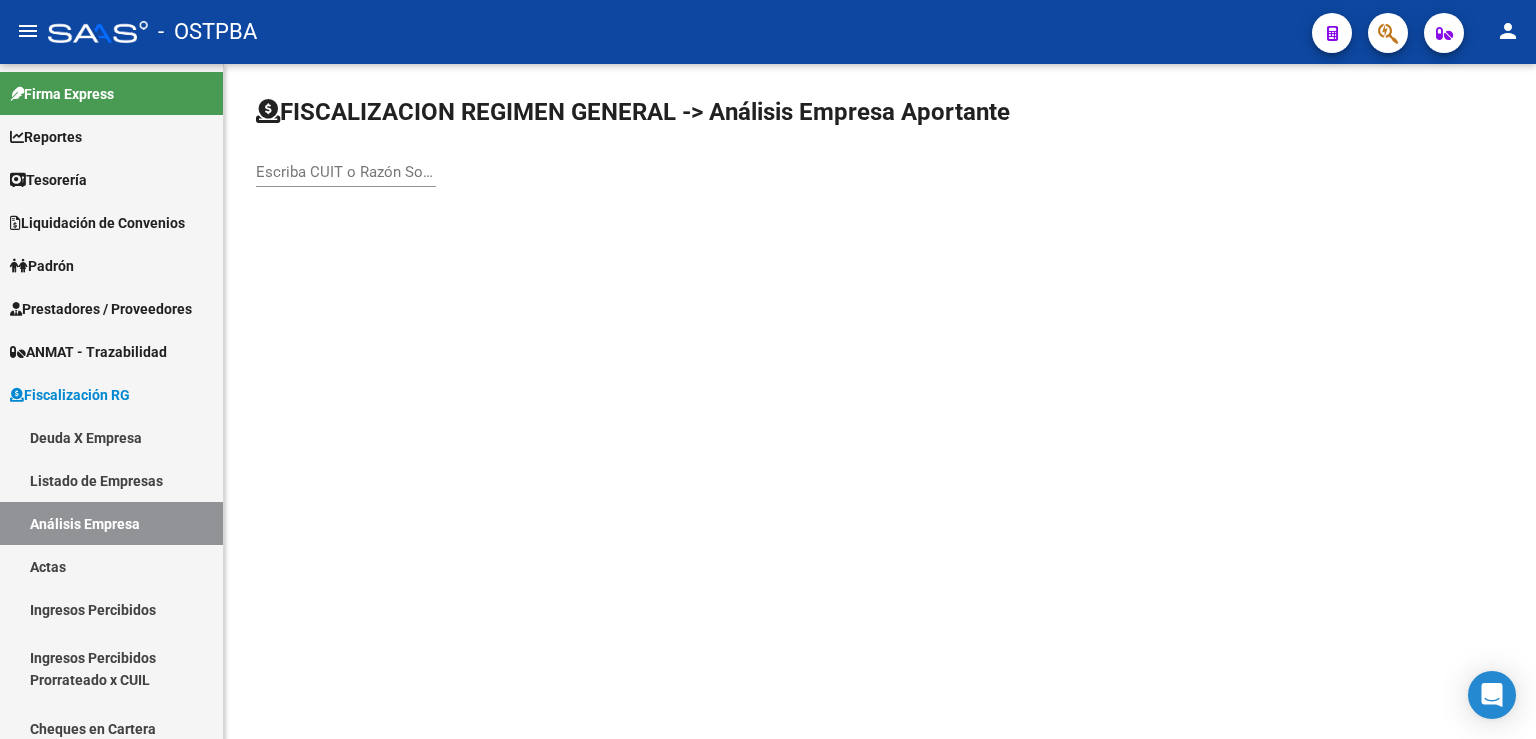 click on "Escriba CUIT o Razón Social para buscar" at bounding box center [346, 172] 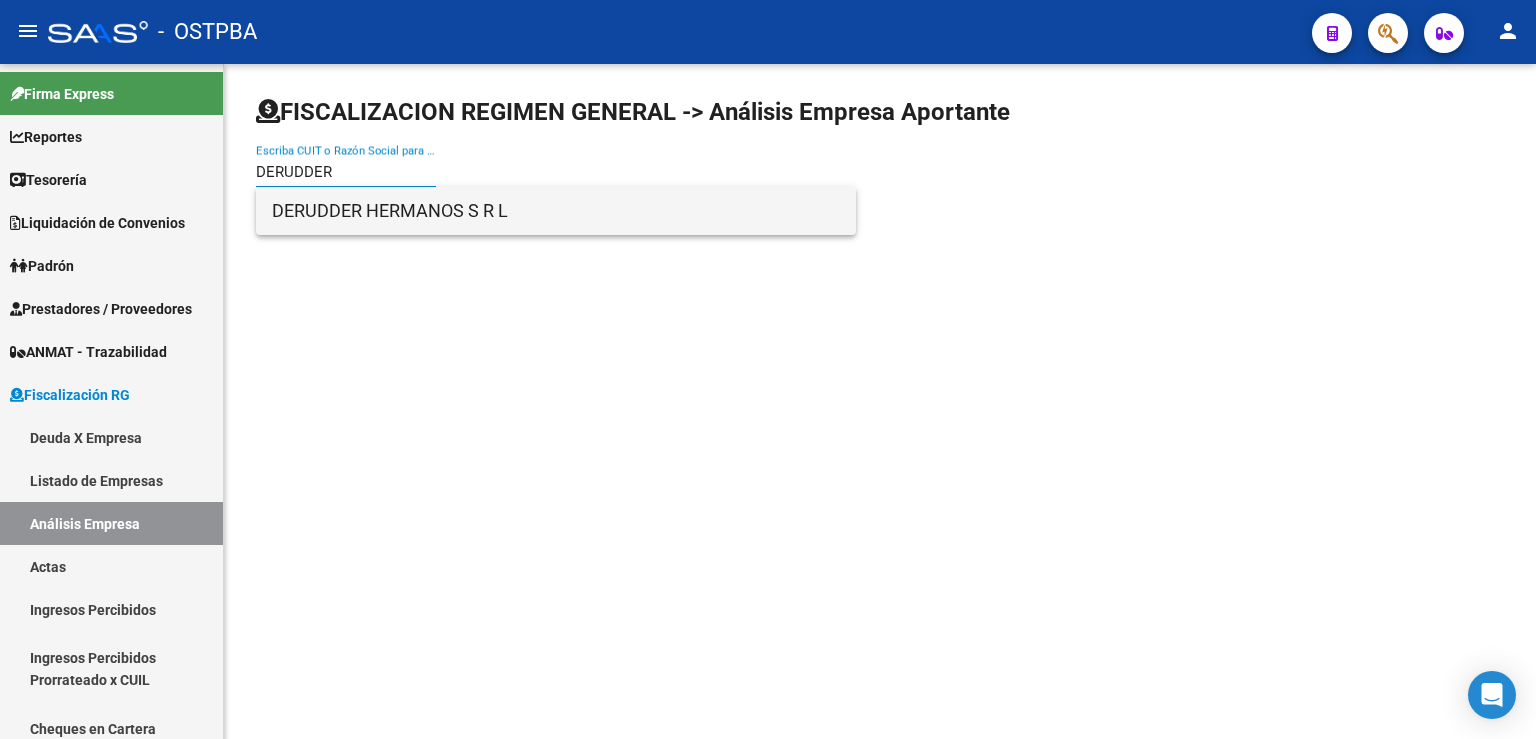 type on "DERUDDER" 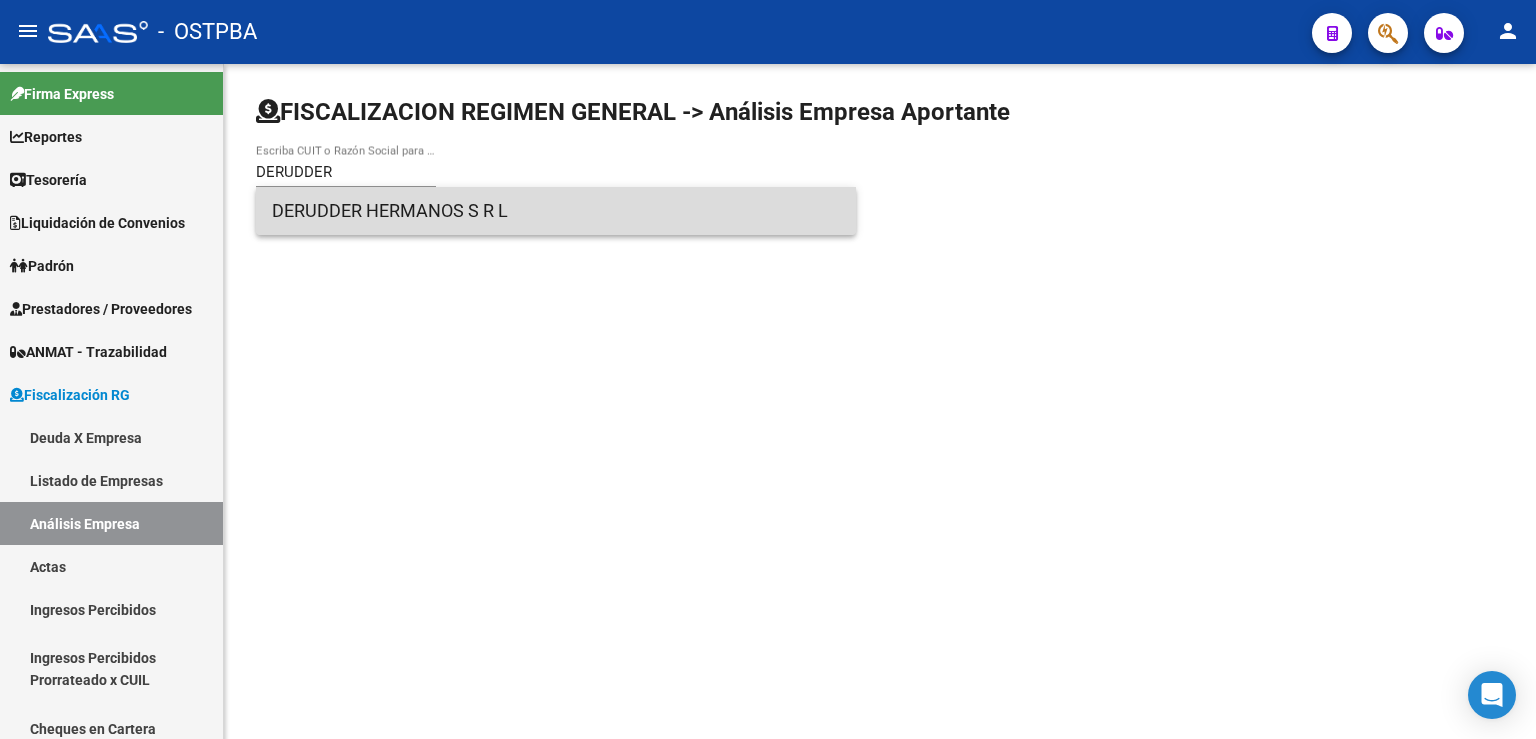 click on "DERUDDER HERMANOS S R L" at bounding box center [556, 211] 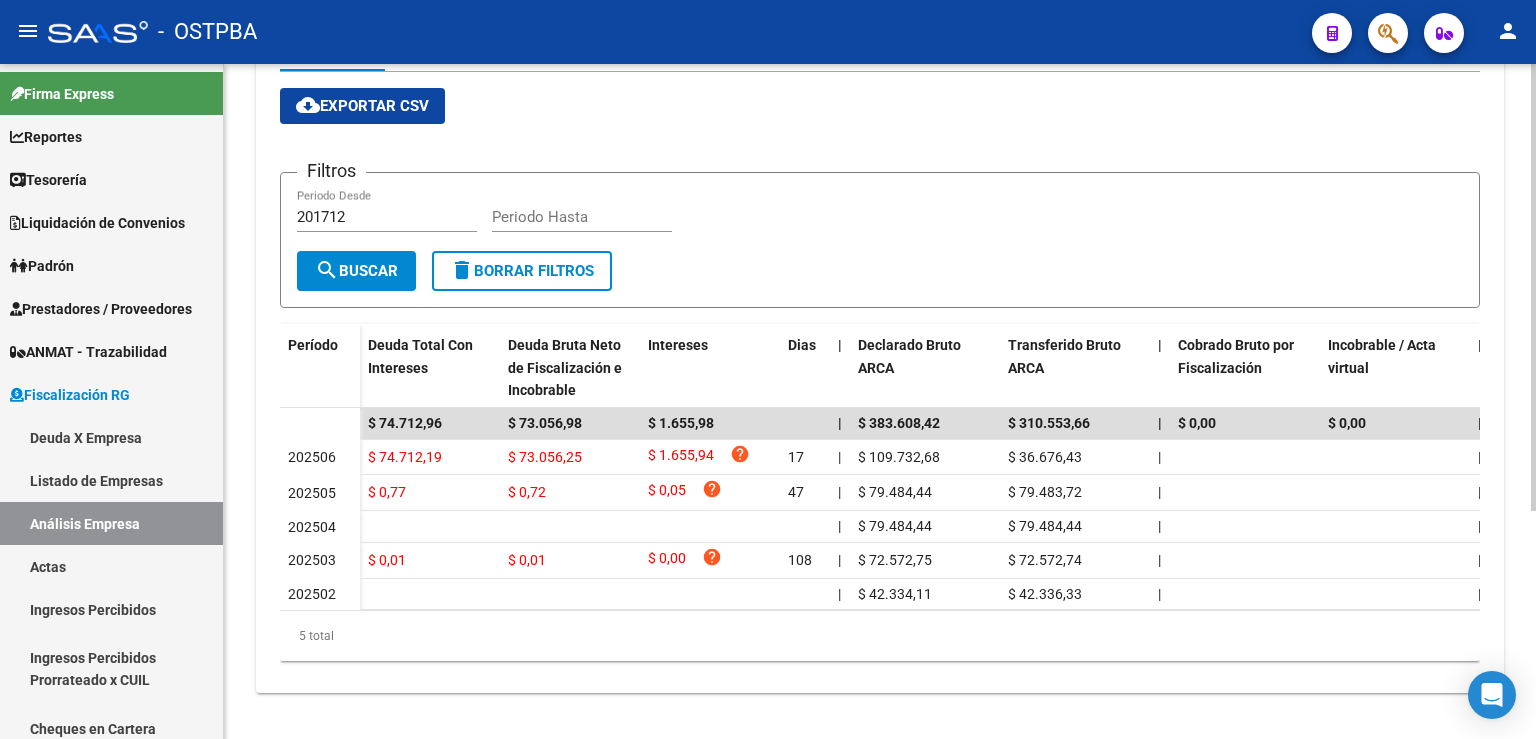 scroll, scrollTop: 331, scrollLeft: 0, axis: vertical 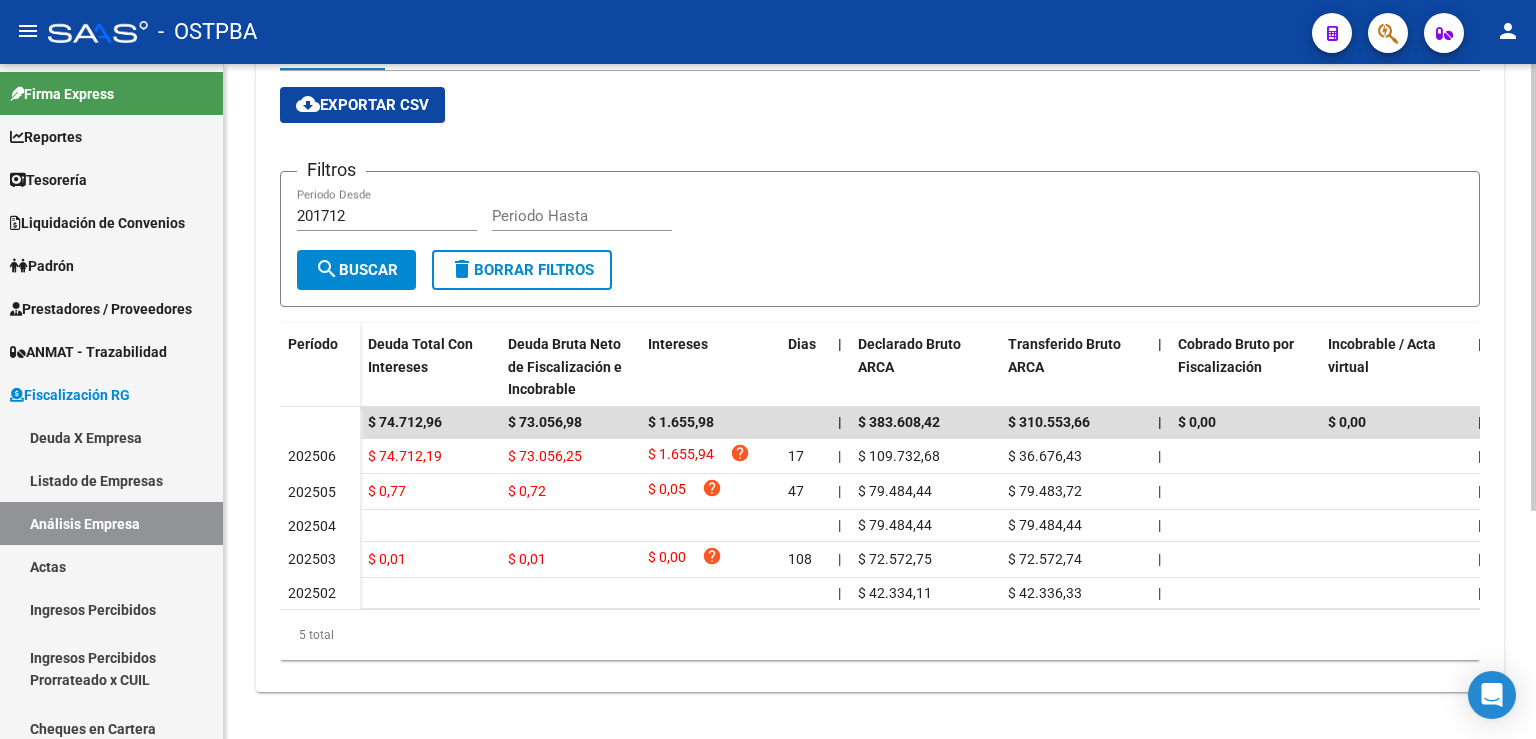 click 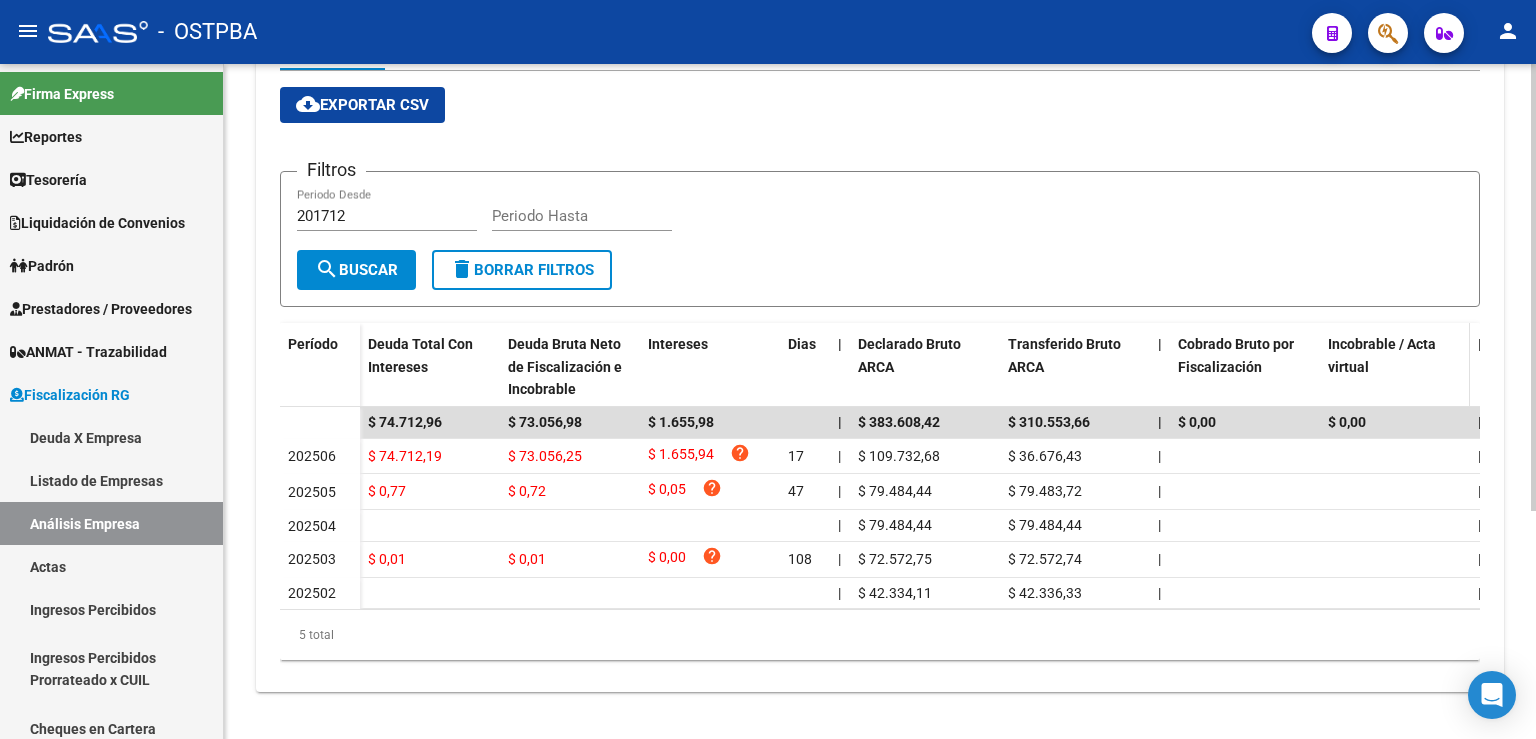 scroll, scrollTop: 0, scrollLeft: 0, axis: both 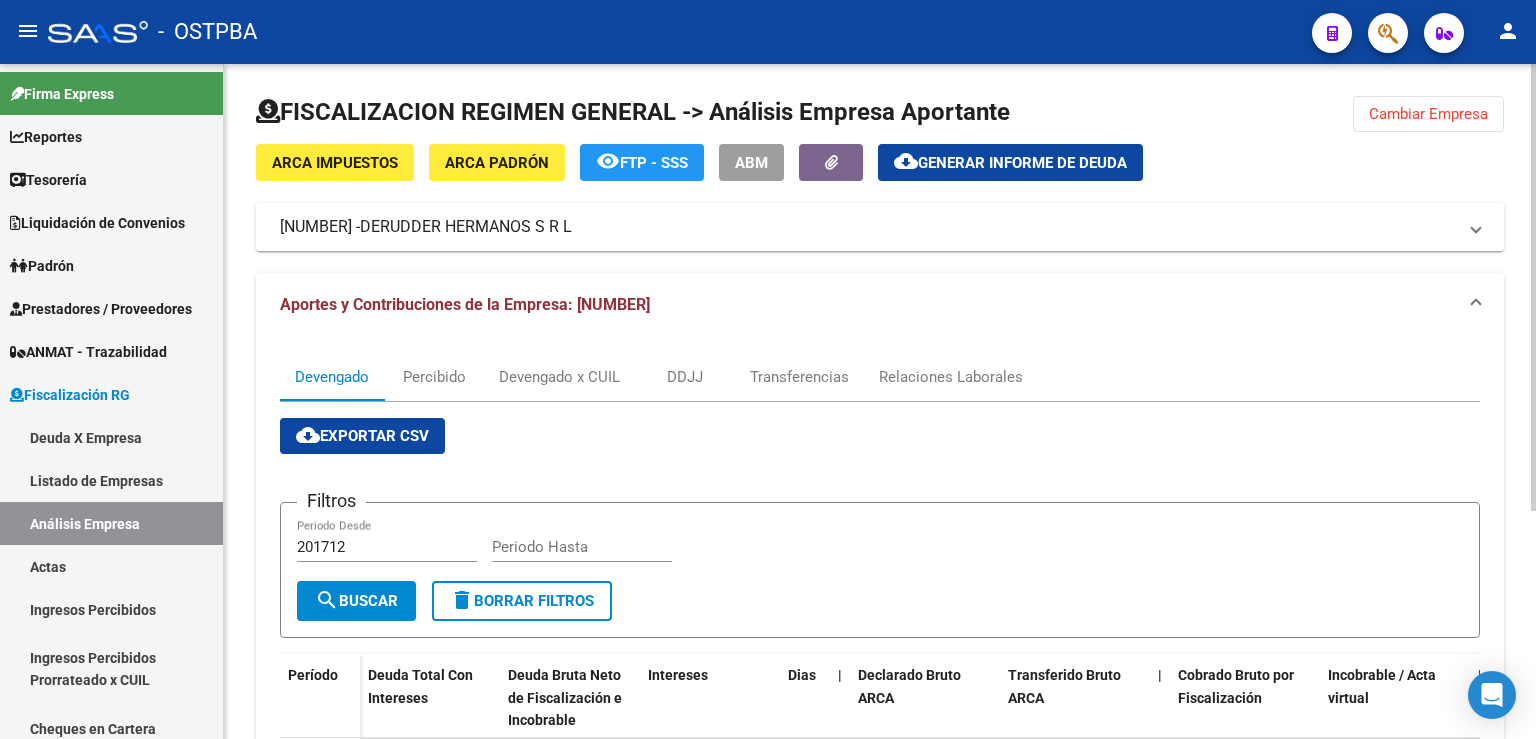 click on "Cambiar Empresa" 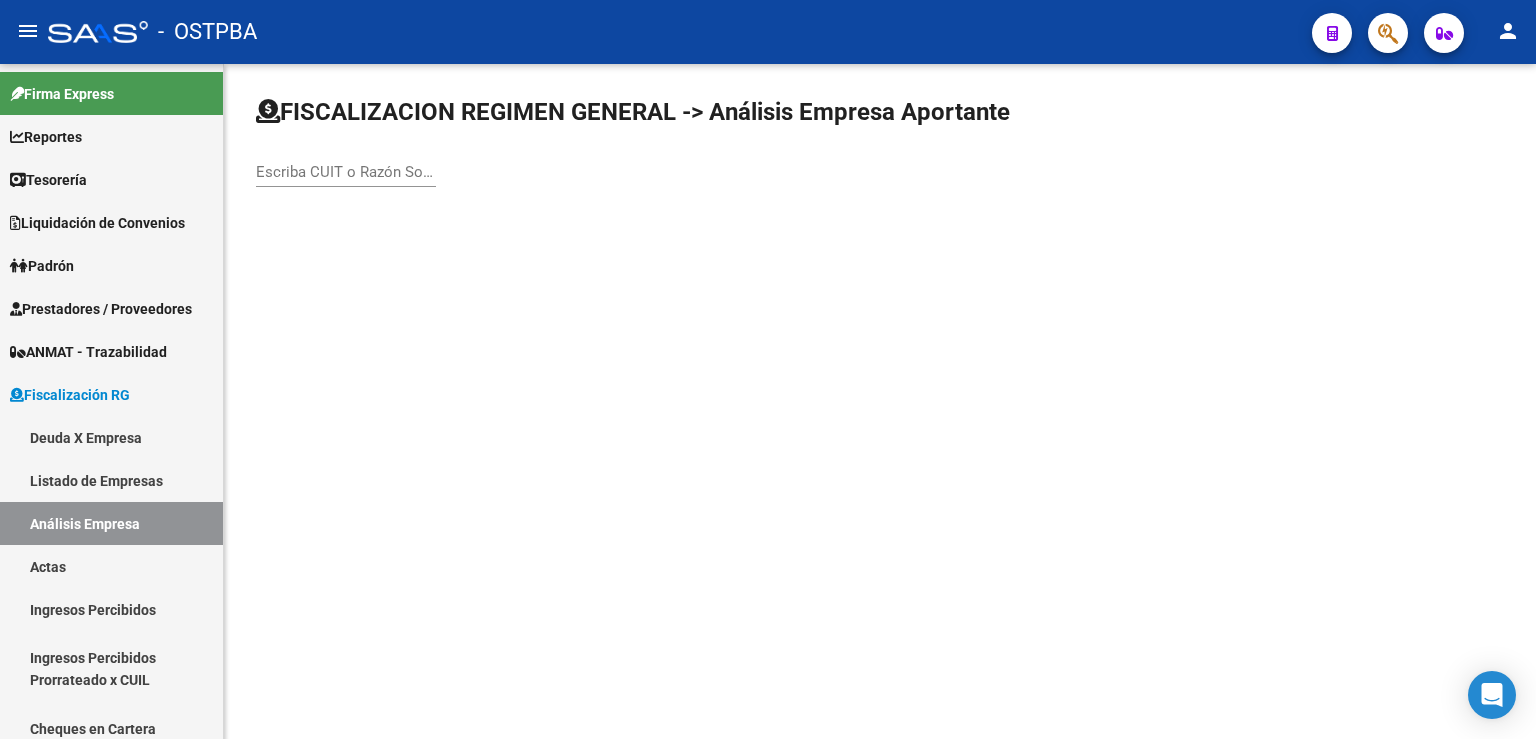 click on "Escriba CUIT o Razón Social para buscar" at bounding box center (346, 172) 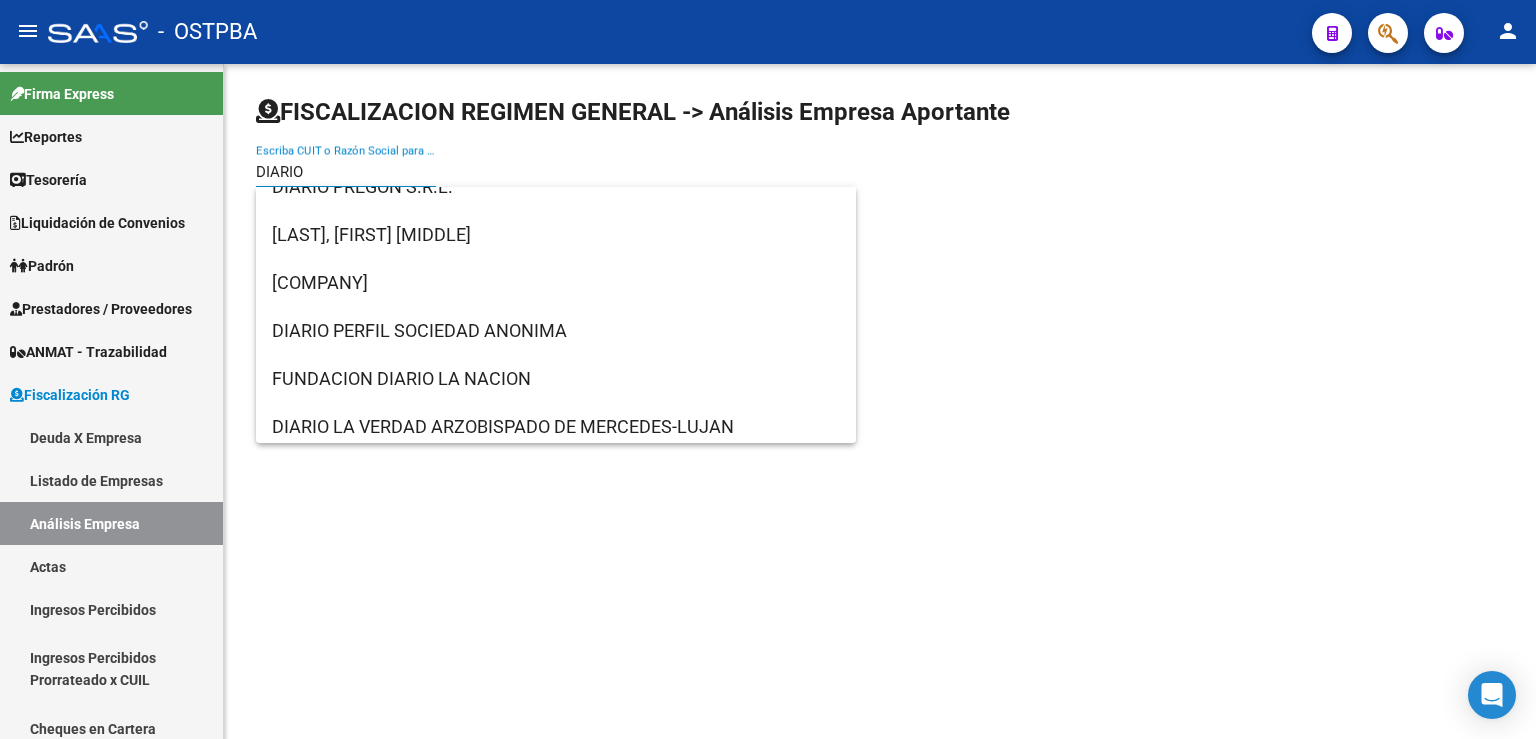 scroll, scrollTop: 220, scrollLeft: 0, axis: vertical 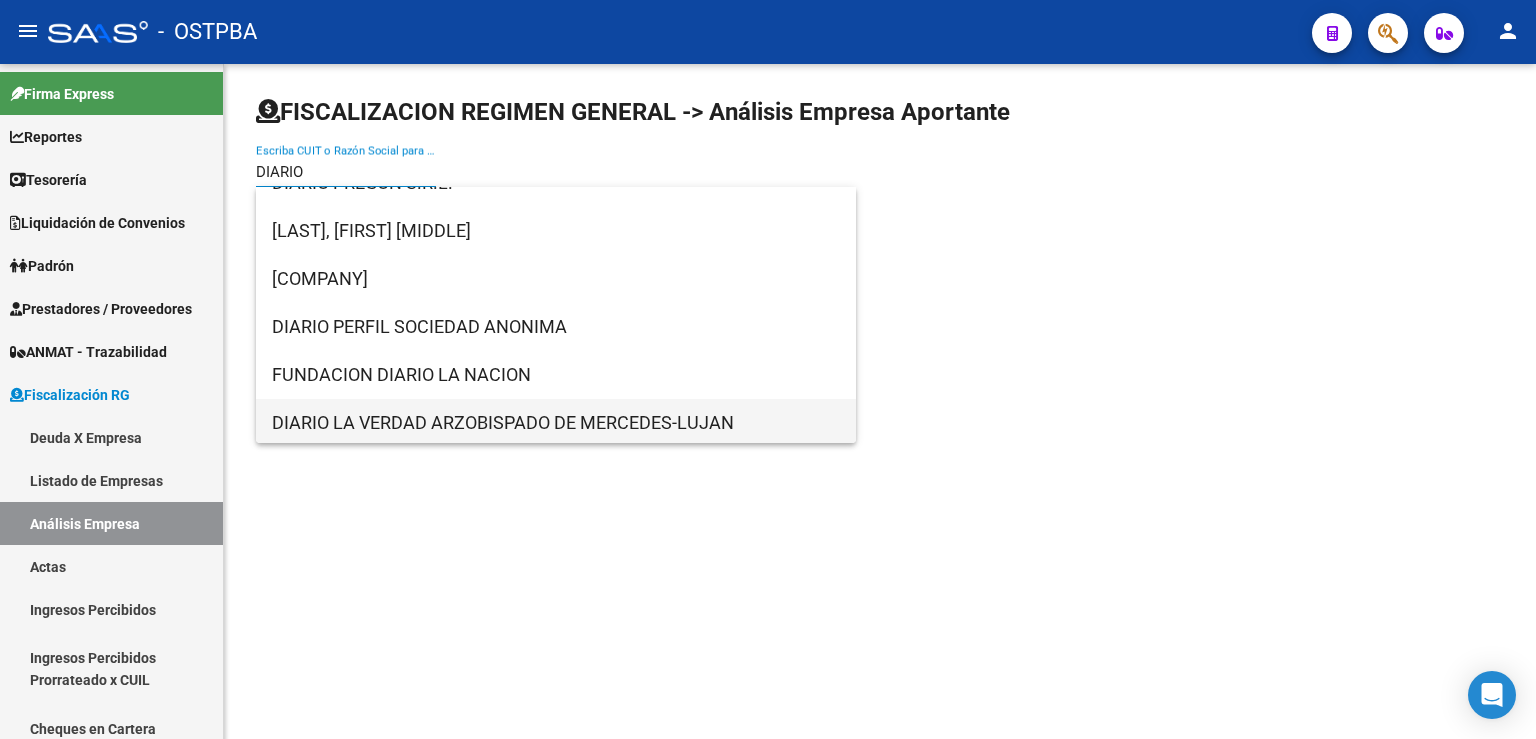 type on "DIARIO" 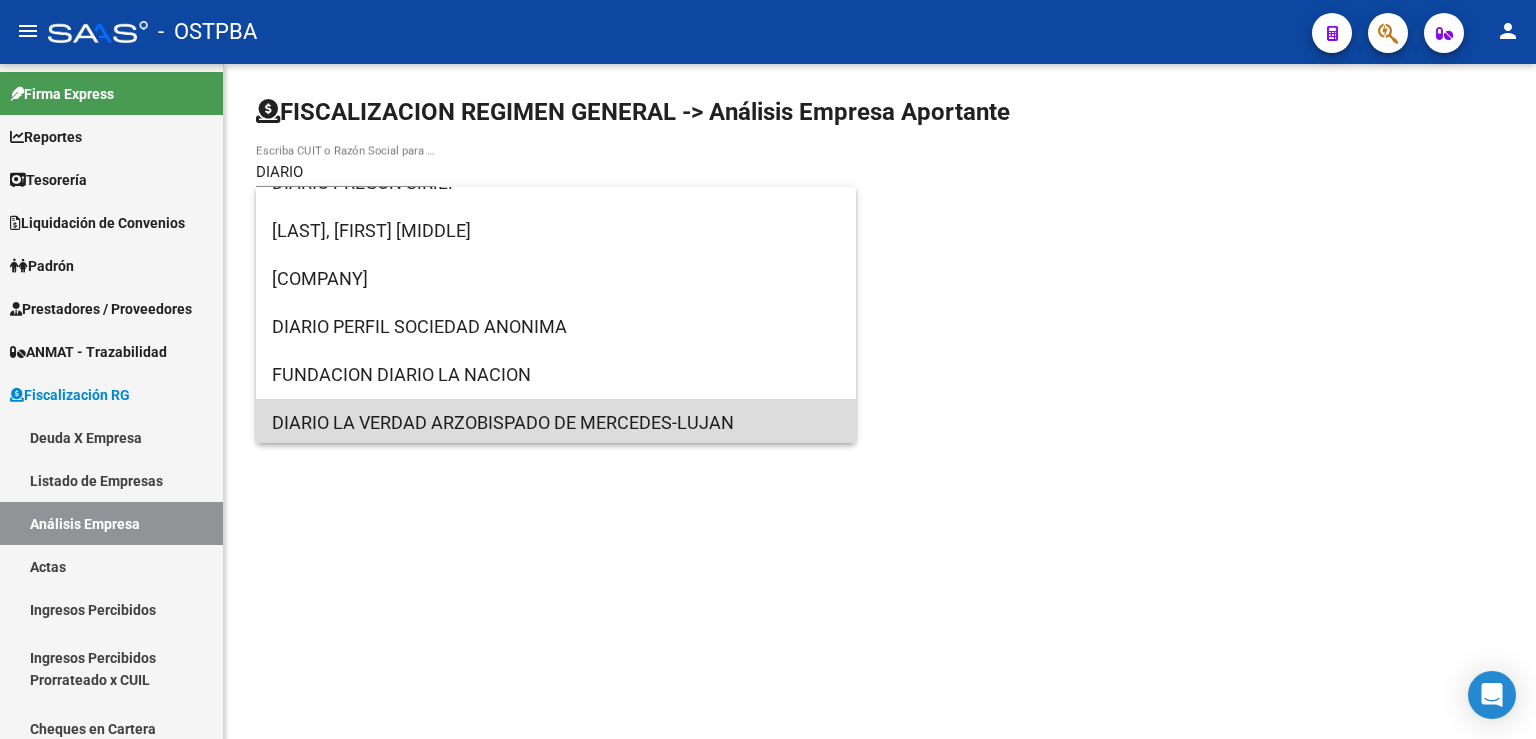 click on "DIARIO LA VERDAD ARZOBISPADO DE MERCEDES-LUJAN" at bounding box center [556, 423] 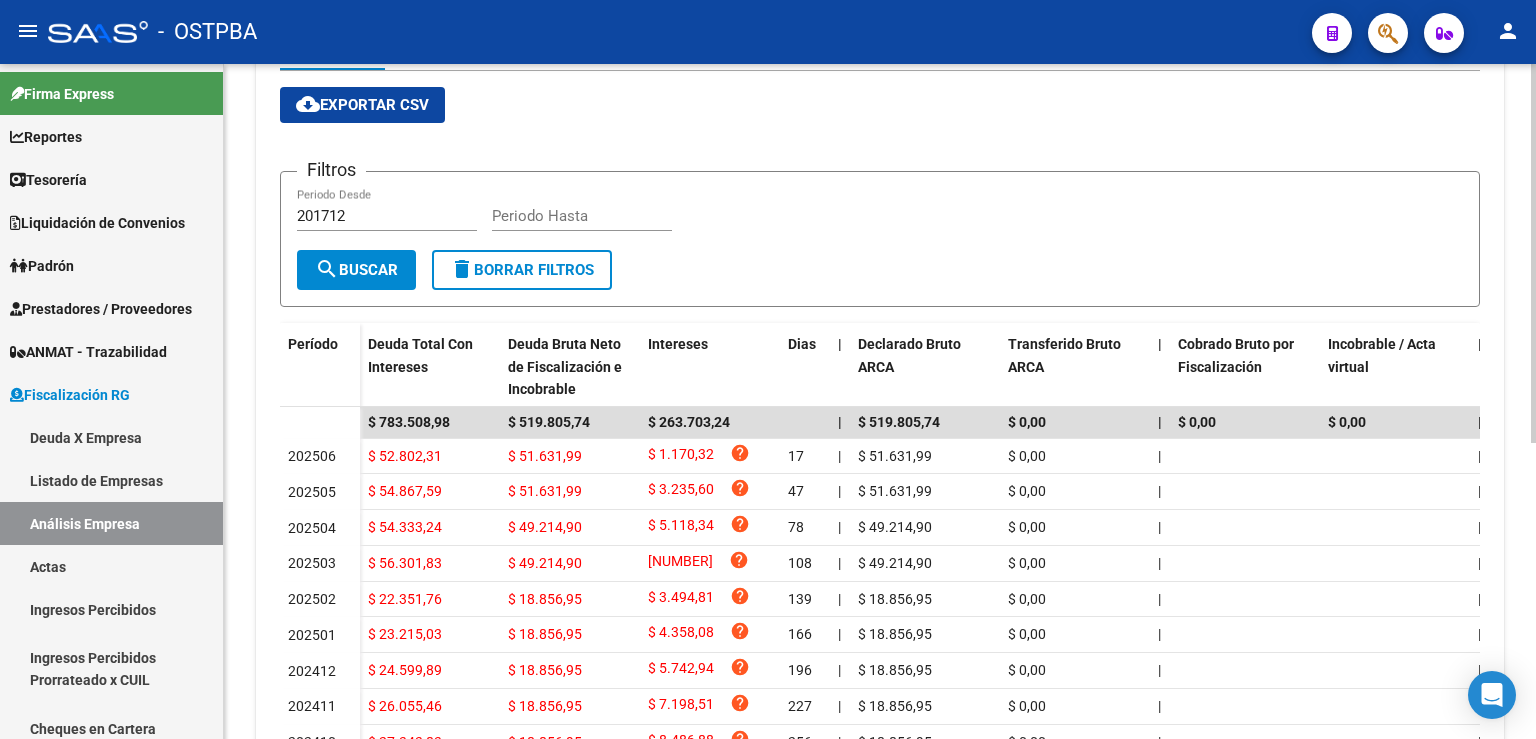 scroll, scrollTop: 441, scrollLeft: 0, axis: vertical 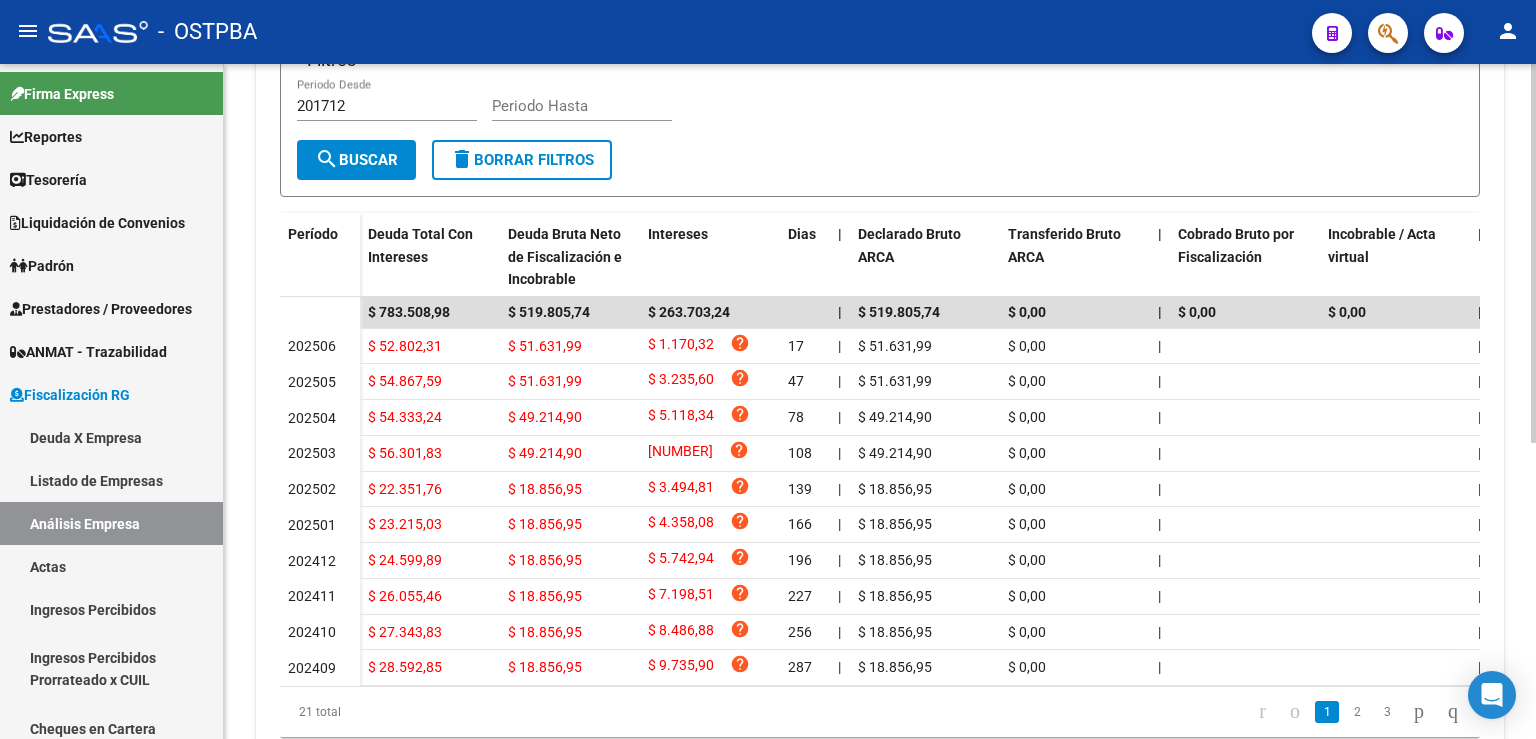 click 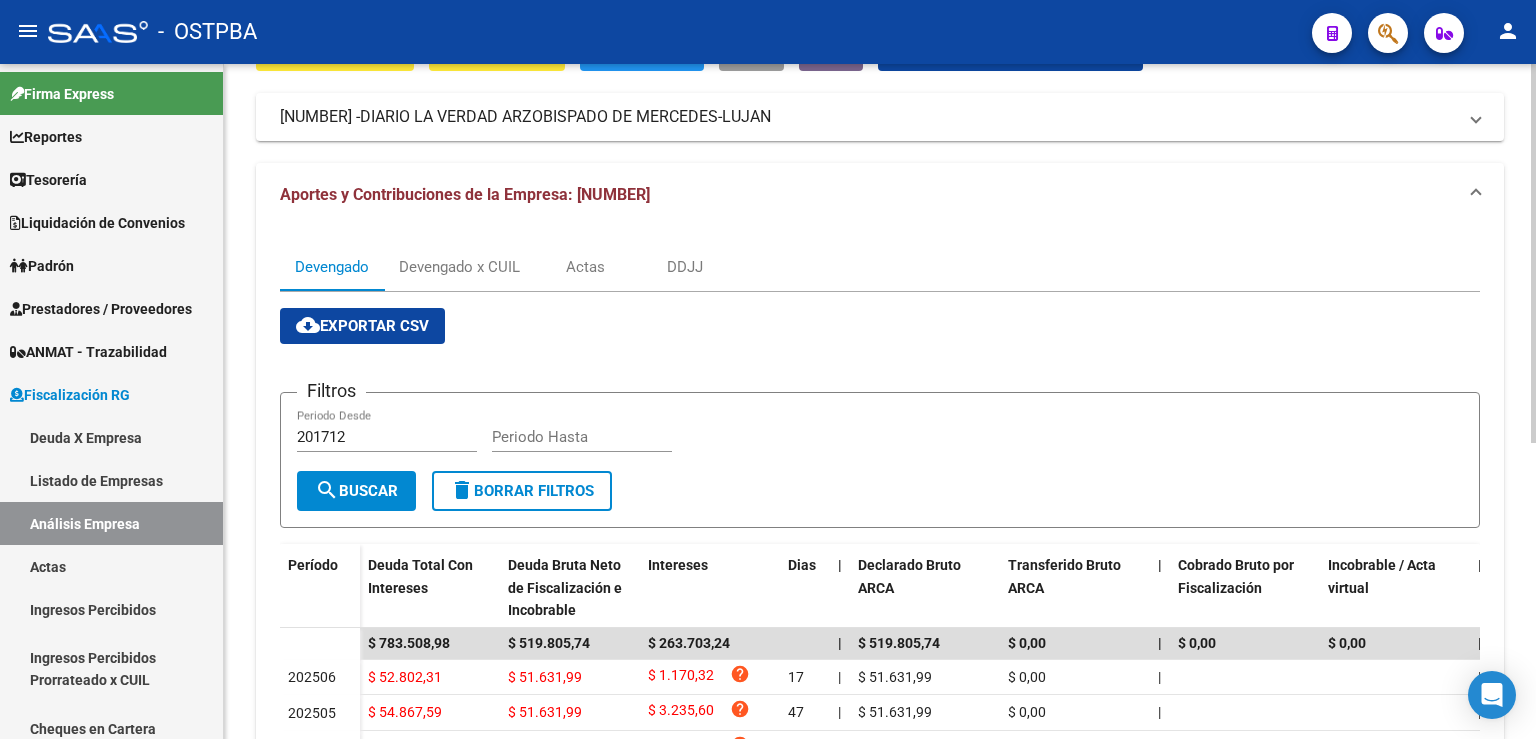 scroll, scrollTop: 0, scrollLeft: 0, axis: both 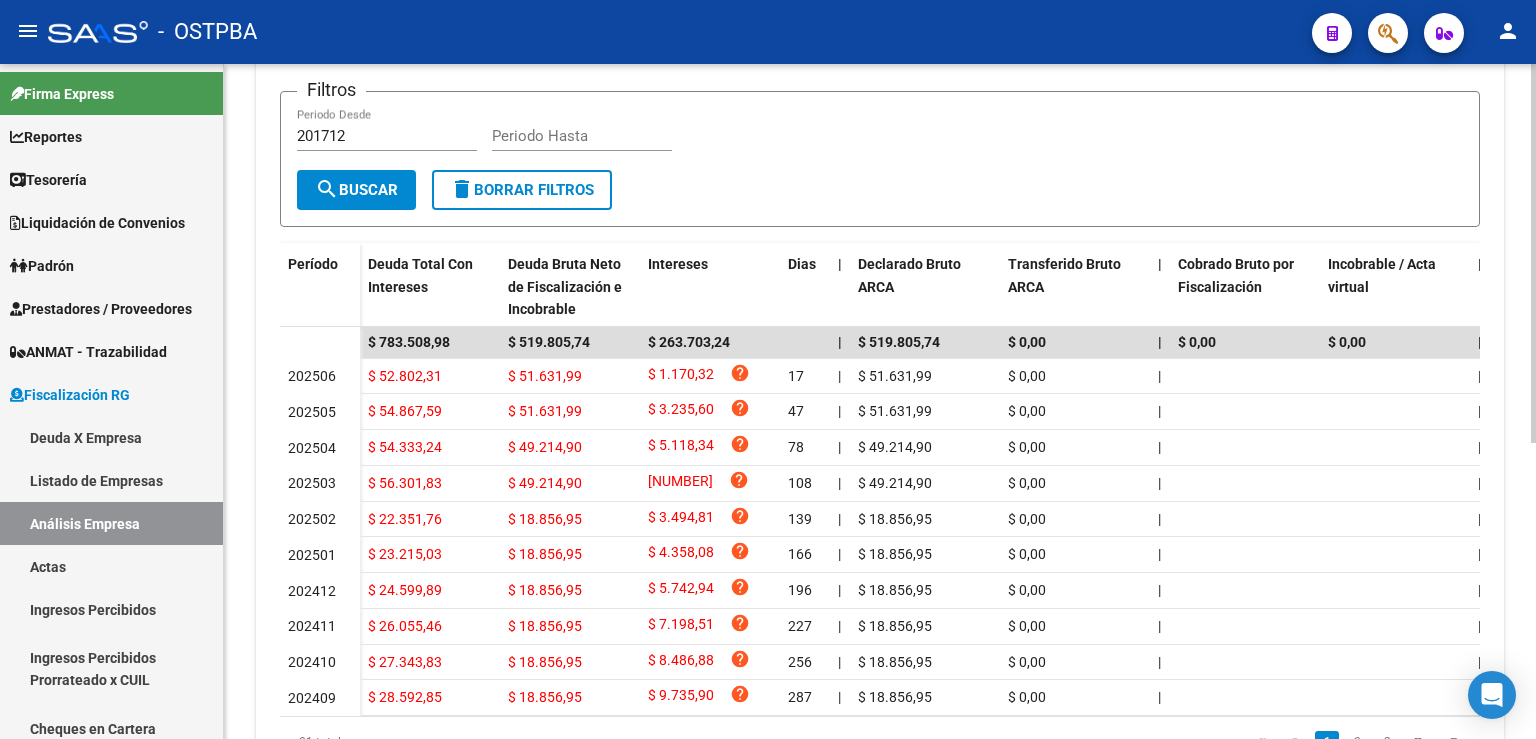 click 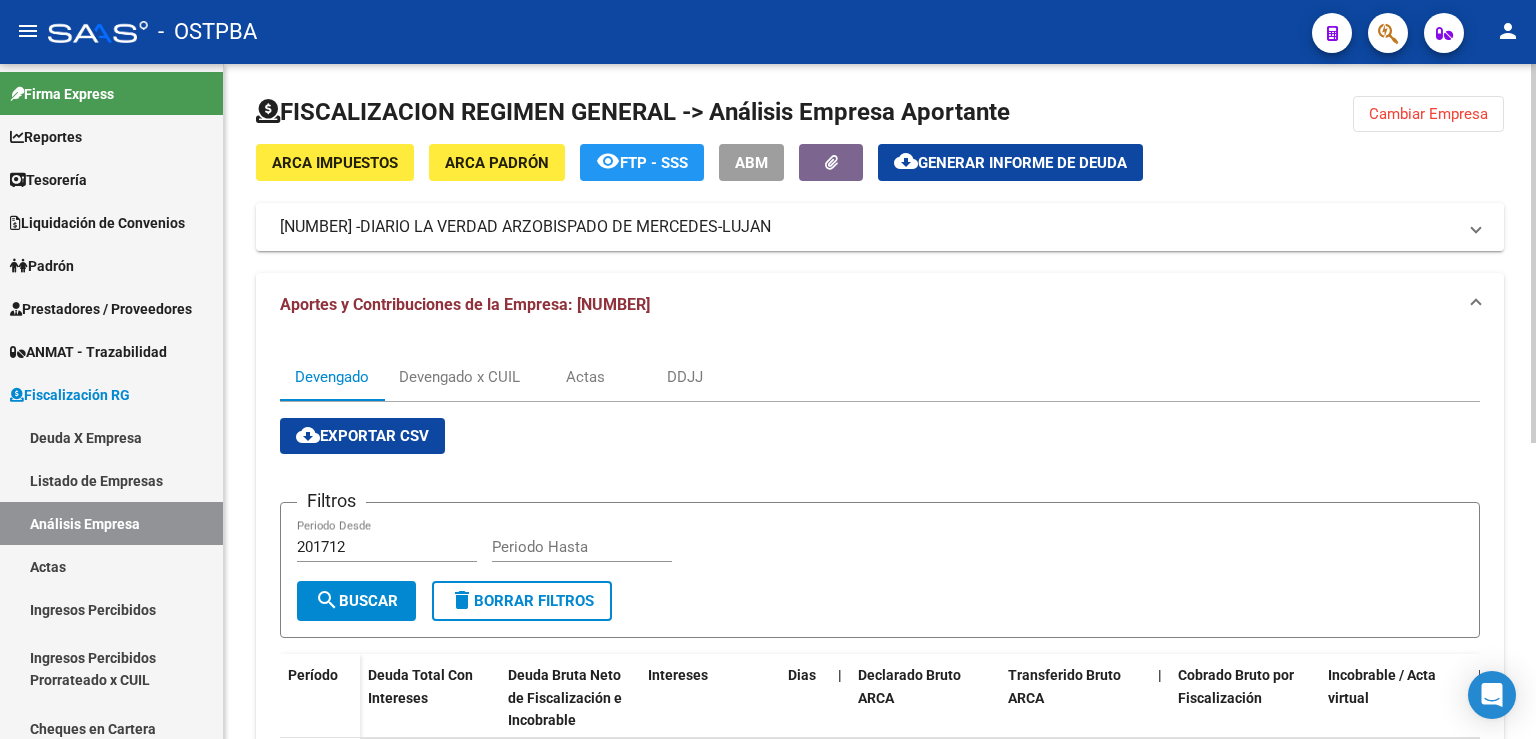 click 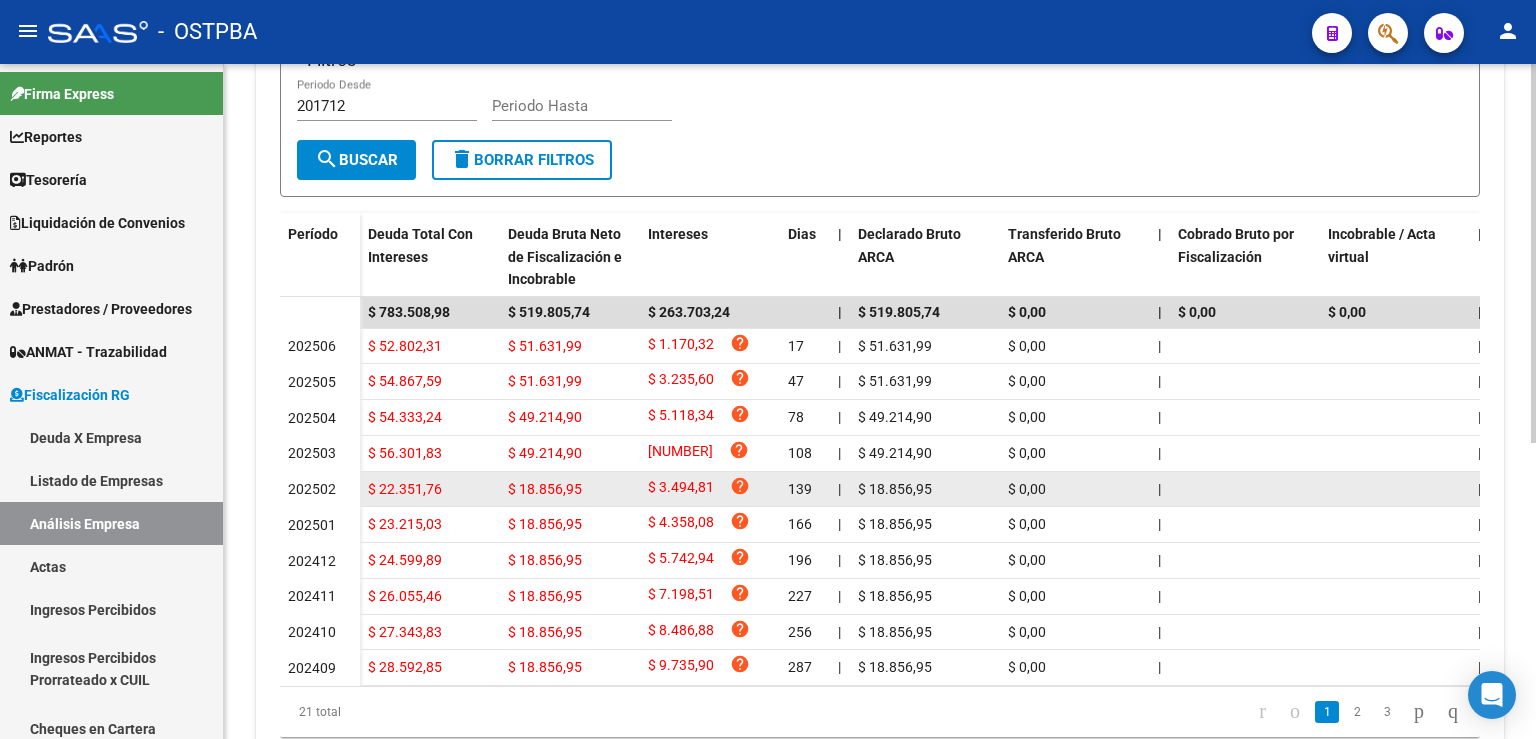 scroll, scrollTop: 441, scrollLeft: 0, axis: vertical 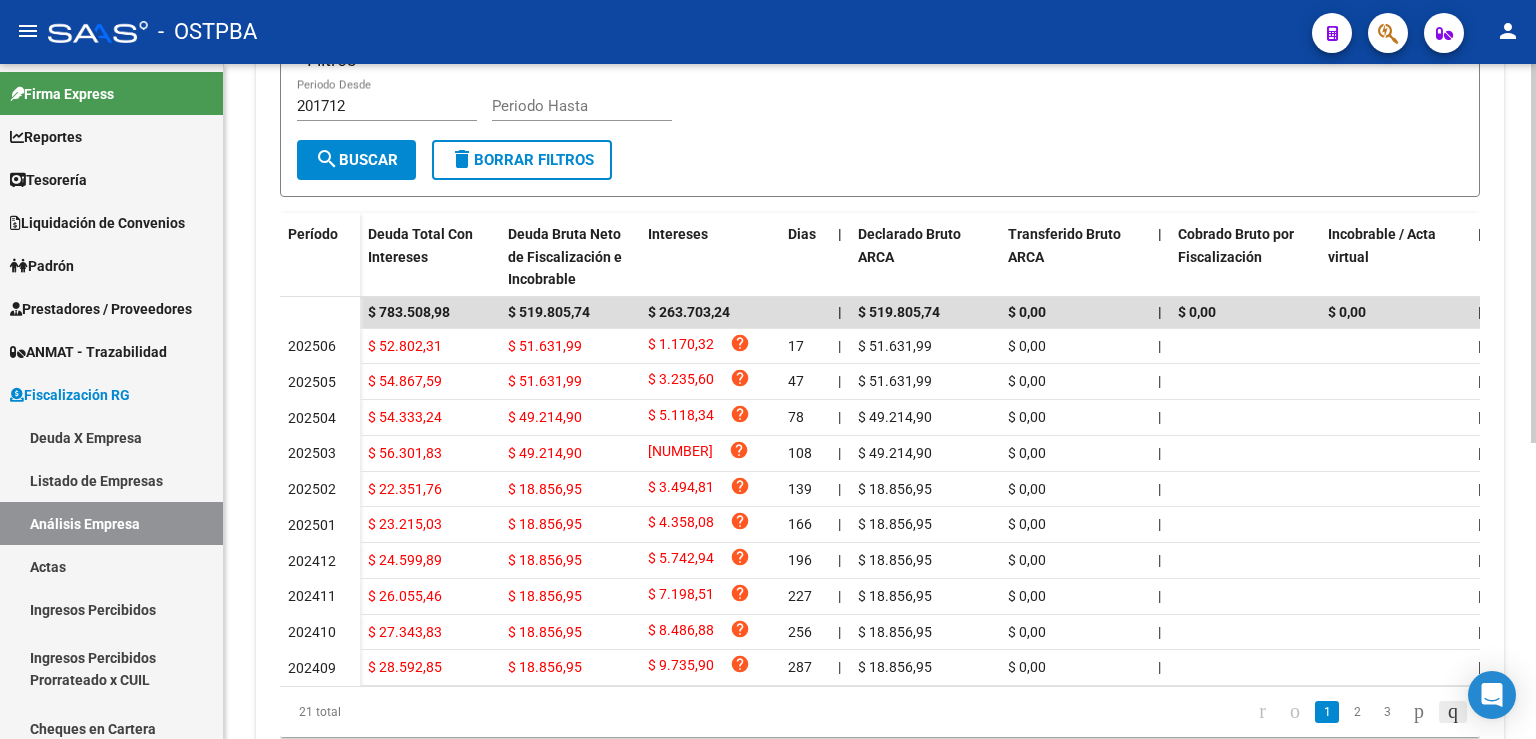 click 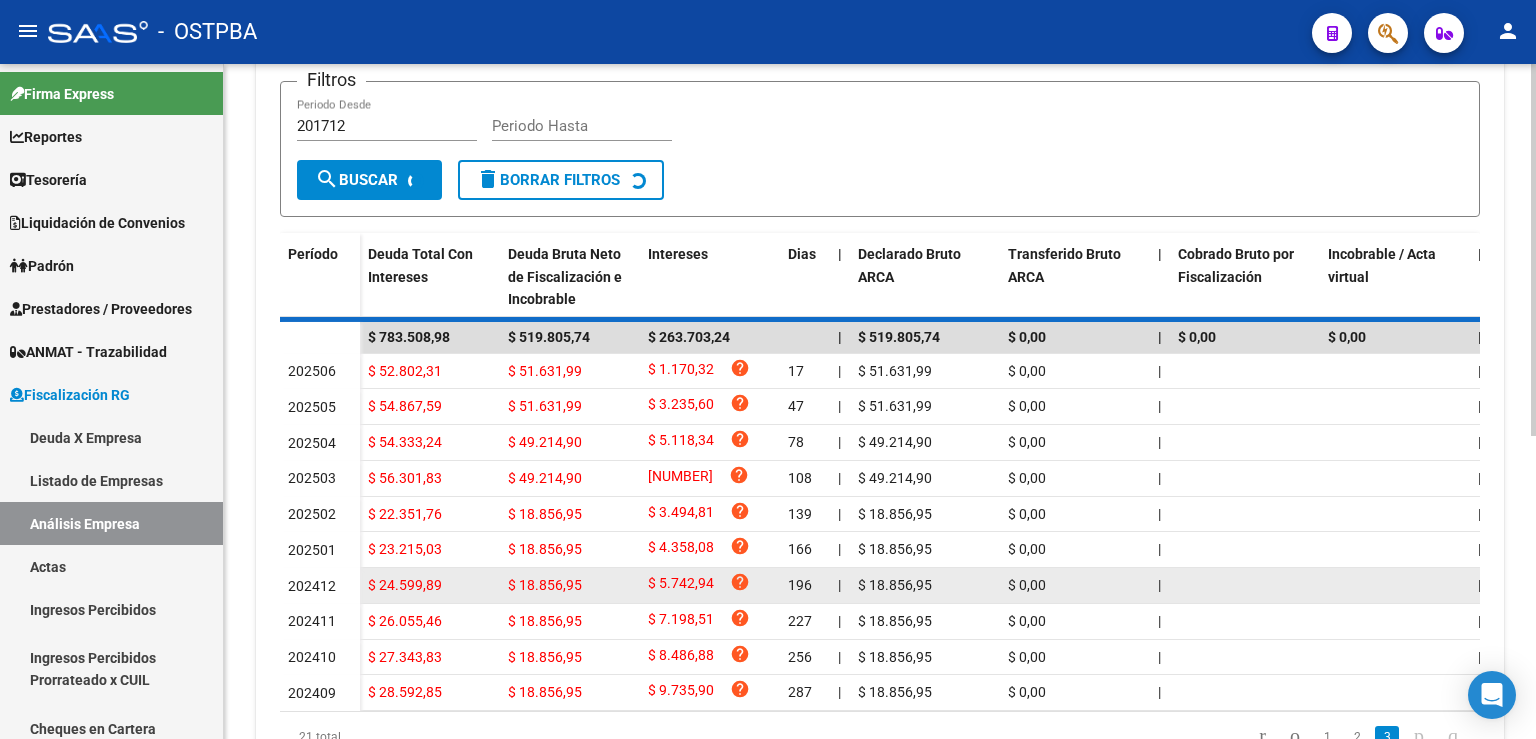 scroll, scrollTop: 211, scrollLeft: 0, axis: vertical 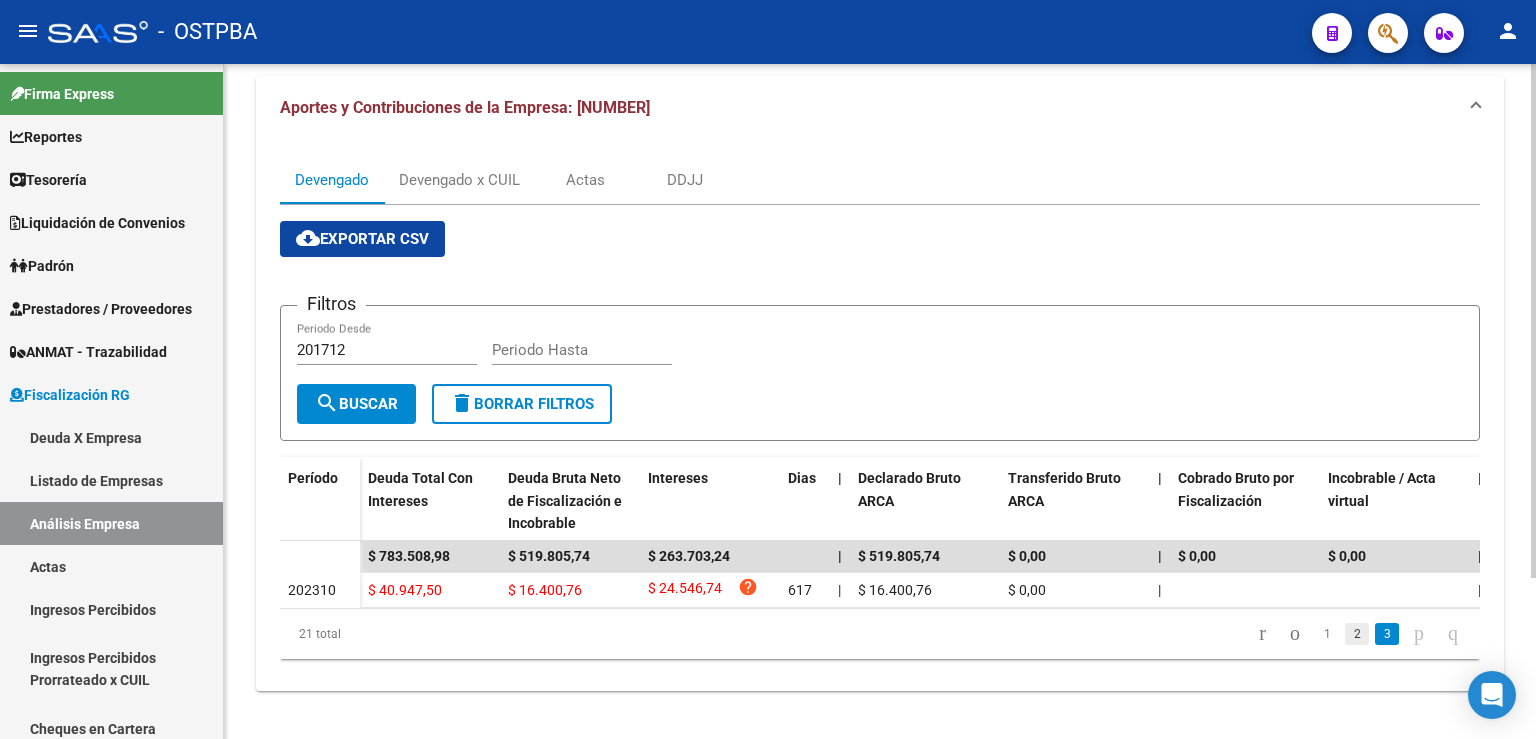 click on "2" 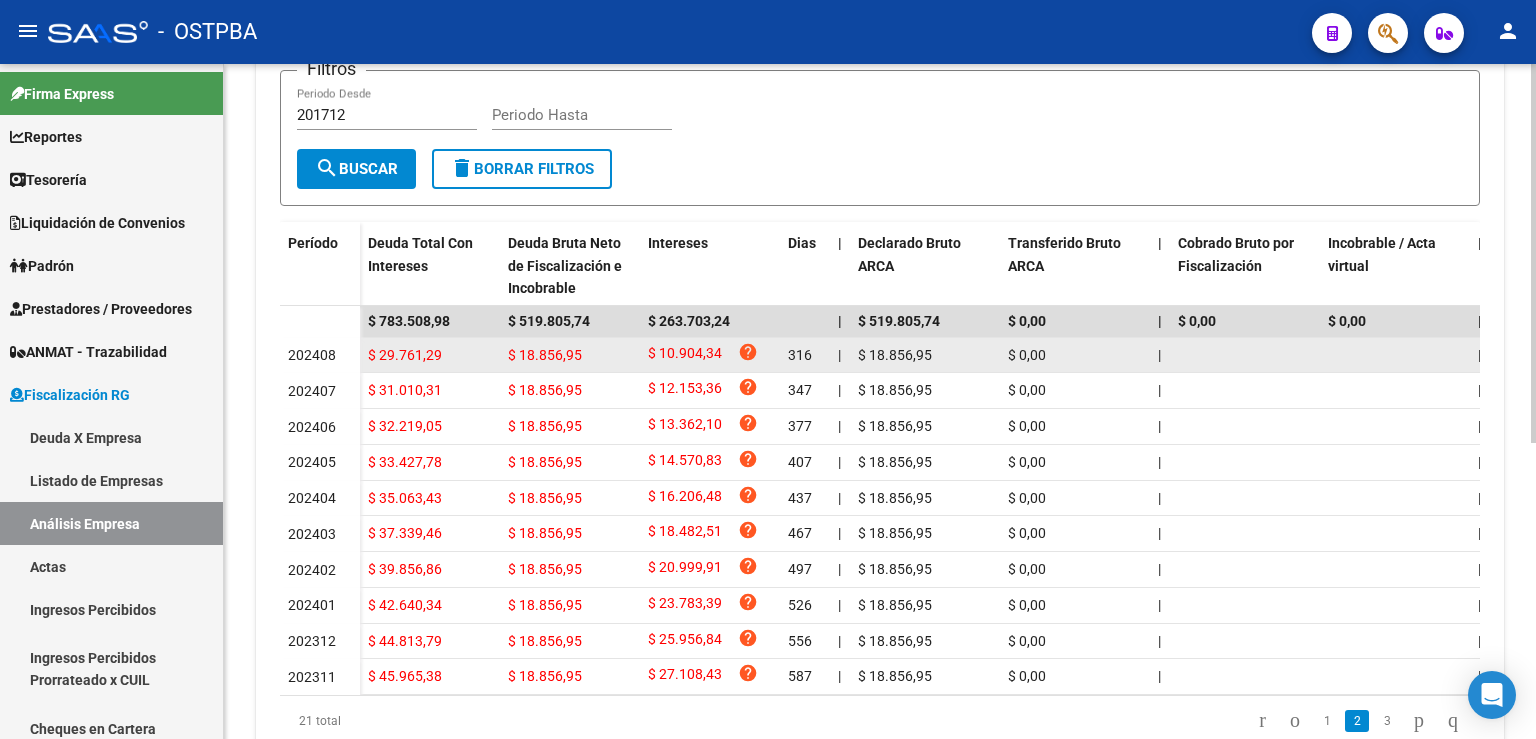 scroll, scrollTop: 526, scrollLeft: 0, axis: vertical 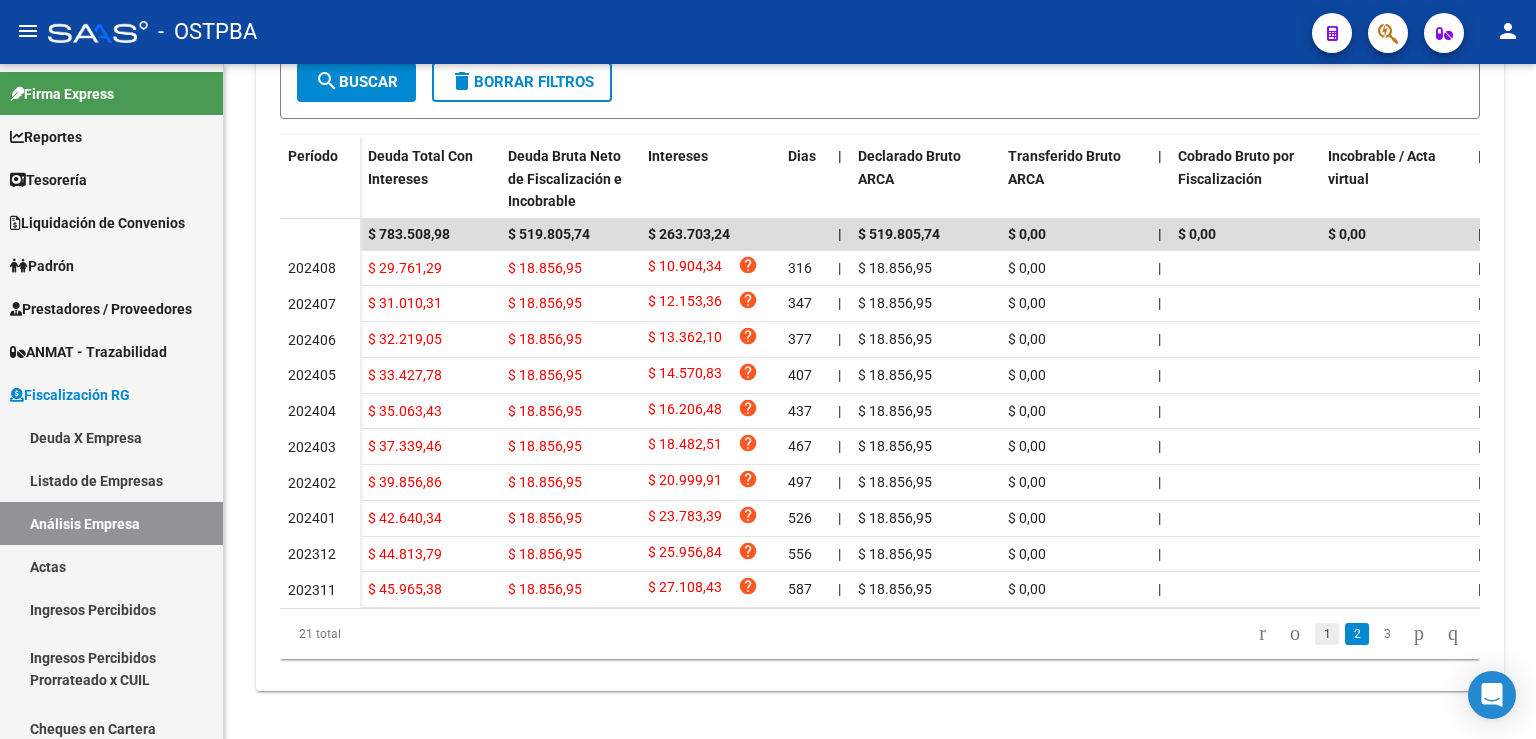 click on "1" 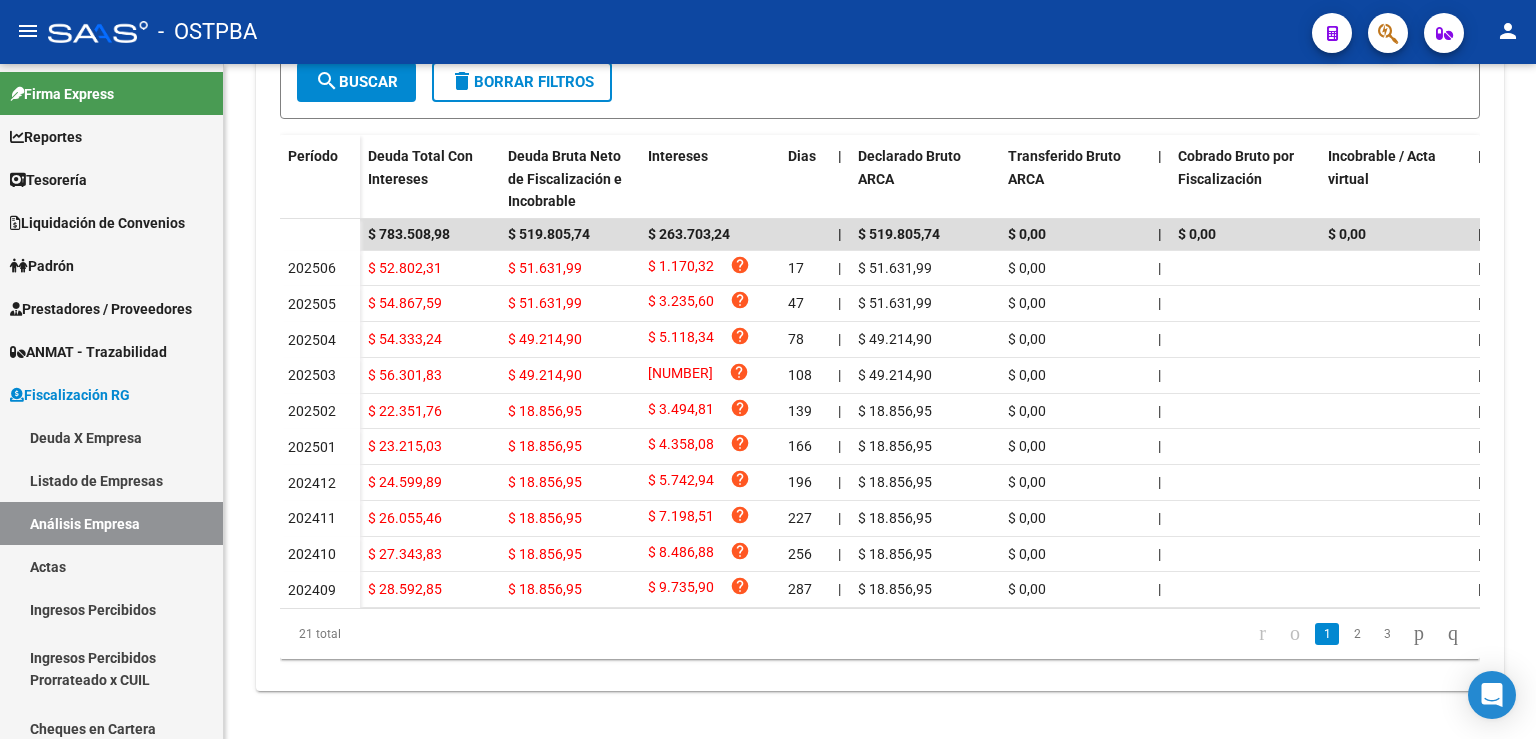 scroll, scrollTop: 526, scrollLeft: 0, axis: vertical 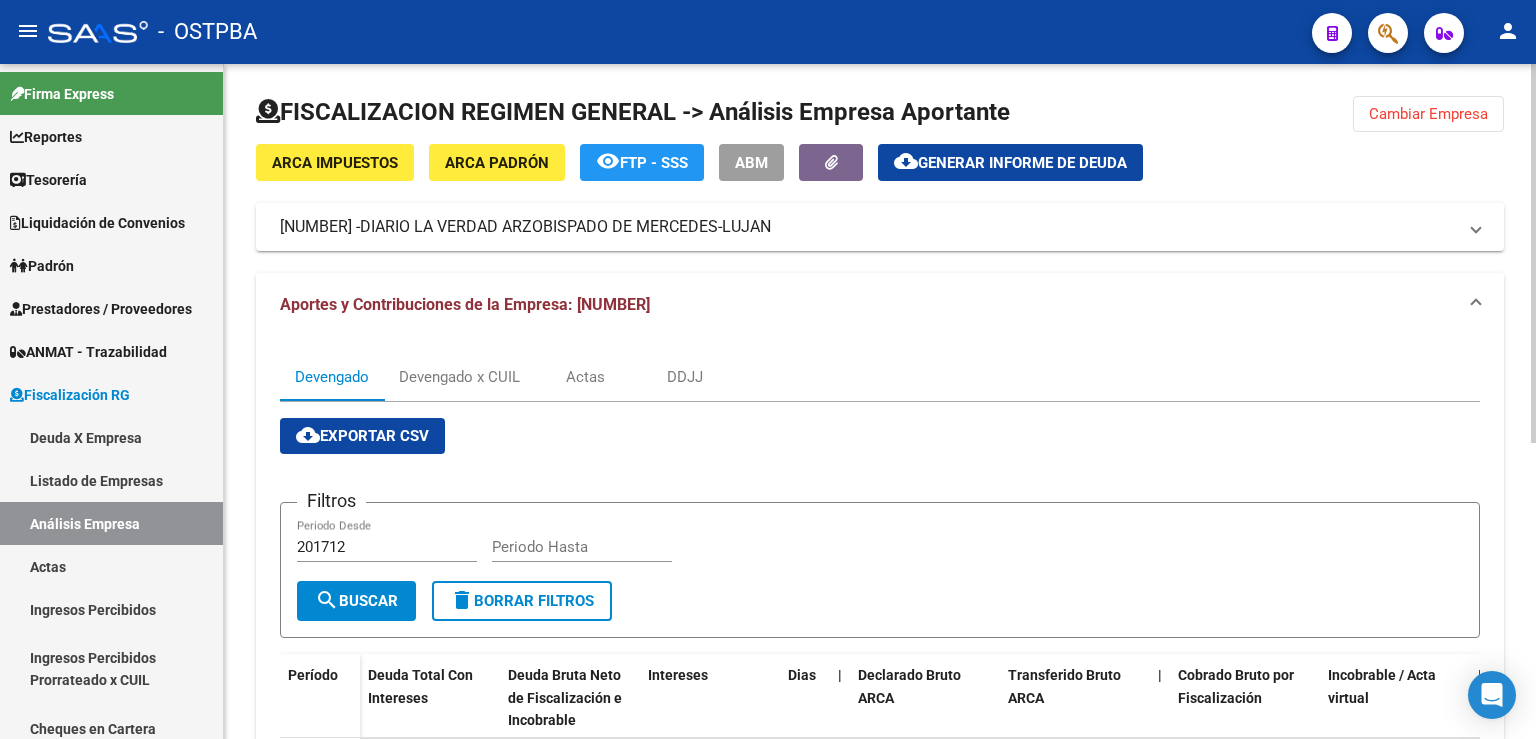 click on "Cambiar Empresa" 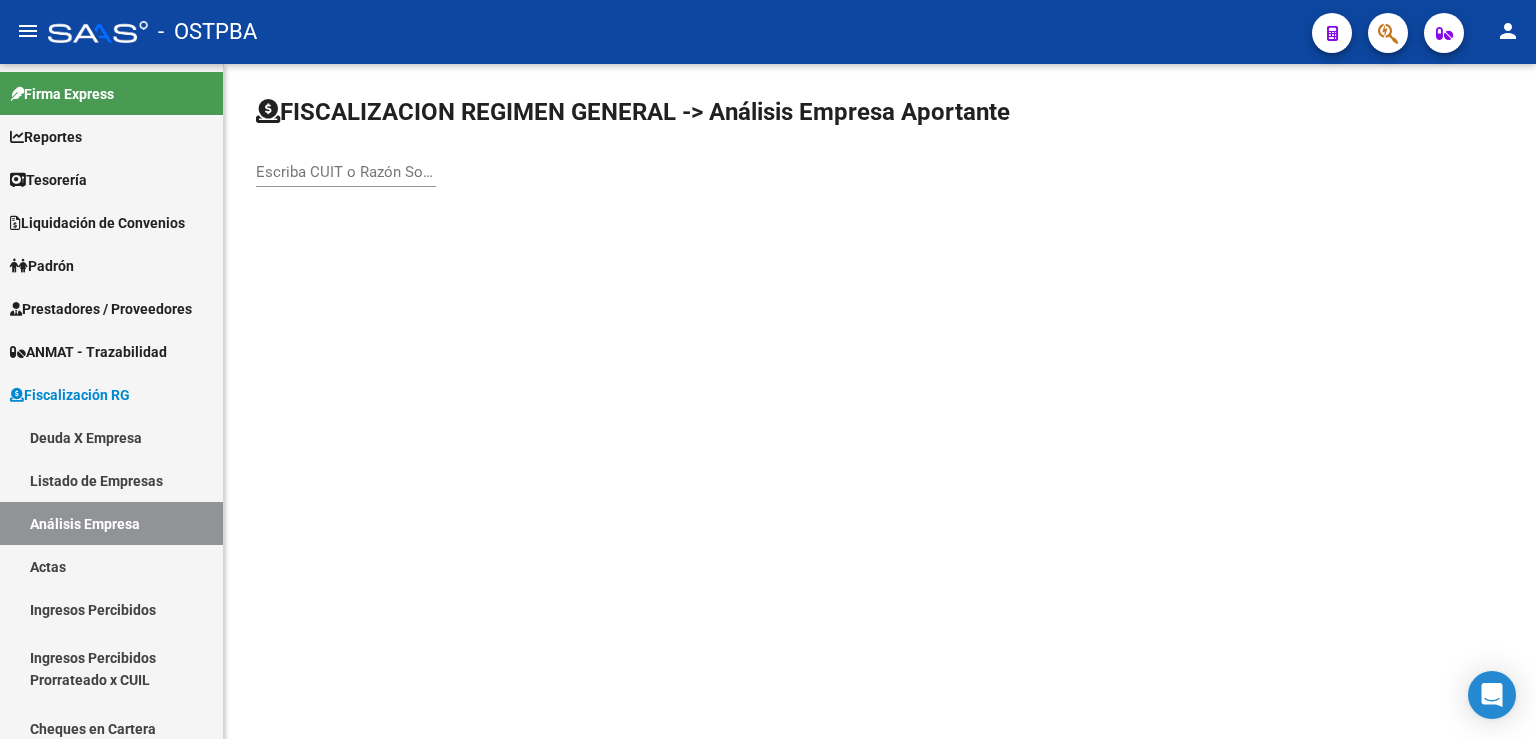 click on "Escriba CUIT o Razón Social para buscar" 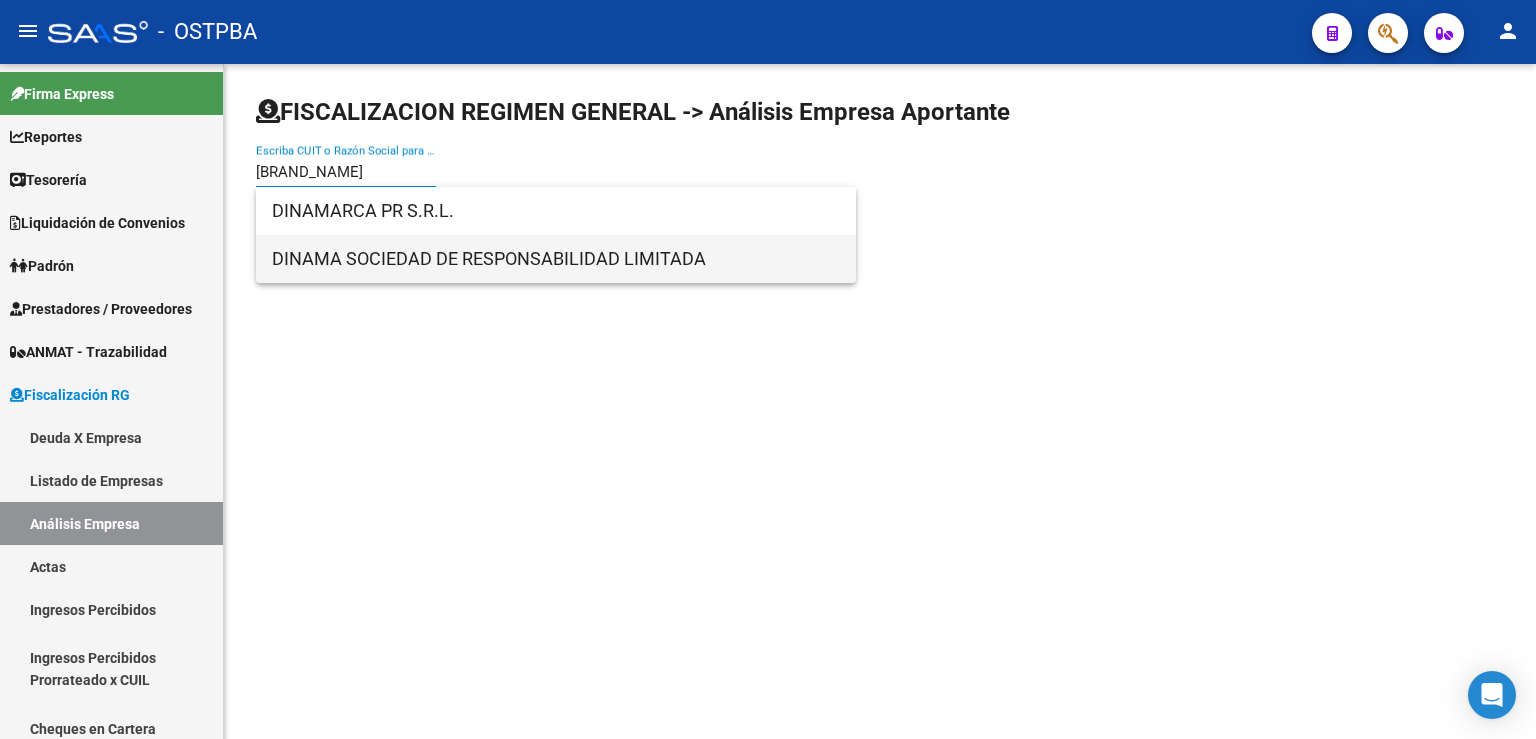 type on "[BRAND_NAME]" 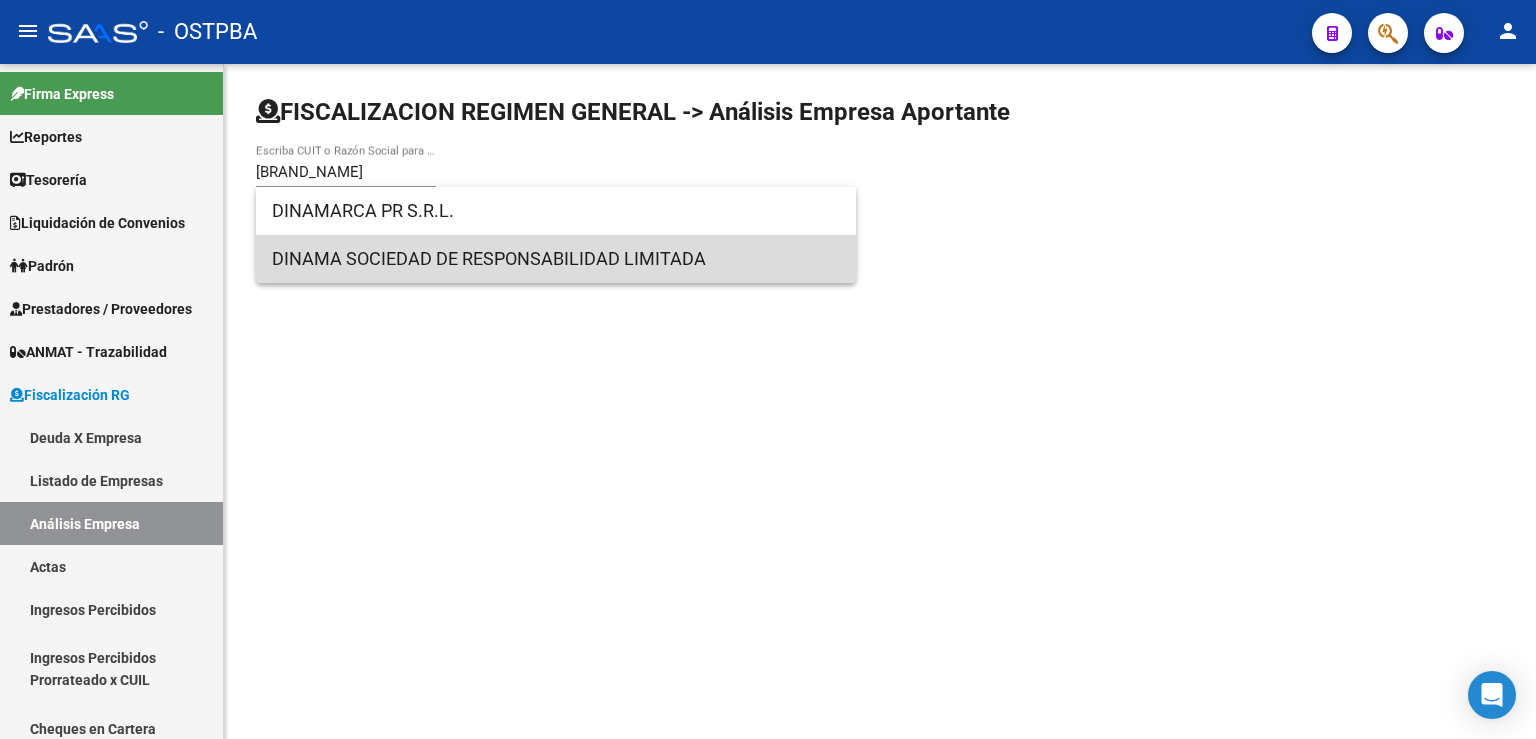 click on "DINAMA SOCIEDAD DE RESPONSABILIDAD LIMITADA" at bounding box center (556, 259) 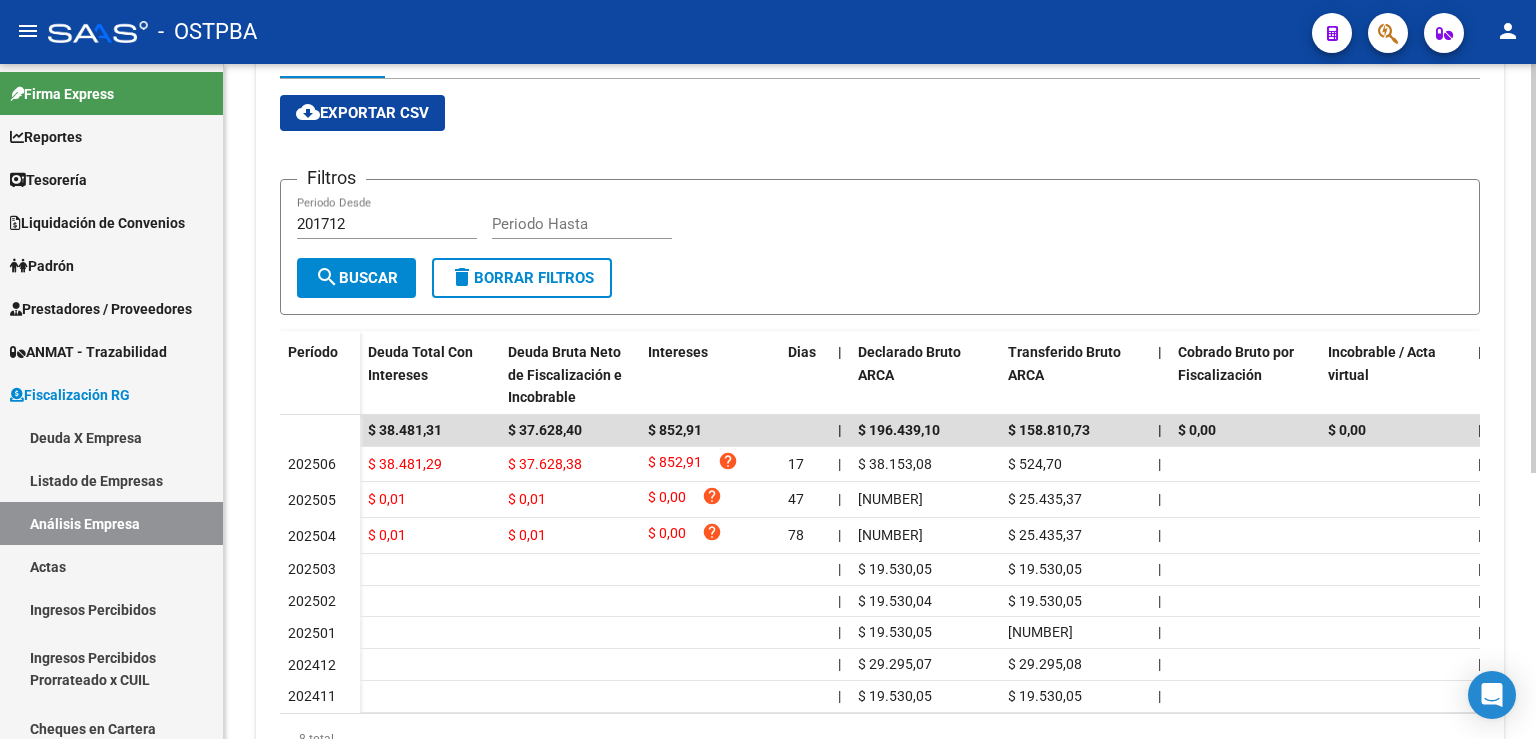 scroll, scrollTop: 340, scrollLeft: 0, axis: vertical 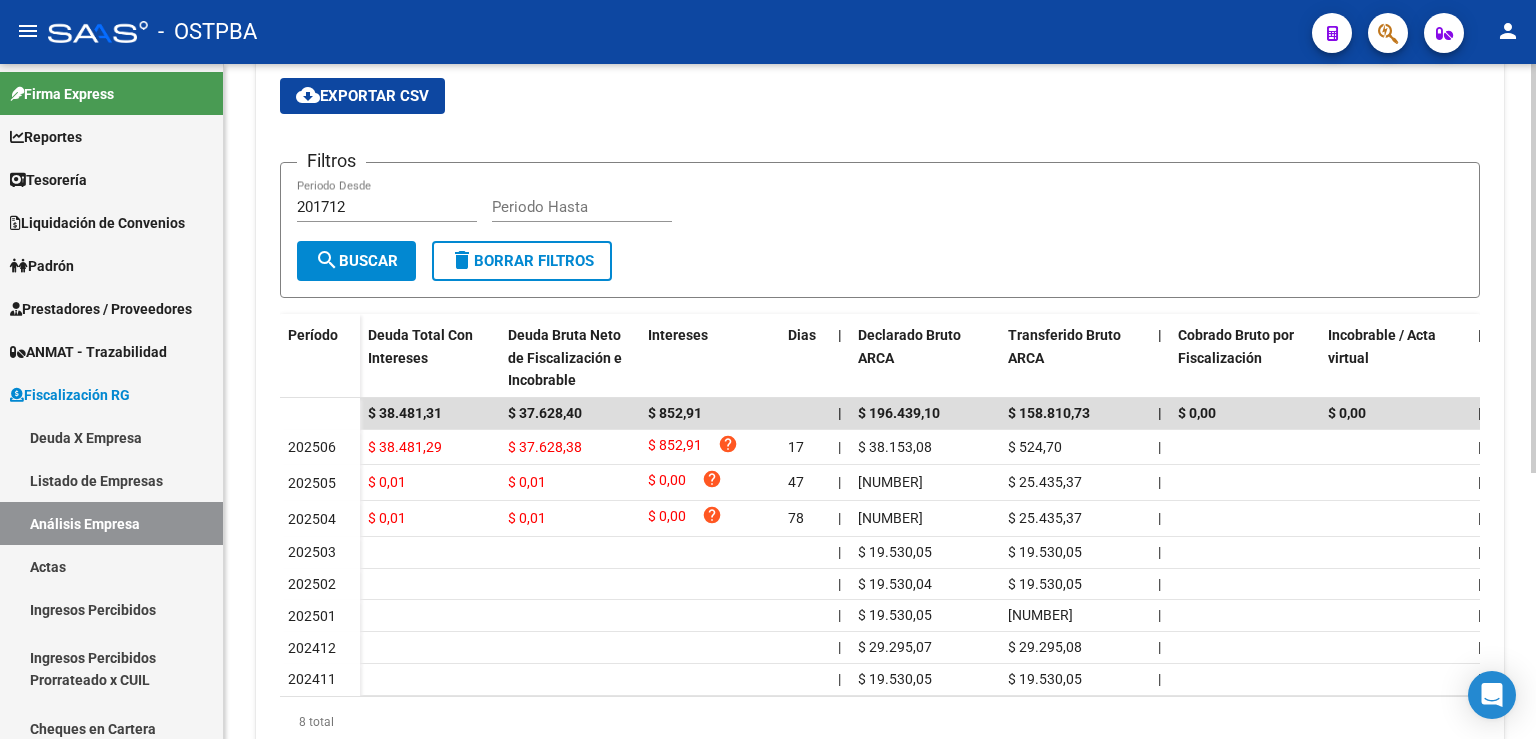 click 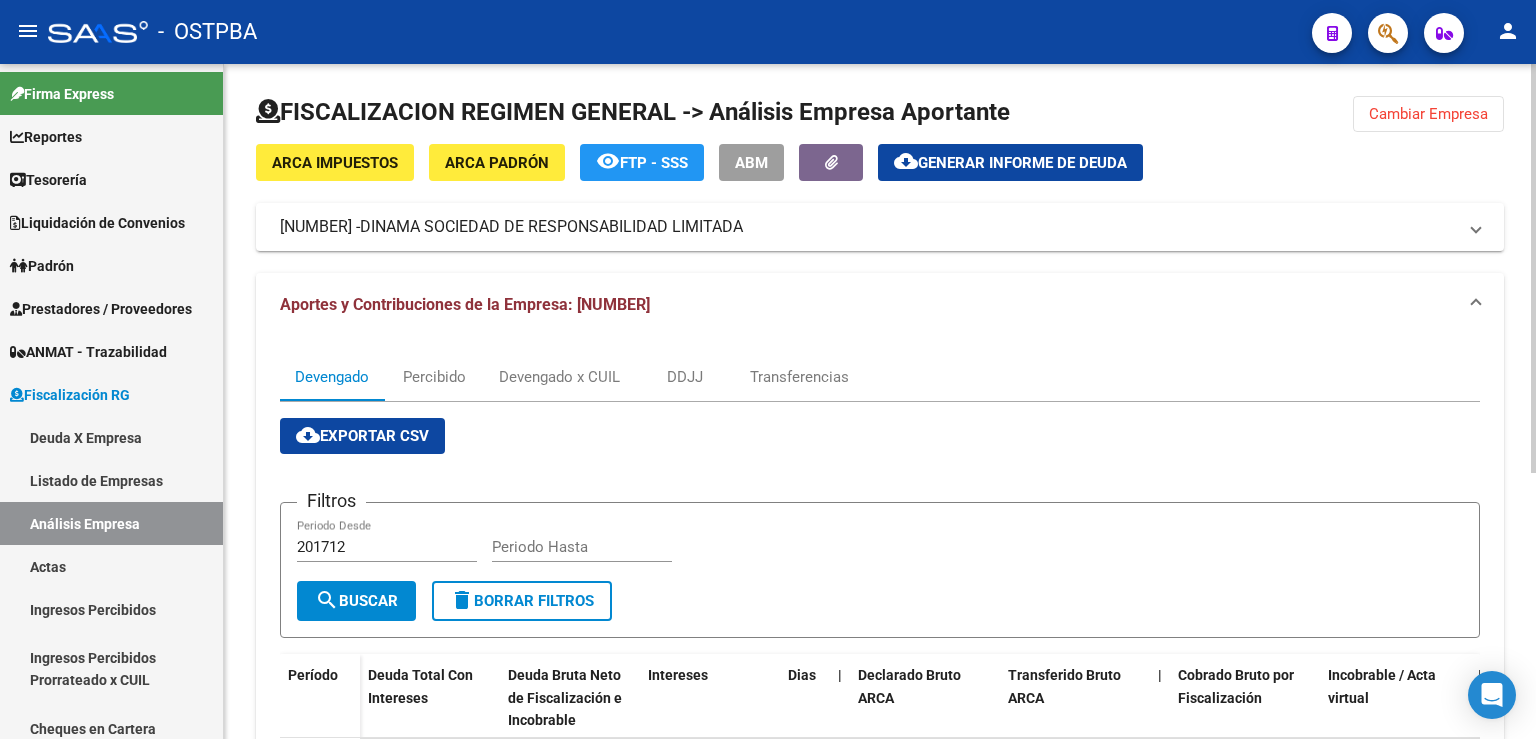 scroll, scrollTop: 0, scrollLeft: 0, axis: both 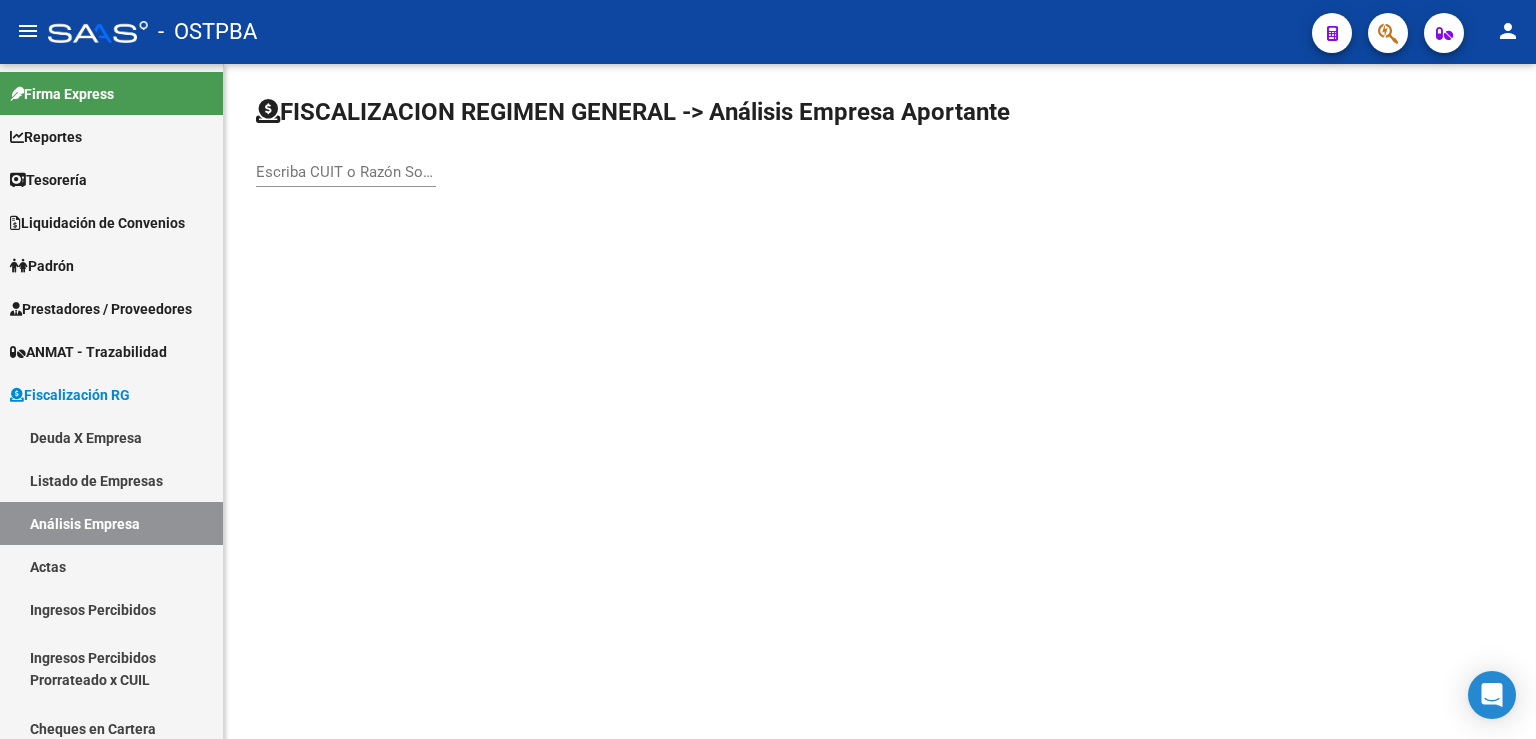 click on "Escriba CUIT o Razón Social para buscar" 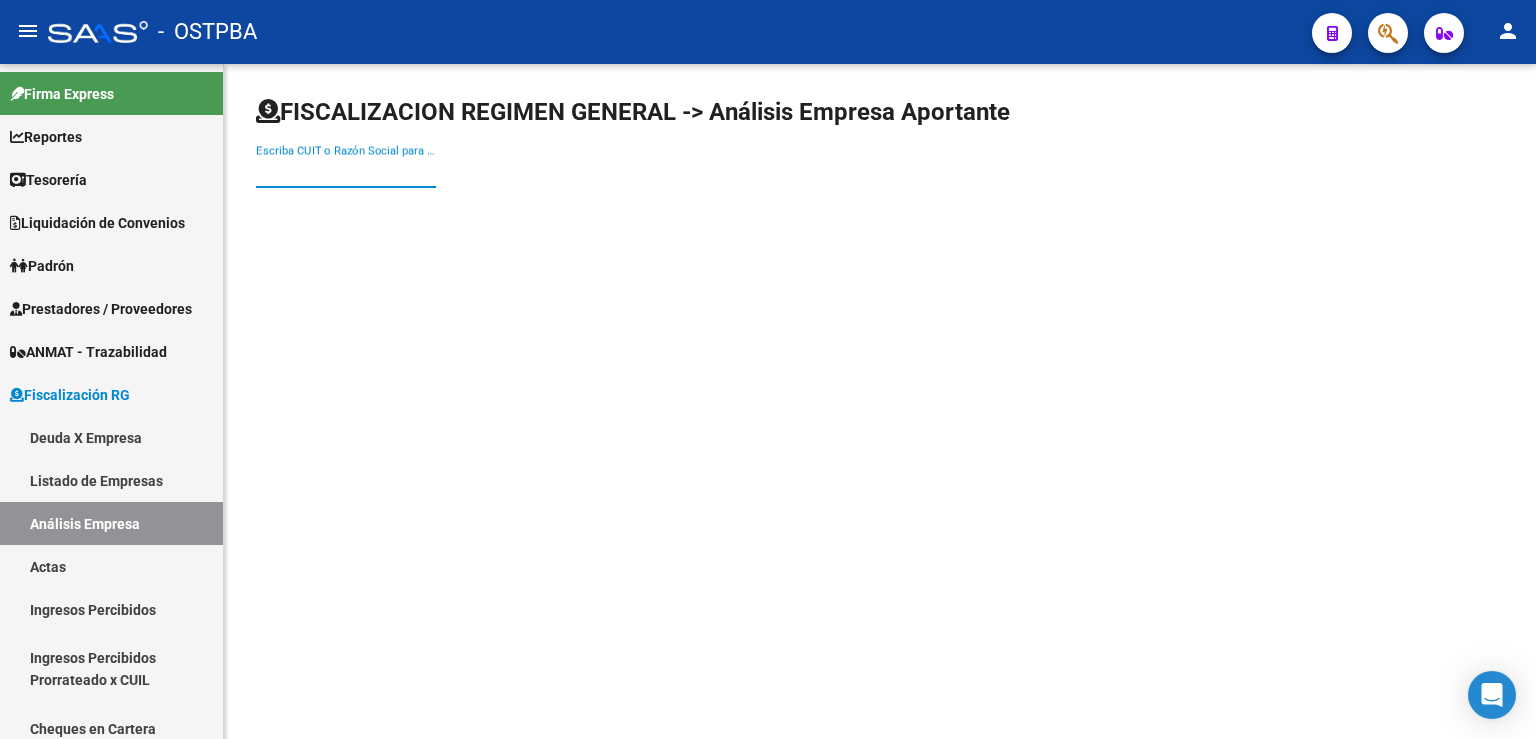 click on "Escriba CUIT o Razón Social para buscar" at bounding box center (346, 172) 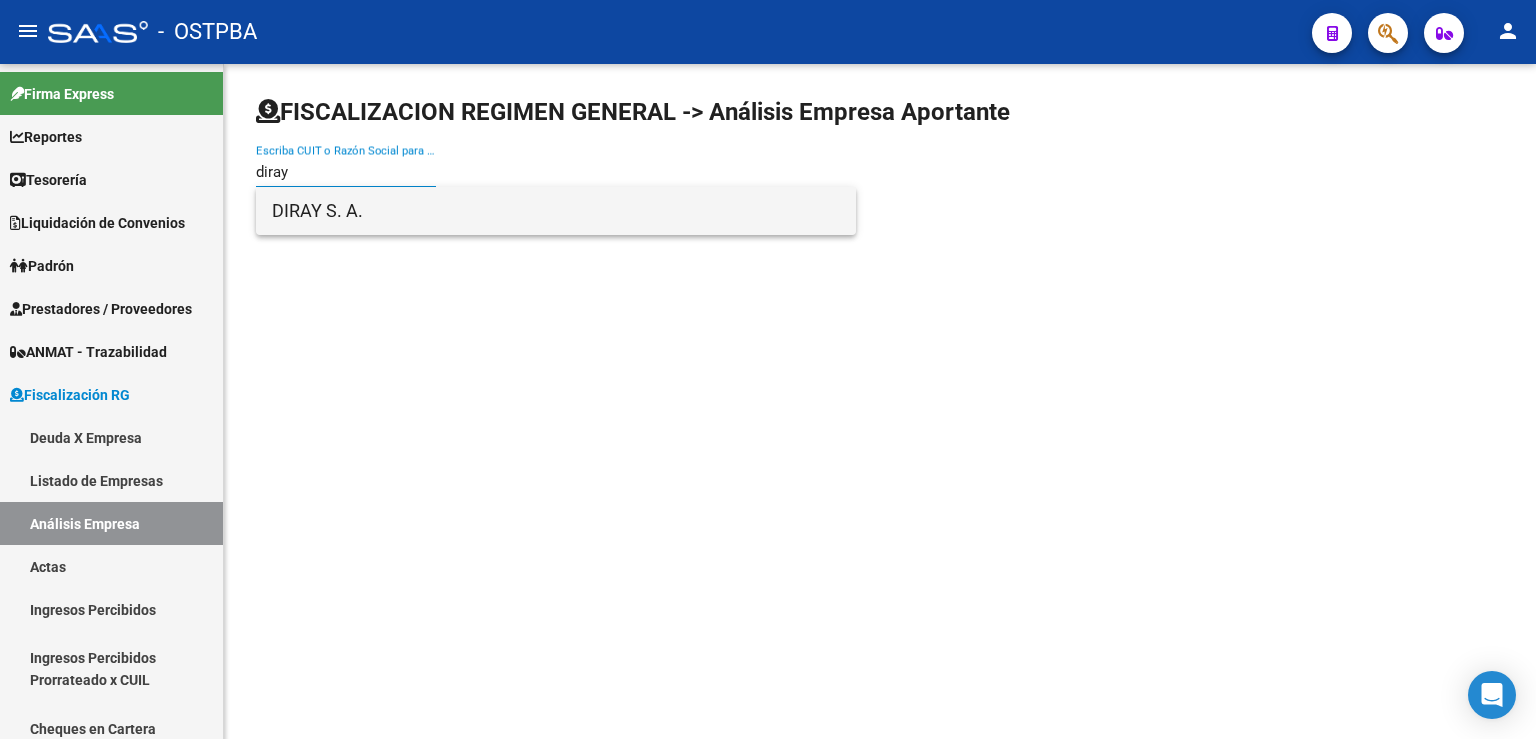 type on "diray" 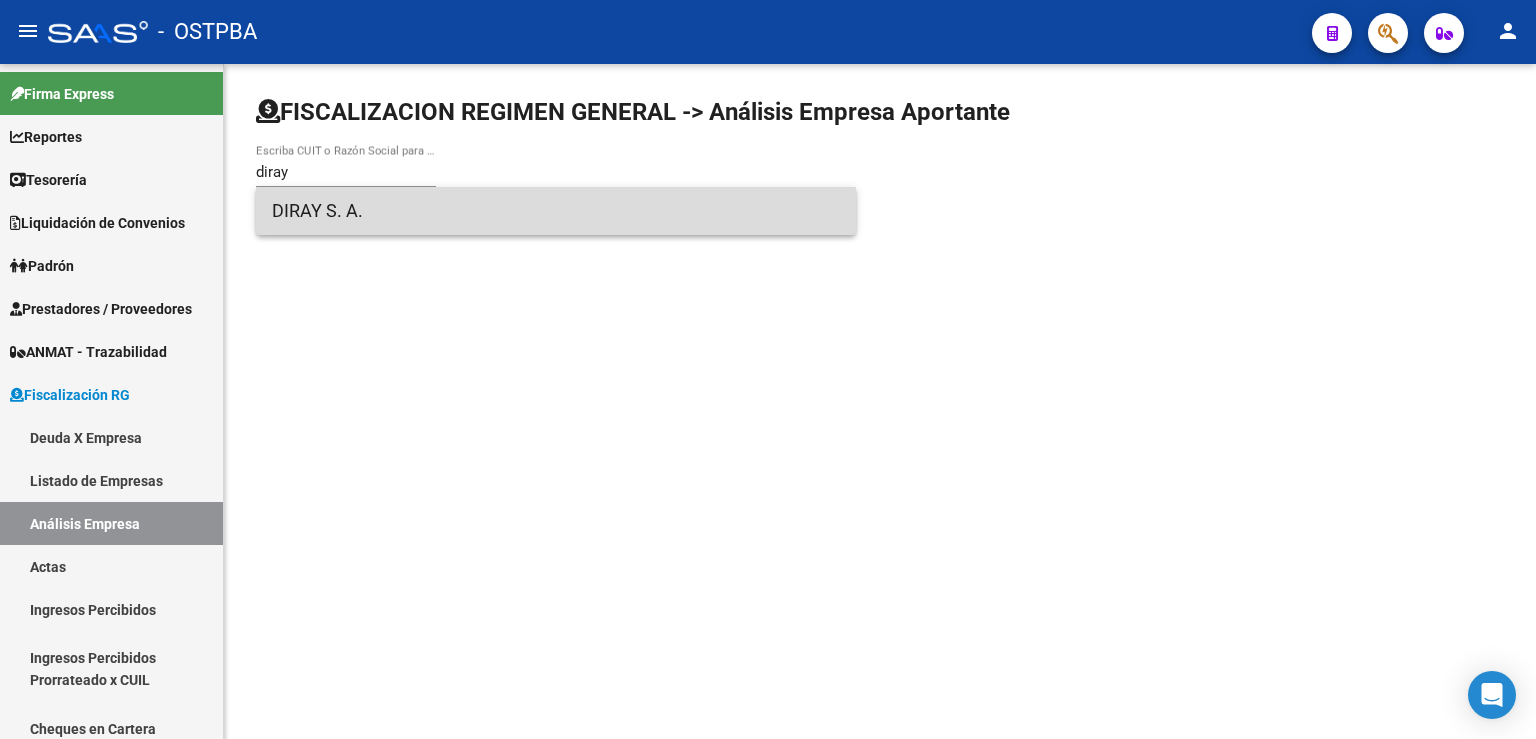 click on "DIRAY S. A." at bounding box center (556, 211) 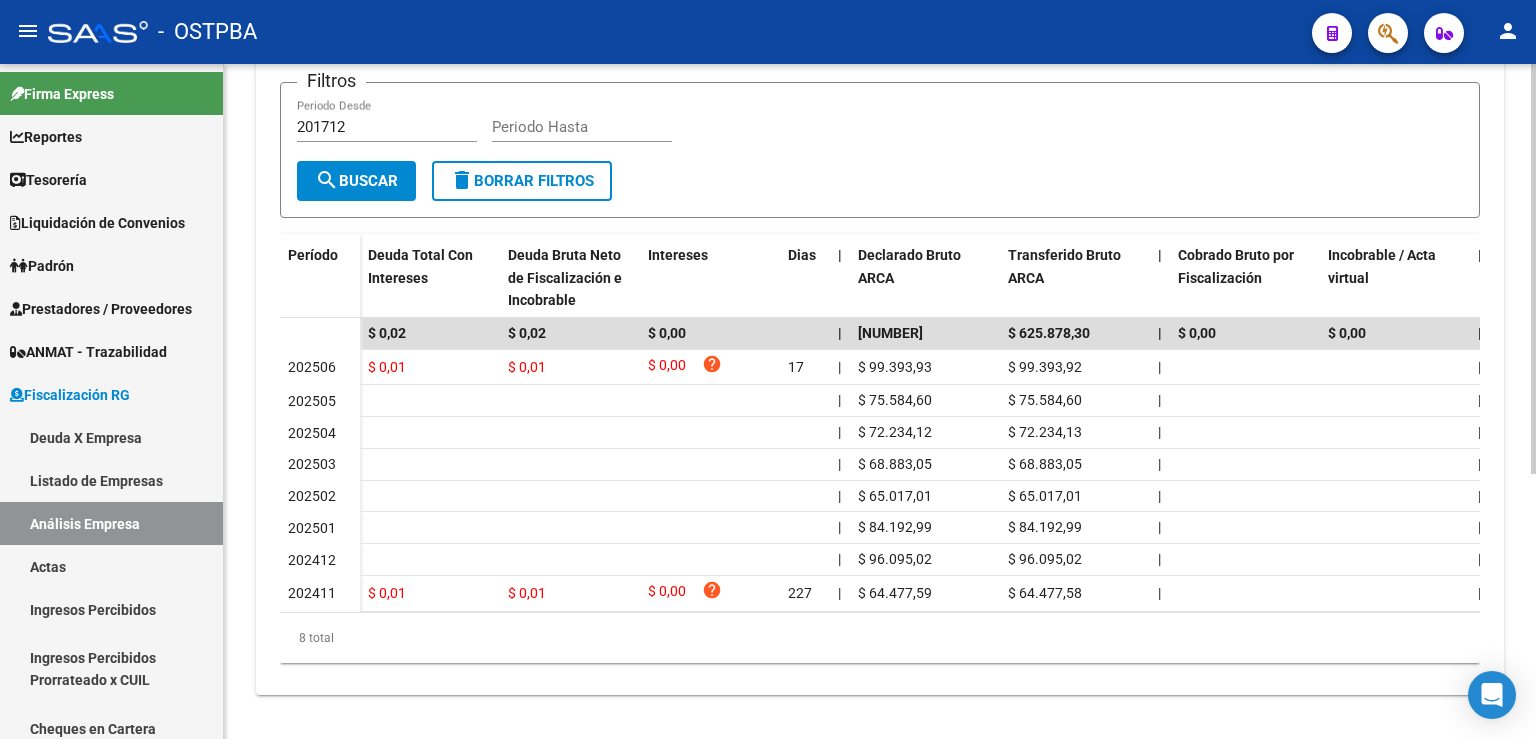 scroll, scrollTop: 426, scrollLeft: 0, axis: vertical 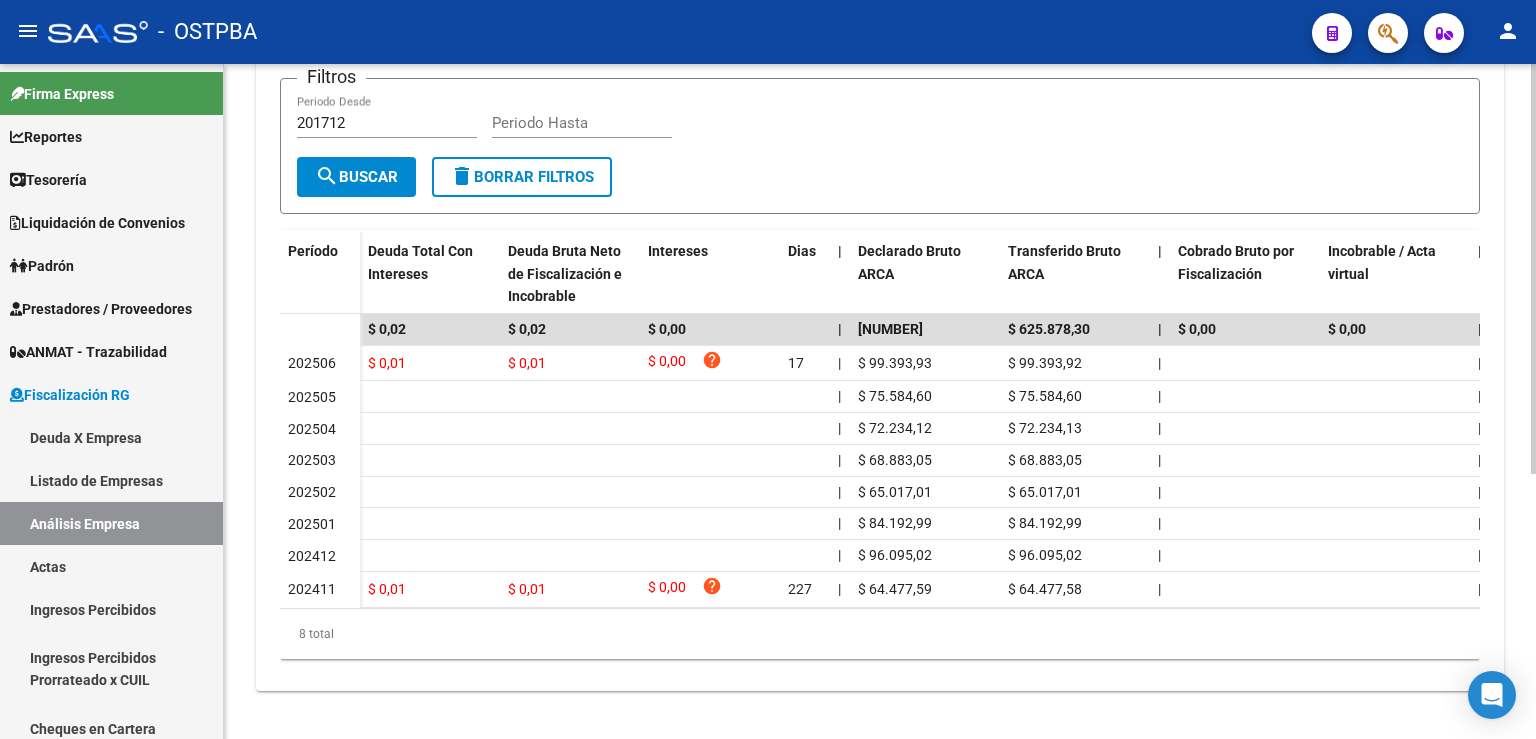 click 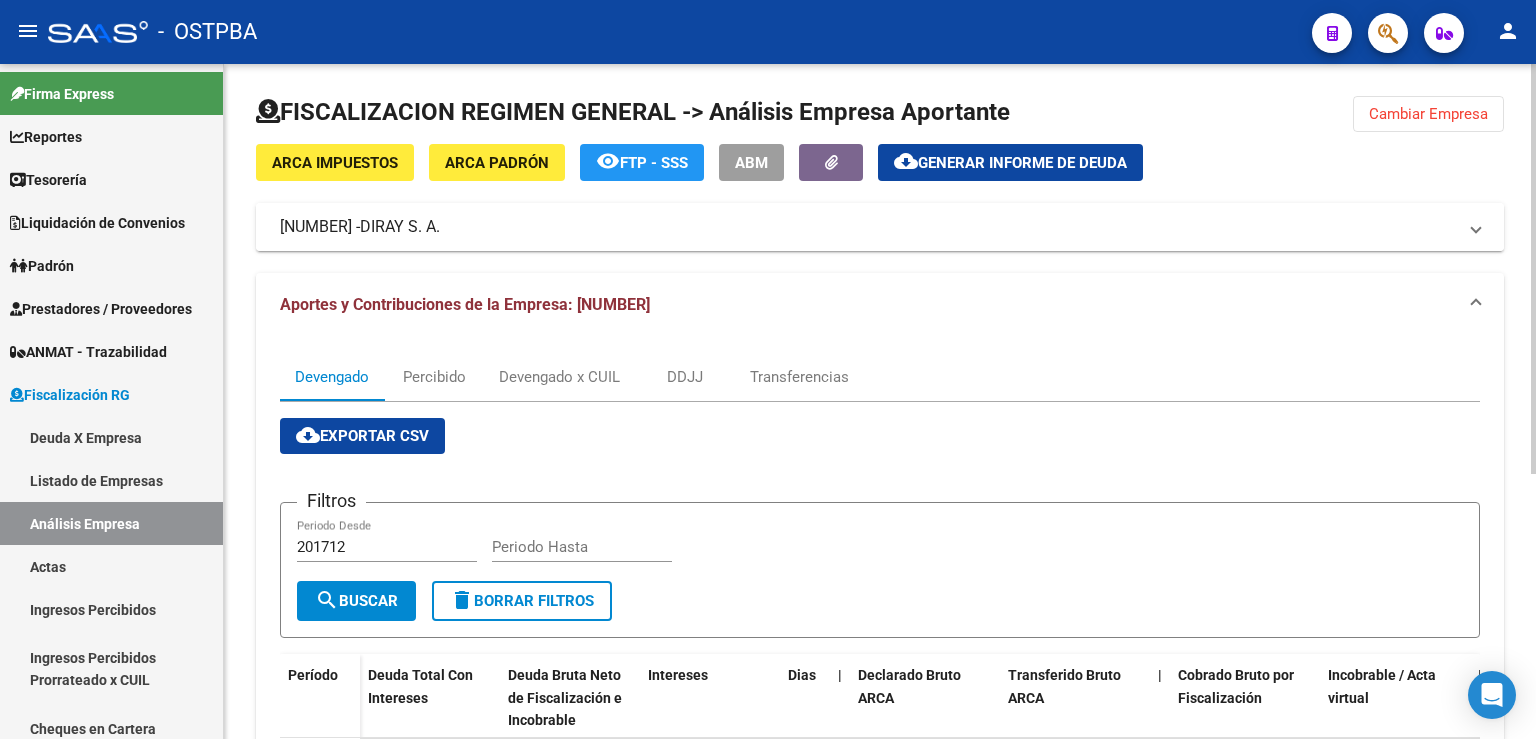 scroll, scrollTop: 0, scrollLeft: 0, axis: both 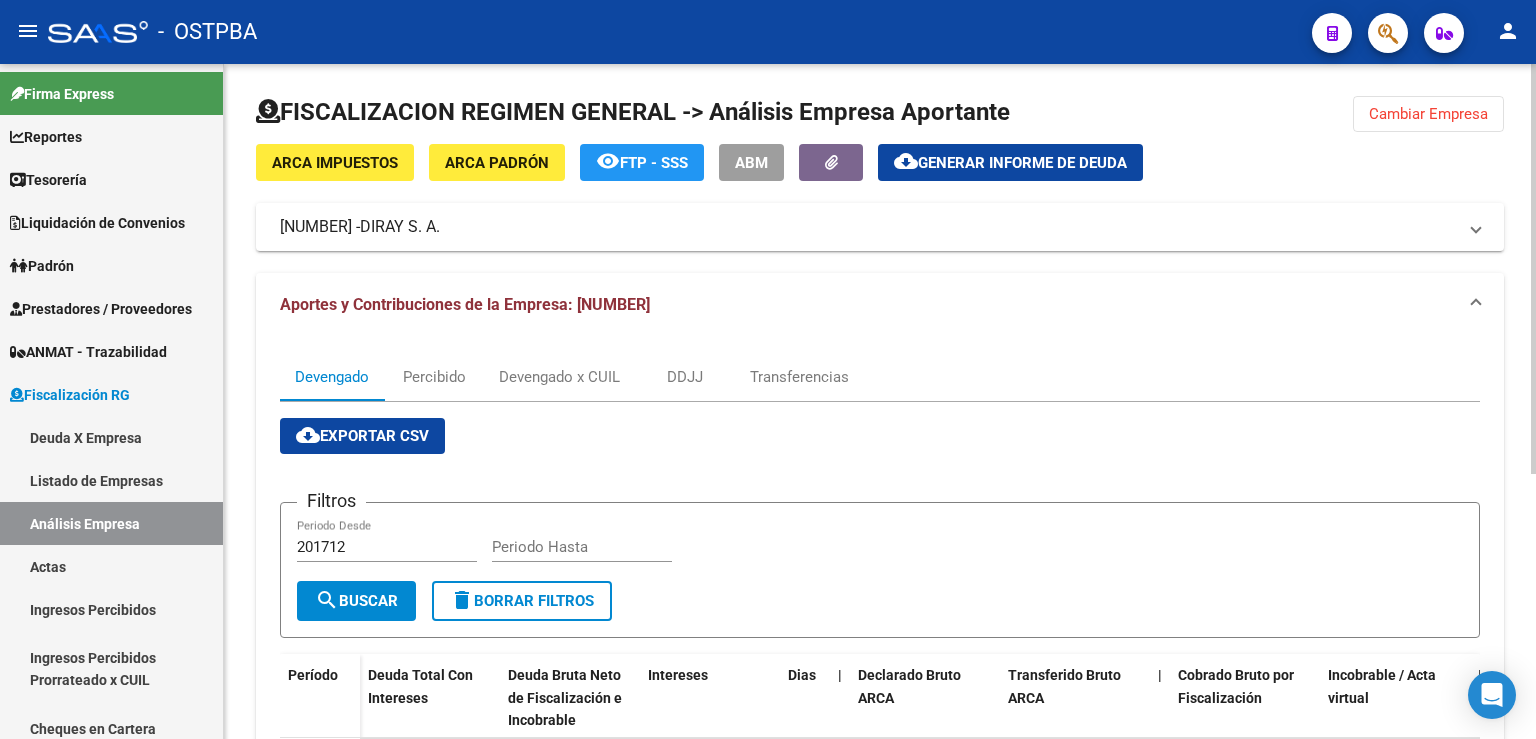 click on "Cambiar Empresa" 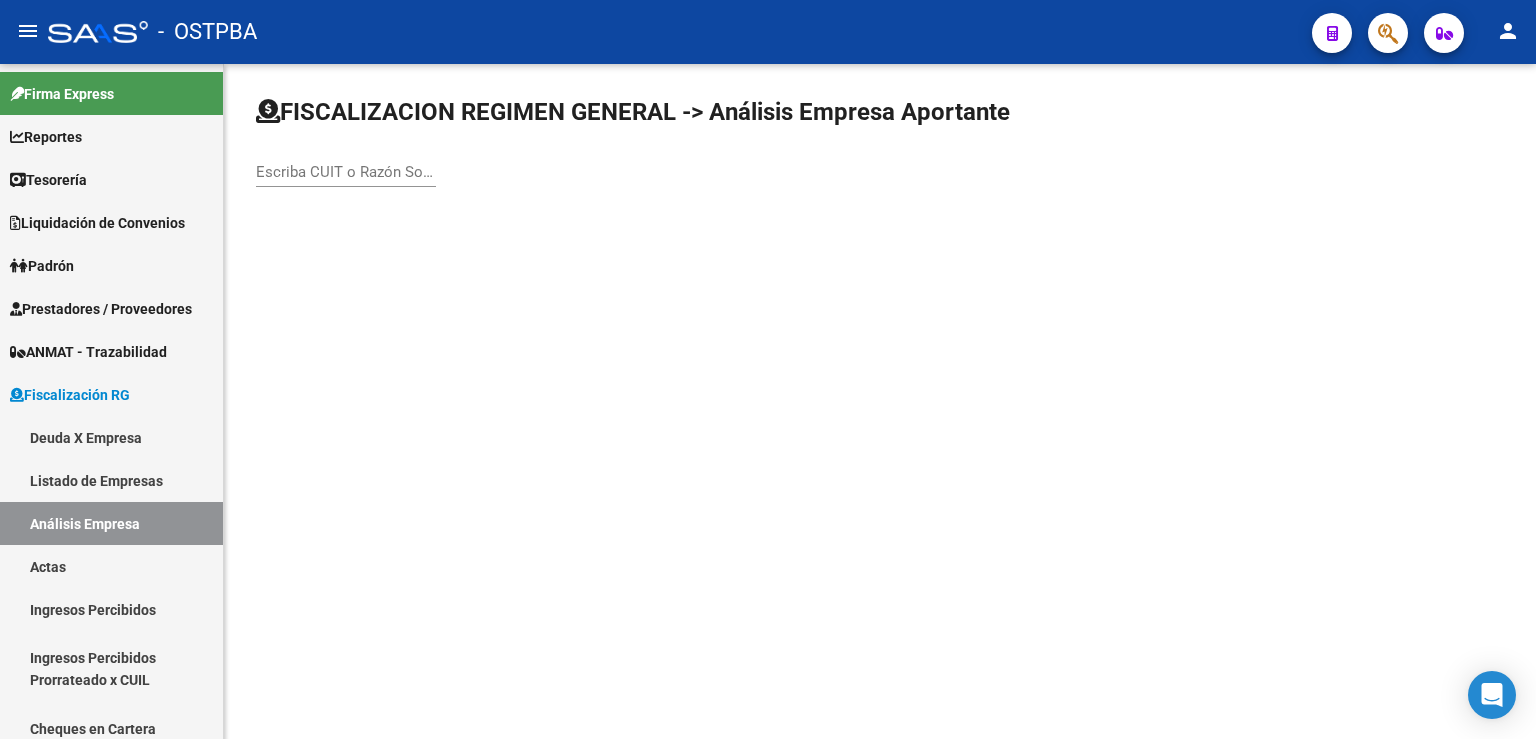 click on "Escriba CUIT o Razón Social para buscar" at bounding box center [346, 172] 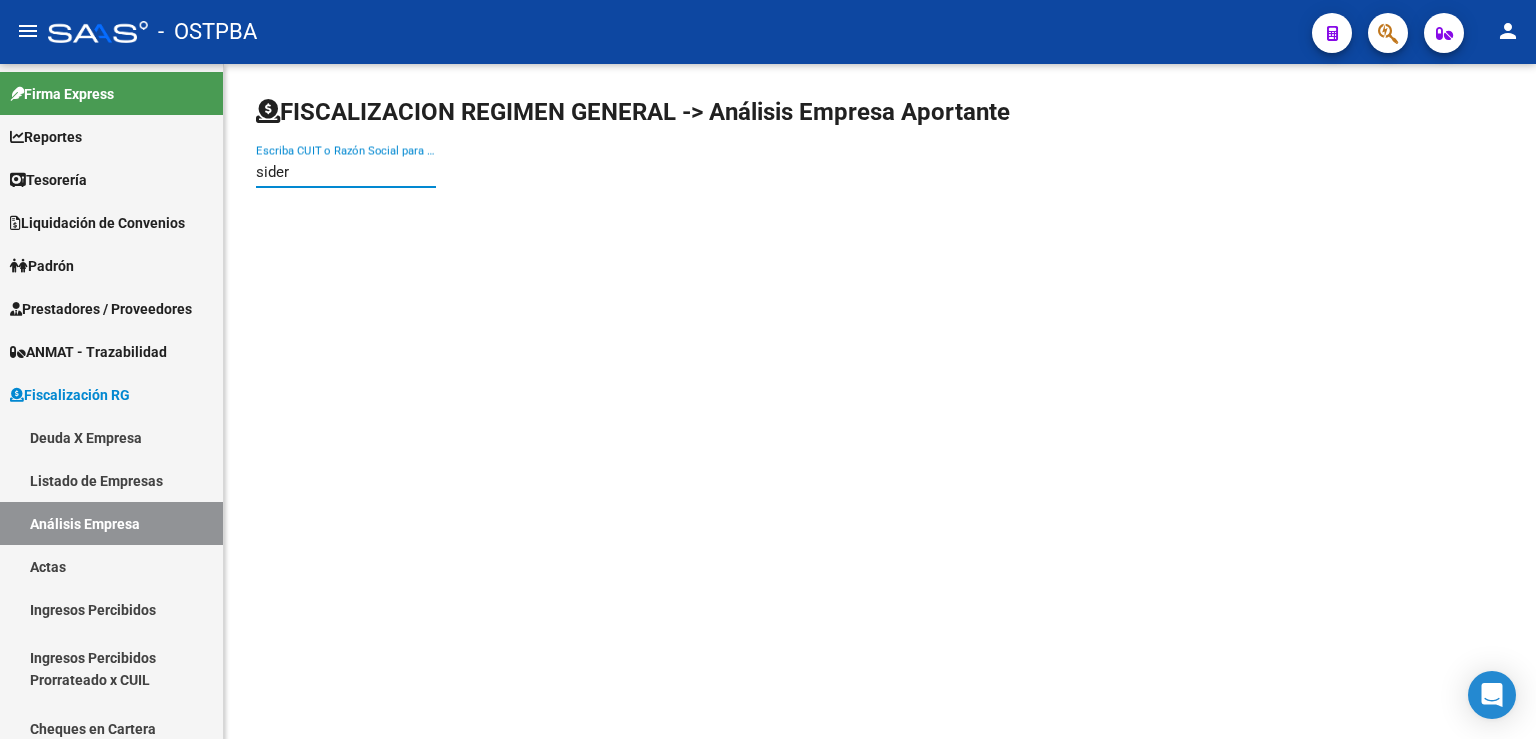 type on "sidero" 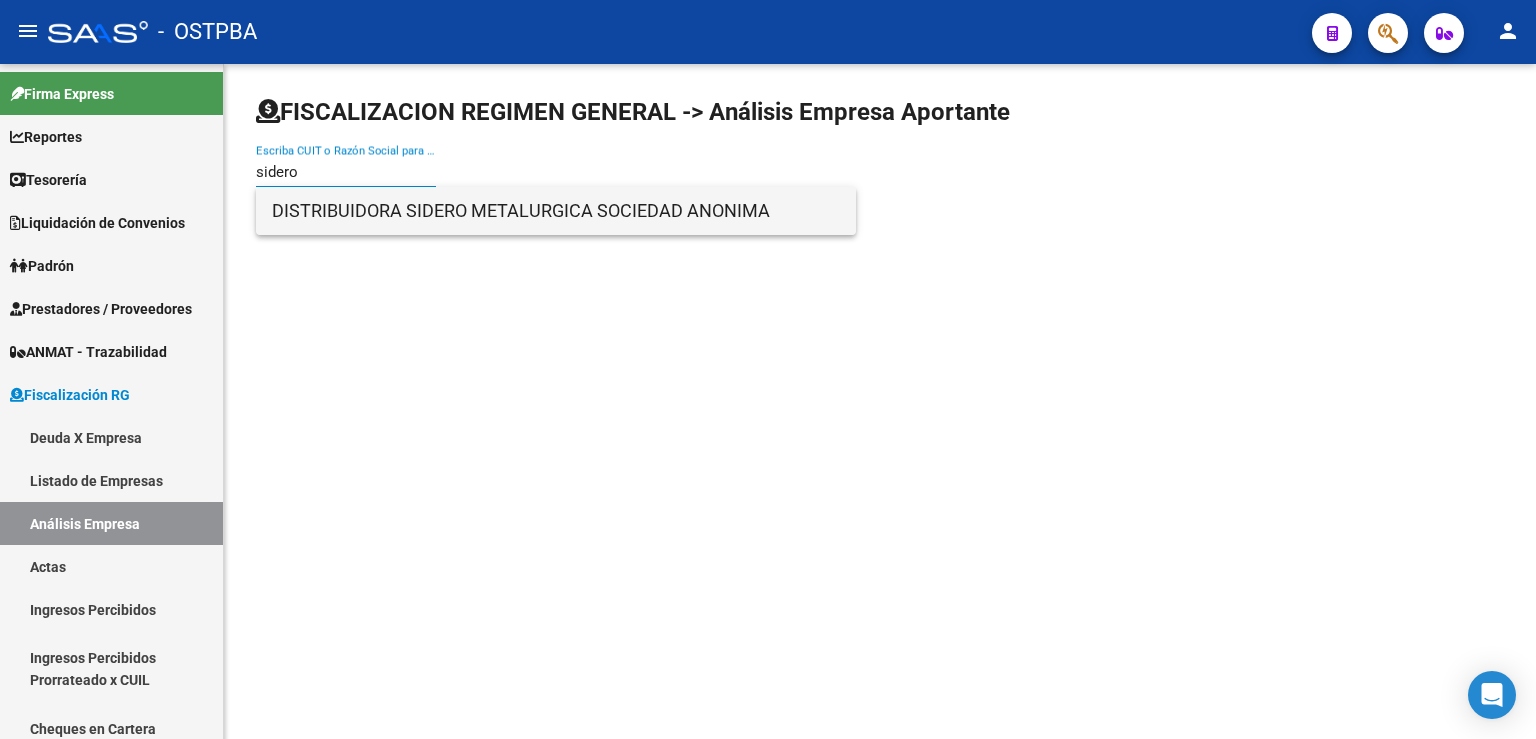 click on "DISTRIBUIDORA SIDERO METALURGICA SOCIEDAD ANONIMA" at bounding box center [556, 211] 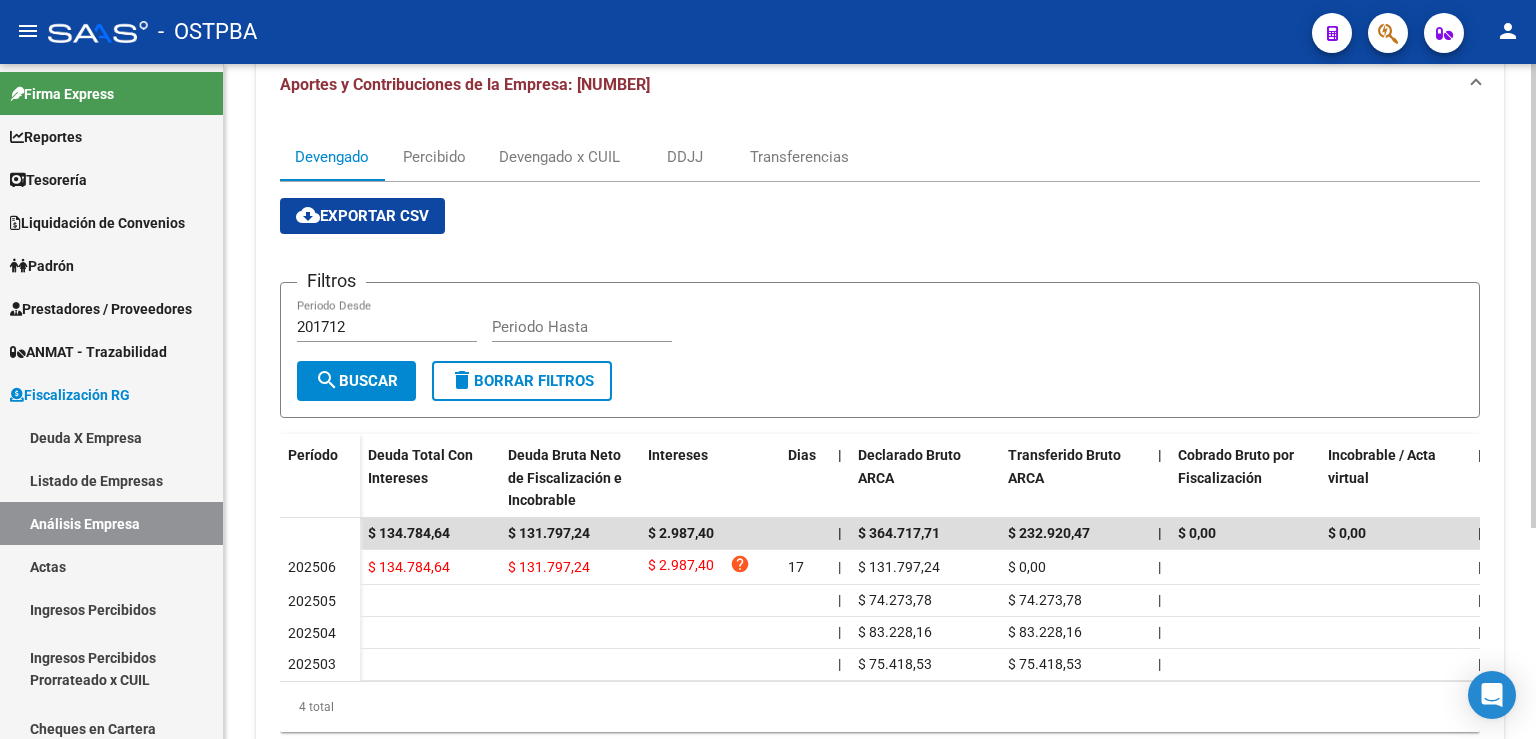 scroll, scrollTop: 0, scrollLeft: 0, axis: both 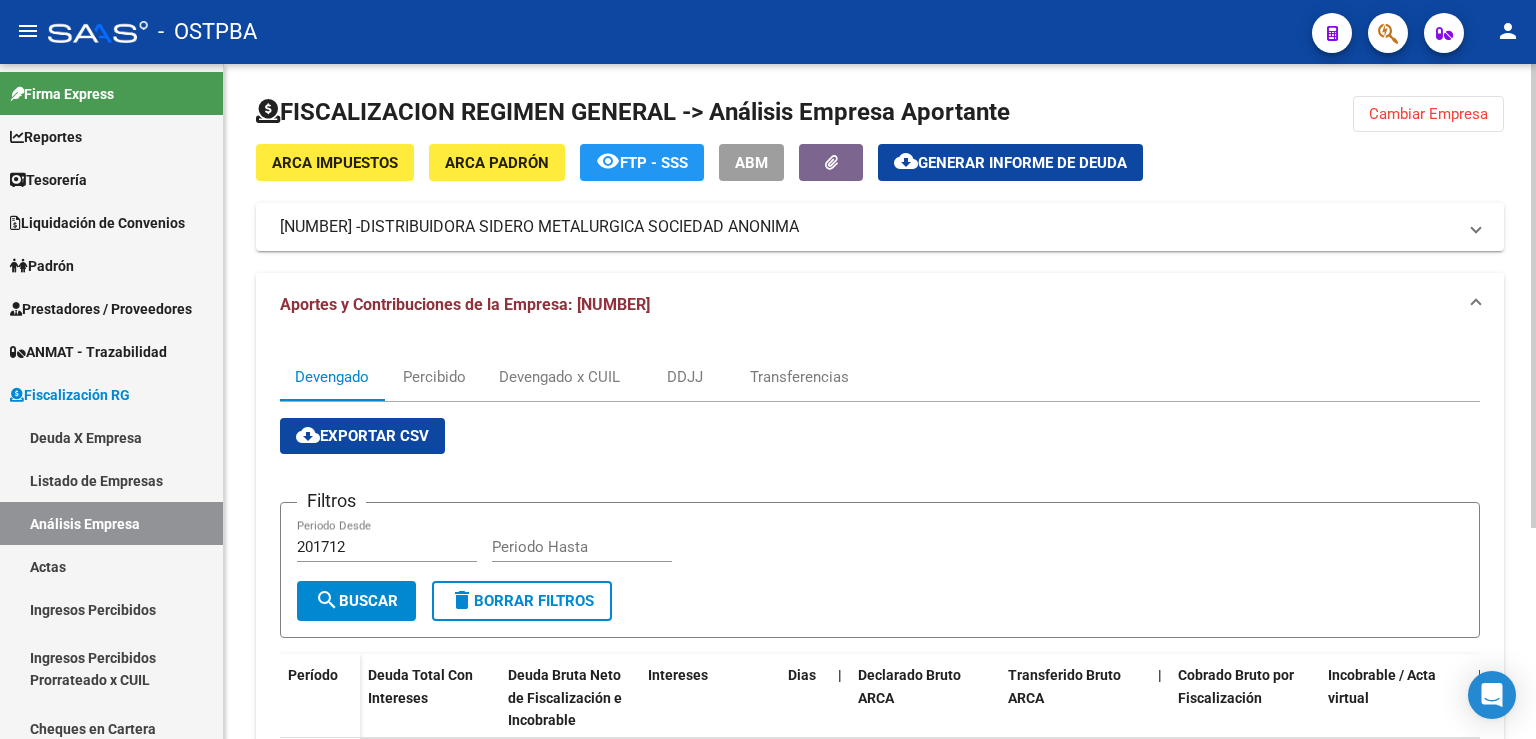 click on "Cambiar Empresa" 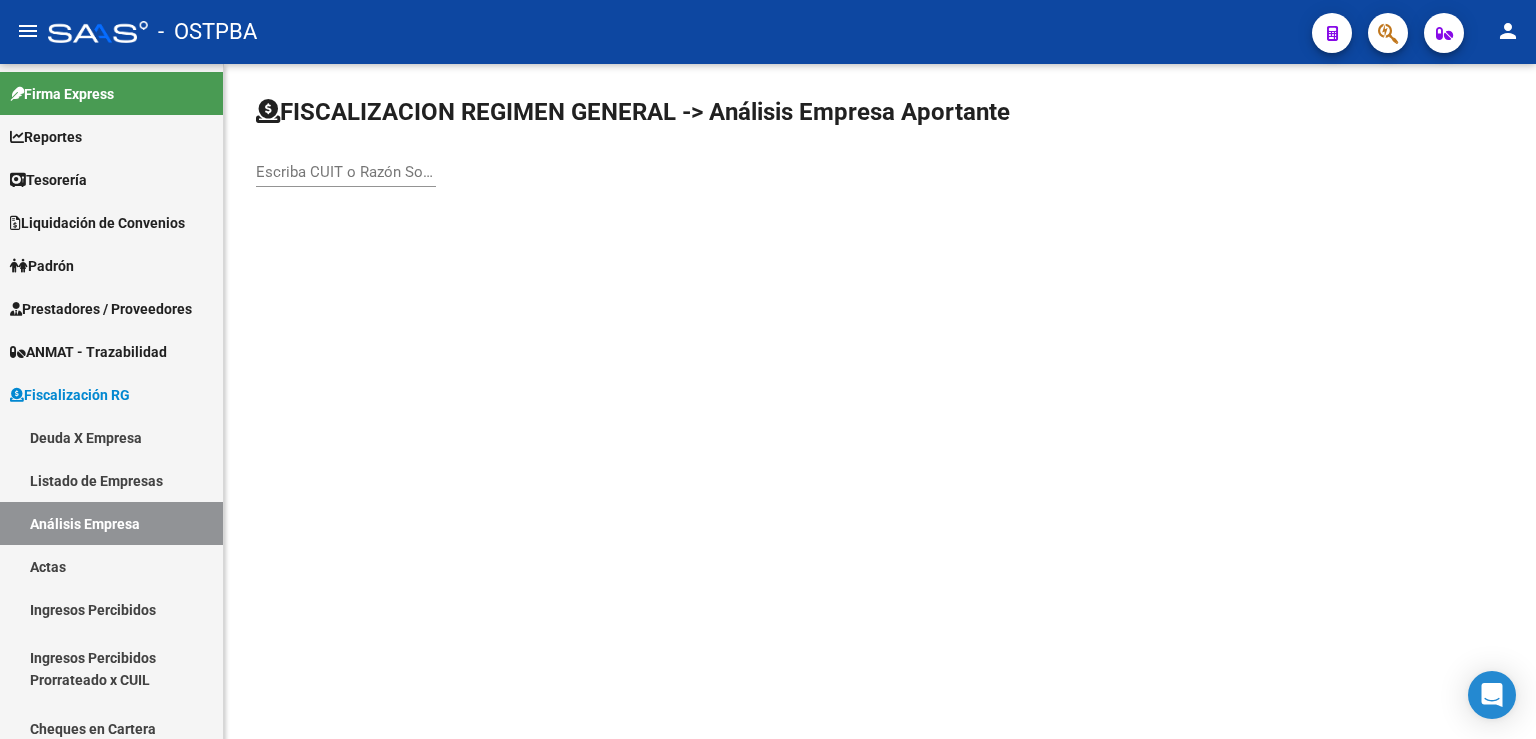click on "Escriba CUIT o Razón Social para buscar" at bounding box center [346, 172] 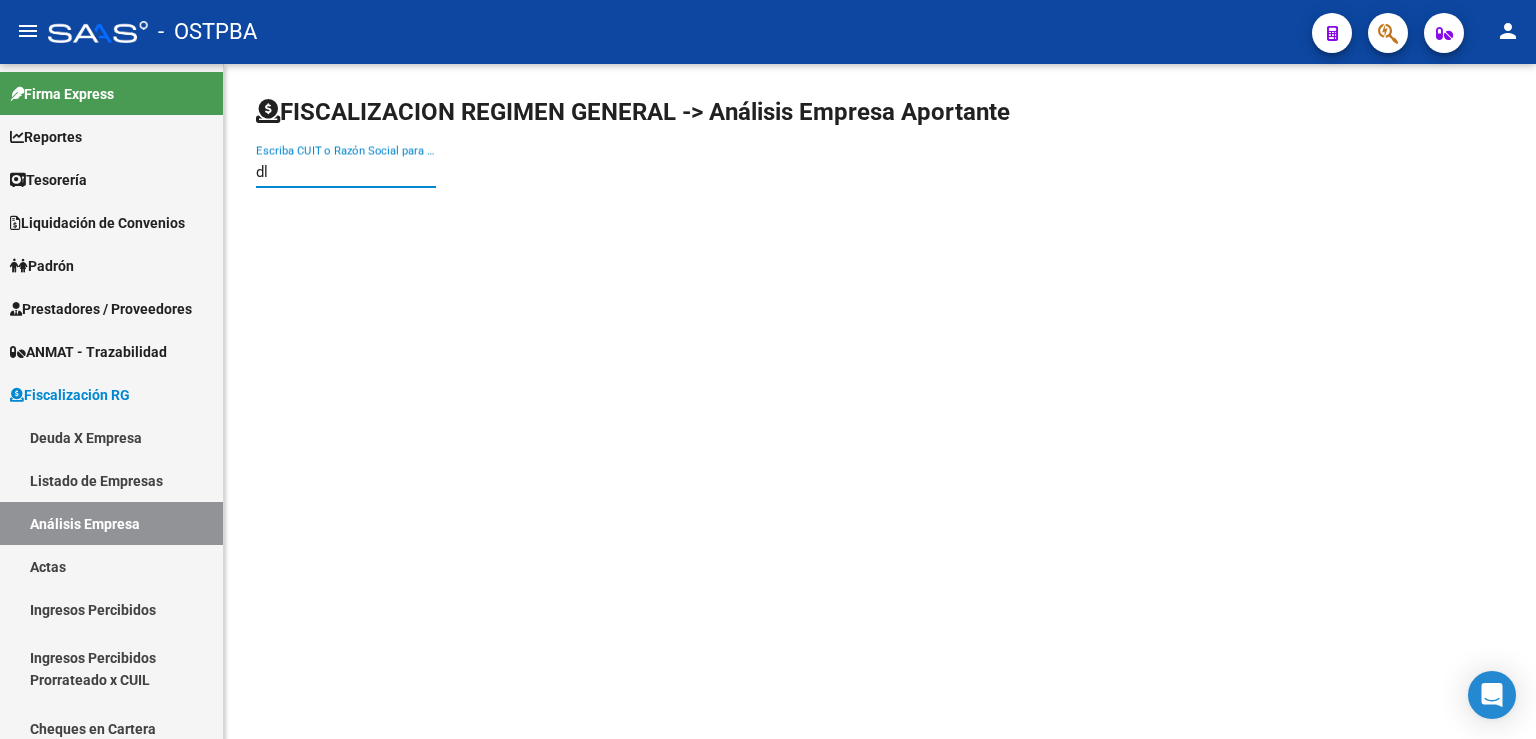 type on "d" 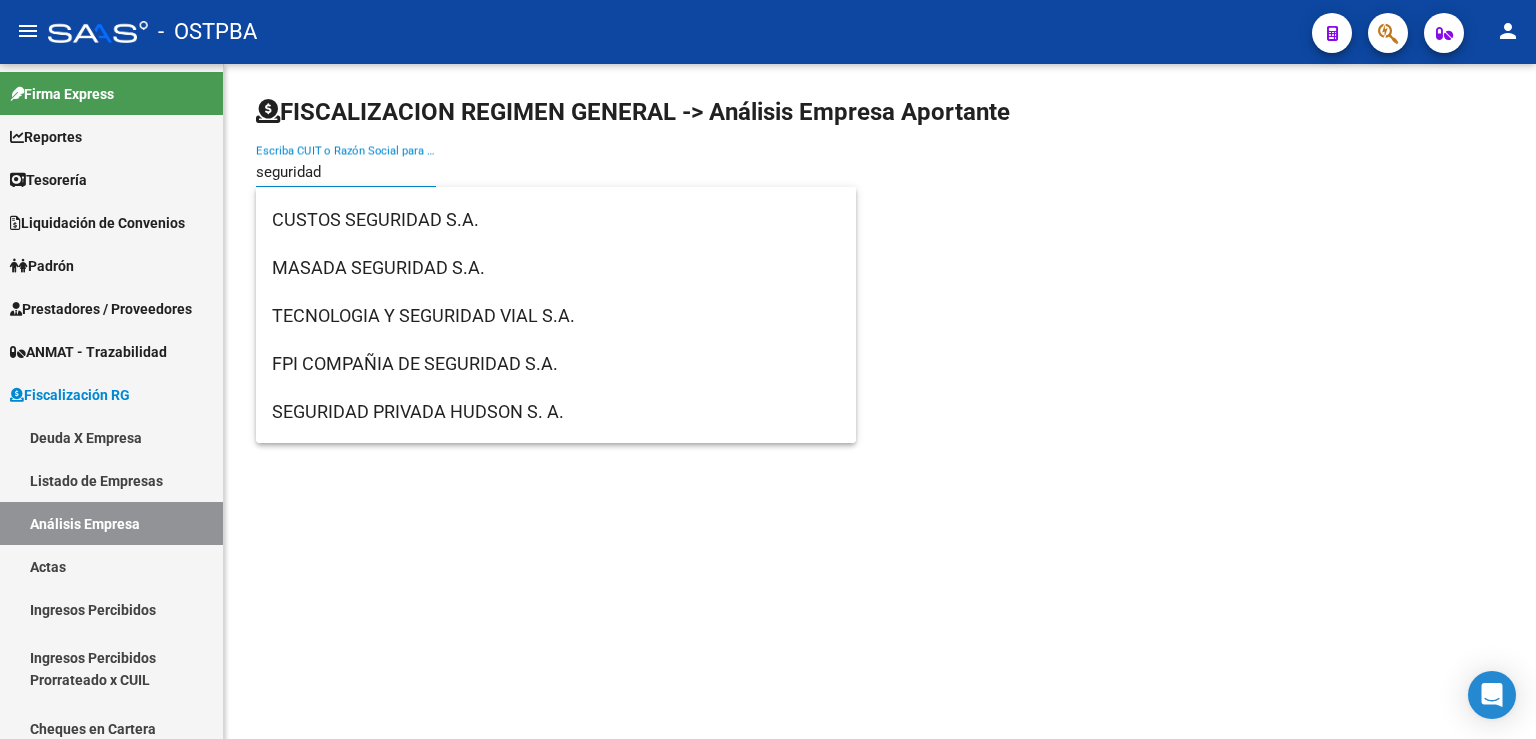 scroll, scrollTop: 3248, scrollLeft: 0, axis: vertical 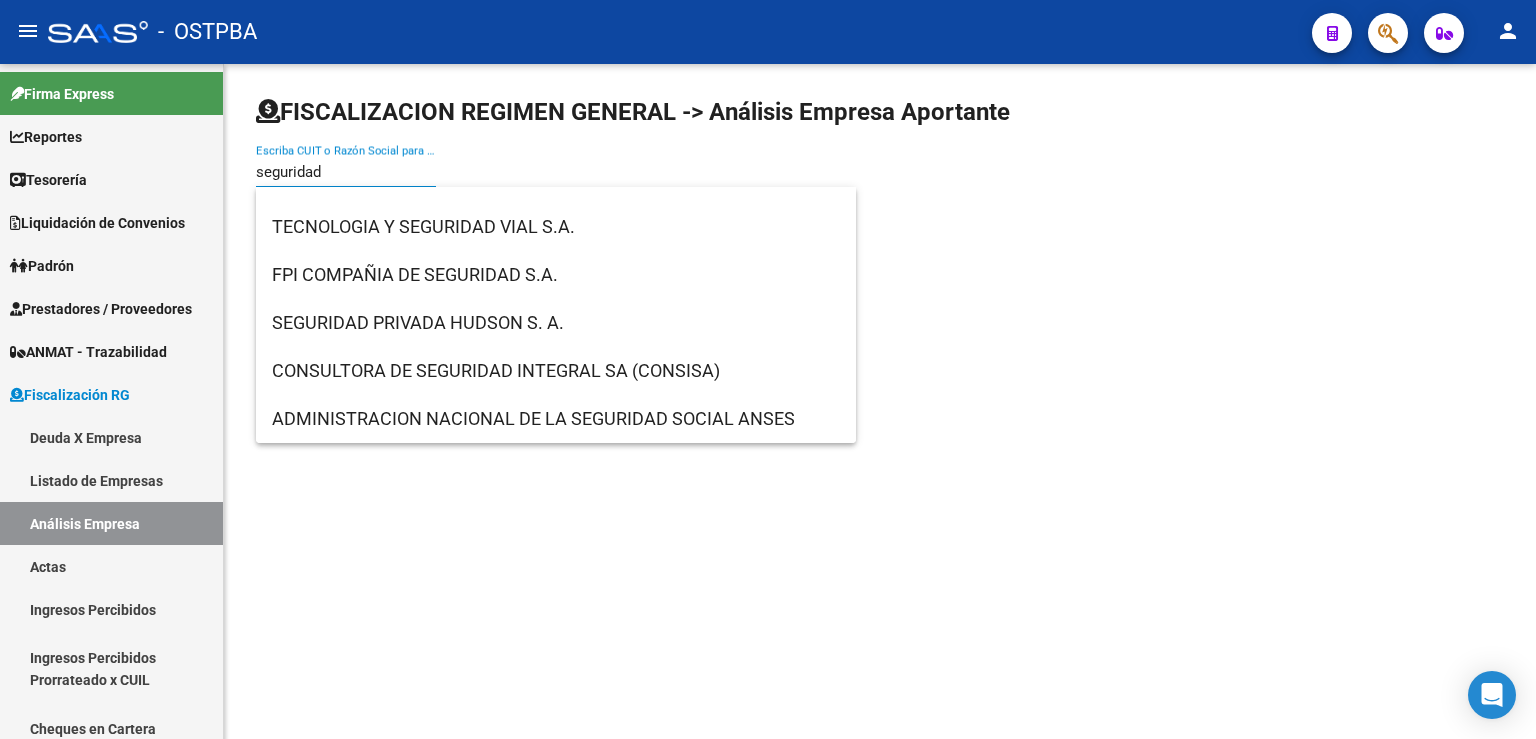 click on "seguridad" at bounding box center (346, 172) 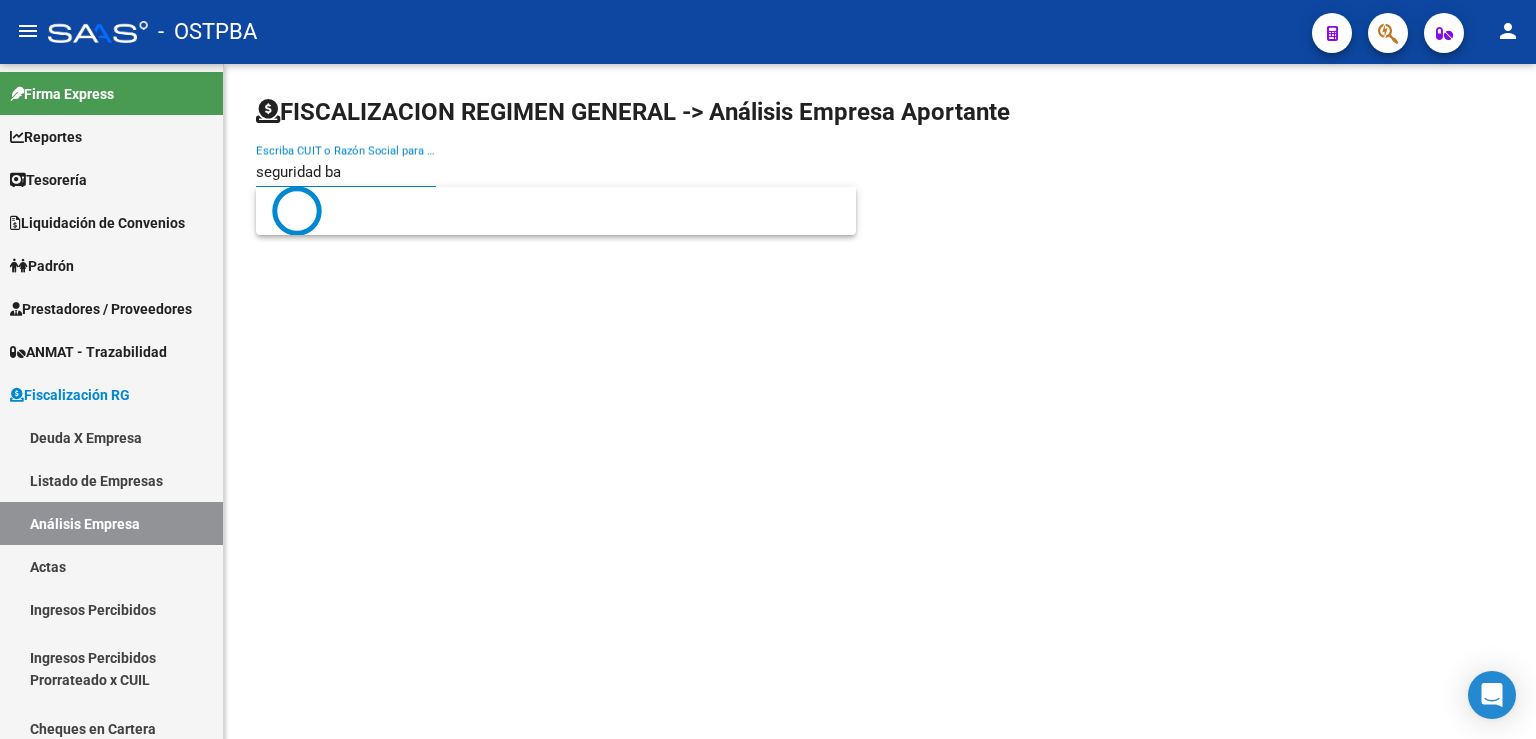 scroll, scrollTop: 0, scrollLeft: 0, axis: both 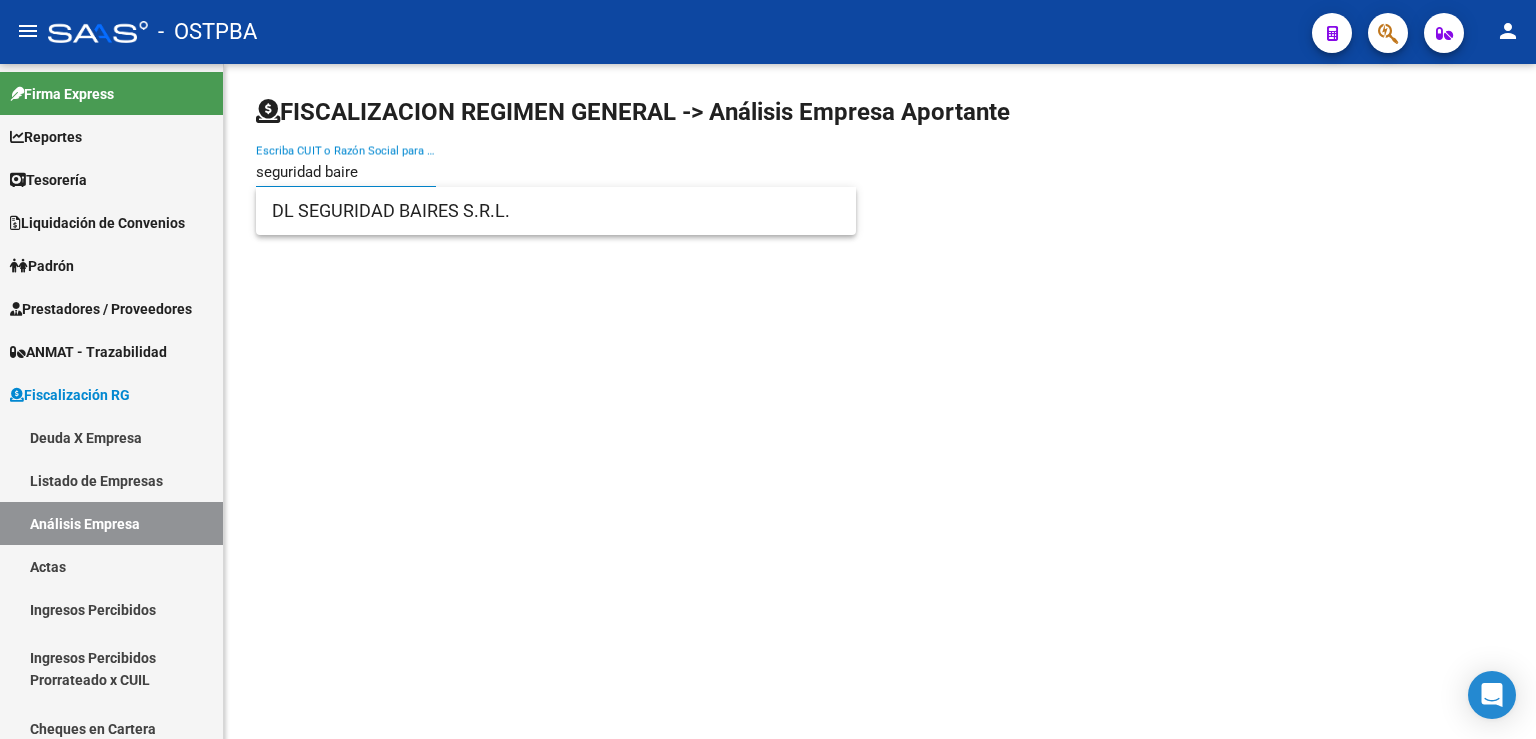type on "[BRAND]" 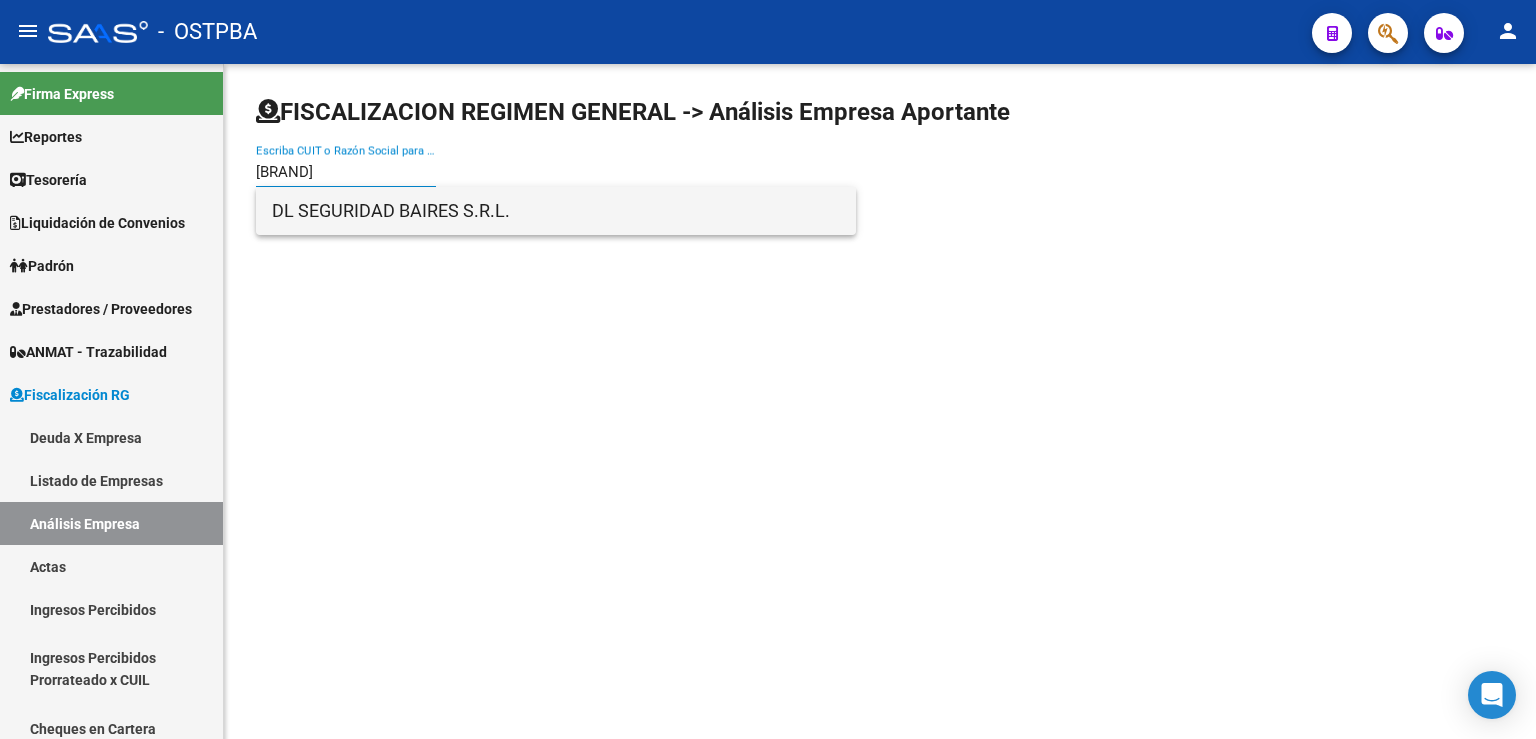click on "DL SEGURIDAD BAIRES S.R.L." at bounding box center (556, 211) 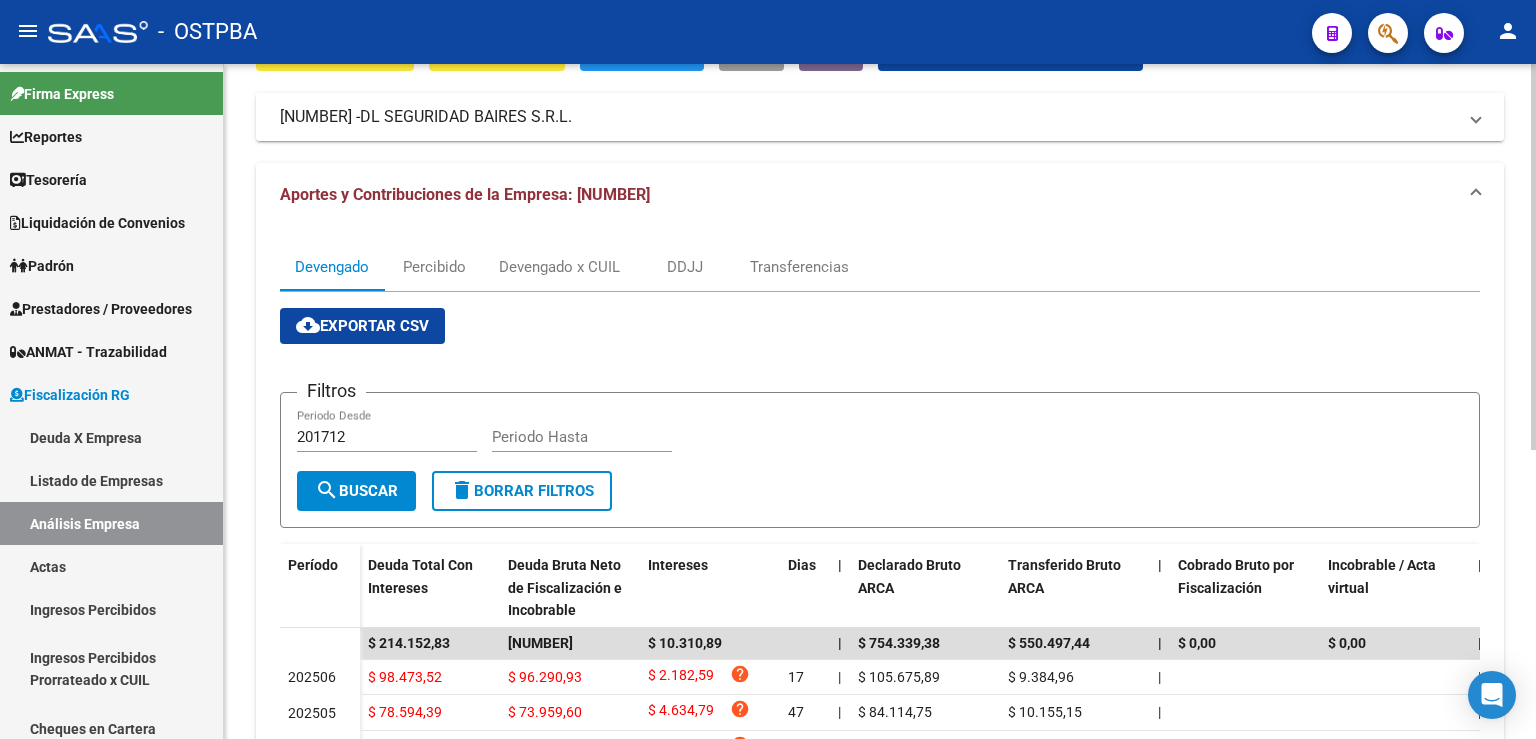 scroll, scrollTop: 0, scrollLeft: 0, axis: both 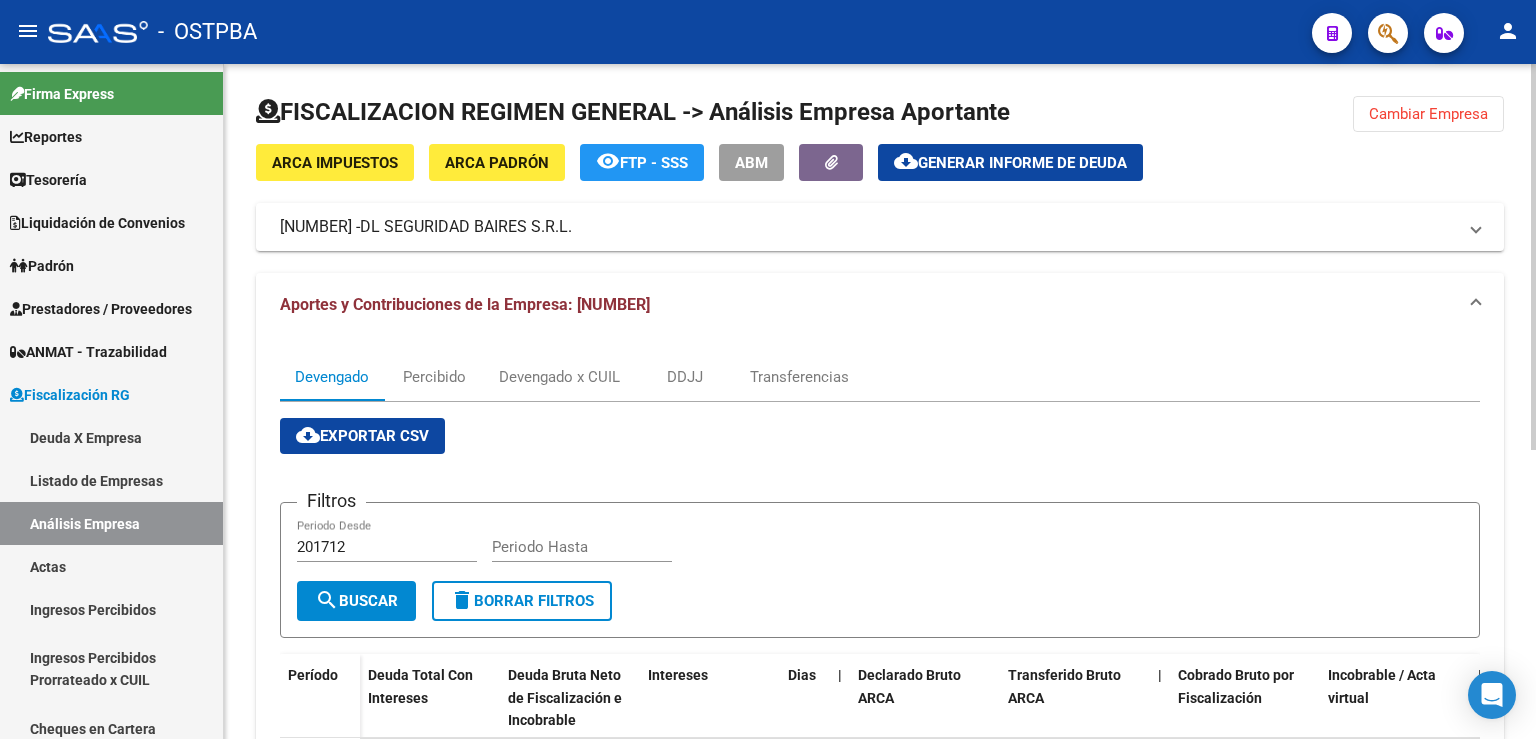click on "Cambiar Empresa" 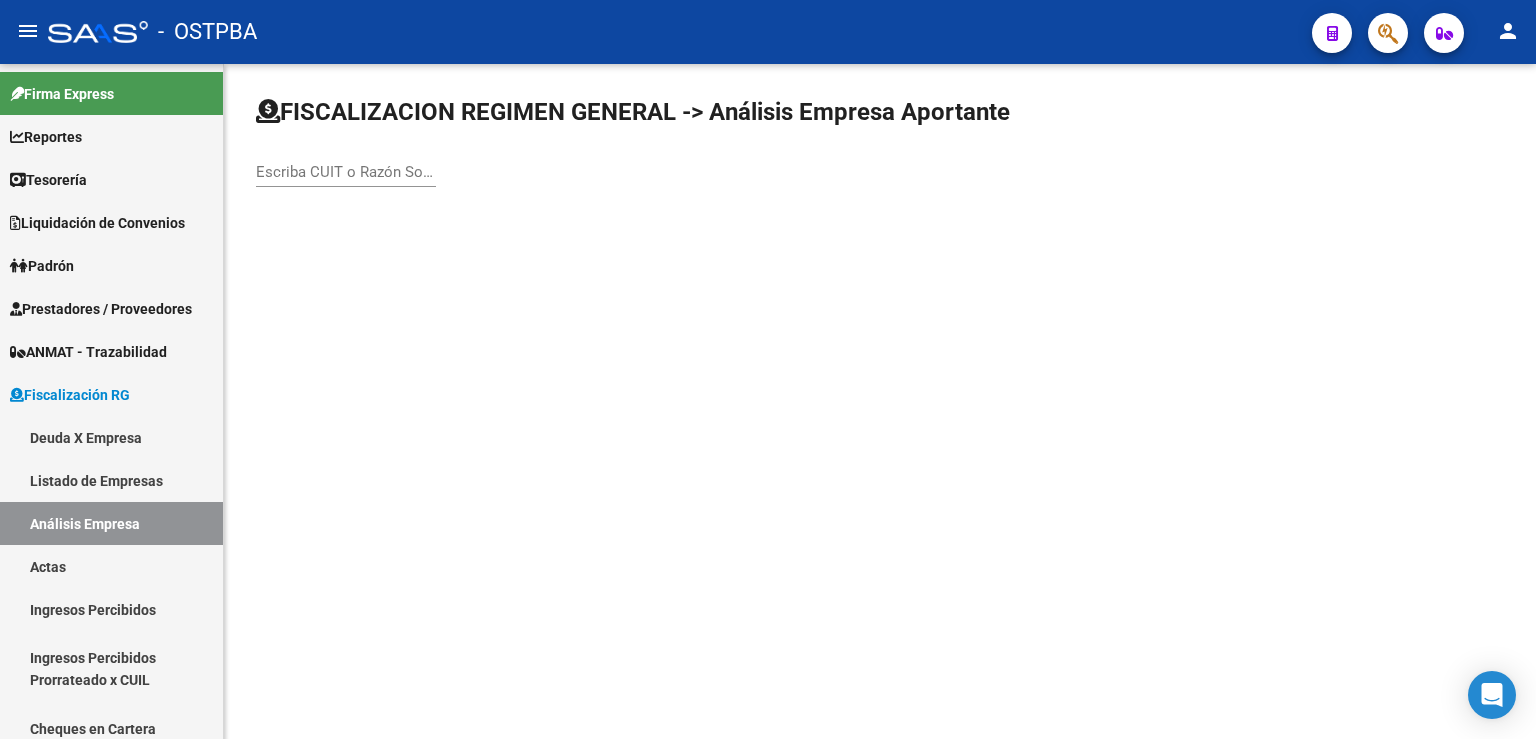 click on "Escriba CUIT o Razón Social para buscar" at bounding box center (346, 172) 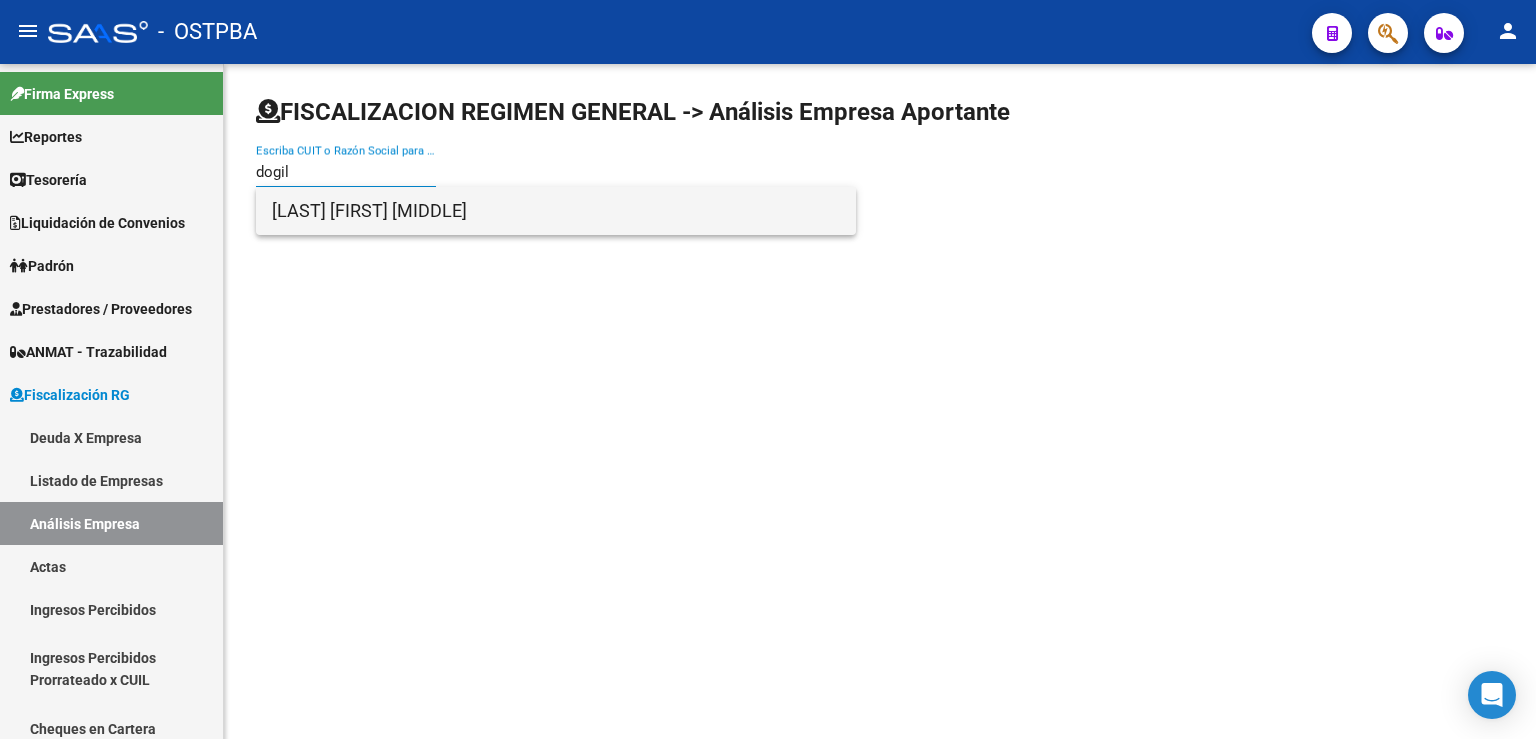 type on "dogil" 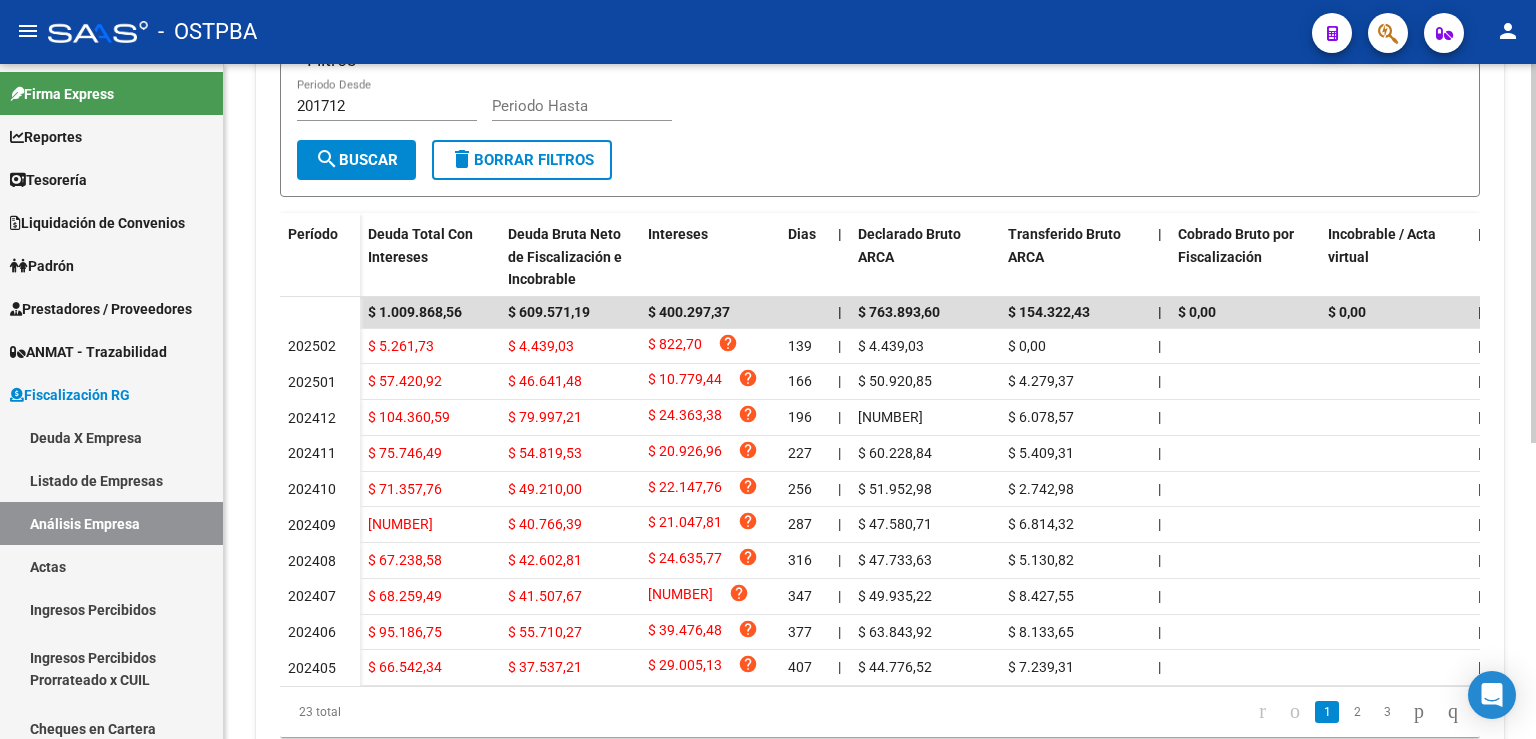 scroll, scrollTop: 526, scrollLeft: 0, axis: vertical 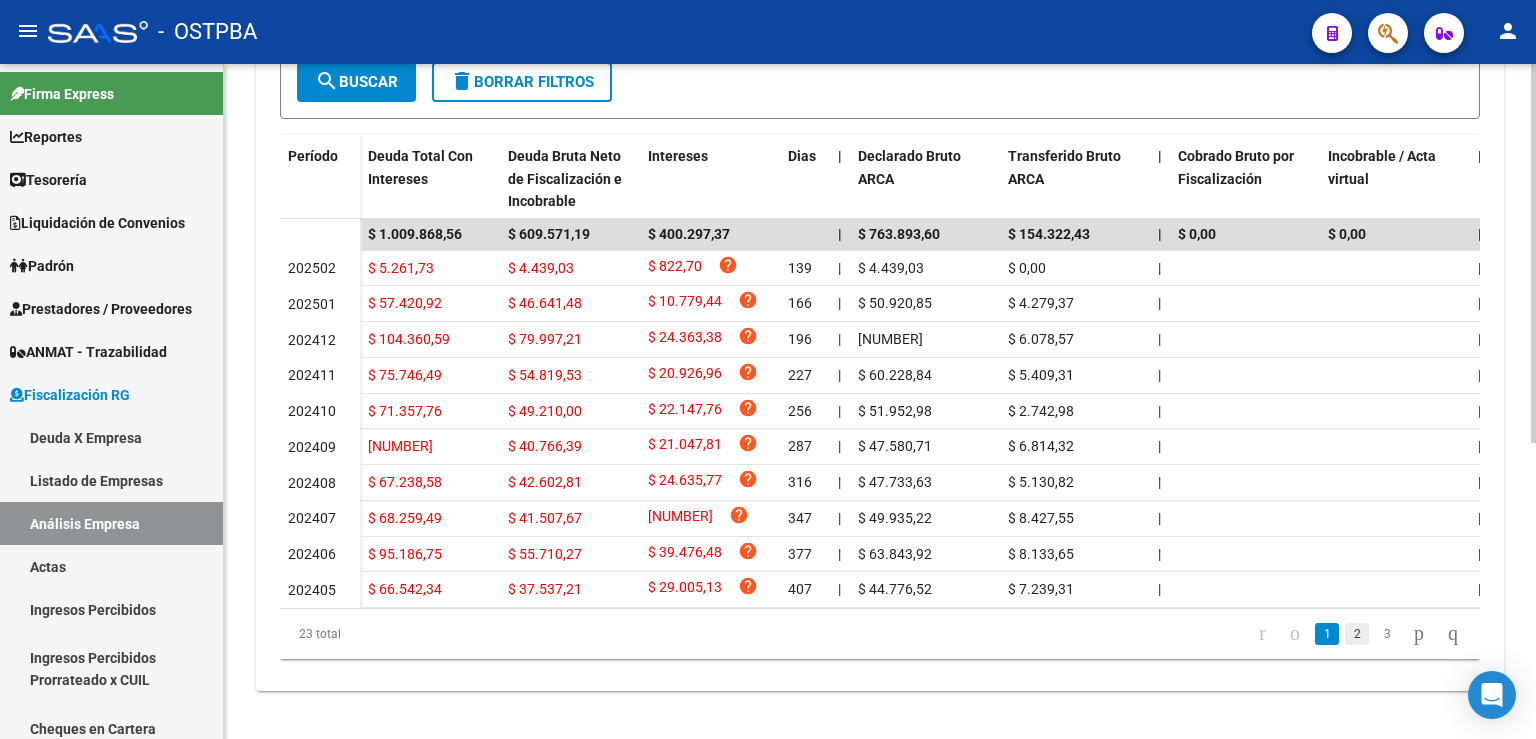 click on "2" 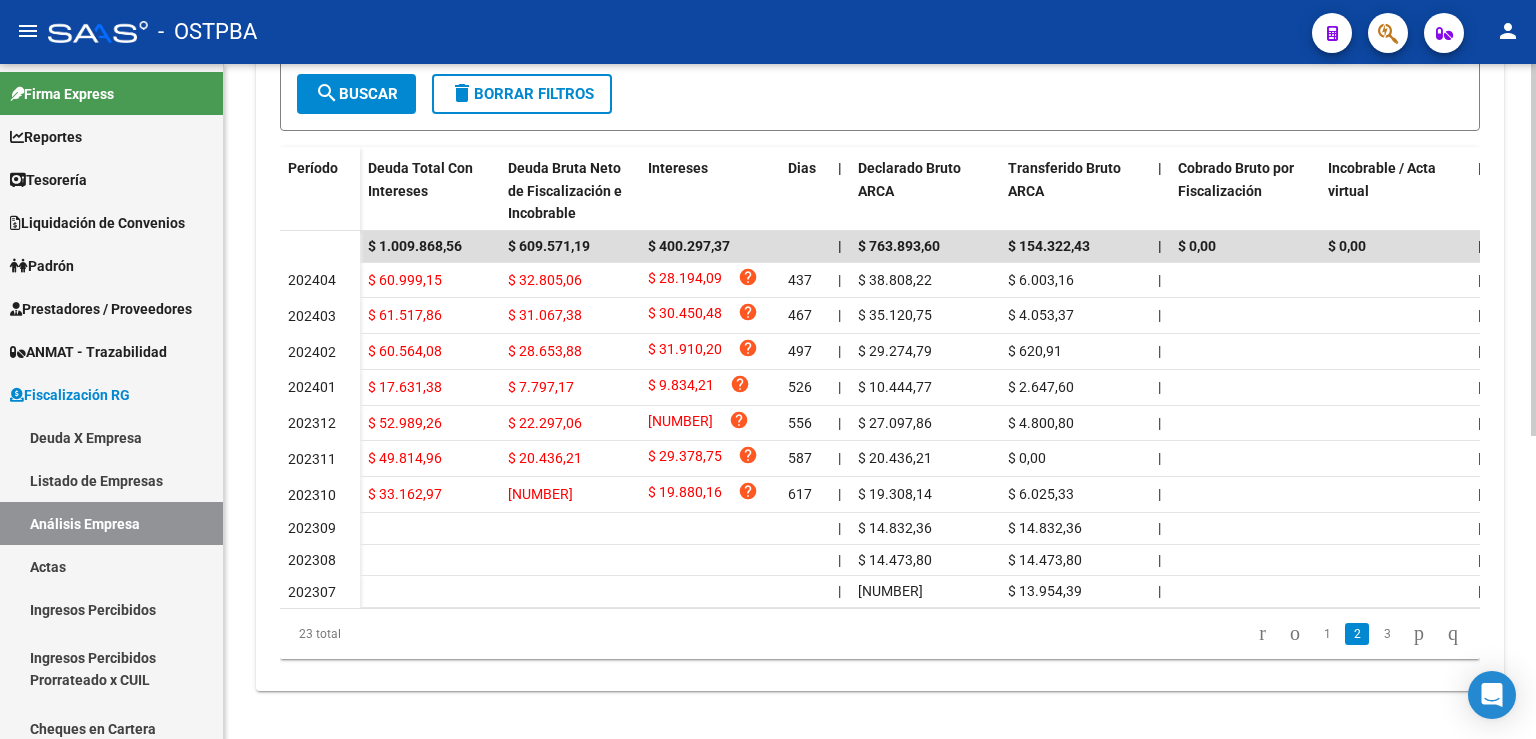 scroll, scrollTop: 516, scrollLeft: 0, axis: vertical 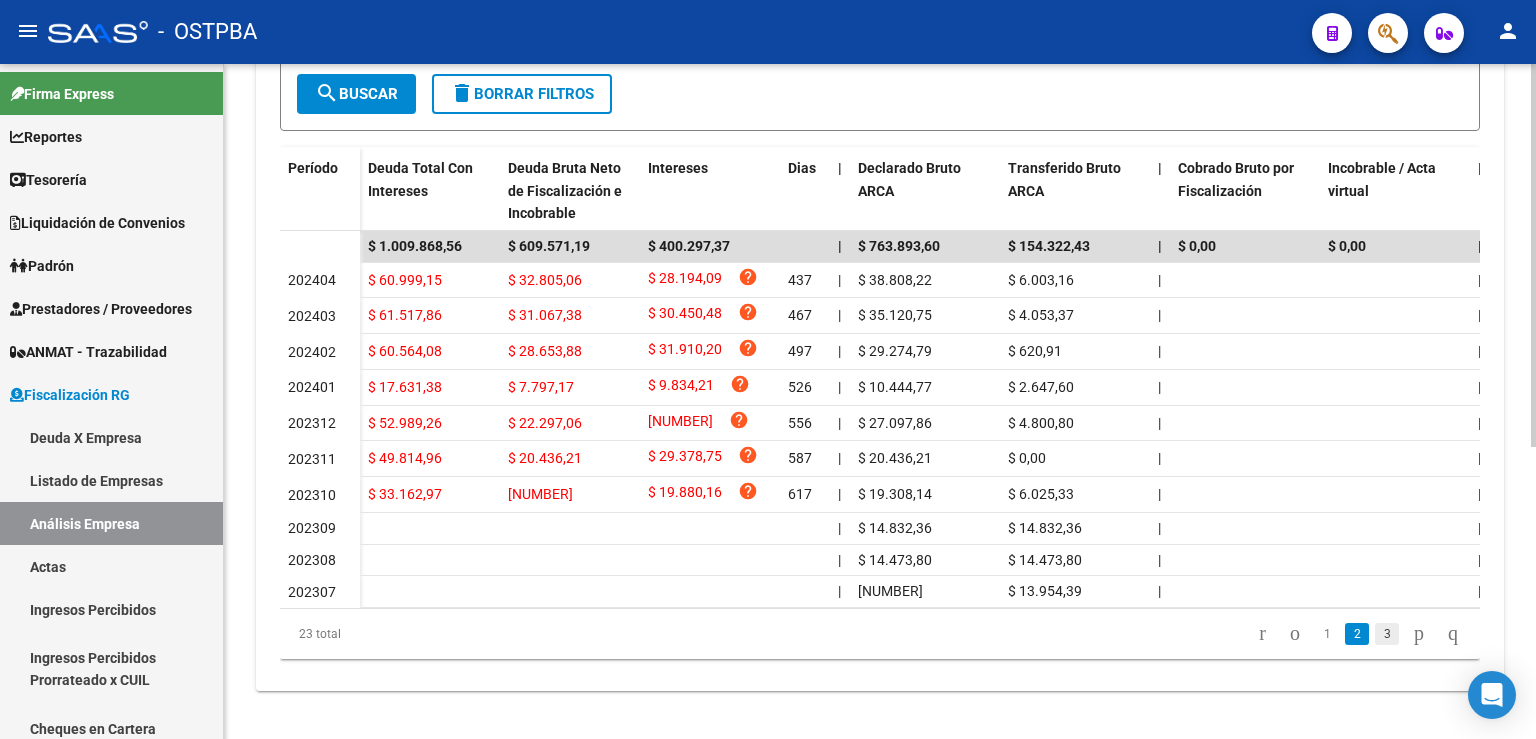 click on "3" 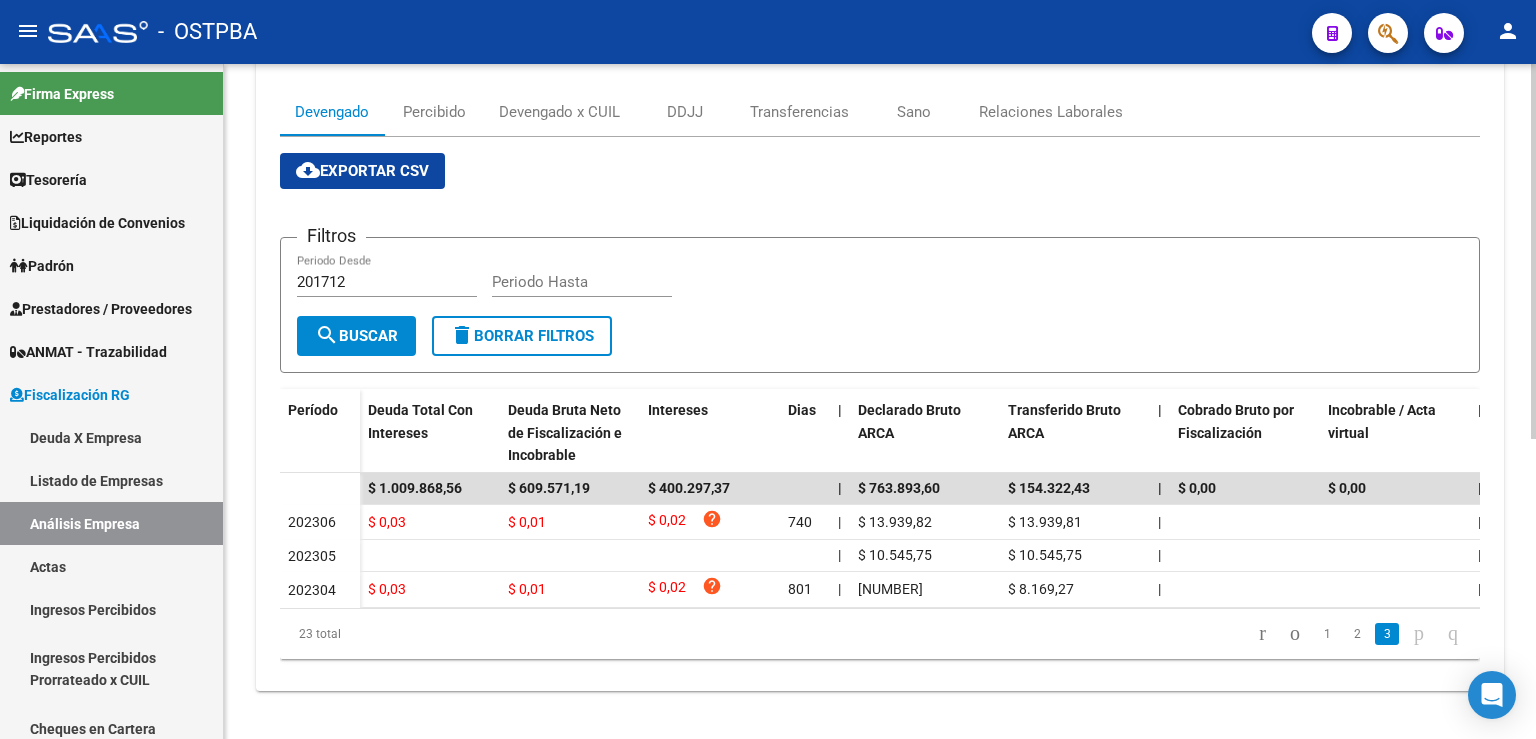 scroll, scrollTop: 277, scrollLeft: 0, axis: vertical 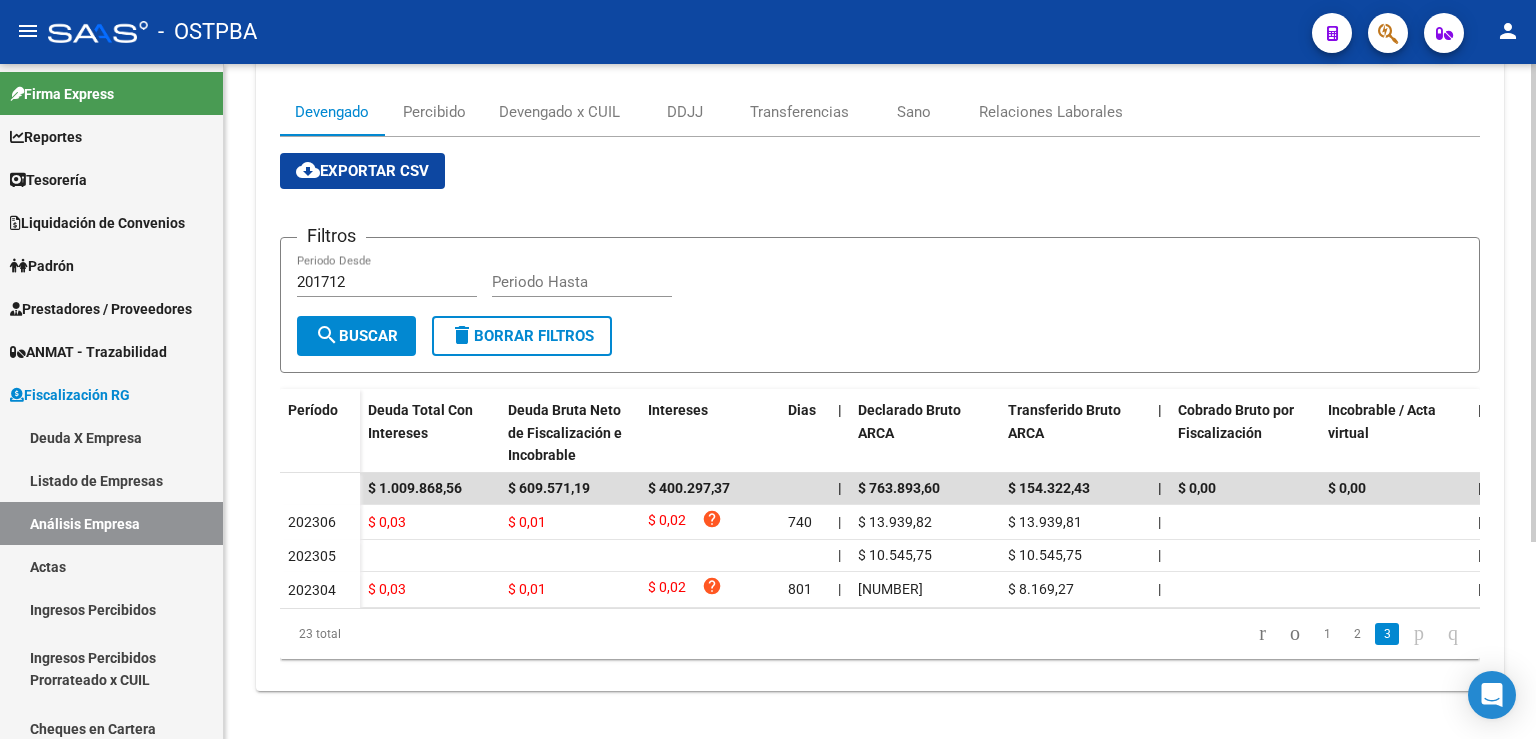 click on "2" 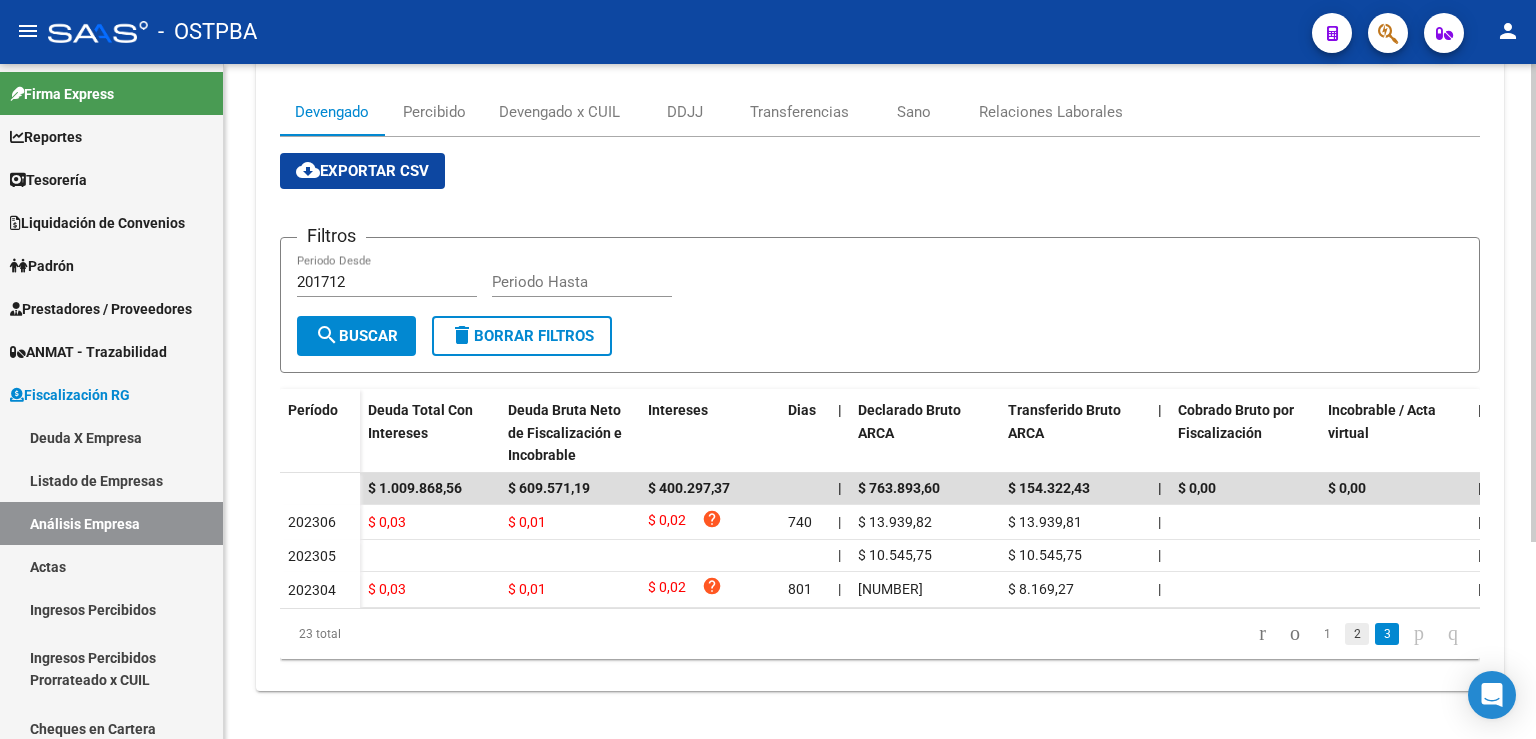 click on "2" 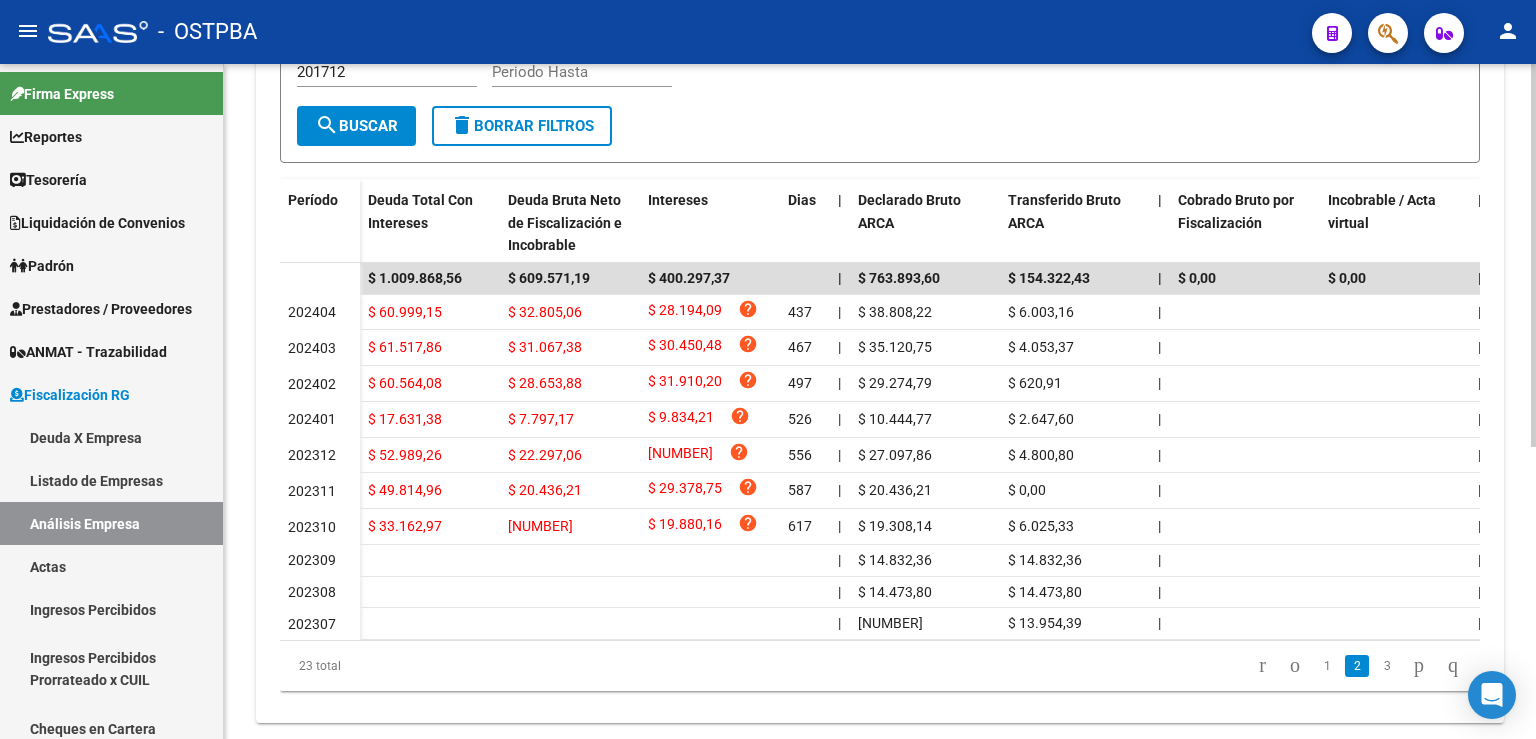 scroll, scrollTop: 478, scrollLeft: 0, axis: vertical 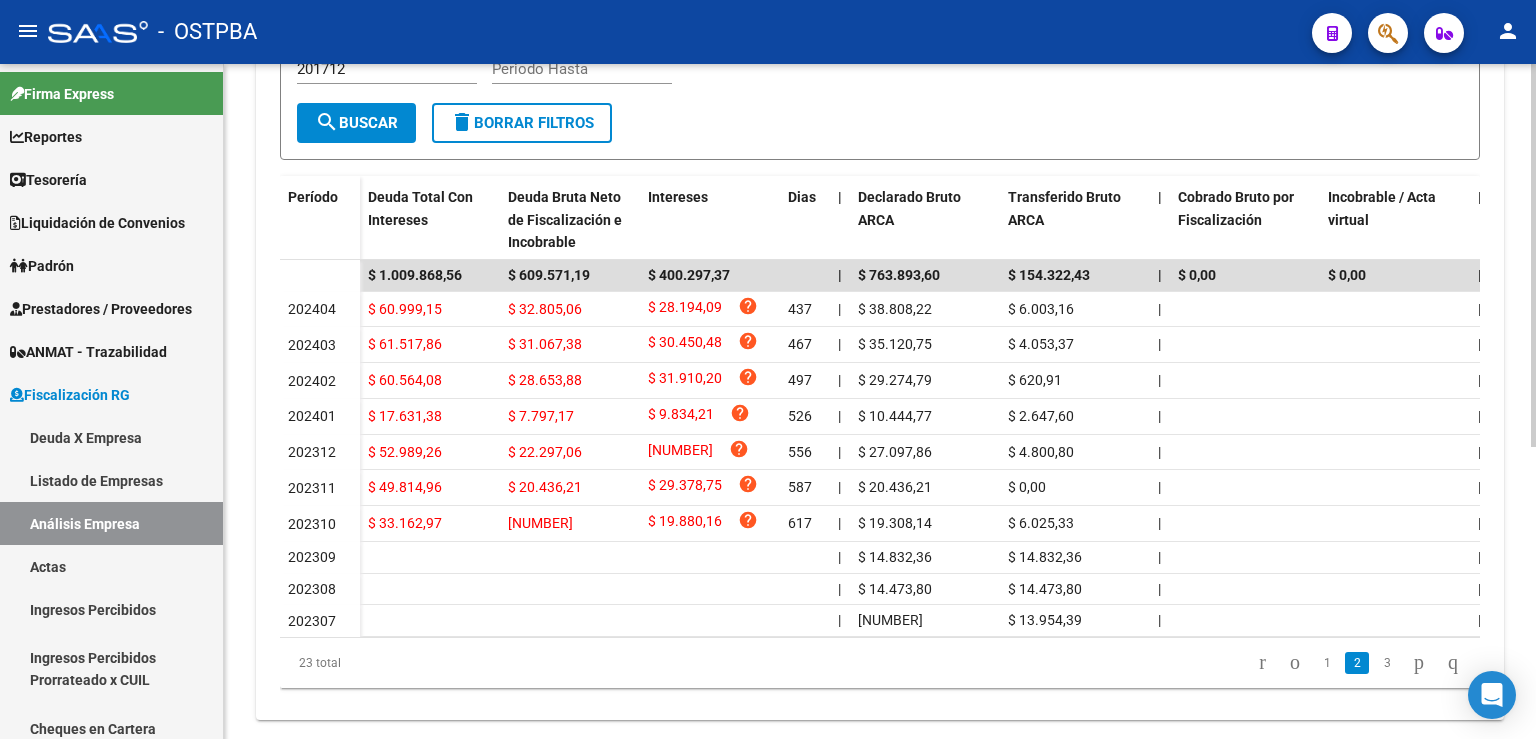 click 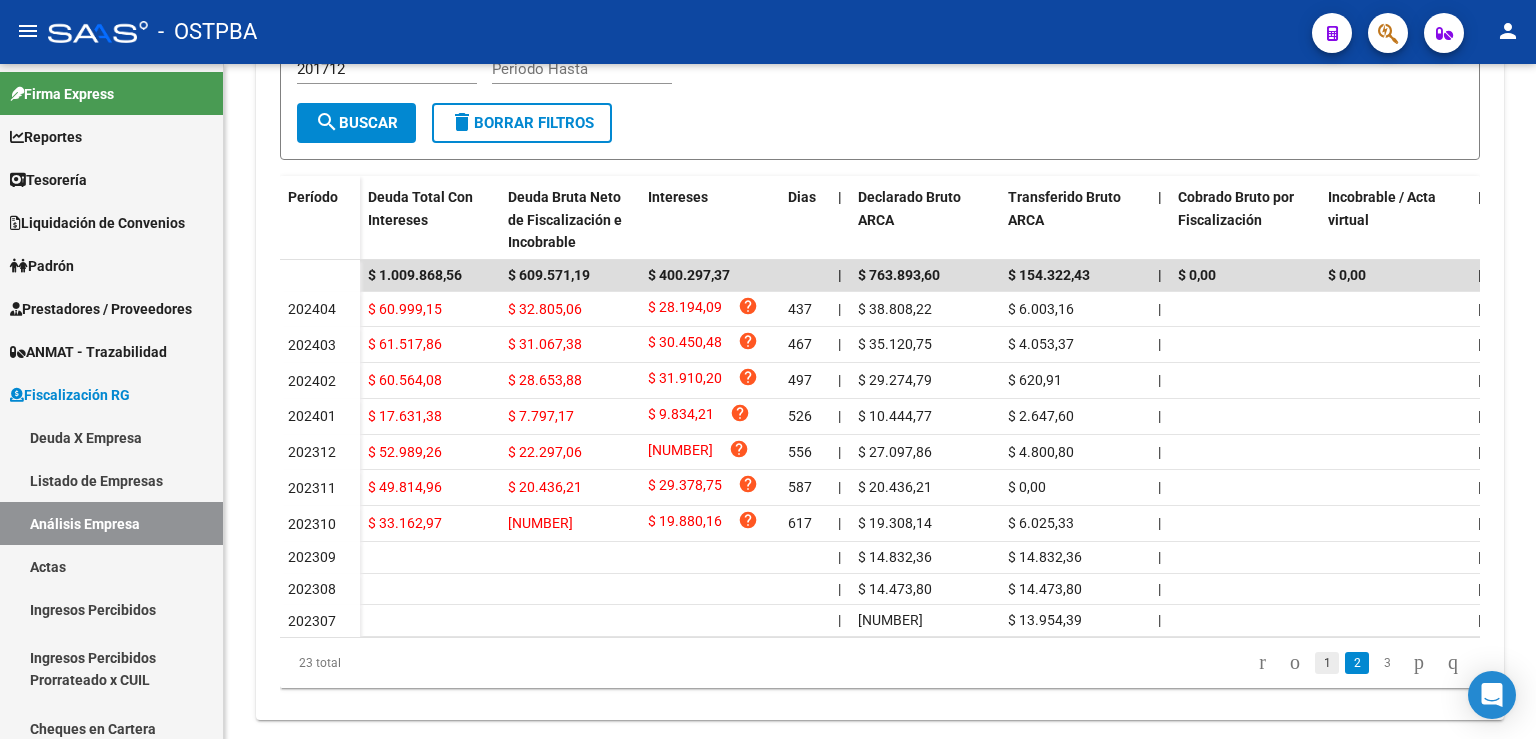 click on "1" 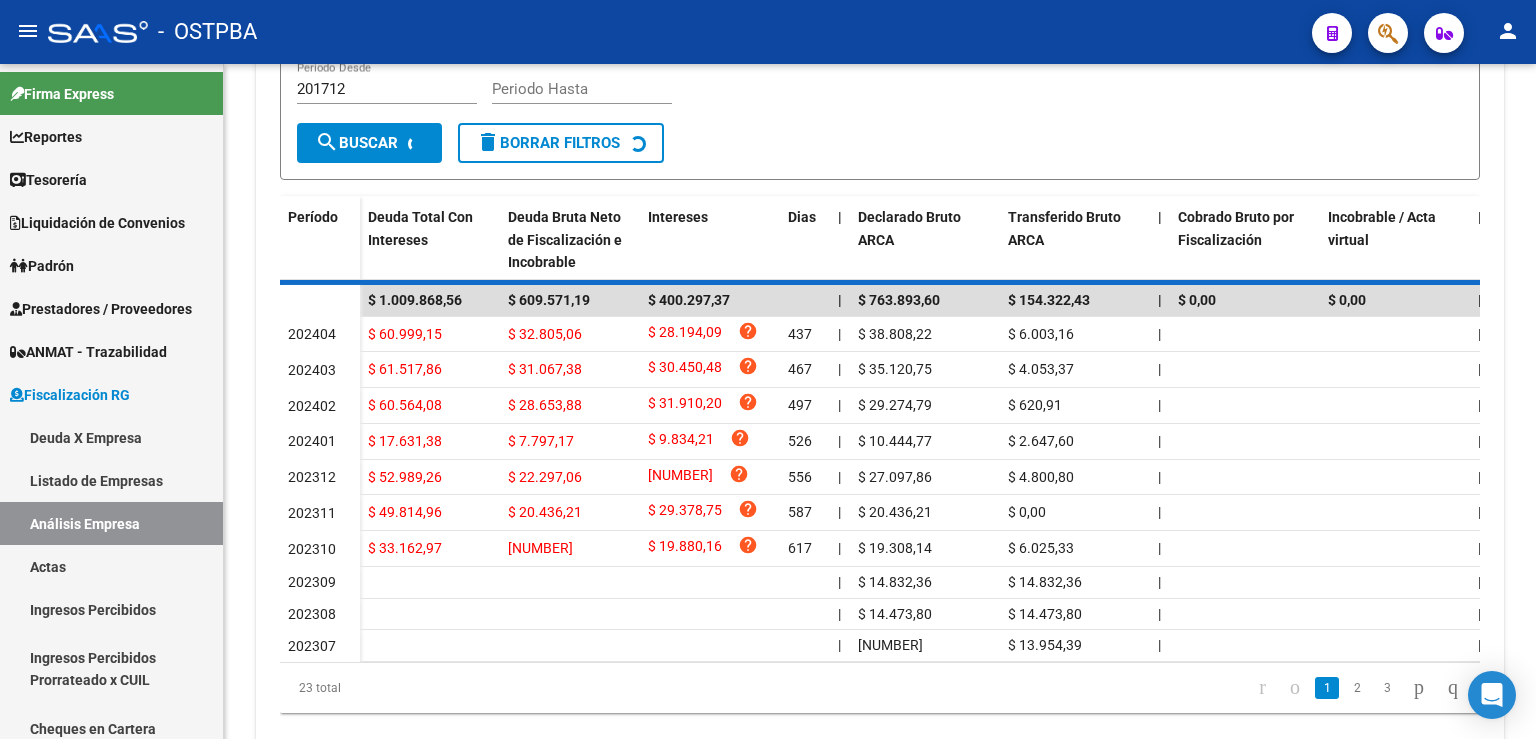 scroll, scrollTop: 478, scrollLeft: 0, axis: vertical 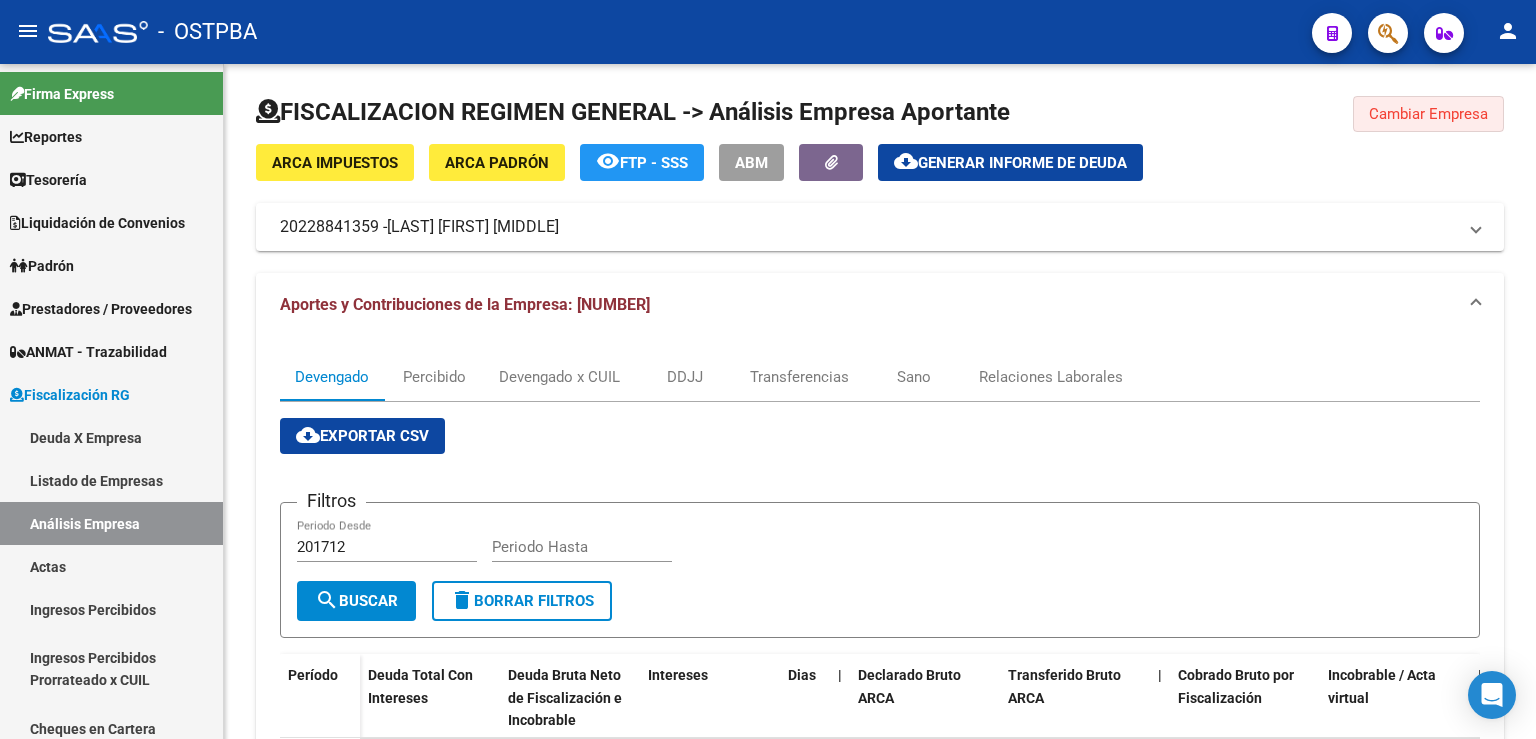 click on "Cambiar Empresa" 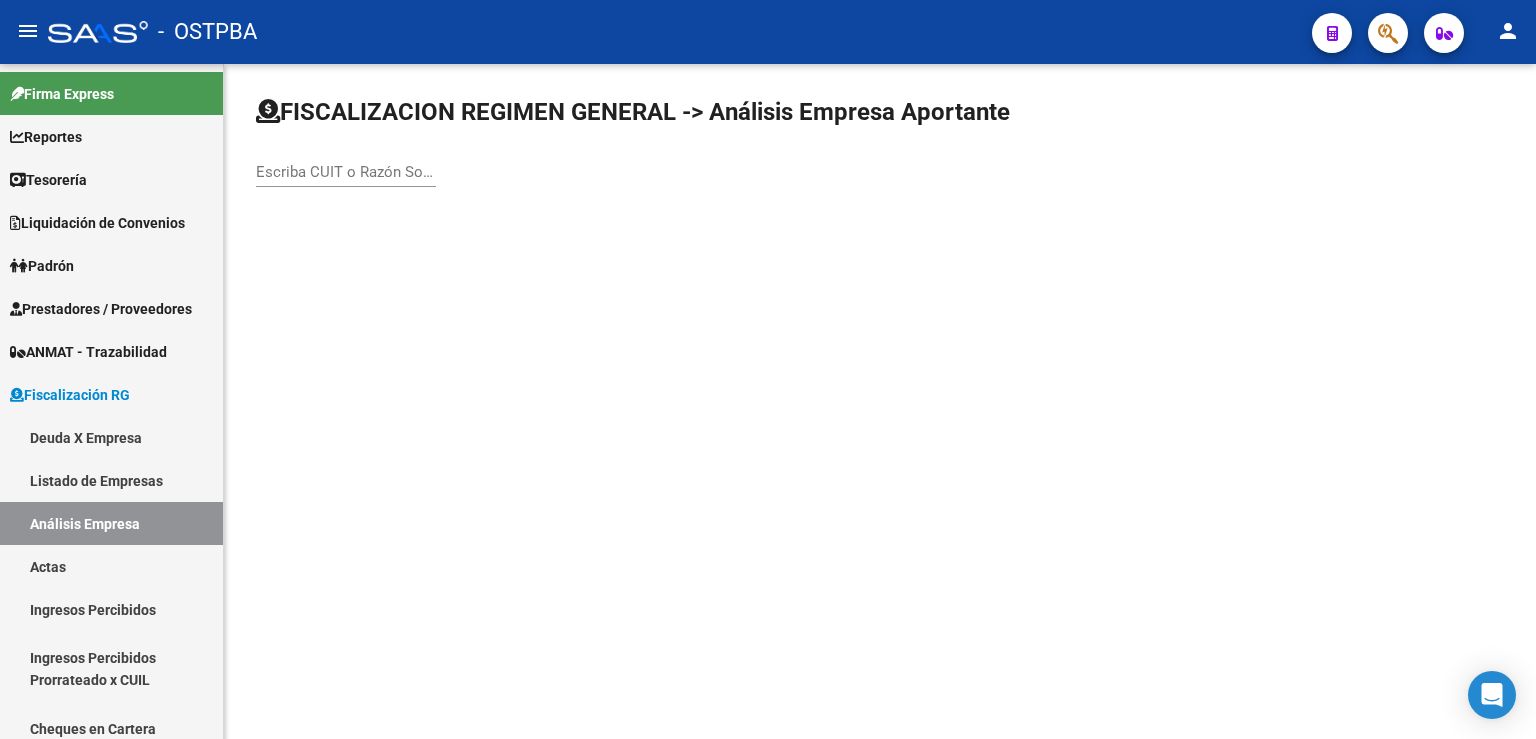 click on "Escriba CUIT o Razón Social para buscar" at bounding box center (346, 172) 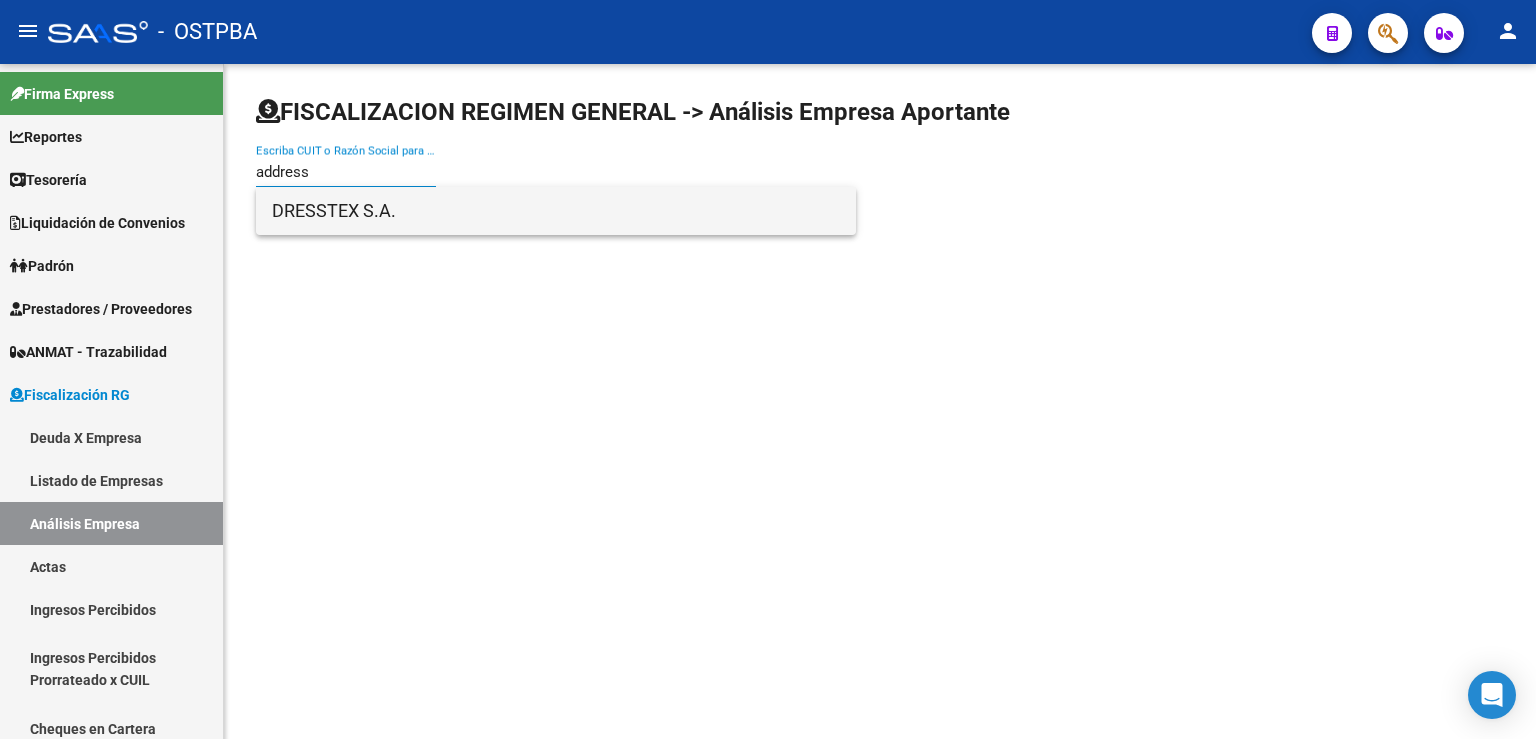 type on "address" 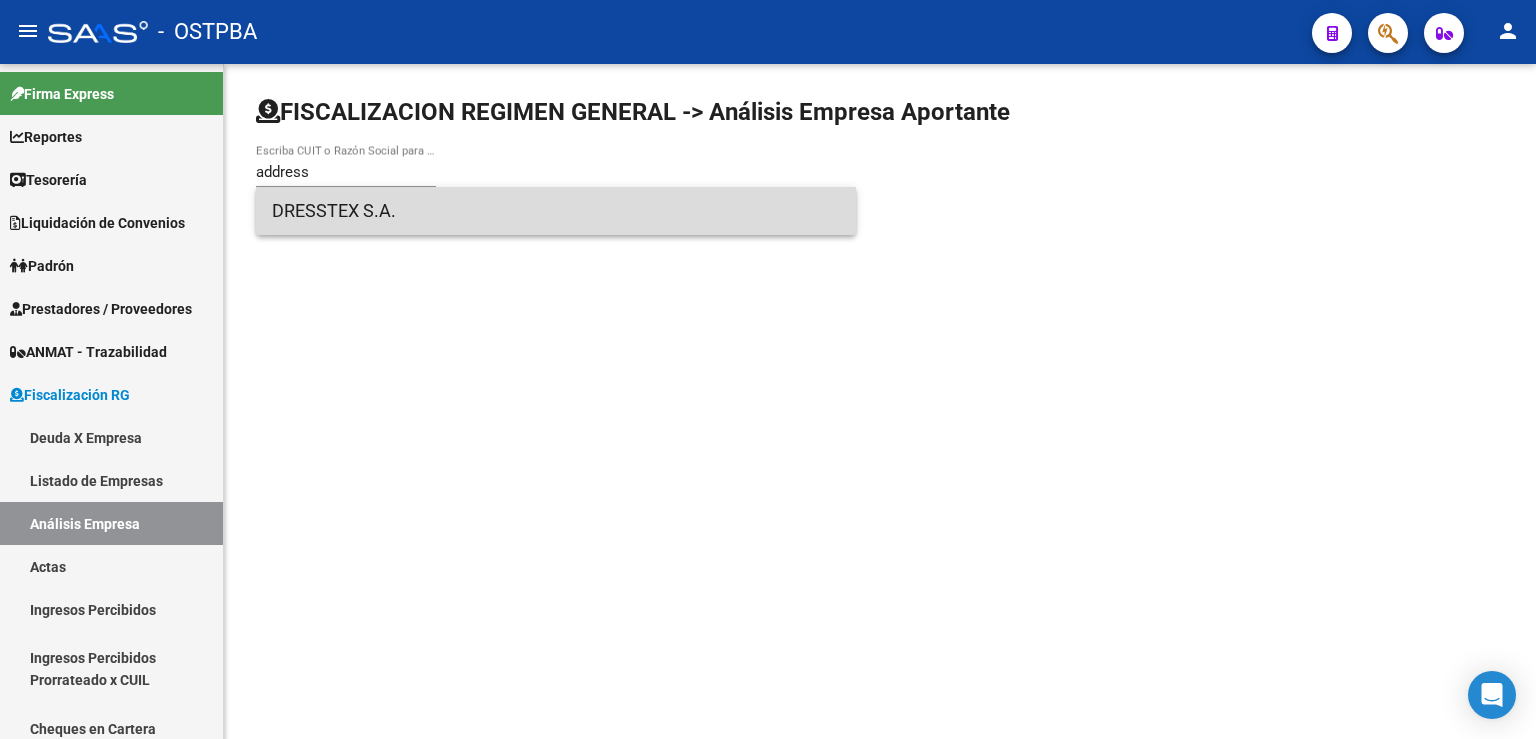 click on "DRESSTEX S.A." at bounding box center [556, 211] 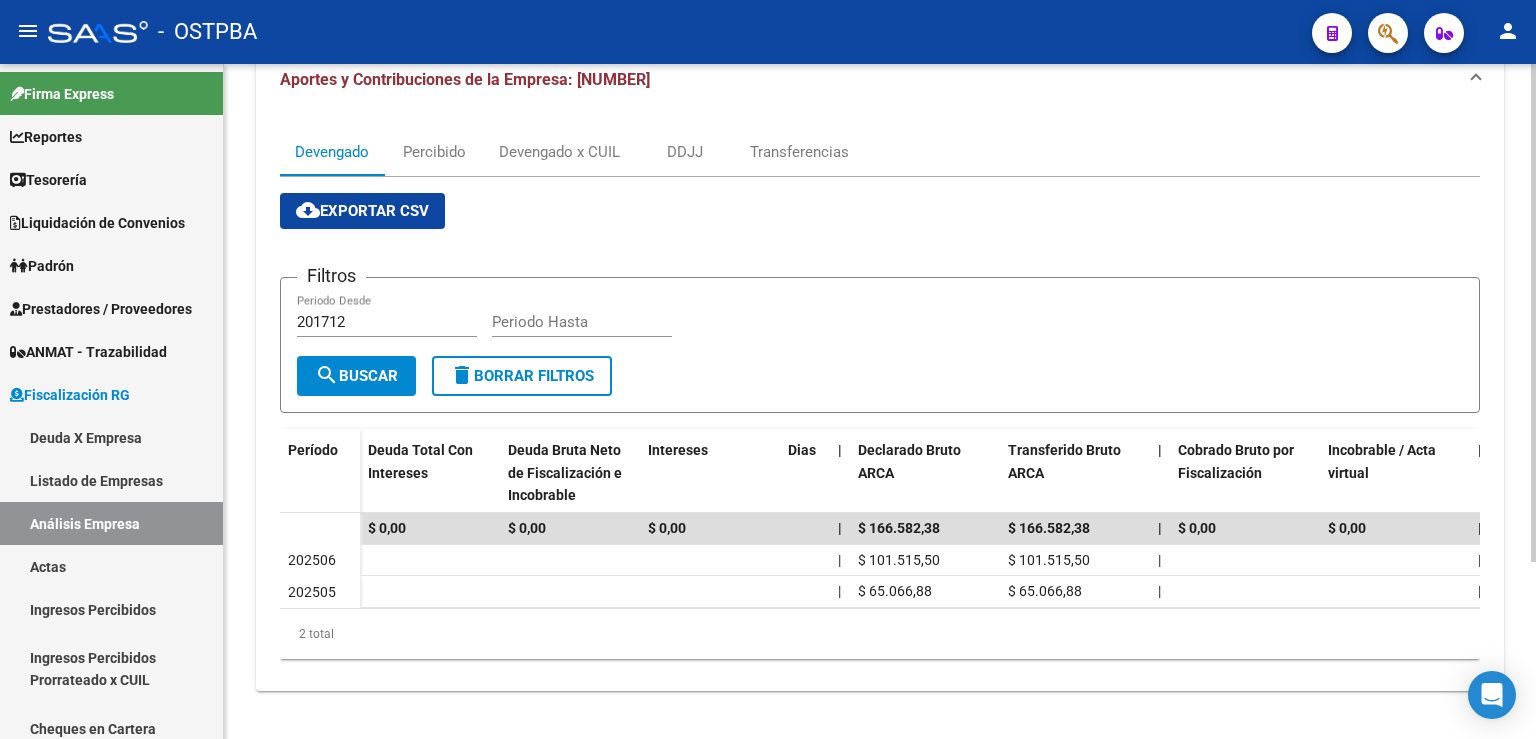 scroll, scrollTop: 0, scrollLeft: 0, axis: both 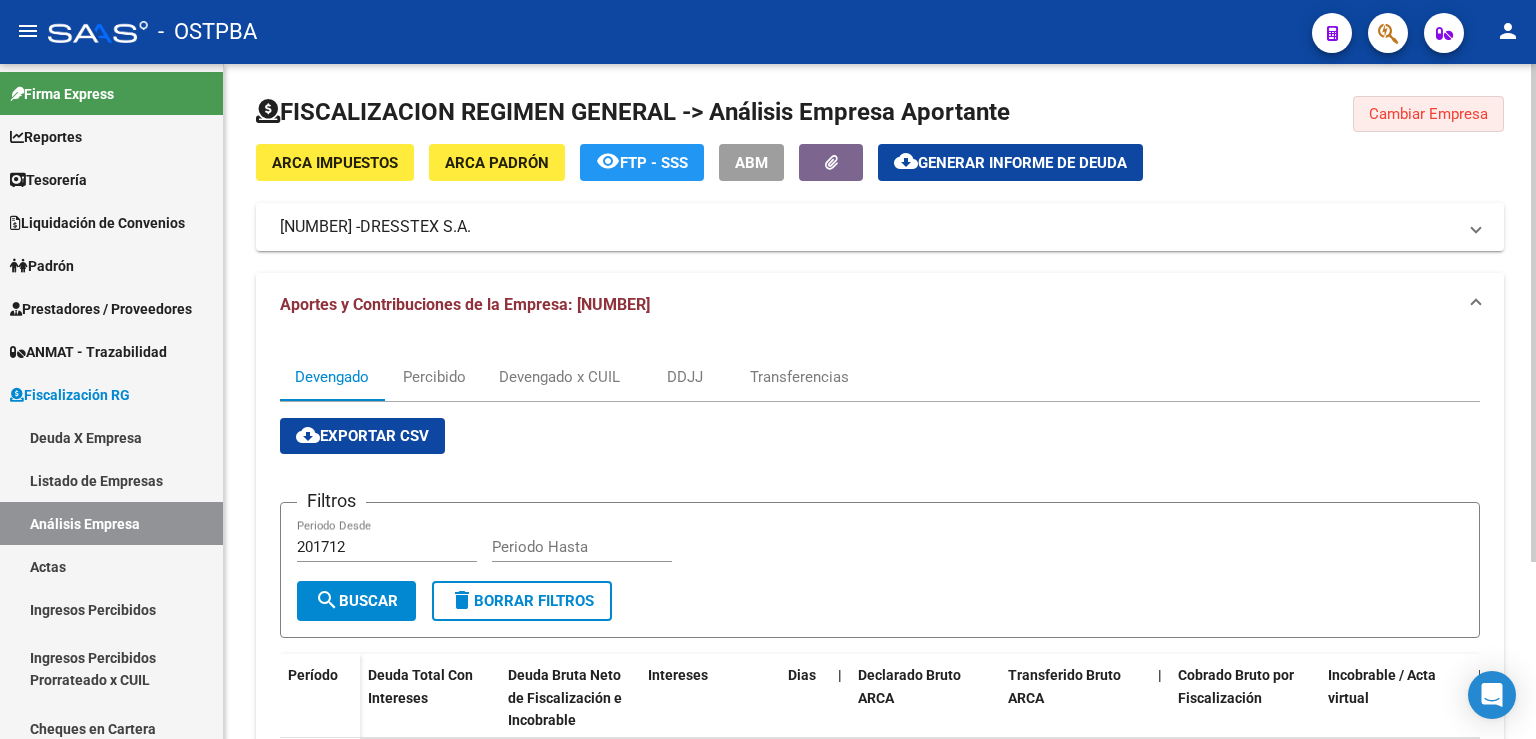 click on "Cambiar Empresa" 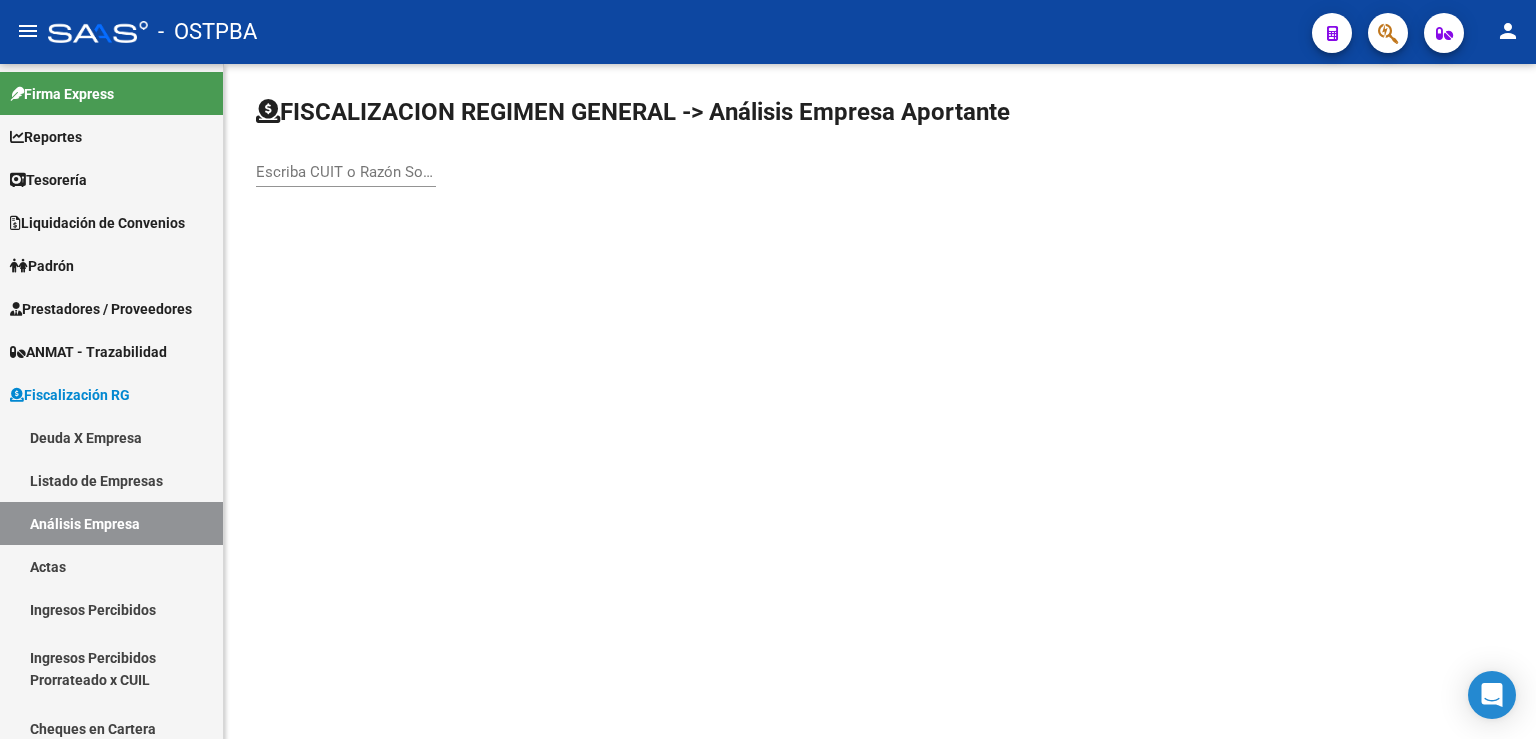 click on "Escriba CUIT o Razón Social para buscar" at bounding box center (346, 172) 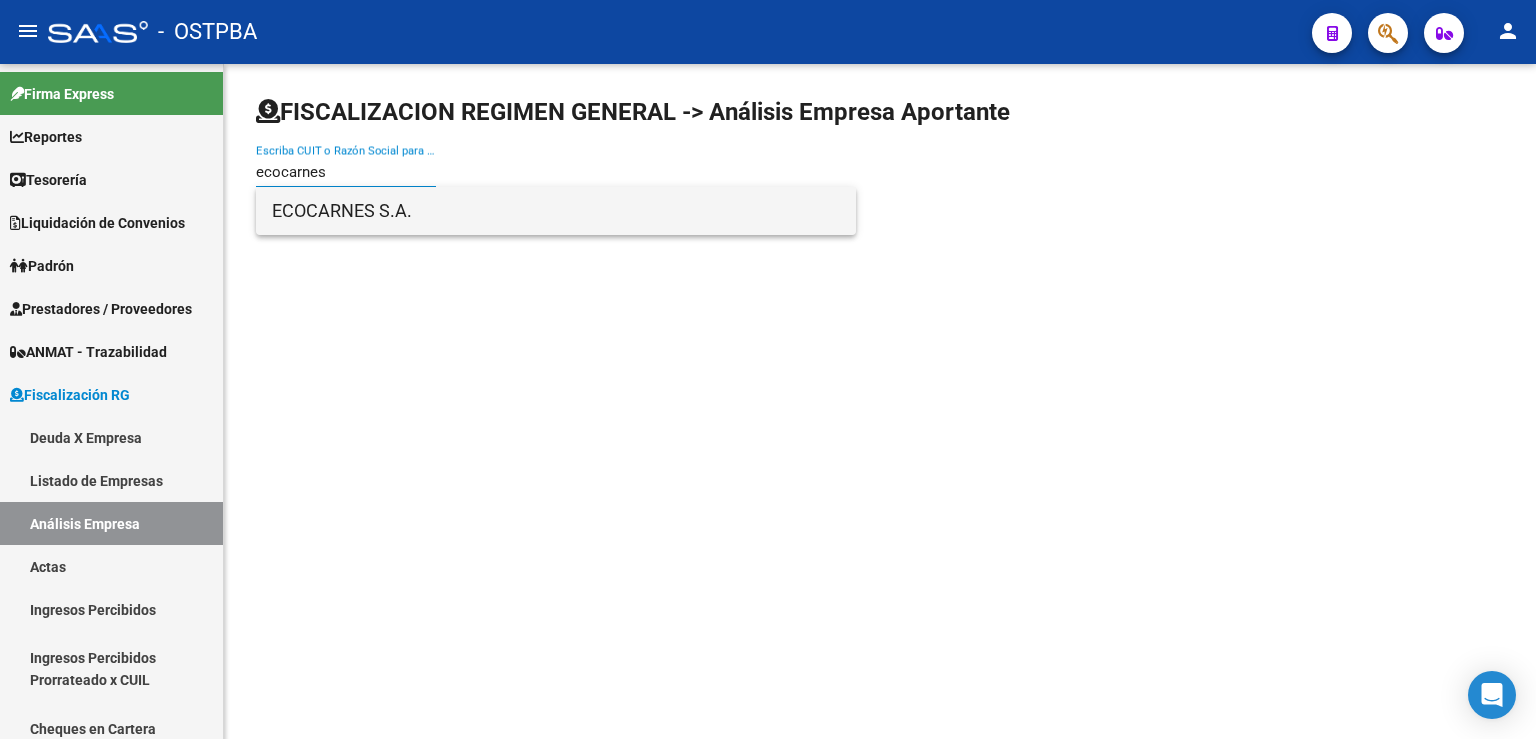 type on "ecocarnes" 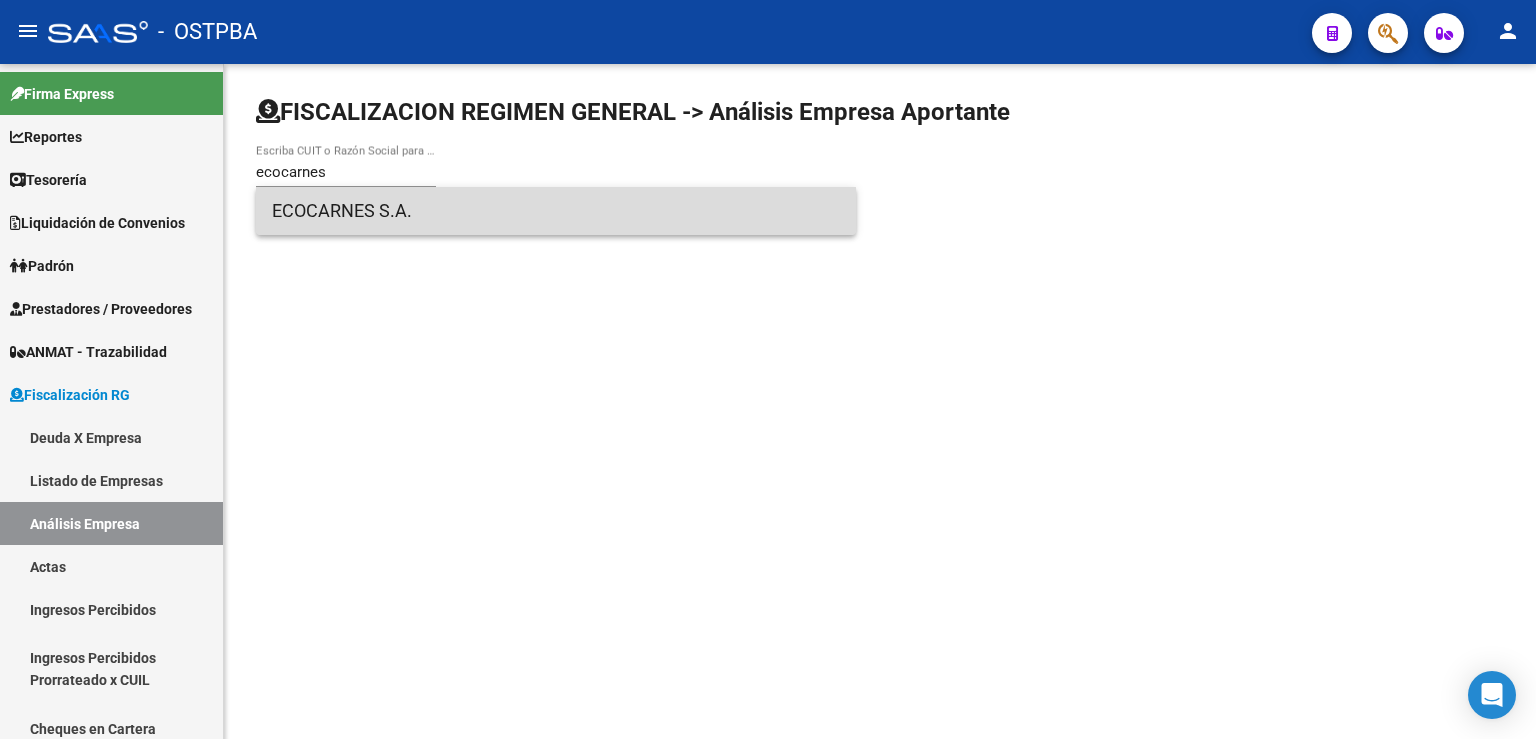 click on "ECOCARNES S.A." at bounding box center [556, 211] 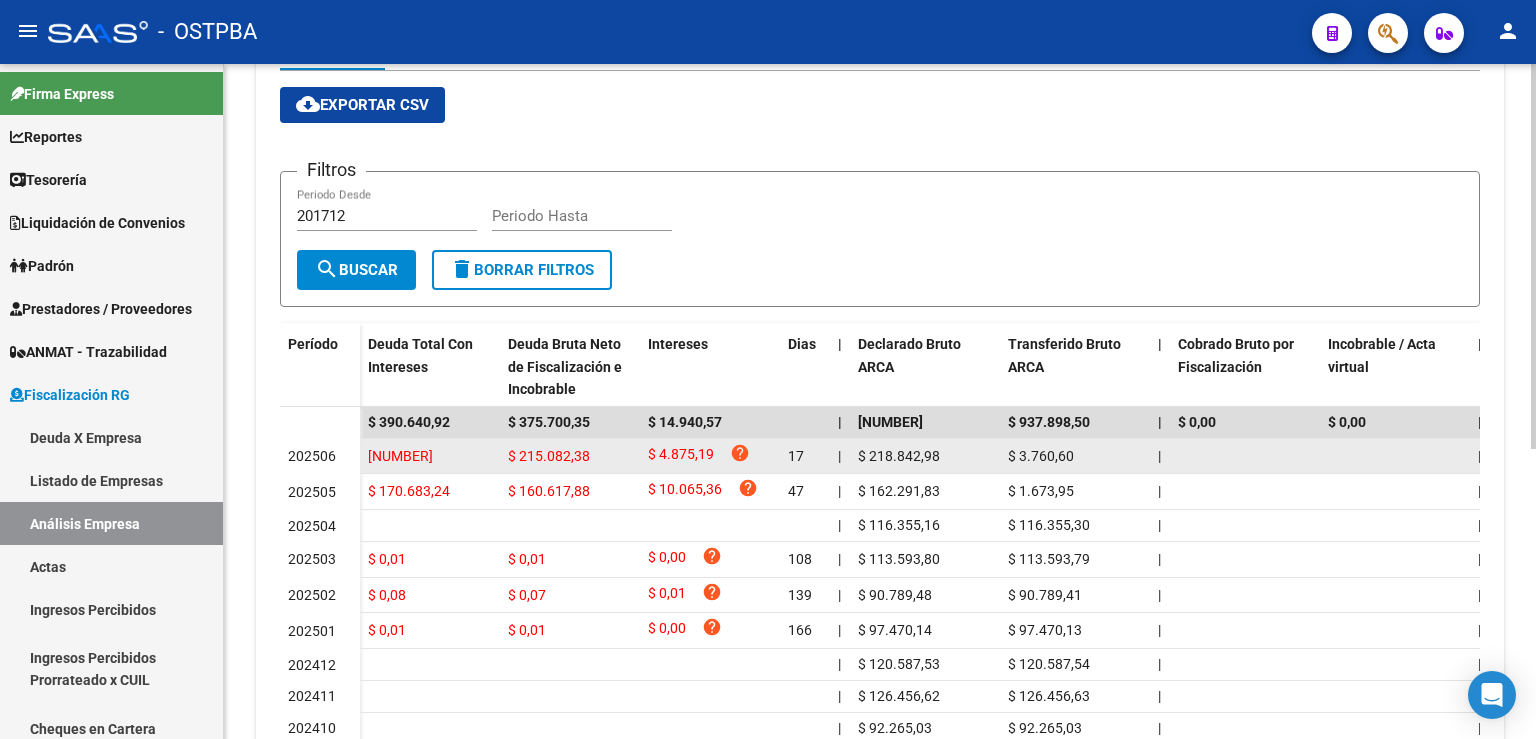 scroll, scrollTop: 441, scrollLeft: 0, axis: vertical 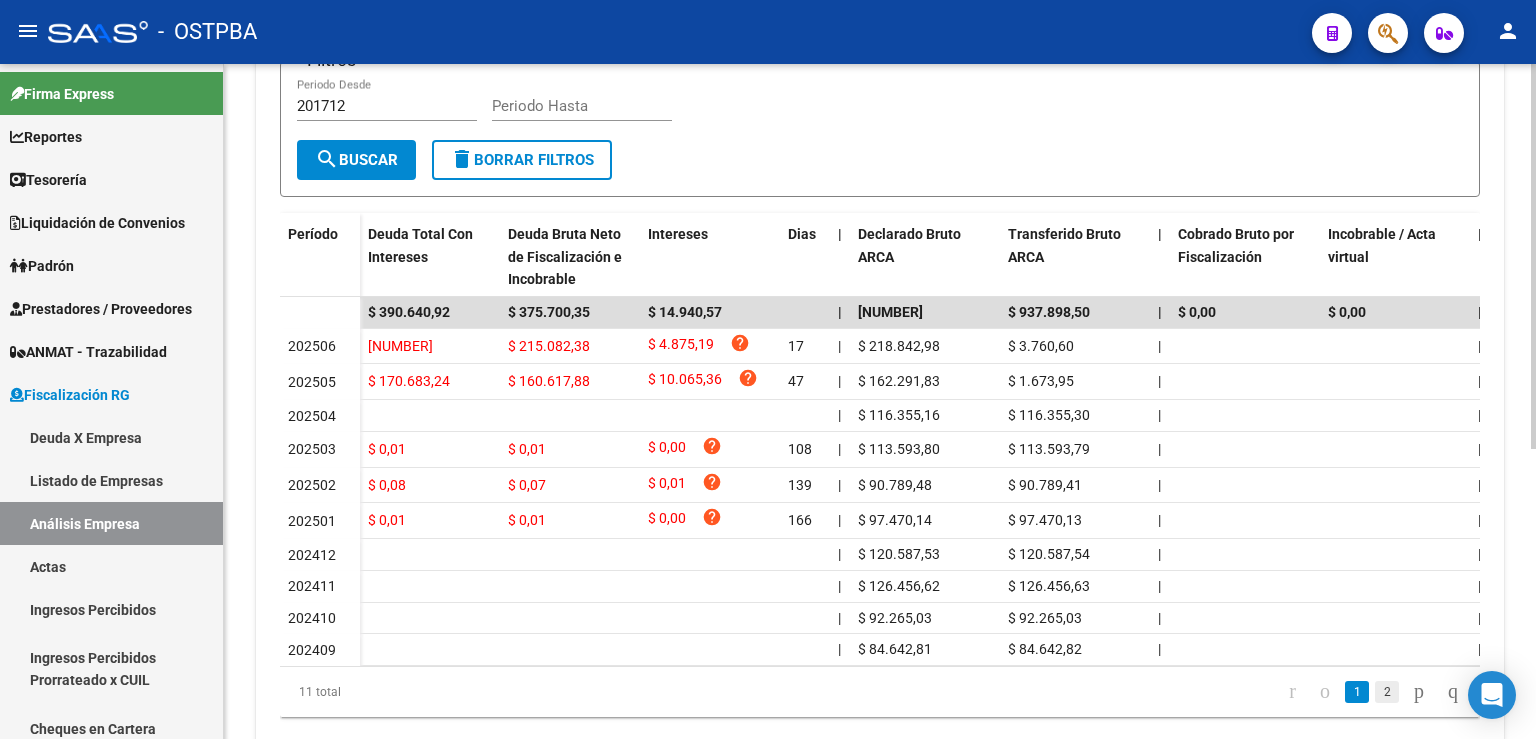click on "2" 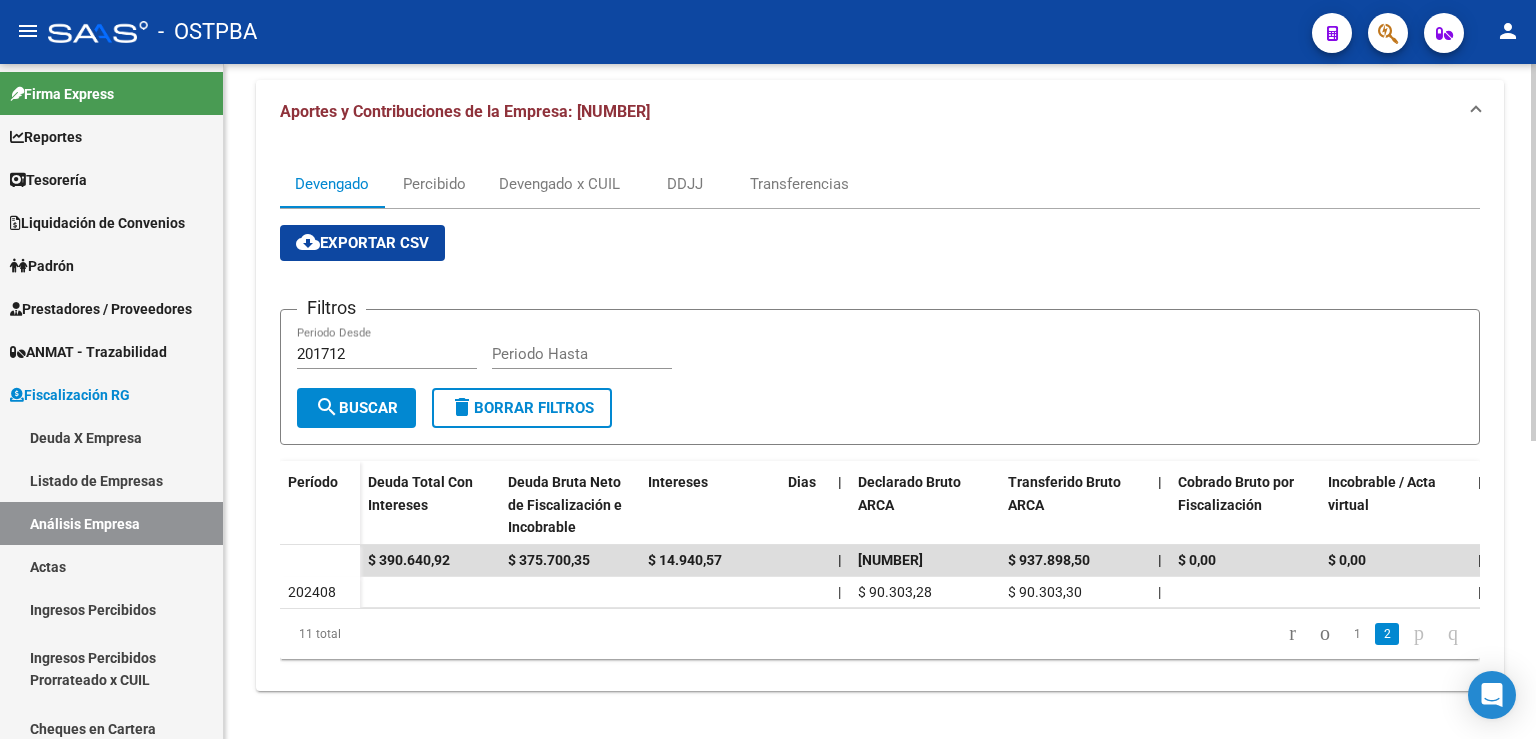 scroll, scrollTop: 208, scrollLeft: 0, axis: vertical 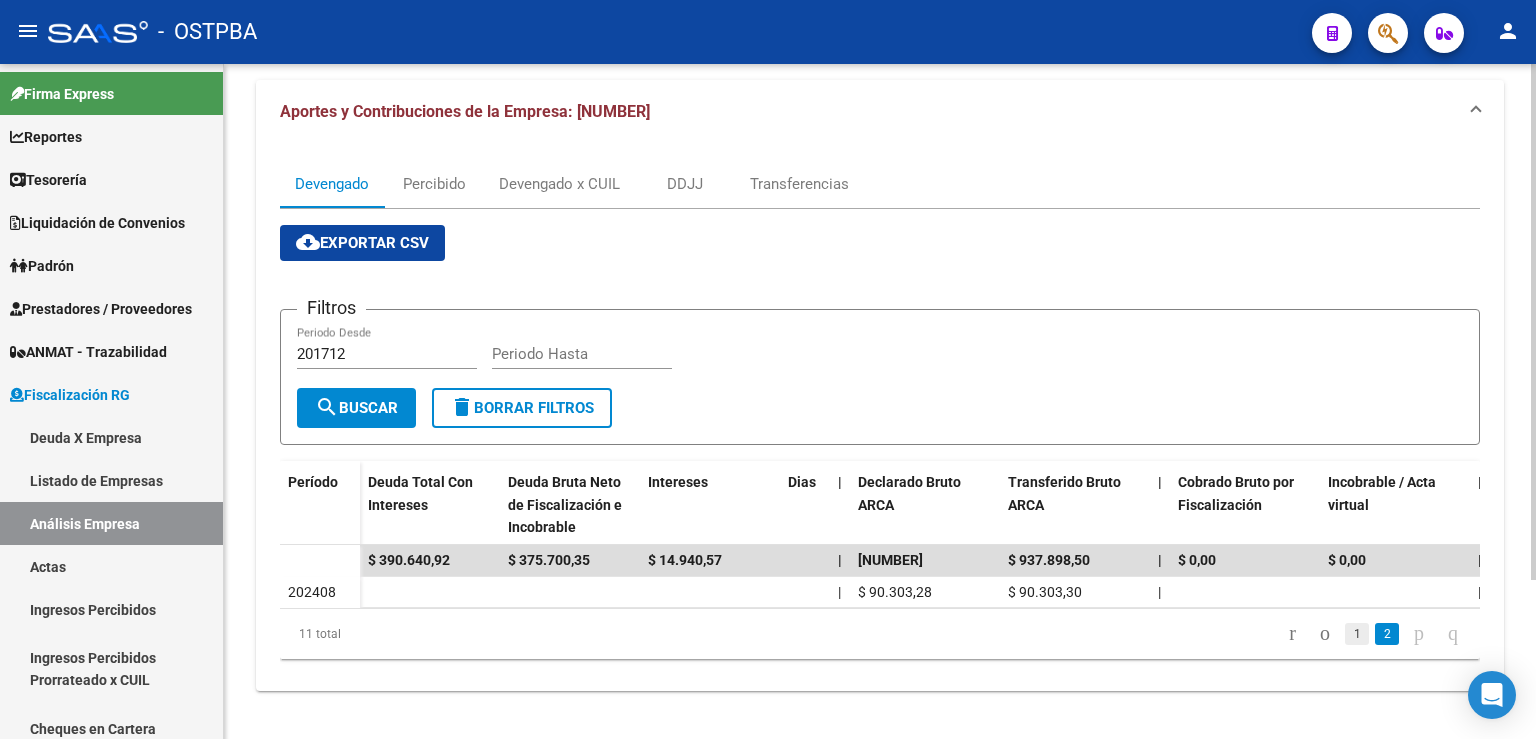 click on "1" 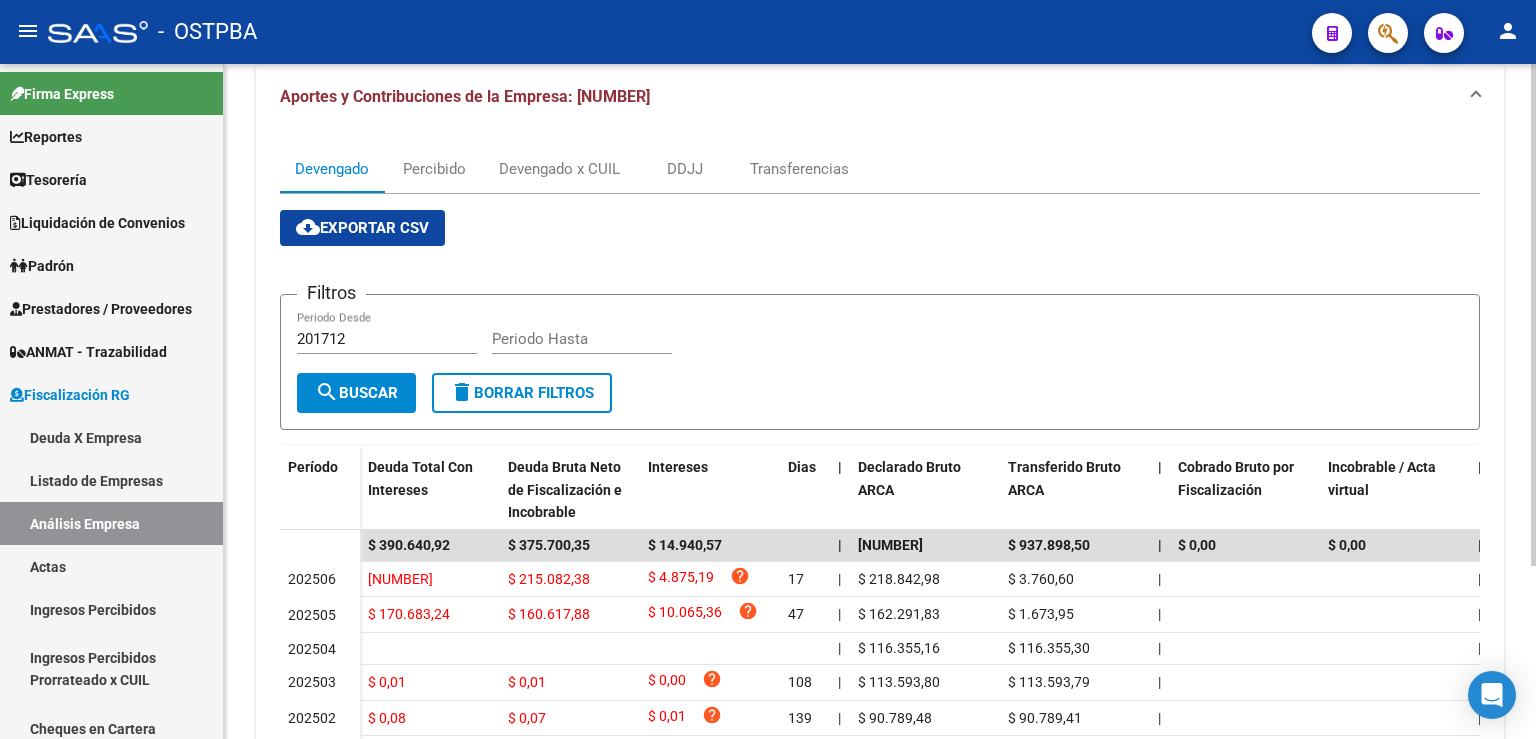 scroll, scrollTop: 208, scrollLeft: 0, axis: vertical 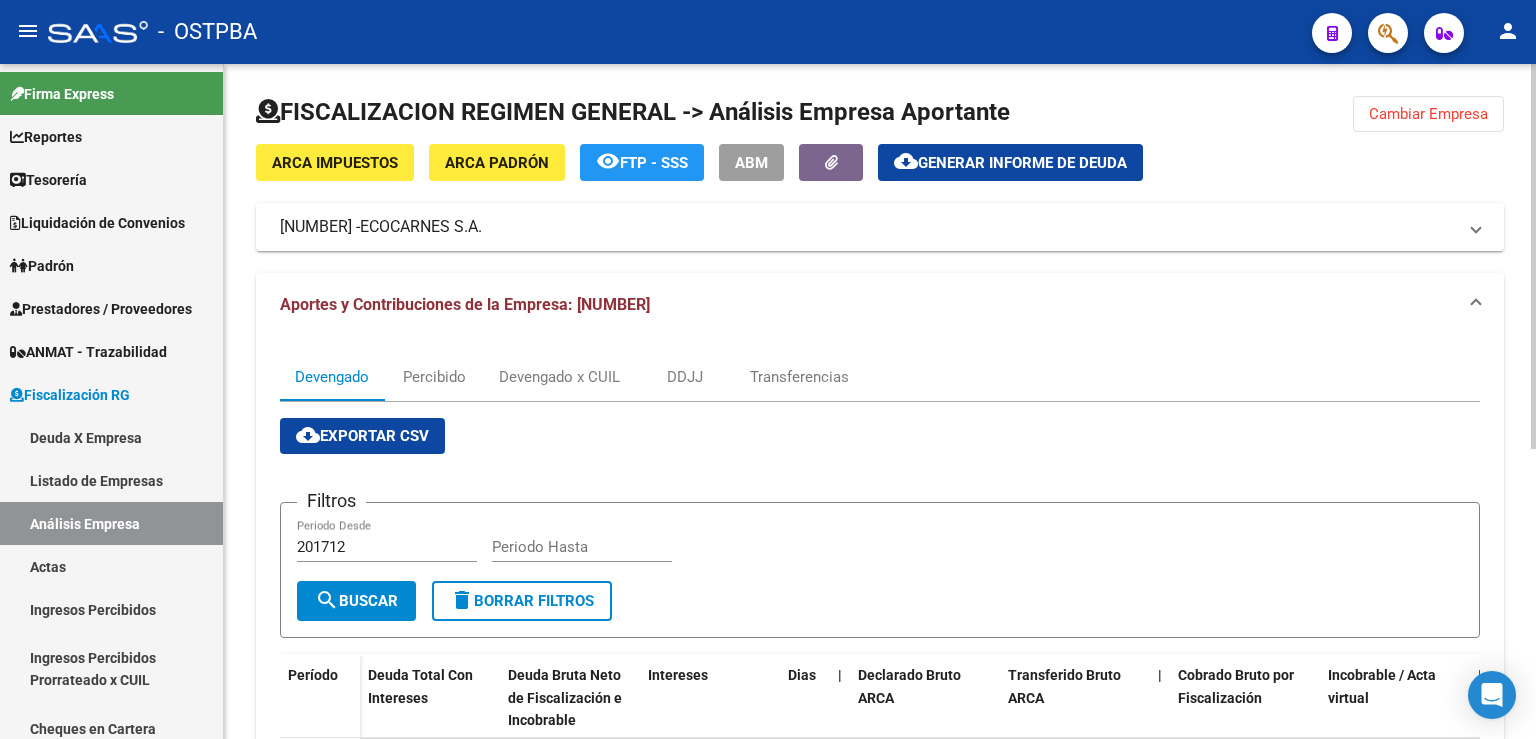 click on "Cambiar Empresa" 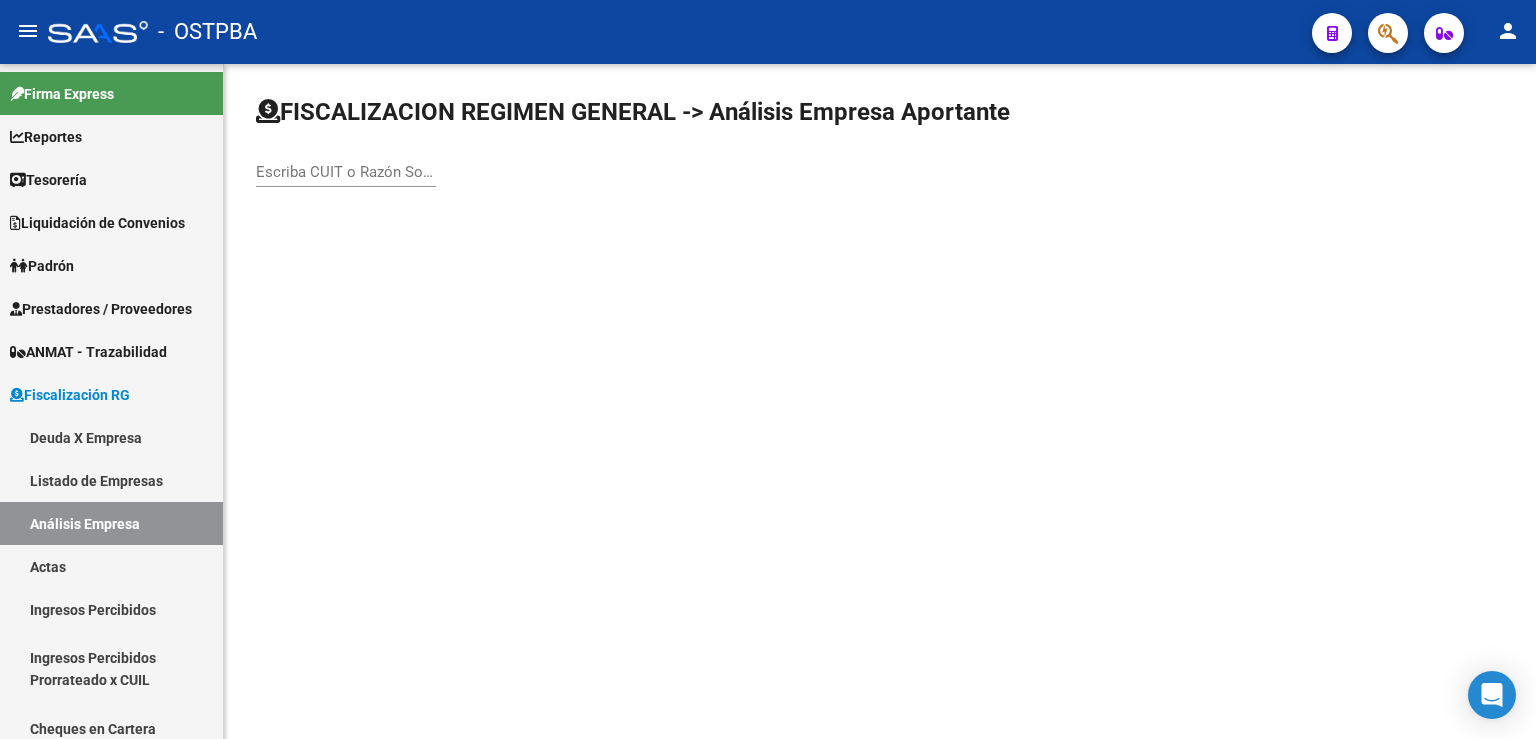 click on "Escriba CUIT o Razón Social para buscar" at bounding box center (346, 172) 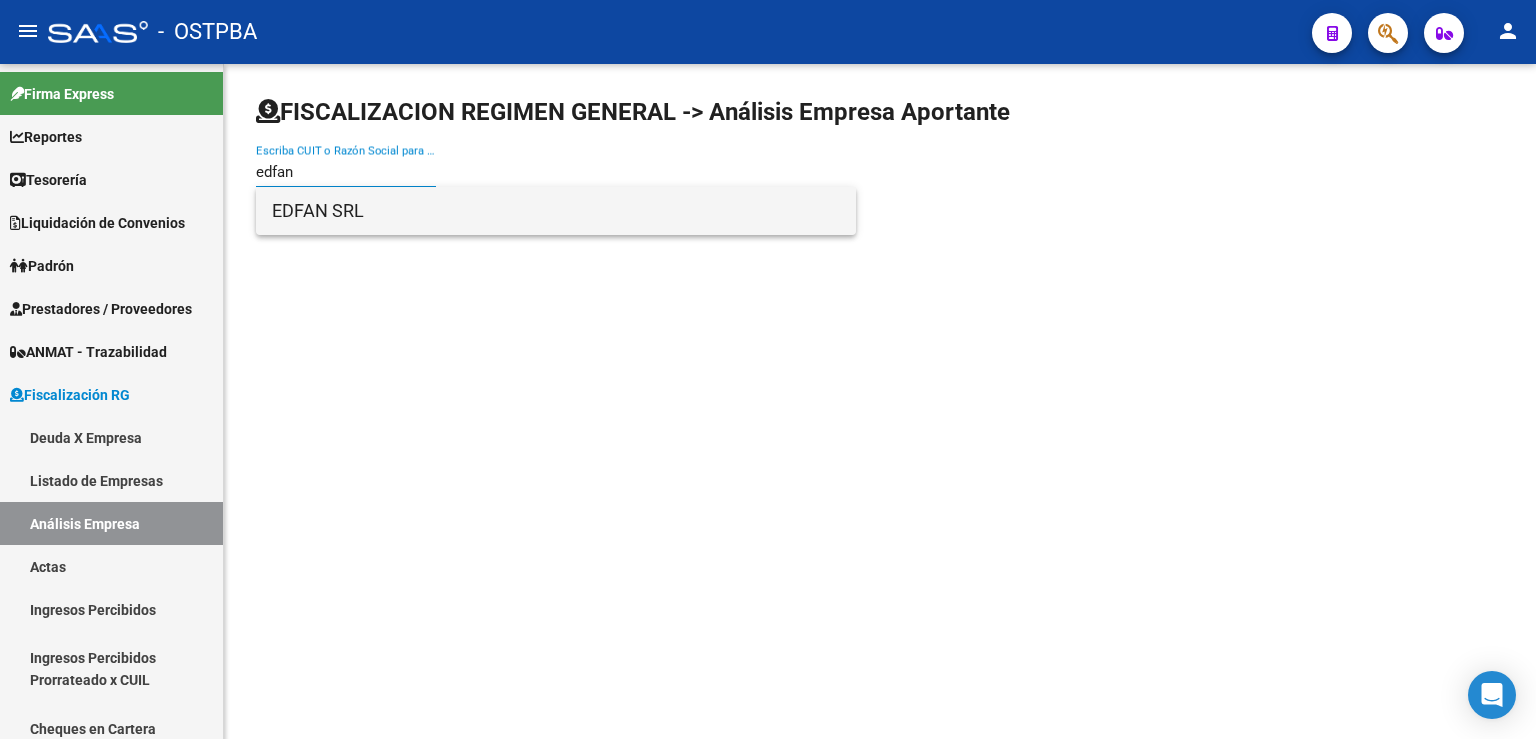type on "edfan" 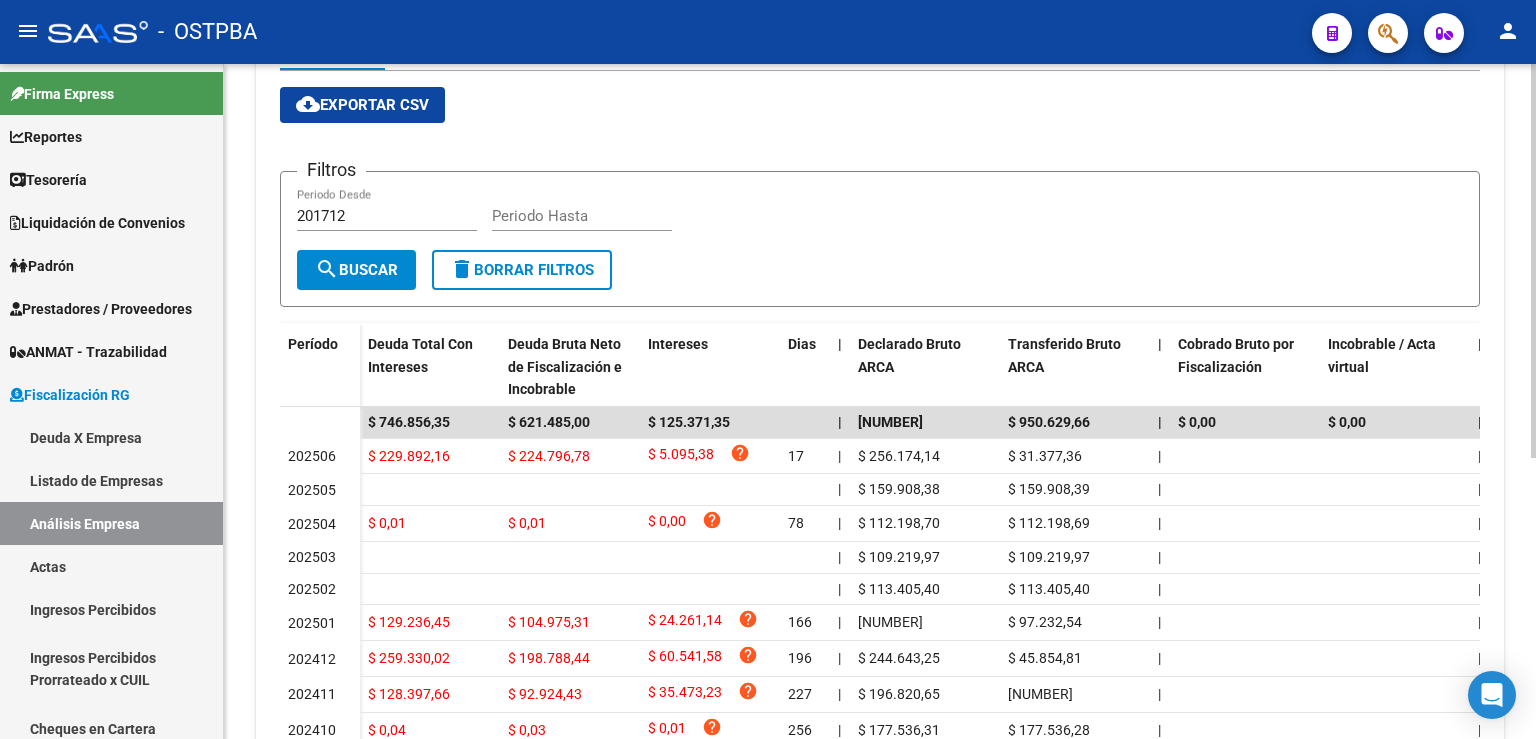 scroll, scrollTop: 480, scrollLeft: 0, axis: vertical 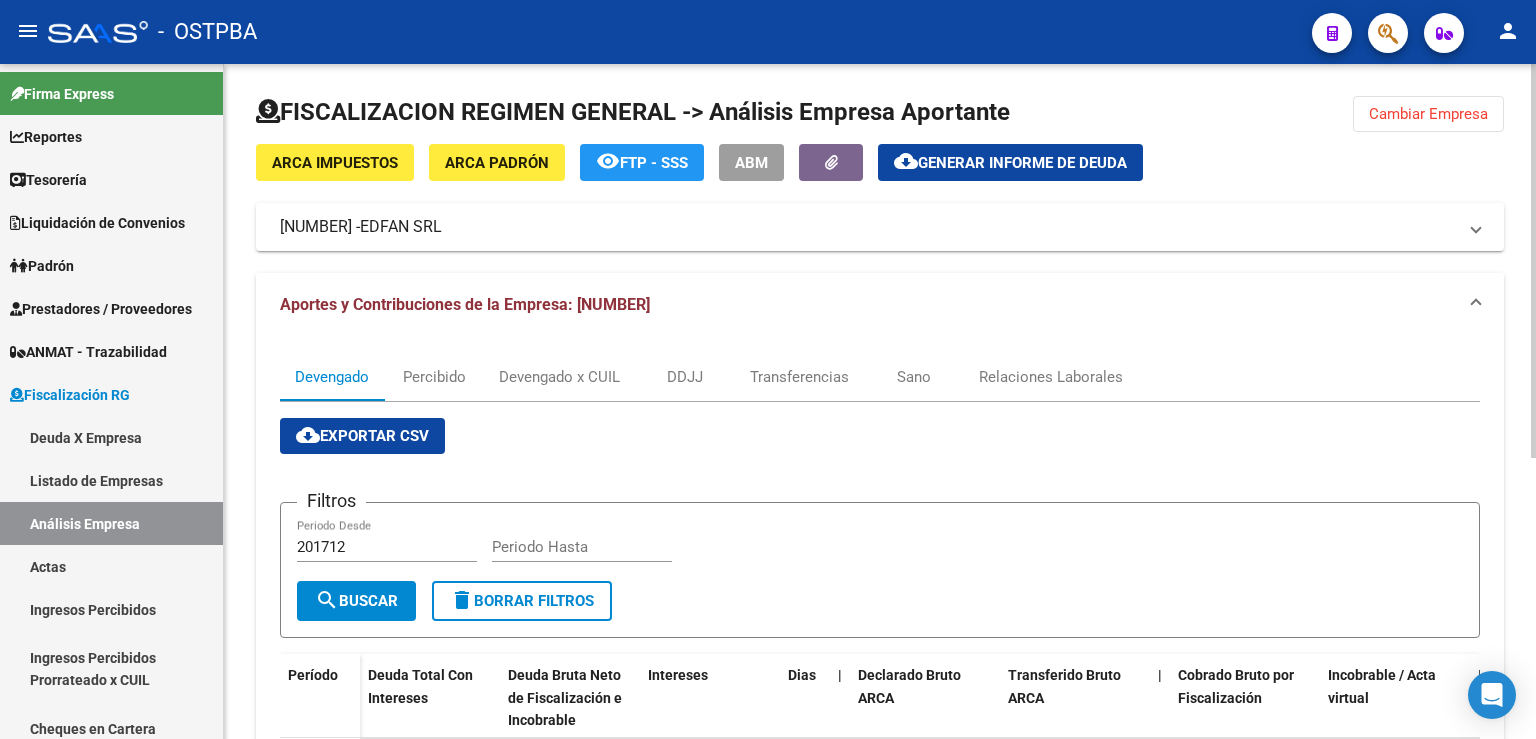 click on "Cambiar Empresa" 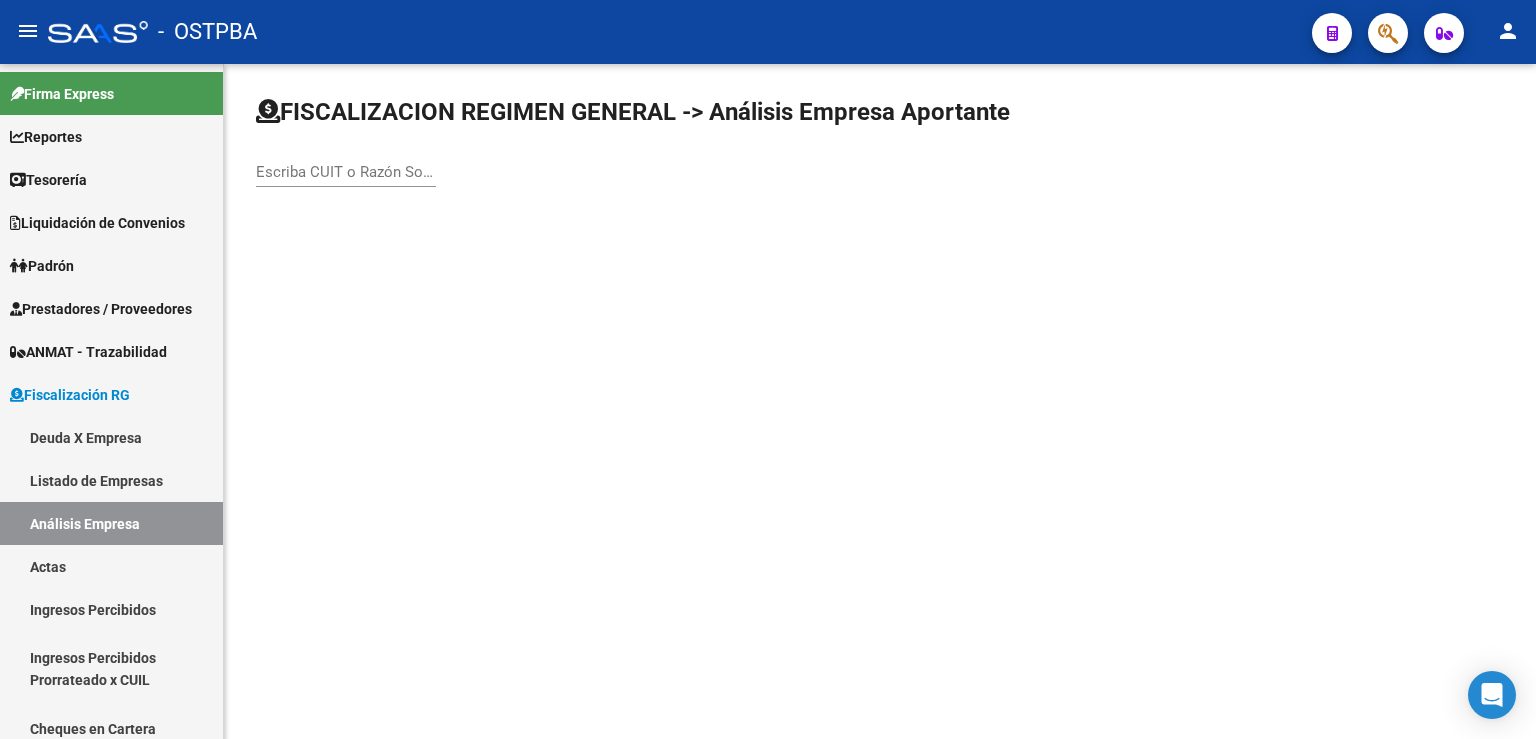 click on "Escriba CUIT o Razón Social para buscar" 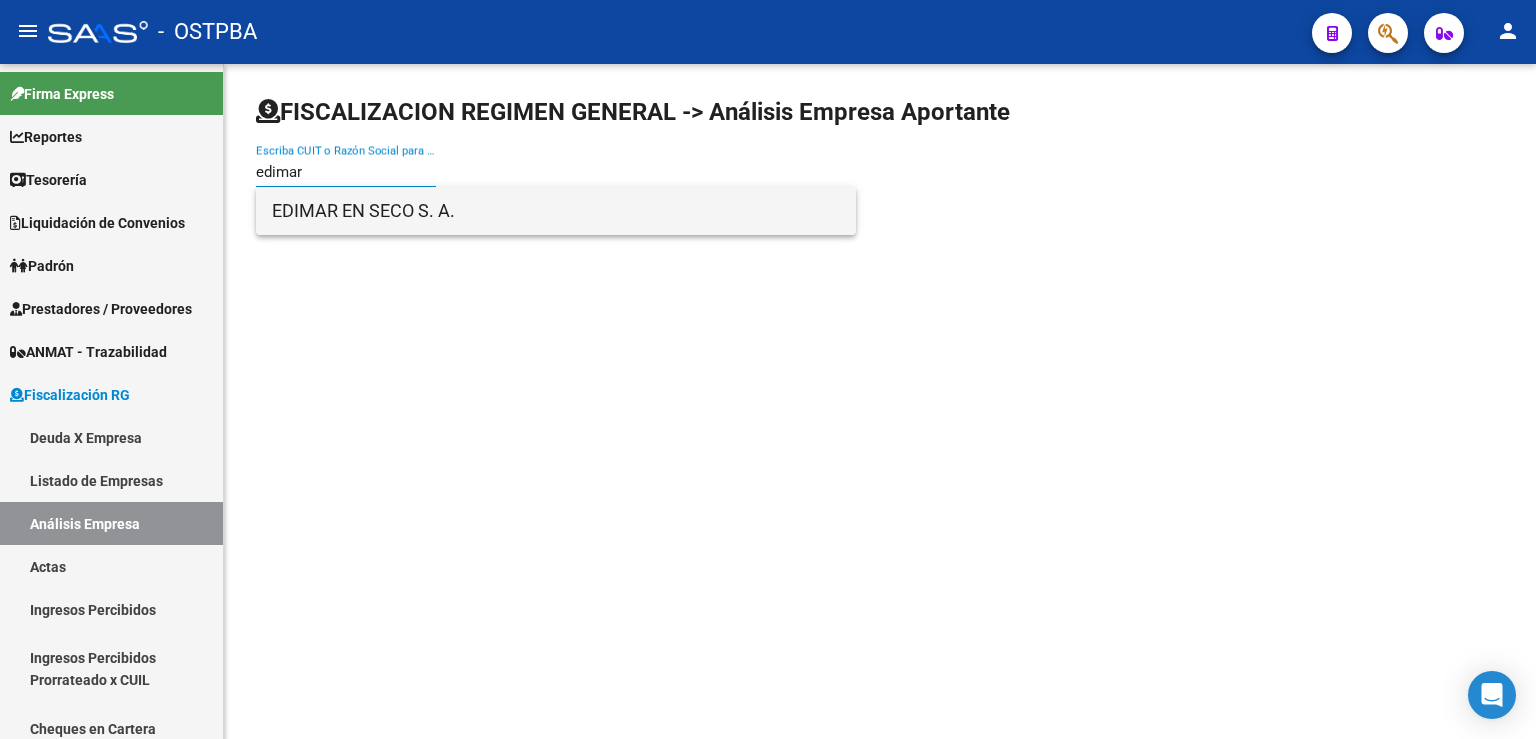 type on "edimar" 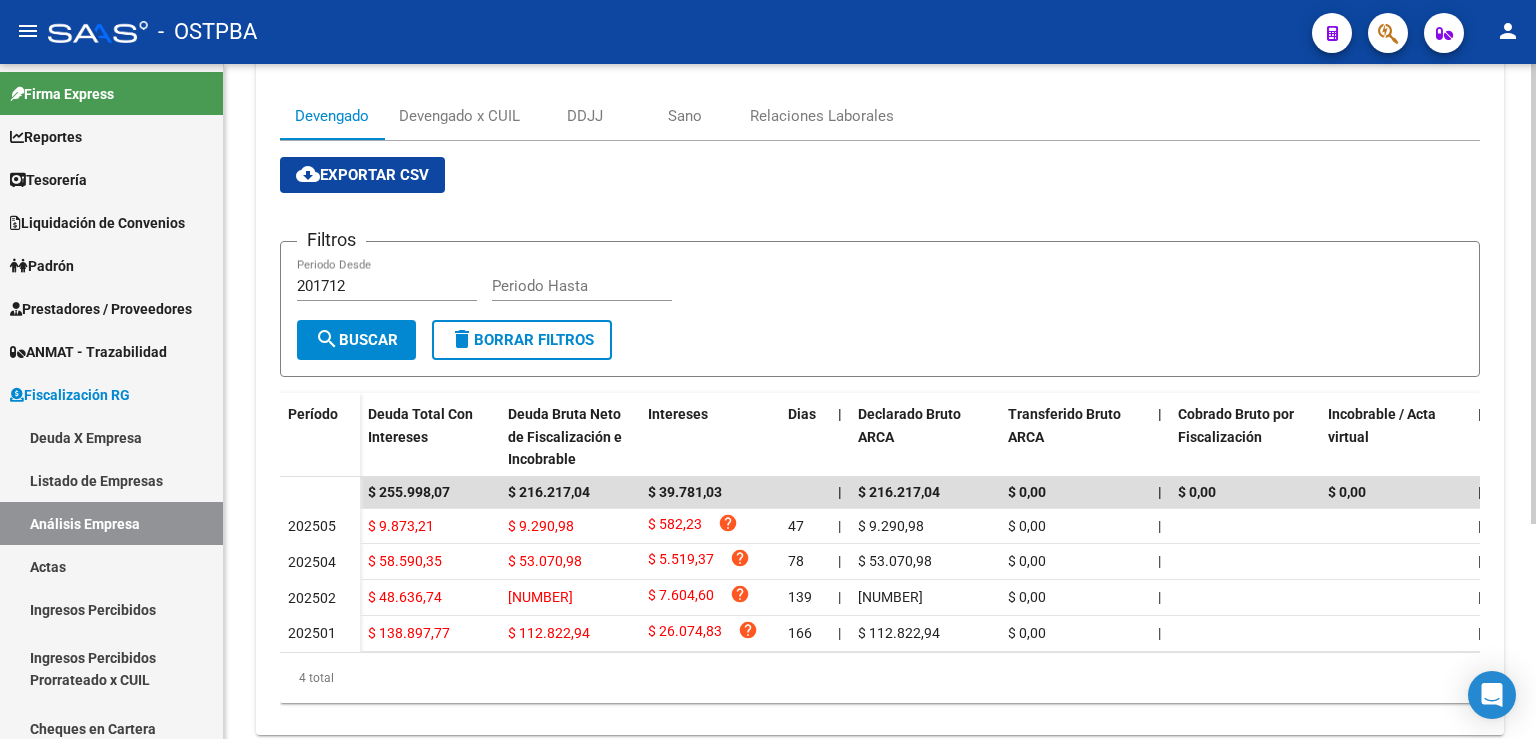 scroll, scrollTop: 295, scrollLeft: 0, axis: vertical 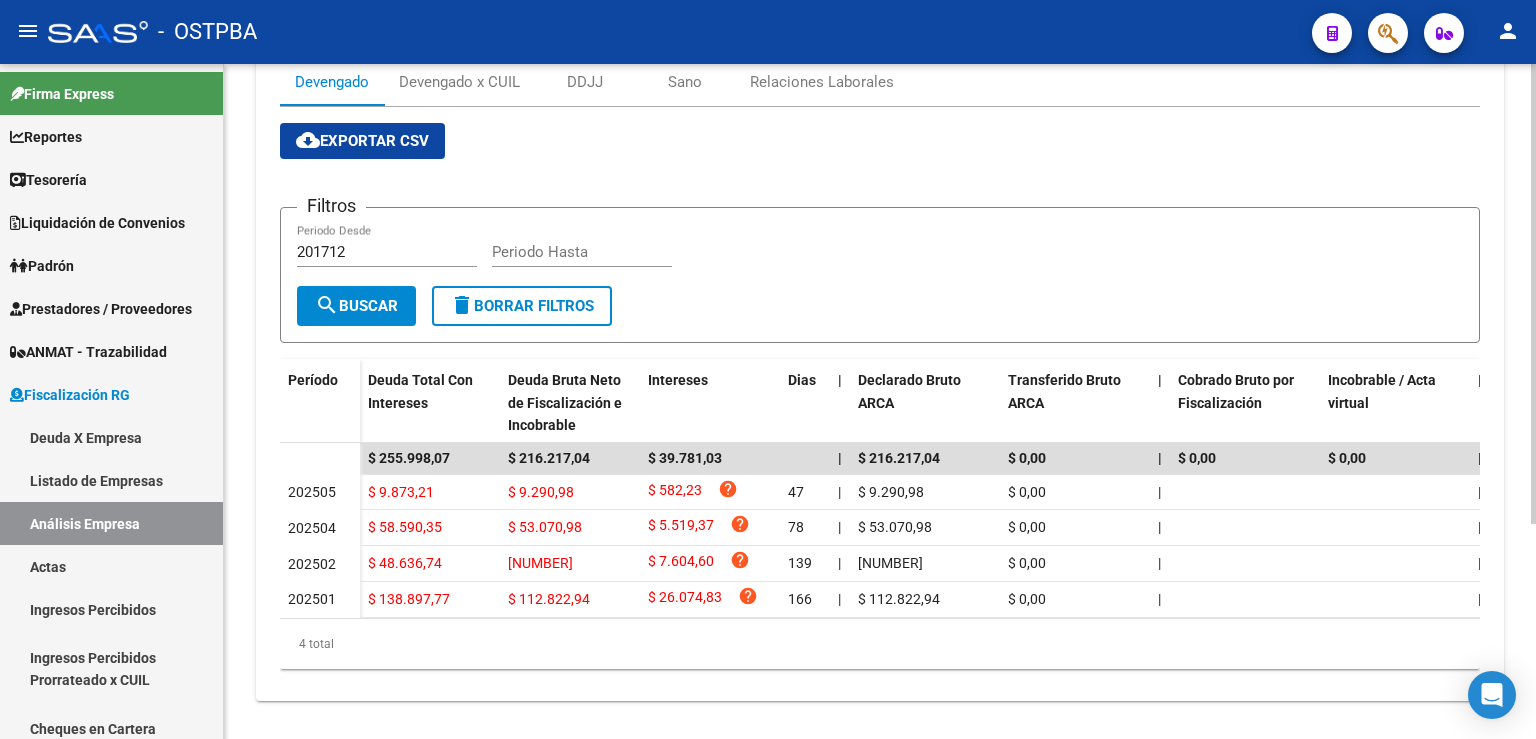click 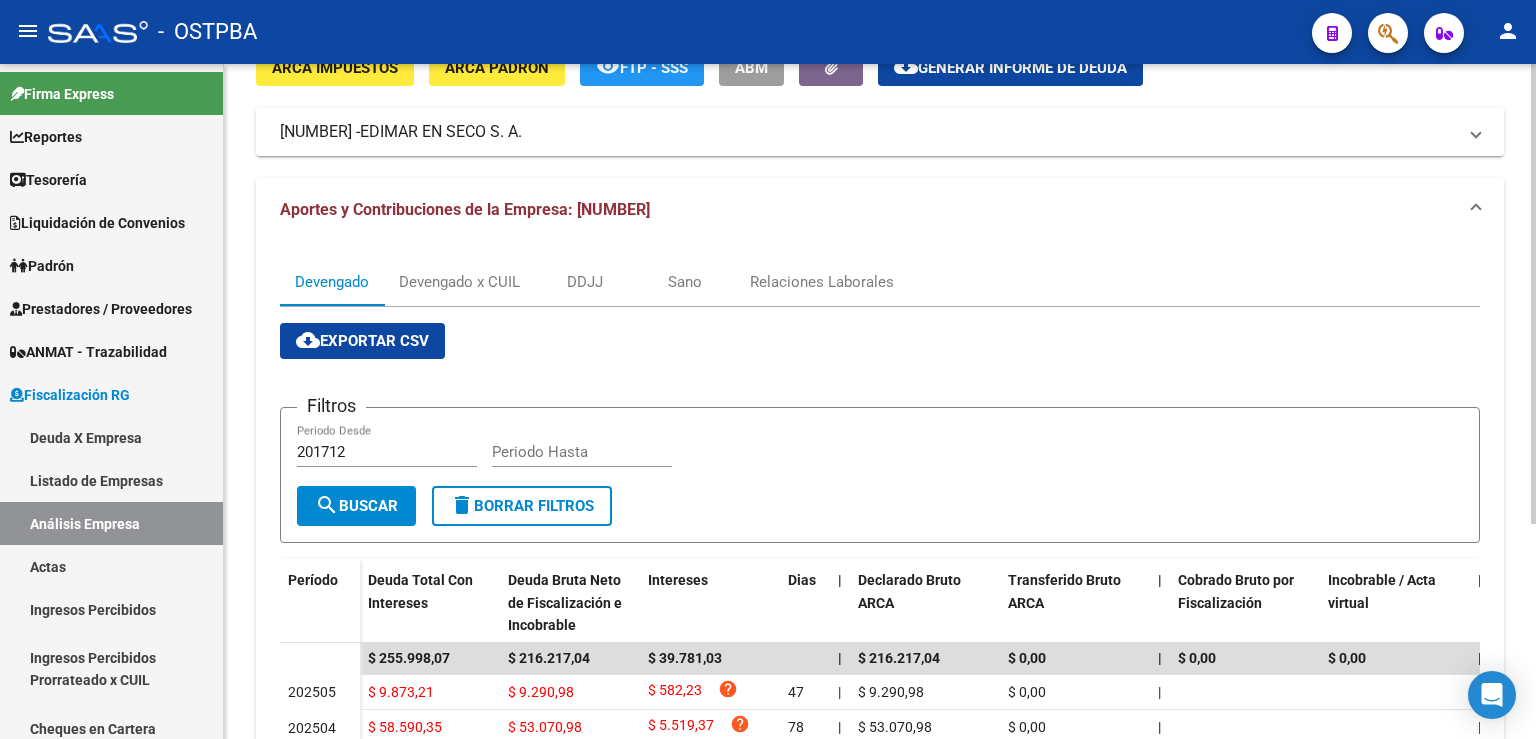 scroll, scrollTop: 0, scrollLeft: 0, axis: both 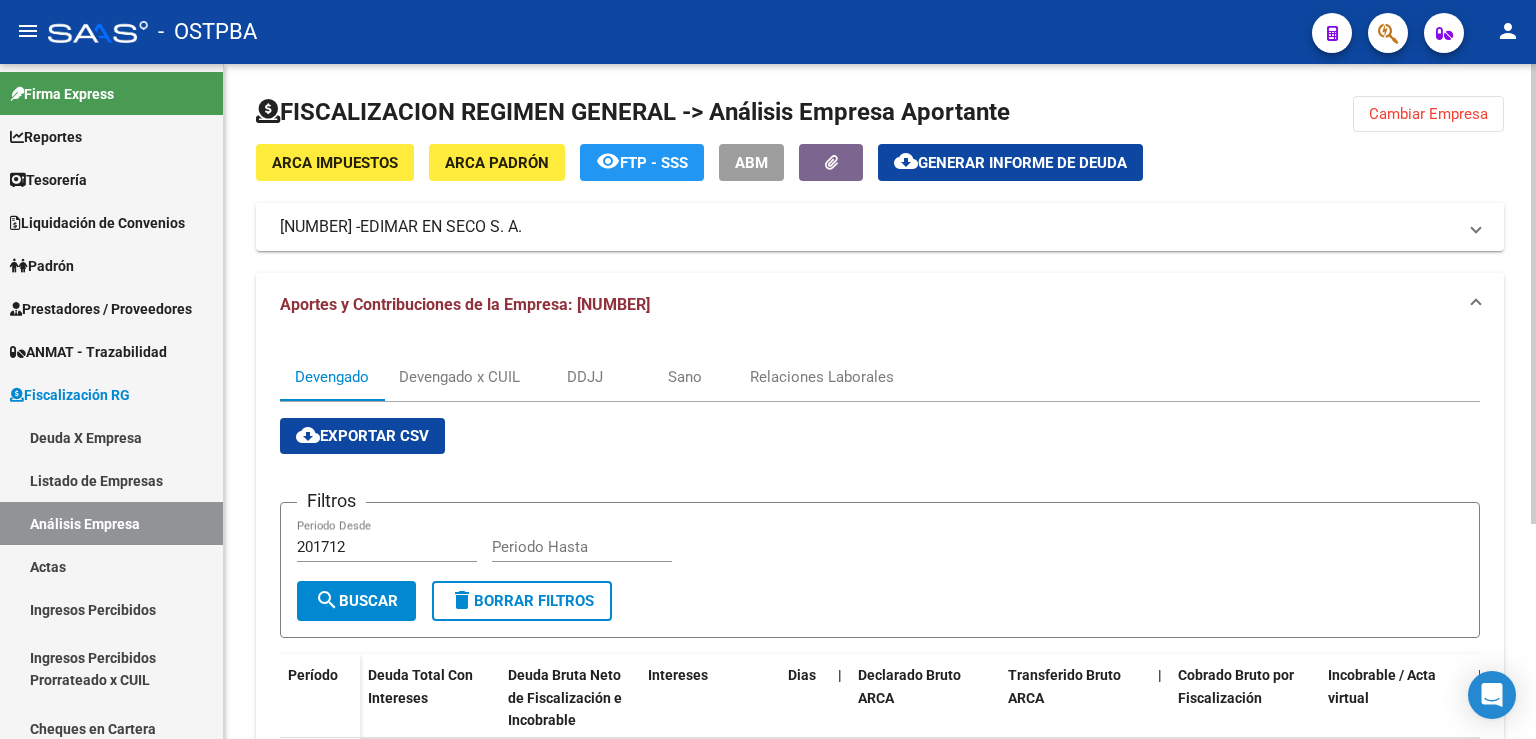 click on "Cambiar Empresa" 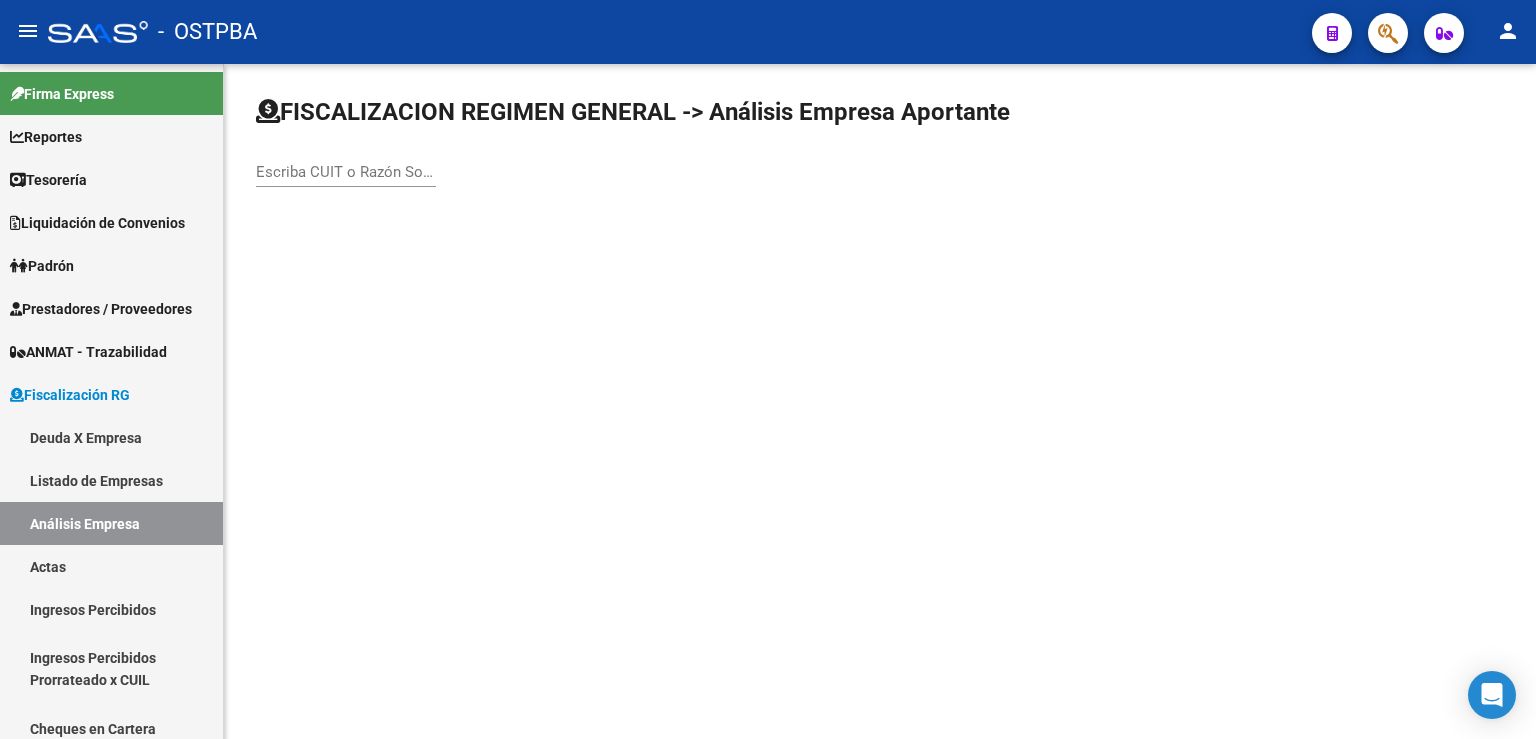 click on "Escriba CUIT o Razón Social para buscar" at bounding box center (346, 172) 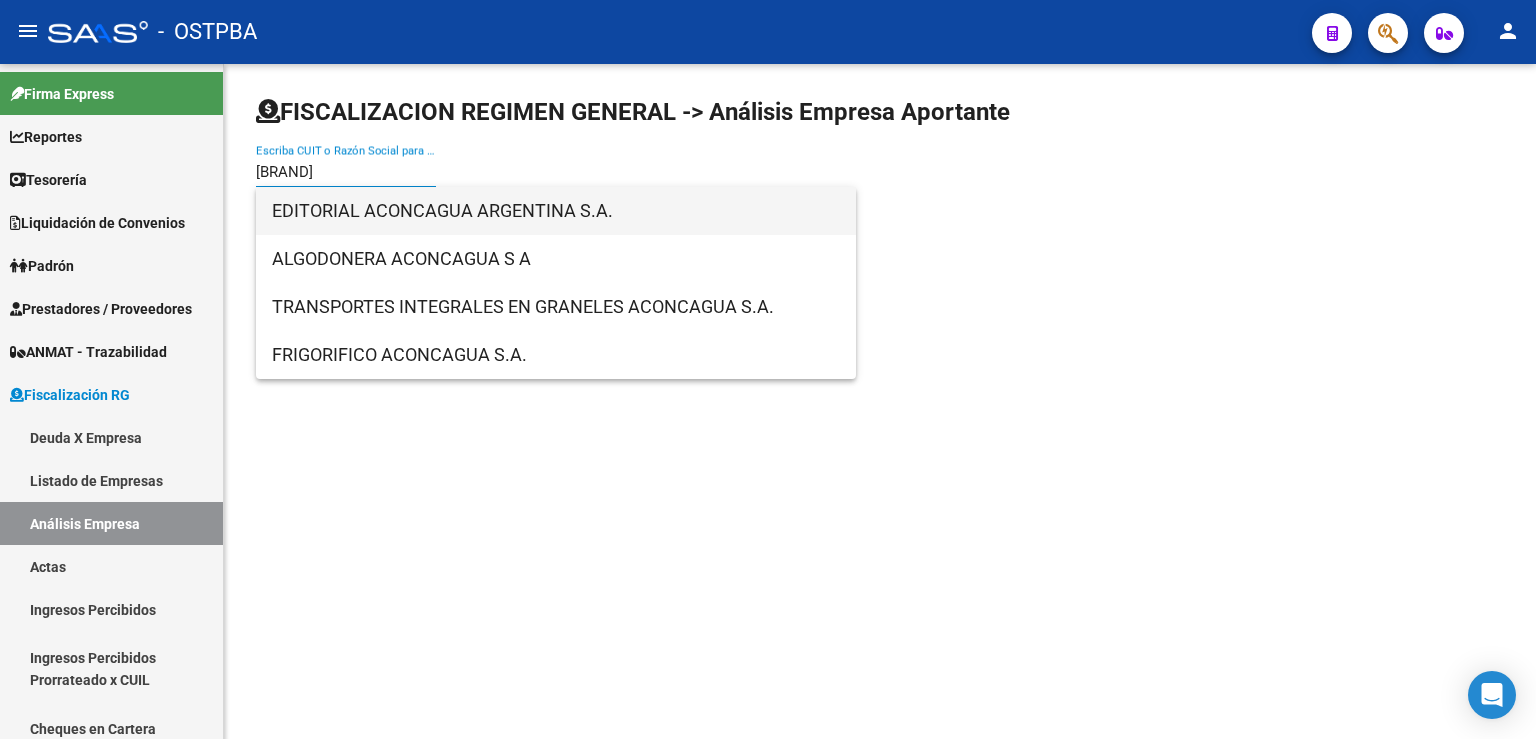 type on "[BRAND]" 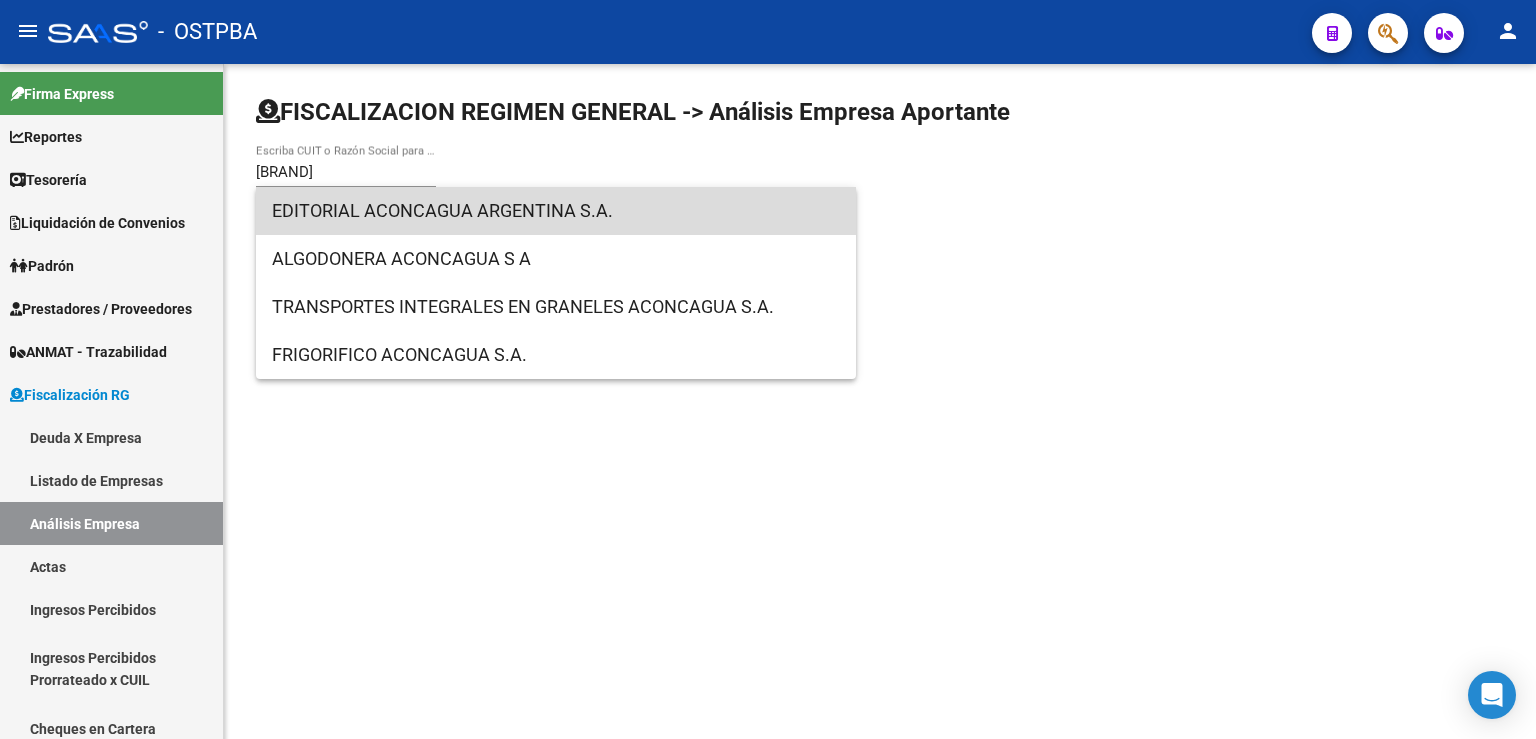 click on "EDITORIAL ACONCAGUA ARGENTINA S.A." at bounding box center (556, 211) 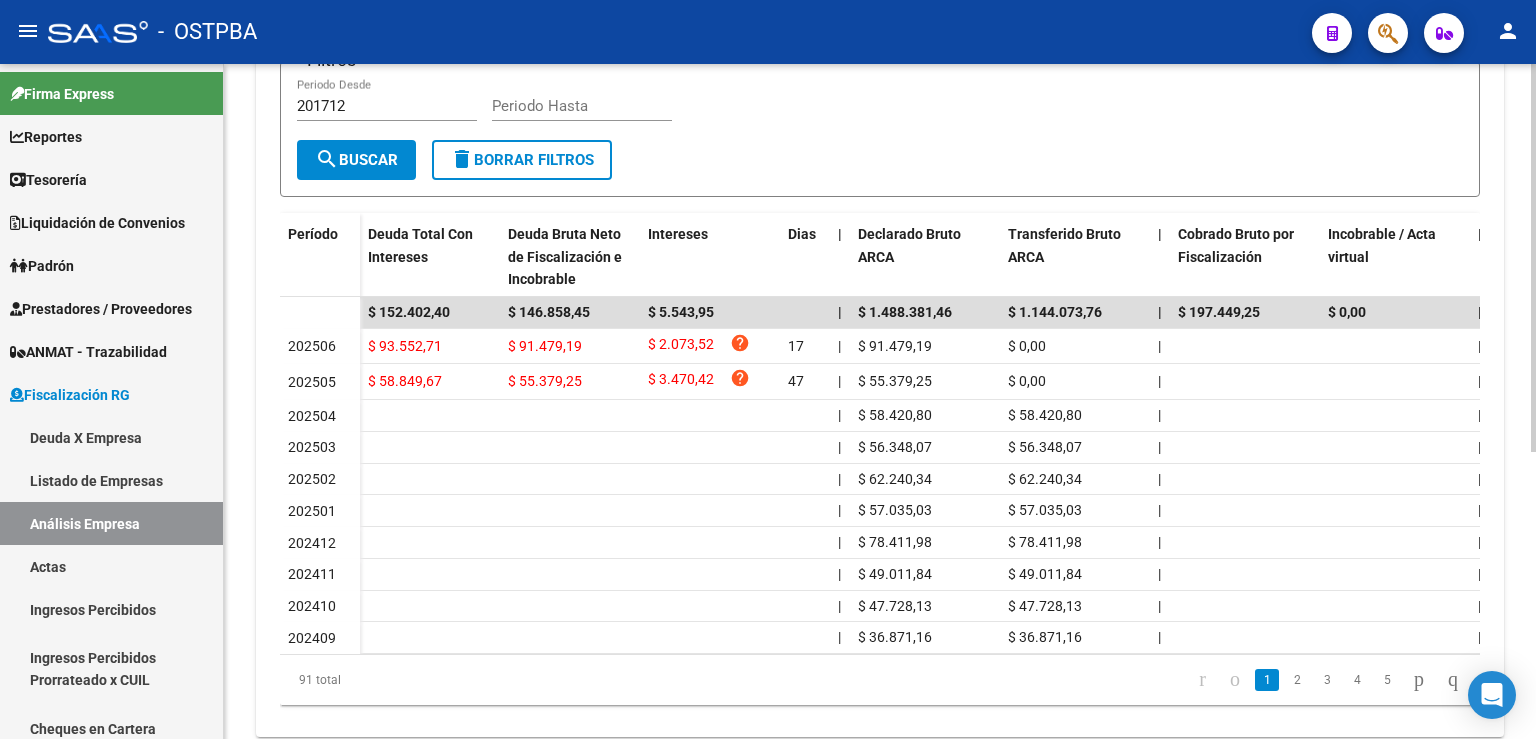 scroll, scrollTop: 498, scrollLeft: 0, axis: vertical 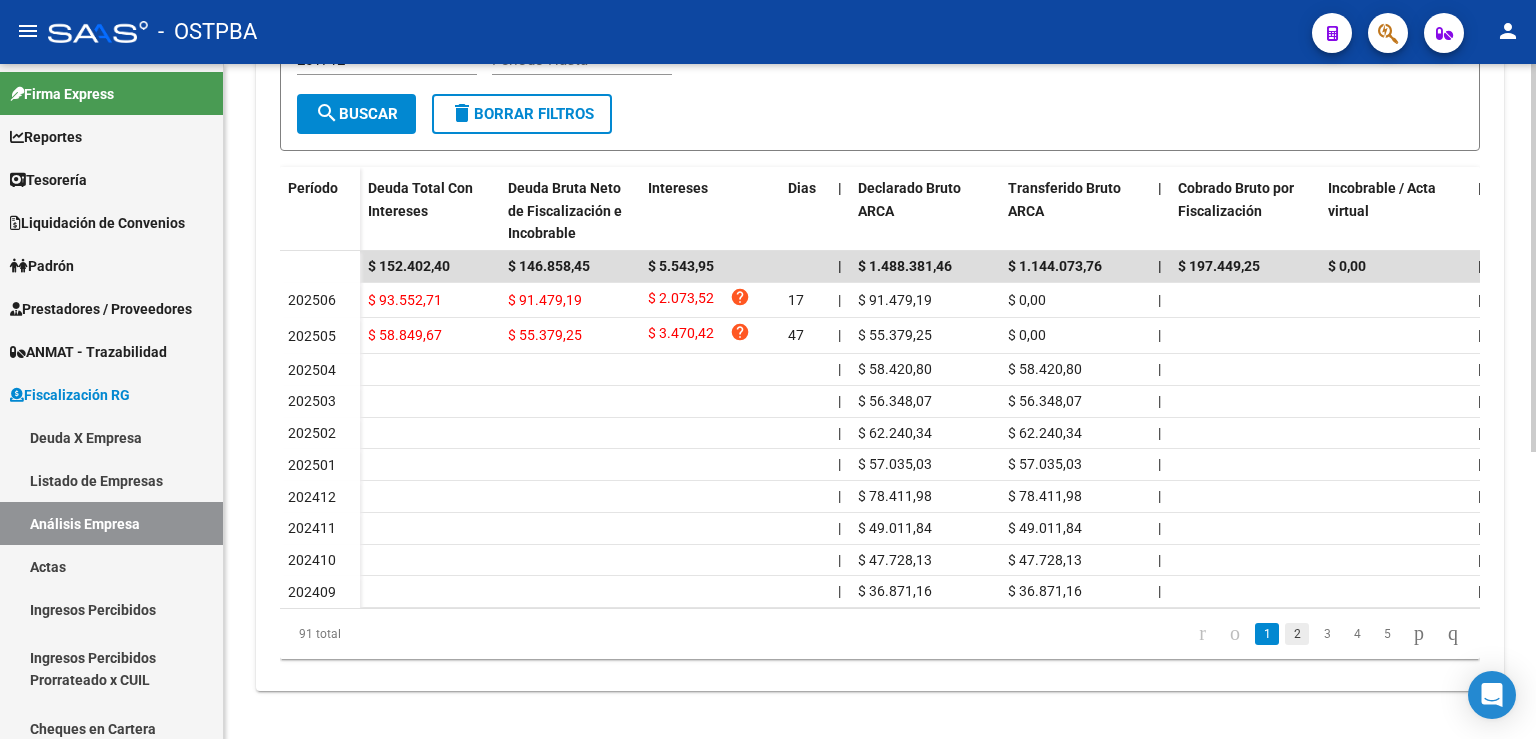 click on "2" 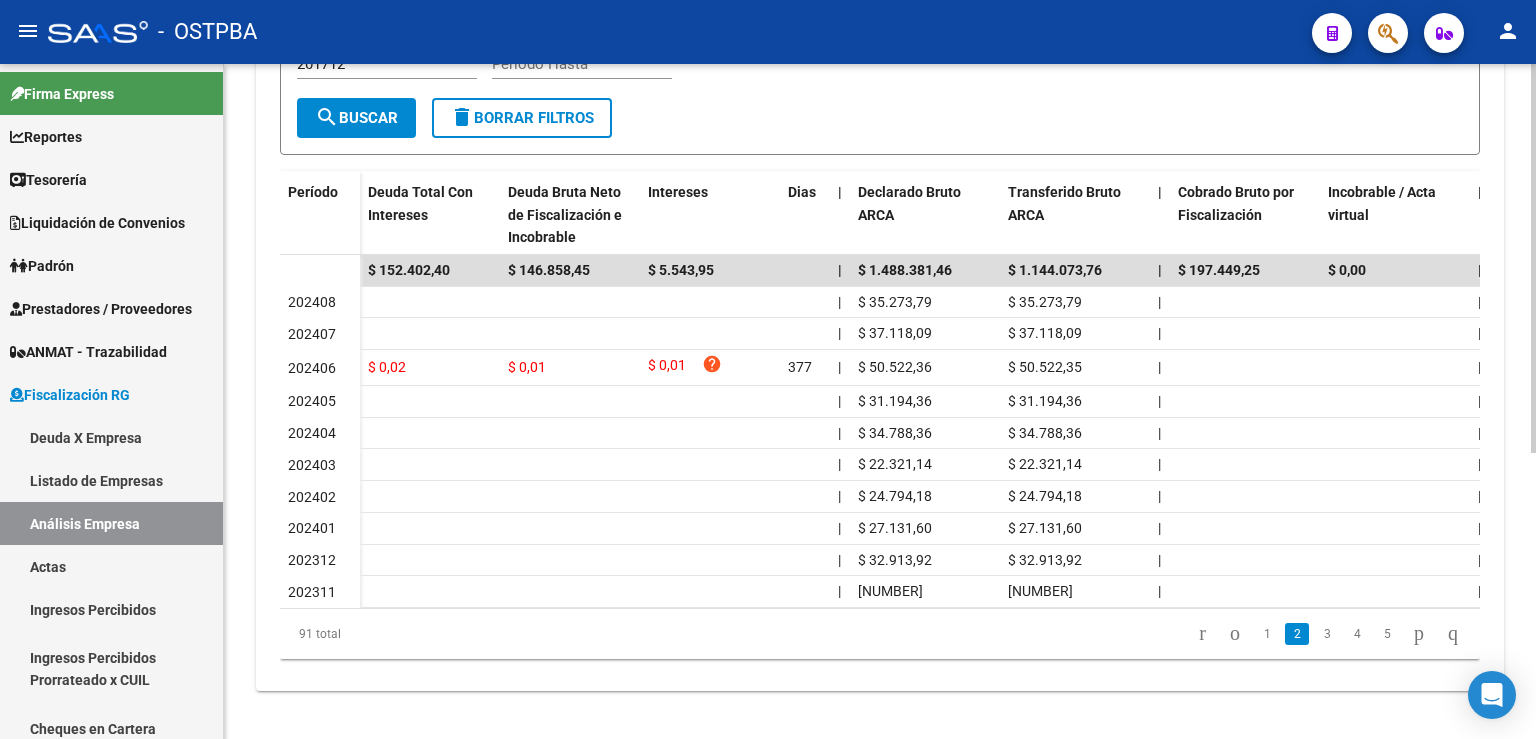 scroll, scrollTop: 495, scrollLeft: 0, axis: vertical 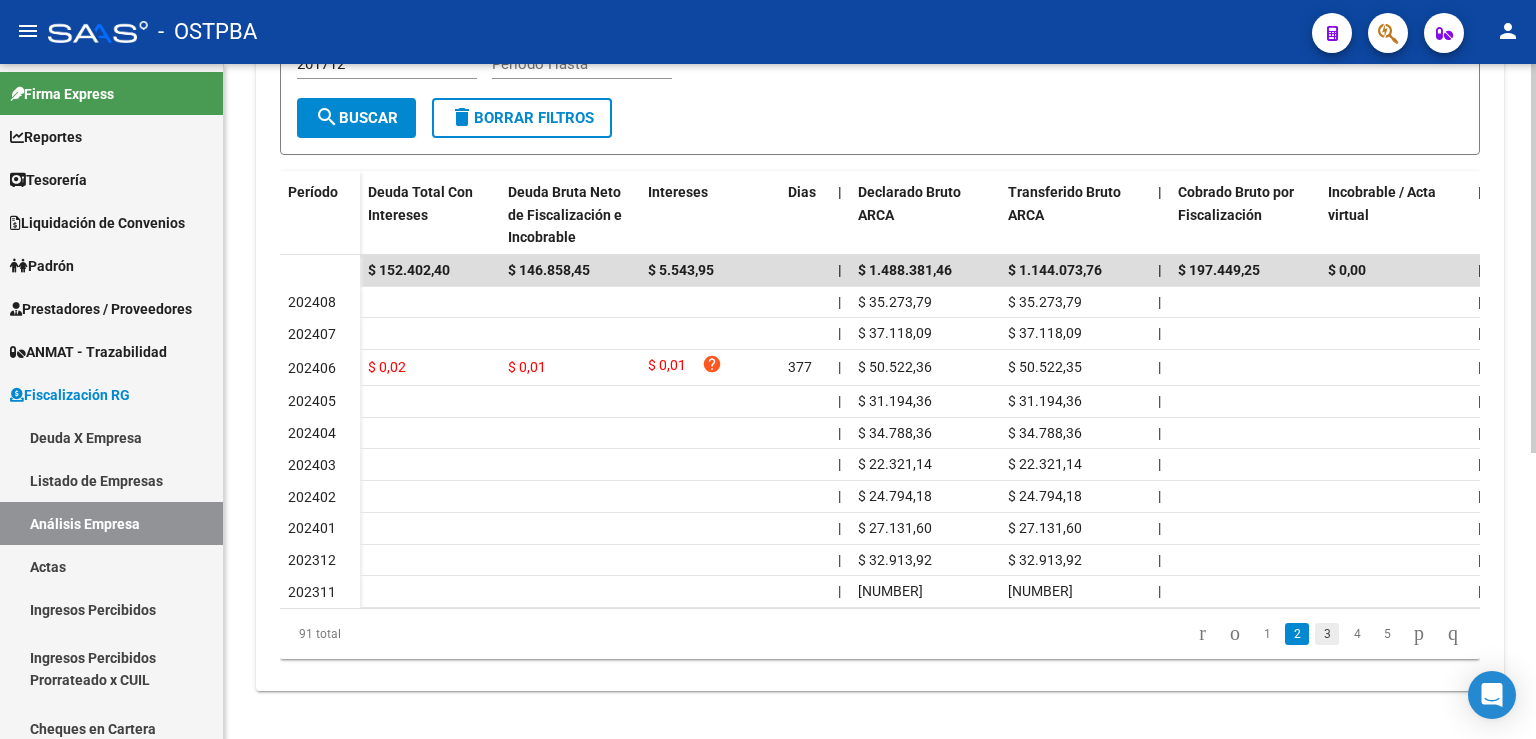 click on "3" 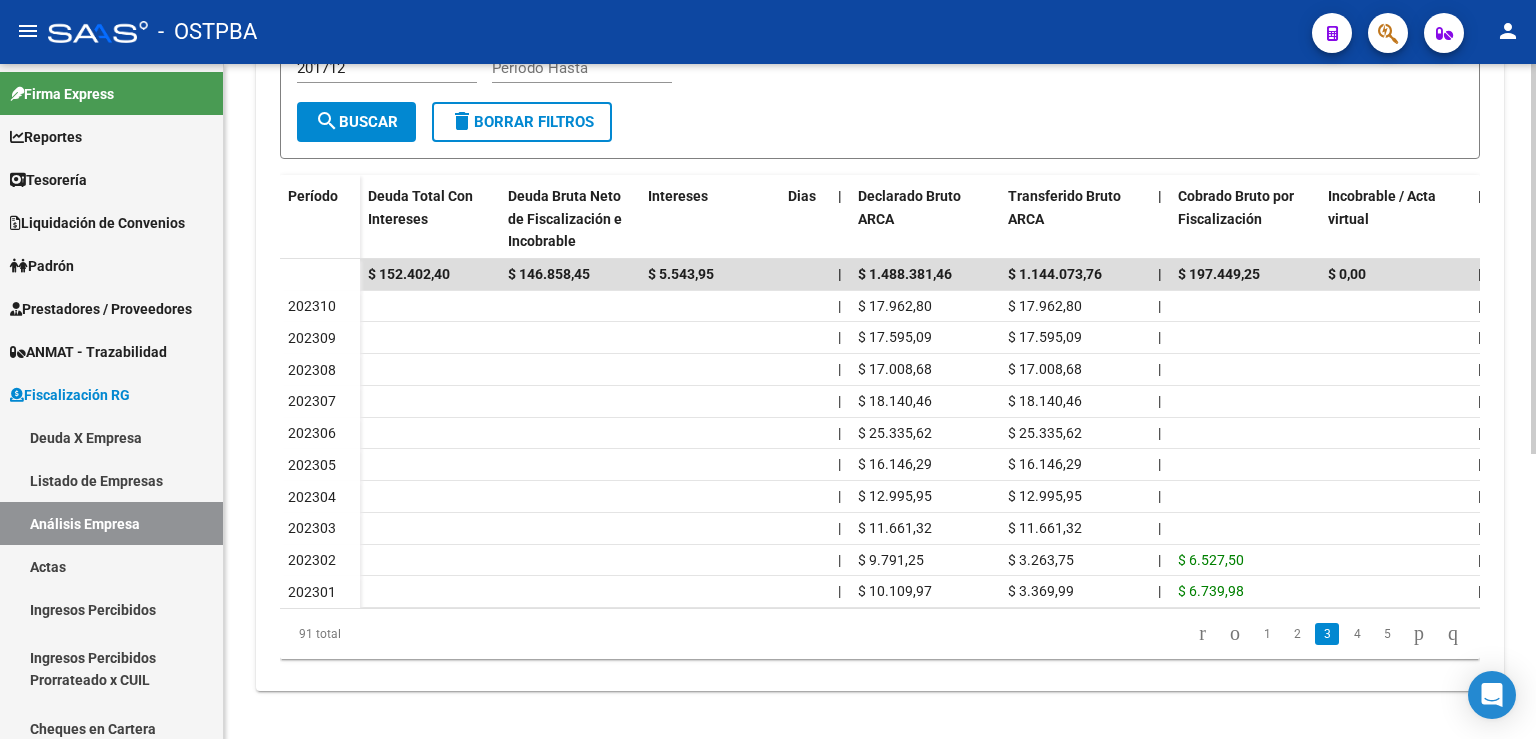 scroll, scrollTop: 492, scrollLeft: 0, axis: vertical 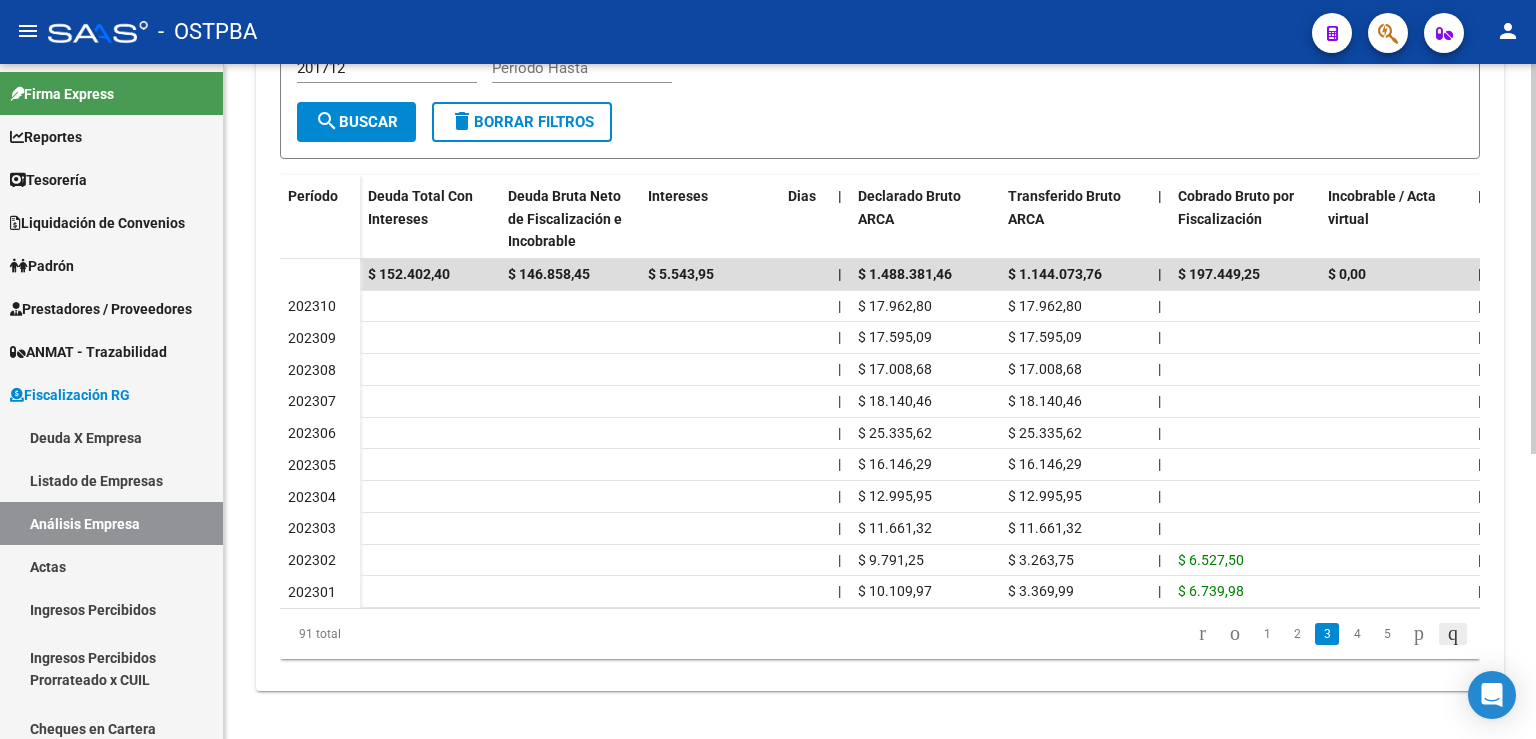 click 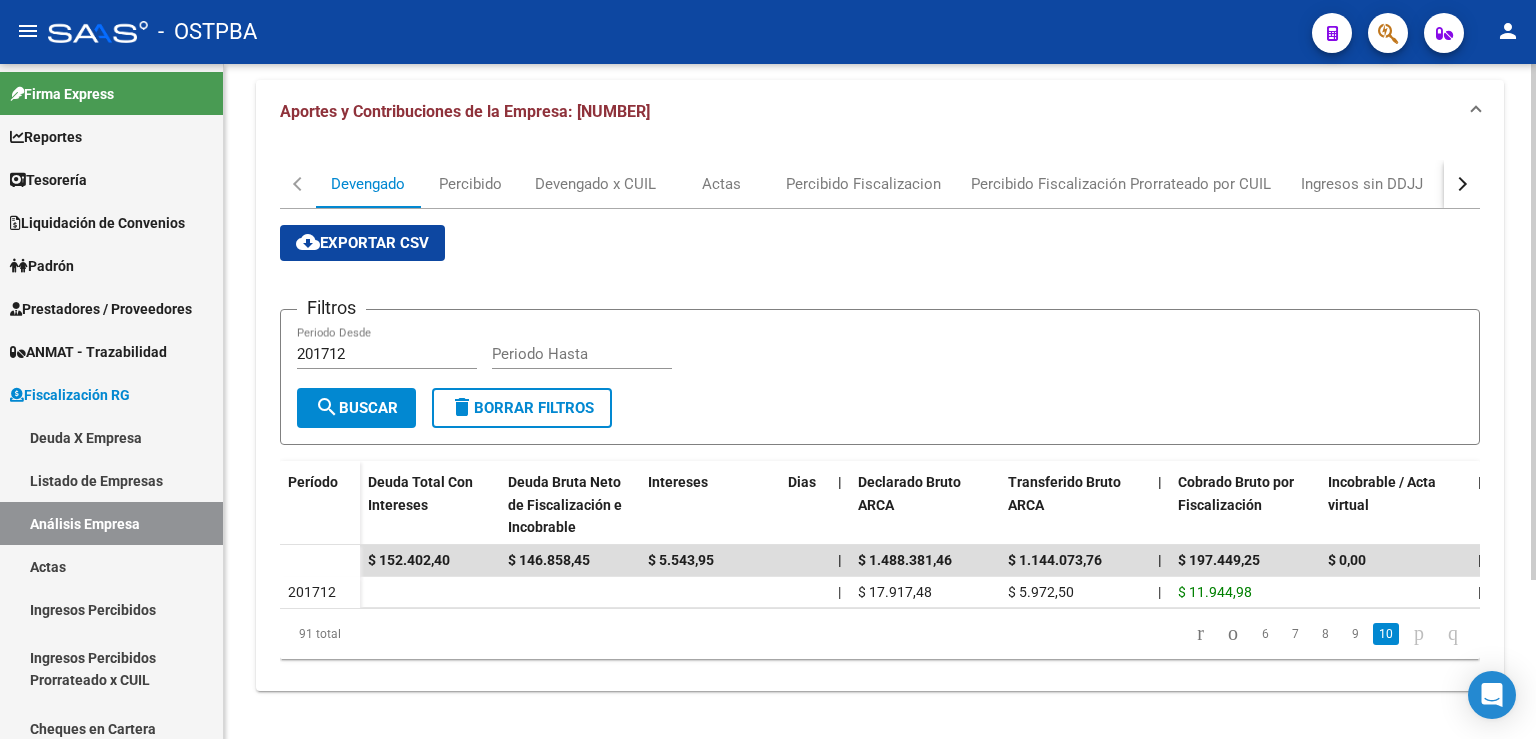 scroll, scrollTop: 208, scrollLeft: 0, axis: vertical 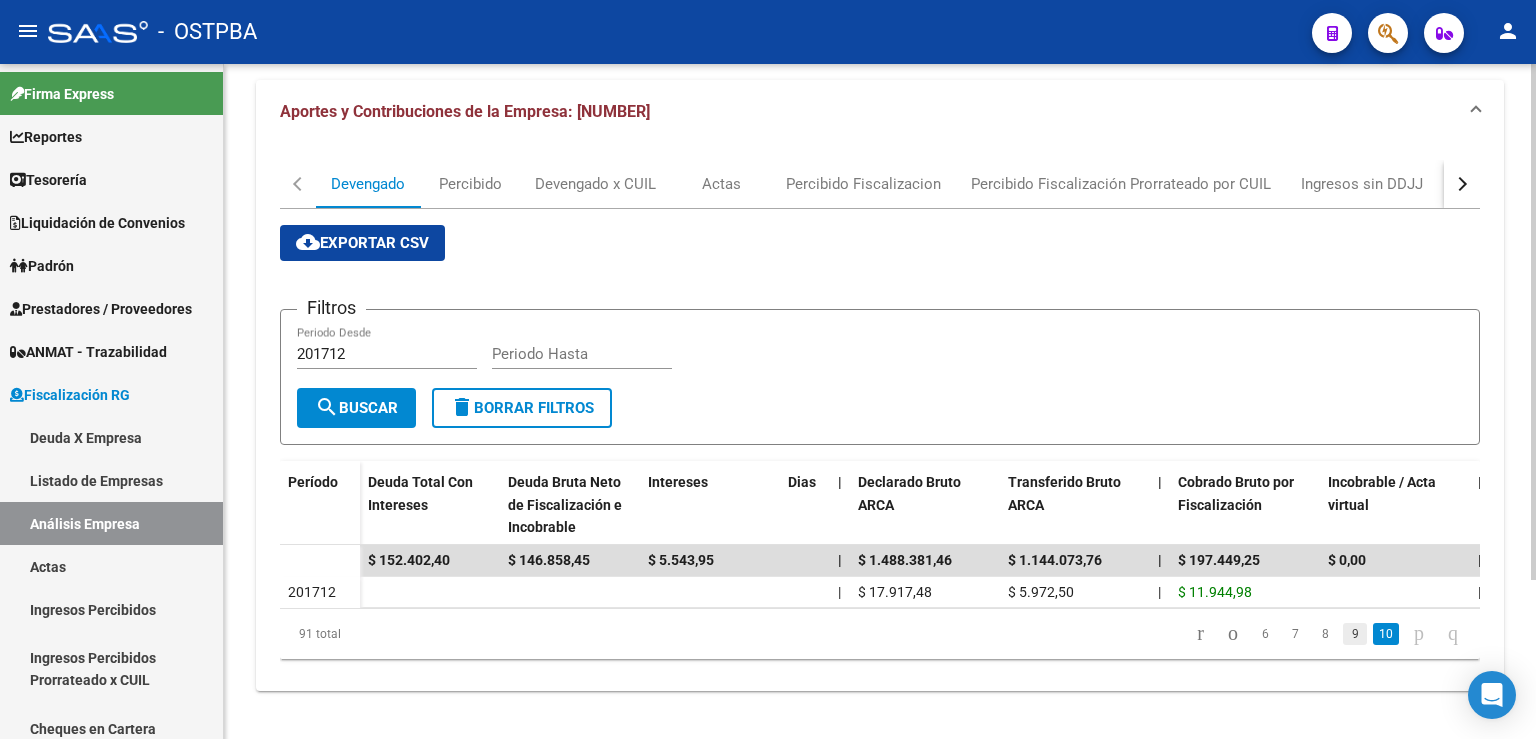 click on "9" 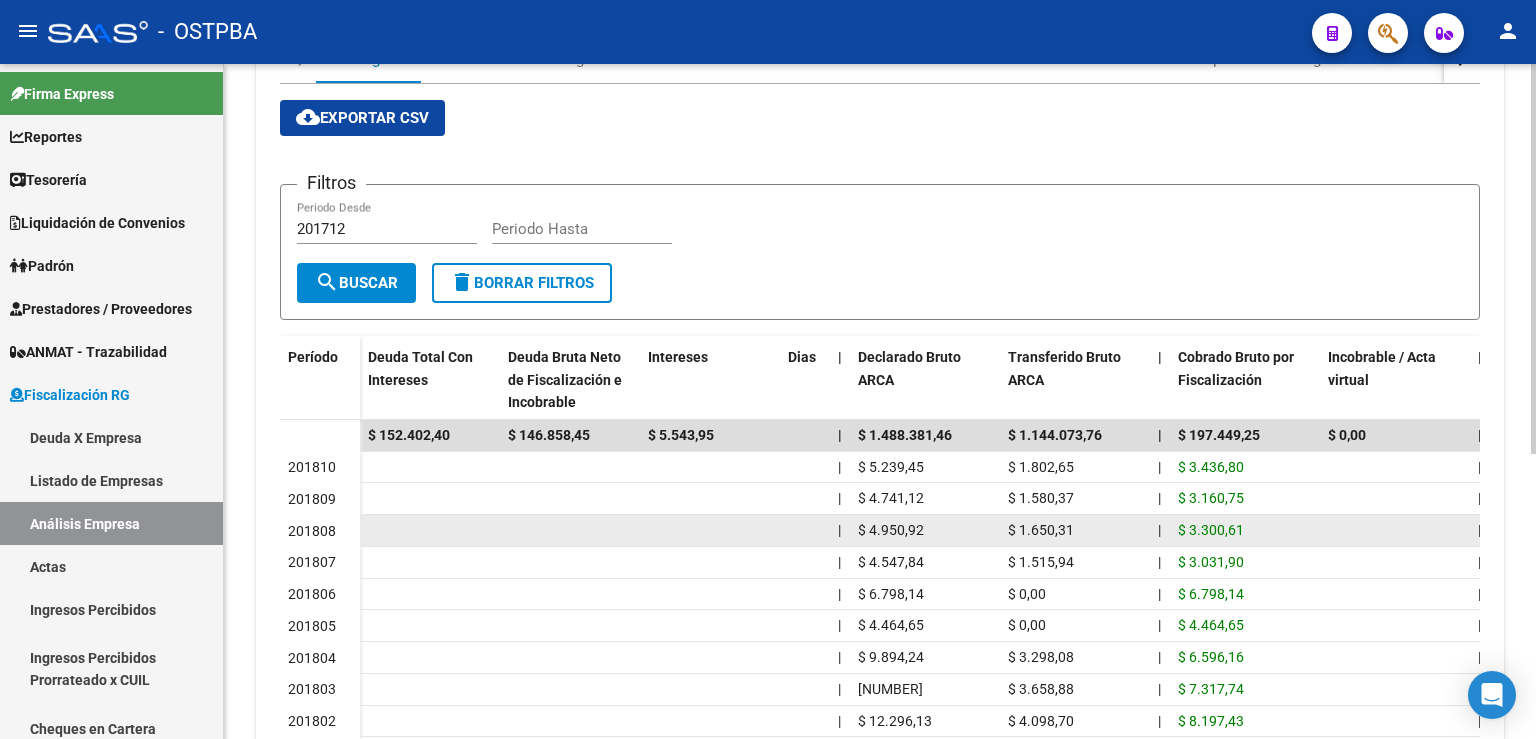 scroll, scrollTop: 492, scrollLeft: 0, axis: vertical 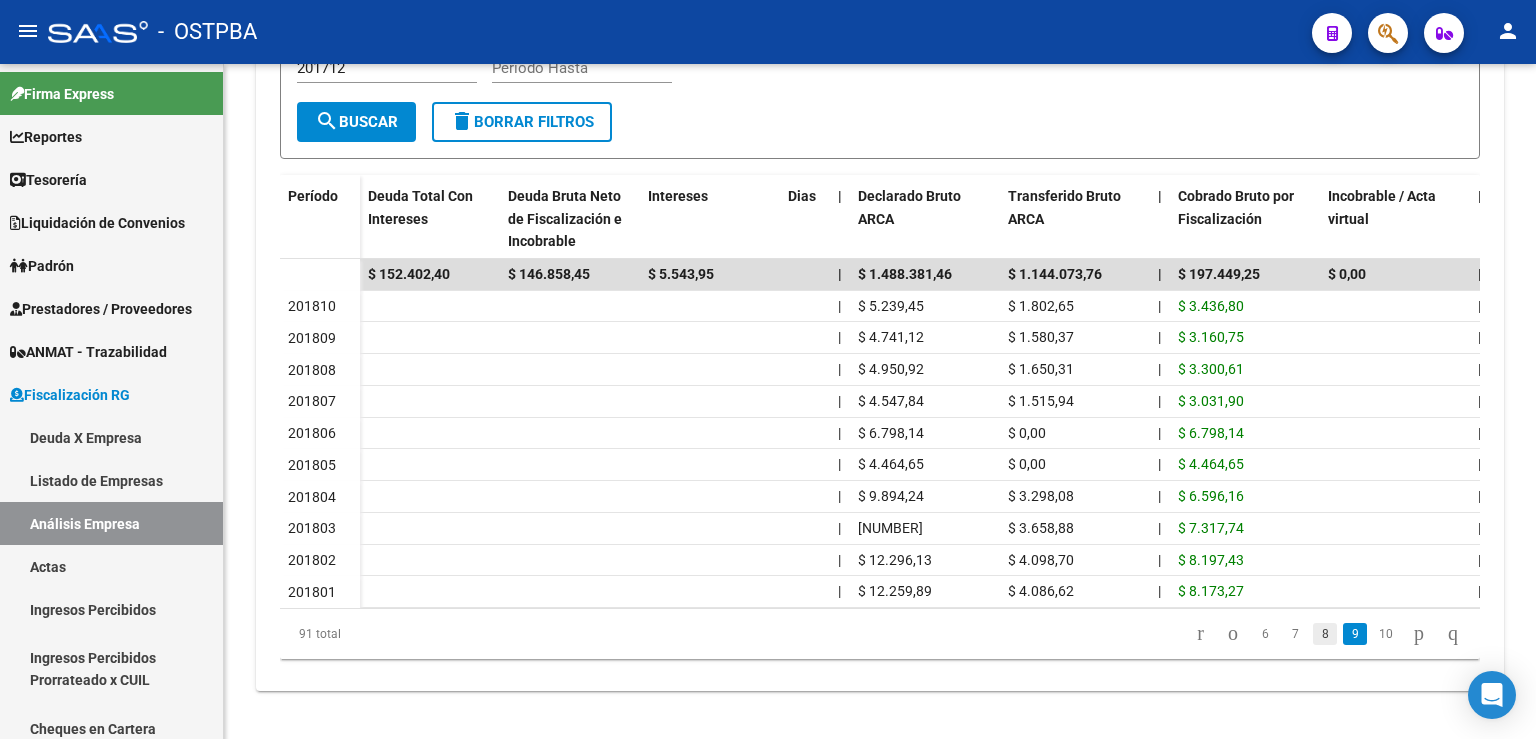click on "8" 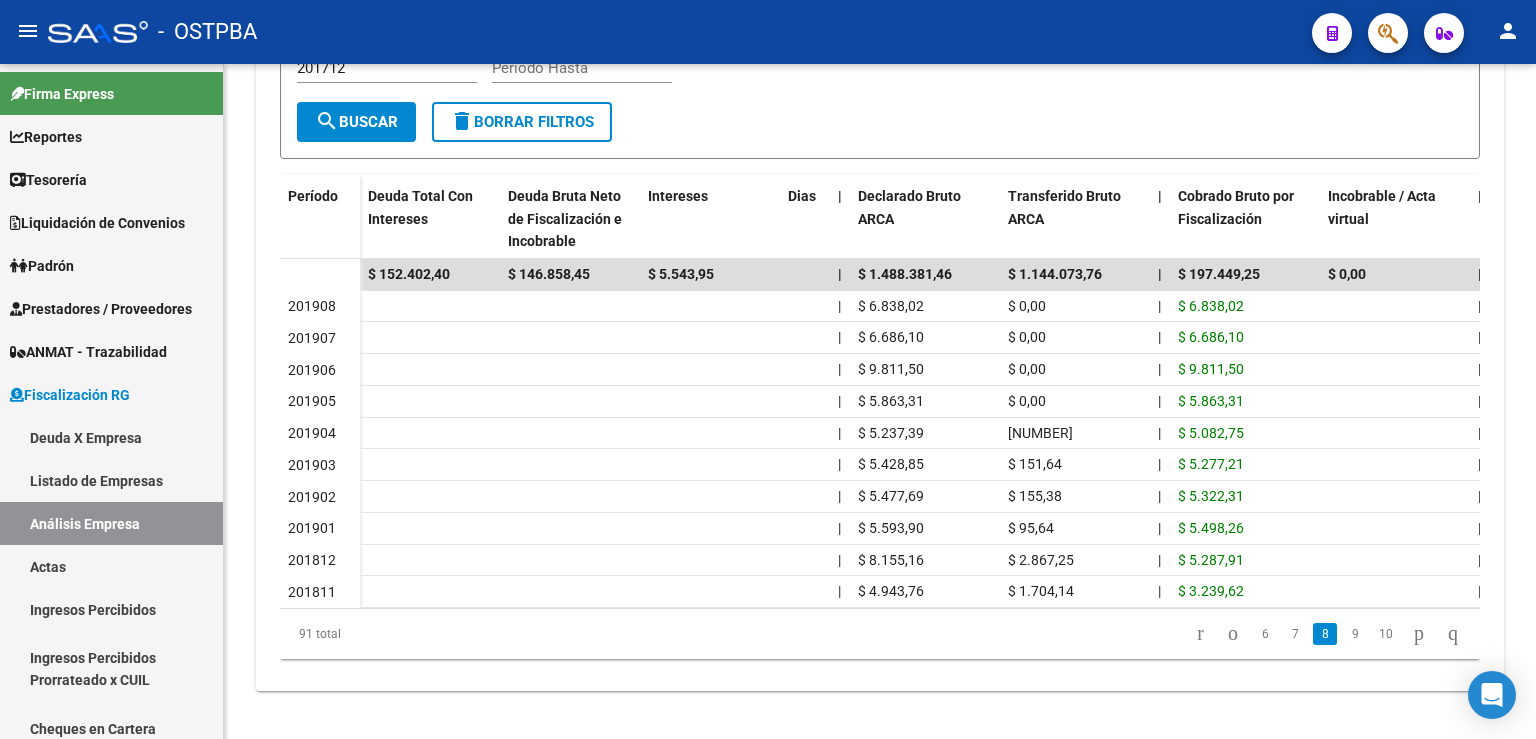 scroll, scrollTop: 492, scrollLeft: 0, axis: vertical 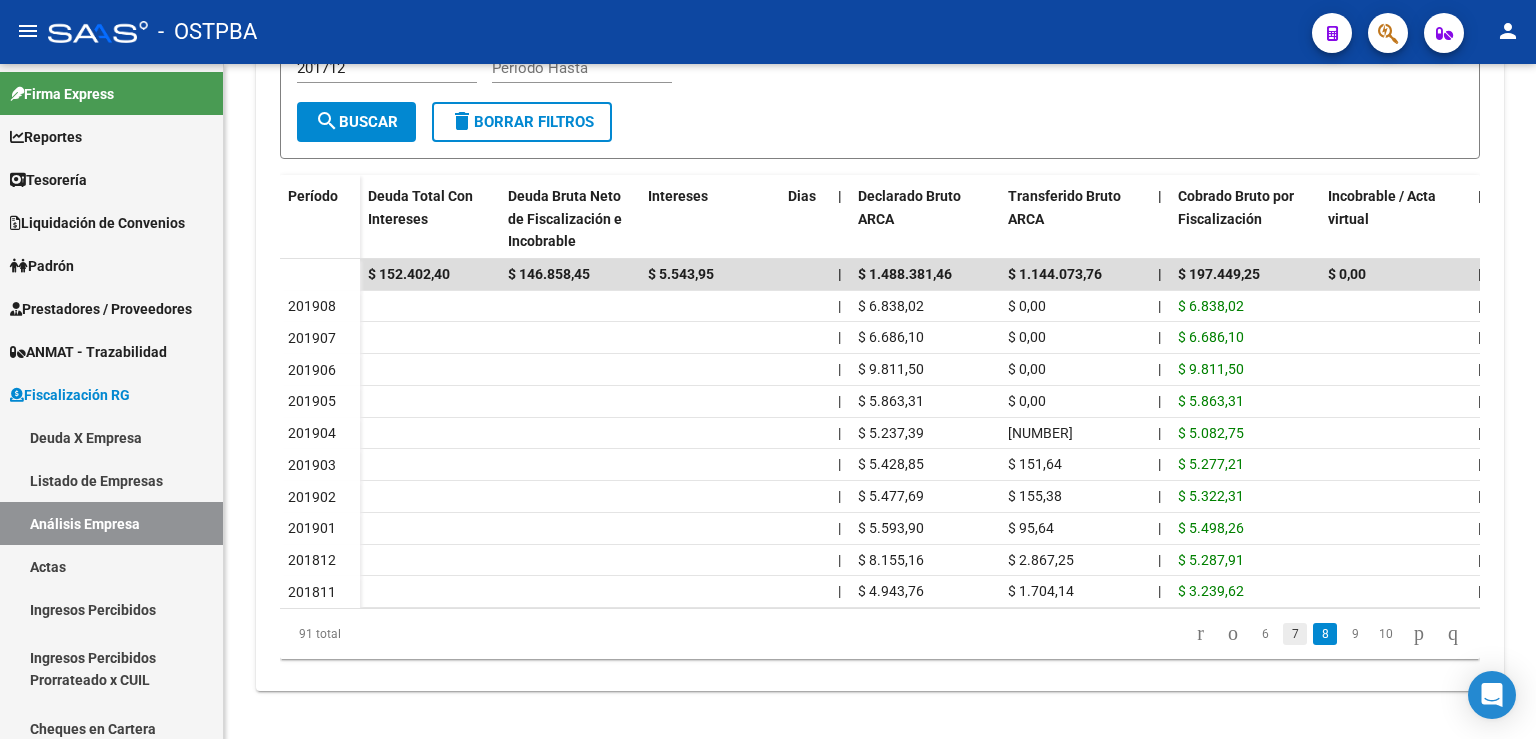 click on "7" 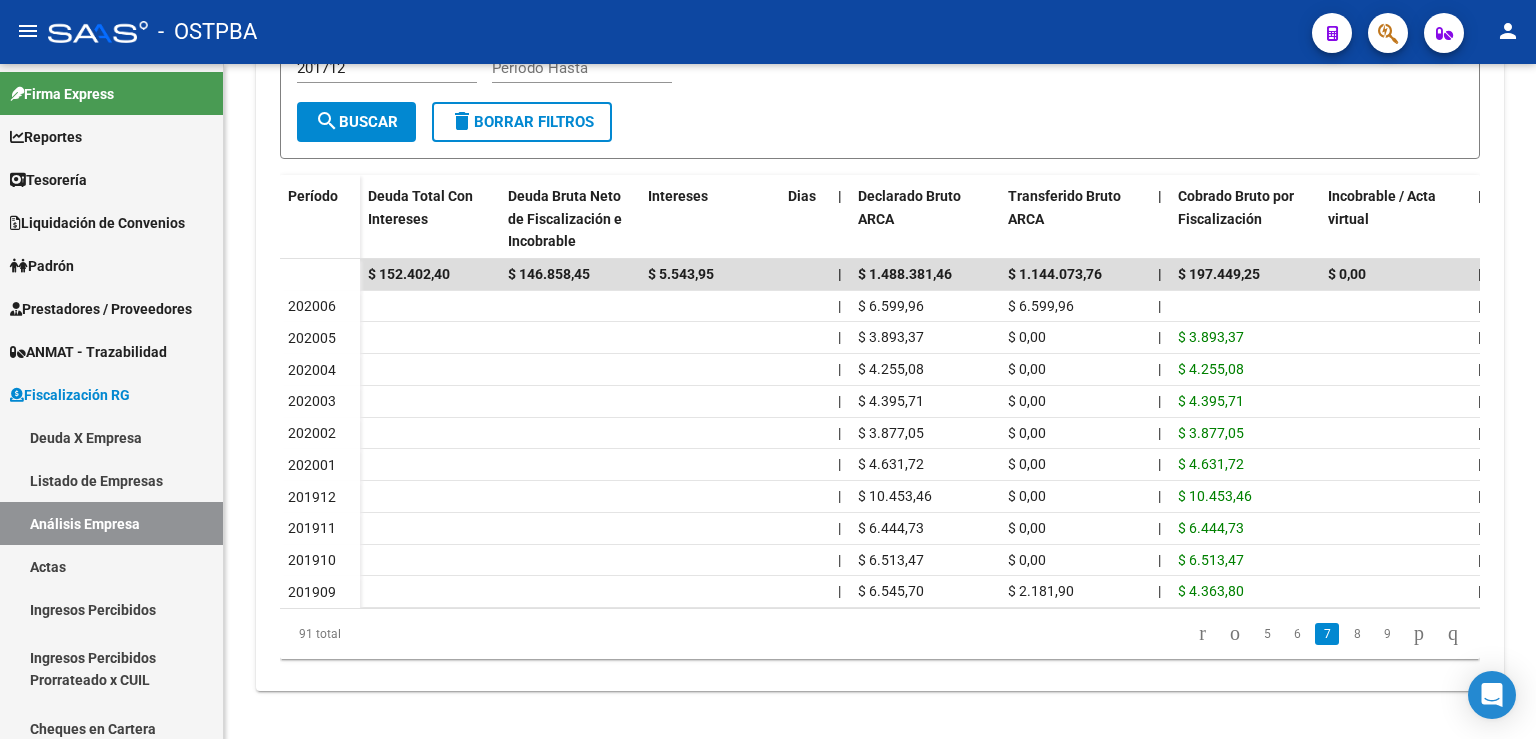 scroll, scrollTop: 492, scrollLeft: 0, axis: vertical 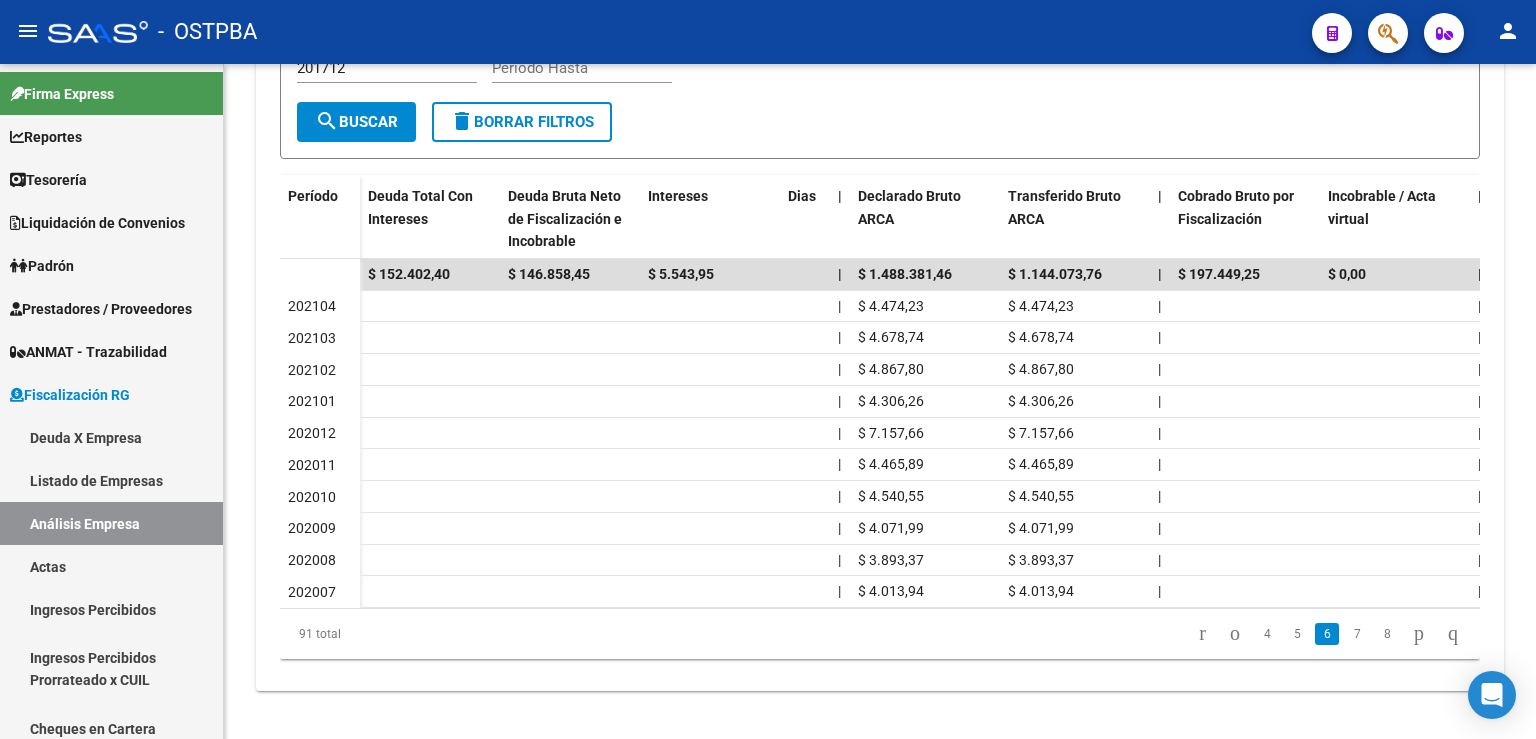 click on "5" 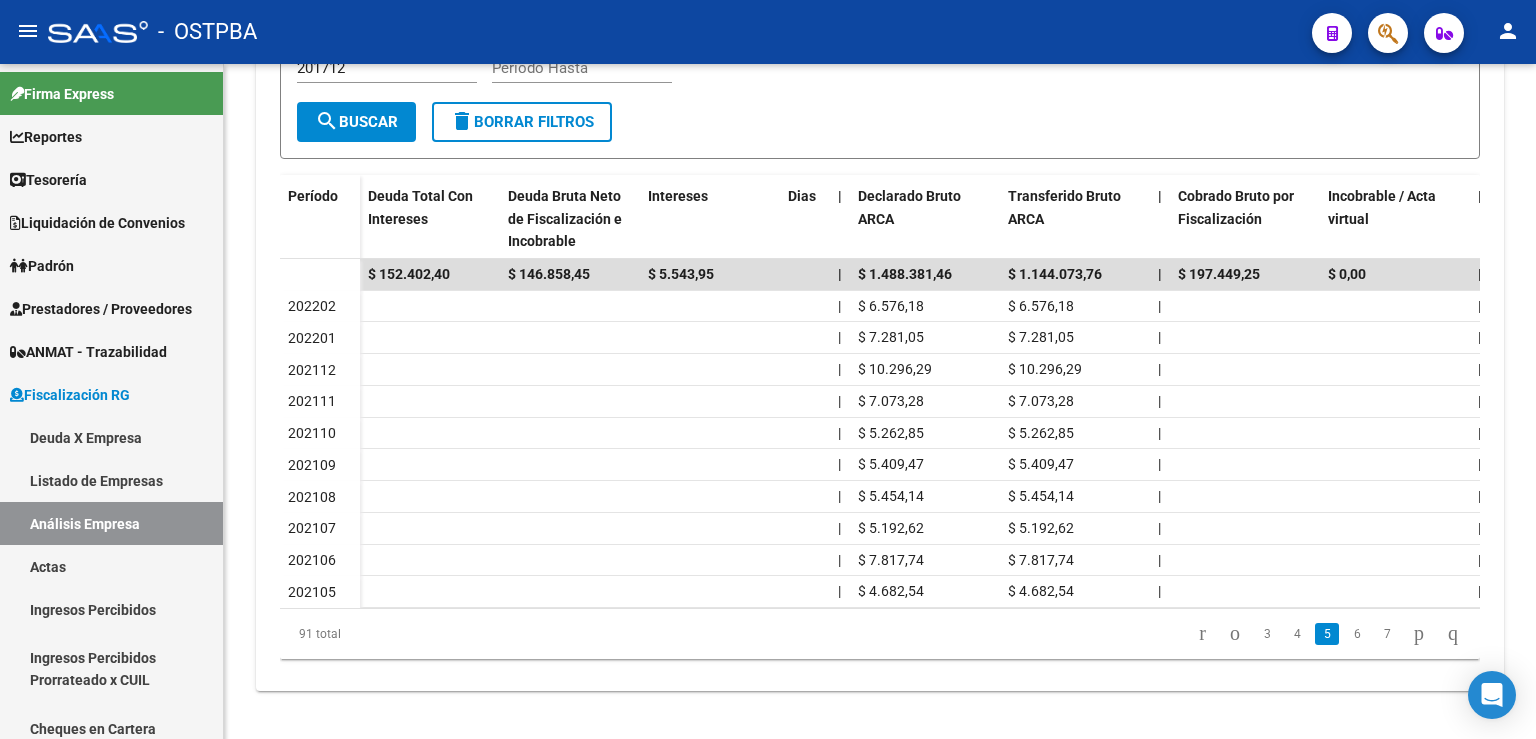 scroll, scrollTop: 492, scrollLeft: 0, axis: vertical 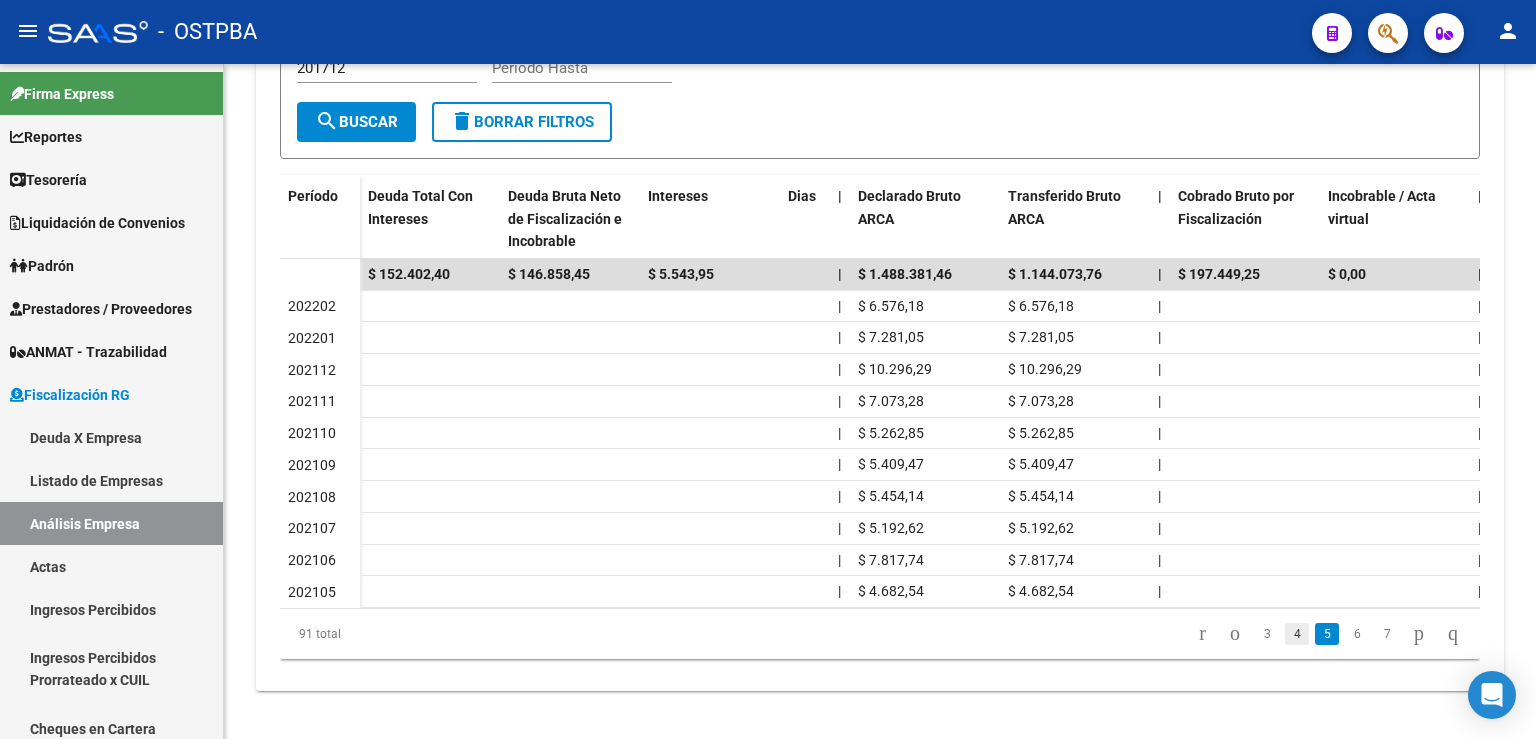 click on "4" 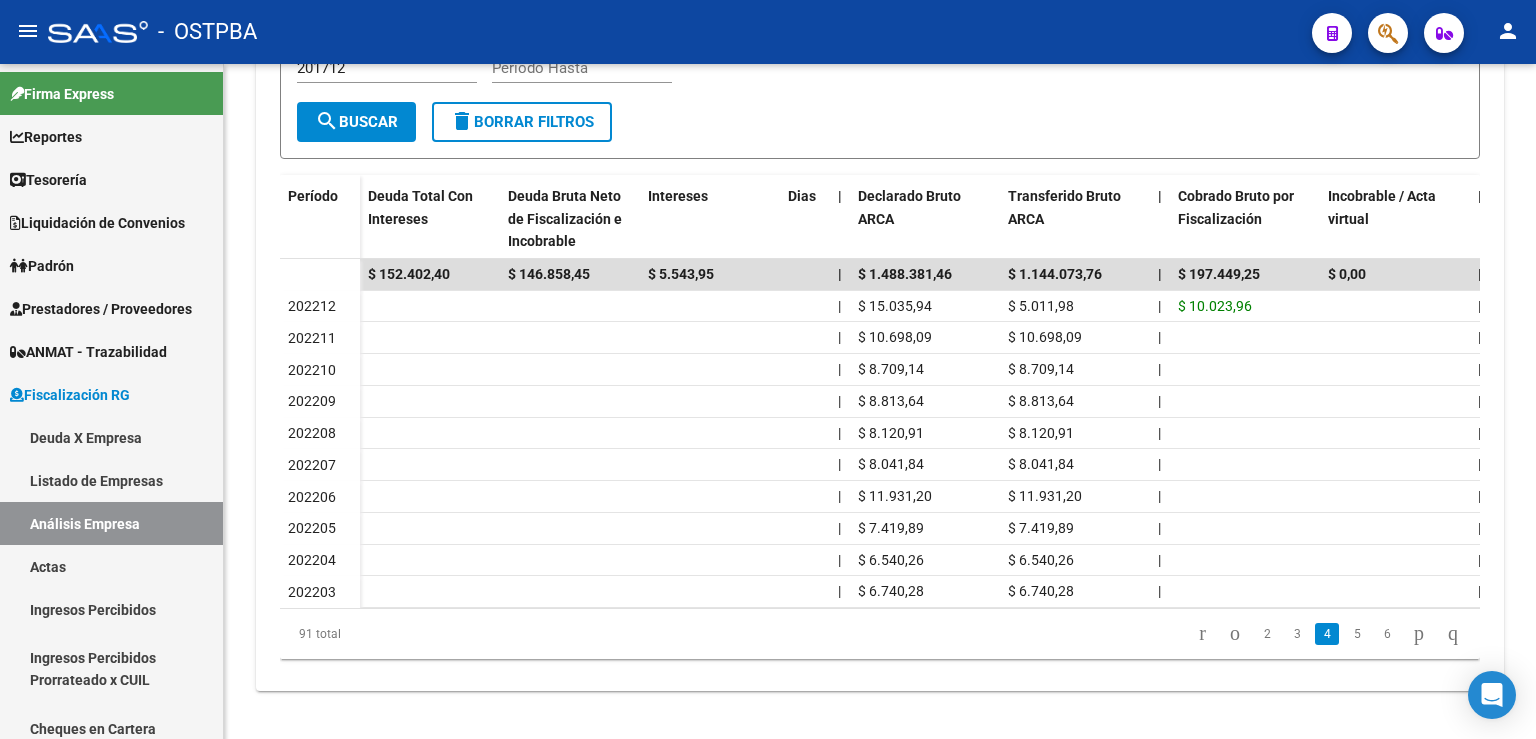 scroll, scrollTop: 492, scrollLeft: 0, axis: vertical 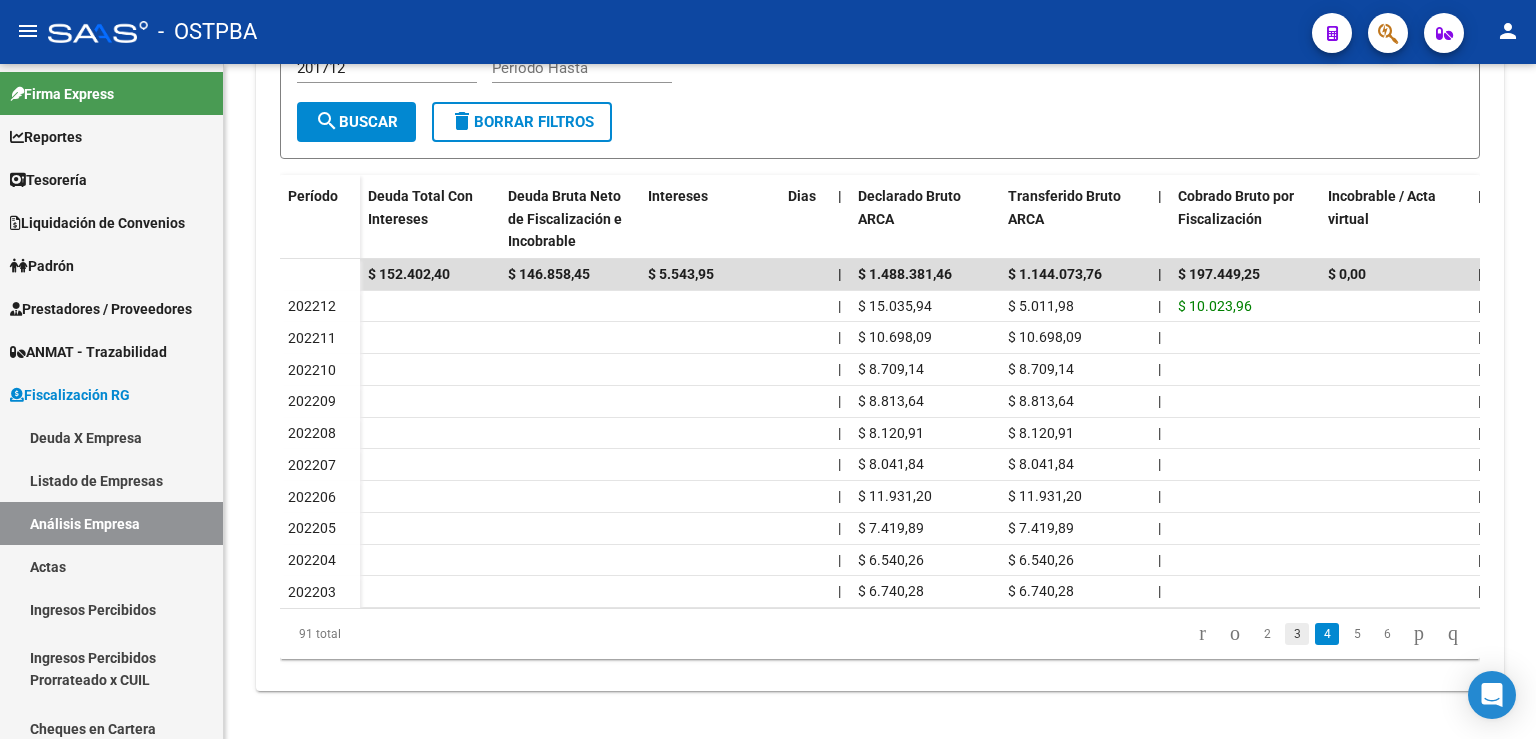 click on "3" 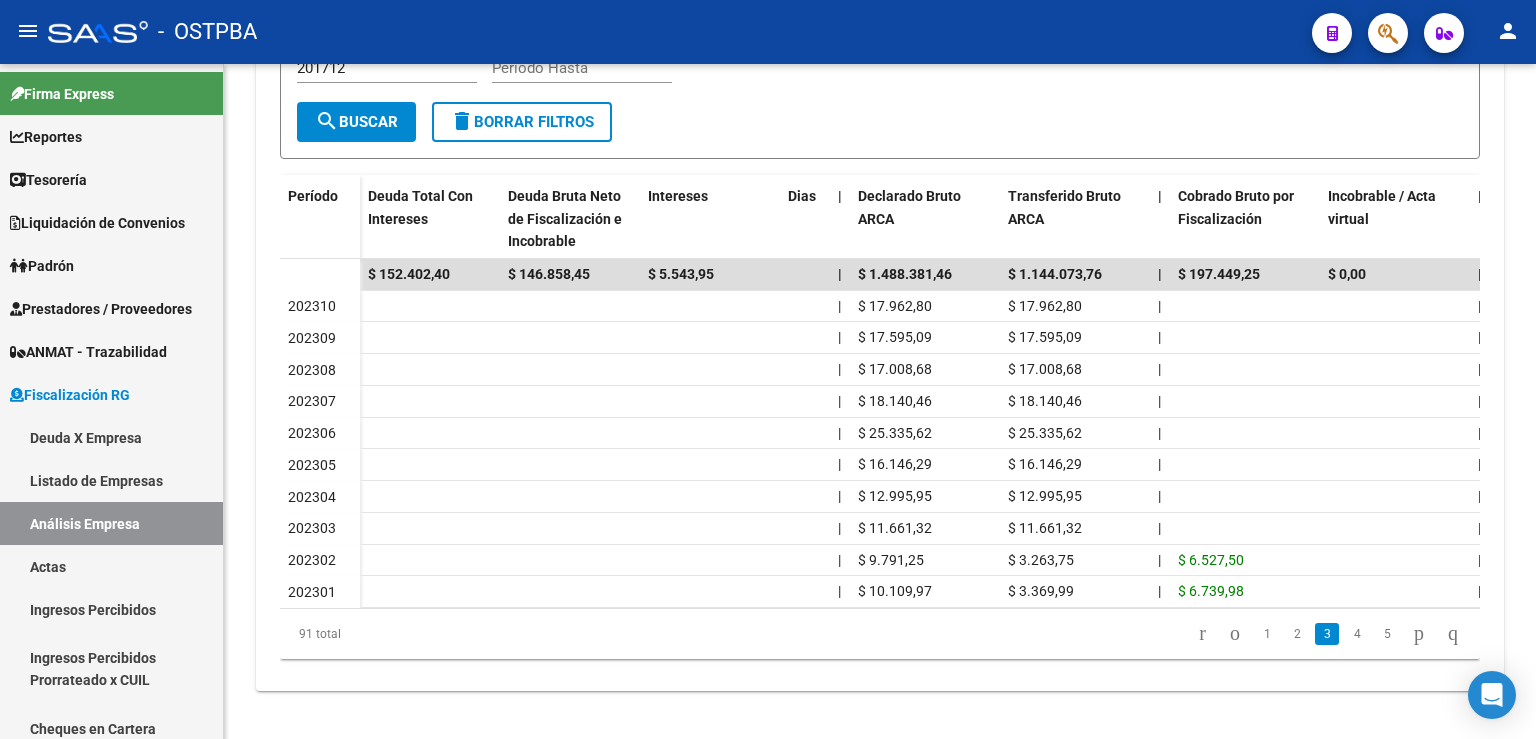 scroll, scrollTop: 492, scrollLeft: 0, axis: vertical 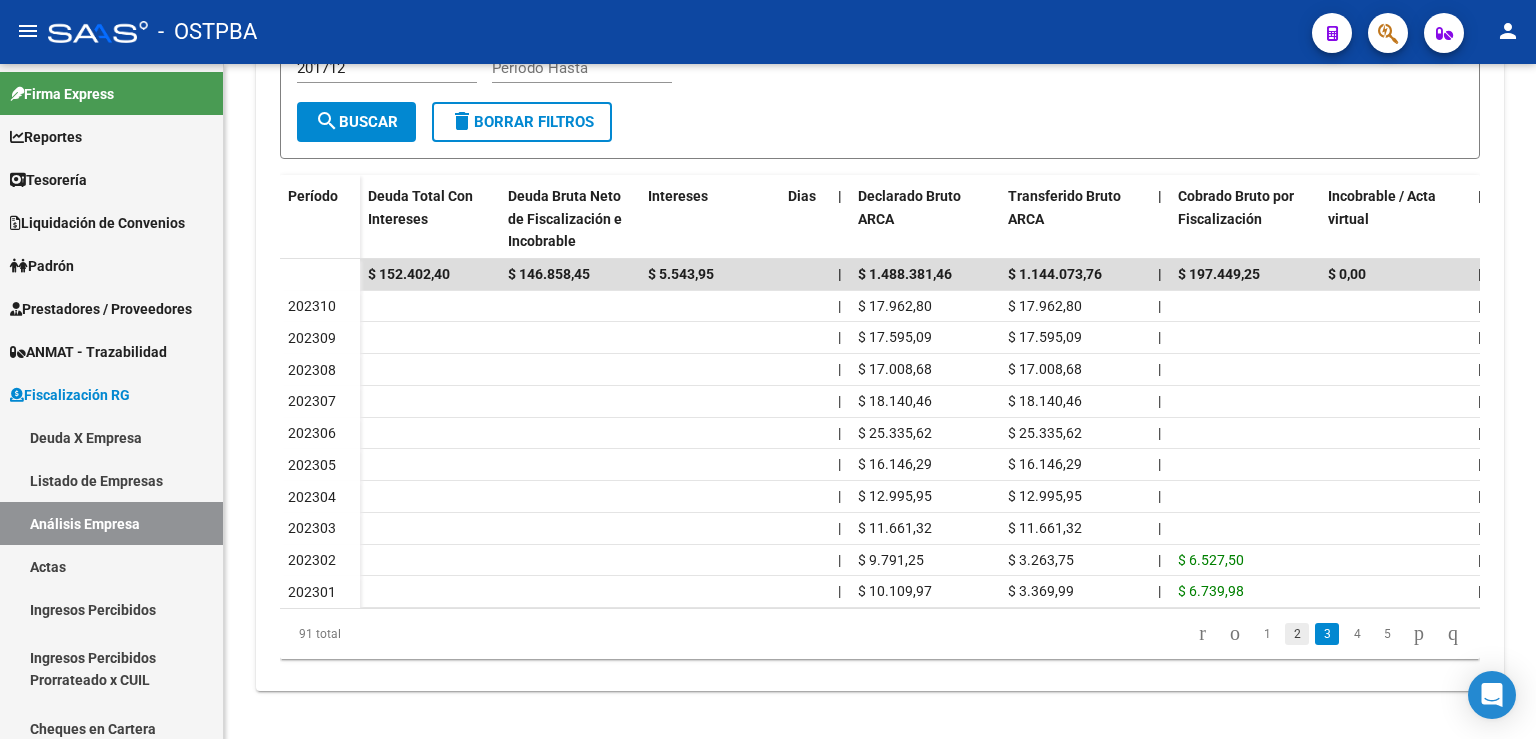 click on "2" 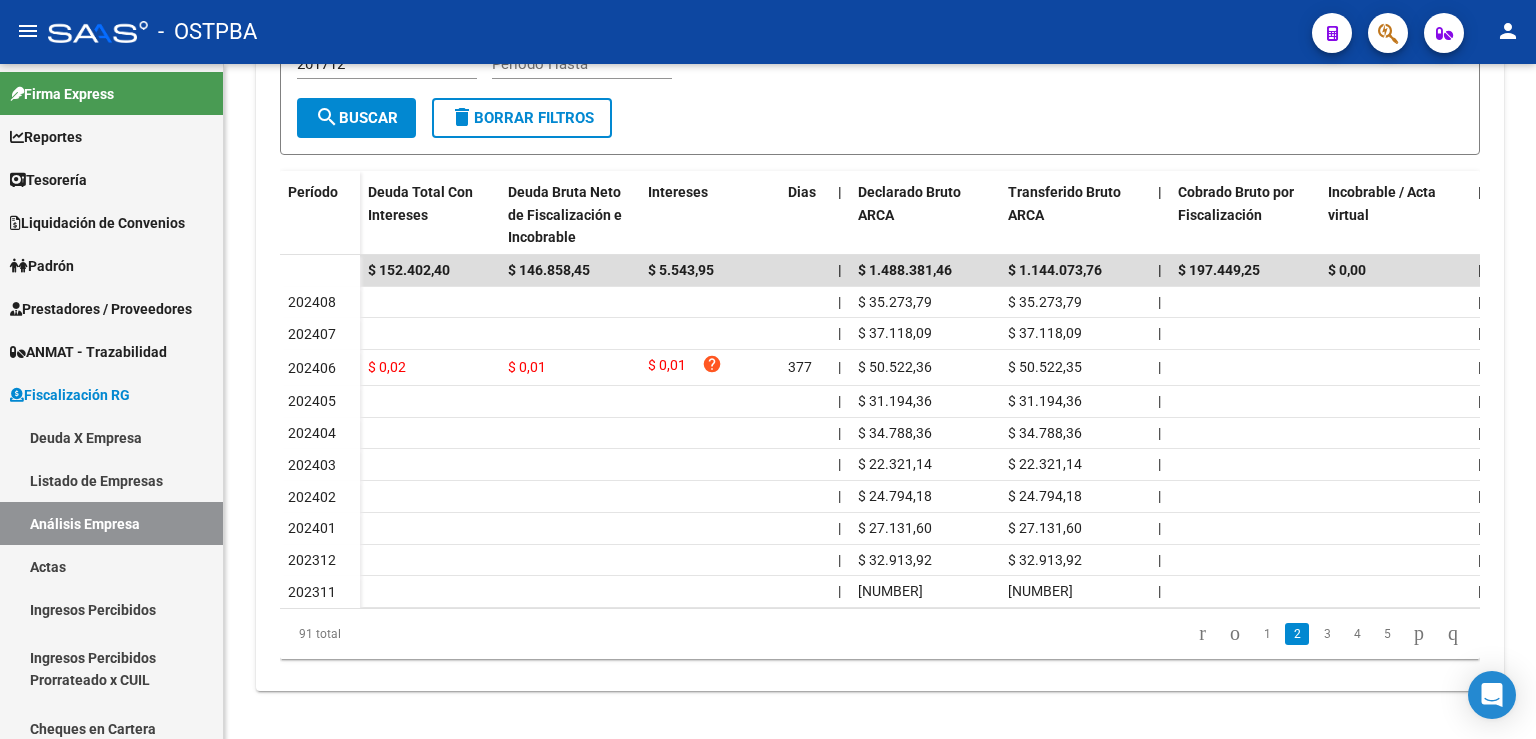 scroll, scrollTop: 492, scrollLeft: 0, axis: vertical 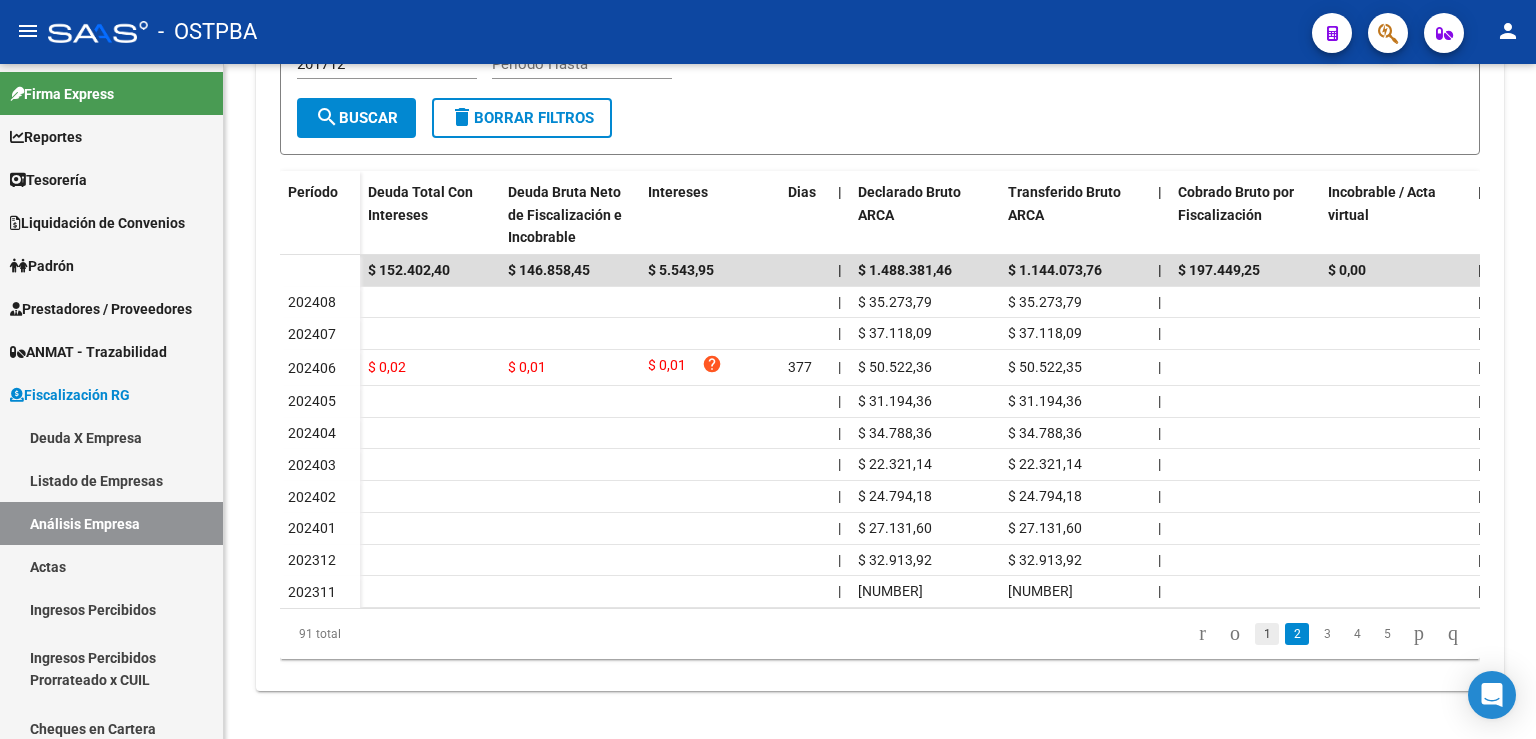 click on "1" 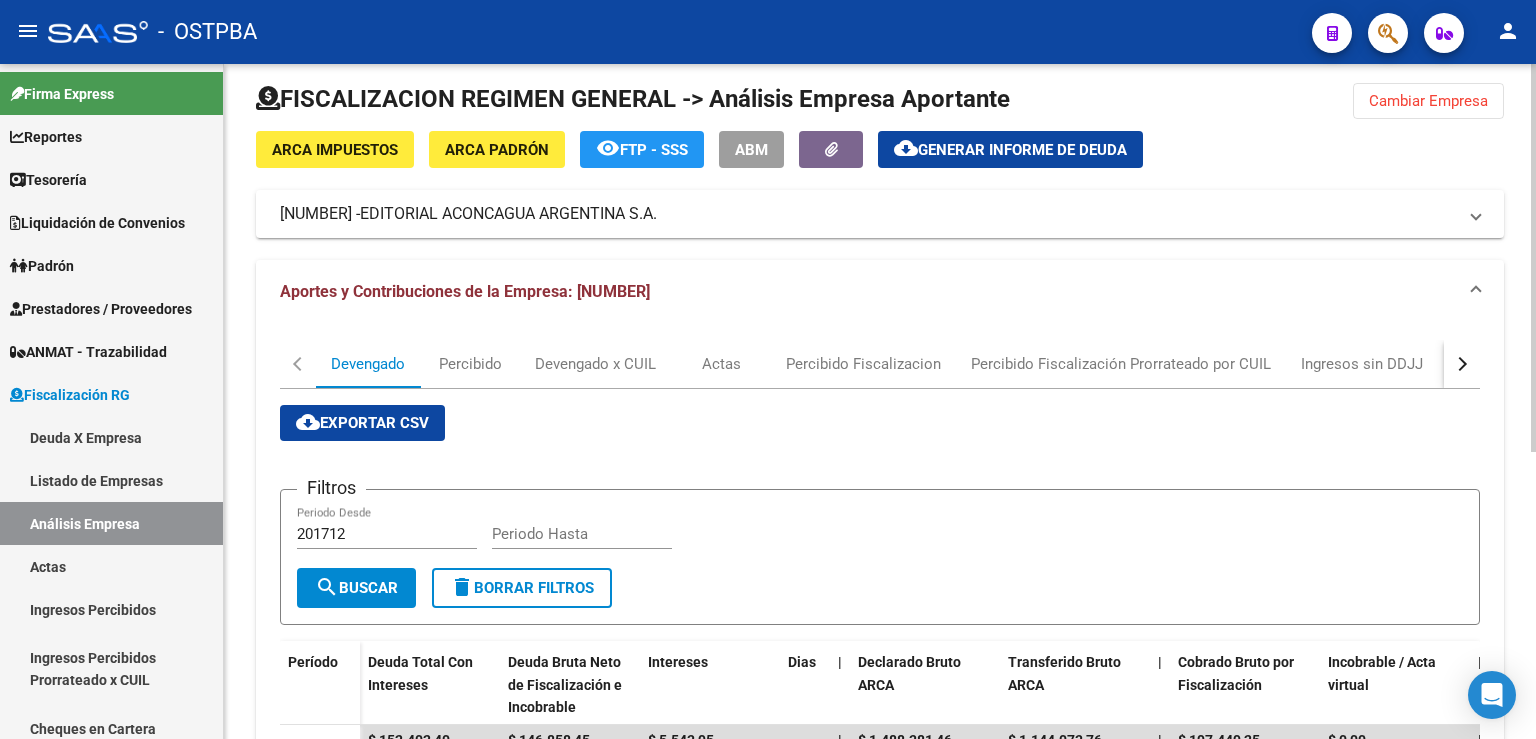 scroll, scrollTop: 0, scrollLeft: 0, axis: both 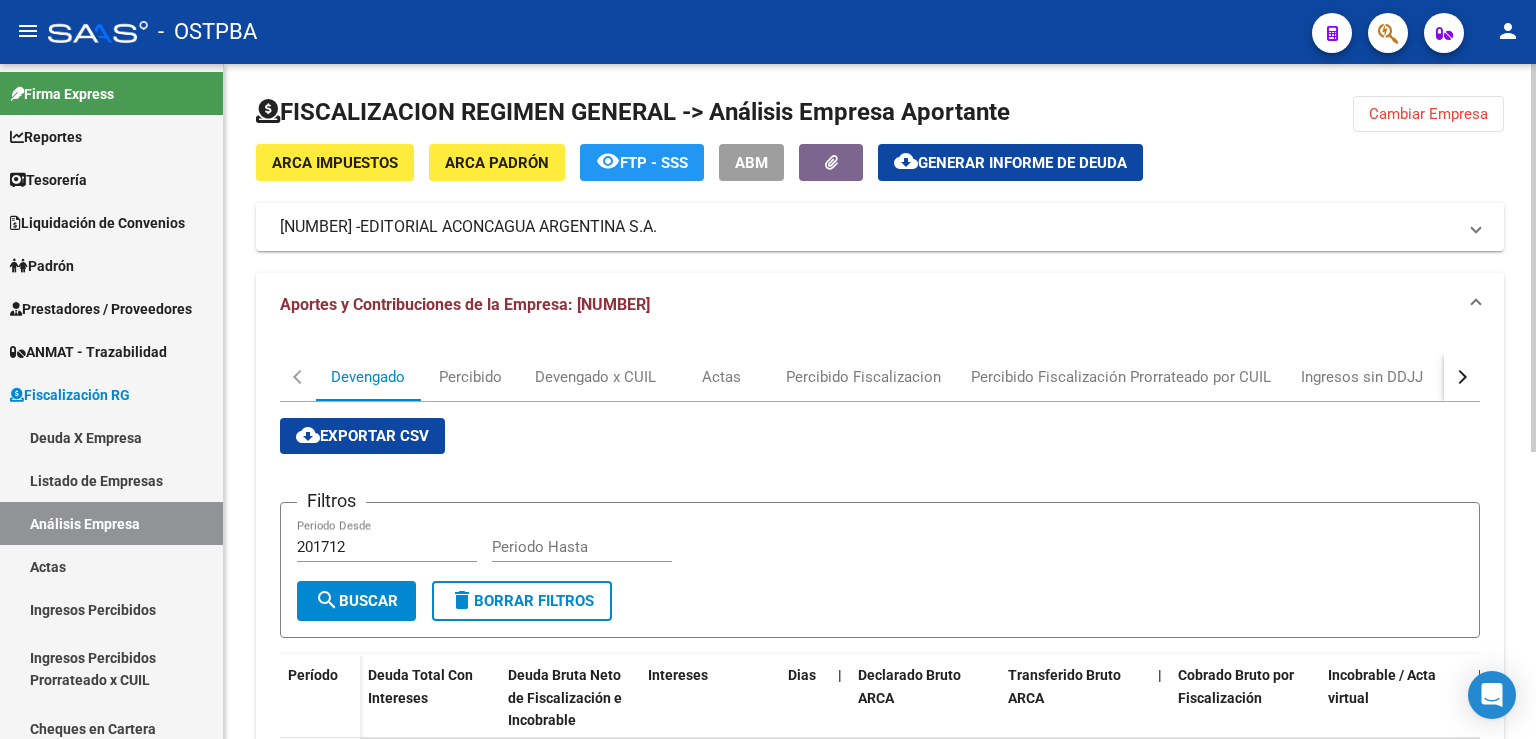click 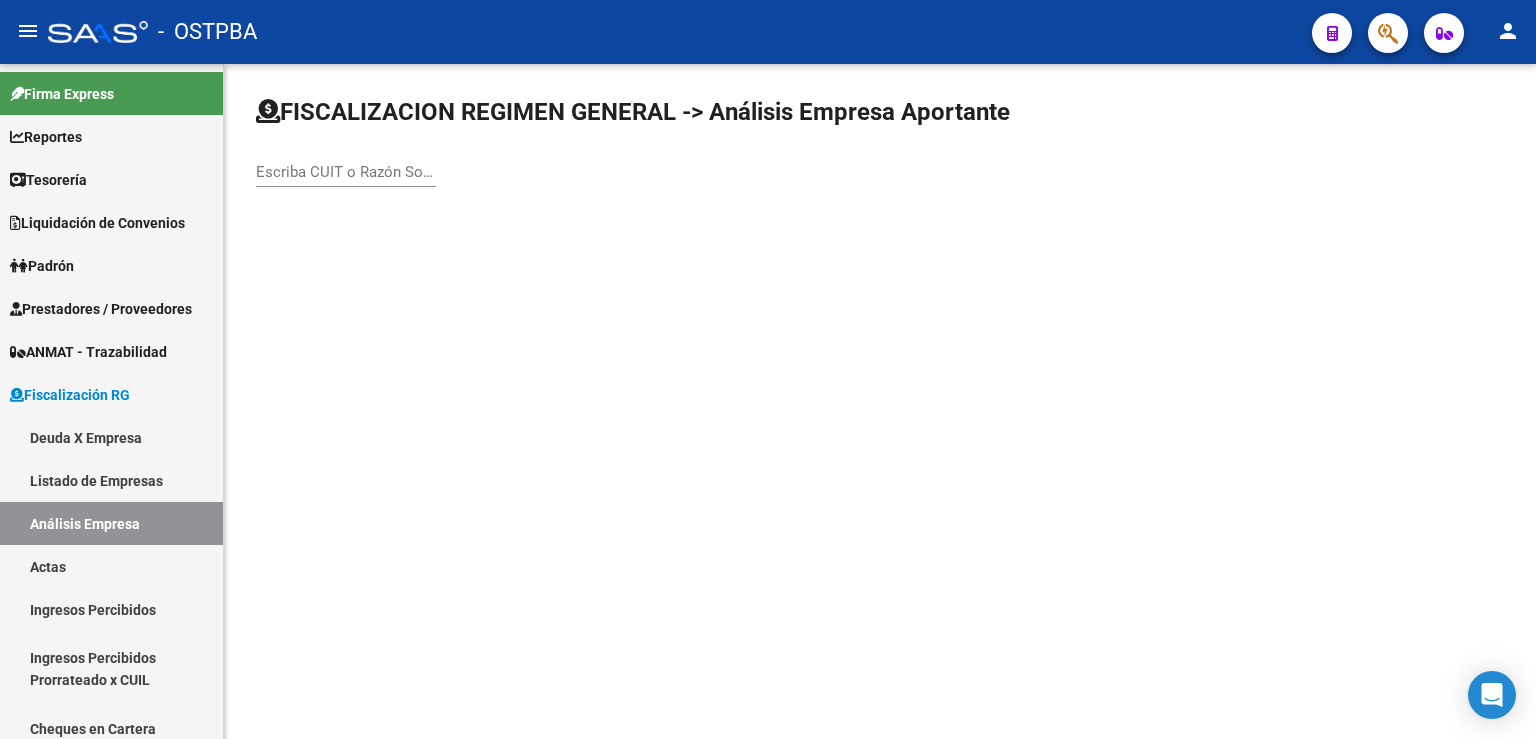click on "Escriba CUIT o Razón Social para buscar" at bounding box center (346, 172) 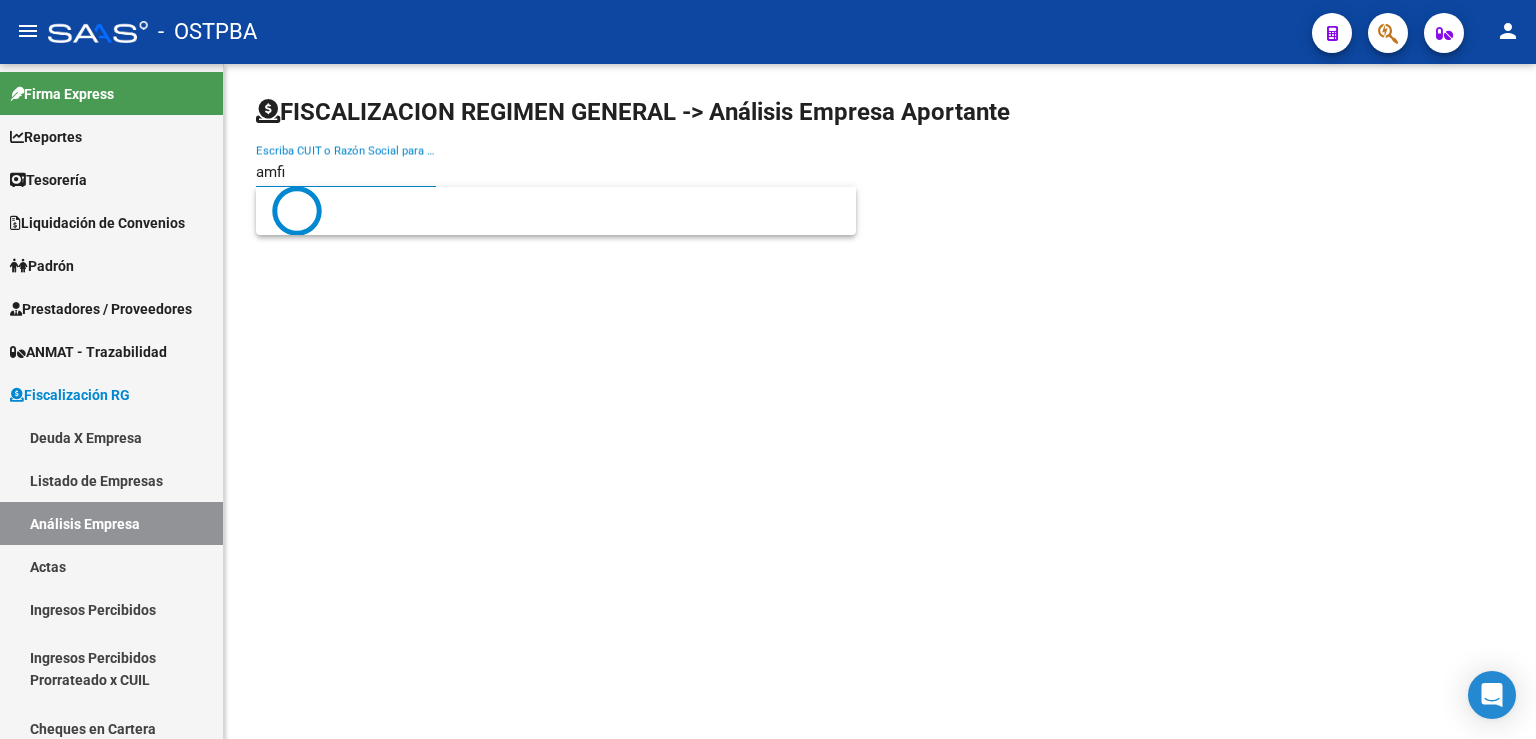 type on "amfin" 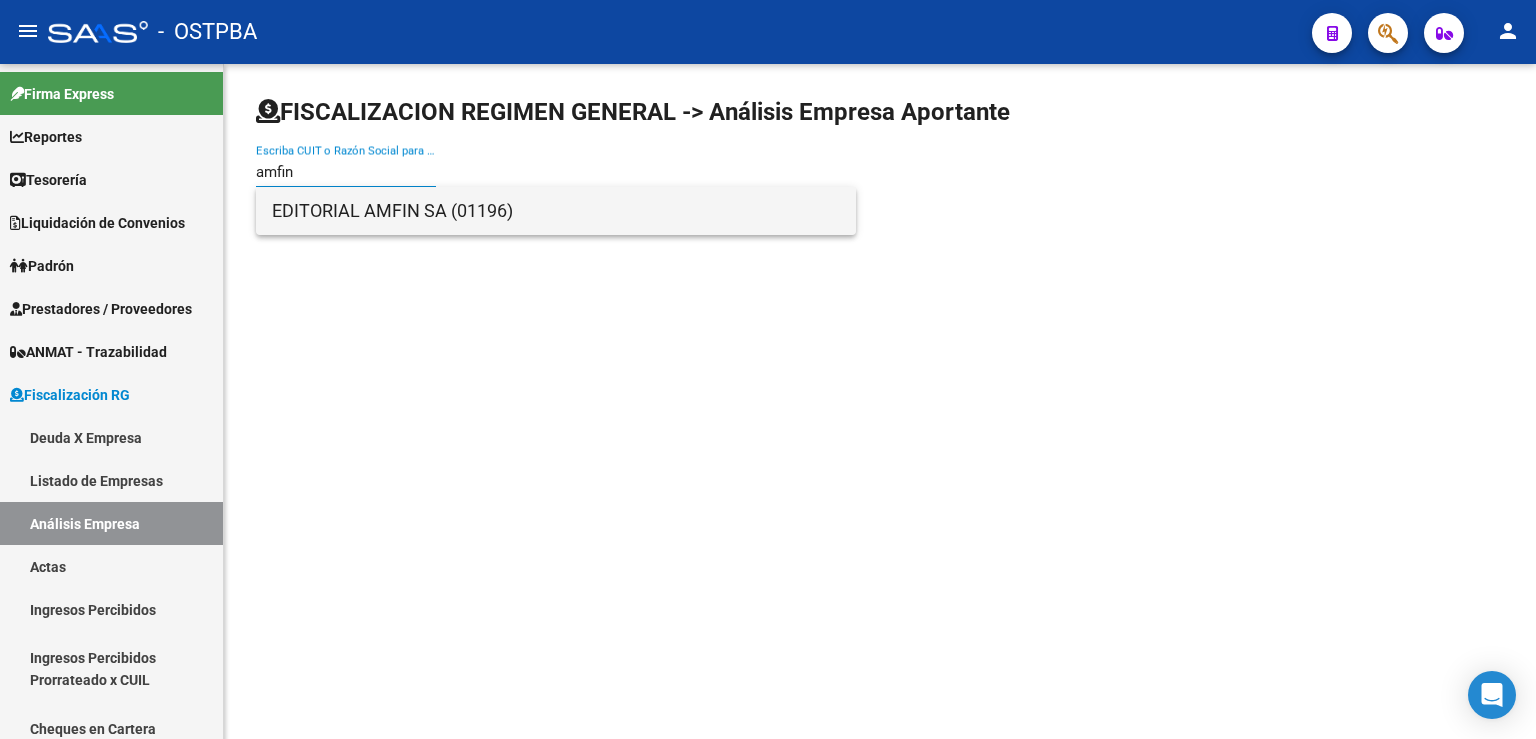 click on "EDITORIAL AMFIN SA (01196)" at bounding box center (556, 211) 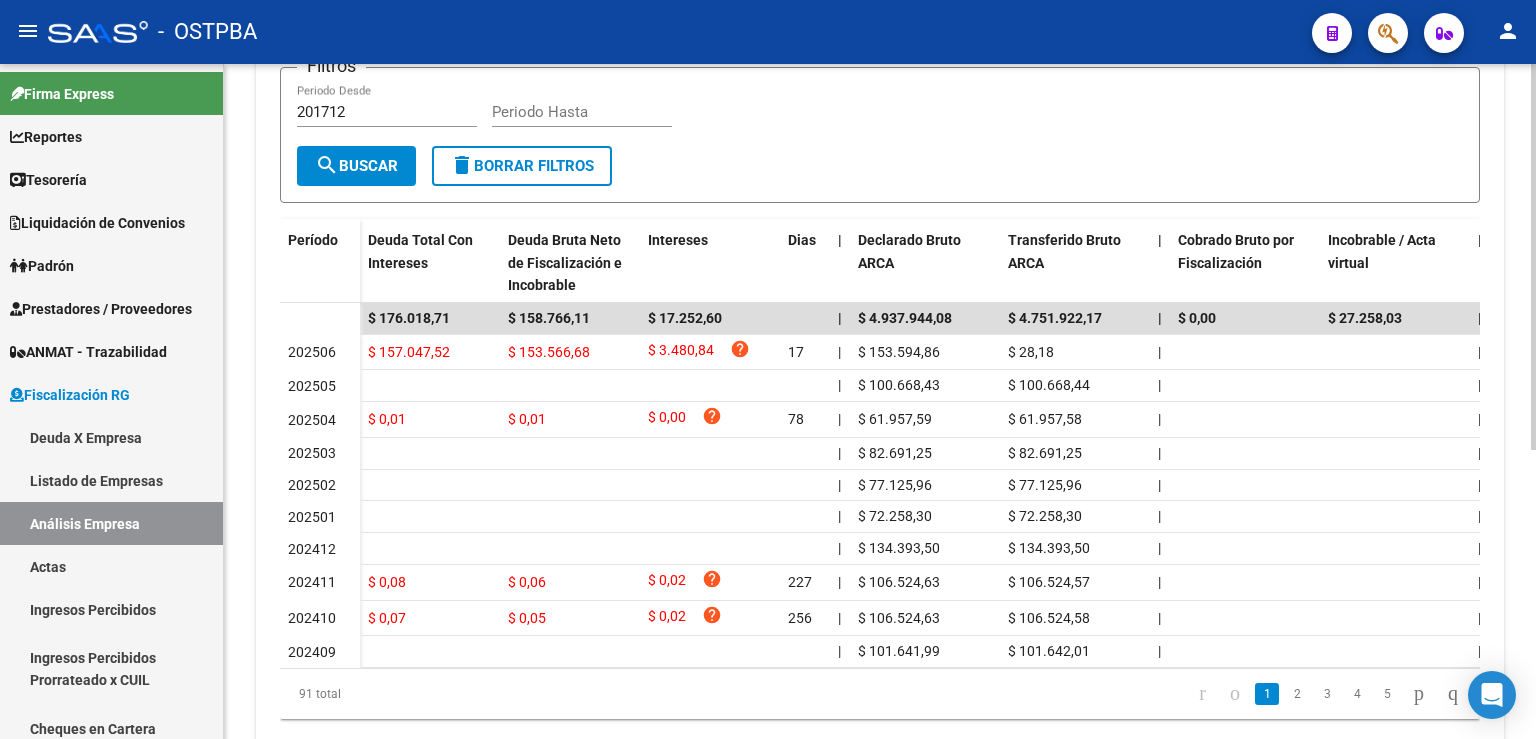 scroll, scrollTop: 468, scrollLeft: 0, axis: vertical 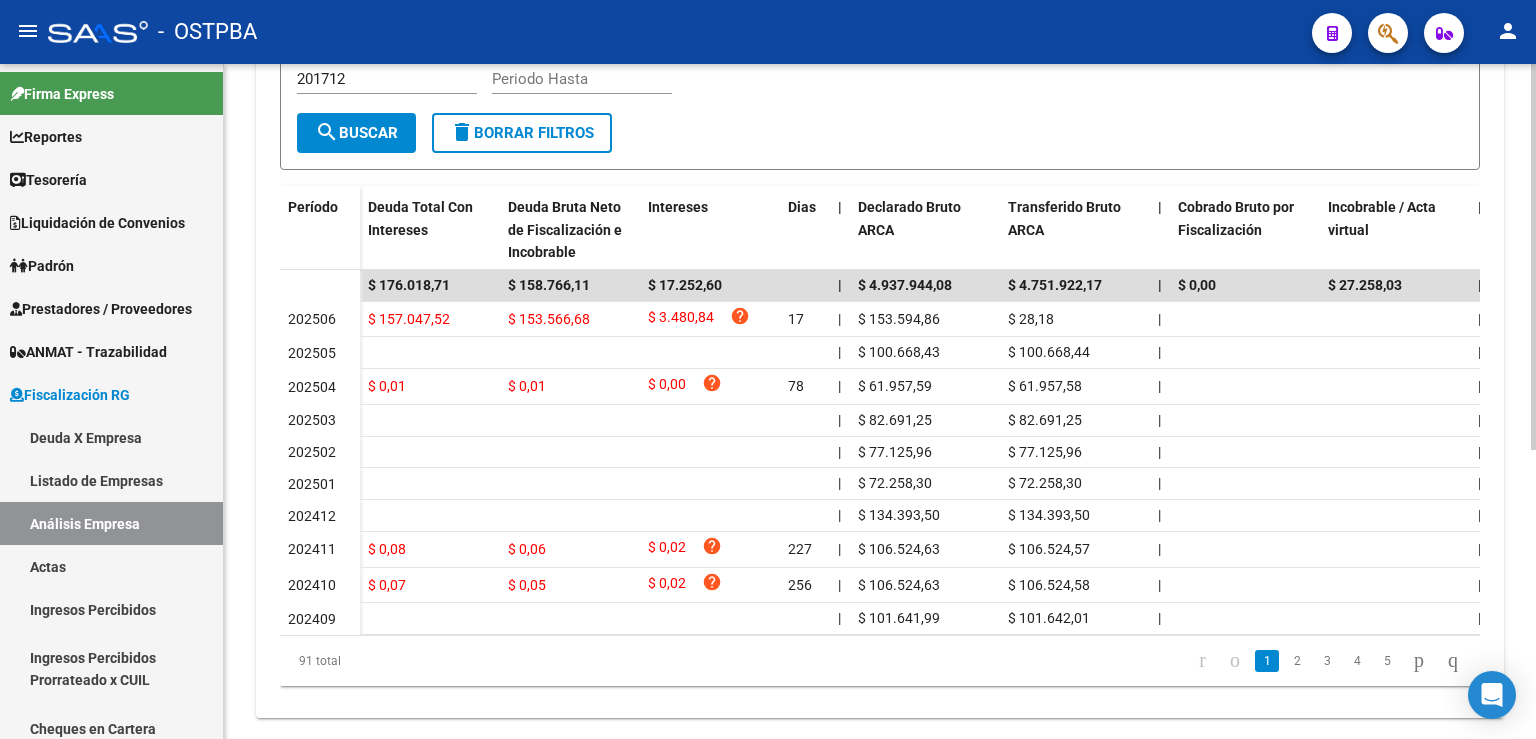 click 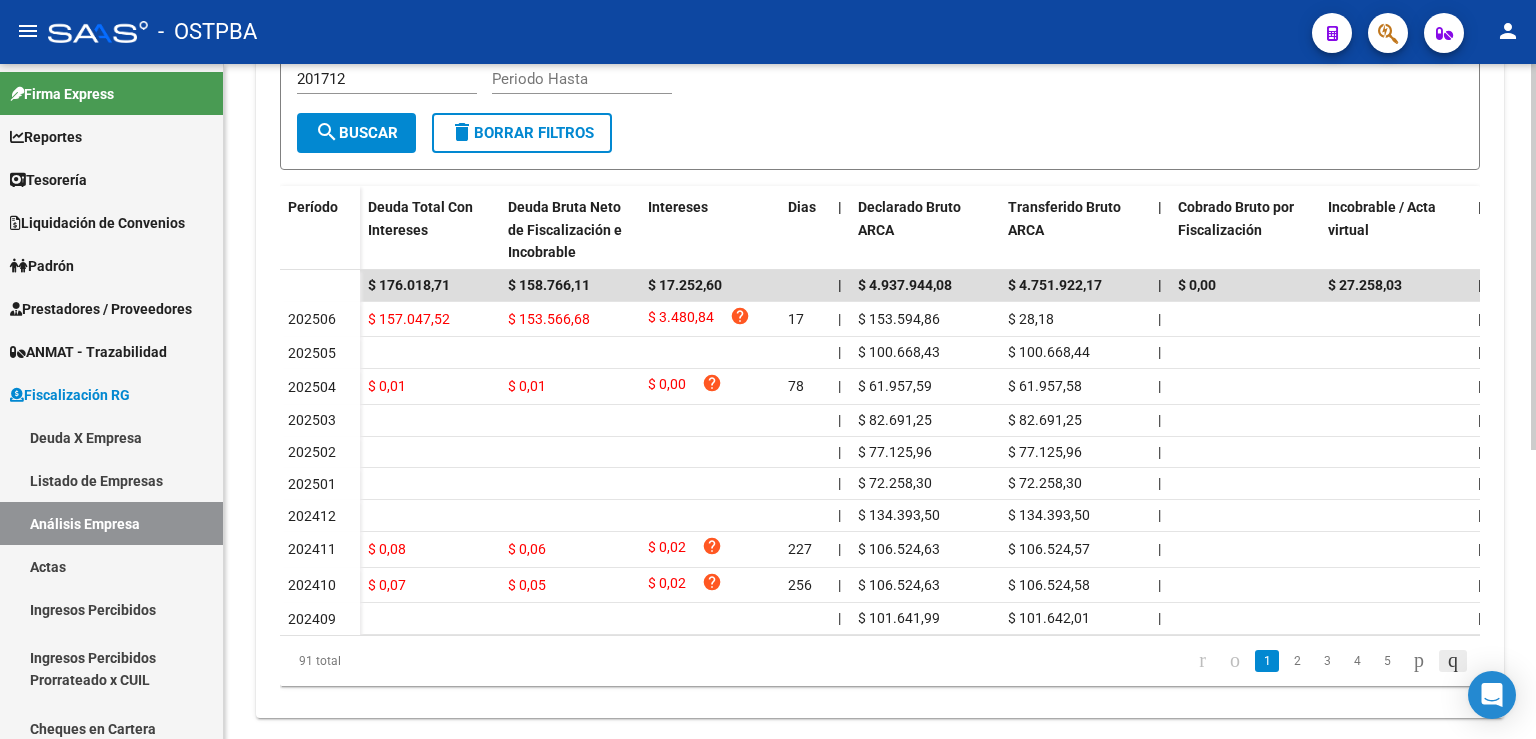 click 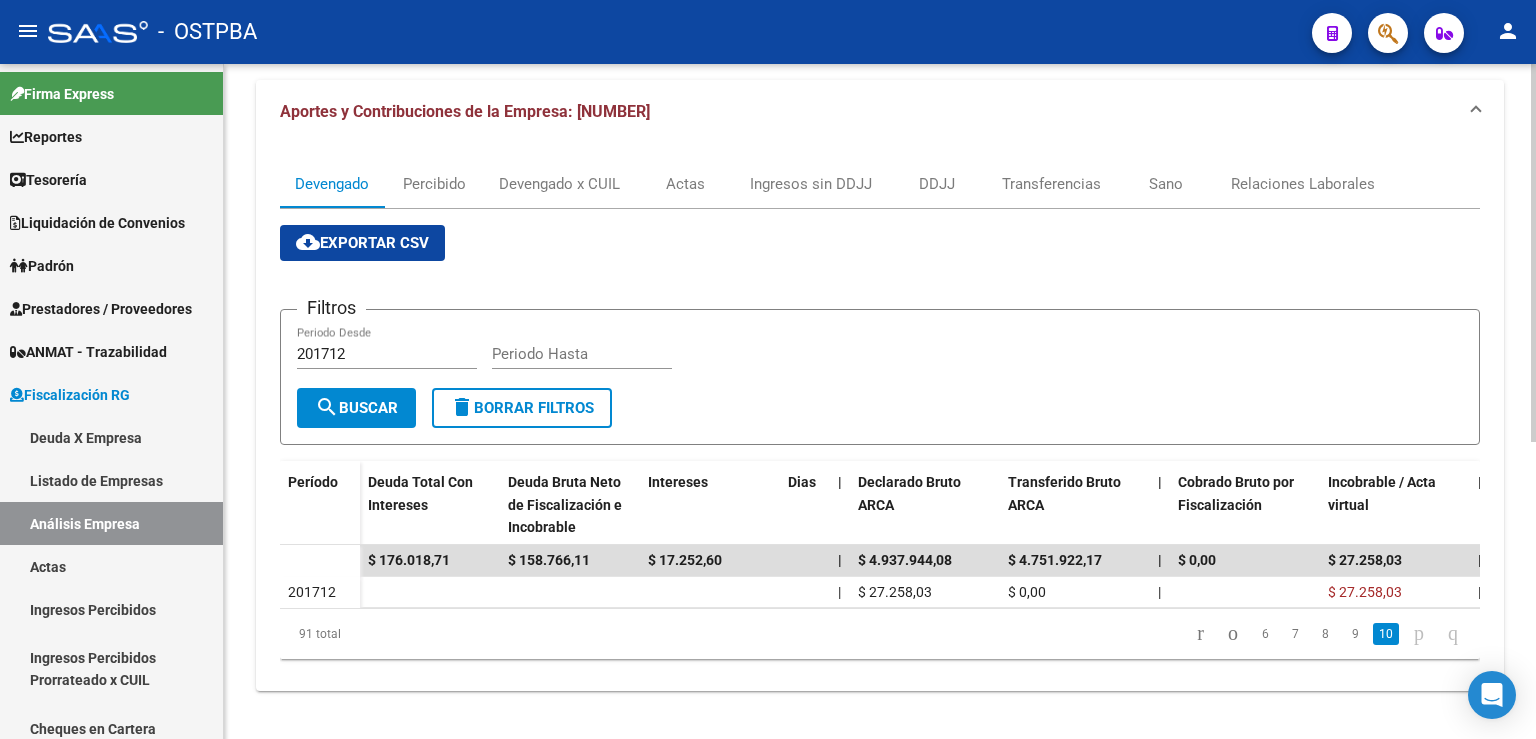 scroll, scrollTop: 208, scrollLeft: 0, axis: vertical 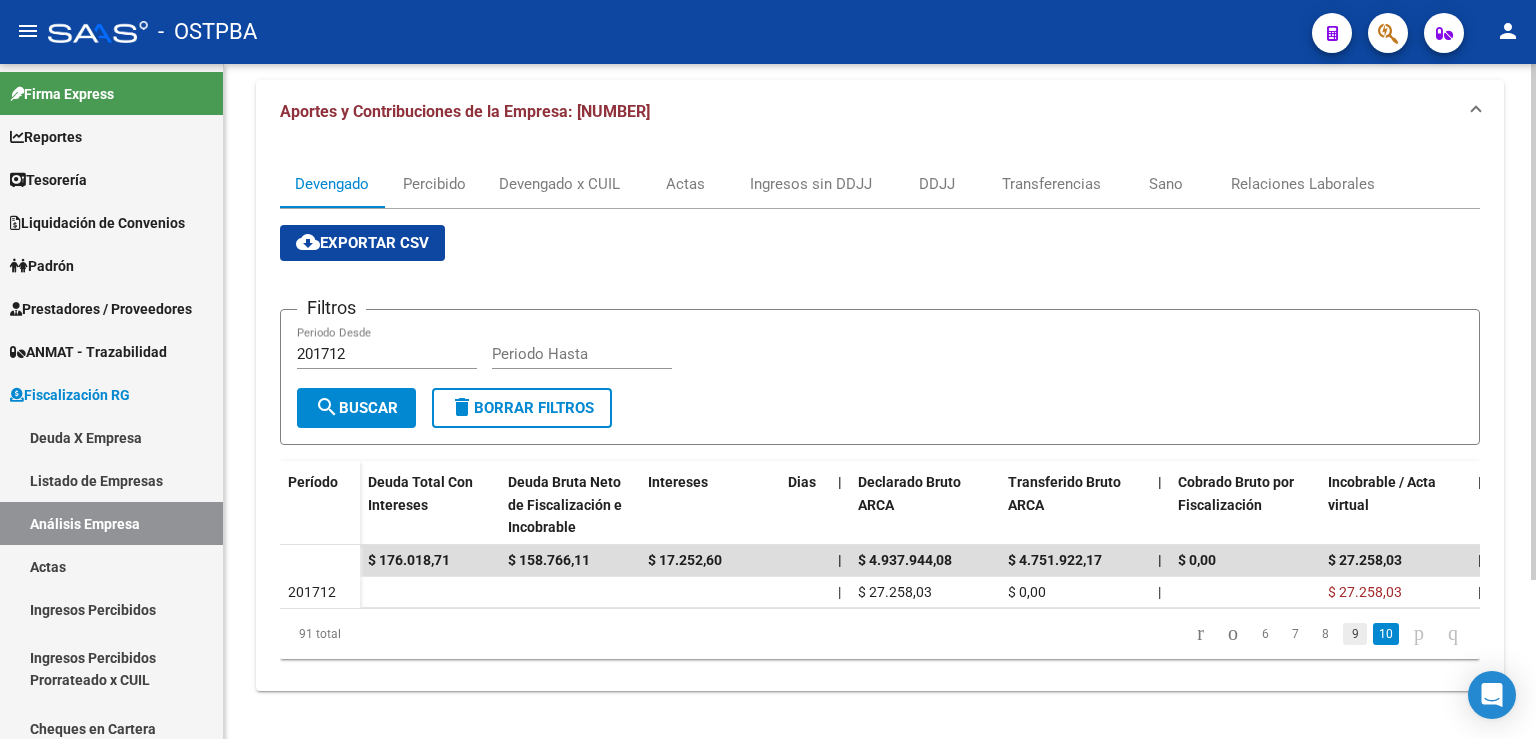 click on "9" 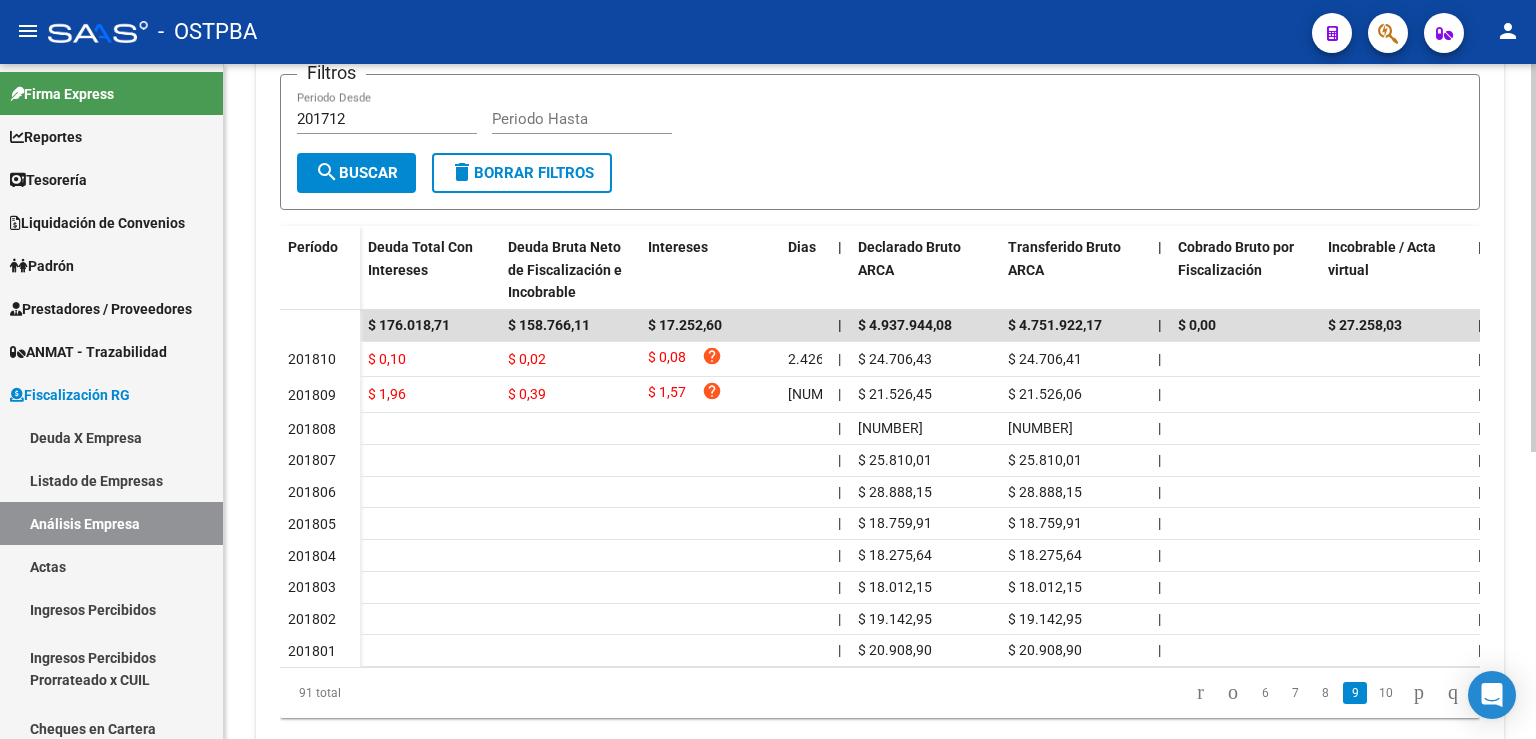 scroll, scrollTop: 318, scrollLeft: 0, axis: vertical 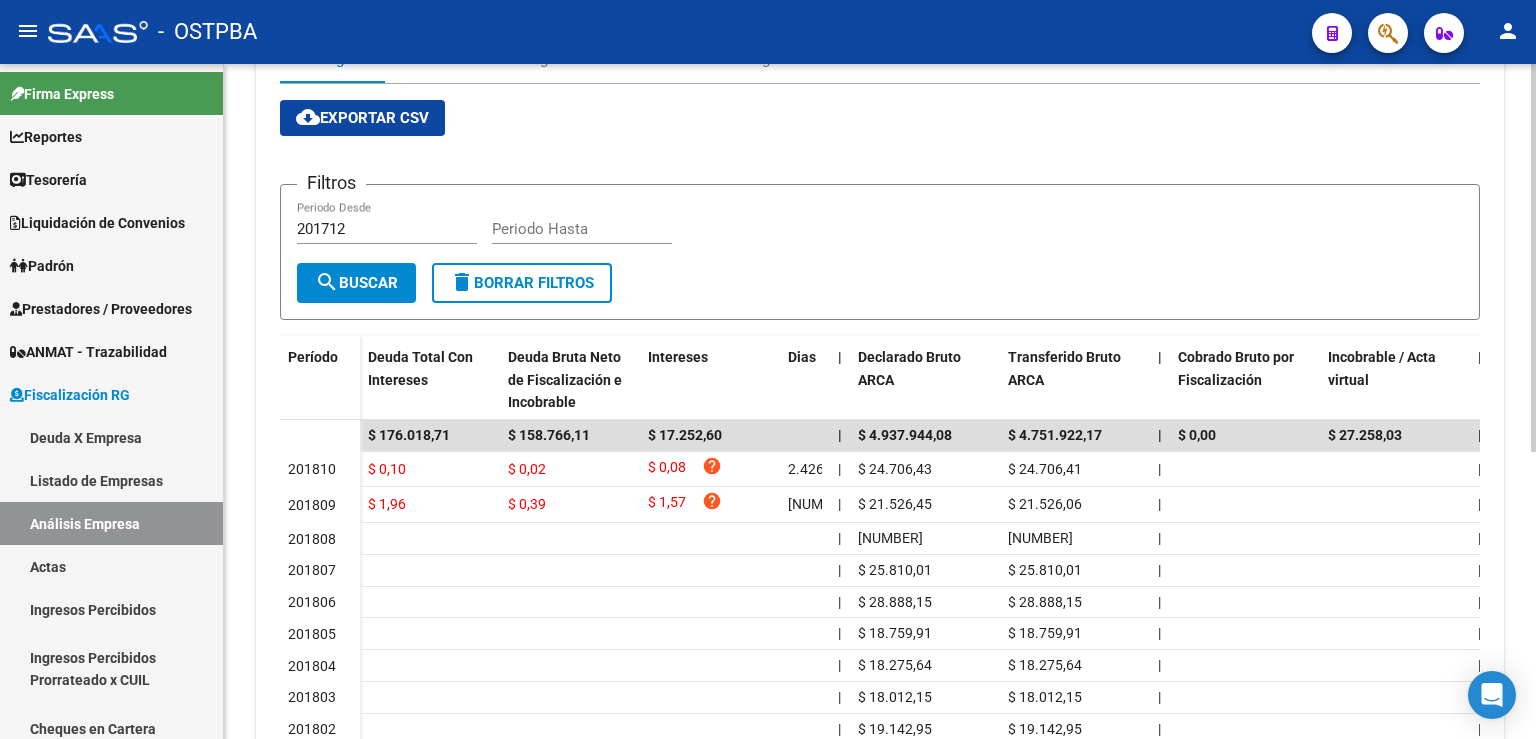 click on "EDITORIAL AMFIN SA ([POSTAL_CODE]) Telefono: [PHONE] Mail: [EMAIL] Observaciones: Provincia: Localidad: Calle: PASEO COLON AV. /ALT/ [NUMBER] Numero: Dpto: Aportes y Contribuciones de la Empresa: [NUMBER] Devengado Percibido Devengado x CUIL Actas Ingresos sin DDJJ DDJJ Transferencias Sano Relaciones Laborales cloud_download Exportar CSV Filtros [YEAR] Periodo Desde Periodo Hasta search Buscar delete Borrar Filtros Período Deuda Total Con Intereses Deuda Bruta Neto de Fiscalización e Incobrable Intereses Dias | Declarado Bruto ARCA Transferido Bruto ARCA | Cobrado Bruto por Fiscalización Incobrable / Acta virtual | Transferido De Más | Interés Aporte cobrado por ARCA Interés Contribución cobrado por ARCA | Total cobrado Sin DDJJ | DJ Aporte Trf Aporte DJ Contribucion $ 176.018,71" 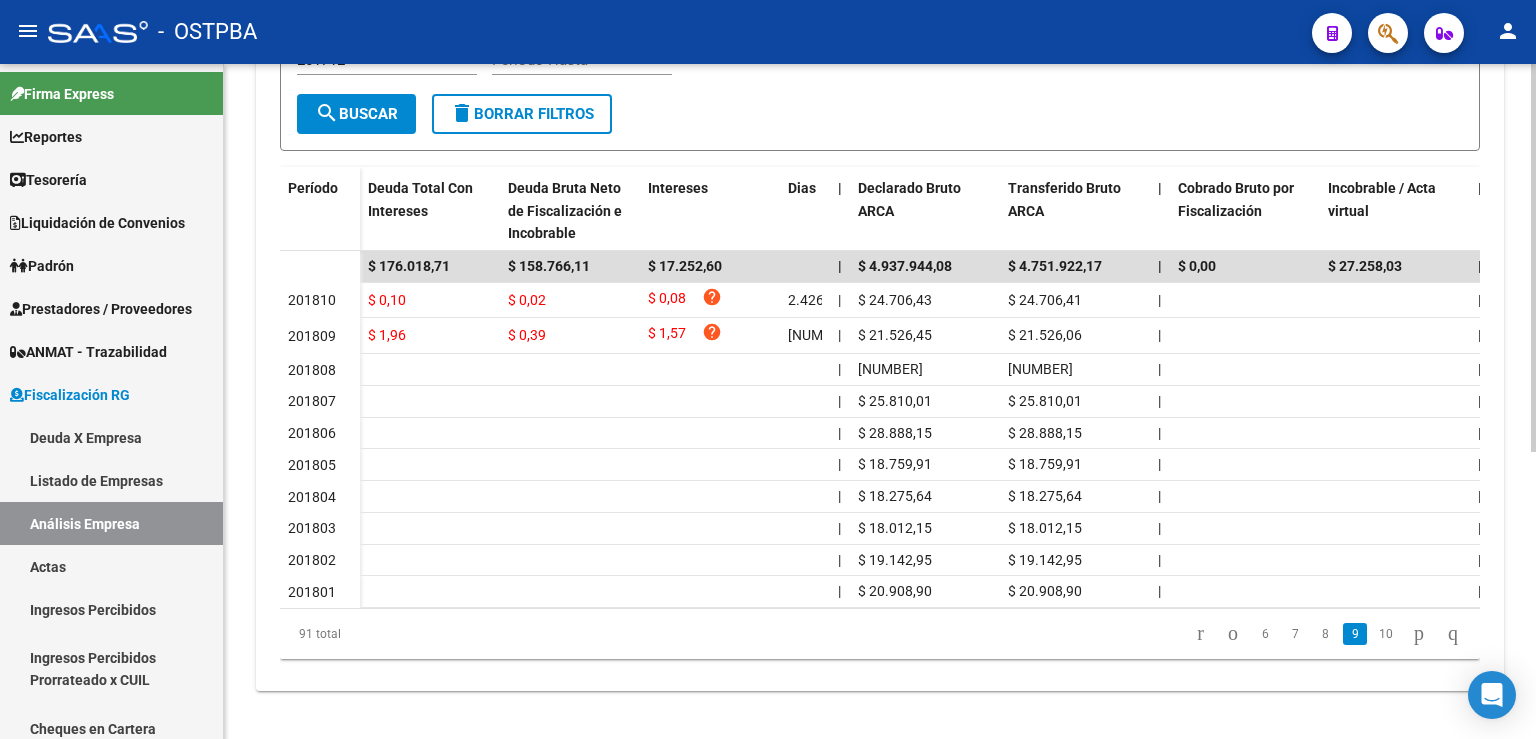 click 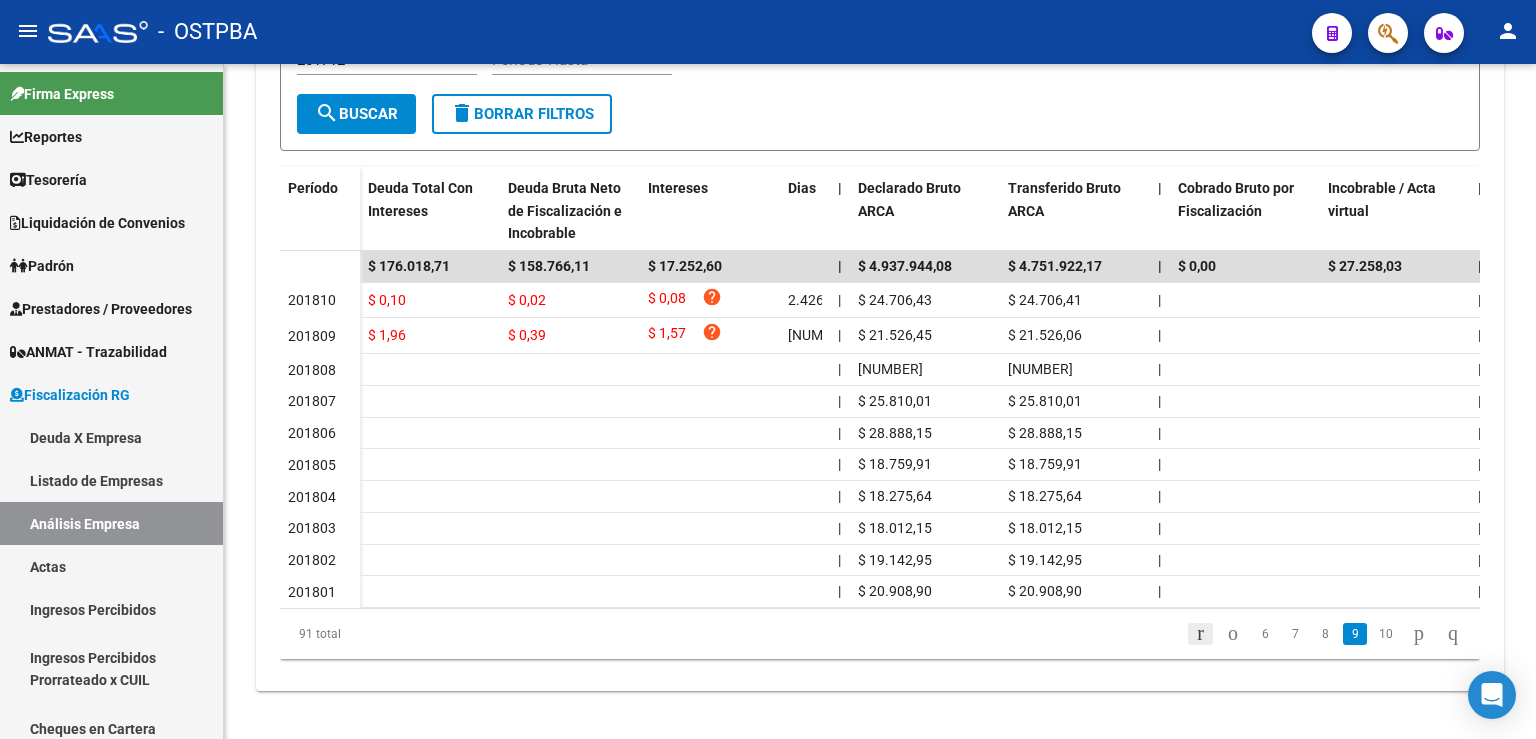 click 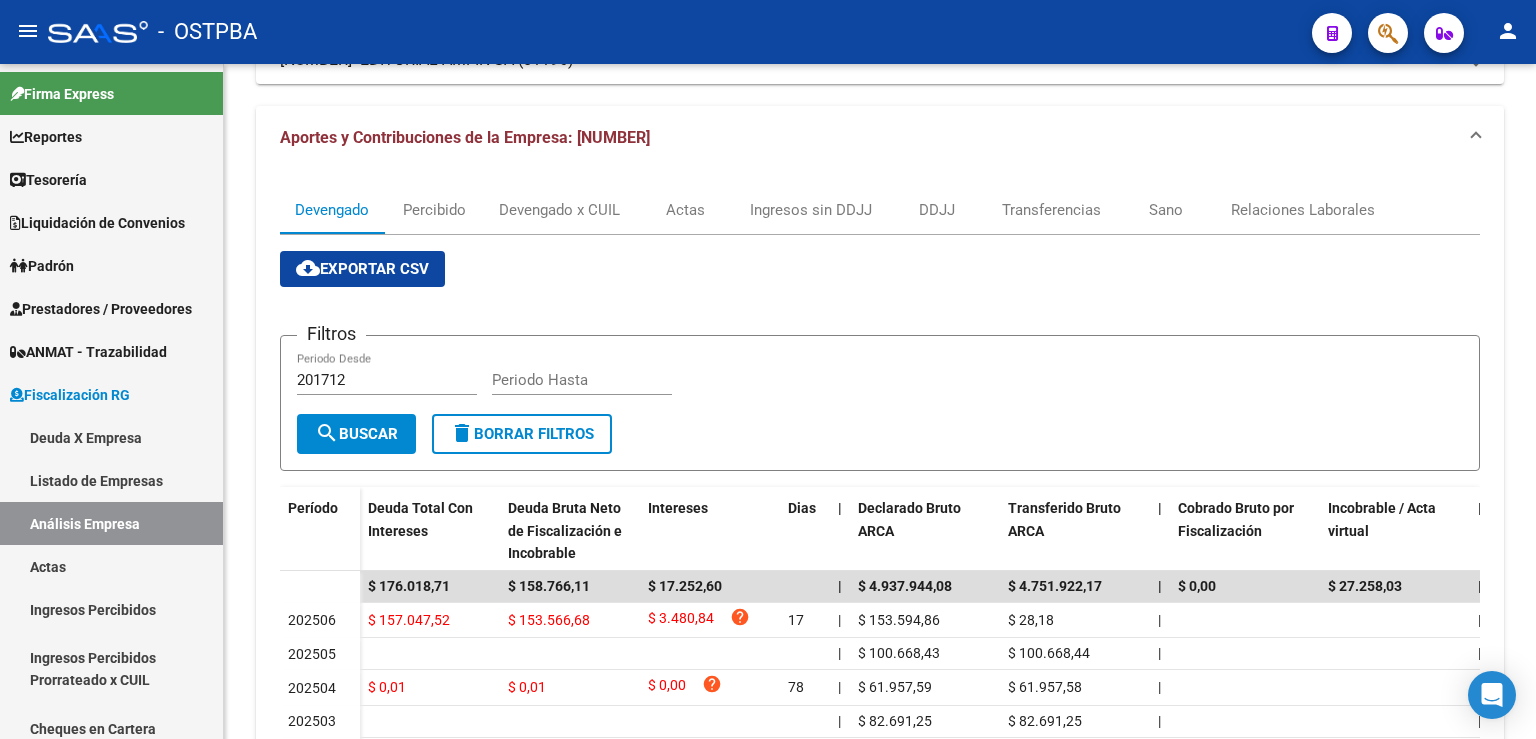 scroll, scrollTop: 0, scrollLeft: 0, axis: both 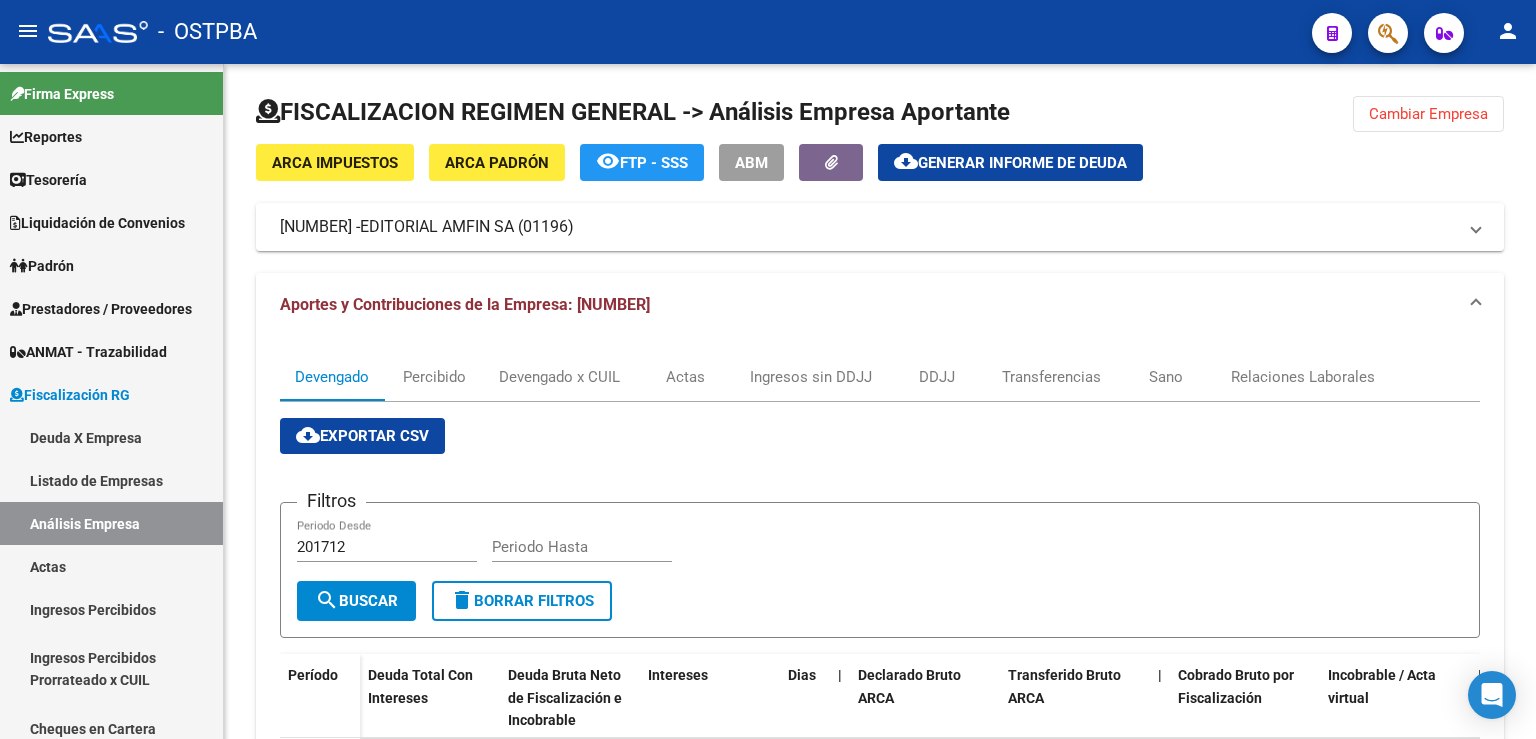click on "menu - OSTPBA person Firma Express Reportes Tablero de Control Ingresos Percibidos Análisis de todos los conceptos (histórico) Análisis de todos los conceptos detalle (mensual) Apertura de Transferencias Reales (histórico) Análisis Ingresos RG por CUIT (mensual) Imputación de Códigos Ingresos Devengados Análisis Histórico Detalles Transferencias RG sin DDJJ Detalles por CUIL RG Detalles - MT/PD MT morosos Egresos Devengados Comprobantes Recibidos Facturación Apócrifa Auditorías x Área Auditorías x Usuario Ítems de Auditorías x Usuario SUR Expedientes Internos Movimiento de Expte. SSS Padrón Traspasos x O.S. Traspasos x Gerenciador Traspasos x Provincia Nuevos Aportantes Métricas - Padrón SSS Métricas - Crecimiento Población Tesorería Cheques Emitidos Tesorería Extractos Originales (pdf) Otros Ingresos Cheques Emitidos Pendientes de Depósito Cheques Depositados Histórico Auditorías Confirmadas Liquidación de Convenios Liquidación Publicada TOTAL x Gerenciador" 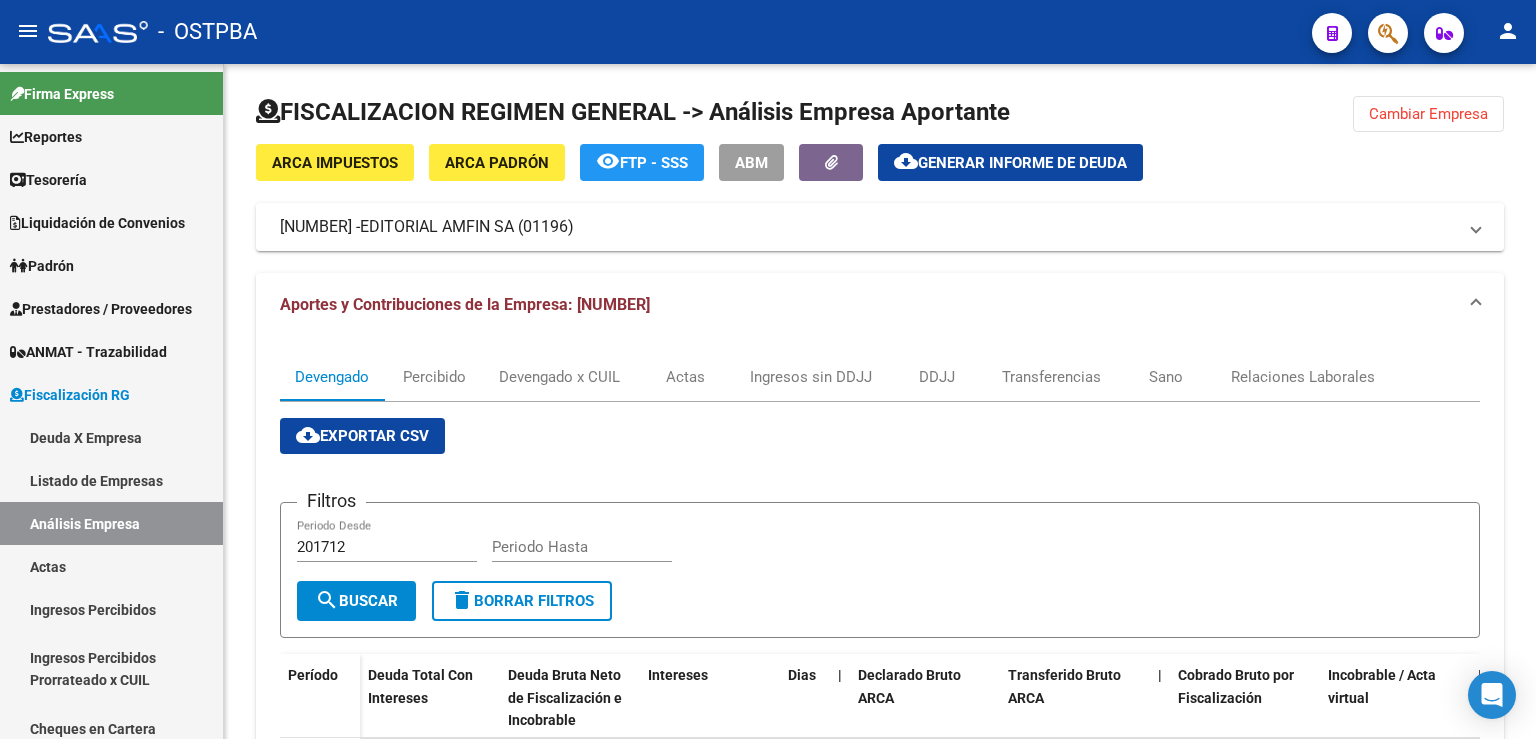 click on "Cambiar Empresa" 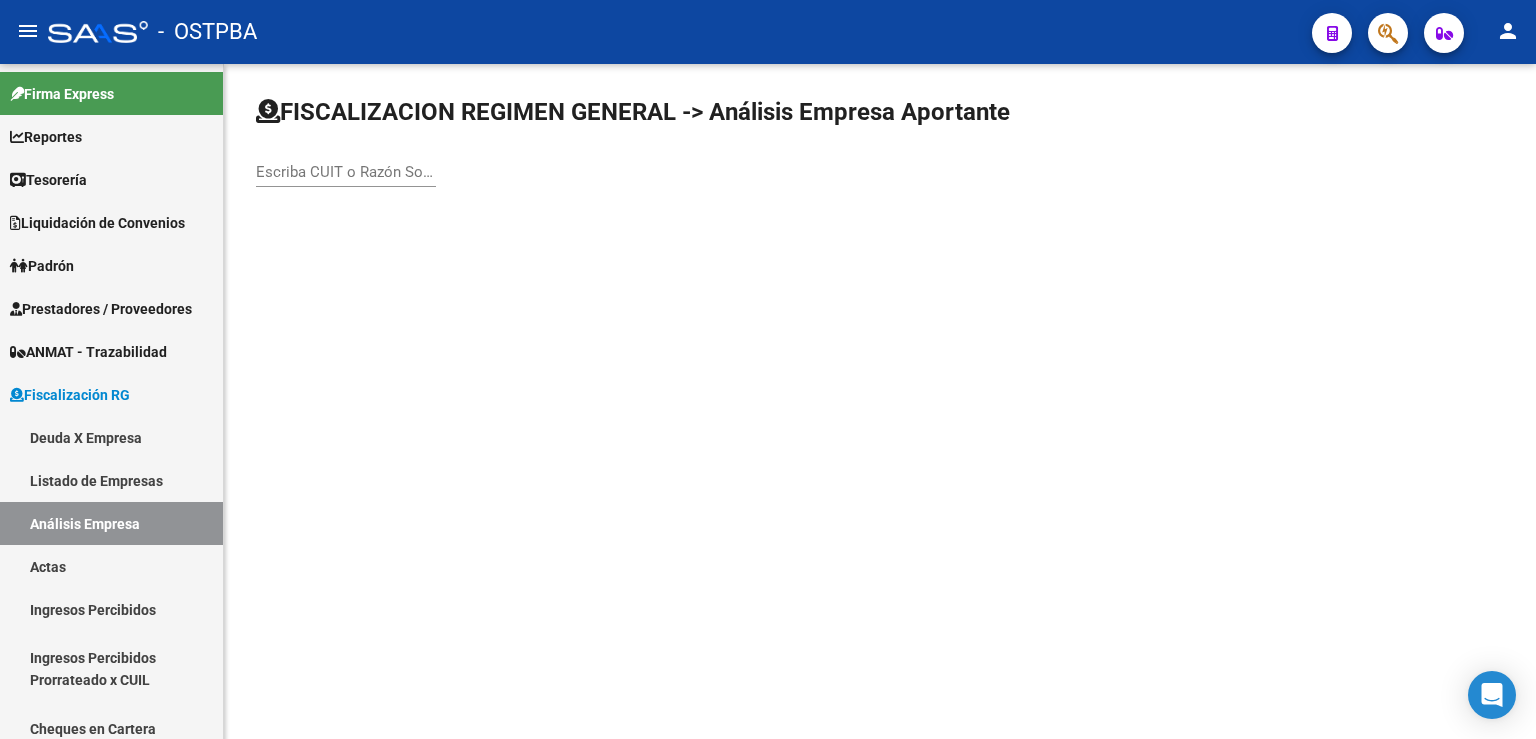 click on "Escriba CUIT o Razón Social para buscar" at bounding box center [346, 172] 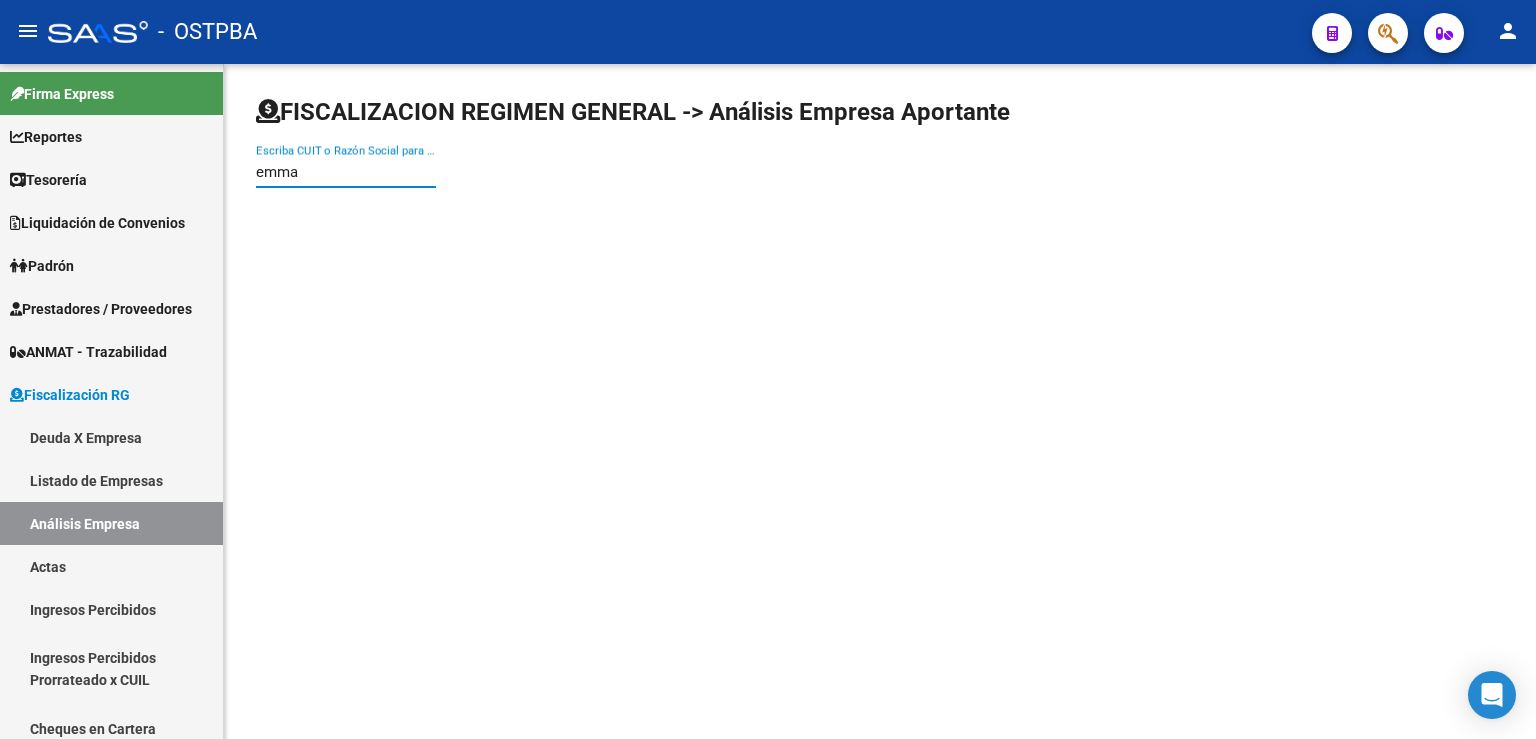 type on "emma" 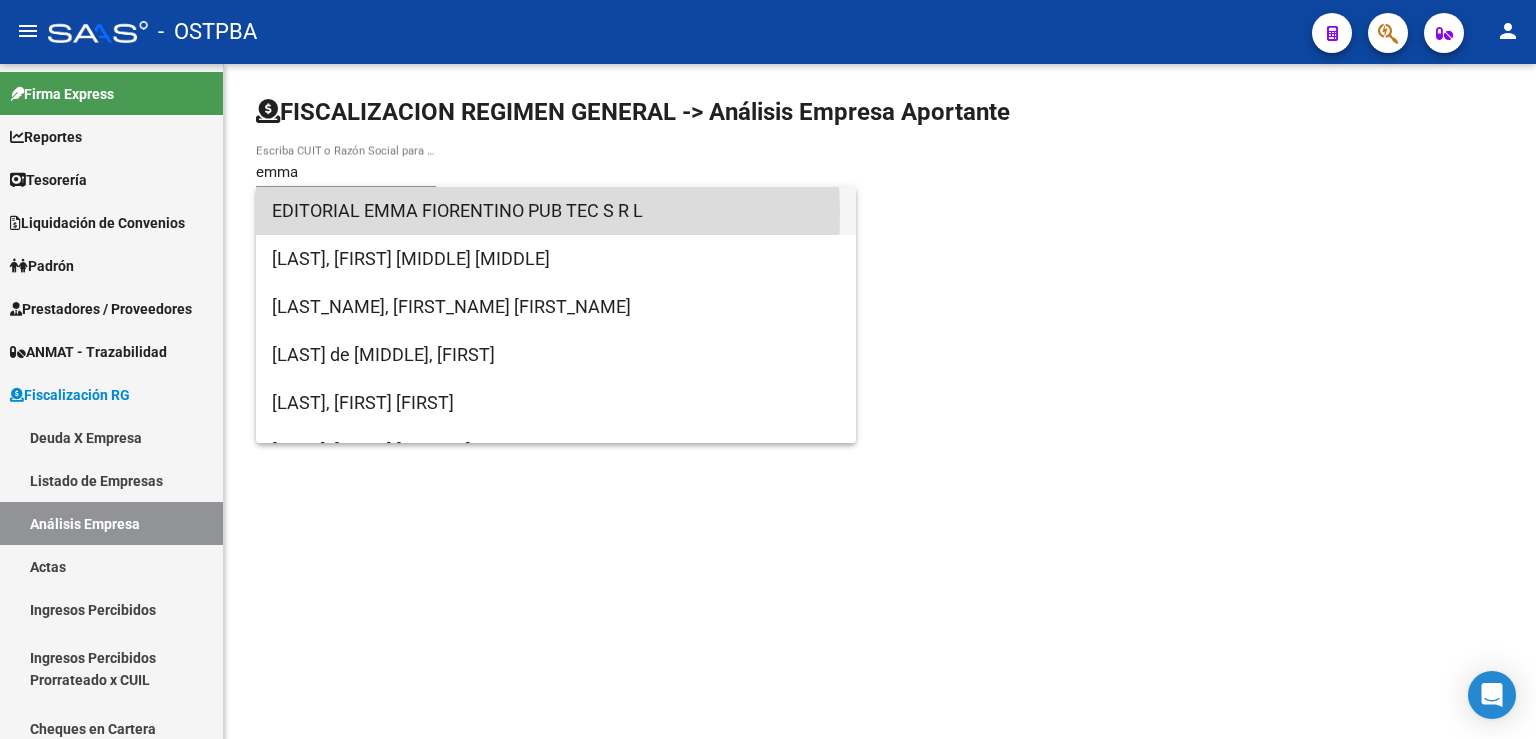 click on "EDITORIAL EMMA FIORENTINO PUB TEC S R L" at bounding box center (556, 211) 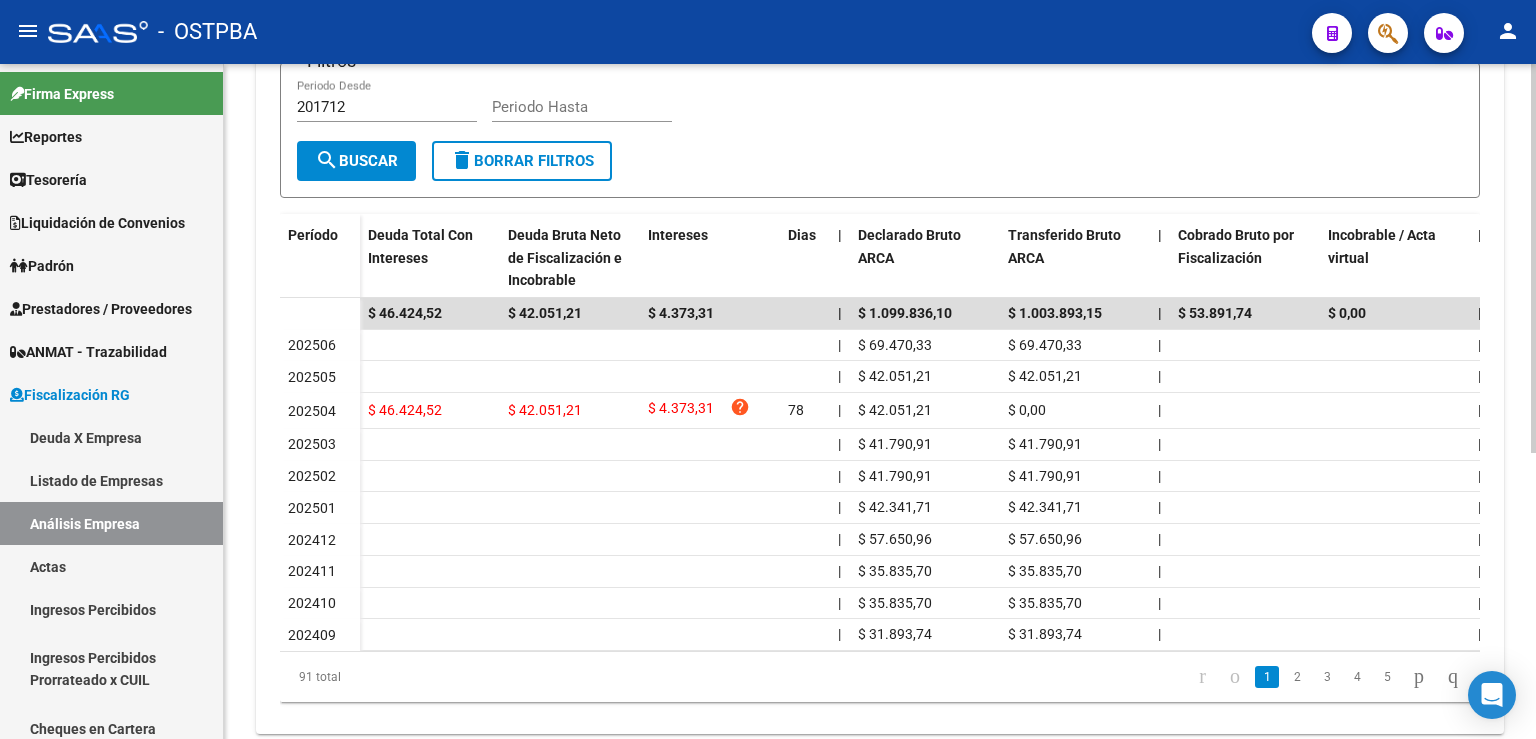 scroll, scrollTop: 452, scrollLeft: 0, axis: vertical 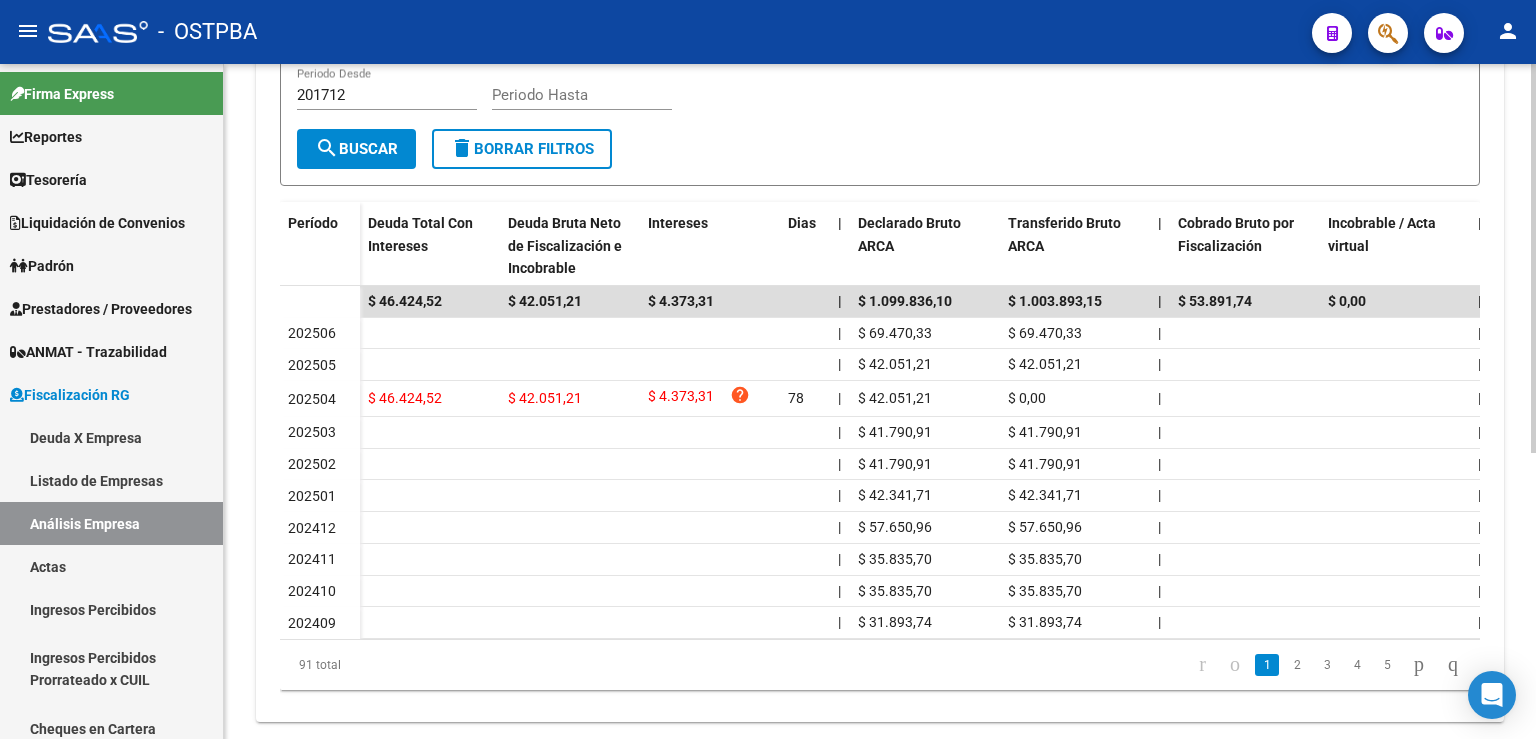 click 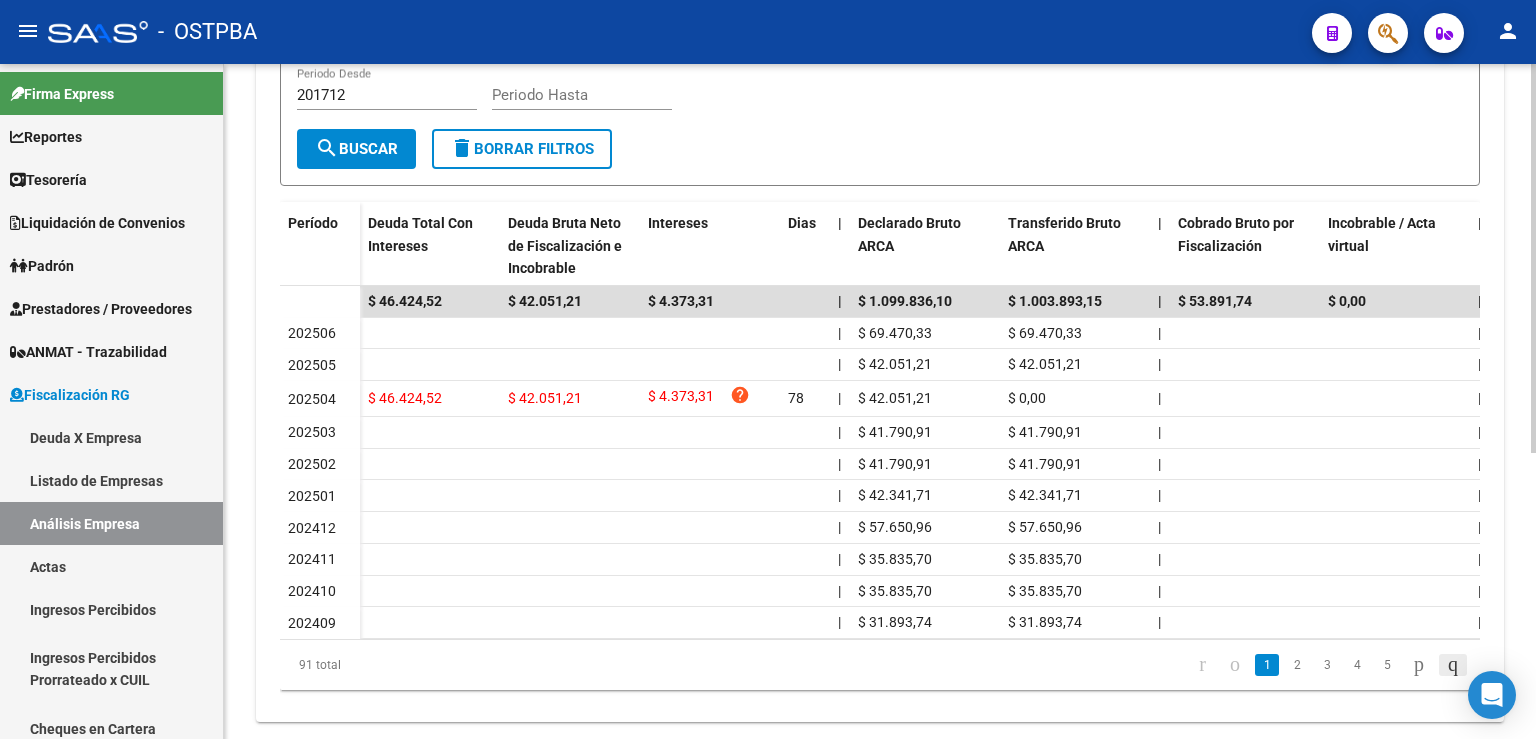 click 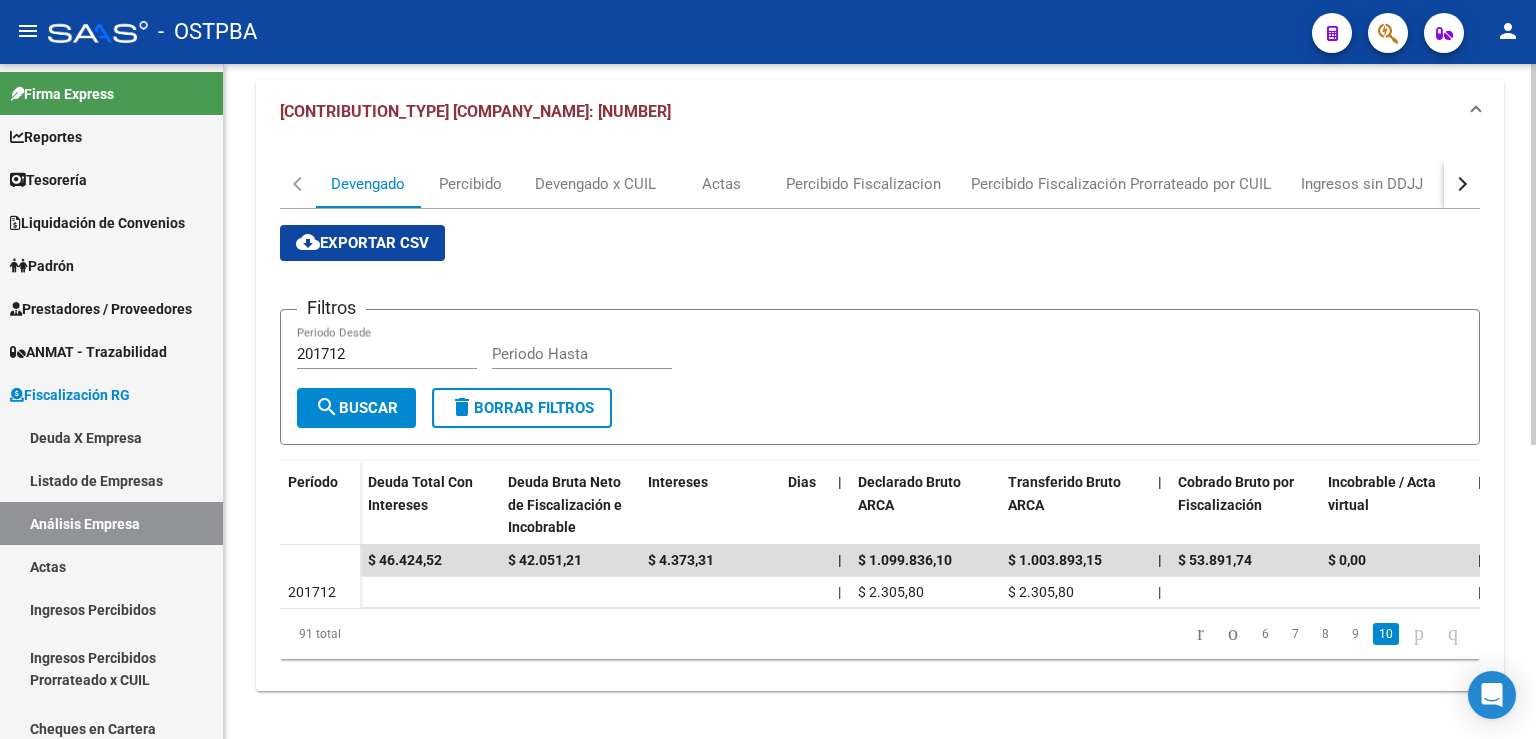 scroll, scrollTop: 208, scrollLeft: 0, axis: vertical 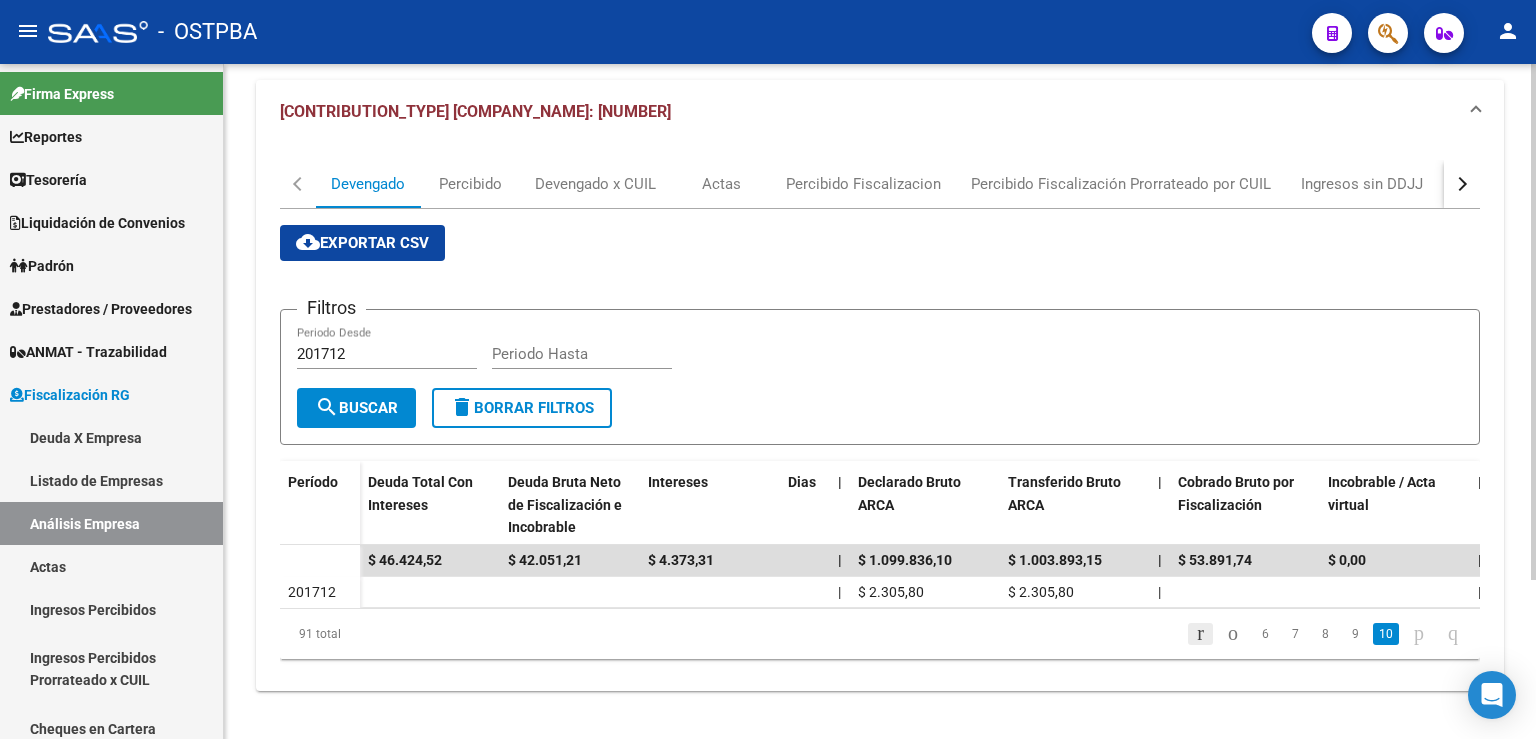 click 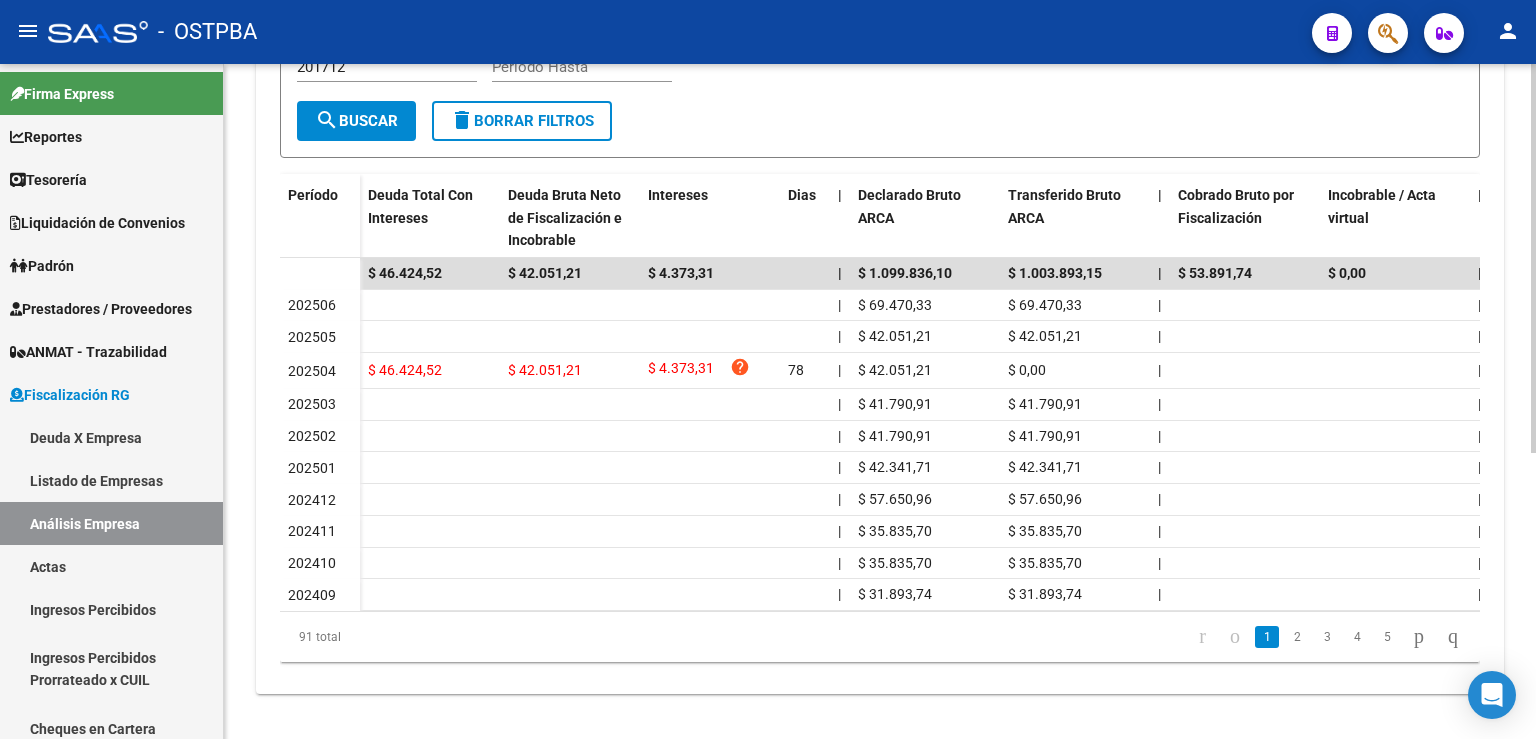 scroll, scrollTop: 482, scrollLeft: 0, axis: vertical 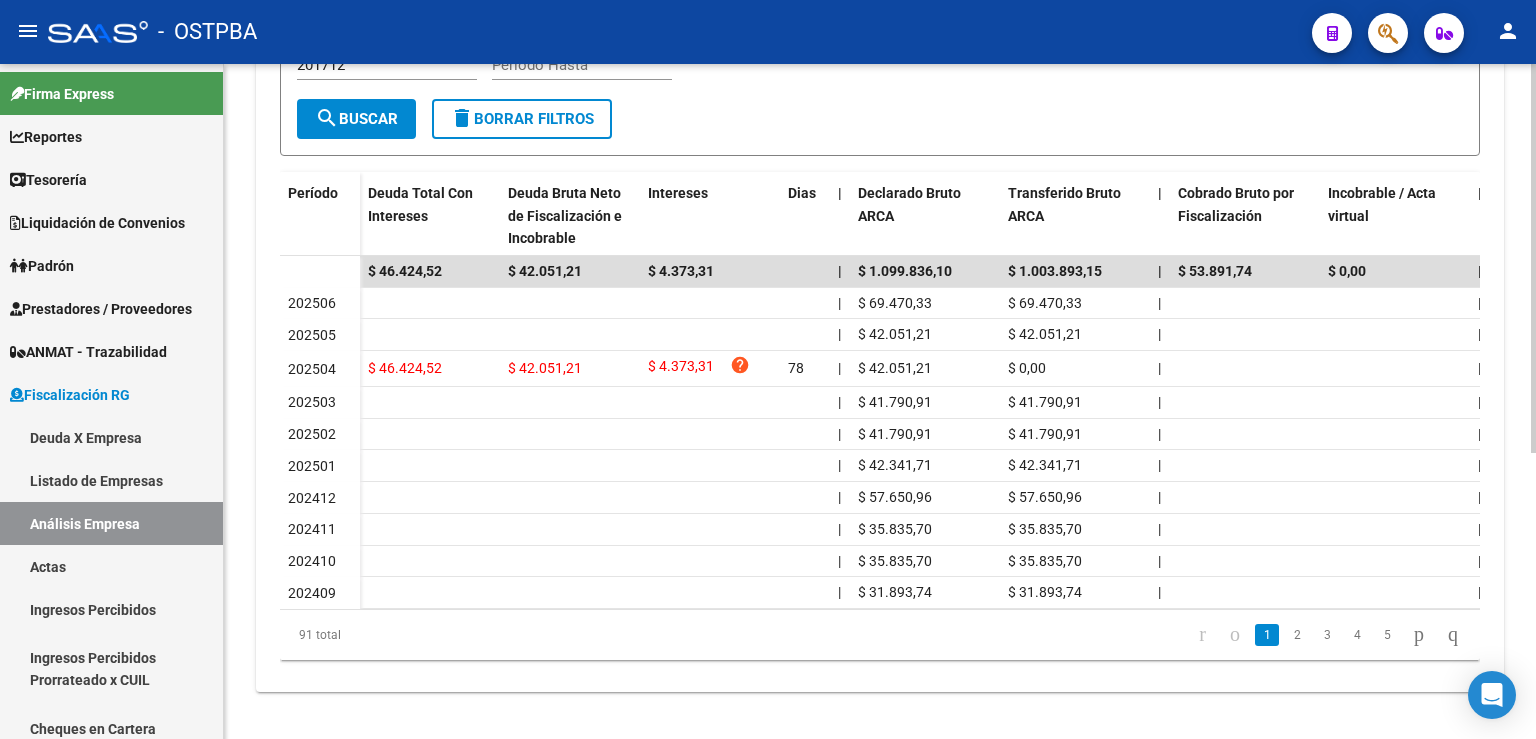click 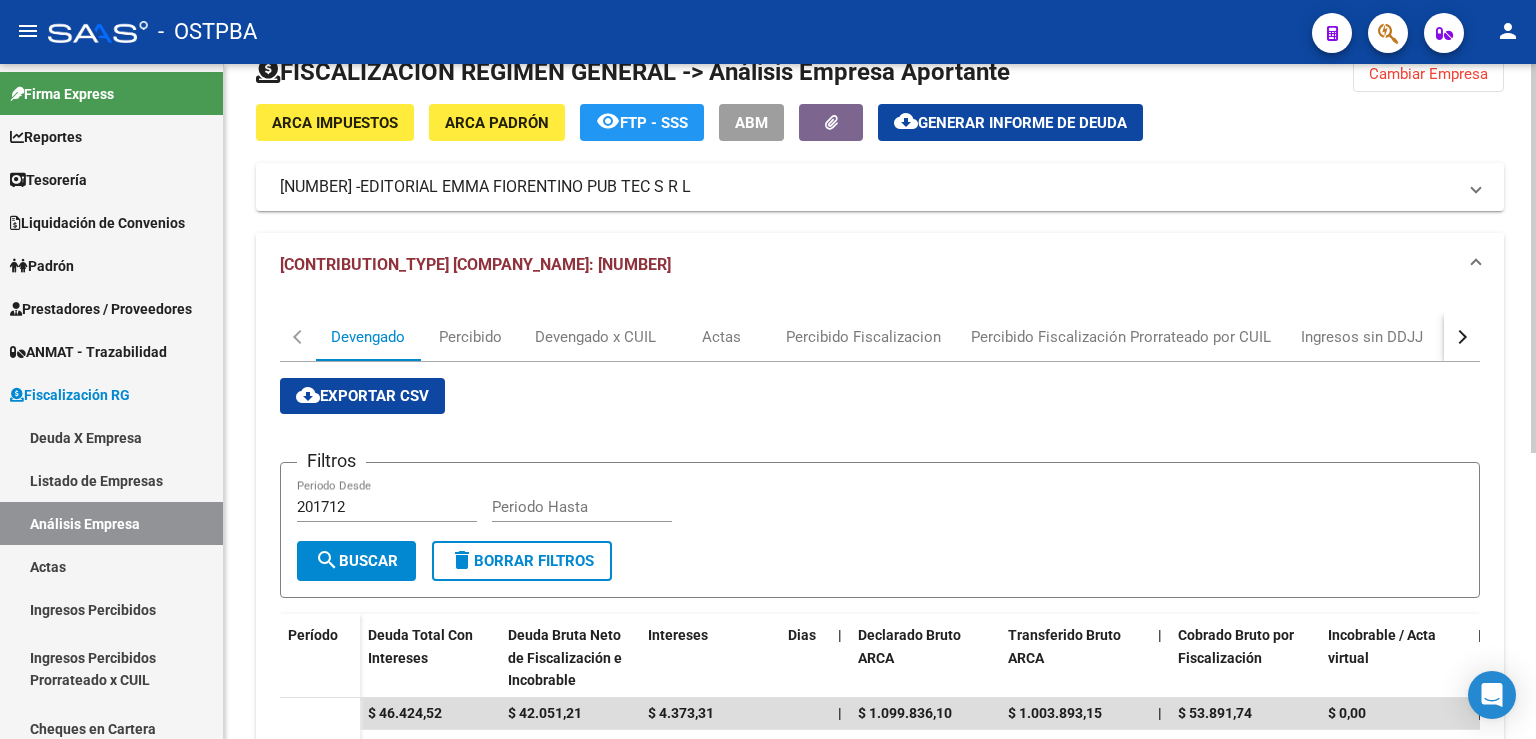 scroll, scrollTop: 0, scrollLeft: 0, axis: both 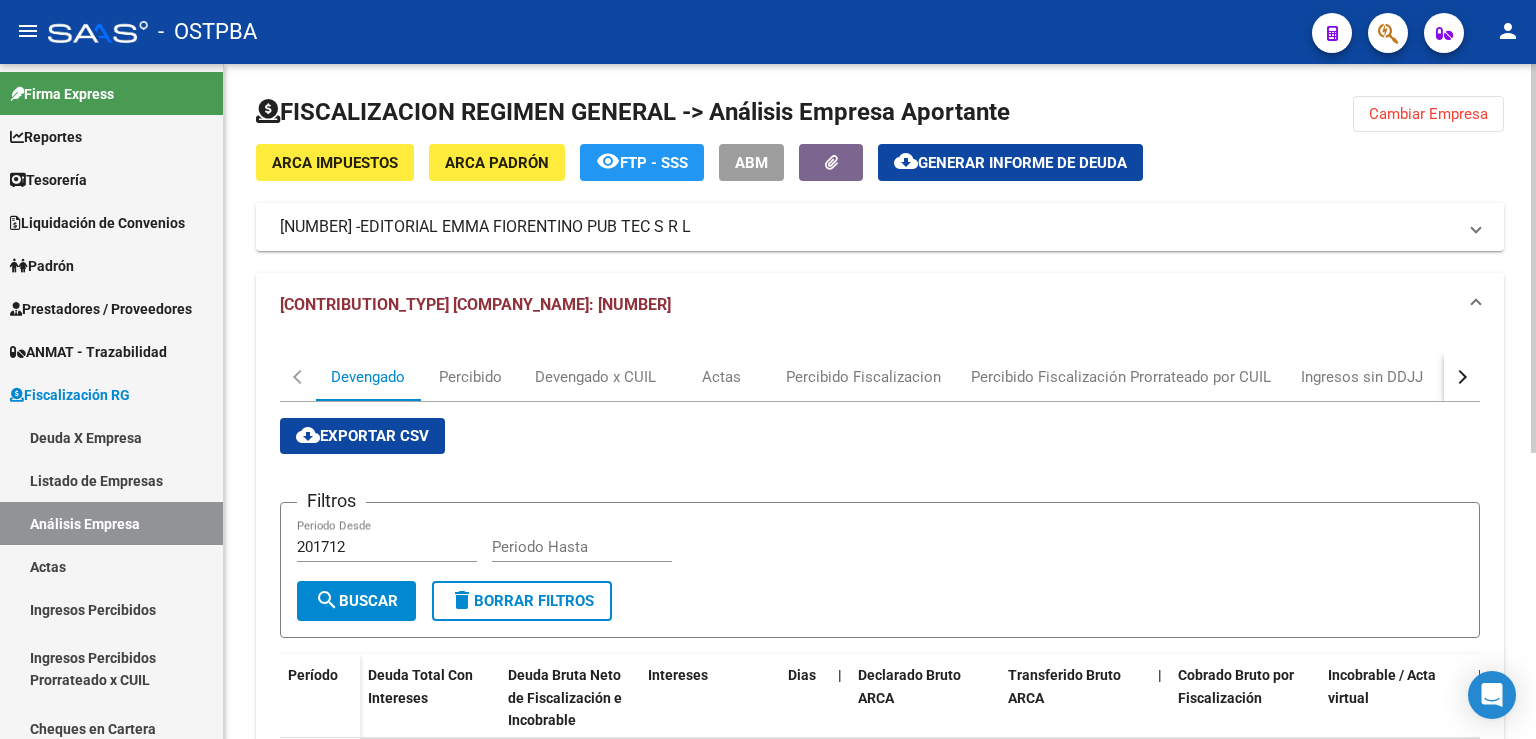 click on "Cambiar Empresa" 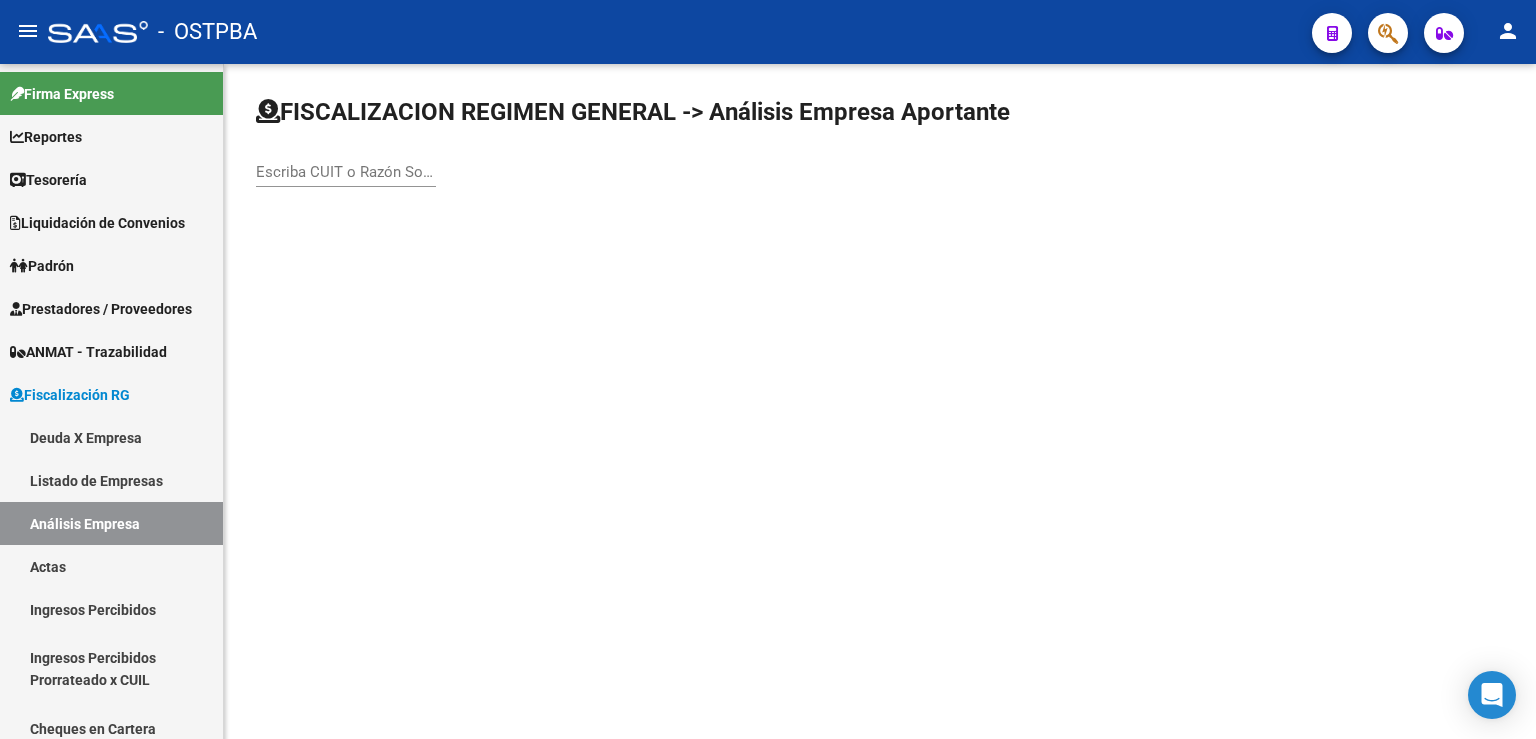 click on "Escriba CUIT o Razón Social para buscar" at bounding box center [346, 172] 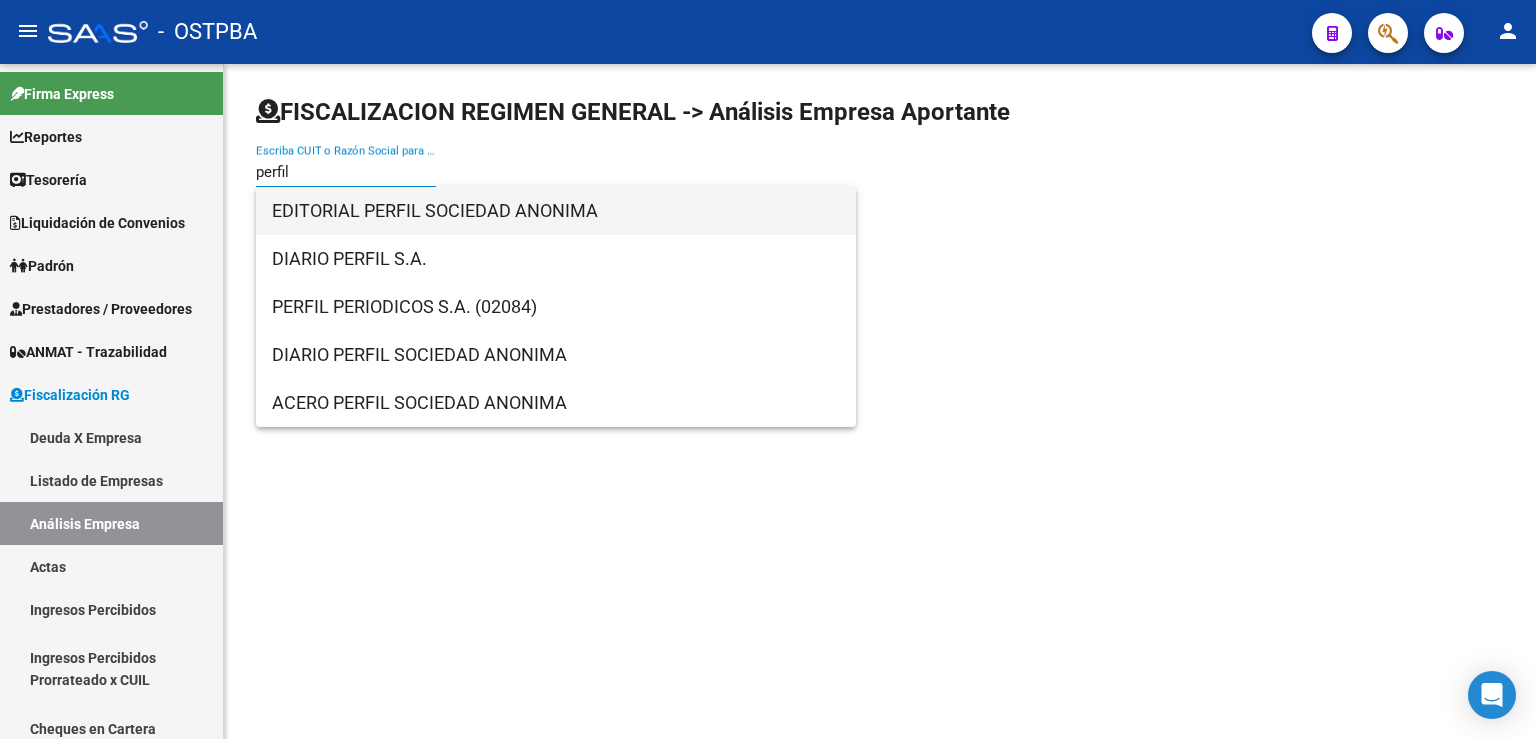 type on "perfil" 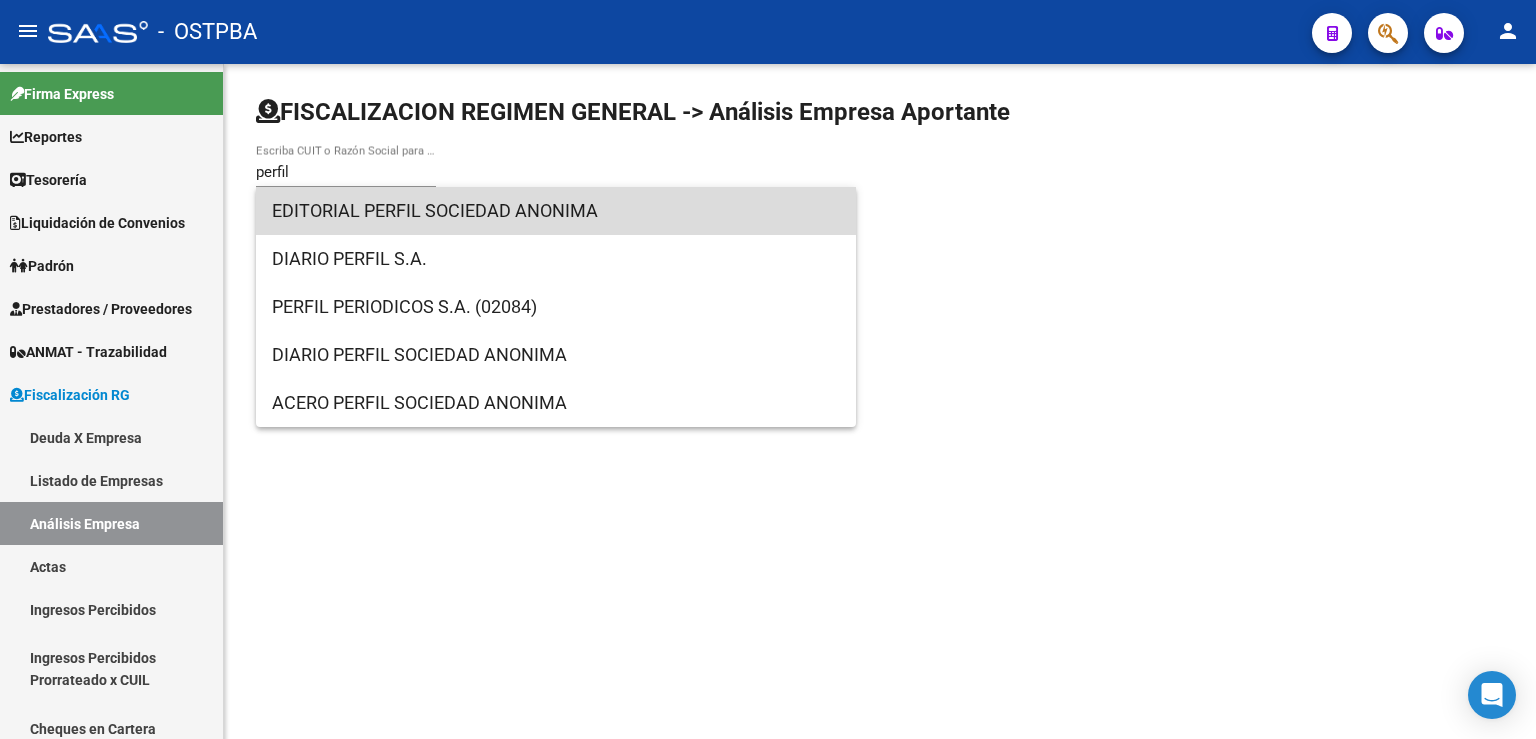 click on "EDITORIAL PERFIL SOCIEDAD ANONIMA" at bounding box center (556, 211) 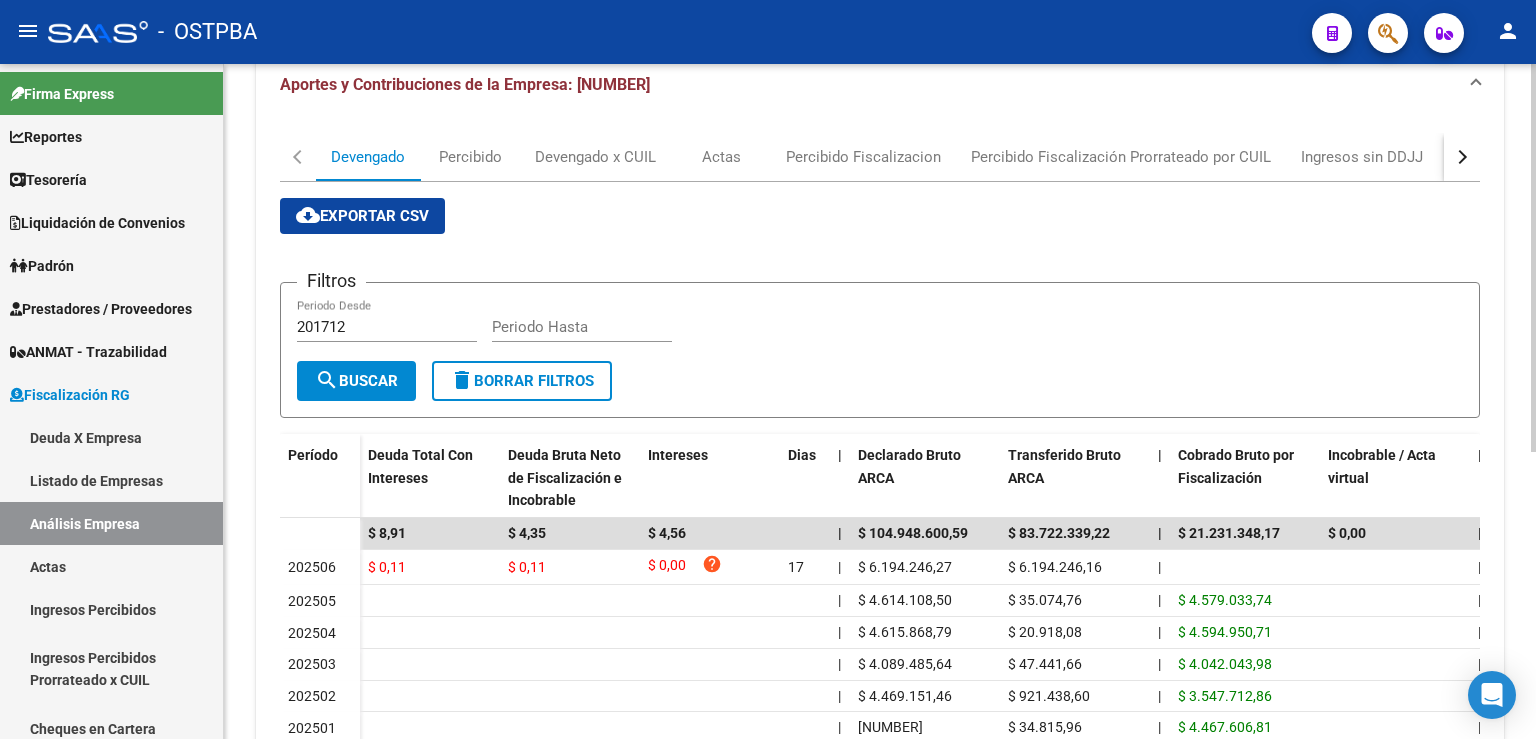 scroll, scrollTop: 441, scrollLeft: 0, axis: vertical 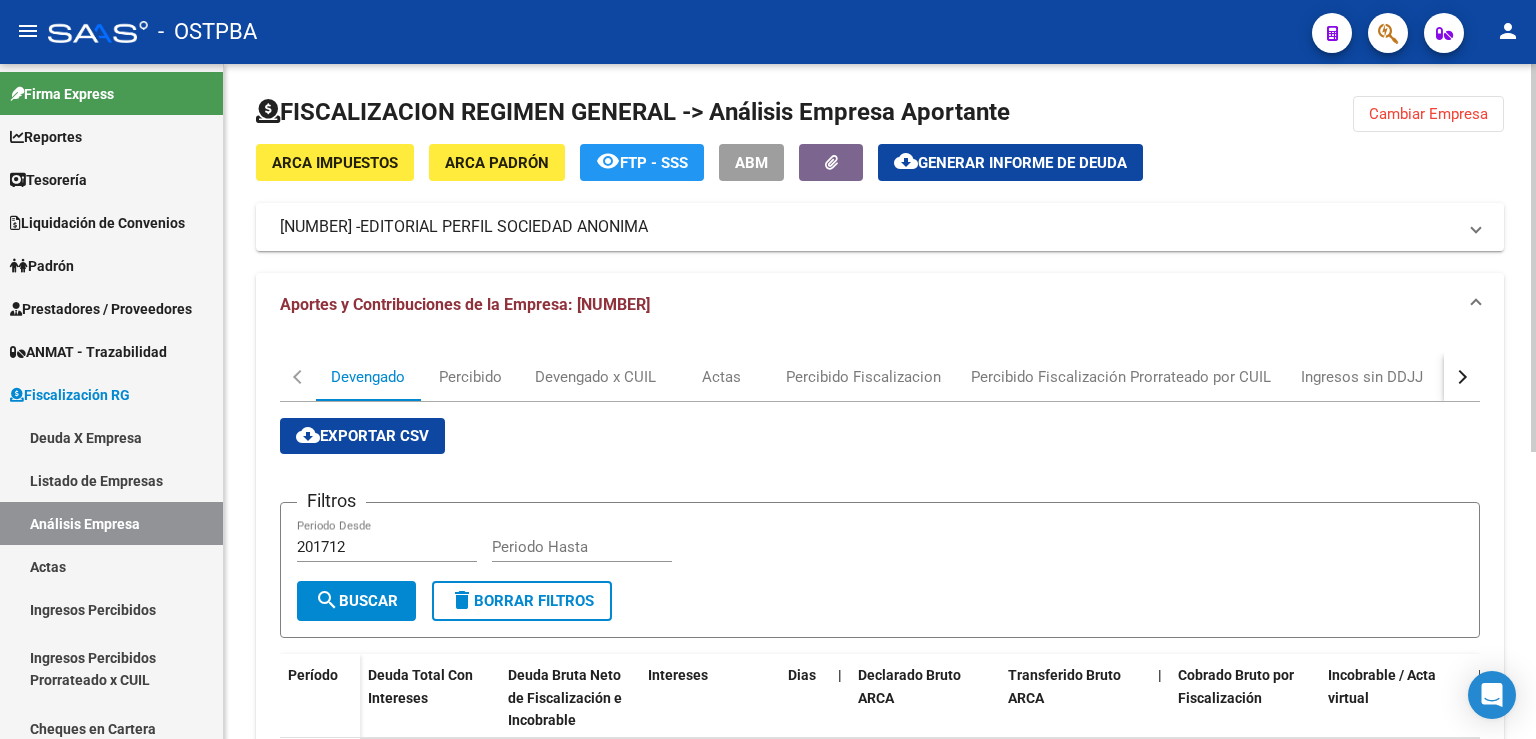 click 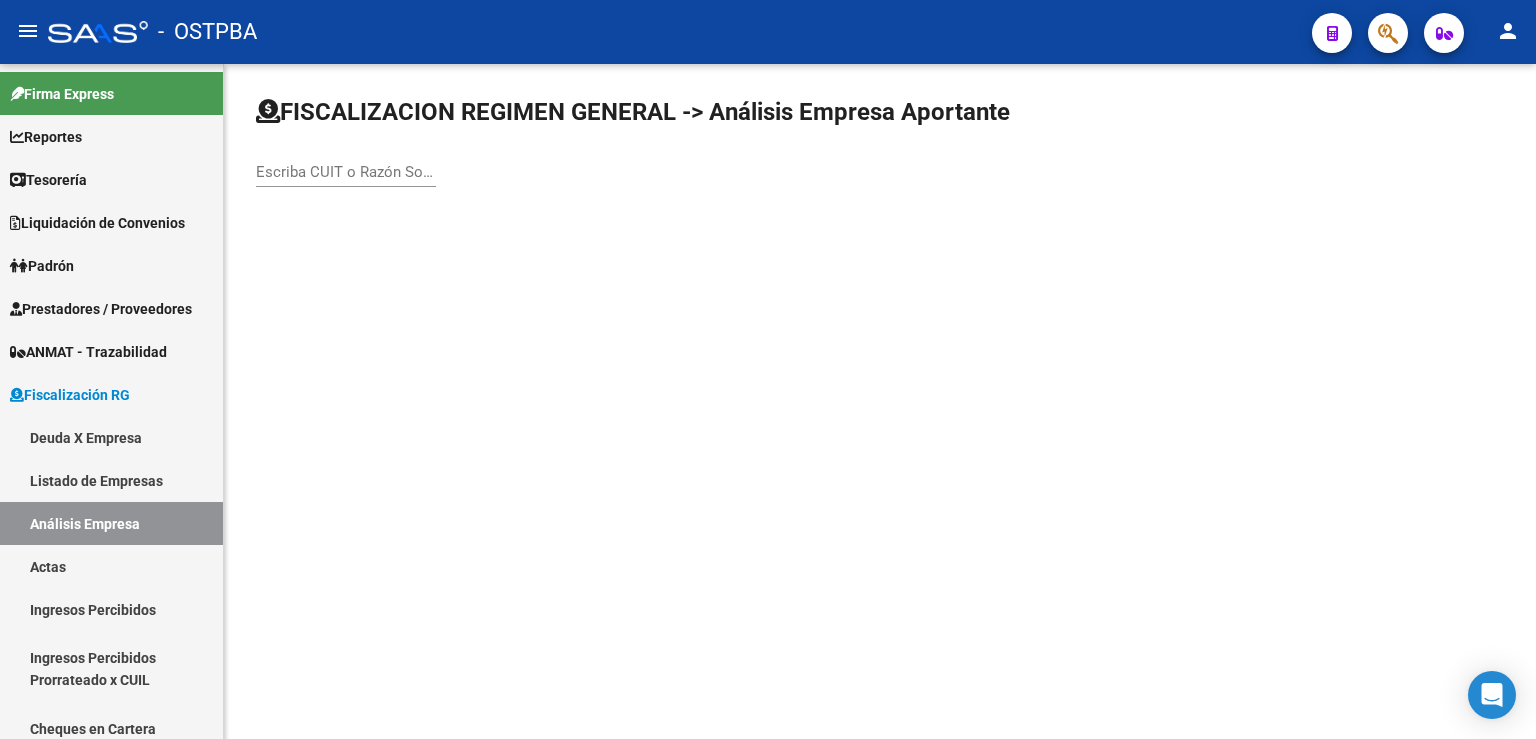 click on "Escriba CUIT o Razón Social para buscar" at bounding box center (346, 172) 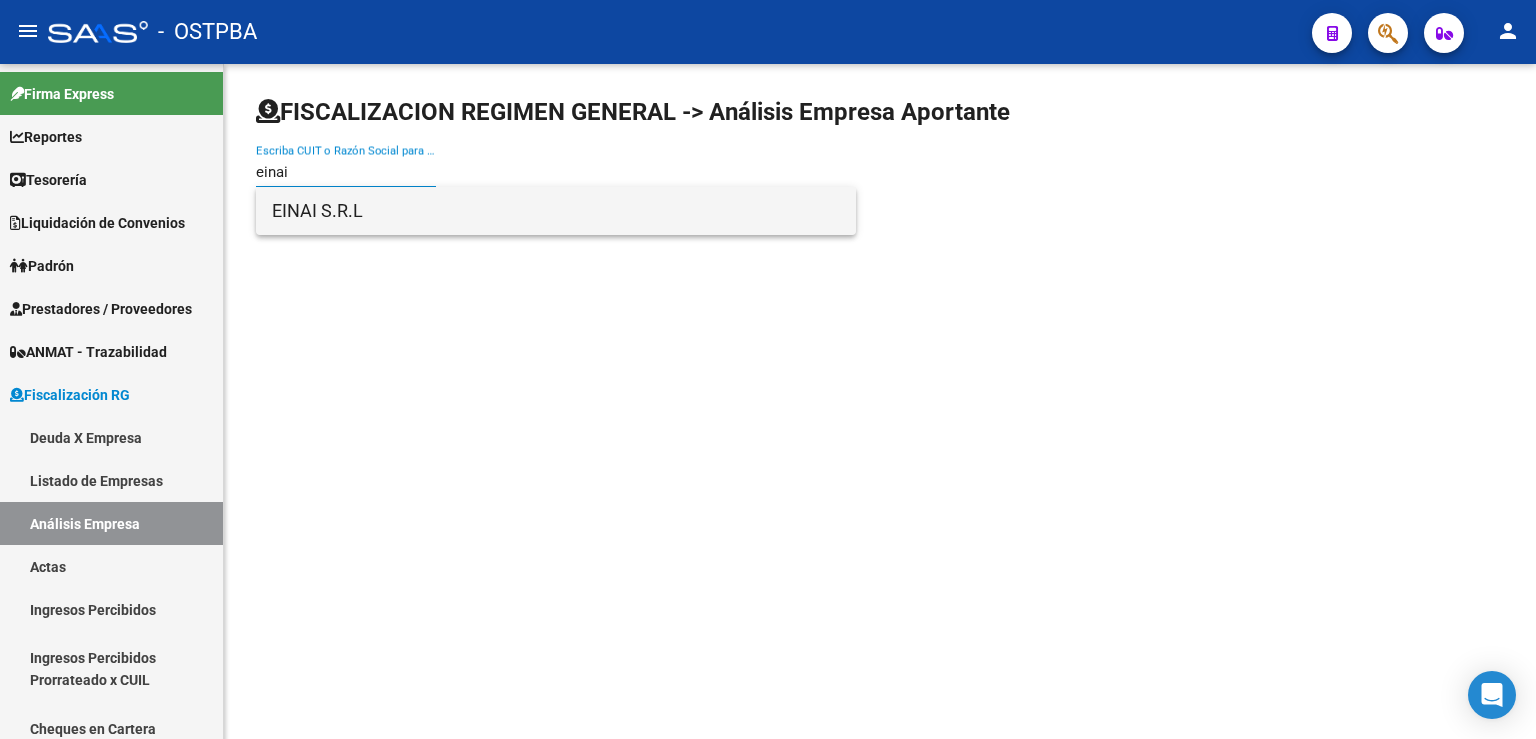 type on "einai" 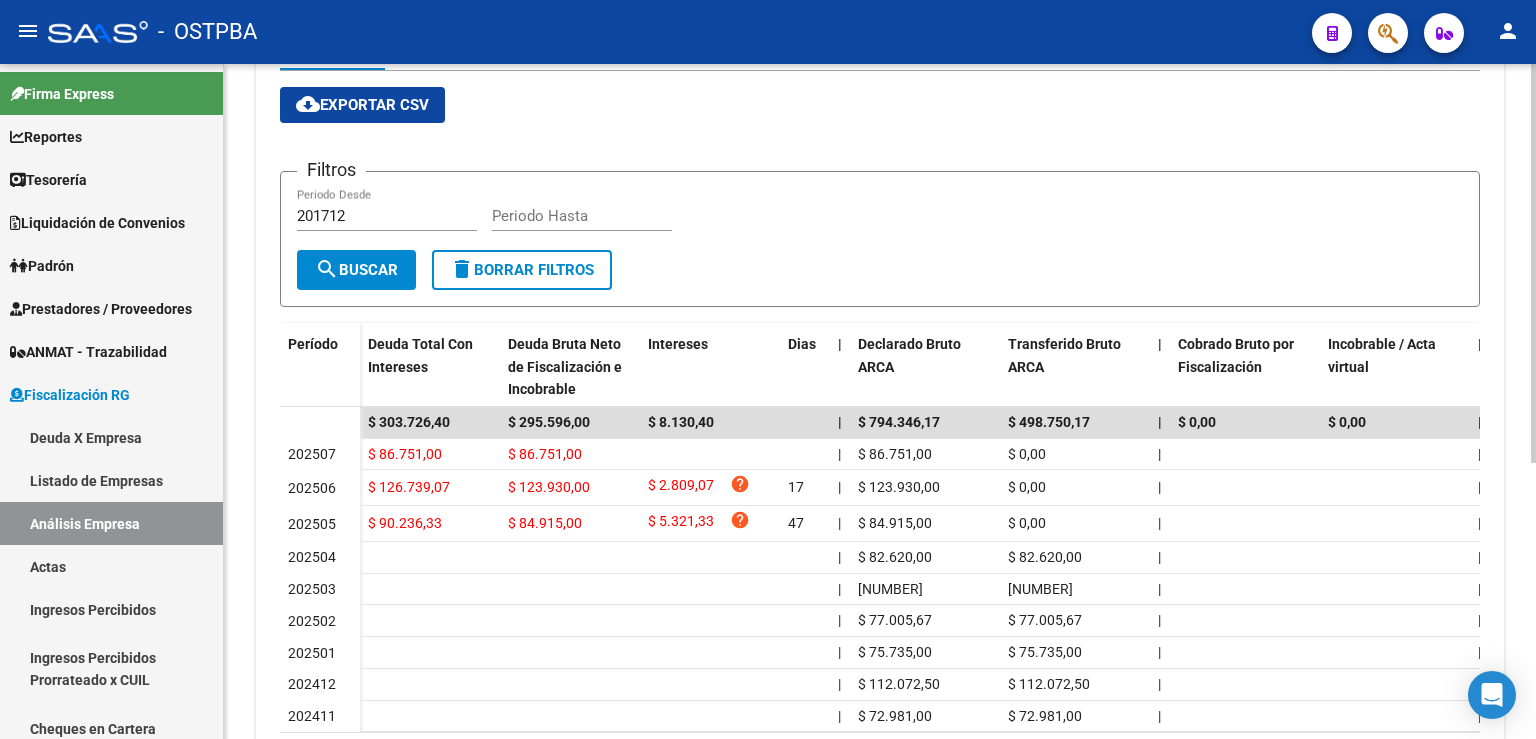 scroll, scrollTop: 0, scrollLeft: 0, axis: both 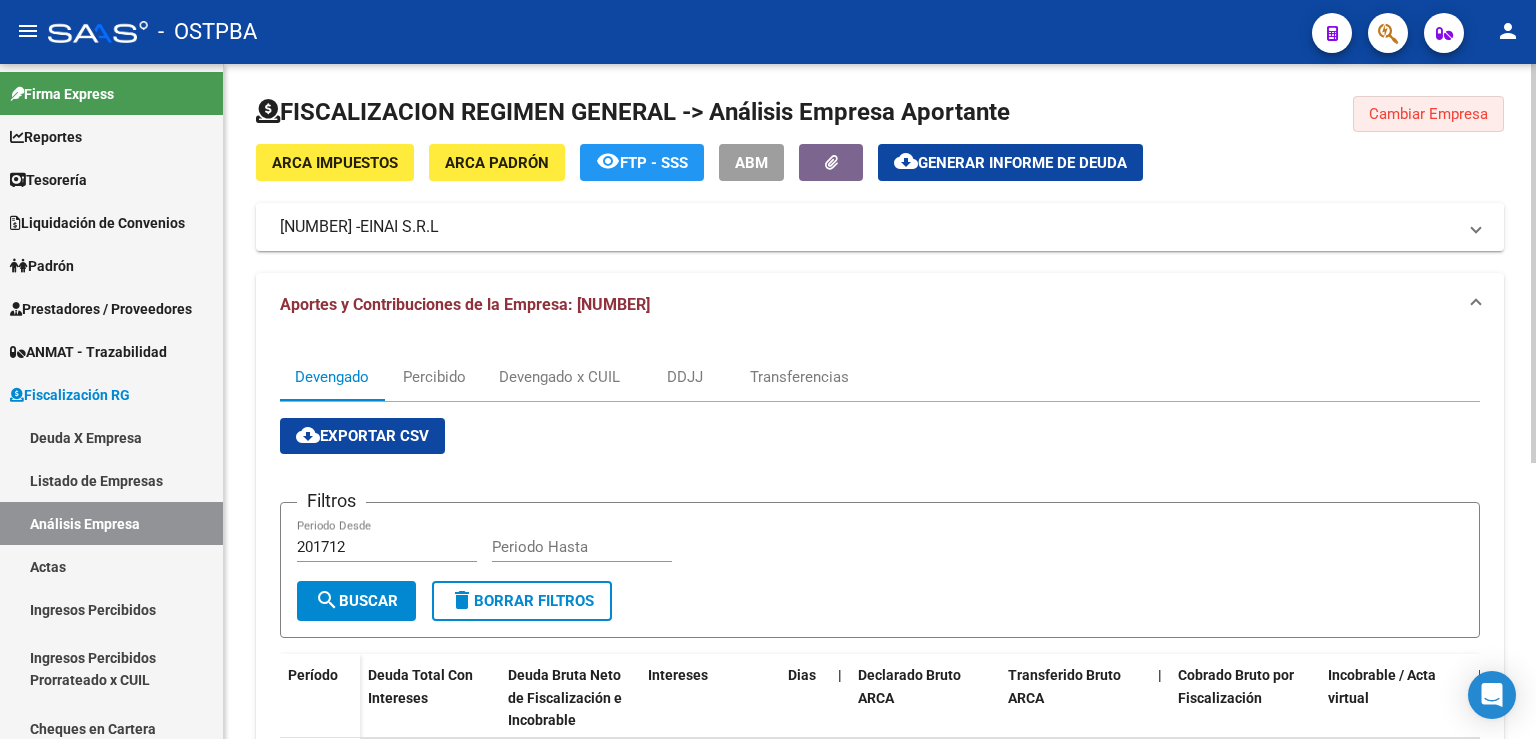 click on "Cambiar Empresa" 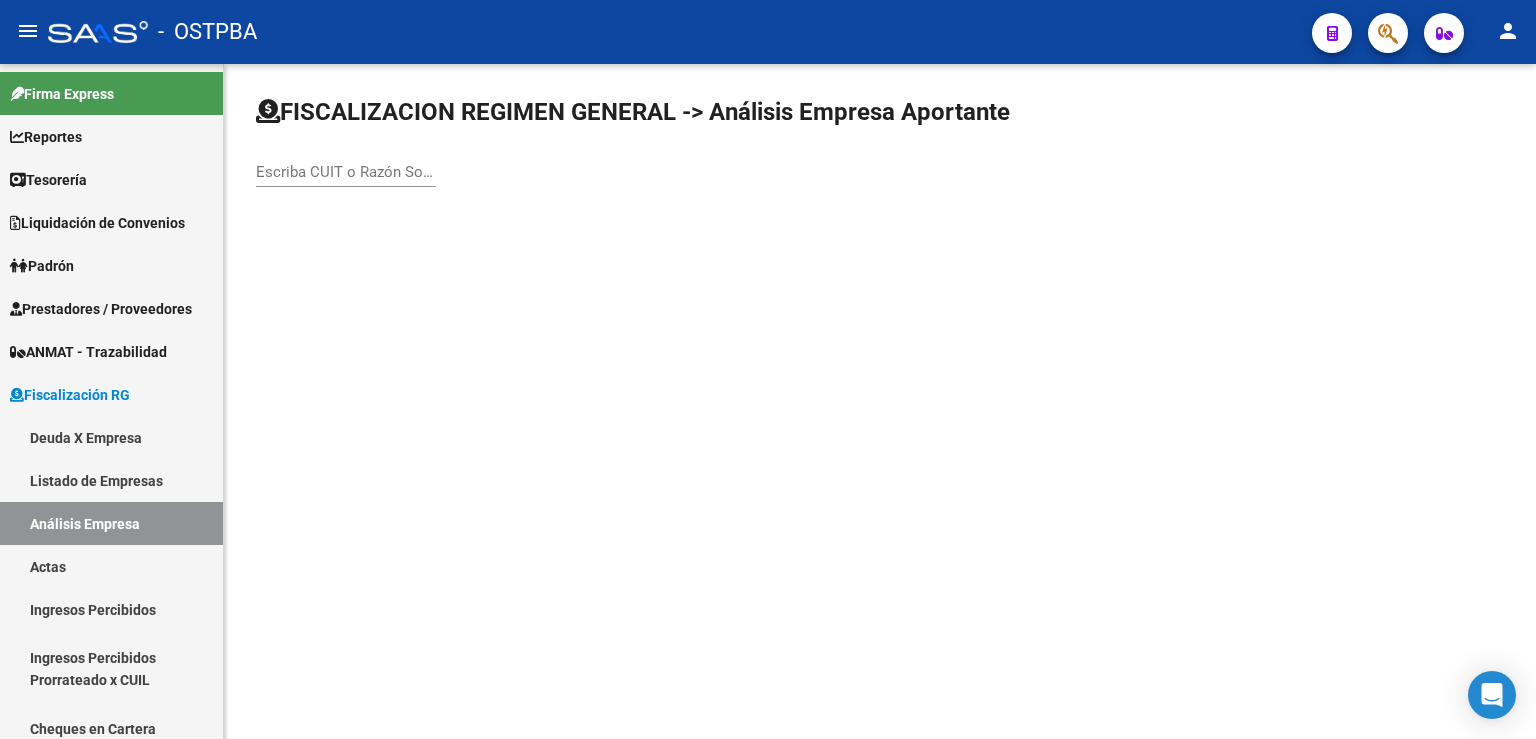 click on "Escriba CUIT o Razón Social para buscar" at bounding box center [346, 172] 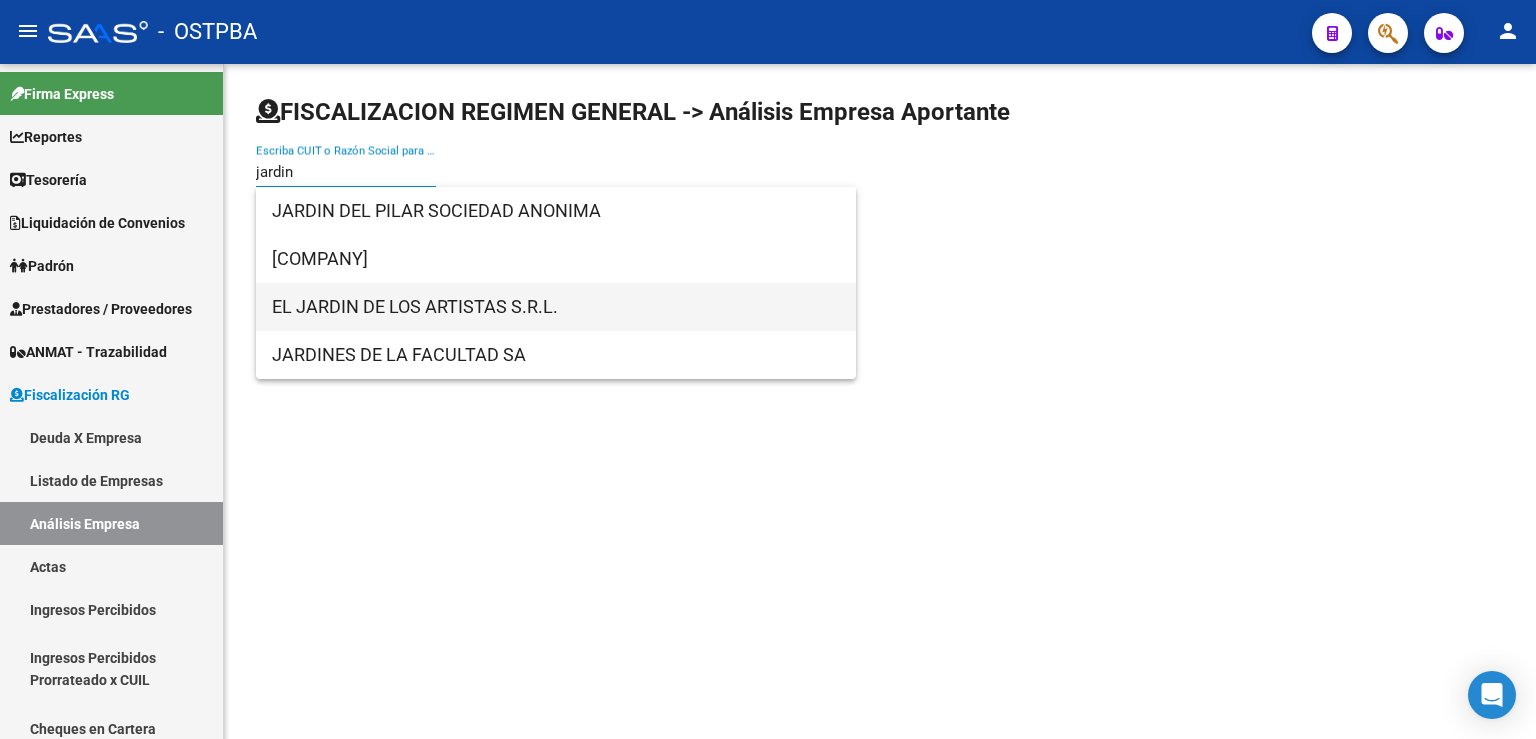 type on "jardin" 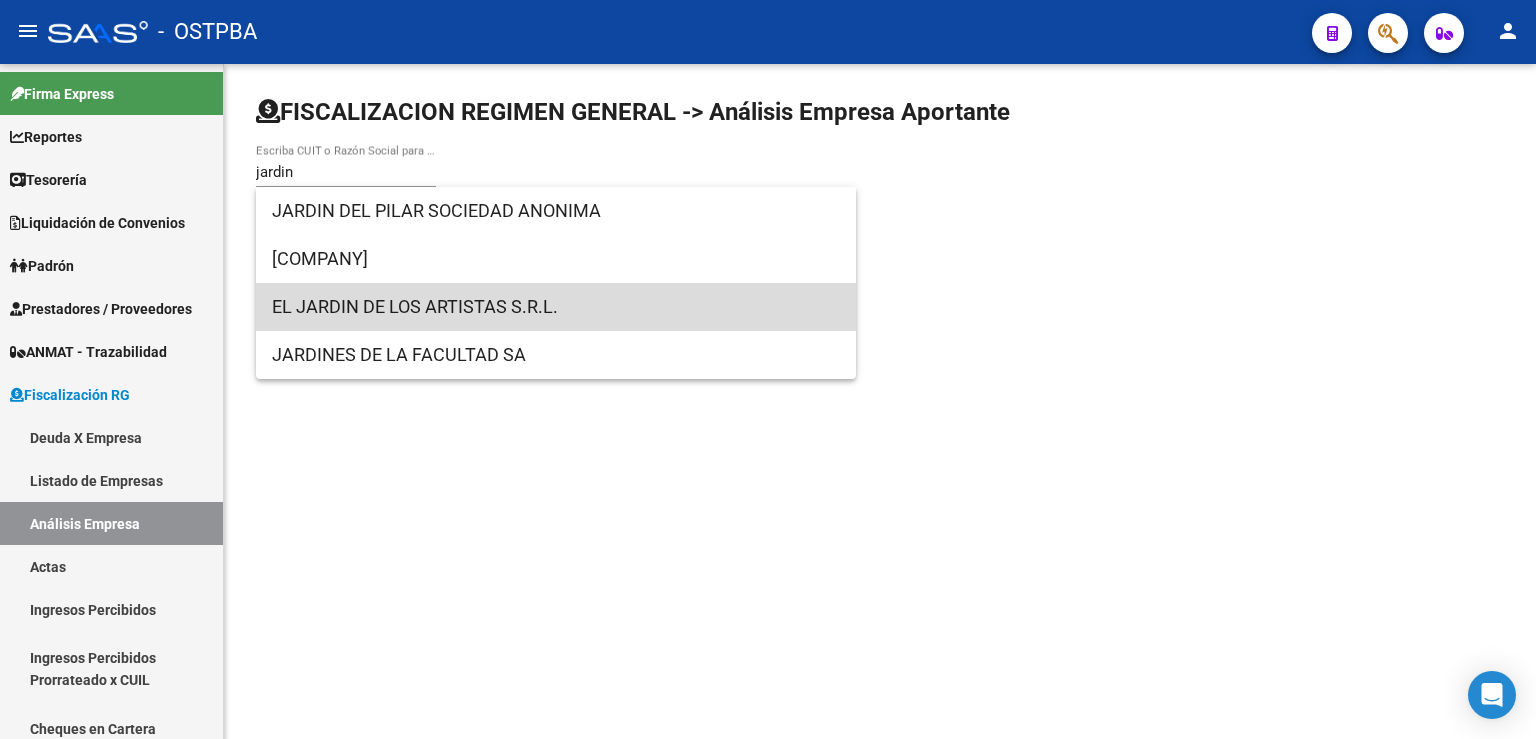 click on "EL JARDIN DE LOS ARTISTAS S.R.L." at bounding box center [556, 307] 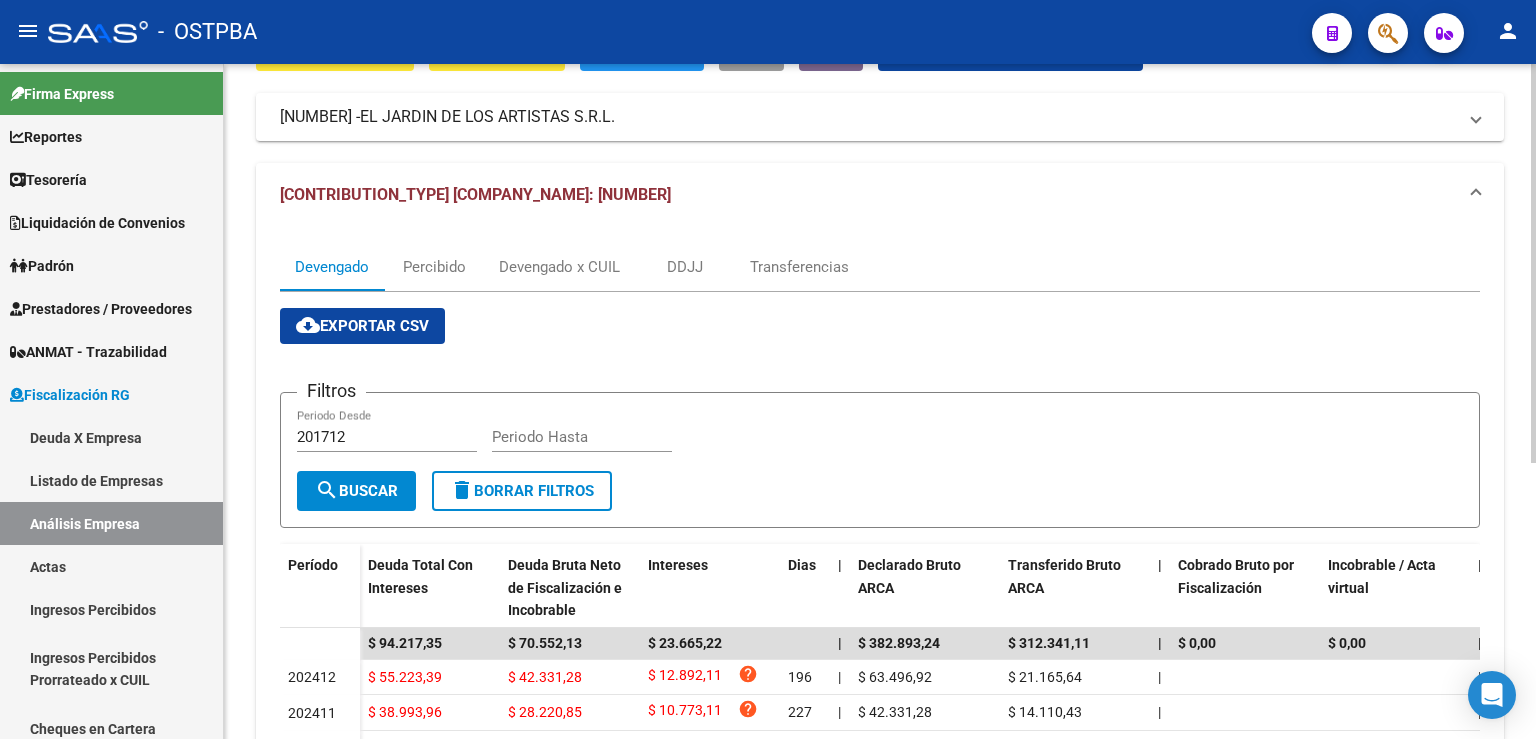 scroll, scrollTop: 441, scrollLeft: 0, axis: vertical 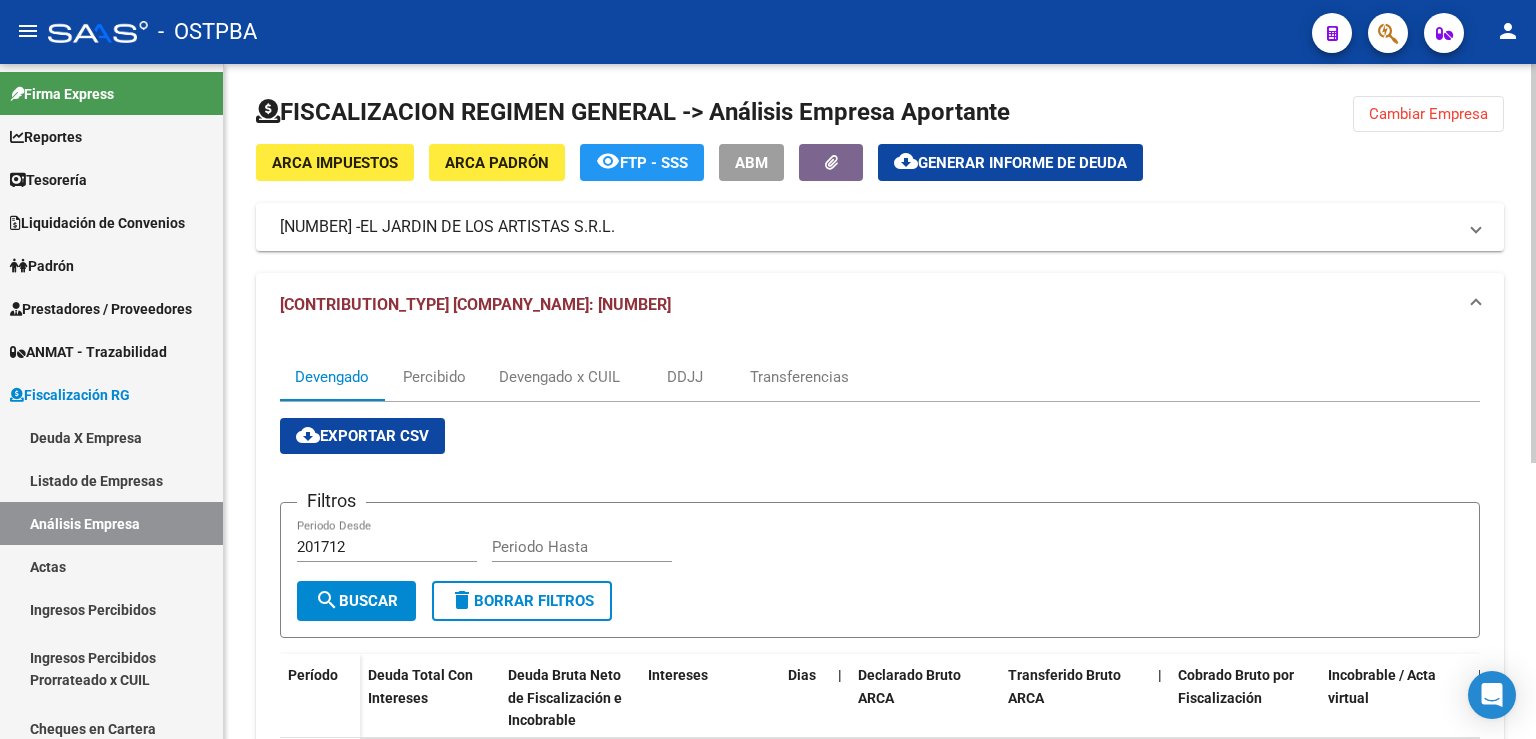 click on "Cambiar Empresa" 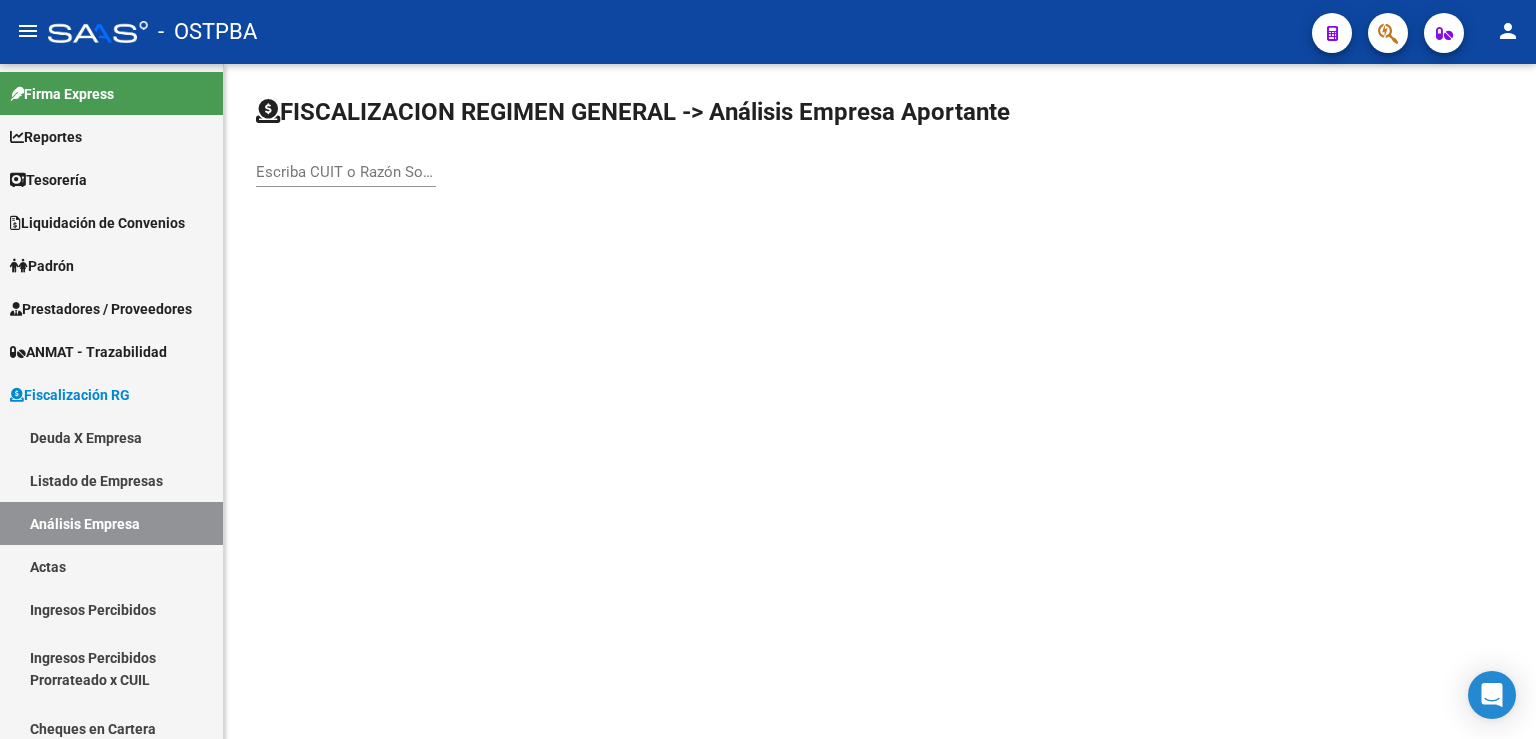 click on "Escriba CUIT o Razón Social para buscar" at bounding box center [346, 172] 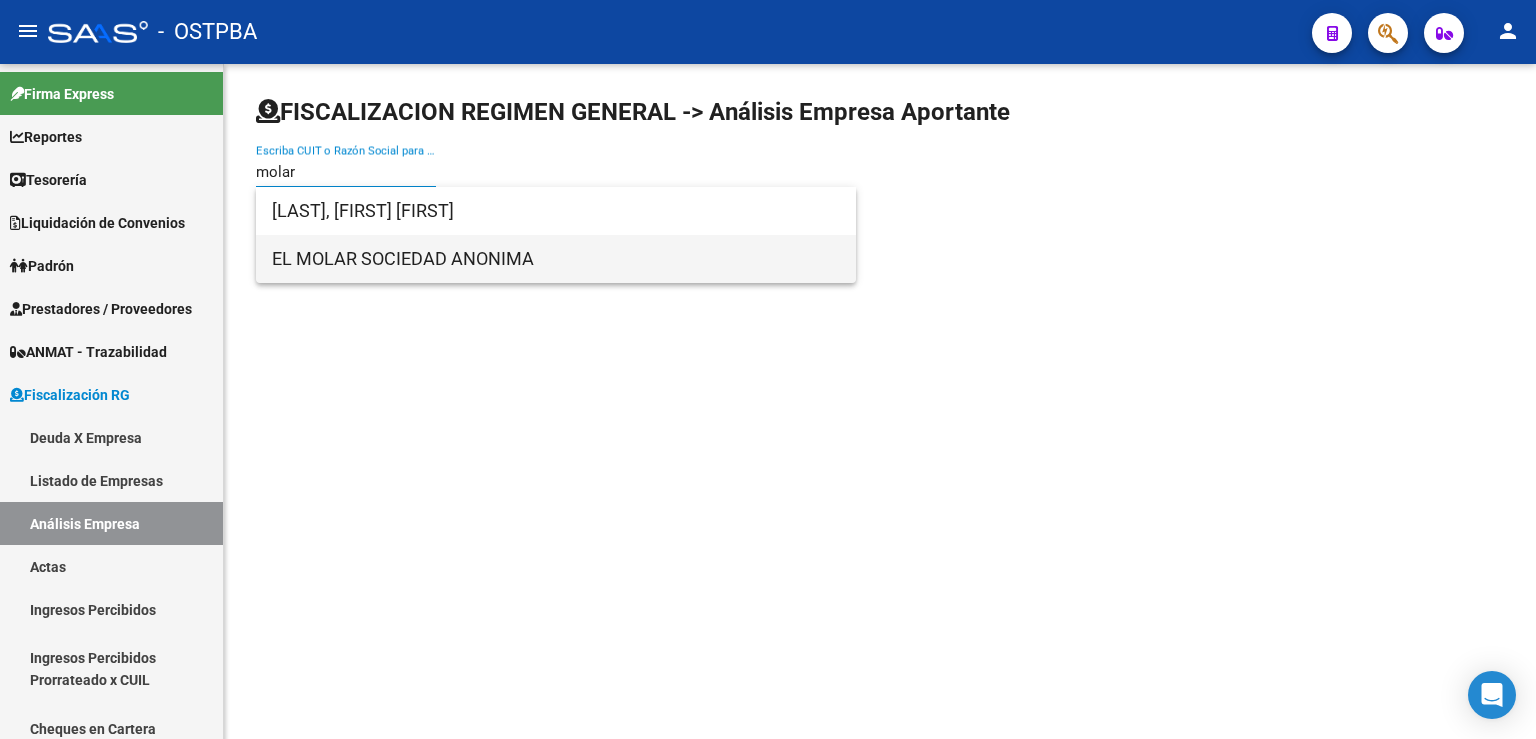 type on "molar" 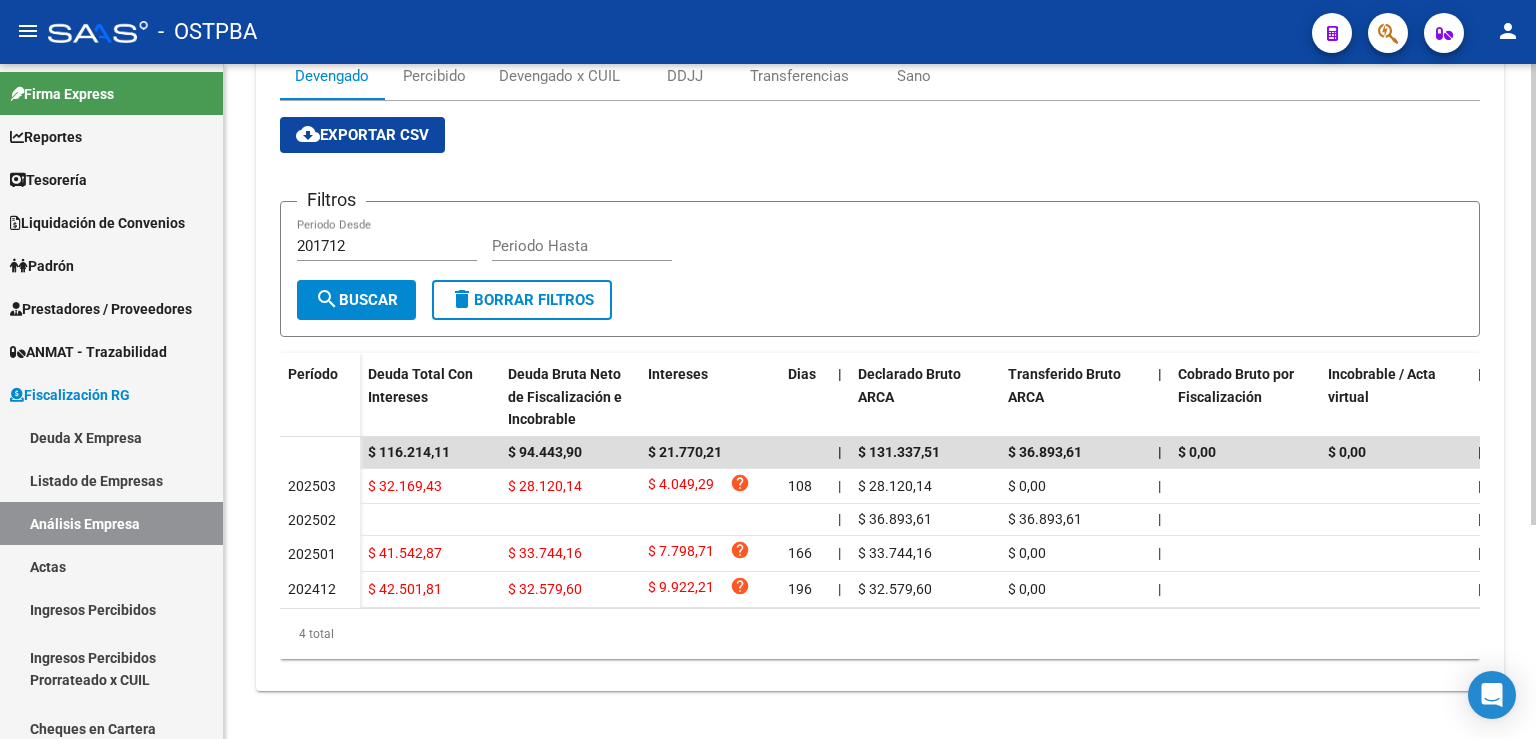 scroll, scrollTop: 307, scrollLeft: 0, axis: vertical 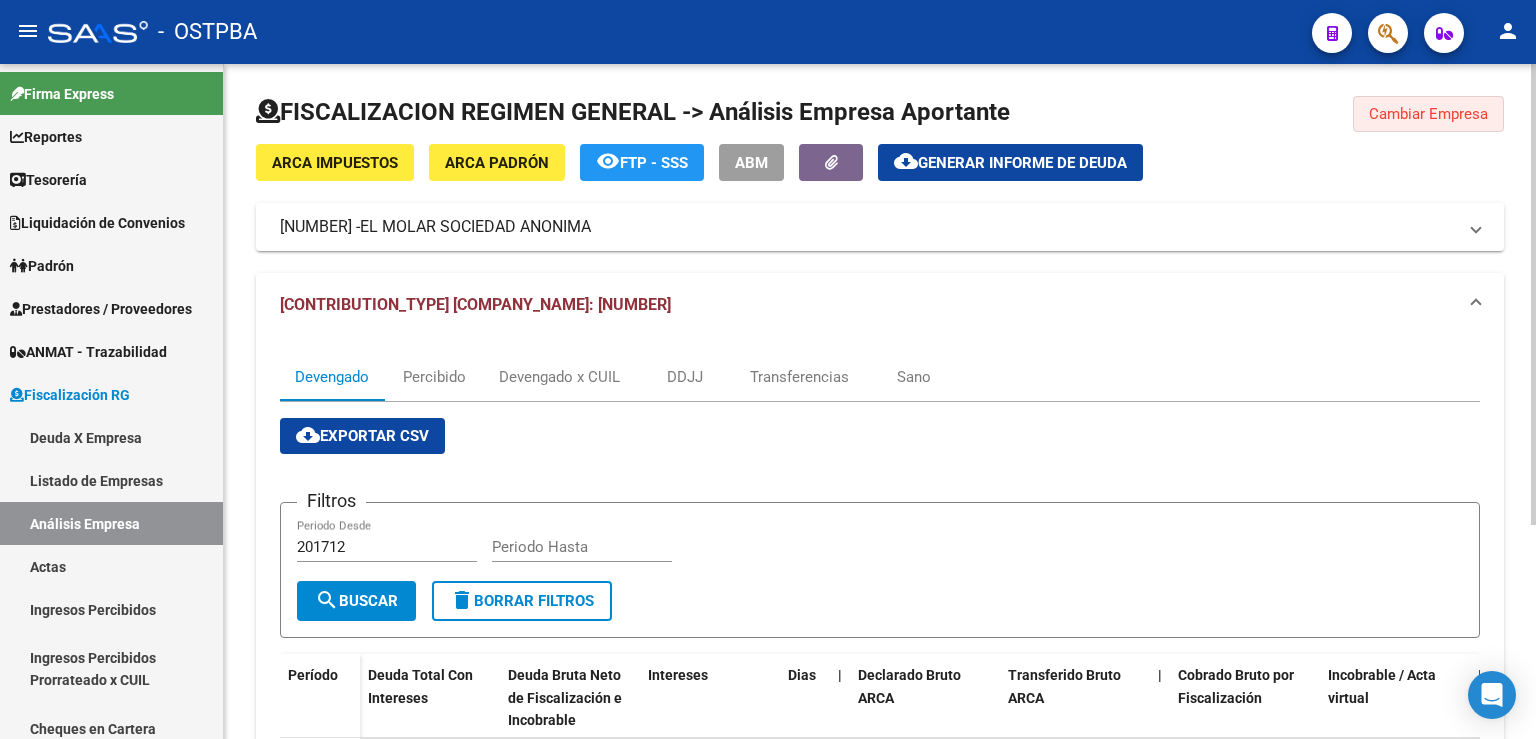 click on "Cambiar Empresa" 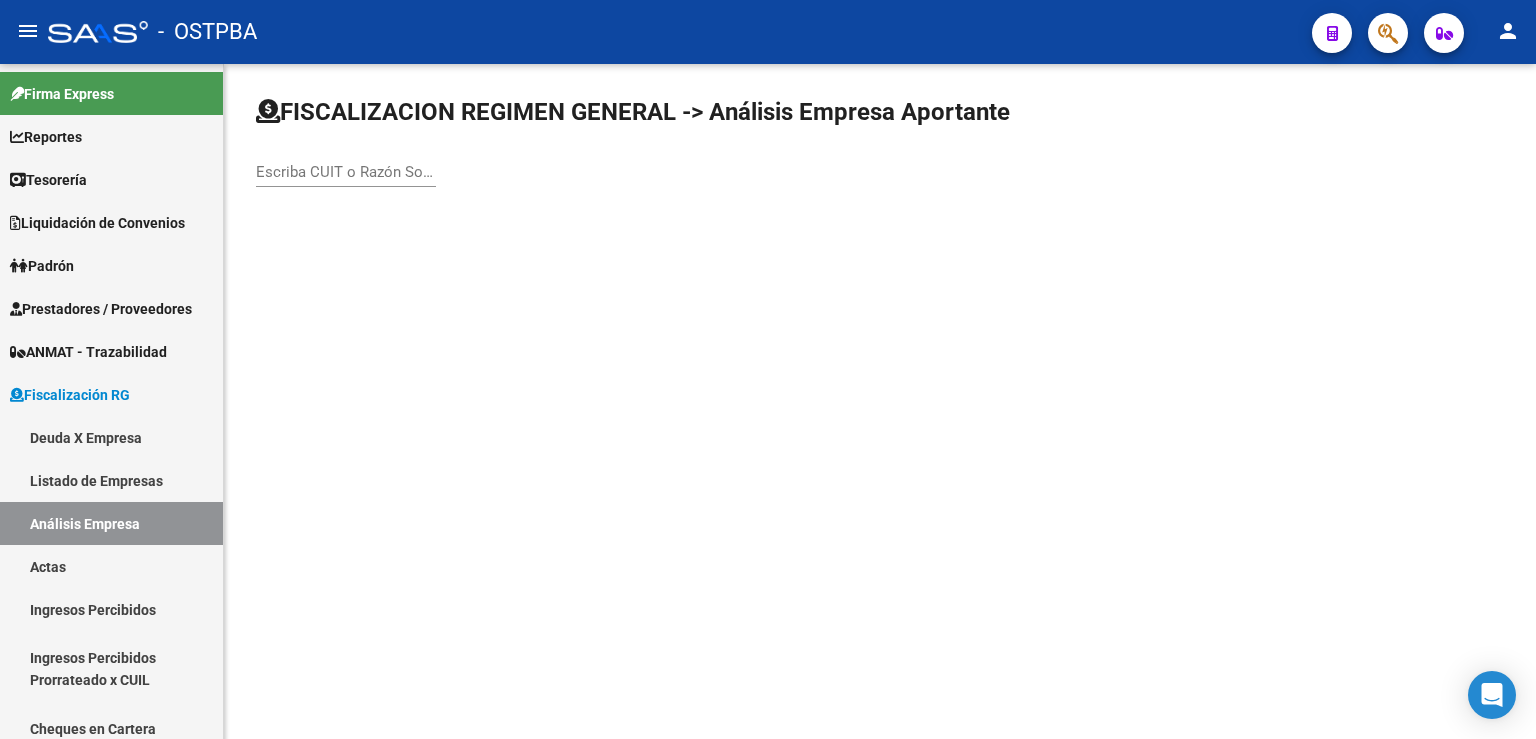 click on "Escriba CUIT o Razón Social para buscar" at bounding box center (346, 172) 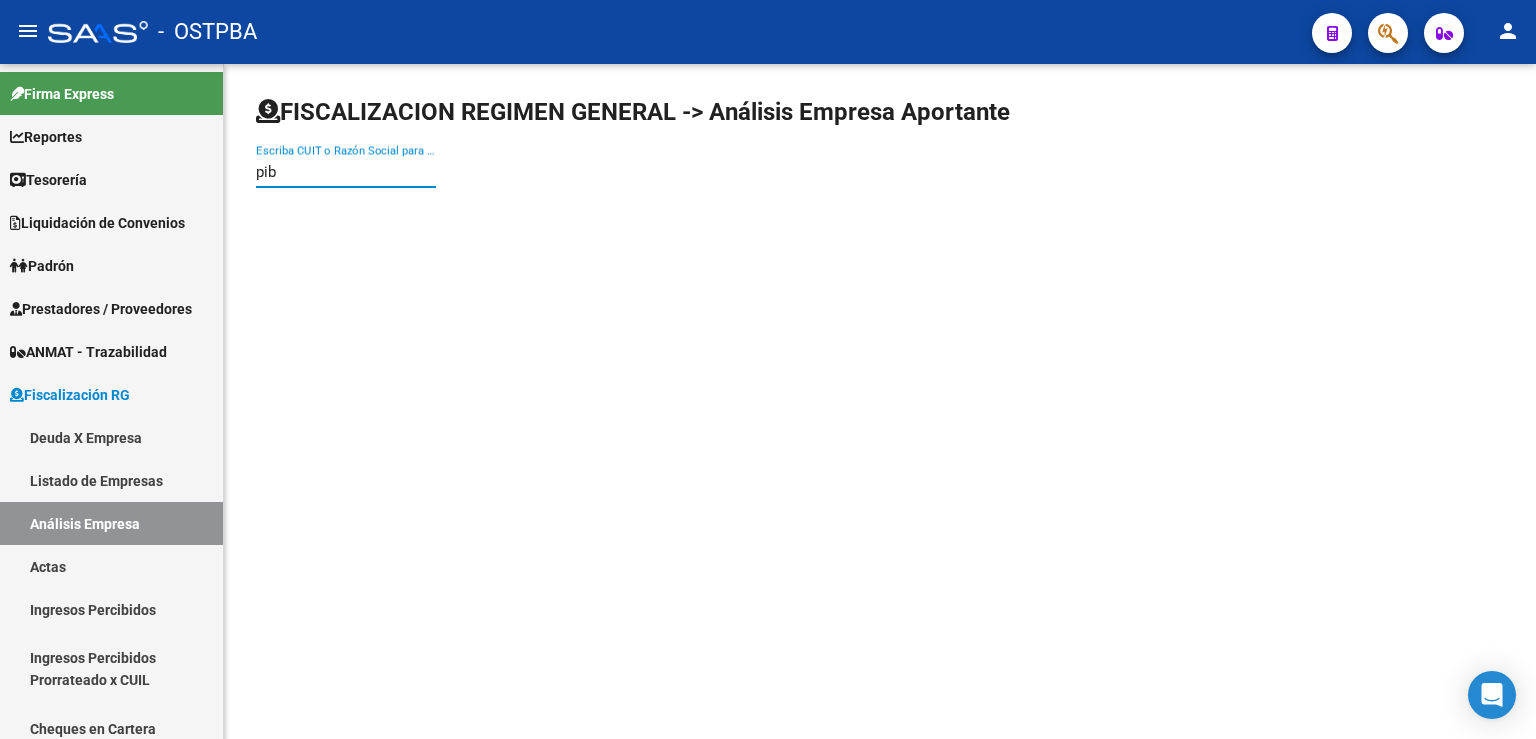 type on "[BRAND]" 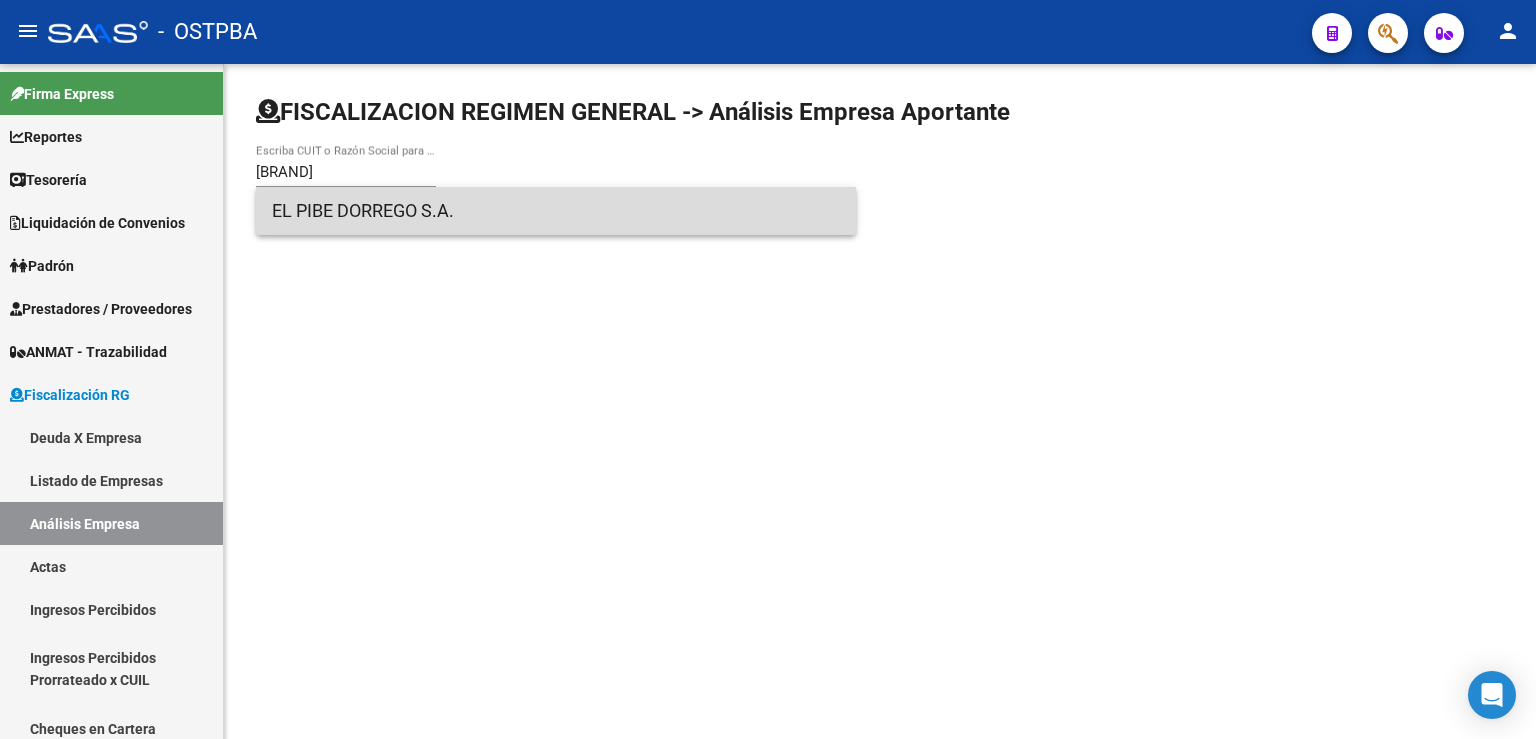 click on "EL PIBE DORREGO S.A." at bounding box center [556, 211] 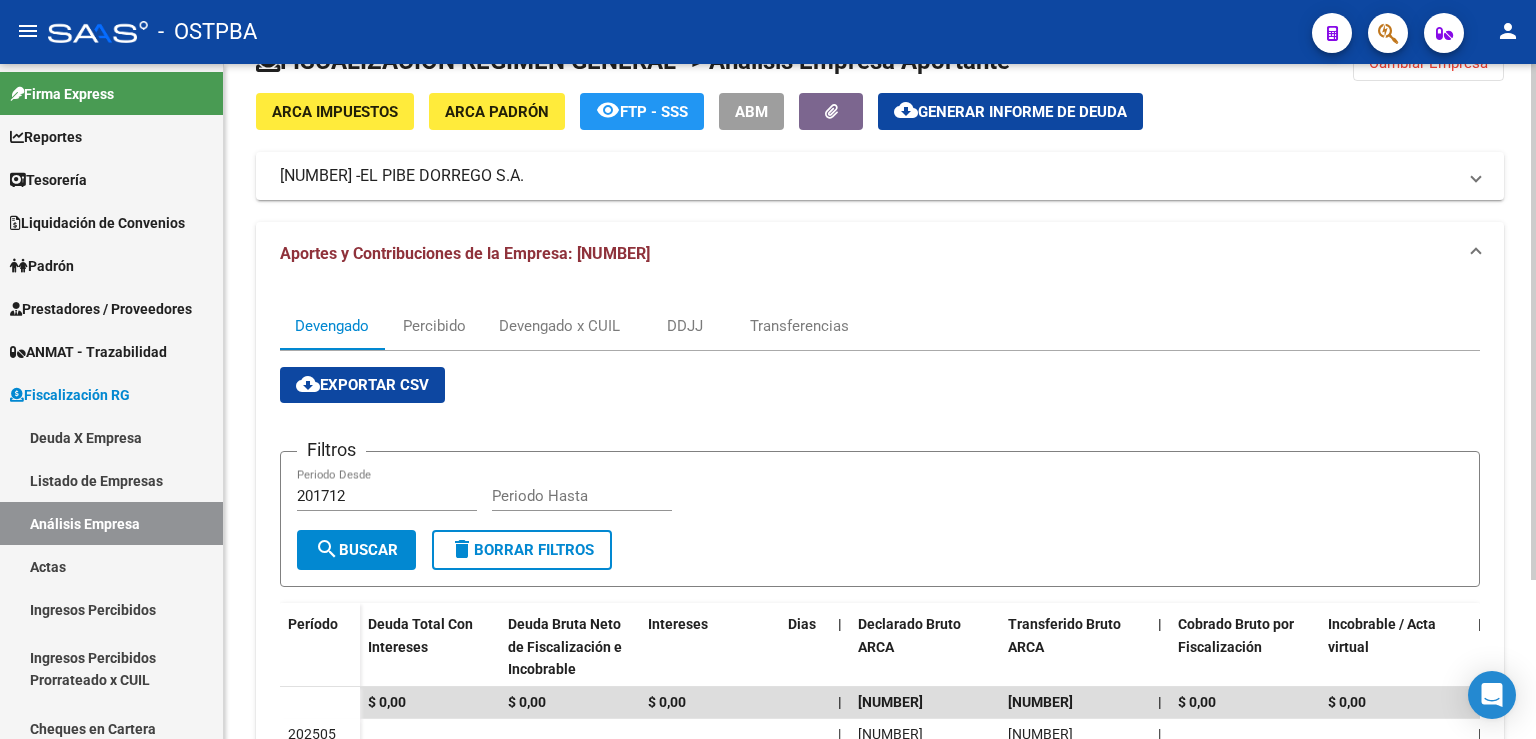 scroll, scrollTop: 208, scrollLeft: 0, axis: vertical 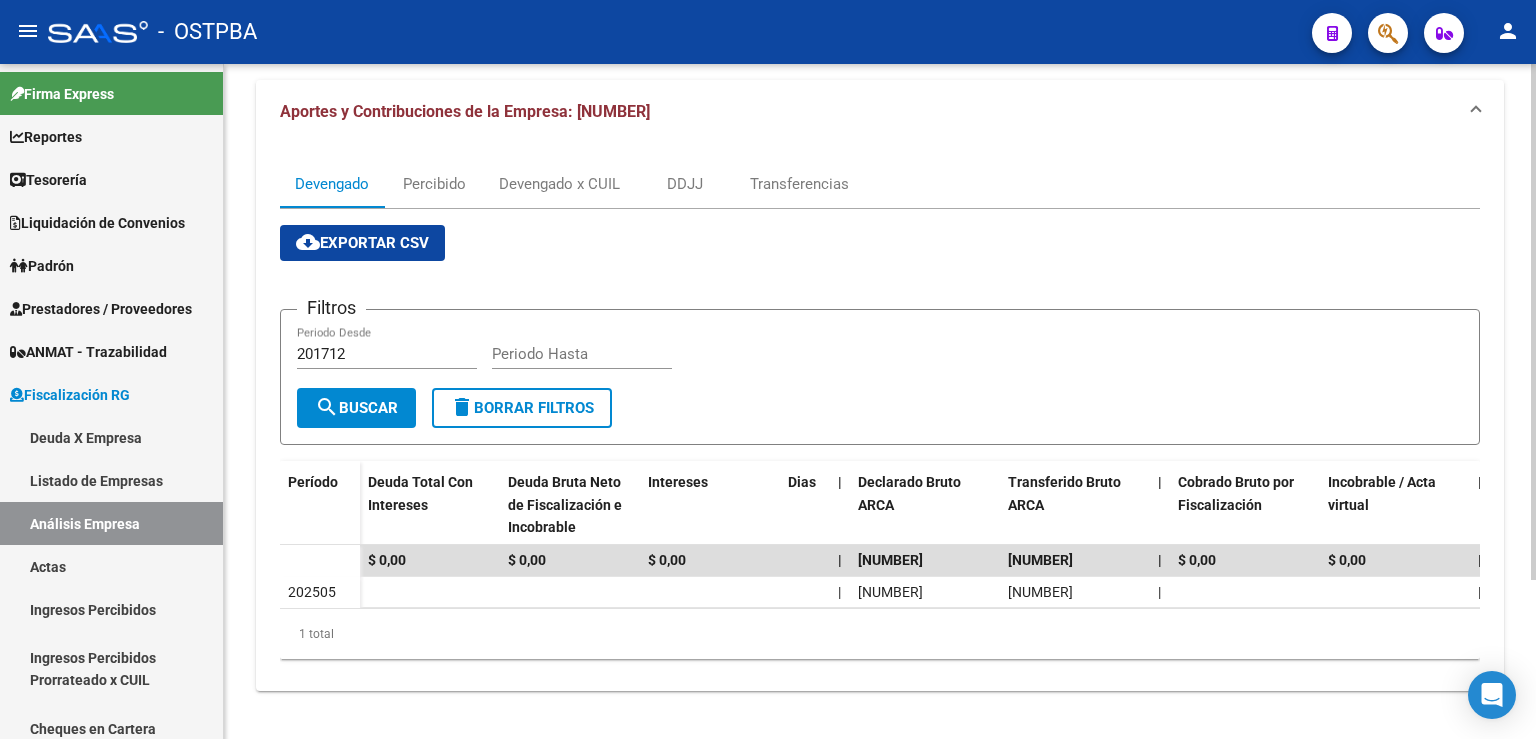 click 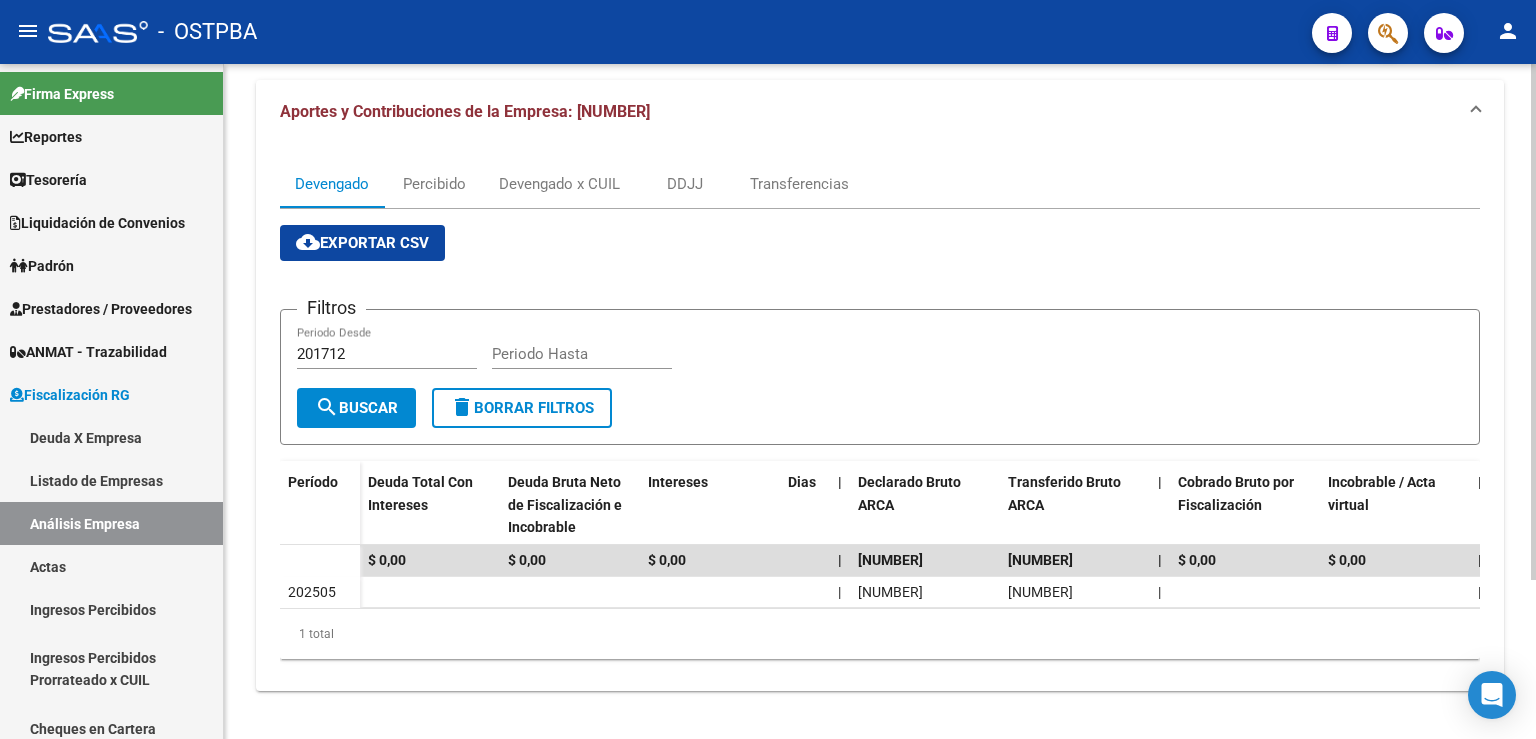 scroll, scrollTop: 0, scrollLeft: 0, axis: both 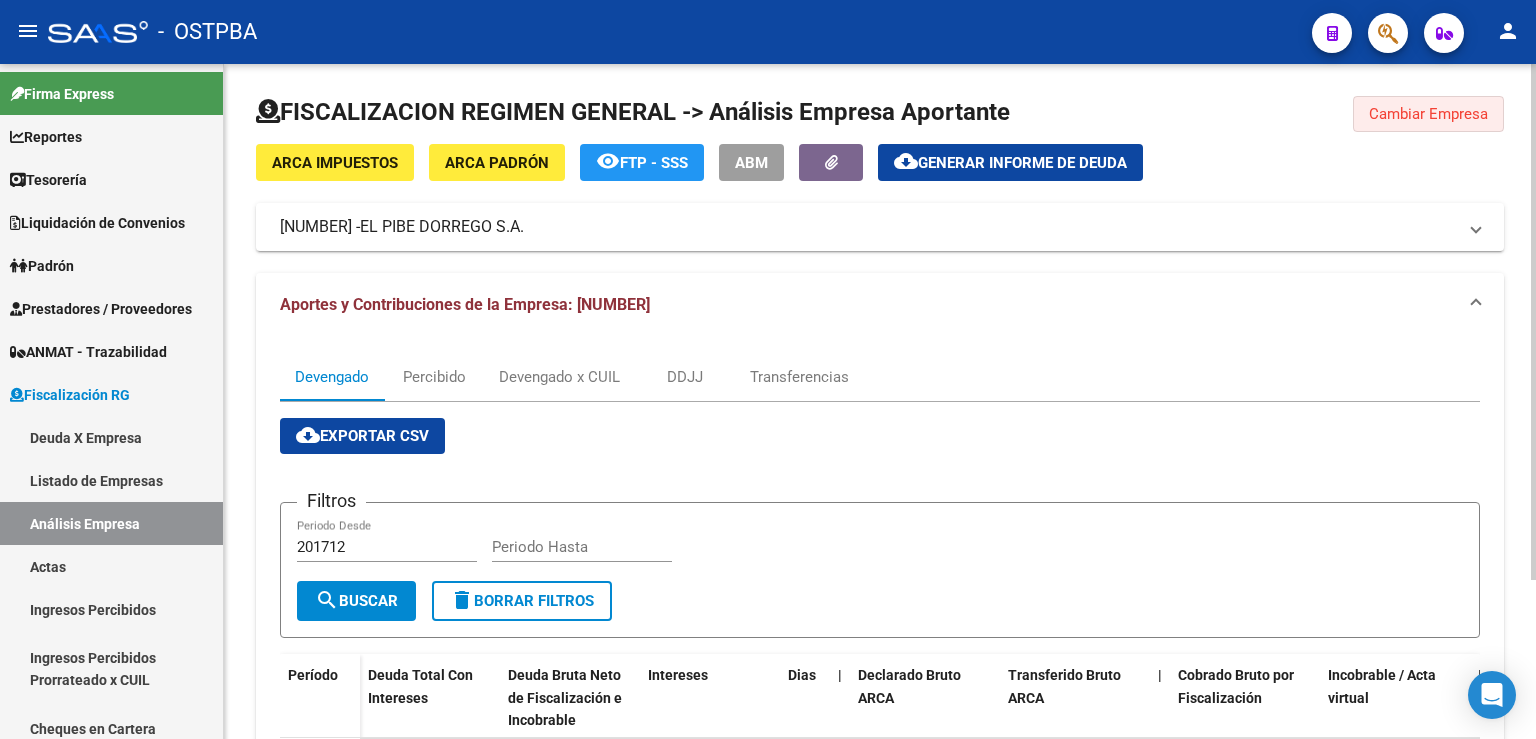 click on "Cambiar Empresa" 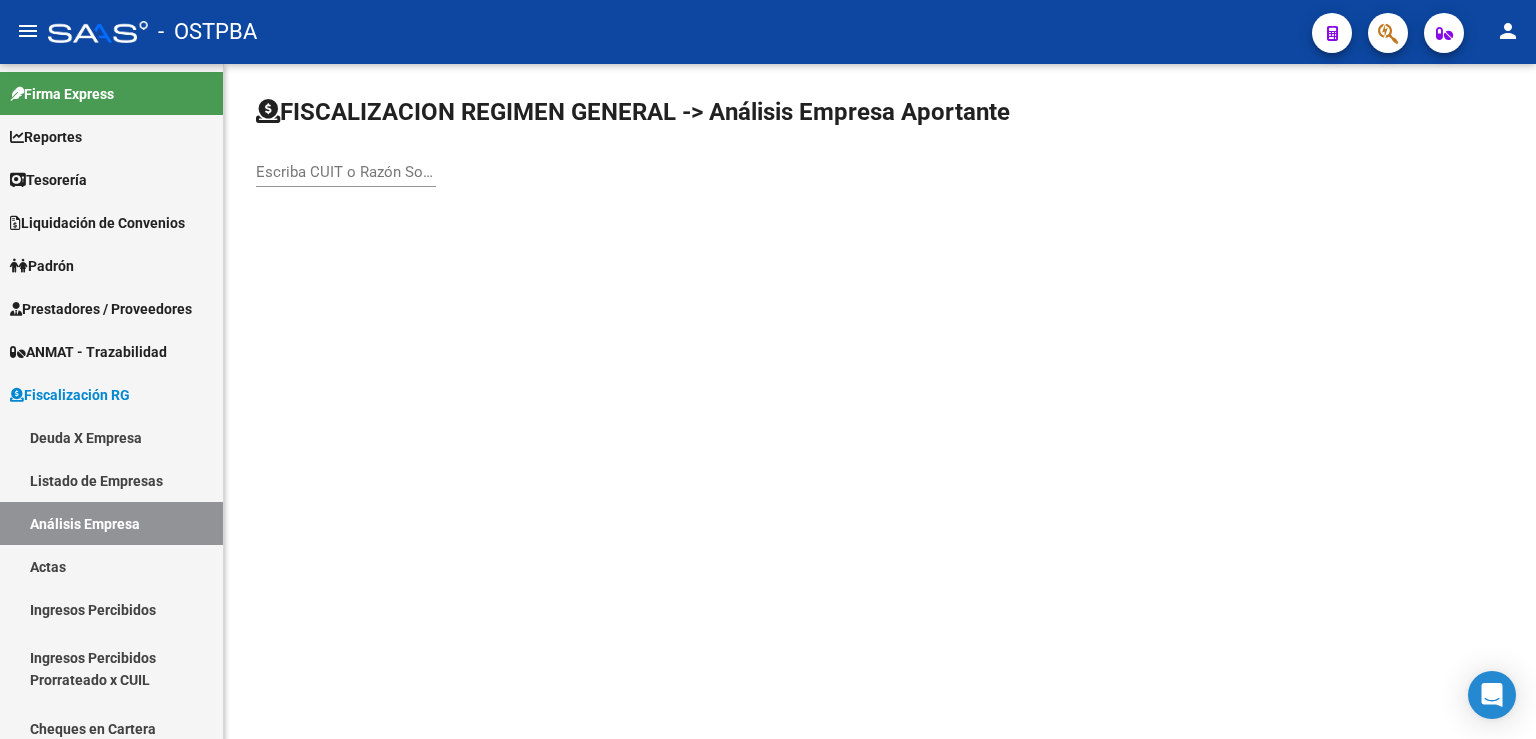 click on "Escriba CUIT o Razón Social para buscar" at bounding box center [346, 172] 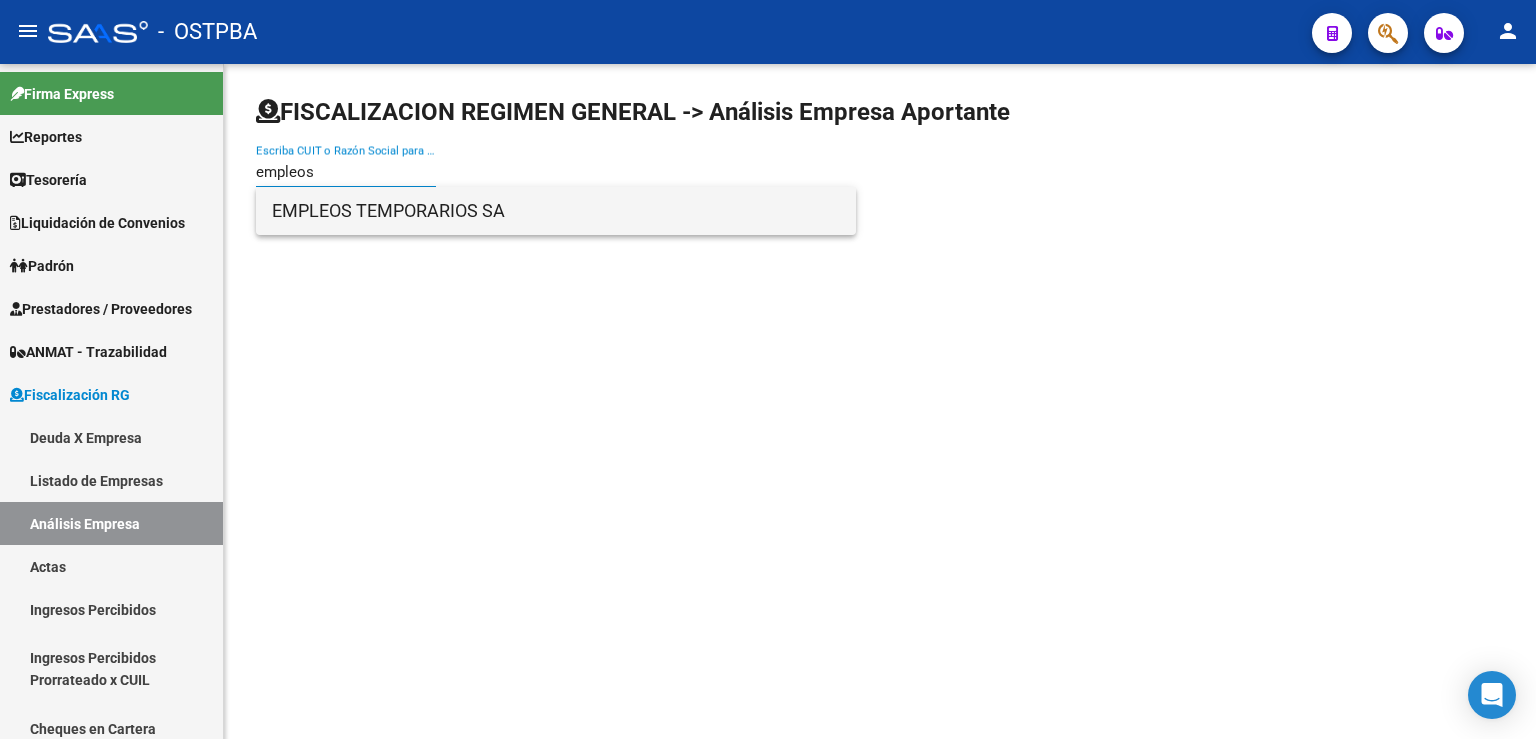type on "empleos" 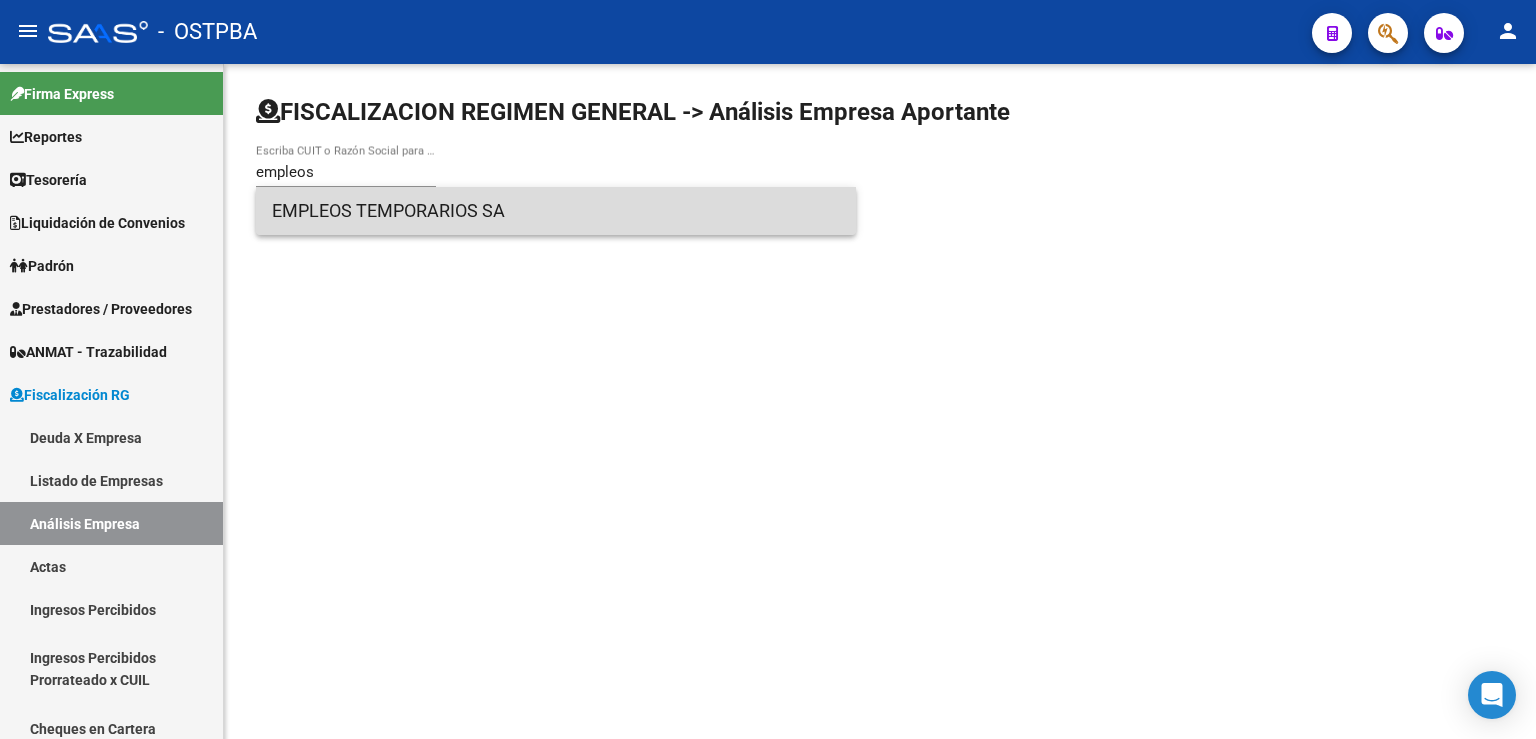 click on "EMPLEOS TEMPORARIOS SA" at bounding box center (556, 211) 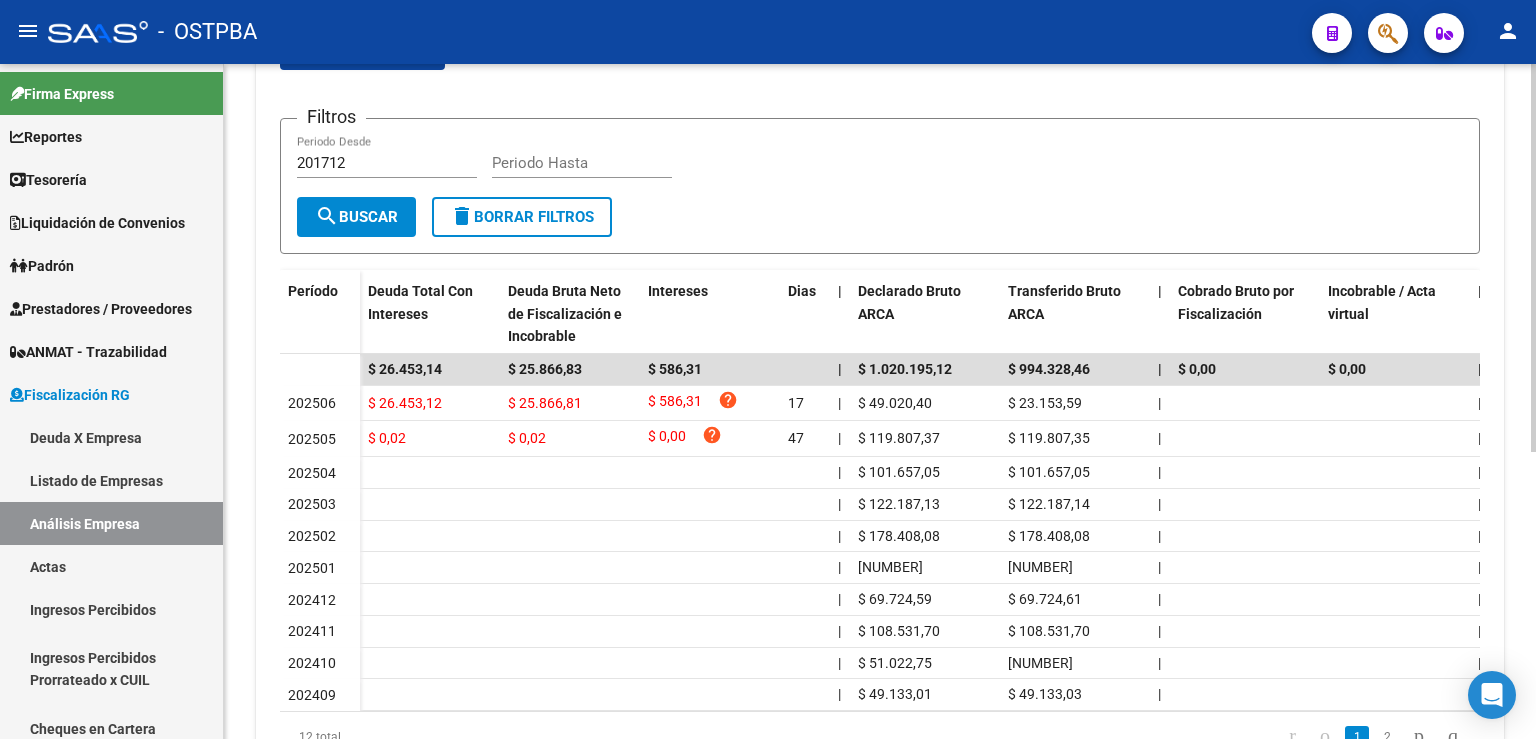 scroll, scrollTop: 412, scrollLeft: 0, axis: vertical 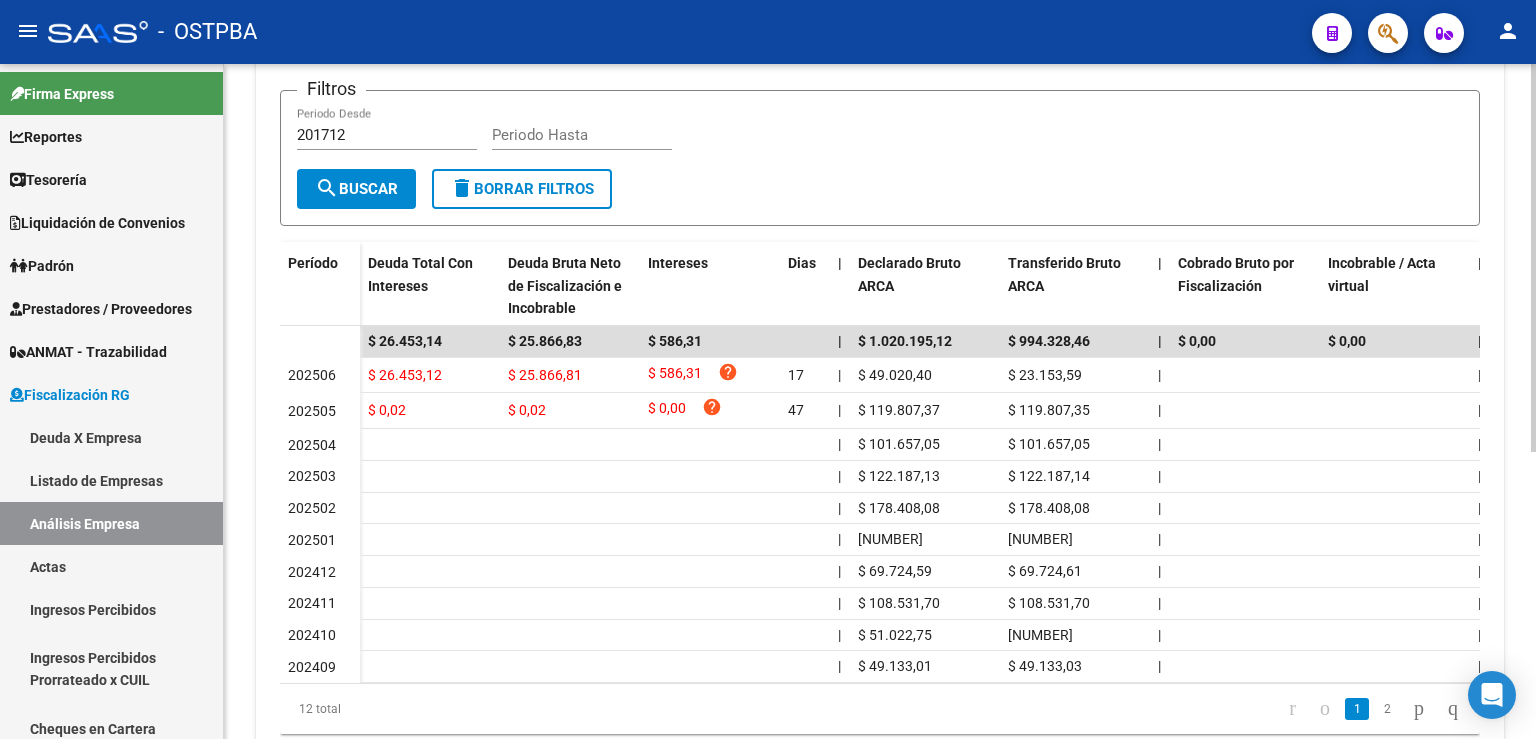 click 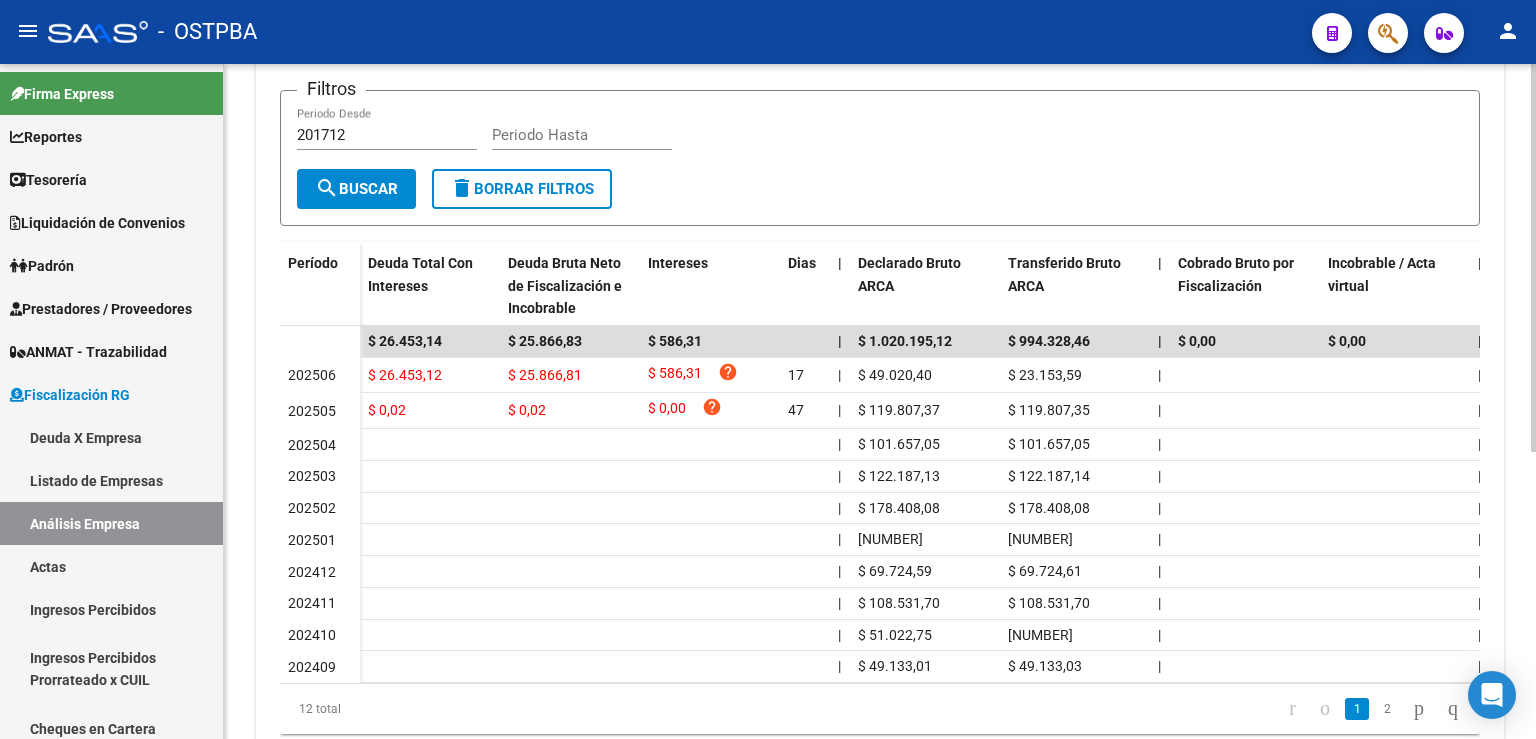 scroll, scrollTop: 0, scrollLeft: 0, axis: both 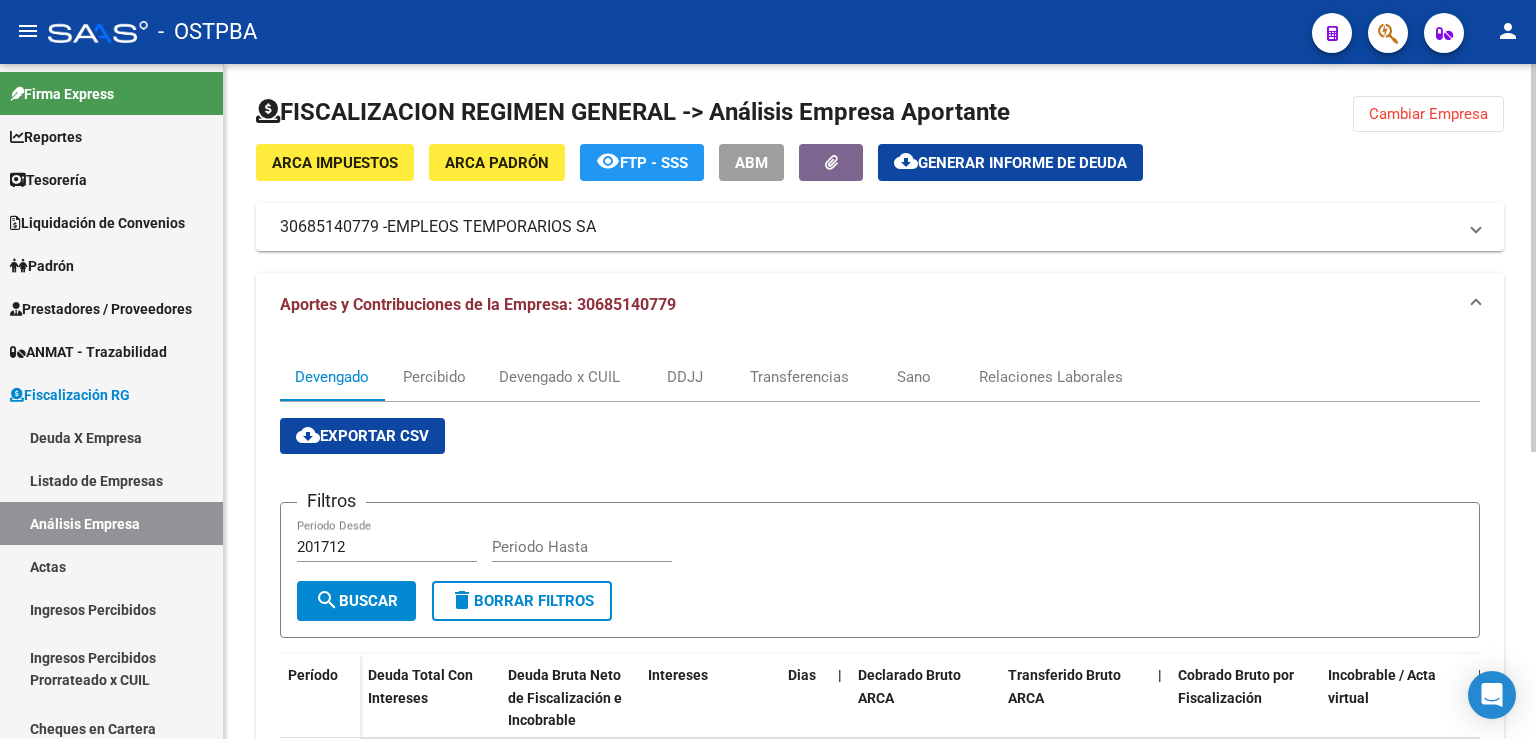 click on "Cambiar Empresa" 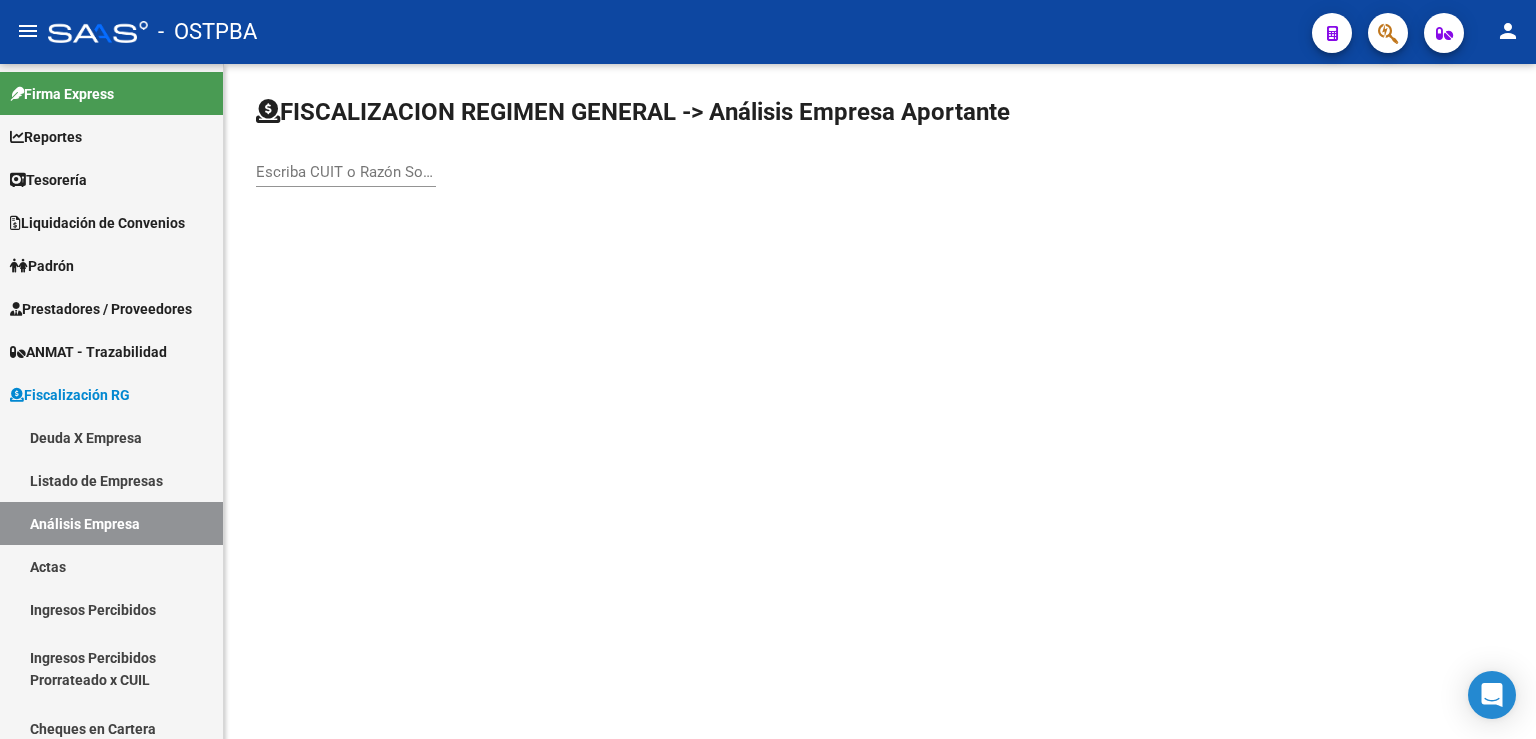 click on "Escriba CUIT o Razón Social para buscar" at bounding box center [346, 172] 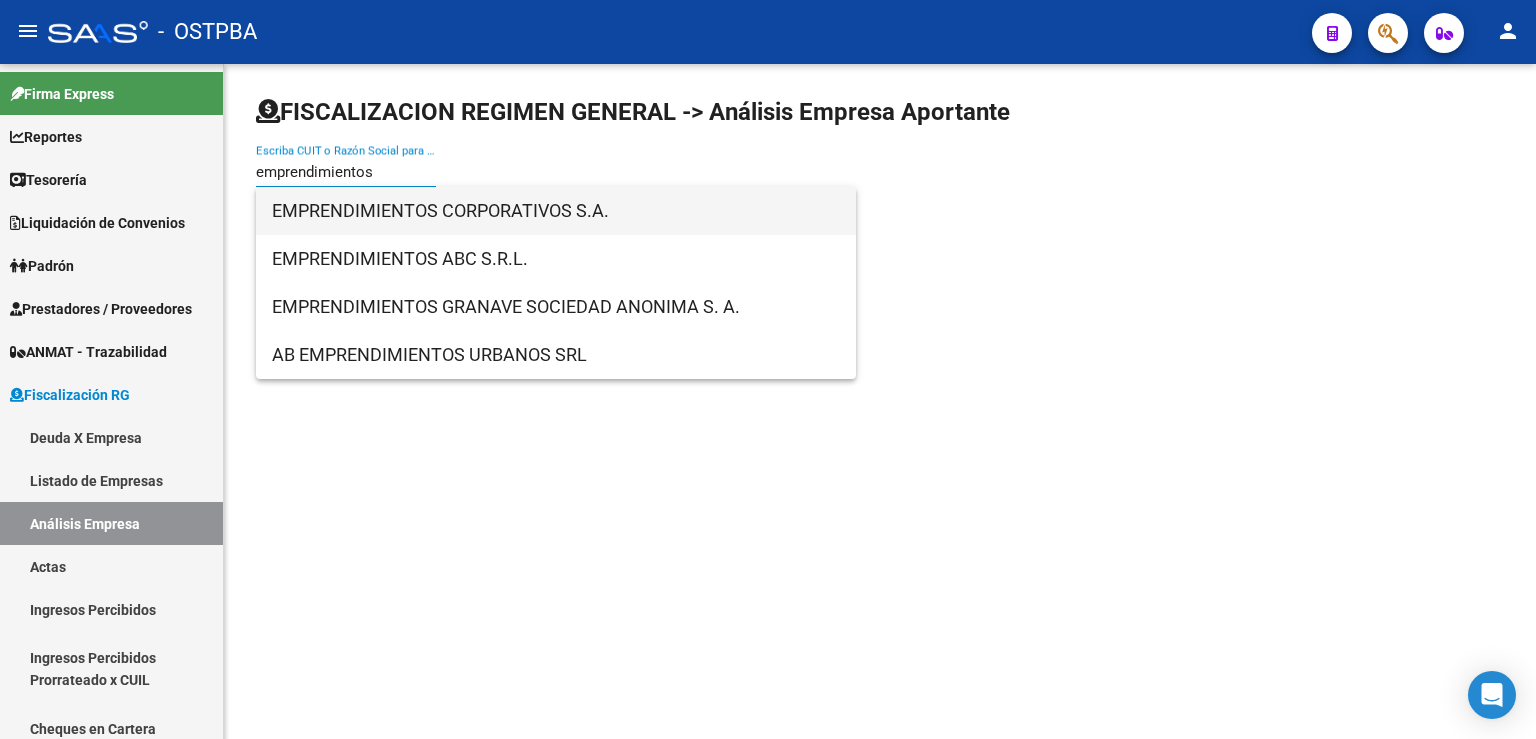 type on "emprendimientos" 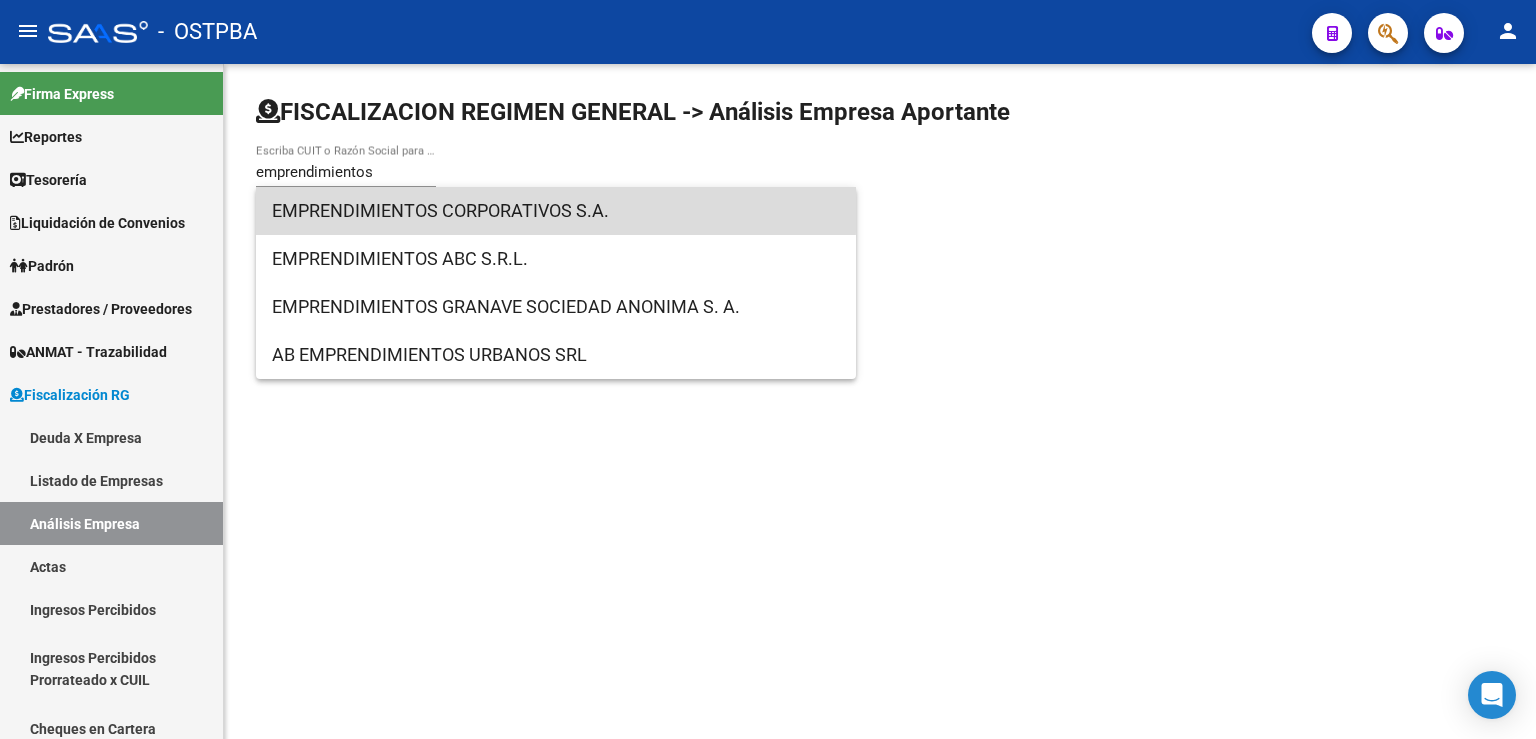 click on "EMPRENDIMIENTOS CORPORATIVOS S.A." at bounding box center (556, 211) 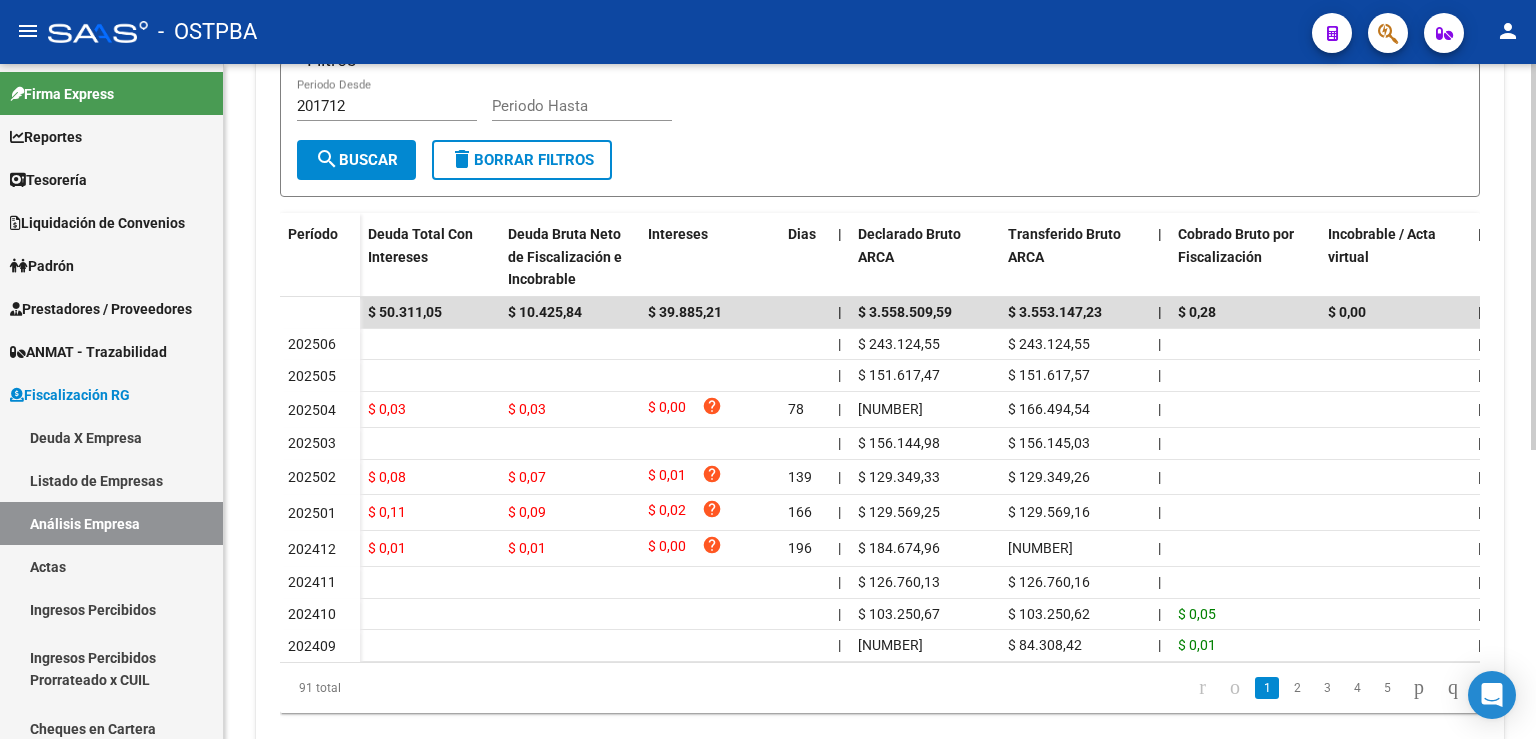 scroll, scrollTop: 505, scrollLeft: 0, axis: vertical 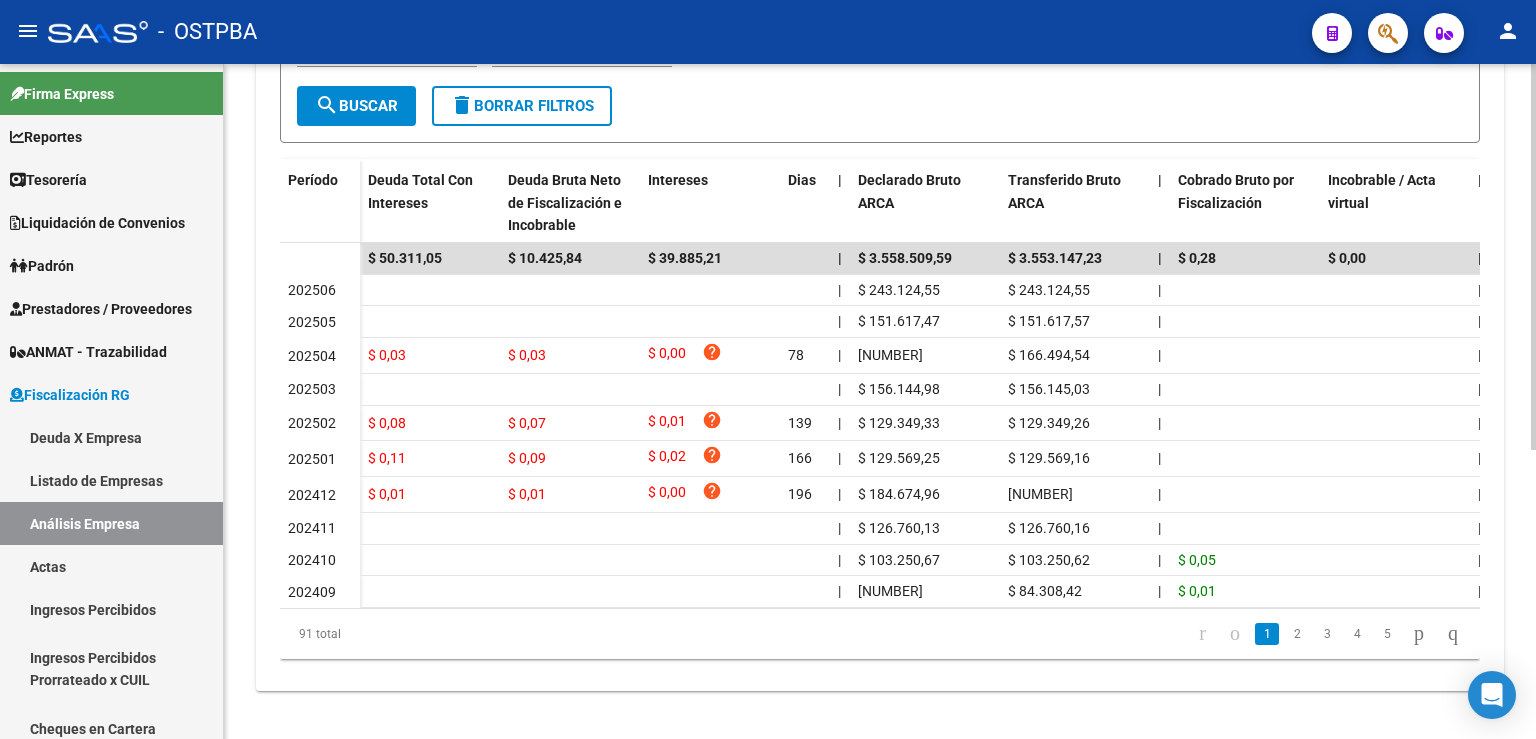 click 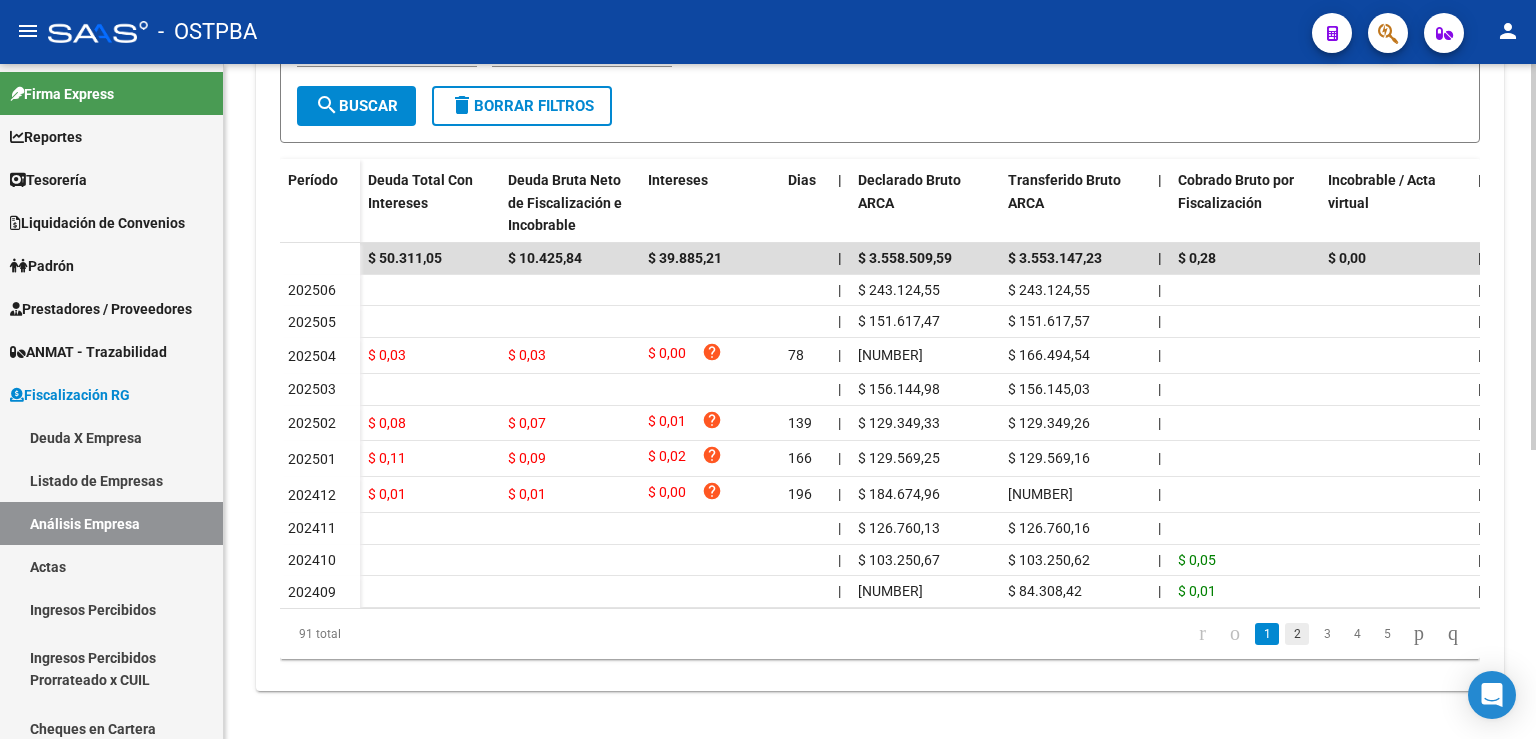 click on "2" 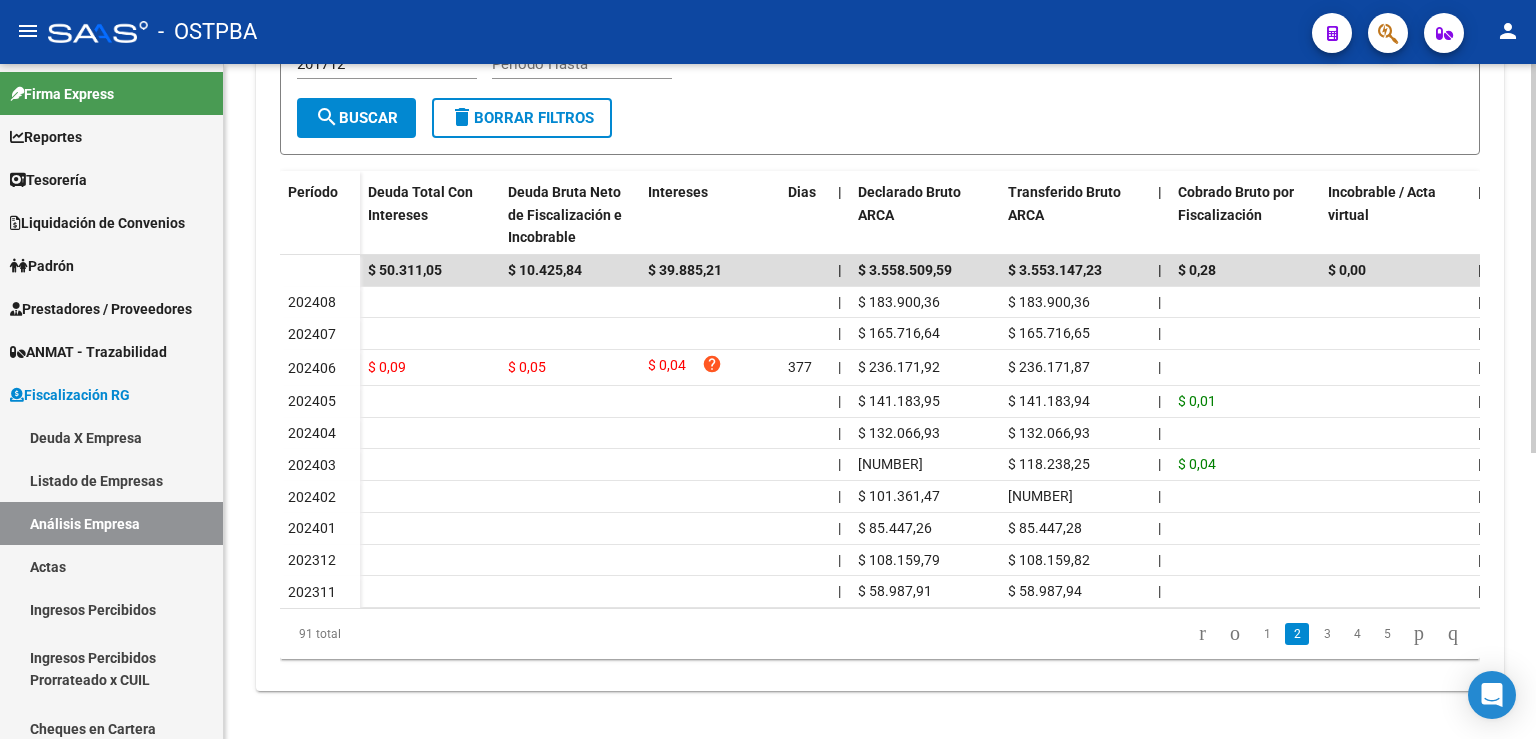 scroll, scrollTop: 495, scrollLeft: 0, axis: vertical 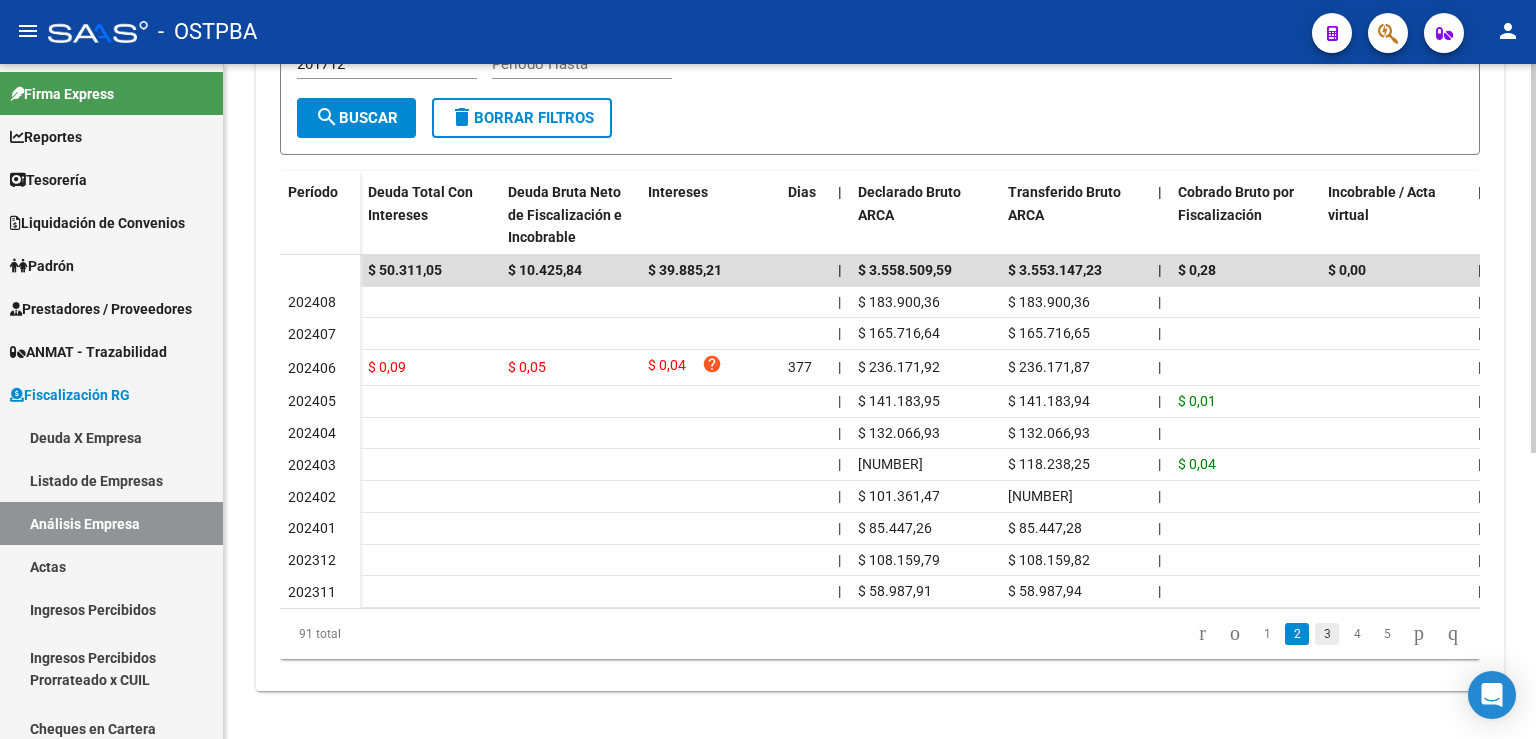 click on "3" 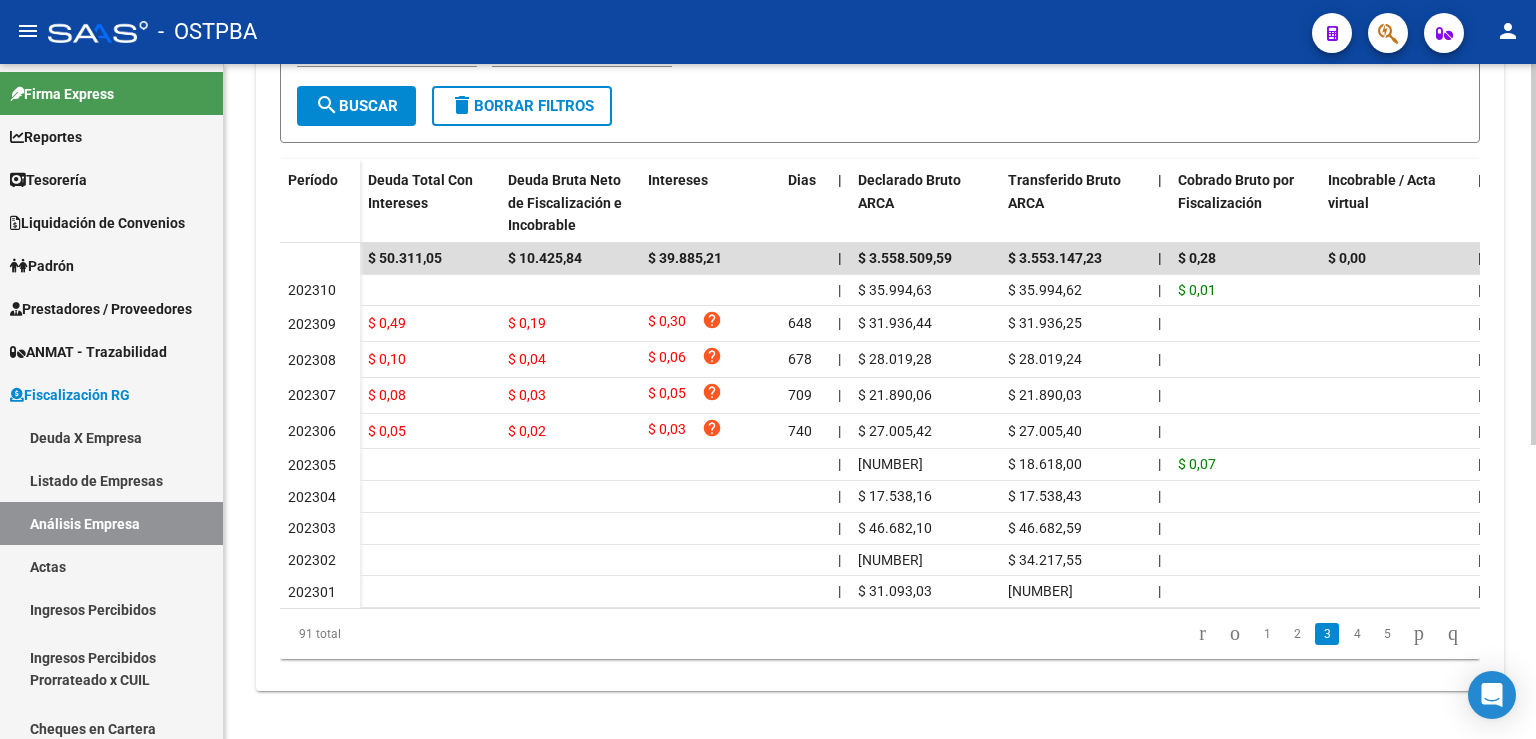 scroll, scrollTop: 495, scrollLeft: 0, axis: vertical 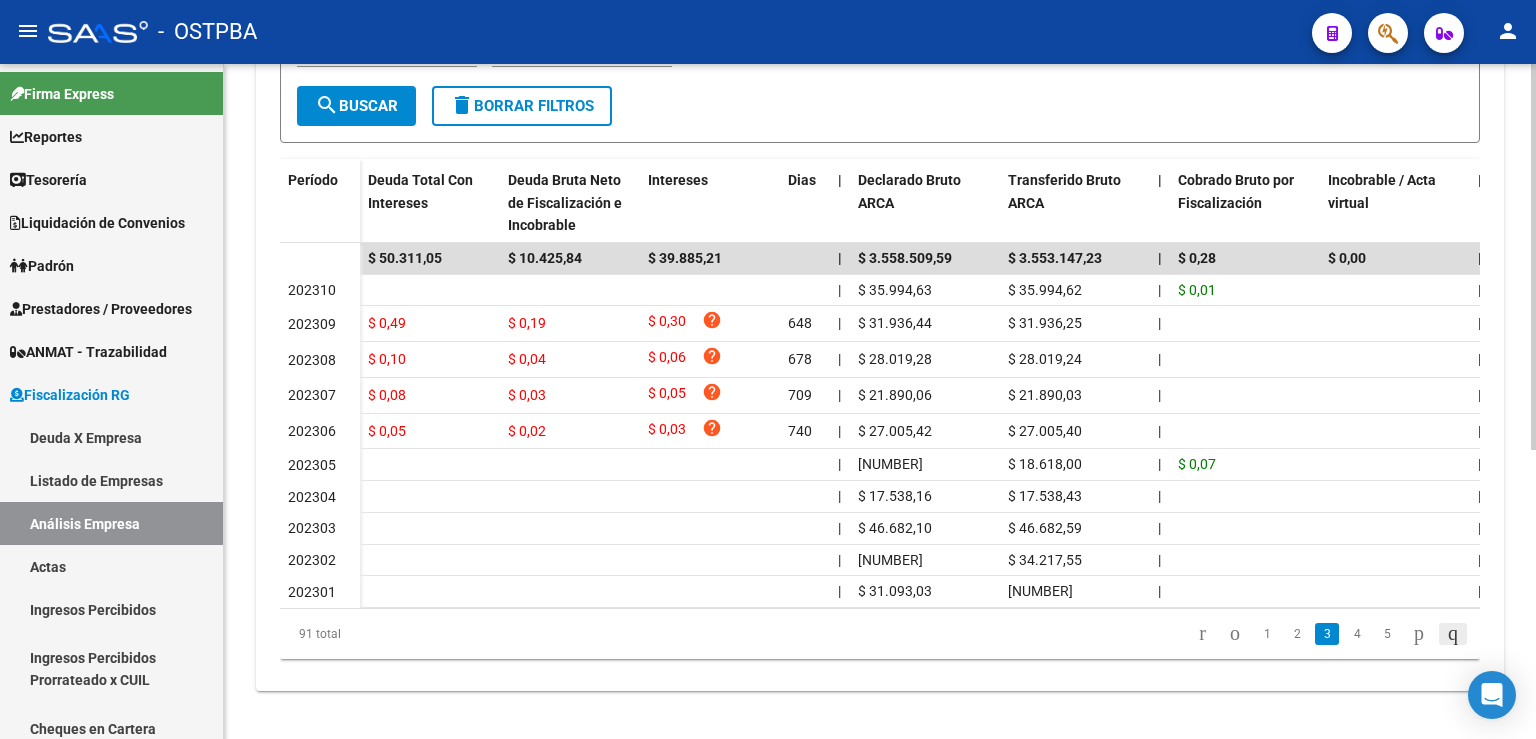 click 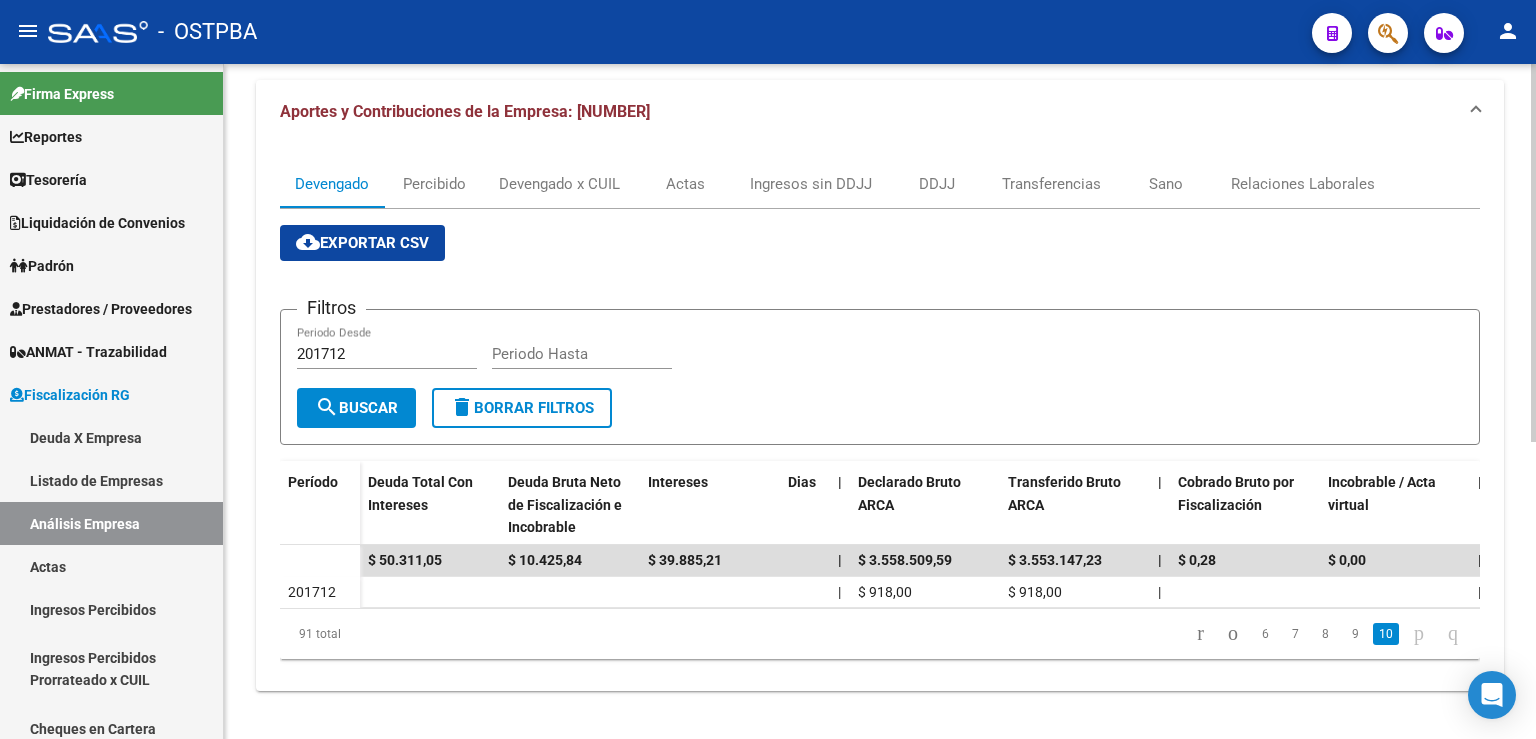 scroll, scrollTop: 208, scrollLeft: 0, axis: vertical 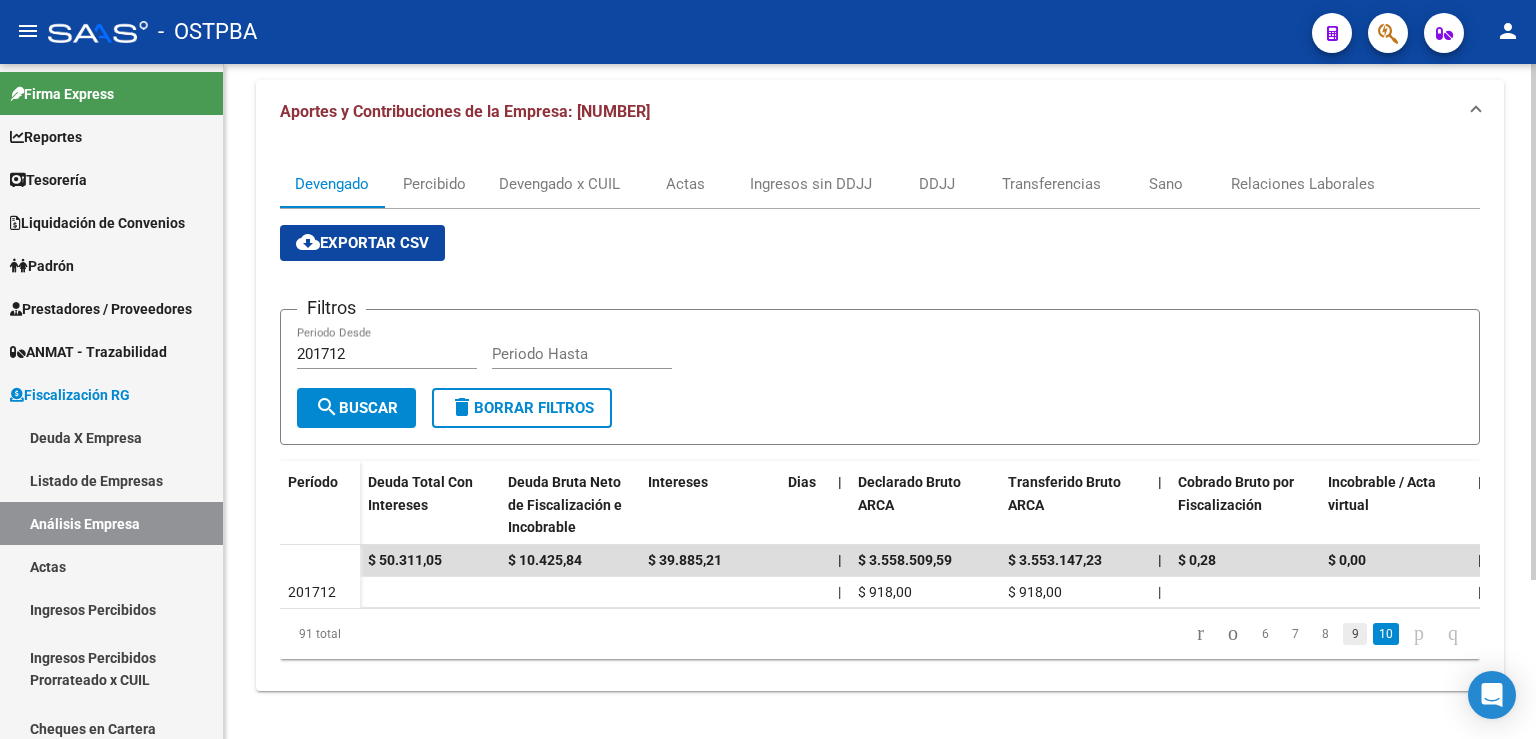 click on "9" 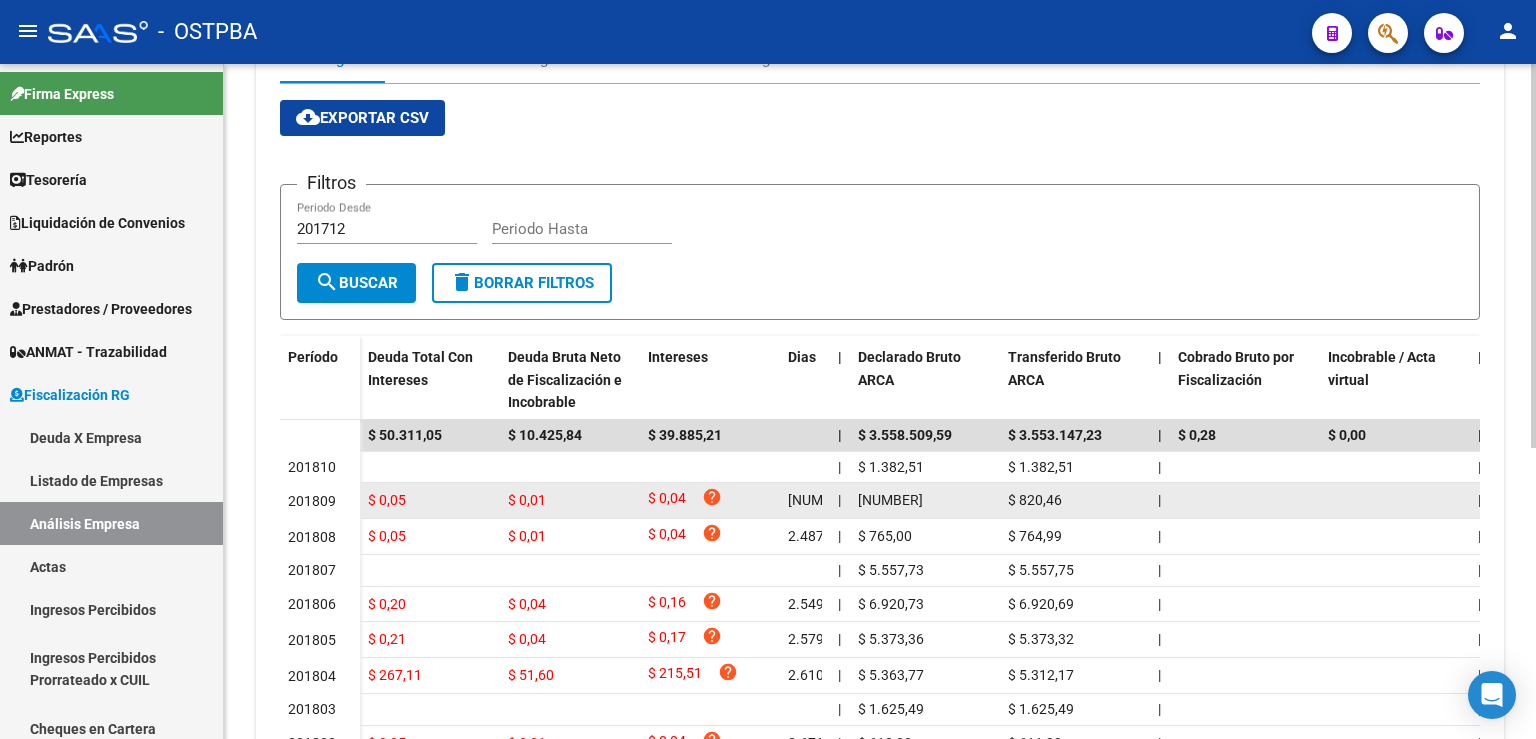 scroll, scrollTop: 512, scrollLeft: 0, axis: vertical 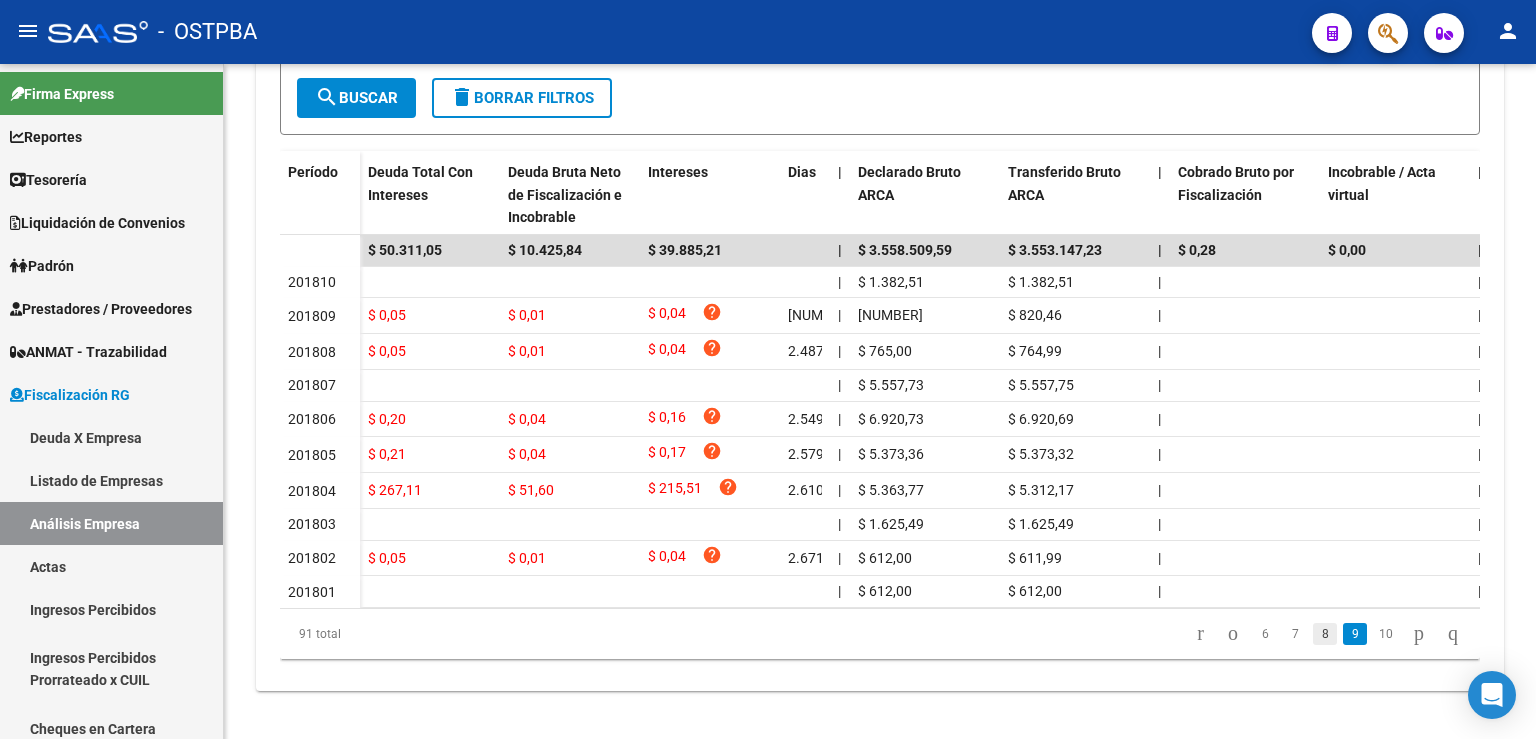 click on "8" 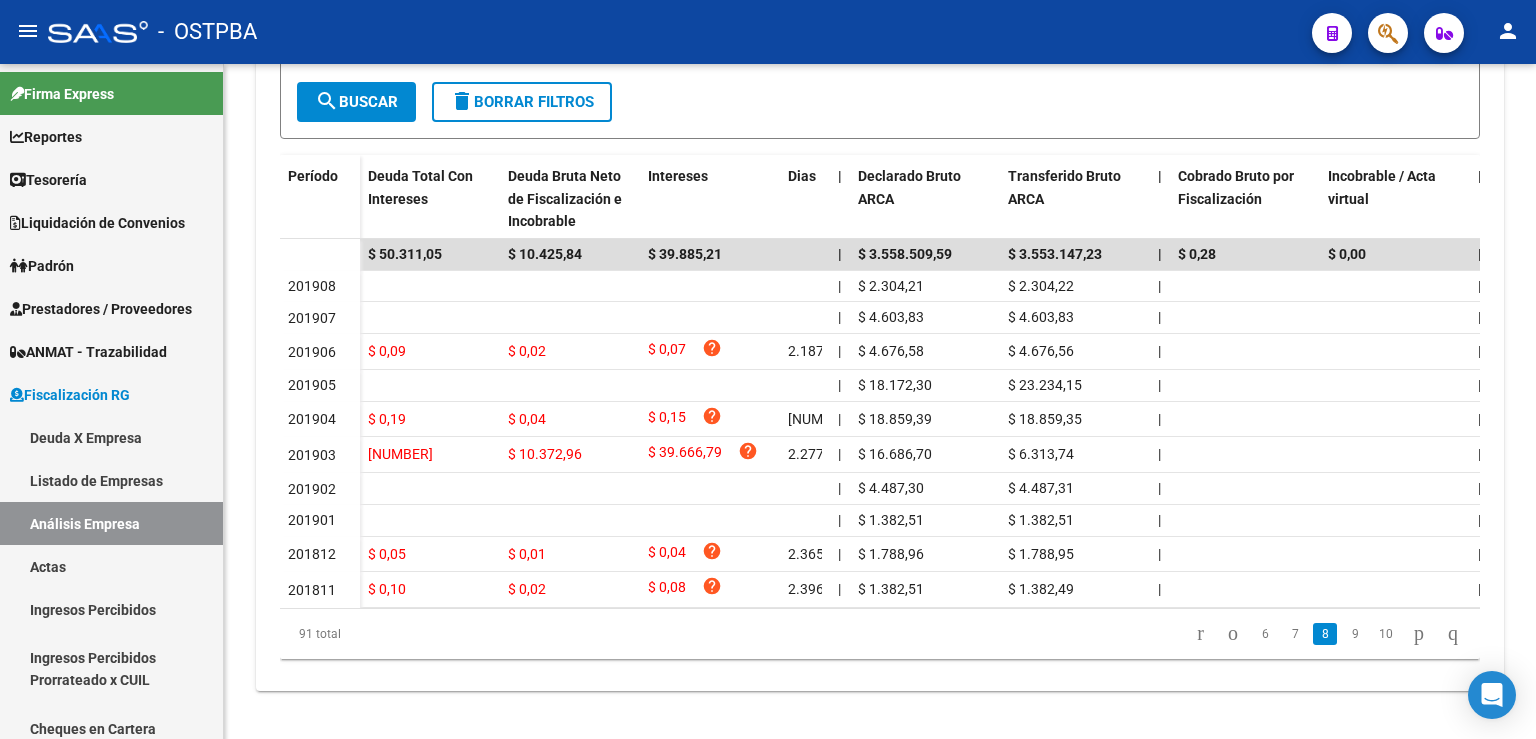 scroll, scrollTop: 508, scrollLeft: 0, axis: vertical 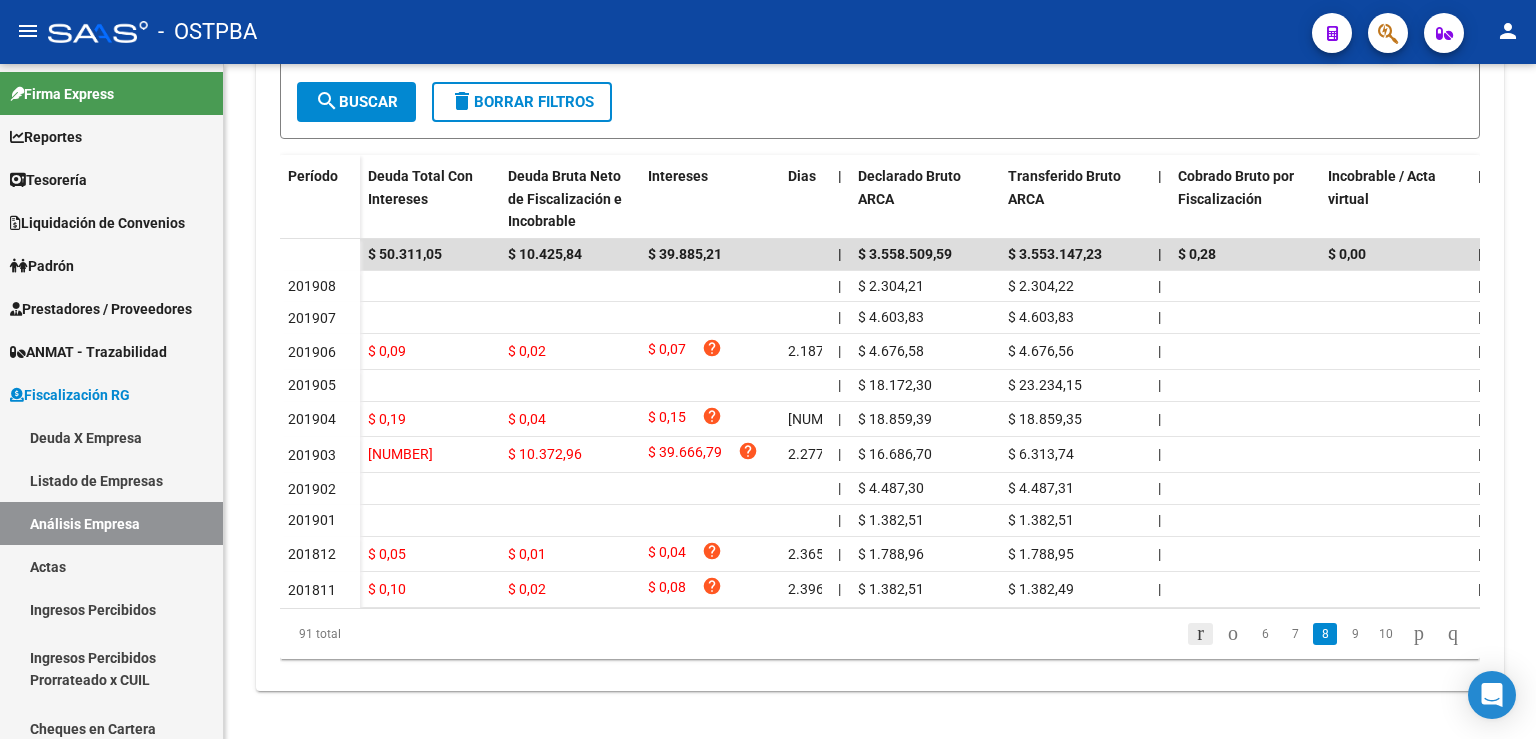 click 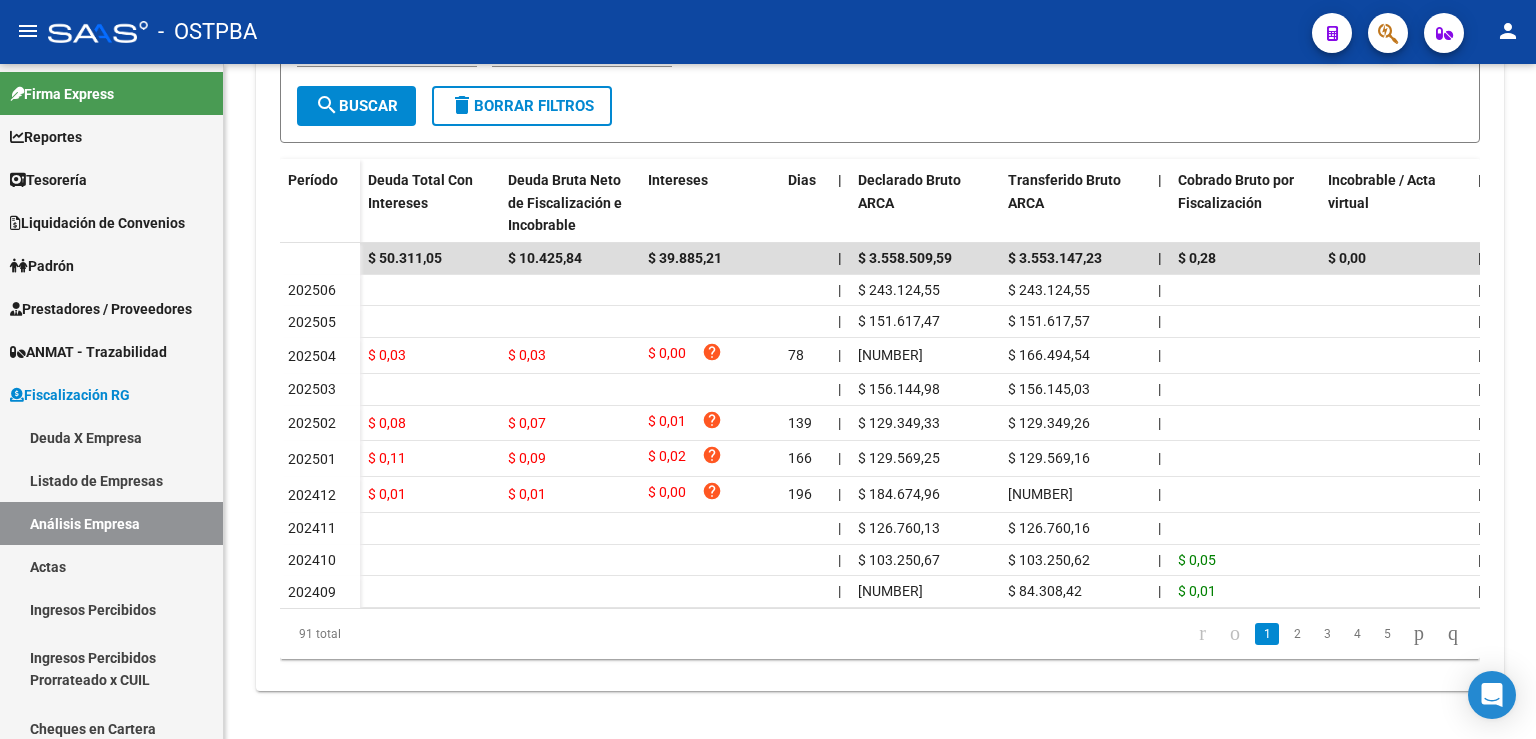 scroll, scrollTop: 505, scrollLeft: 0, axis: vertical 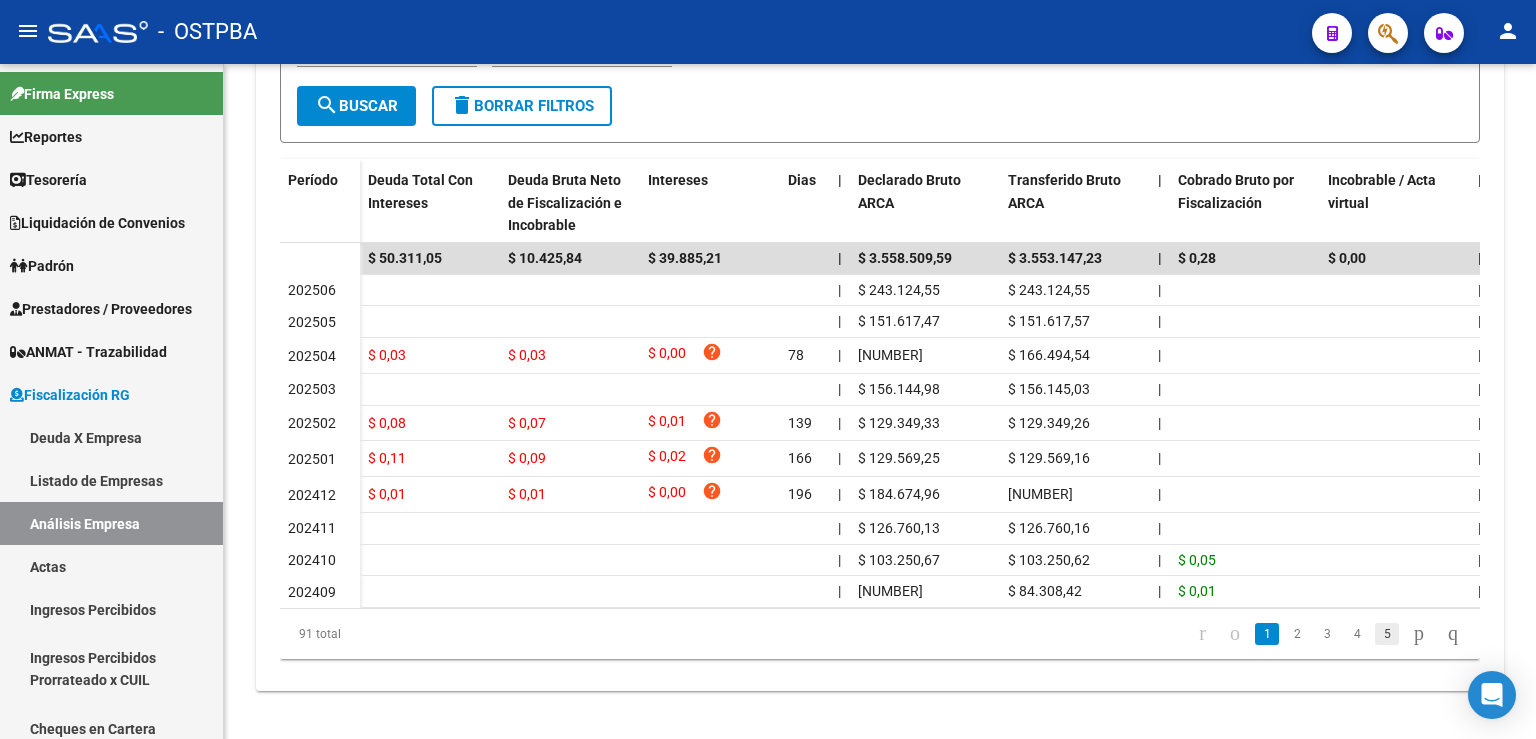 click on "5" 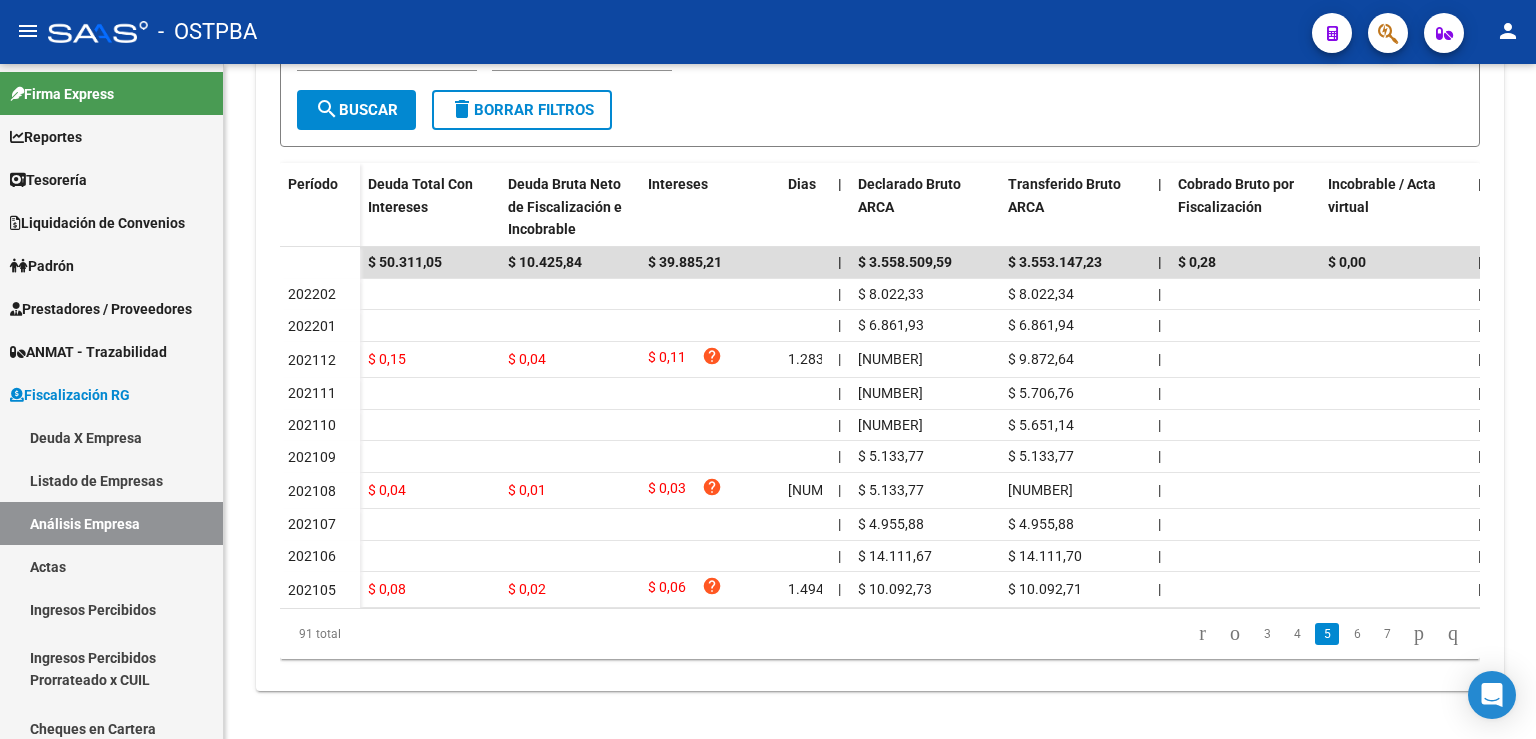 scroll, scrollTop: 502, scrollLeft: 0, axis: vertical 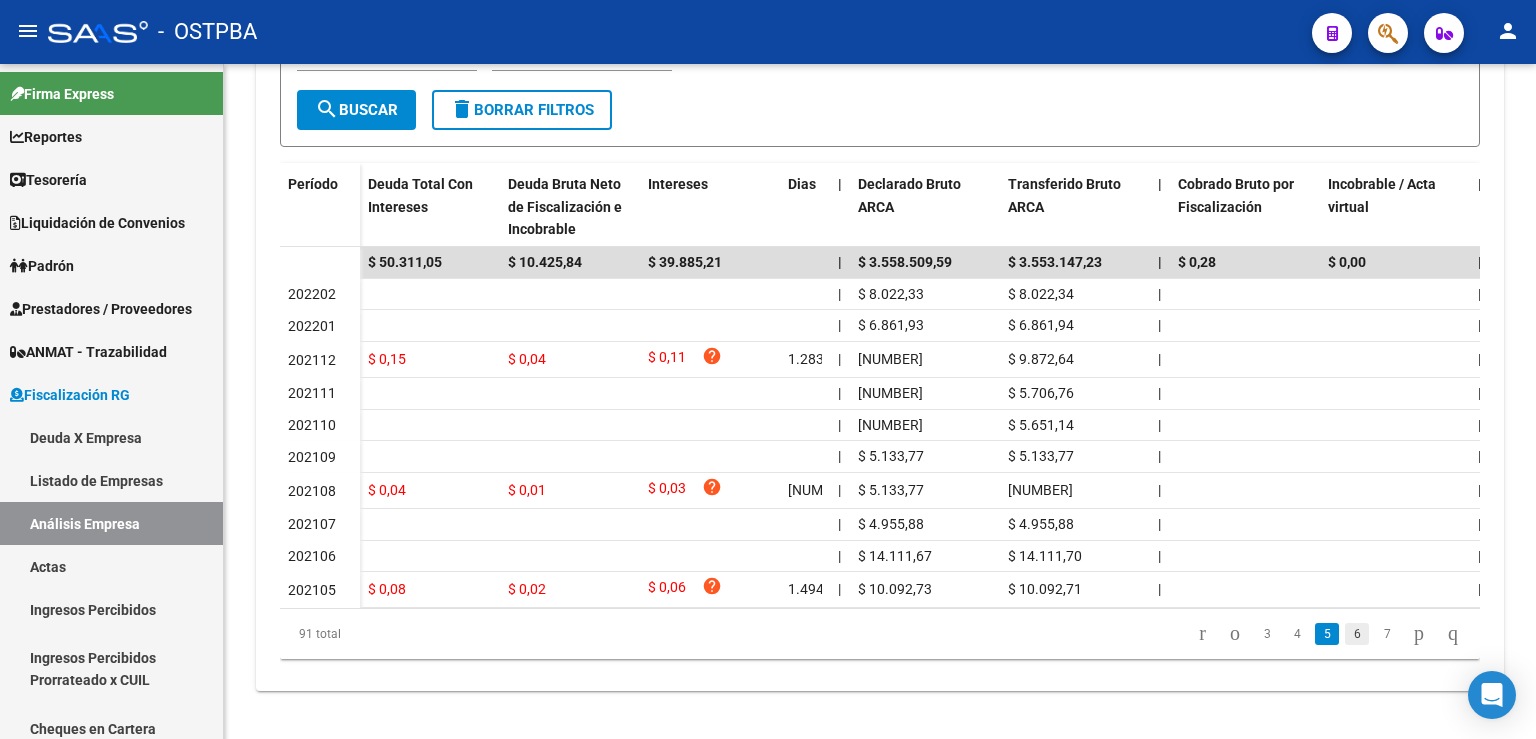 click on "6" 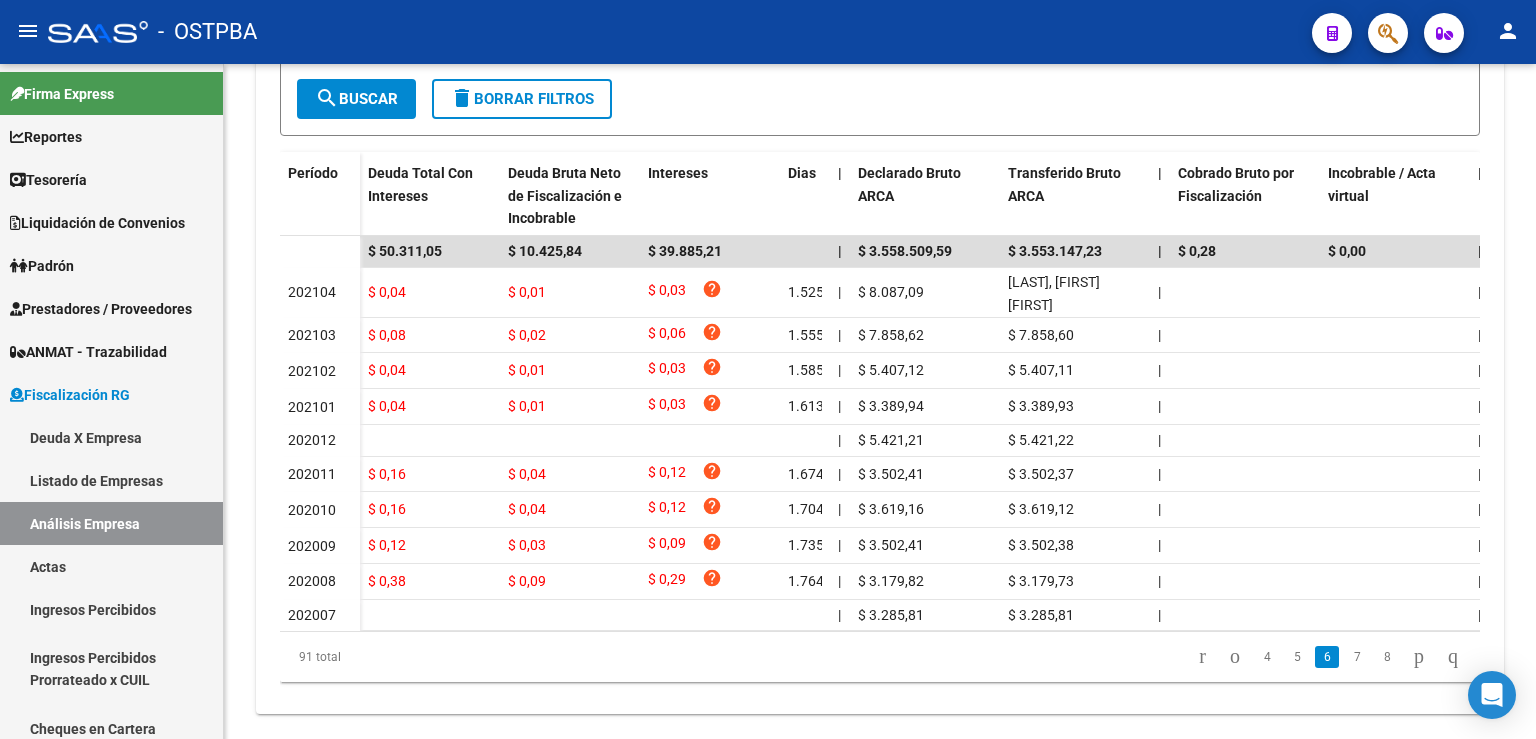 scroll, scrollTop: 502, scrollLeft: 0, axis: vertical 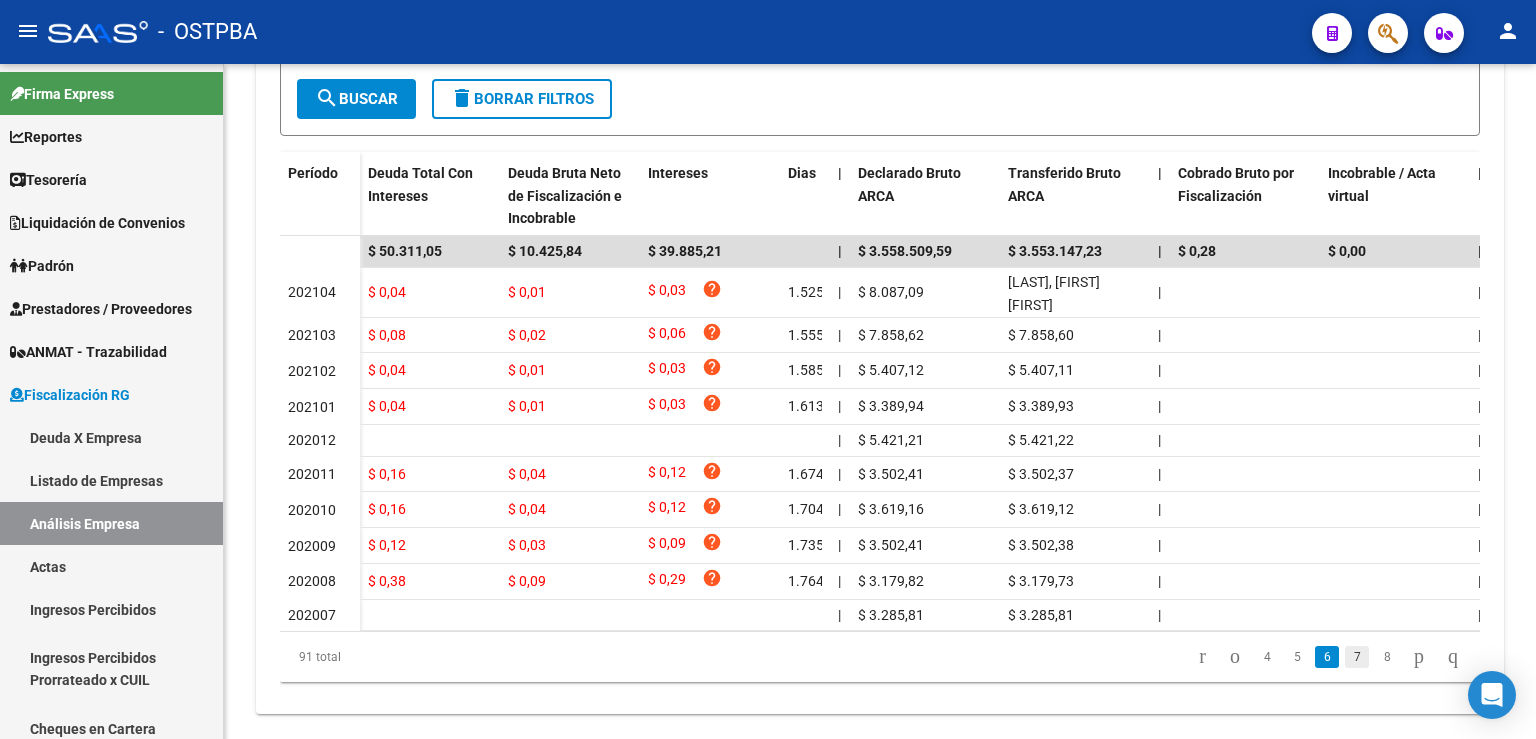click on "7" 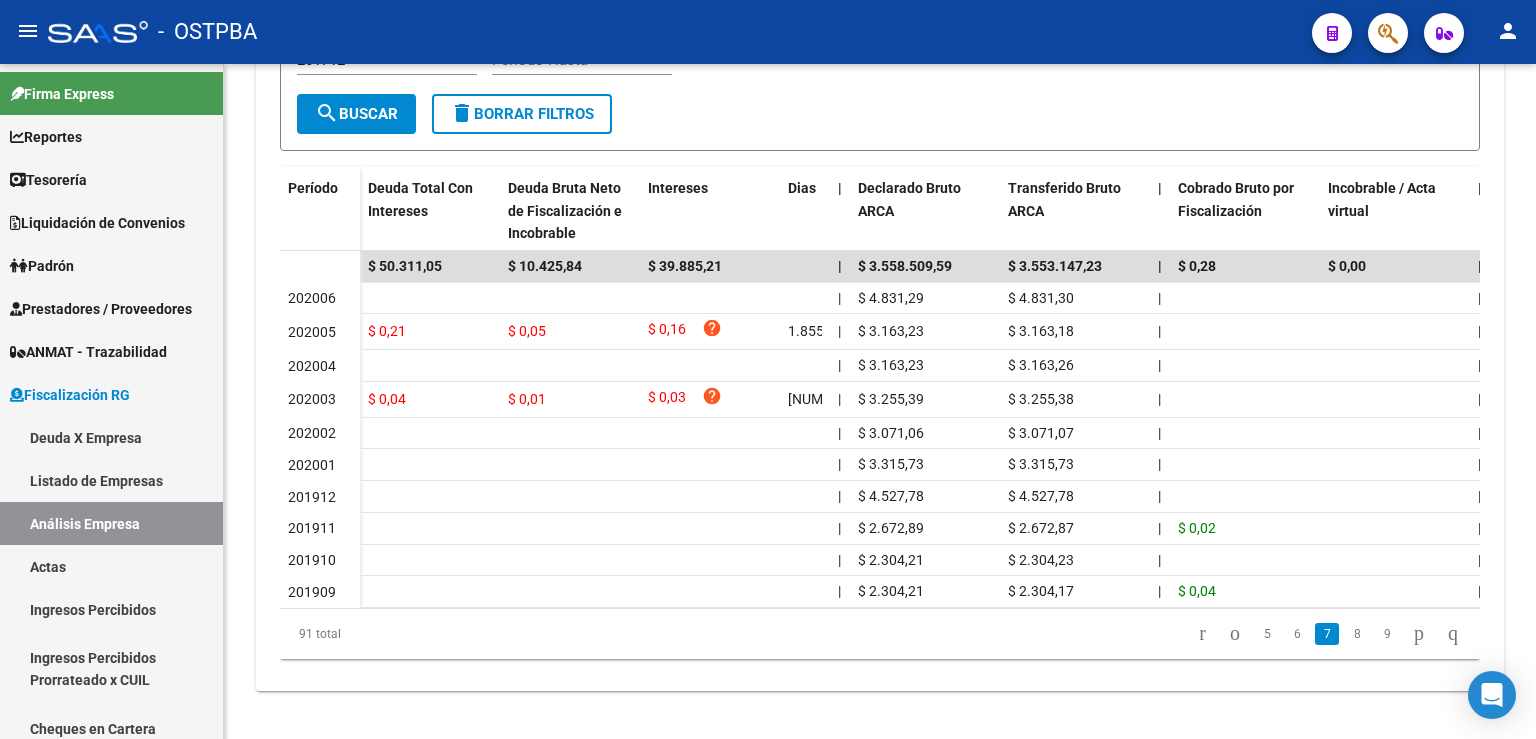 scroll, scrollTop: 498, scrollLeft: 0, axis: vertical 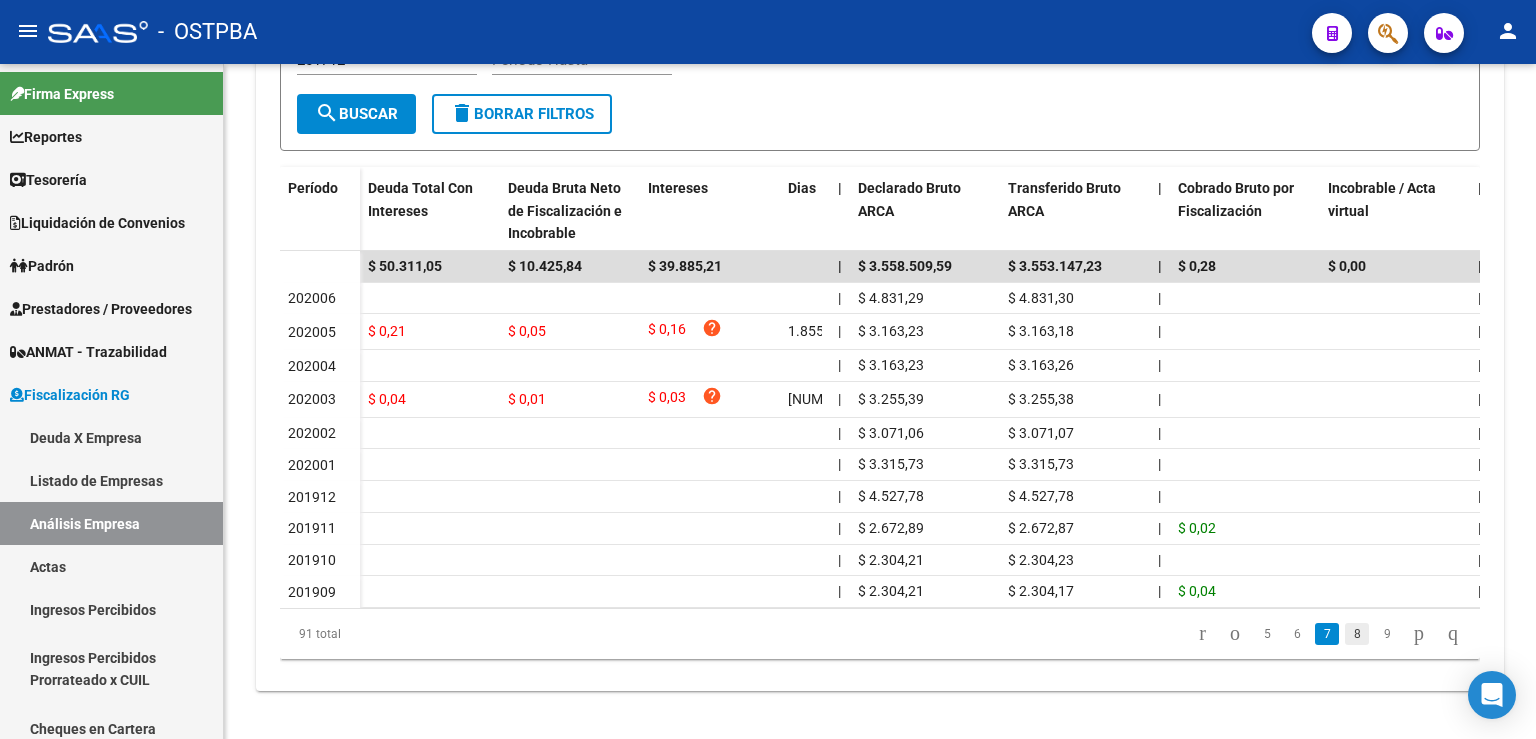 click on "8" 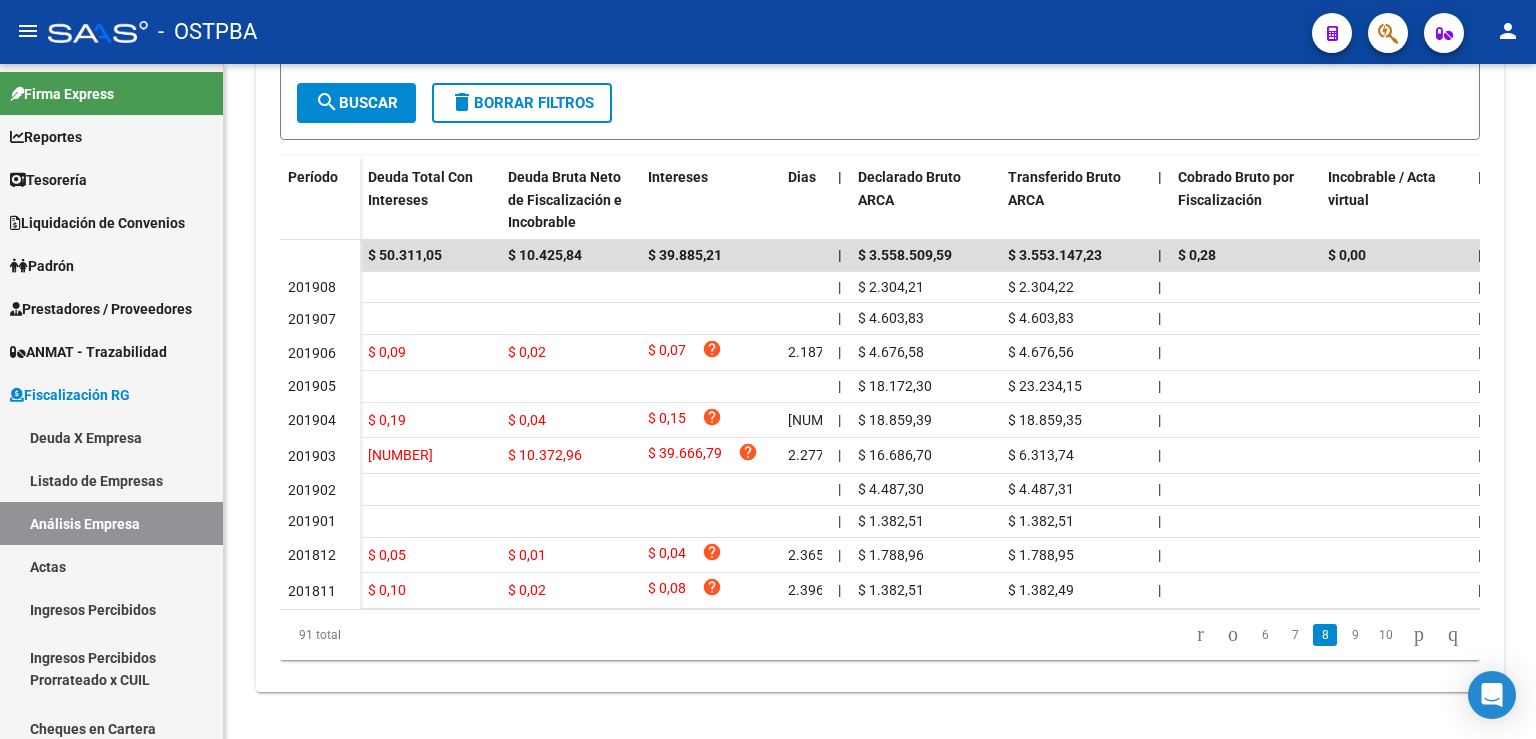 scroll, scrollTop: 498, scrollLeft: 0, axis: vertical 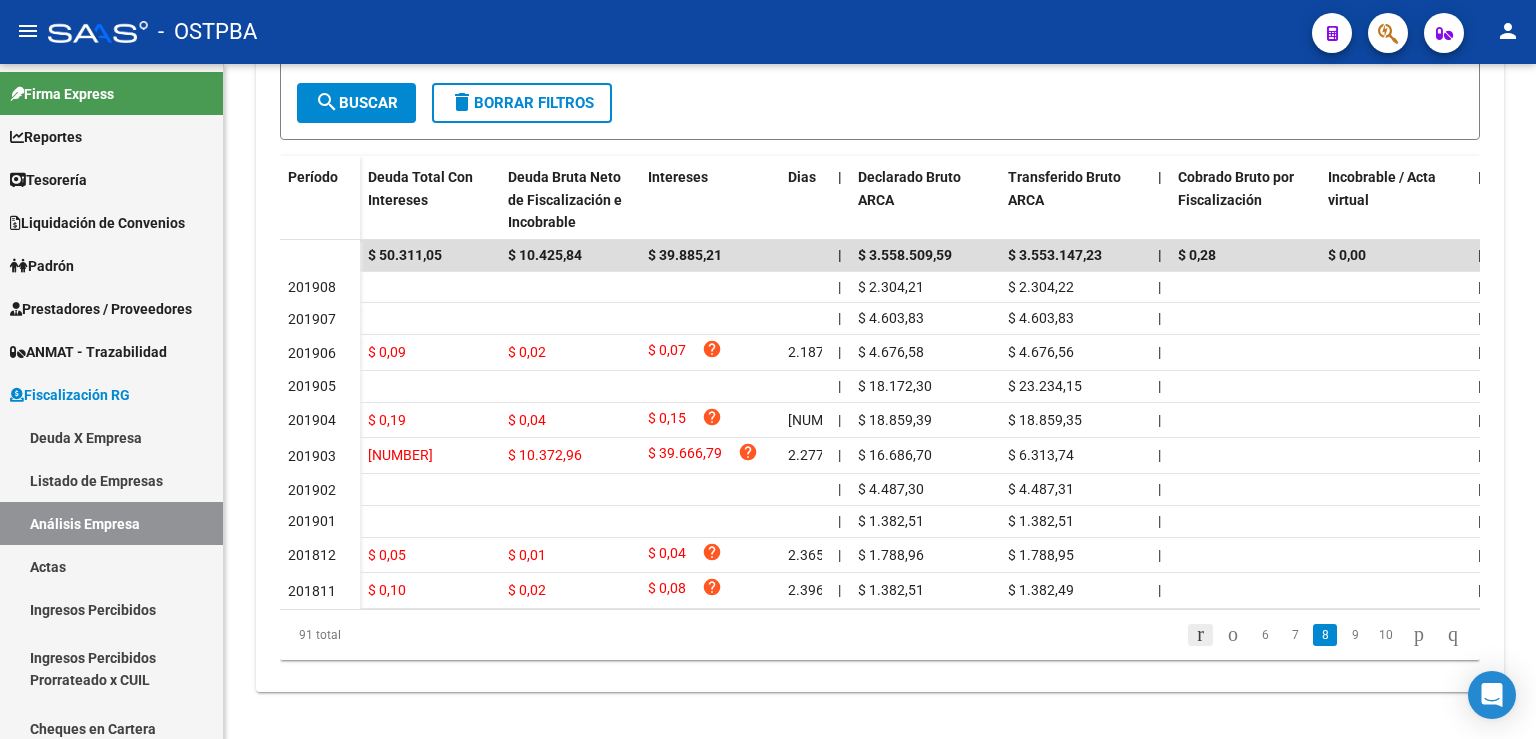 click 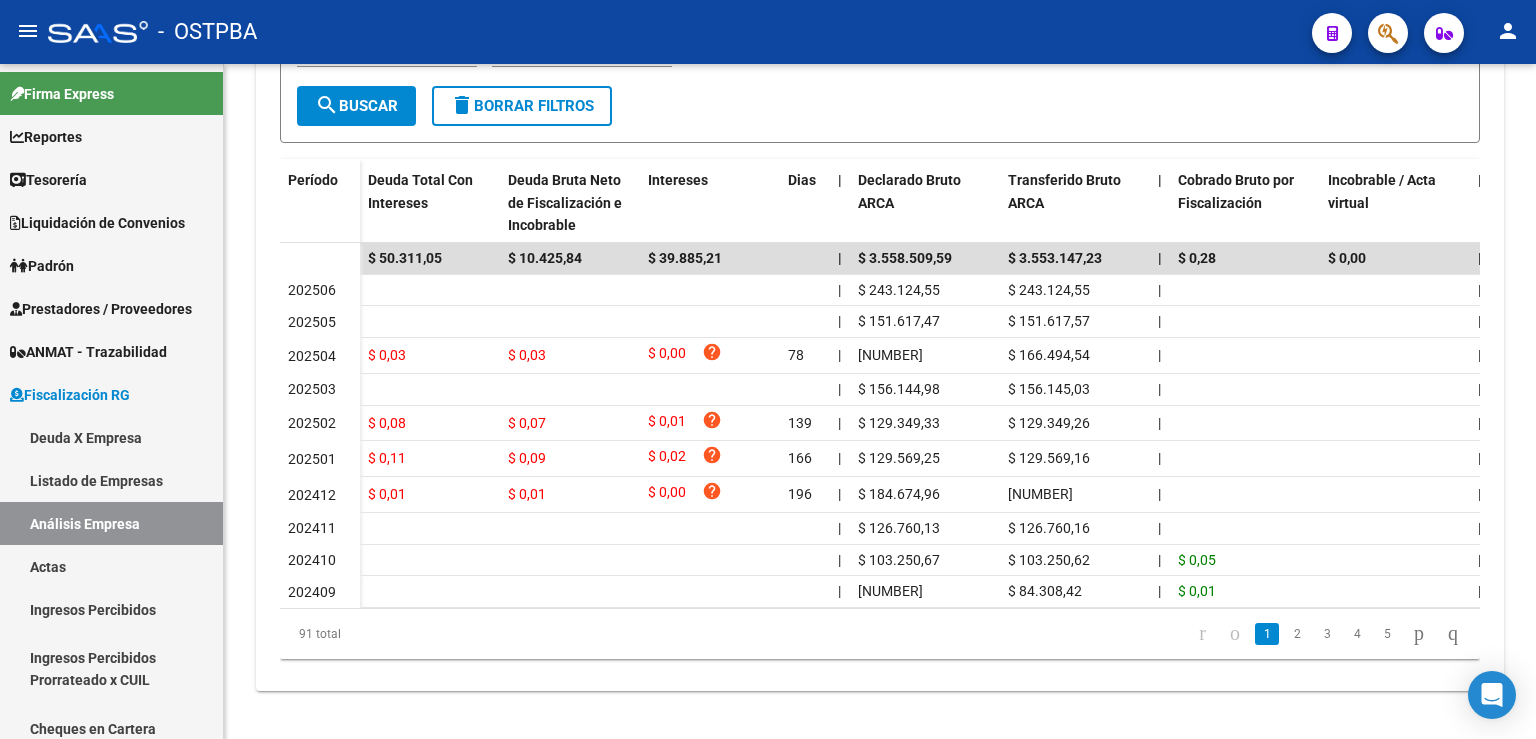 scroll, scrollTop: 498, scrollLeft: 0, axis: vertical 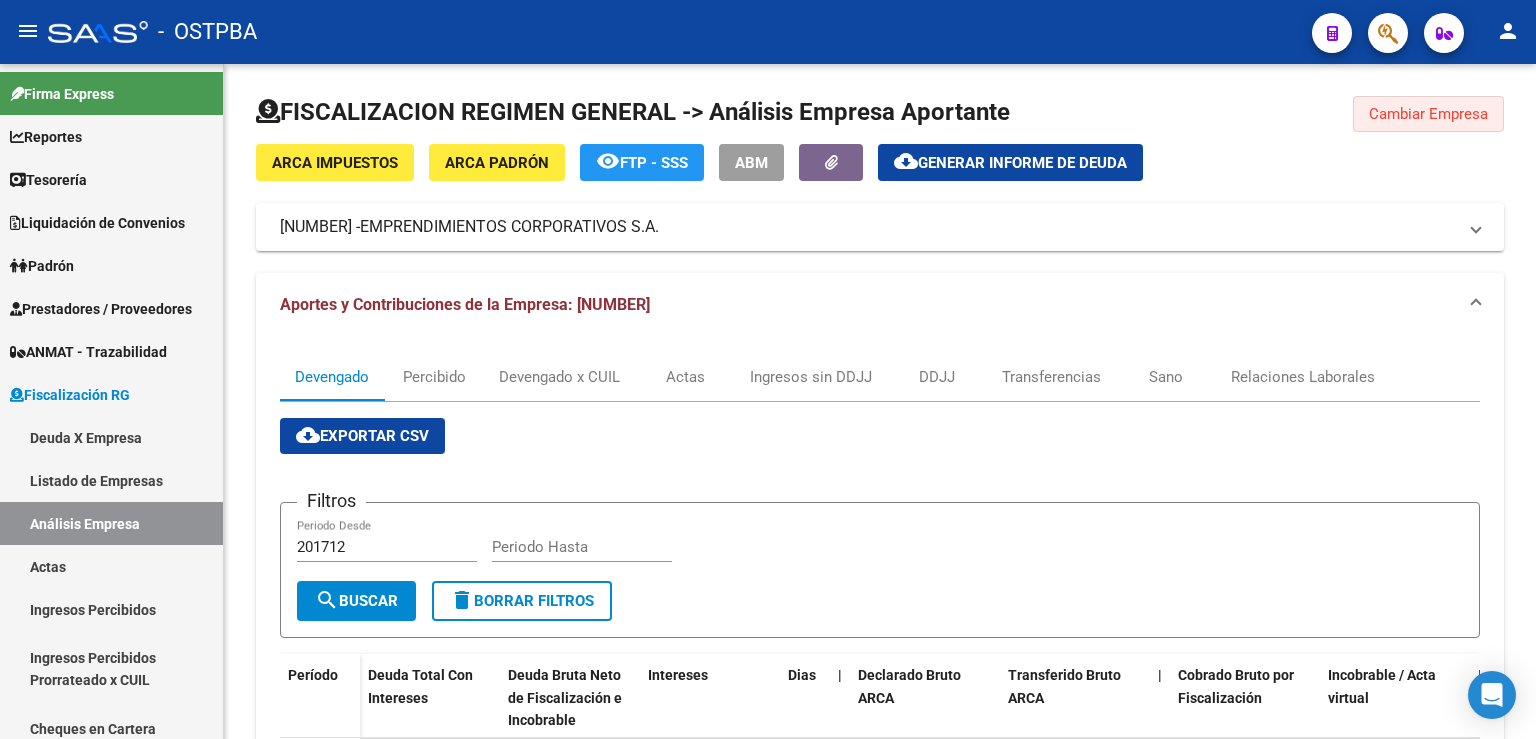 click on "Cambiar Empresa" 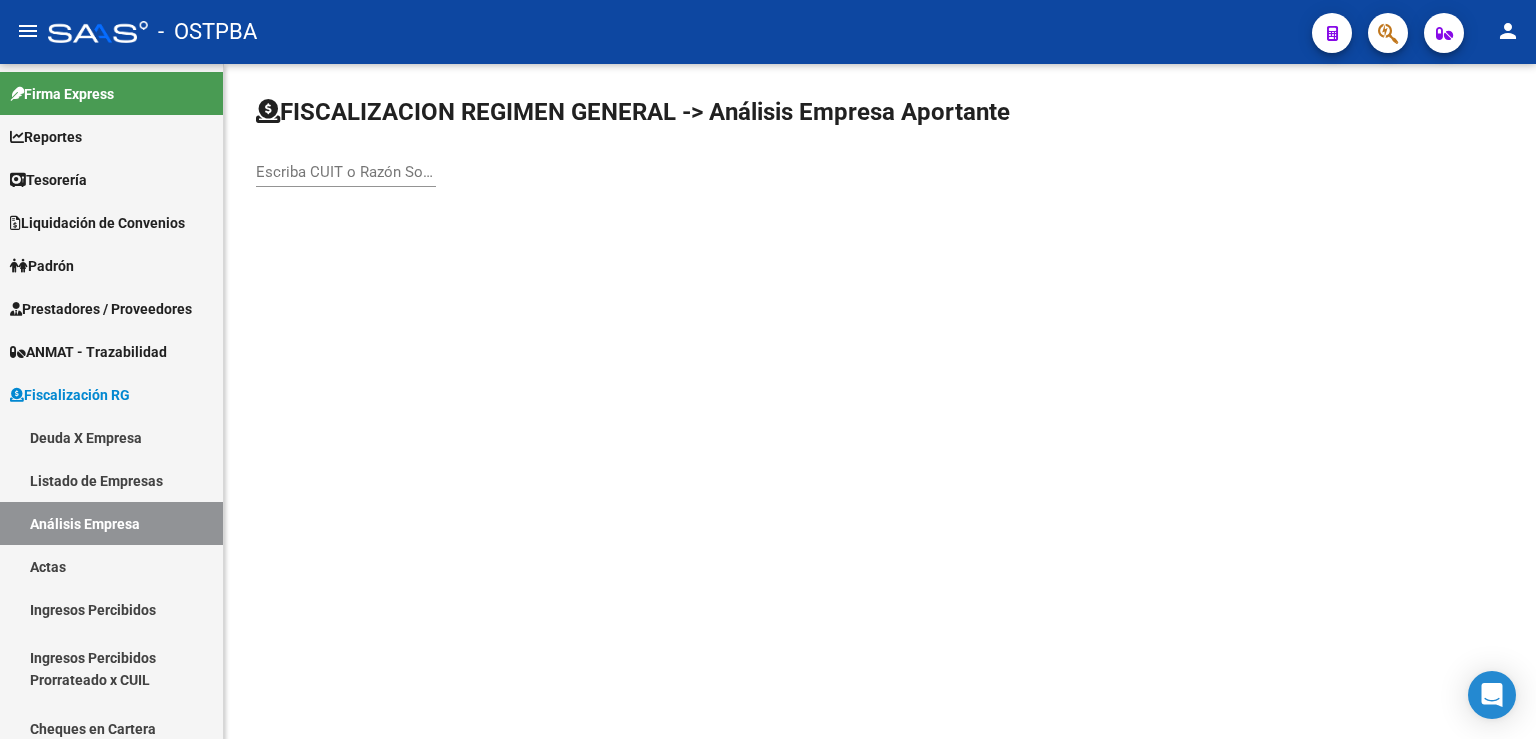 click on "Escriba CUIT o Razón Social para buscar" at bounding box center [346, 172] 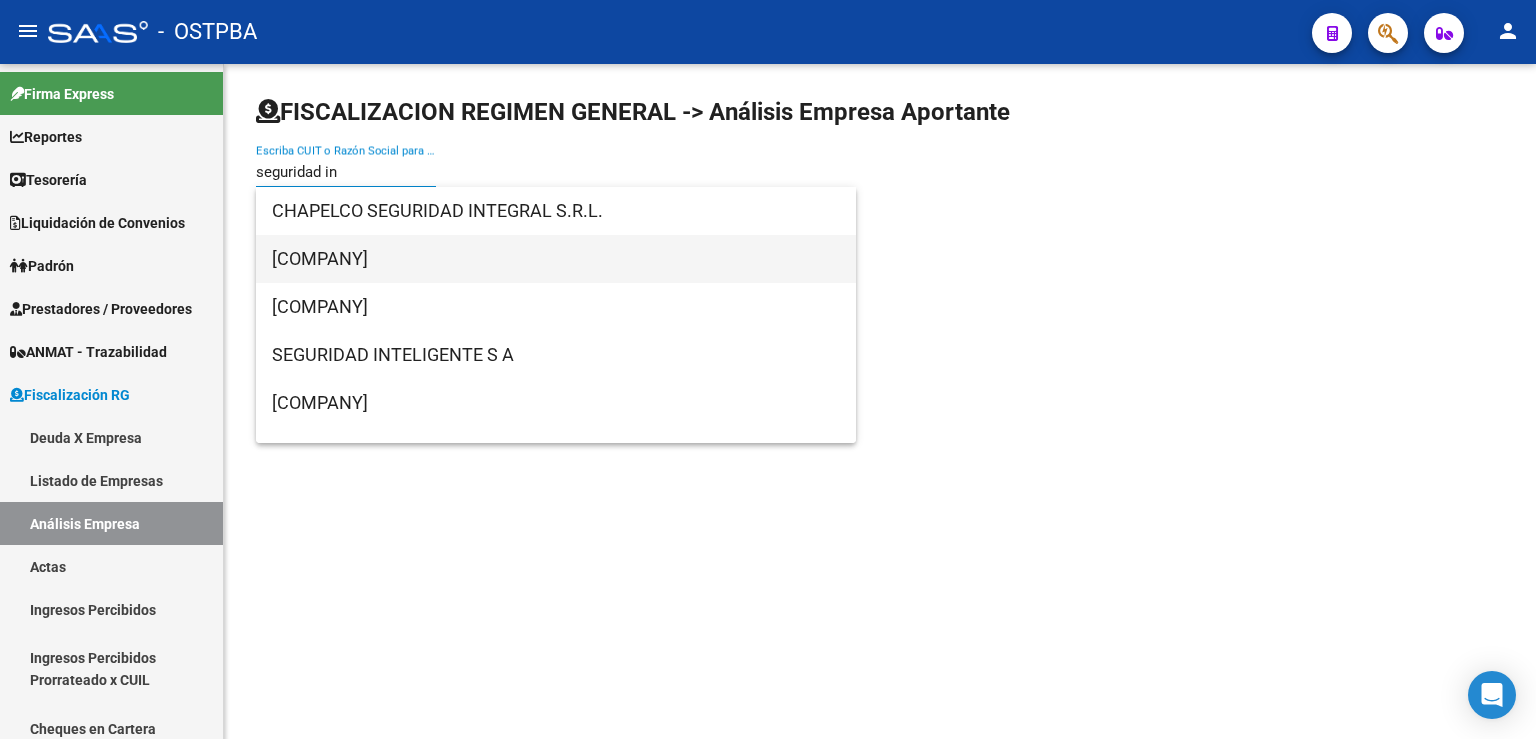 type on "seguridad in" 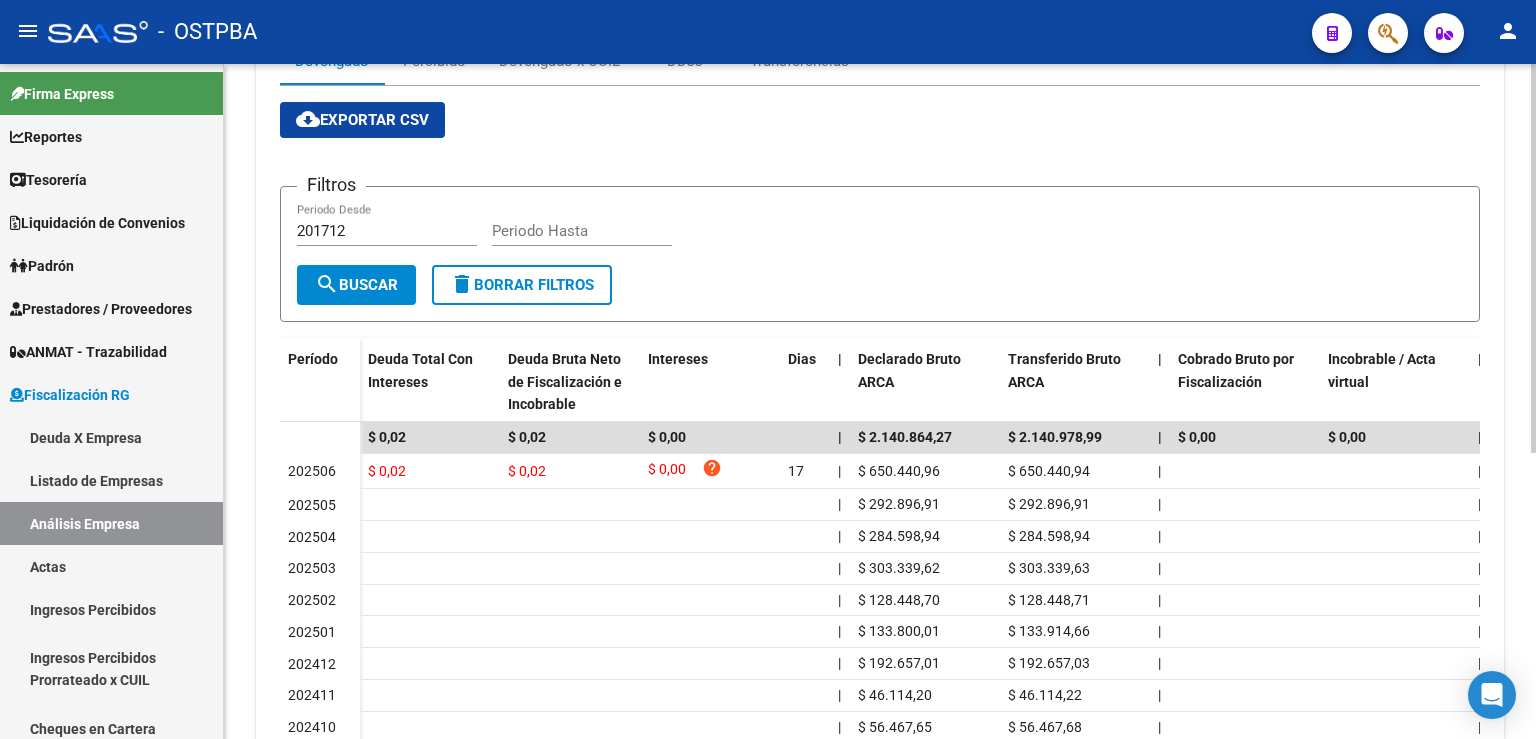 scroll, scrollTop: 319, scrollLeft: 0, axis: vertical 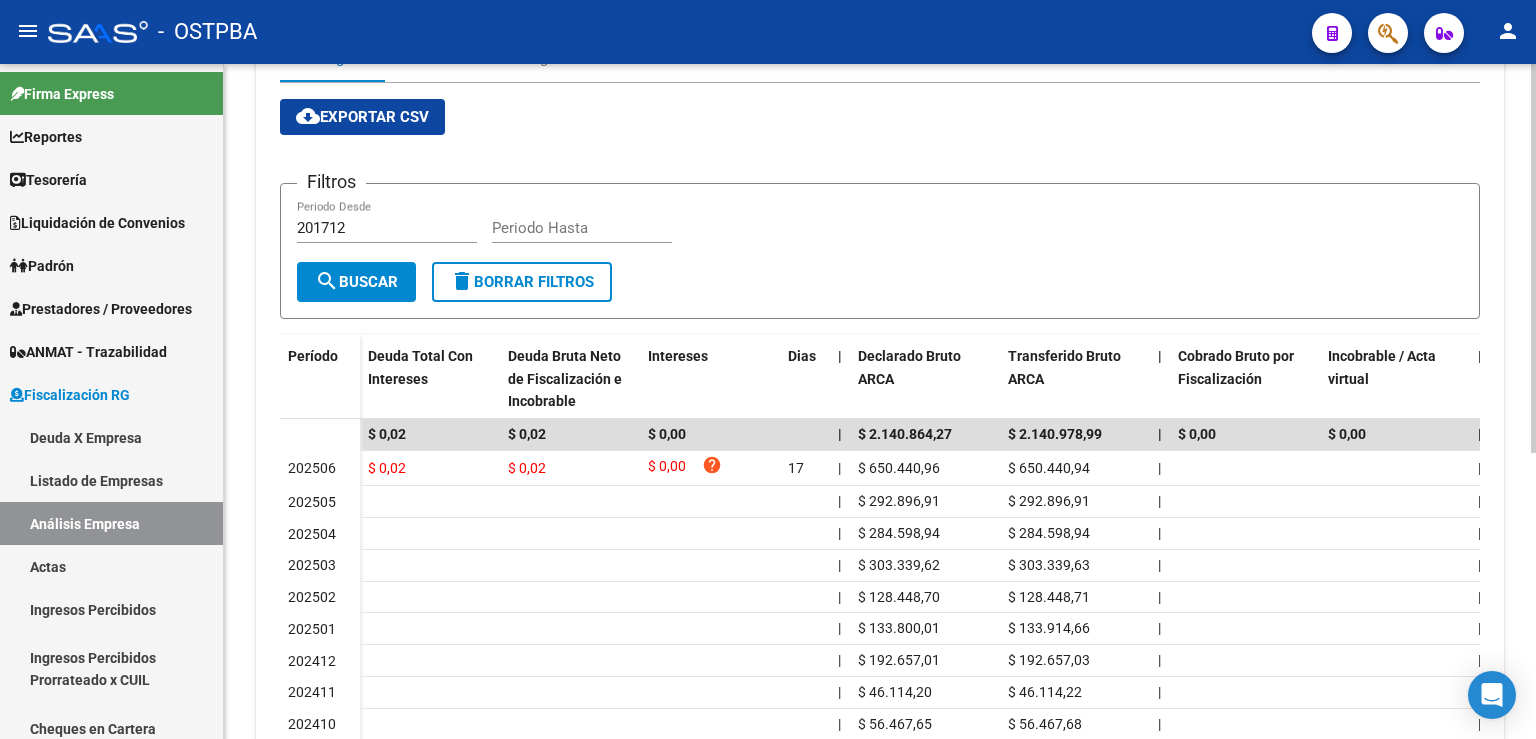 click 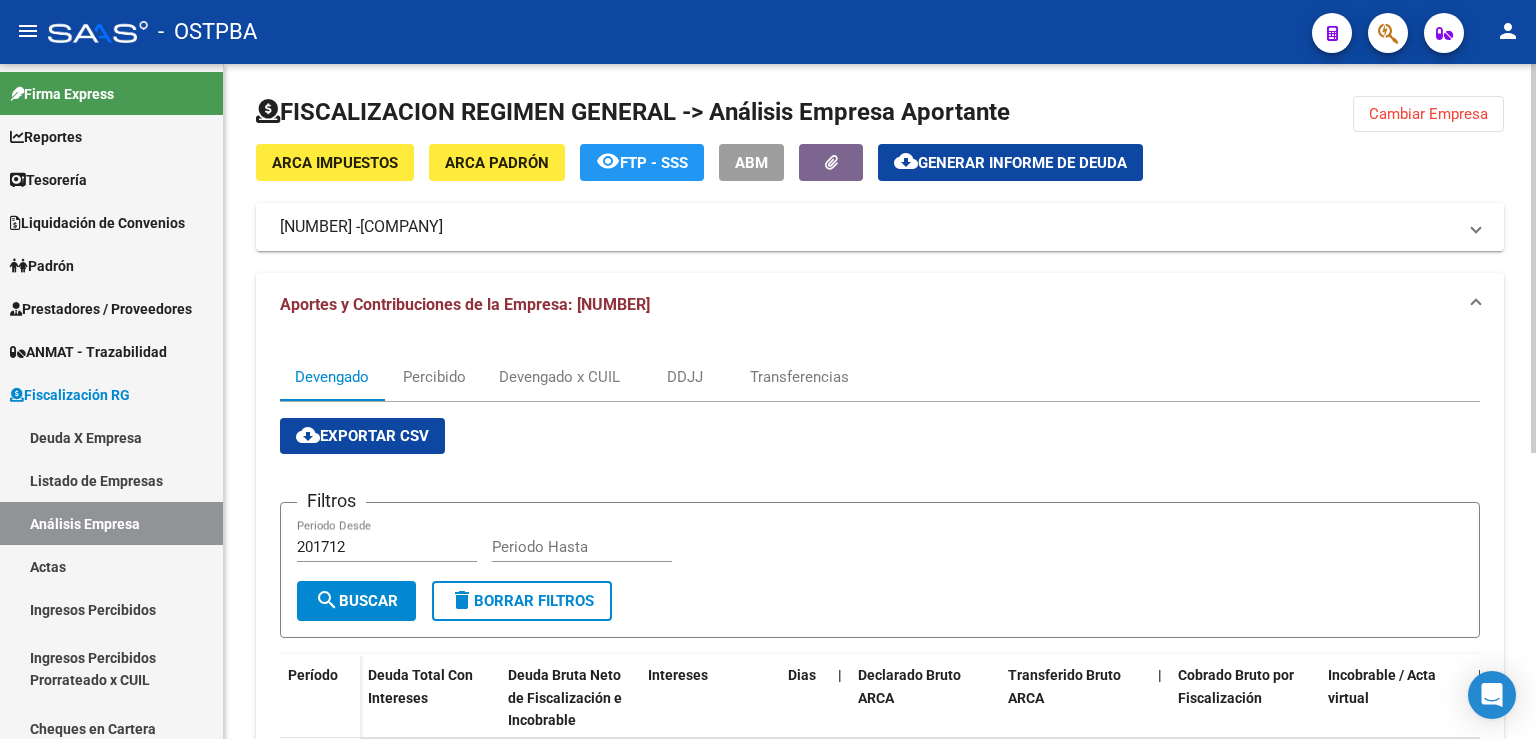 click on "Cambiar Empresa" 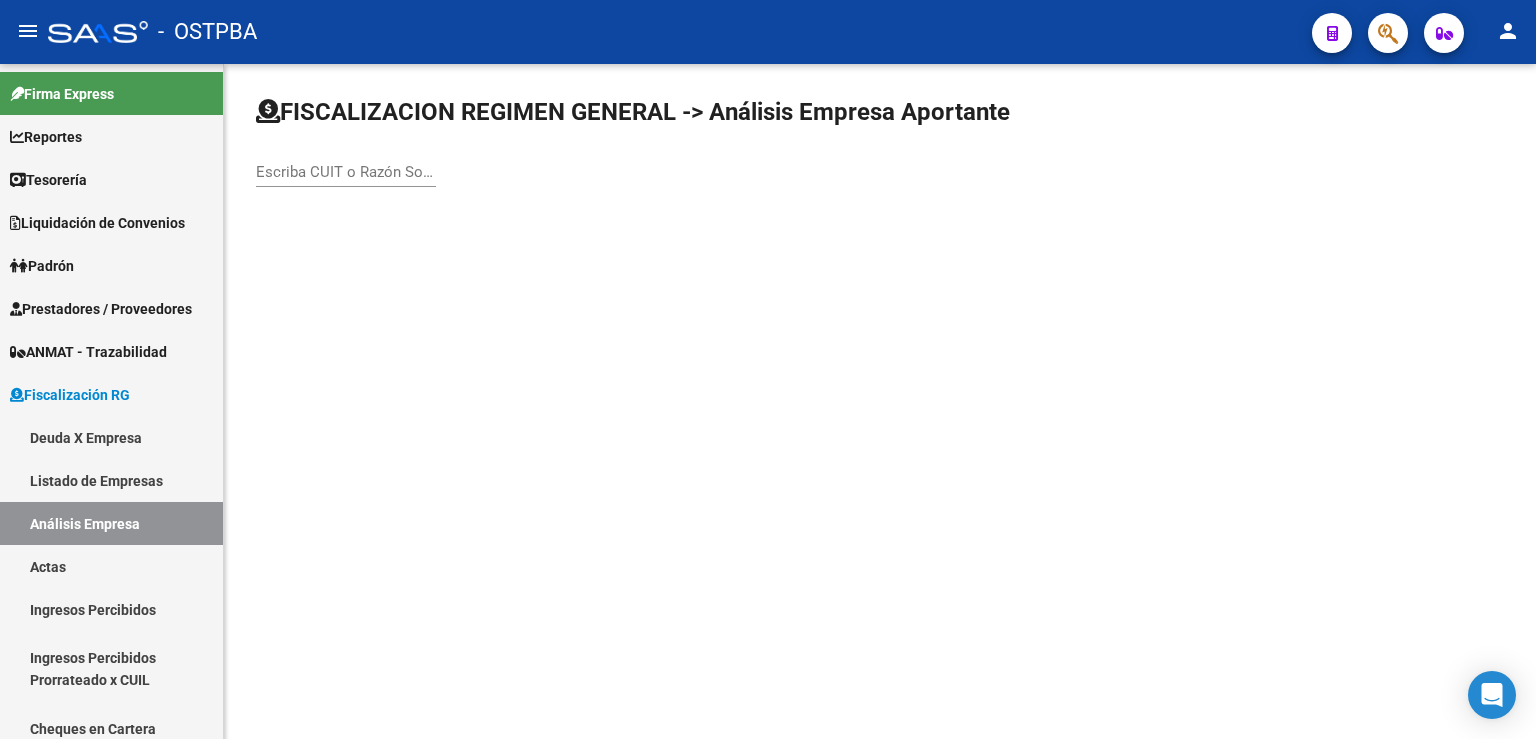 click on "Escriba CUIT o Razón Social para buscar" 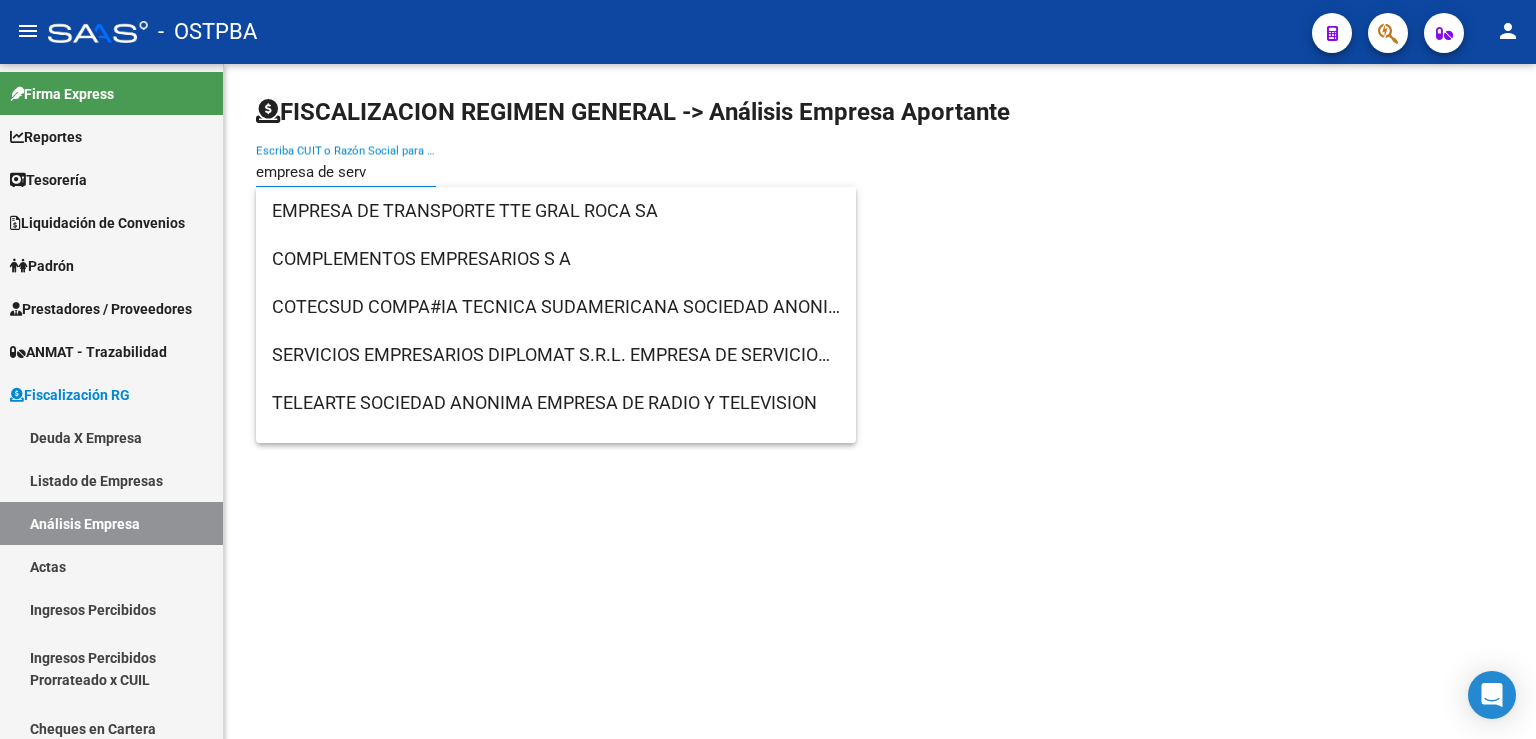 type on "empresa de servi" 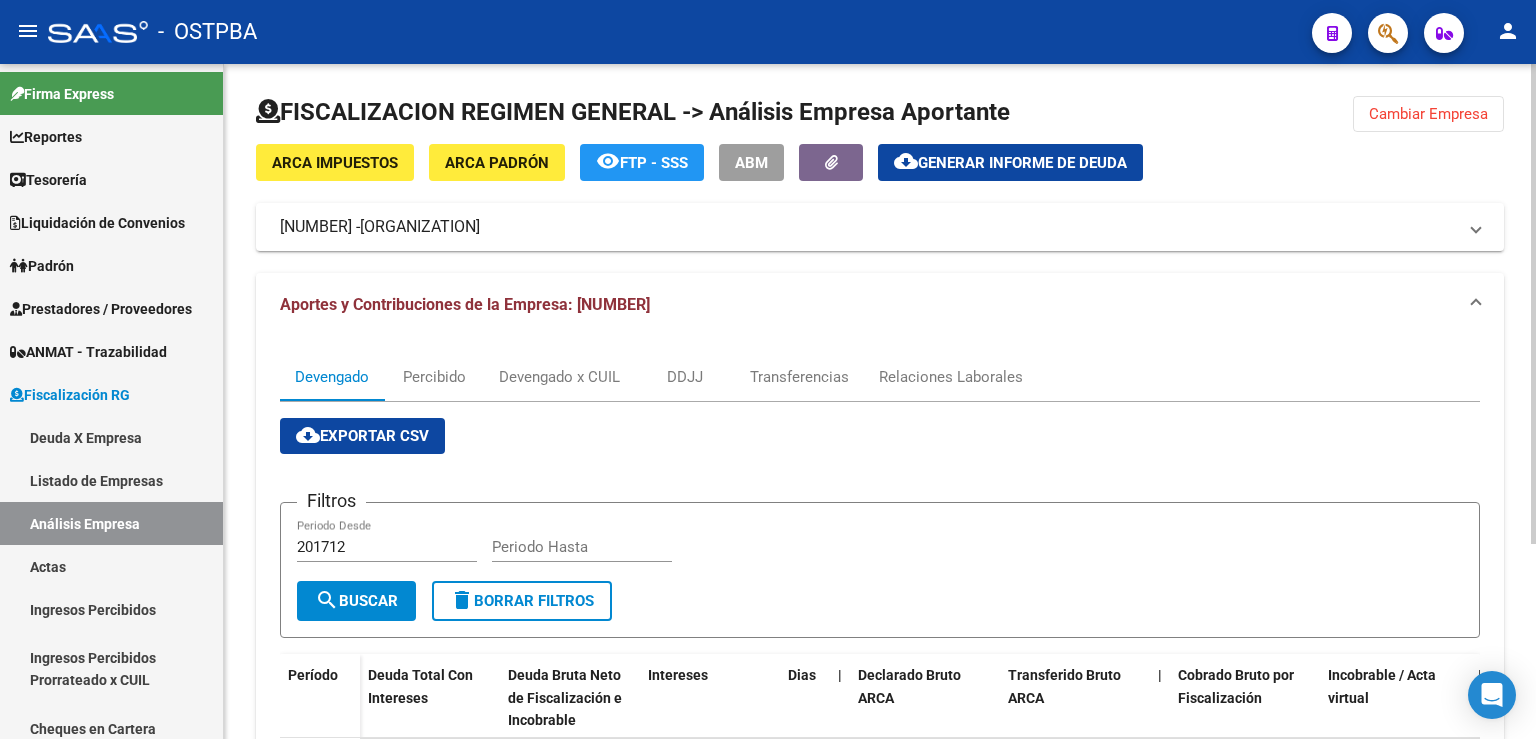scroll, scrollTop: 274, scrollLeft: 0, axis: vertical 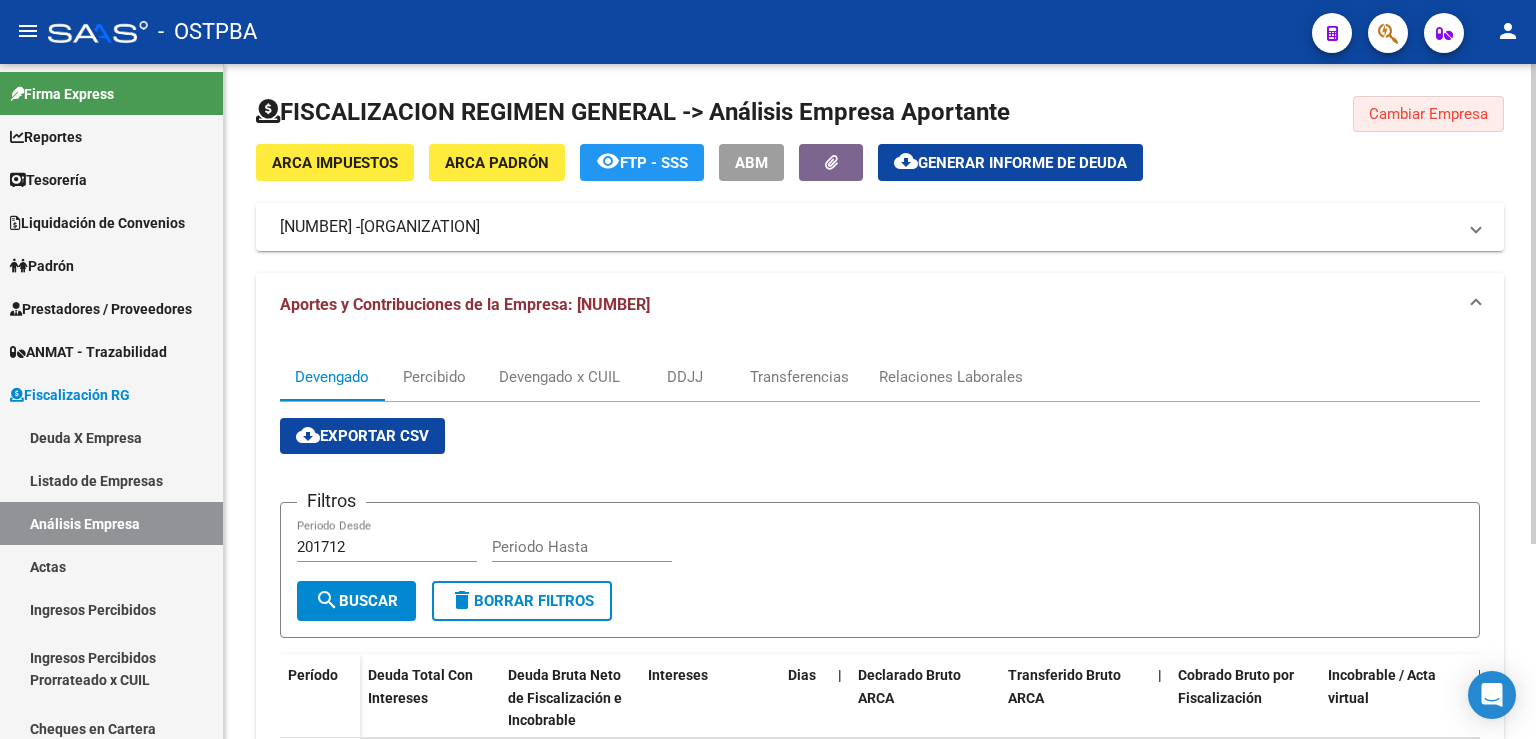 click on "Cambiar Empresa" 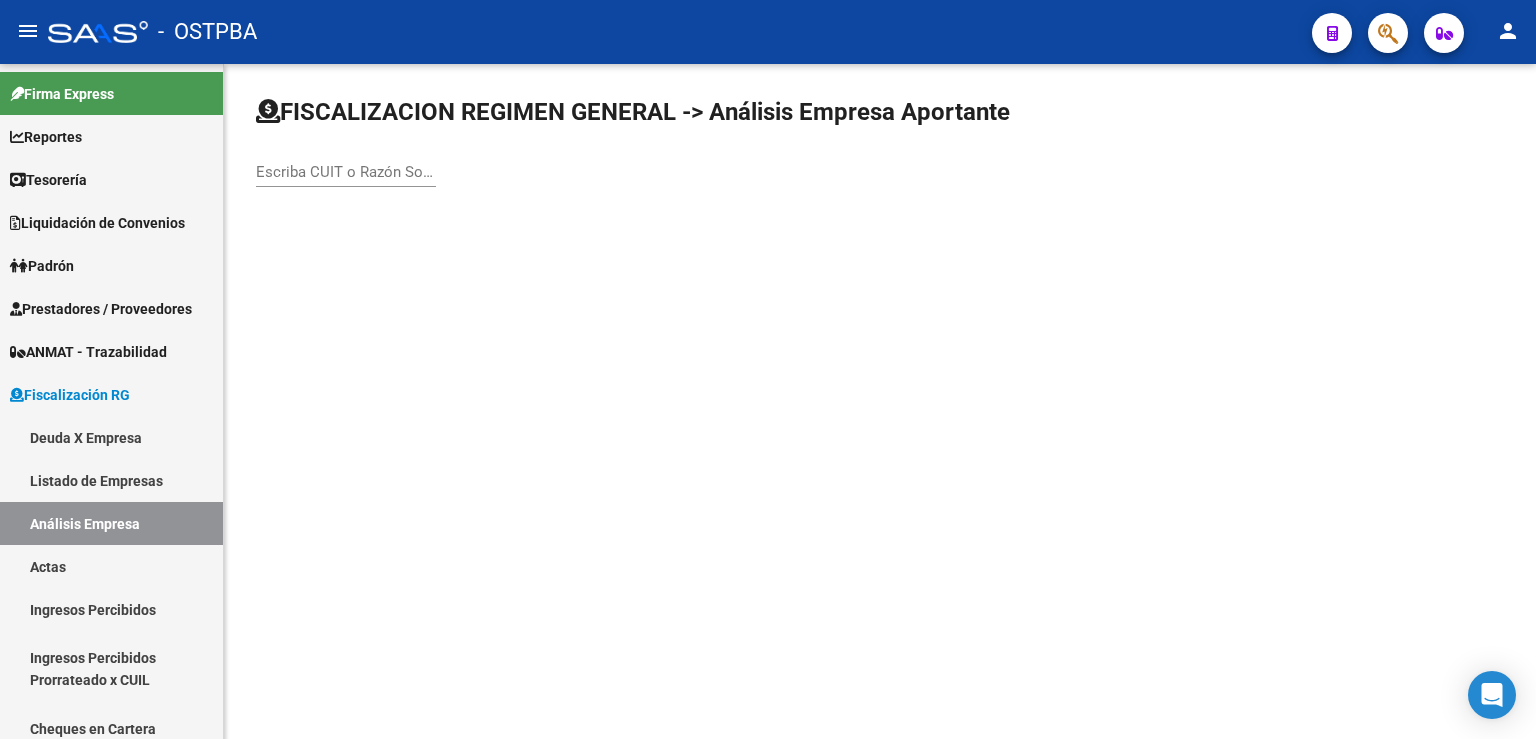 click on "Escriba CUIT o Razón Social para buscar" at bounding box center (346, 172) 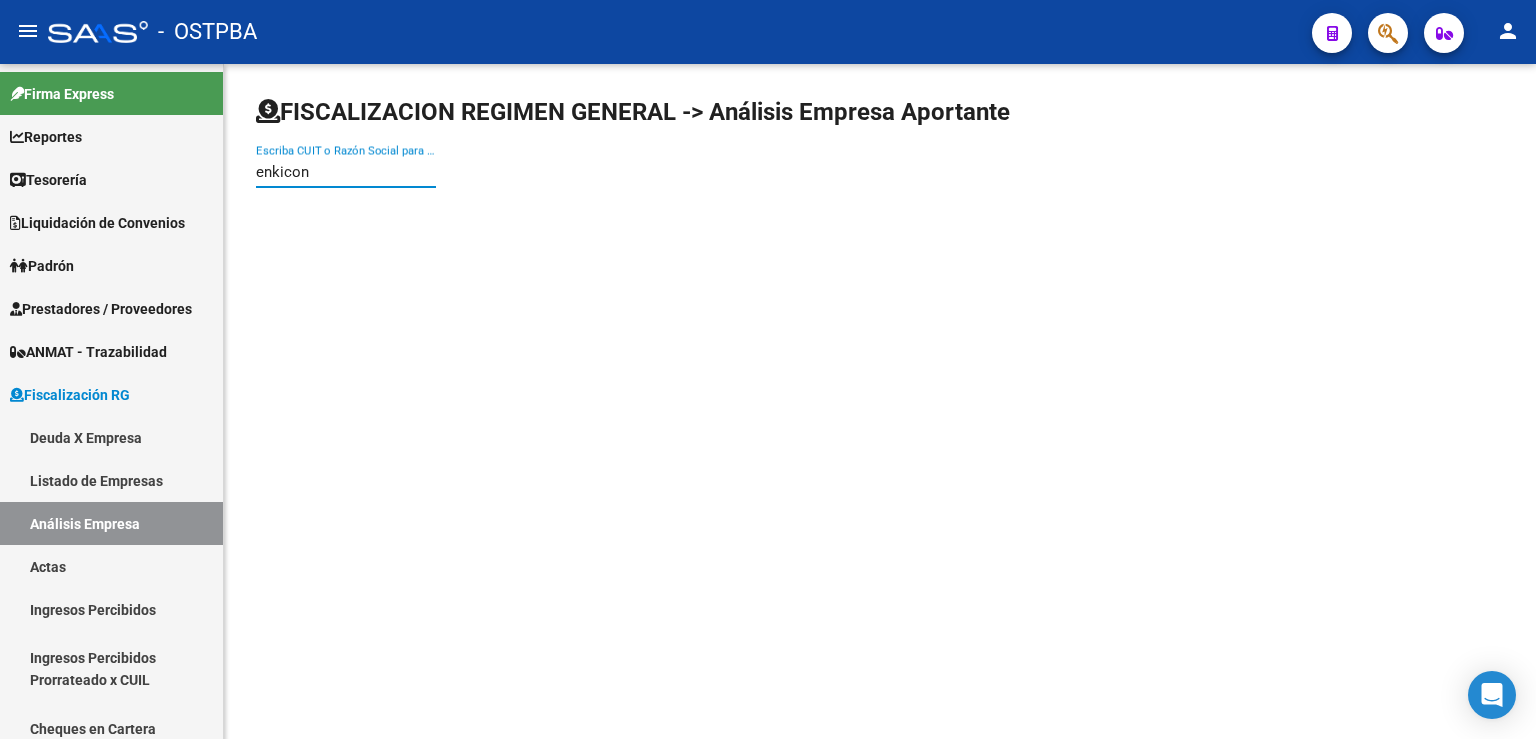 type on "enkicon" 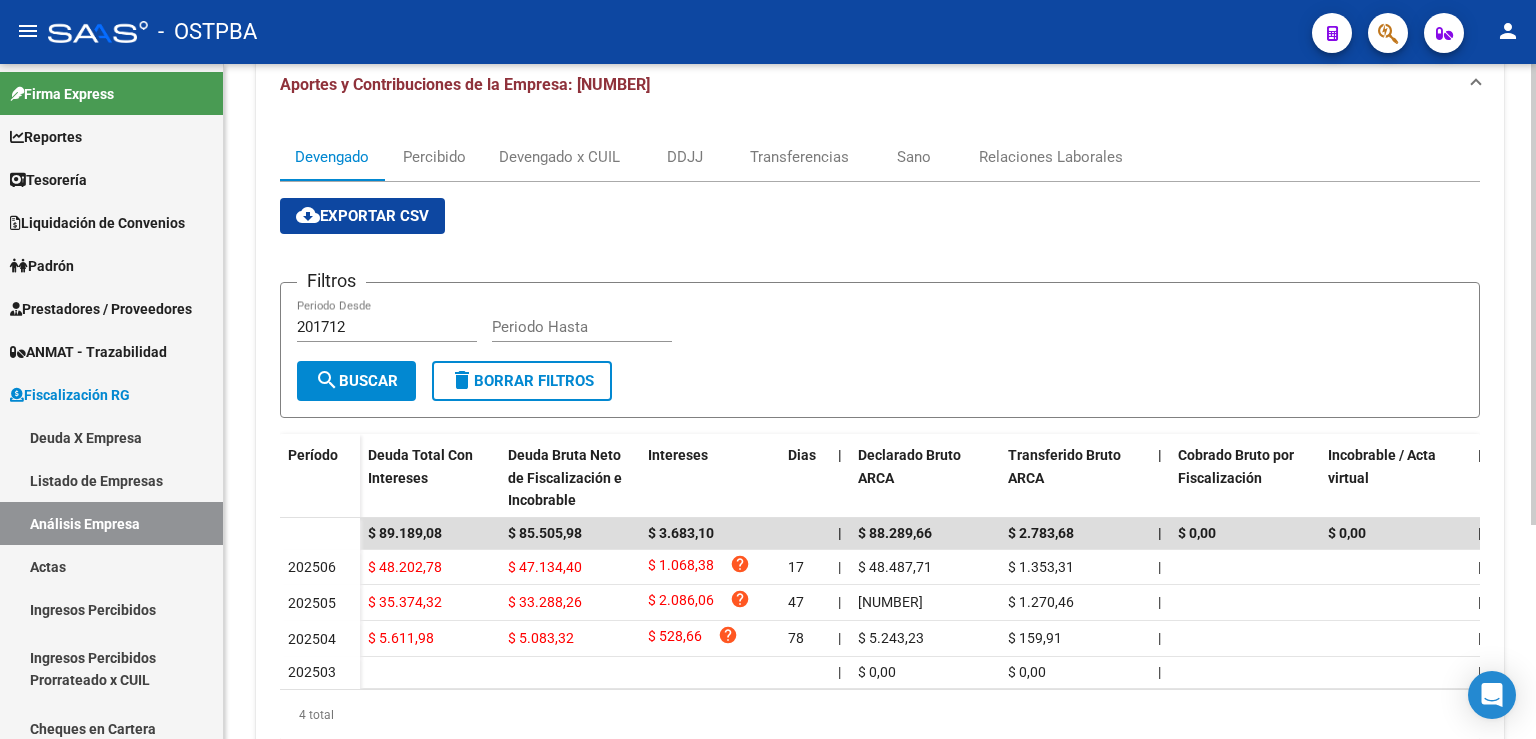 scroll, scrollTop: 0, scrollLeft: 0, axis: both 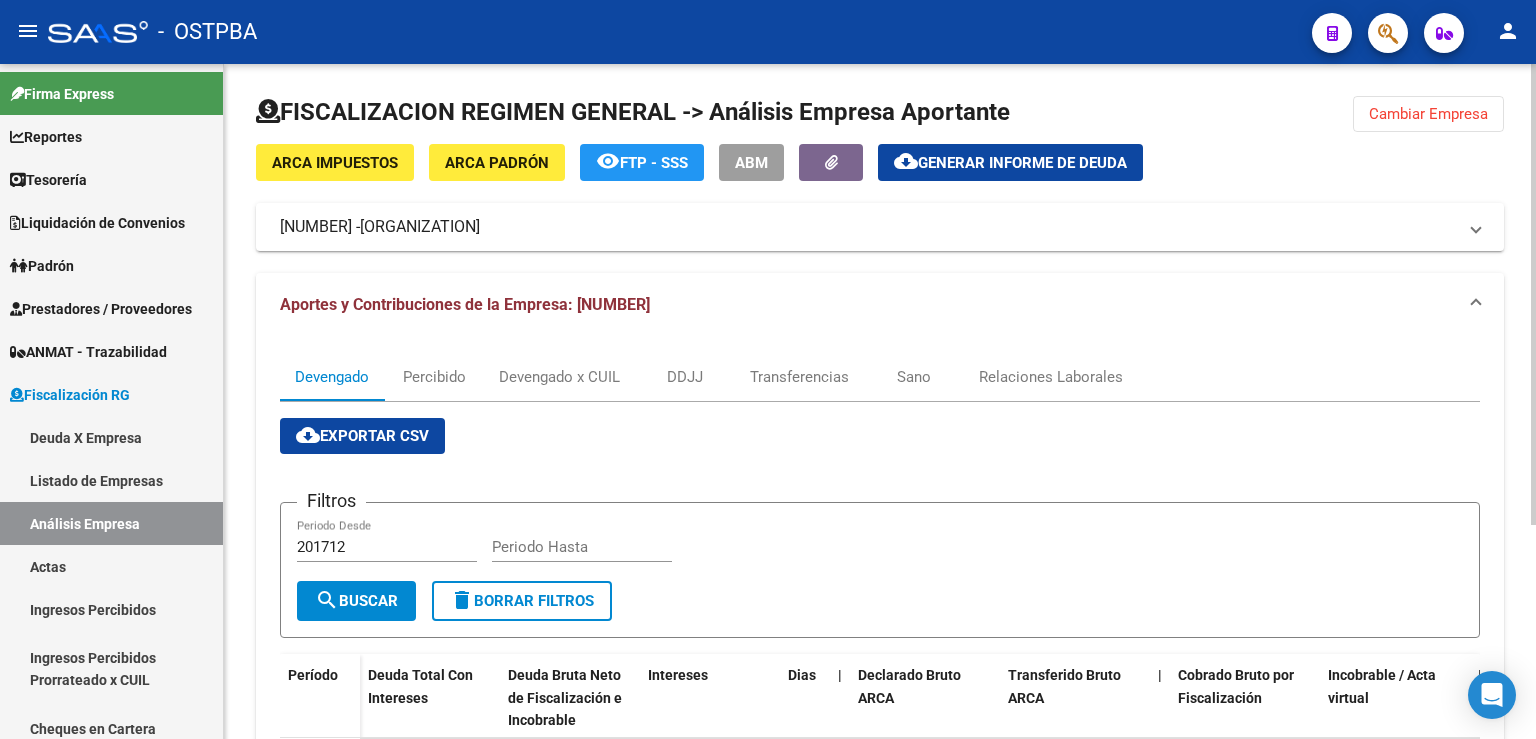 click on "Cambiar Empresa" 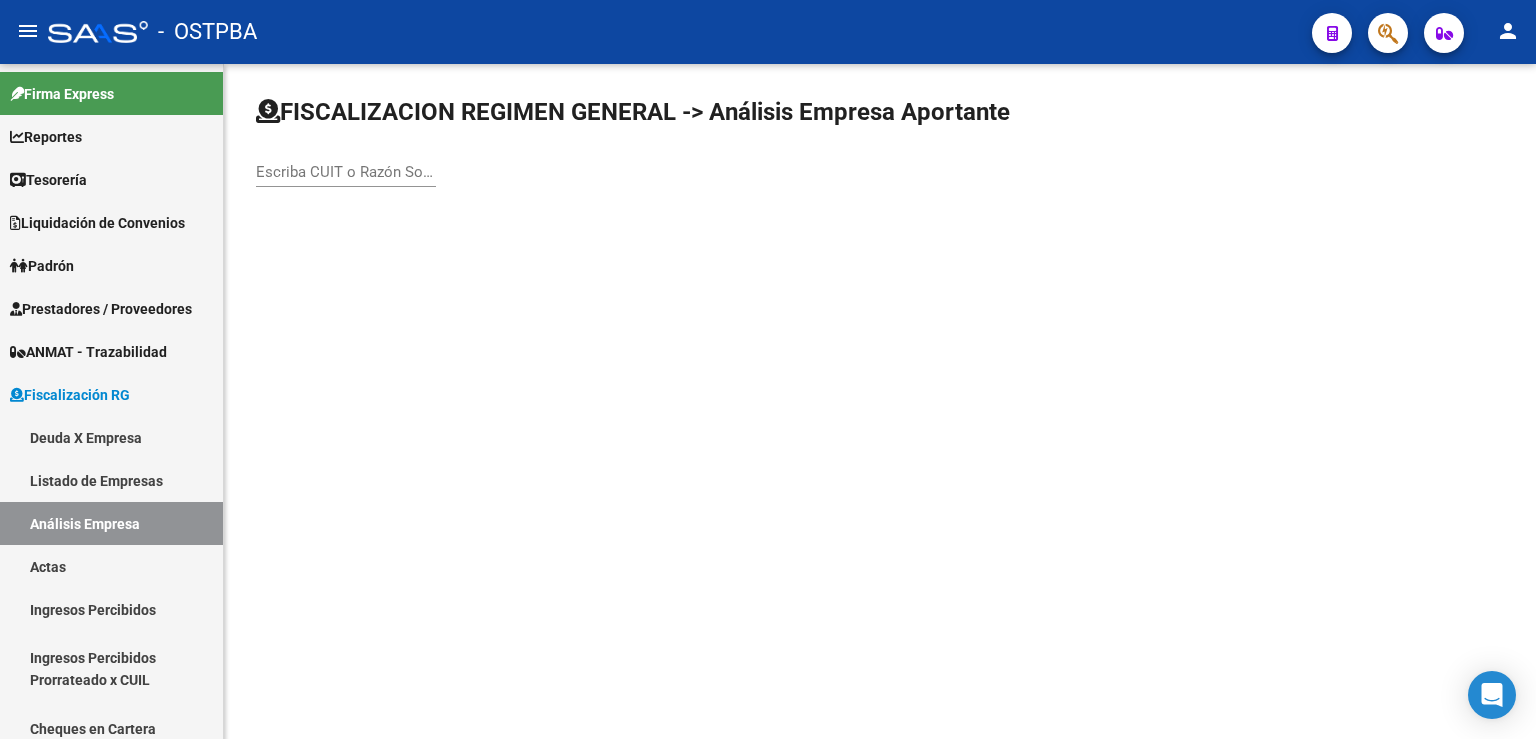 click on "Escriba CUIT o Razón Social para buscar" at bounding box center (346, 172) 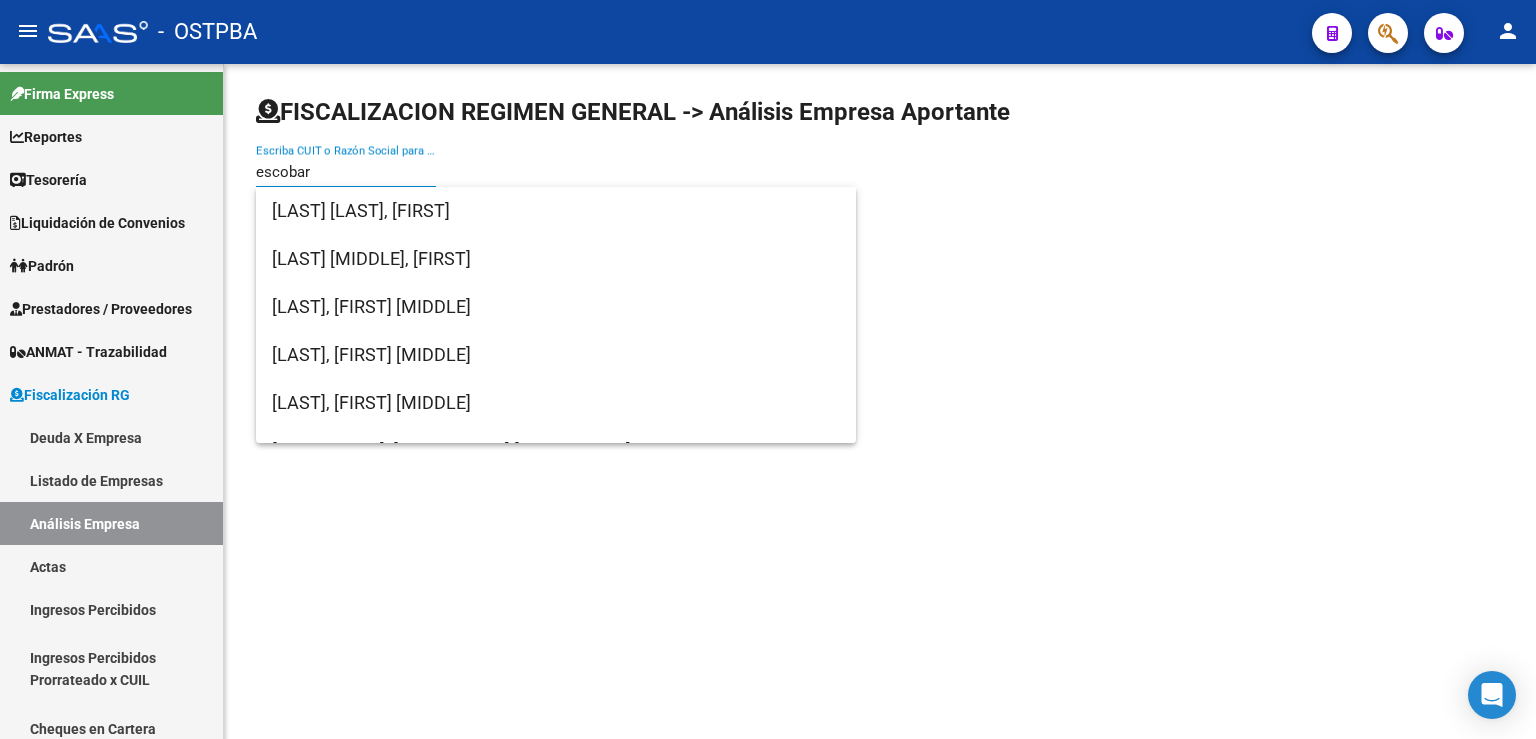 scroll, scrollTop: 1856, scrollLeft: 0, axis: vertical 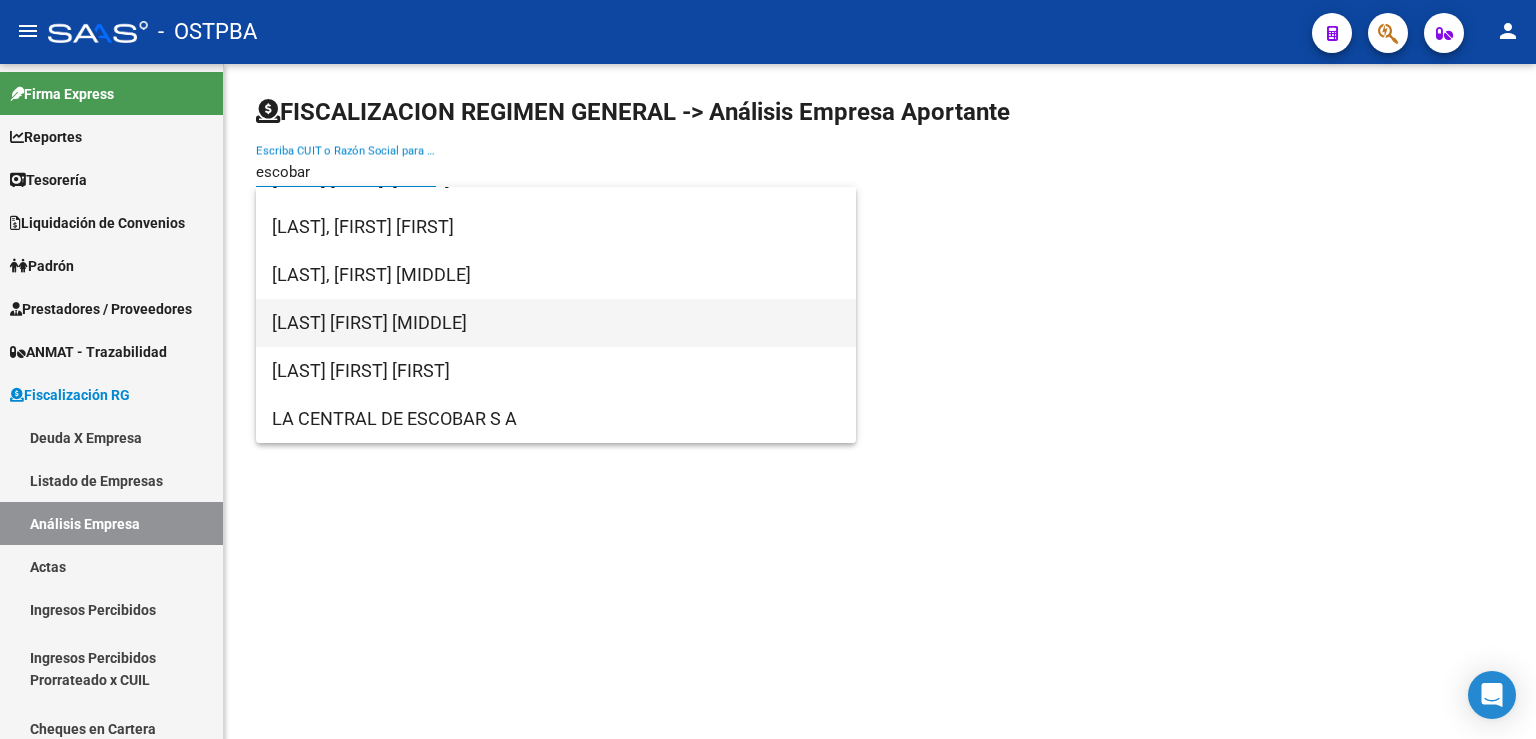 type on "escobar" 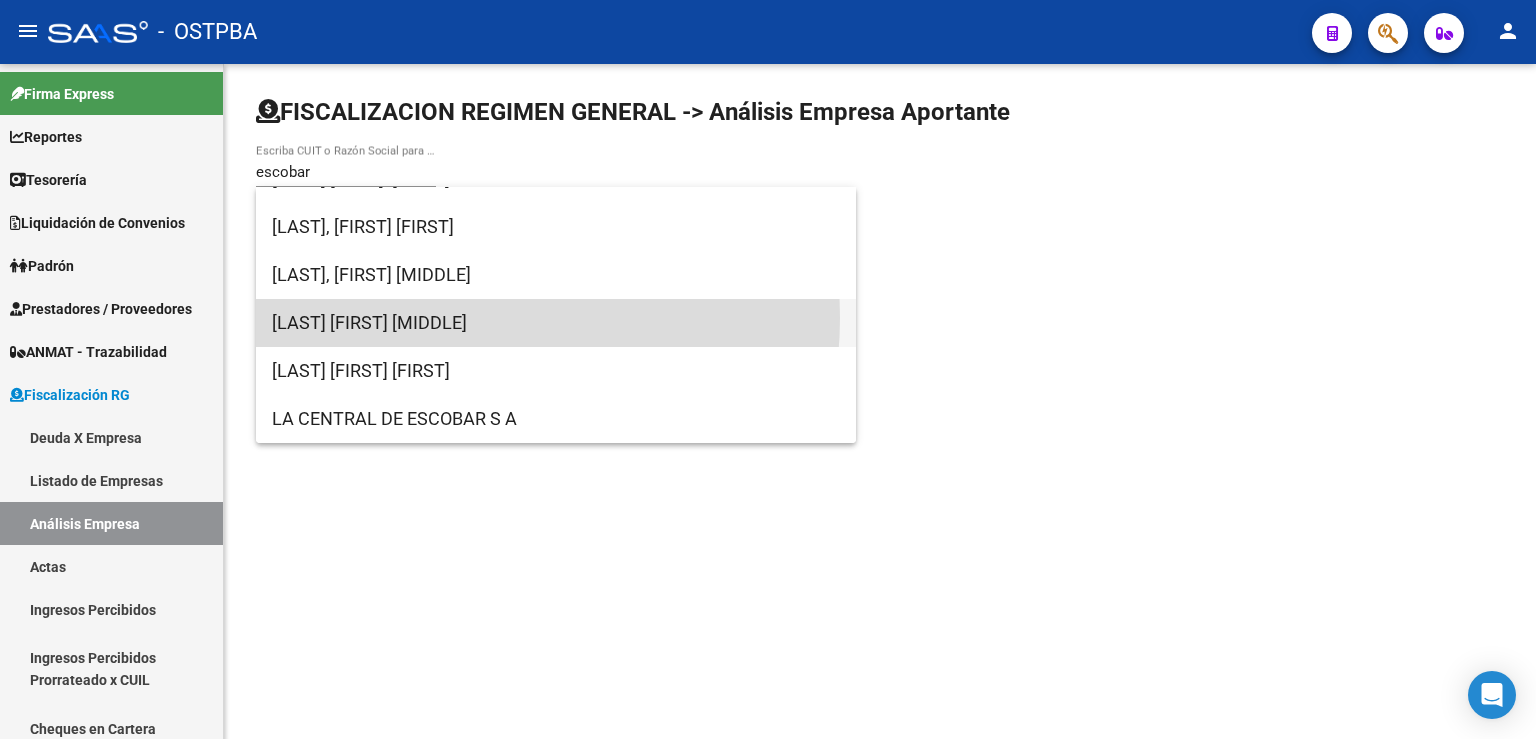 click on "[LAST] [FIRST] [MIDDLE]" at bounding box center [556, 323] 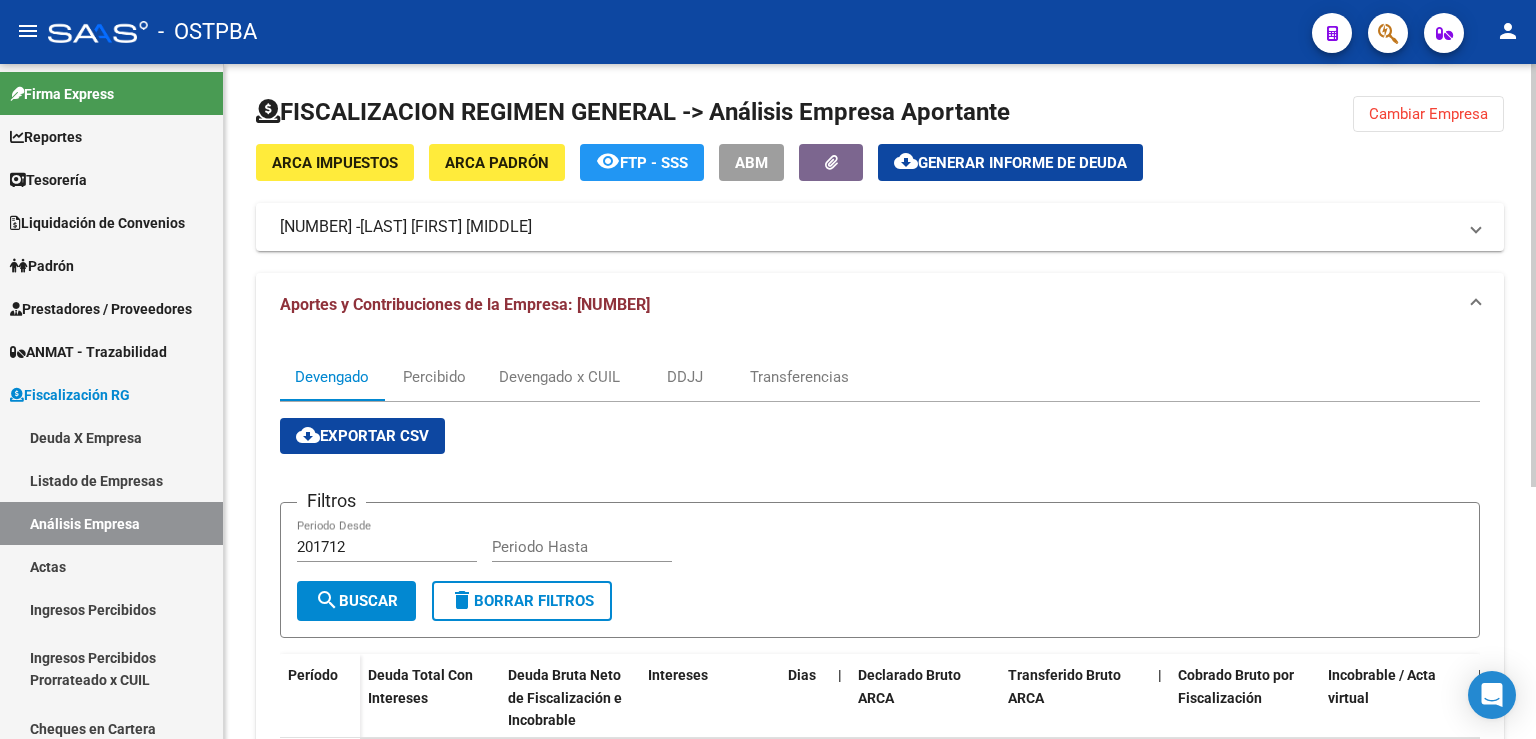 scroll, scrollTop: 400, scrollLeft: 0, axis: vertical 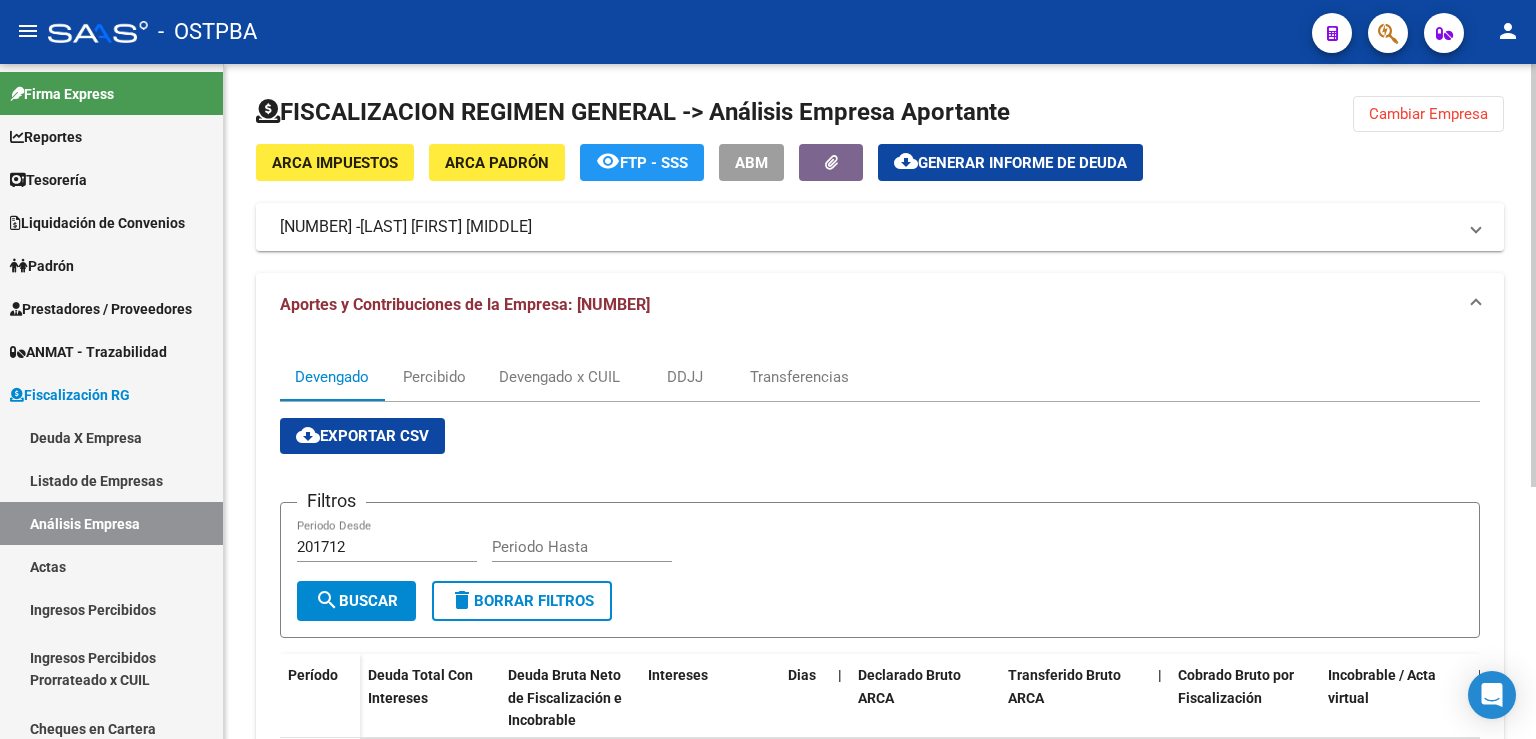 click on "Cambiar Empresa" 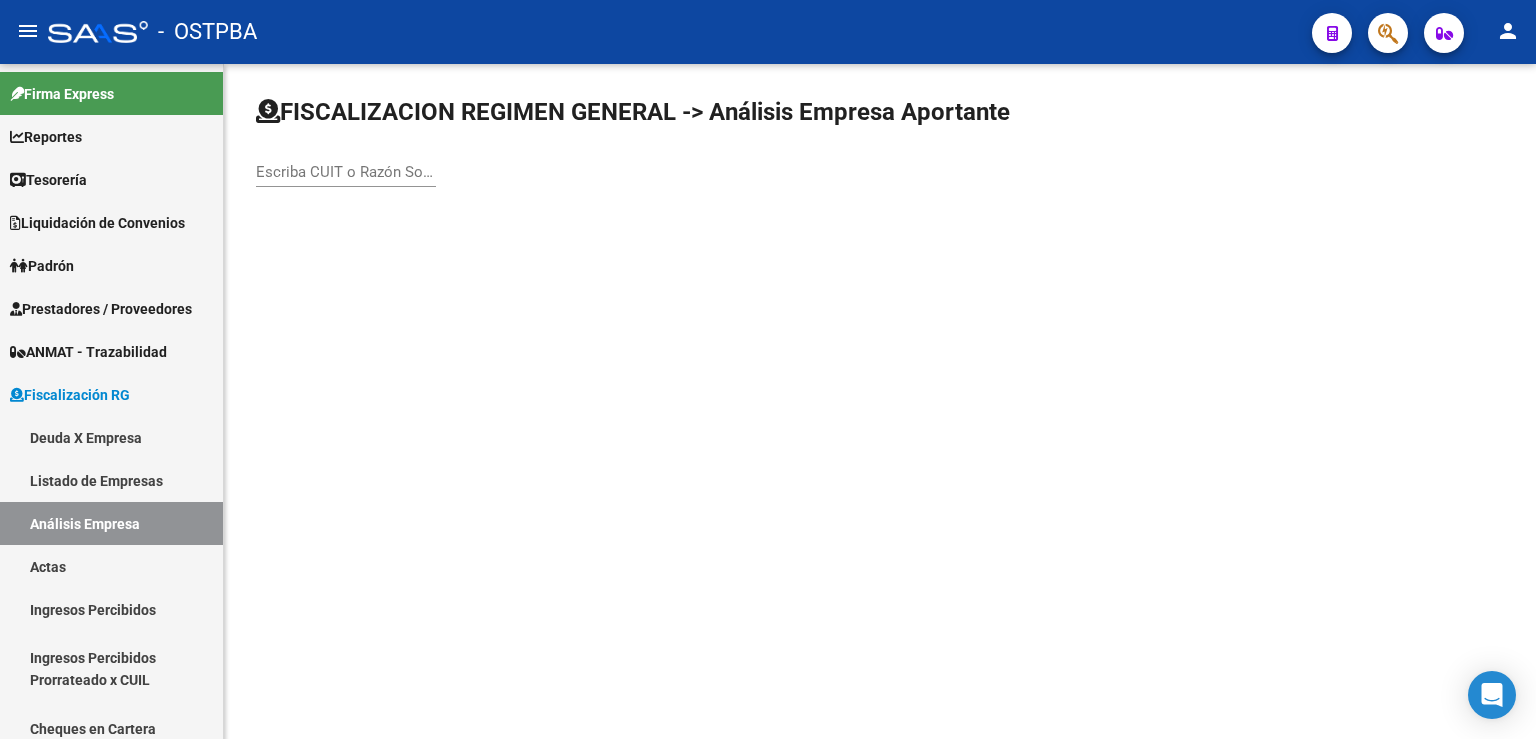 click on "Escriba CUIT o Razón Social para buscar" at bounding box center [346, 172] 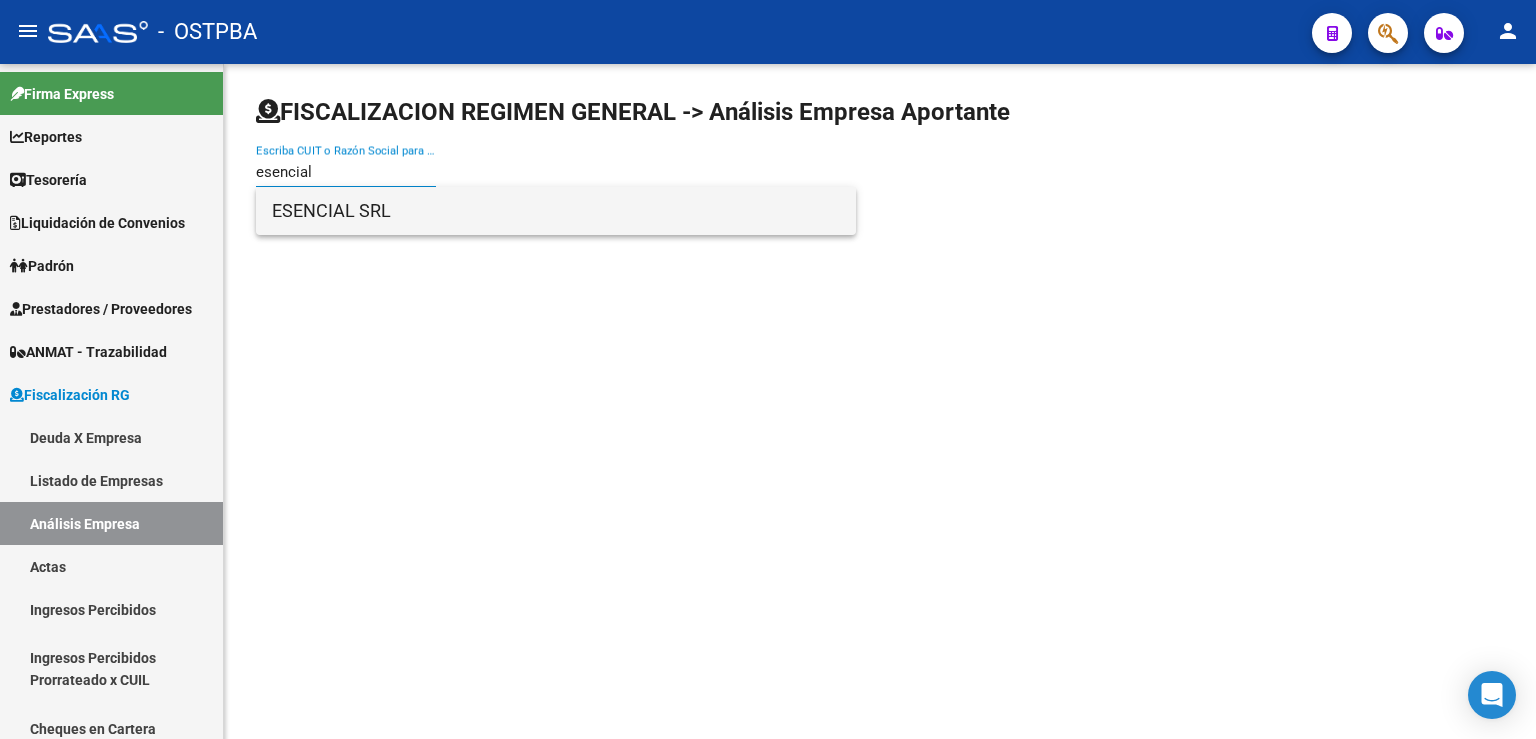type on "esencial" 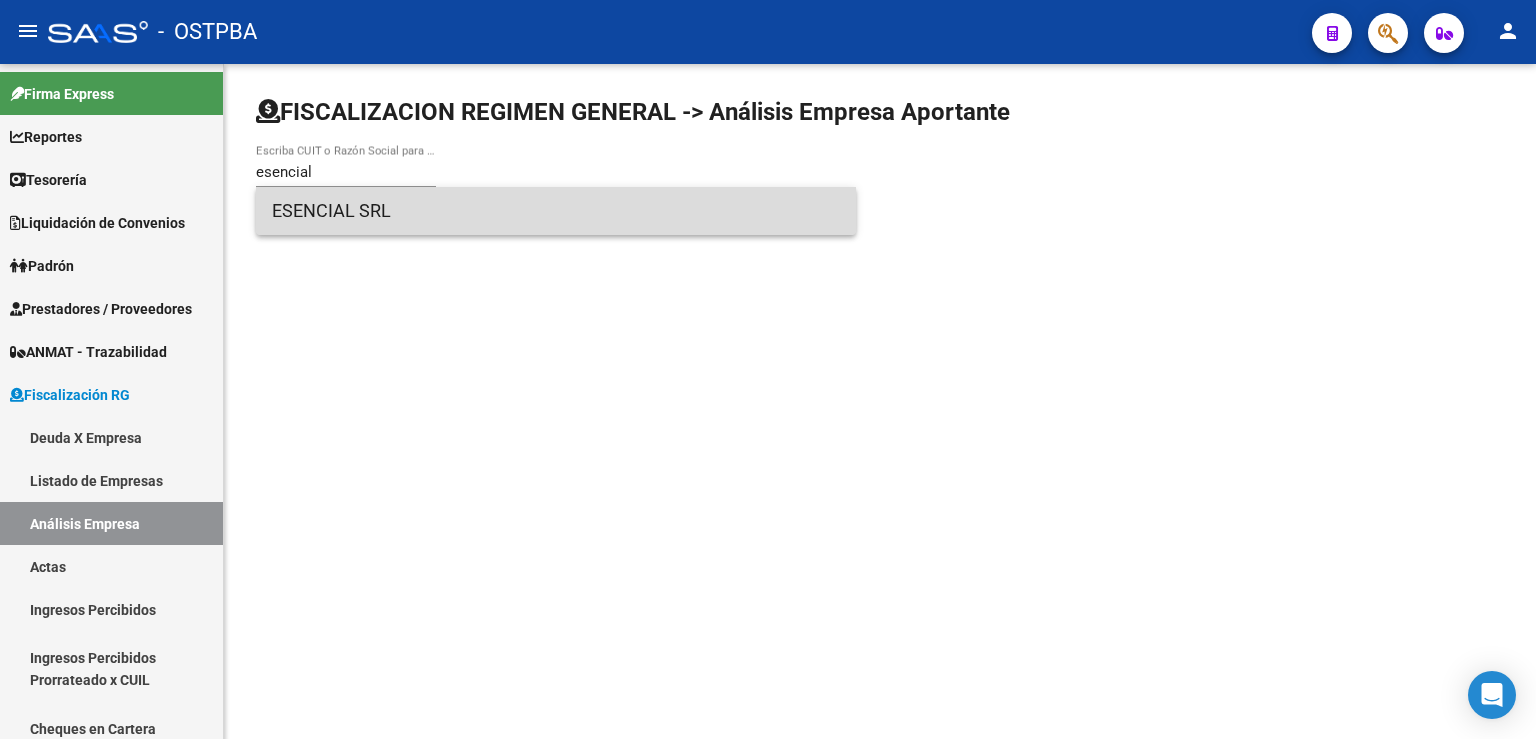 click on "ESENCIAL SRL" at bounding box center (556, 211) 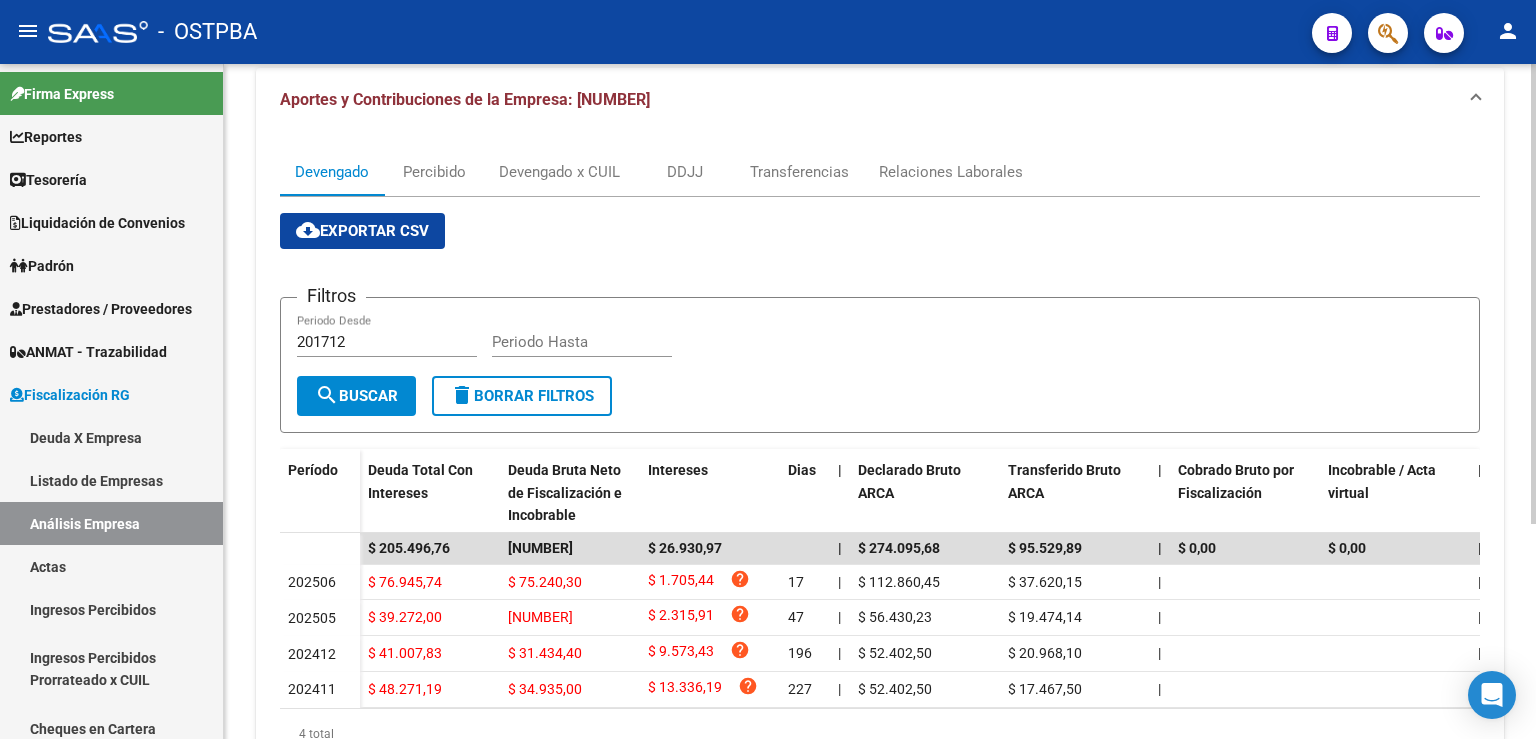 scroll, scrollTop: 0, scrollLeft: 0, axis: both 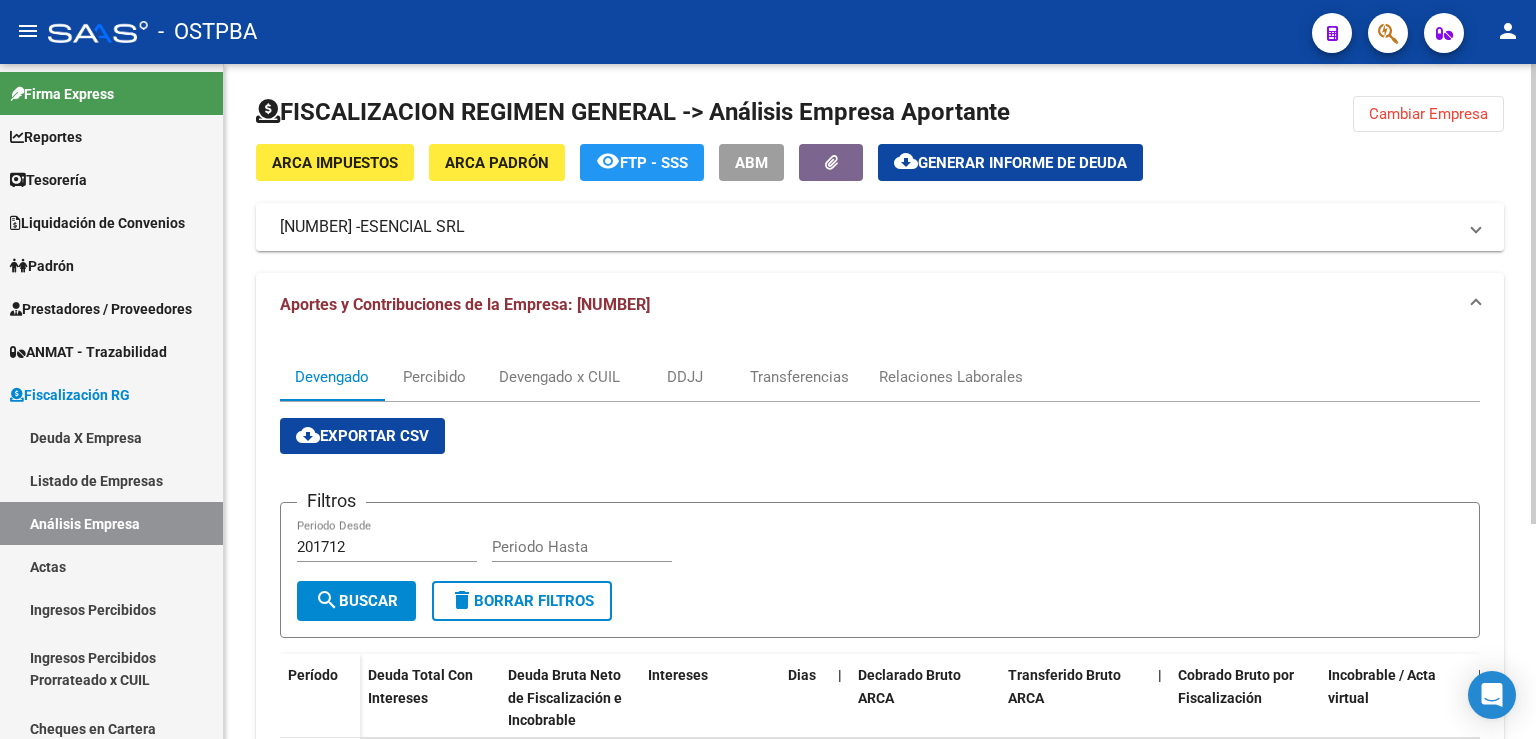 click on "Cambiar Empresa" 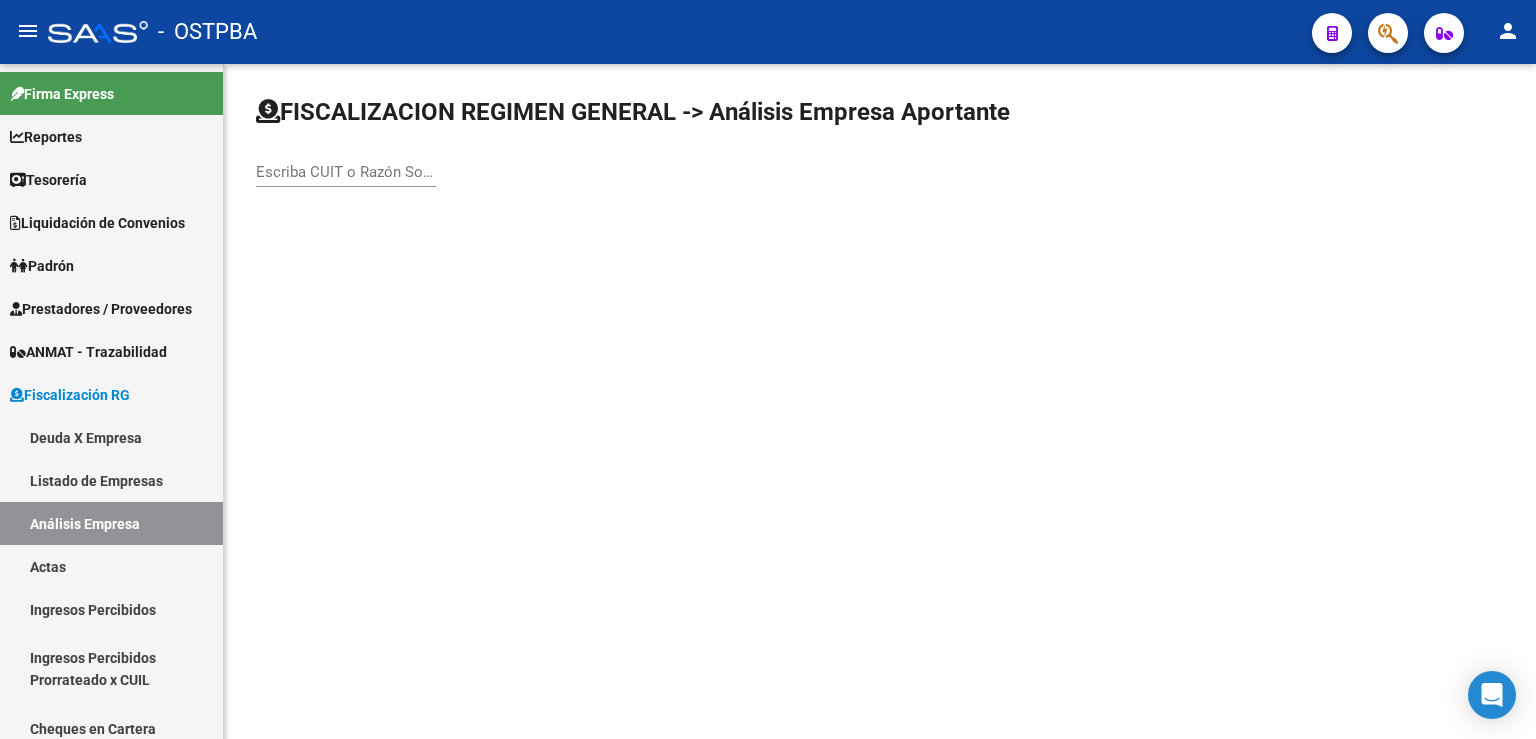 click on "Escriba CUIT o Razón Social para buscar" at bounding box center (346, 172) 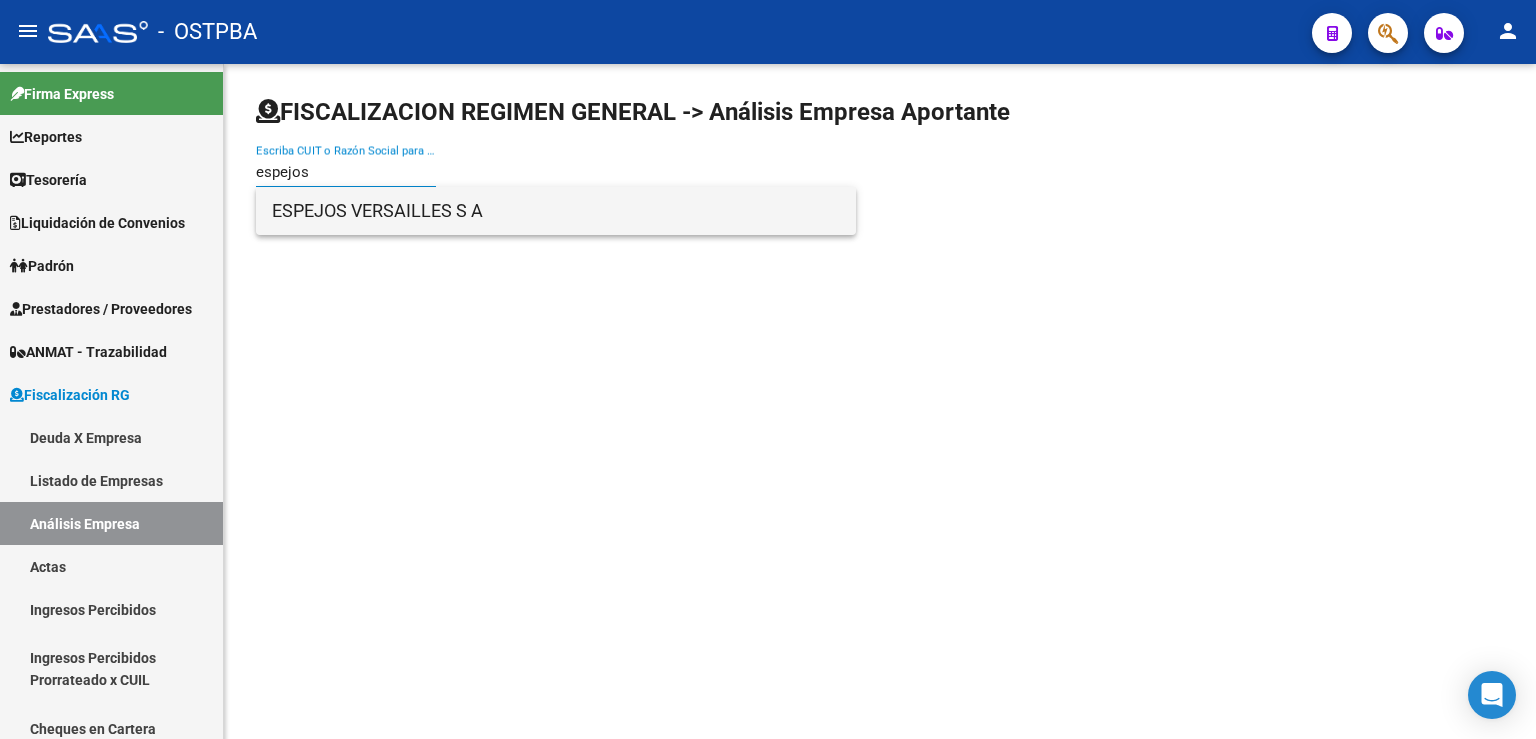 type on "espejos" 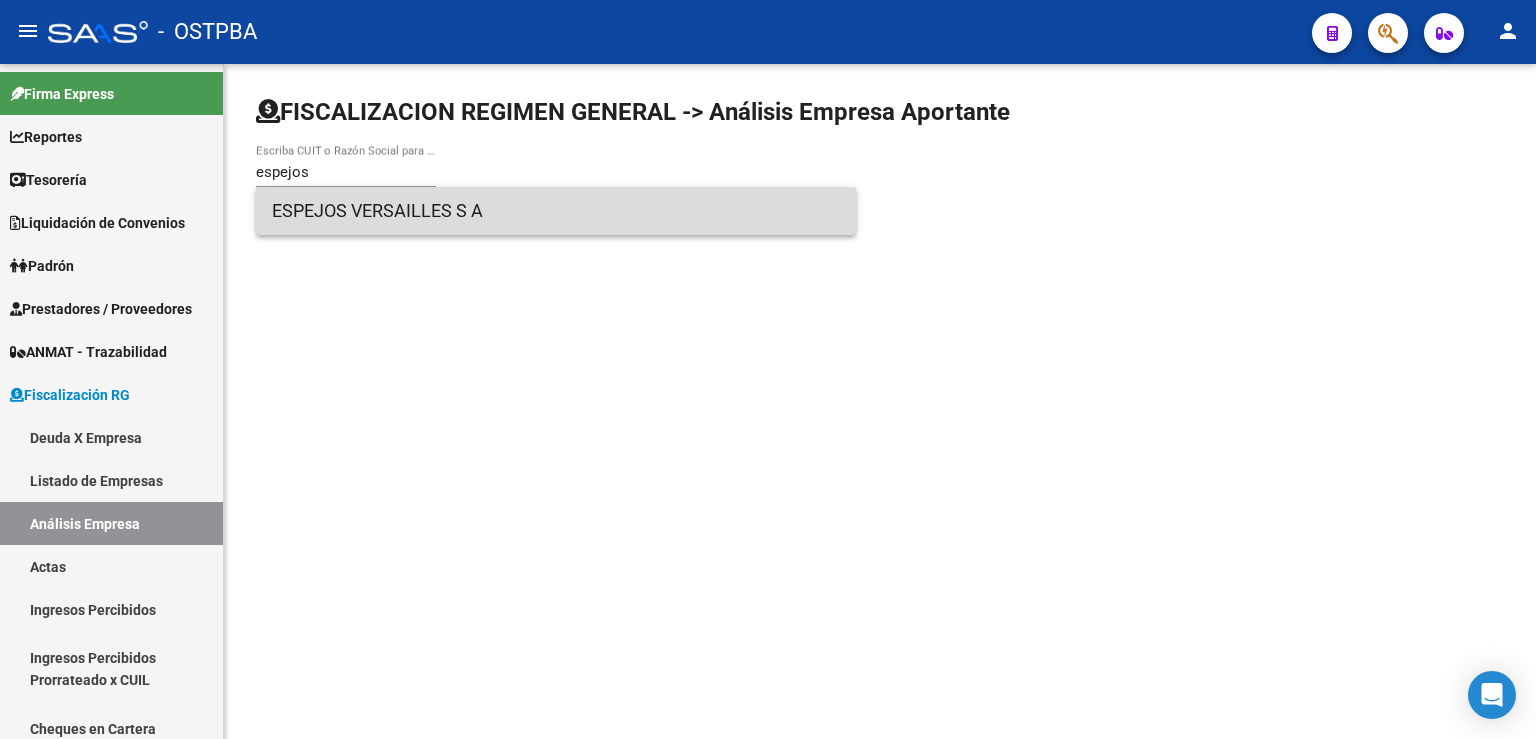 click on "ESPEJOS VERSAILLES S A" at bounding box center (556, 211) 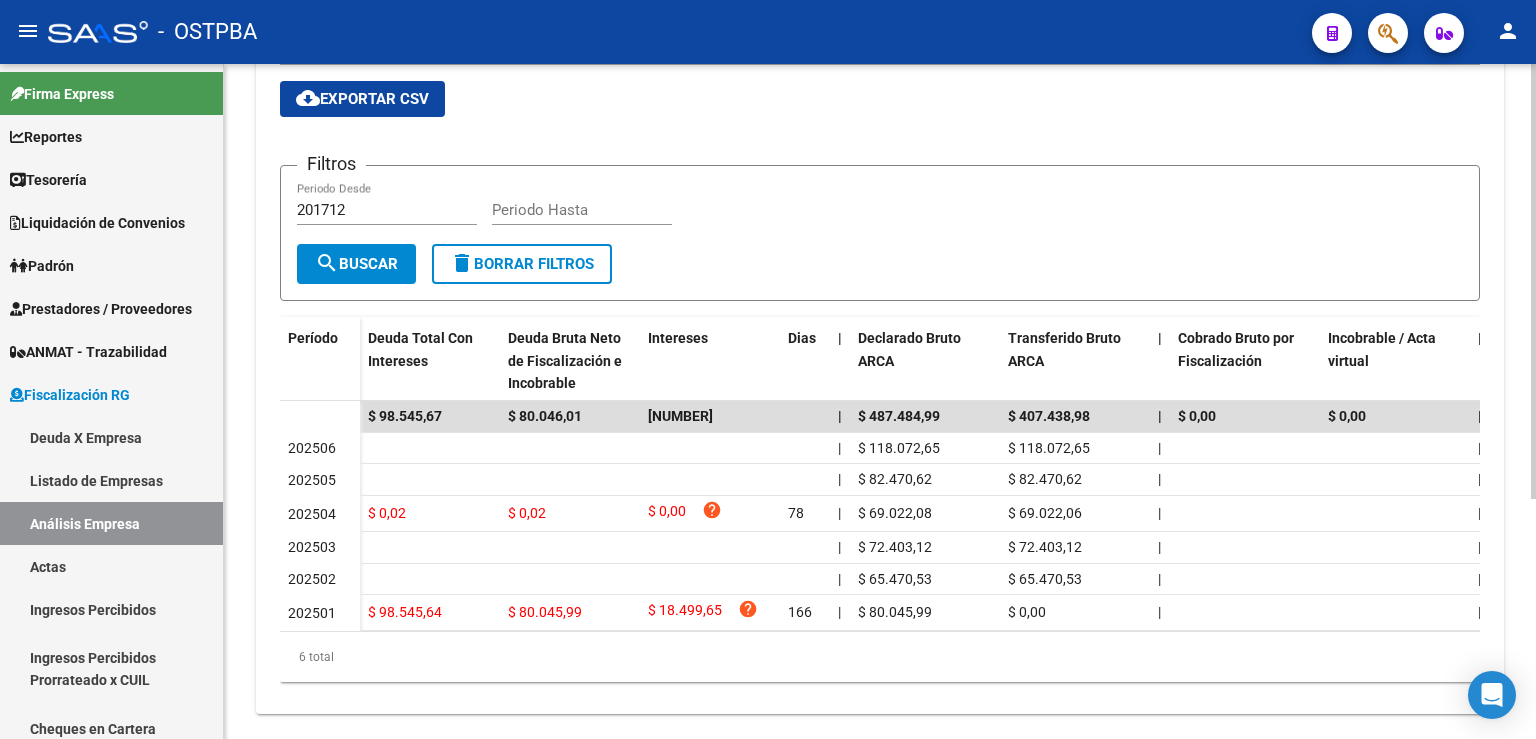 scroll, scrollTop: 348, scrollLeft: 0, axis: vertical 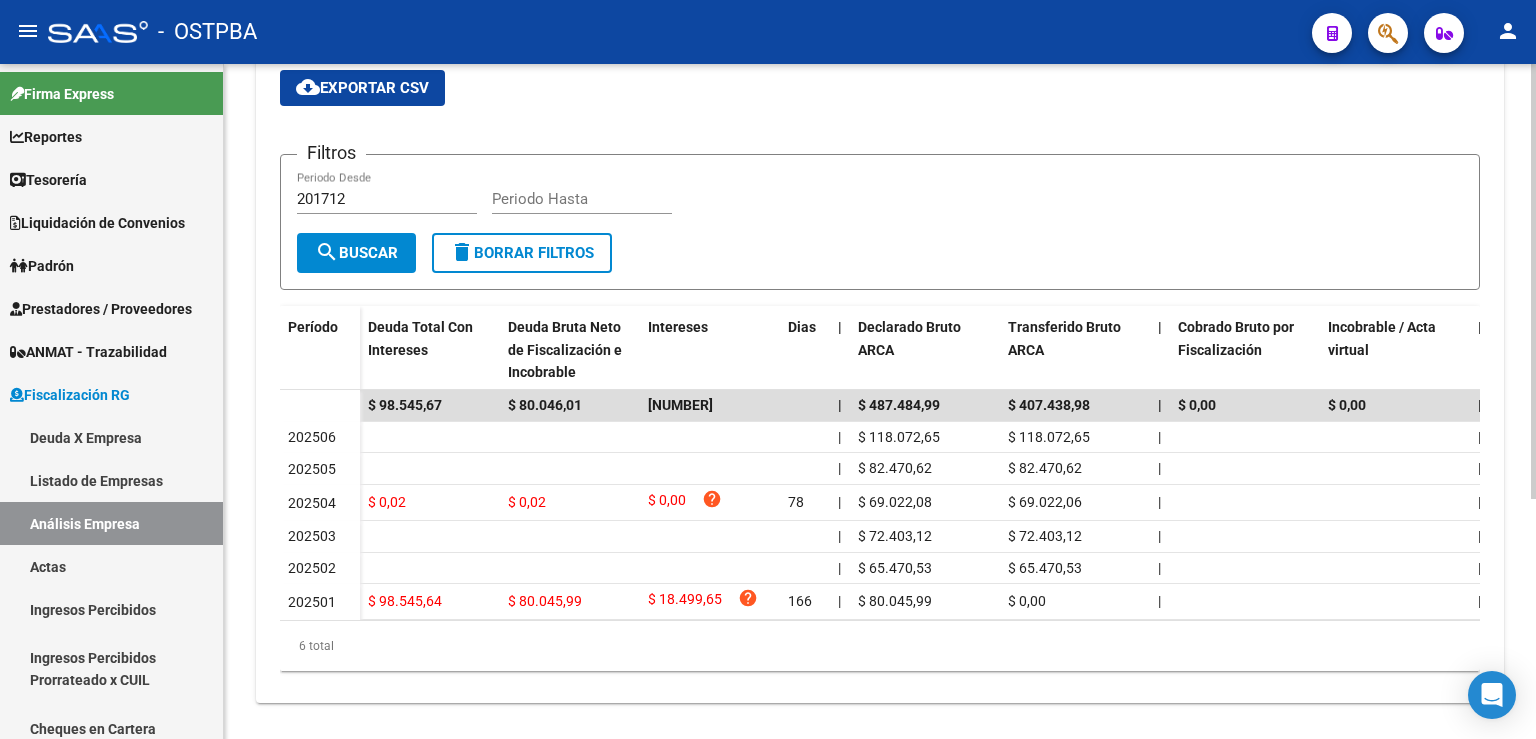 click 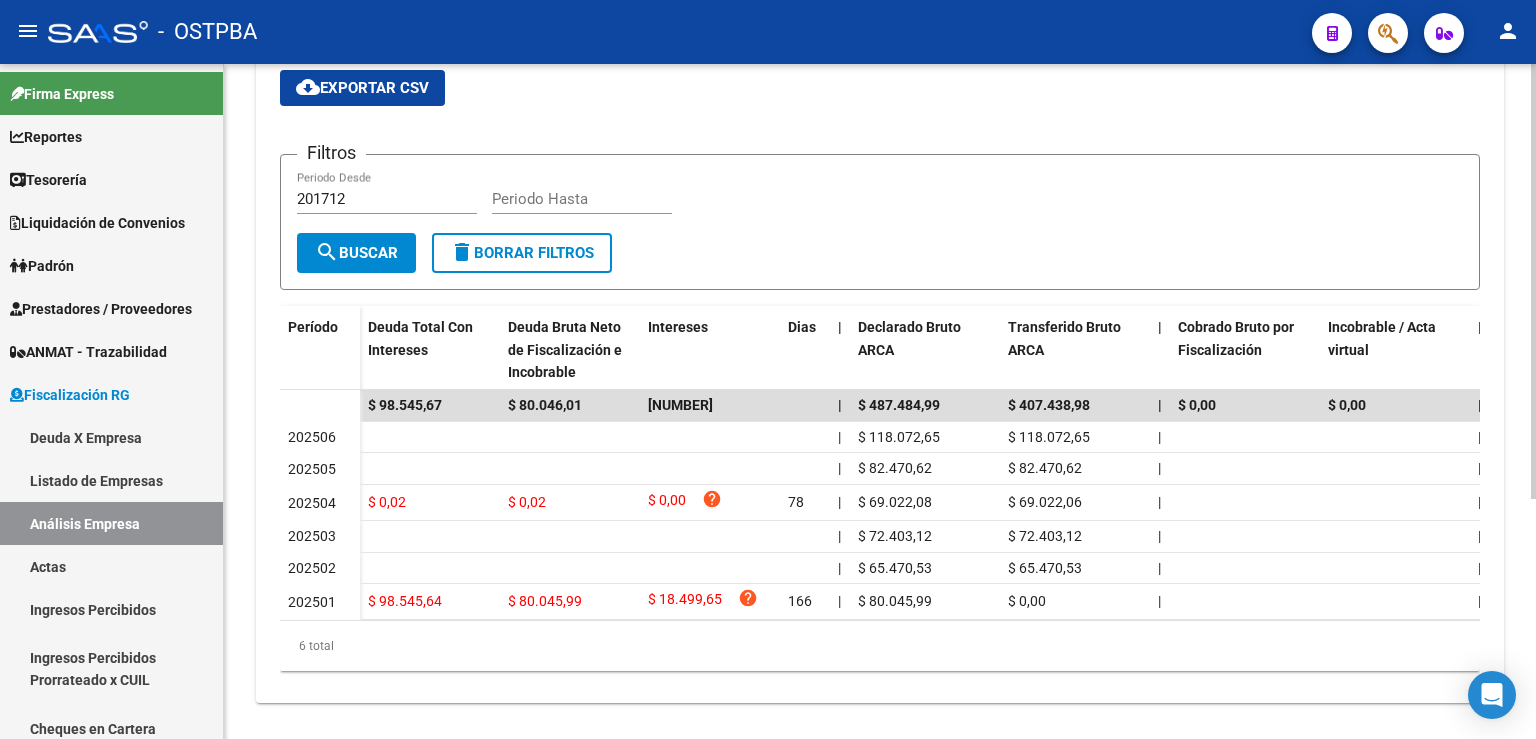 scroll, scrollTop: 0, scrollLeft: 0, axis: both 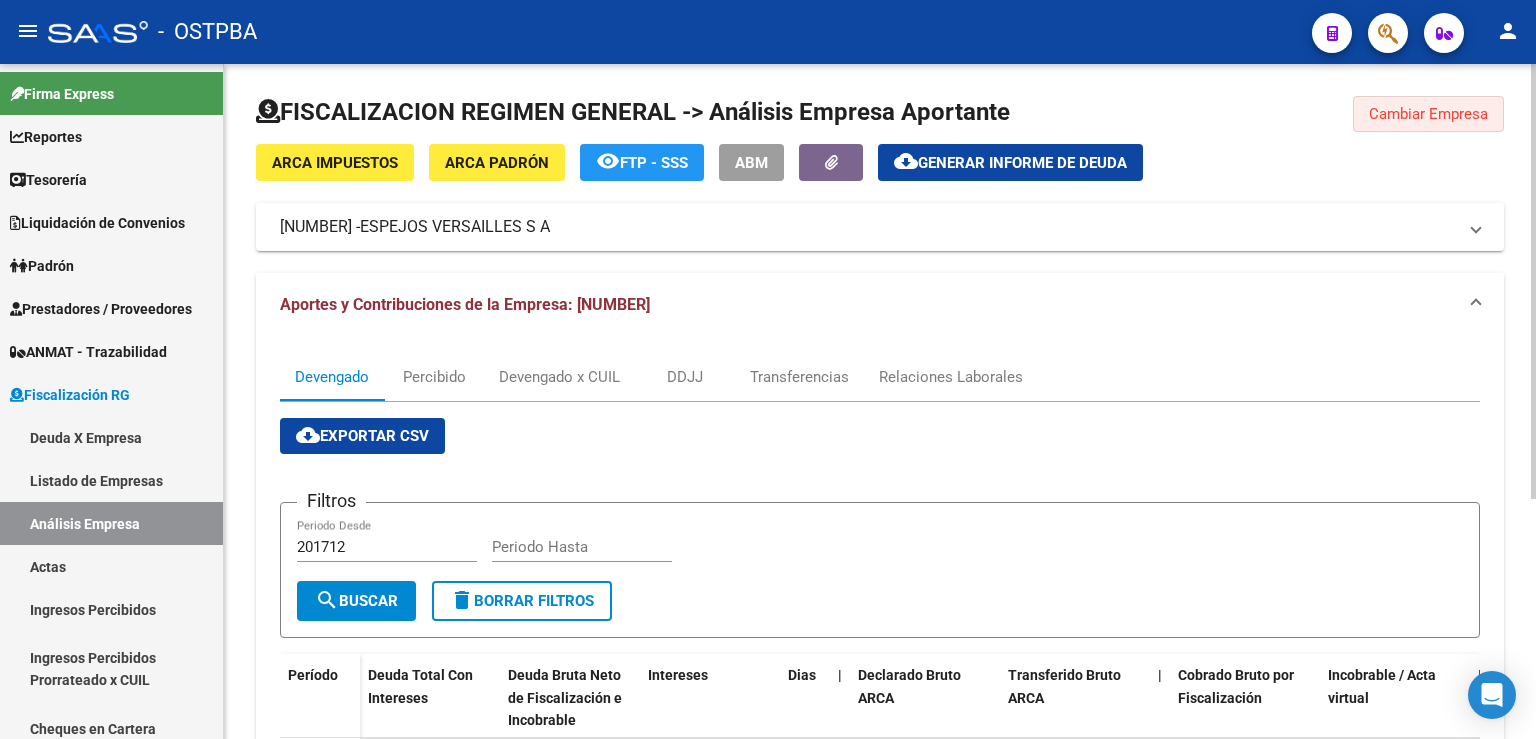 click on "Cambiar Empresa" 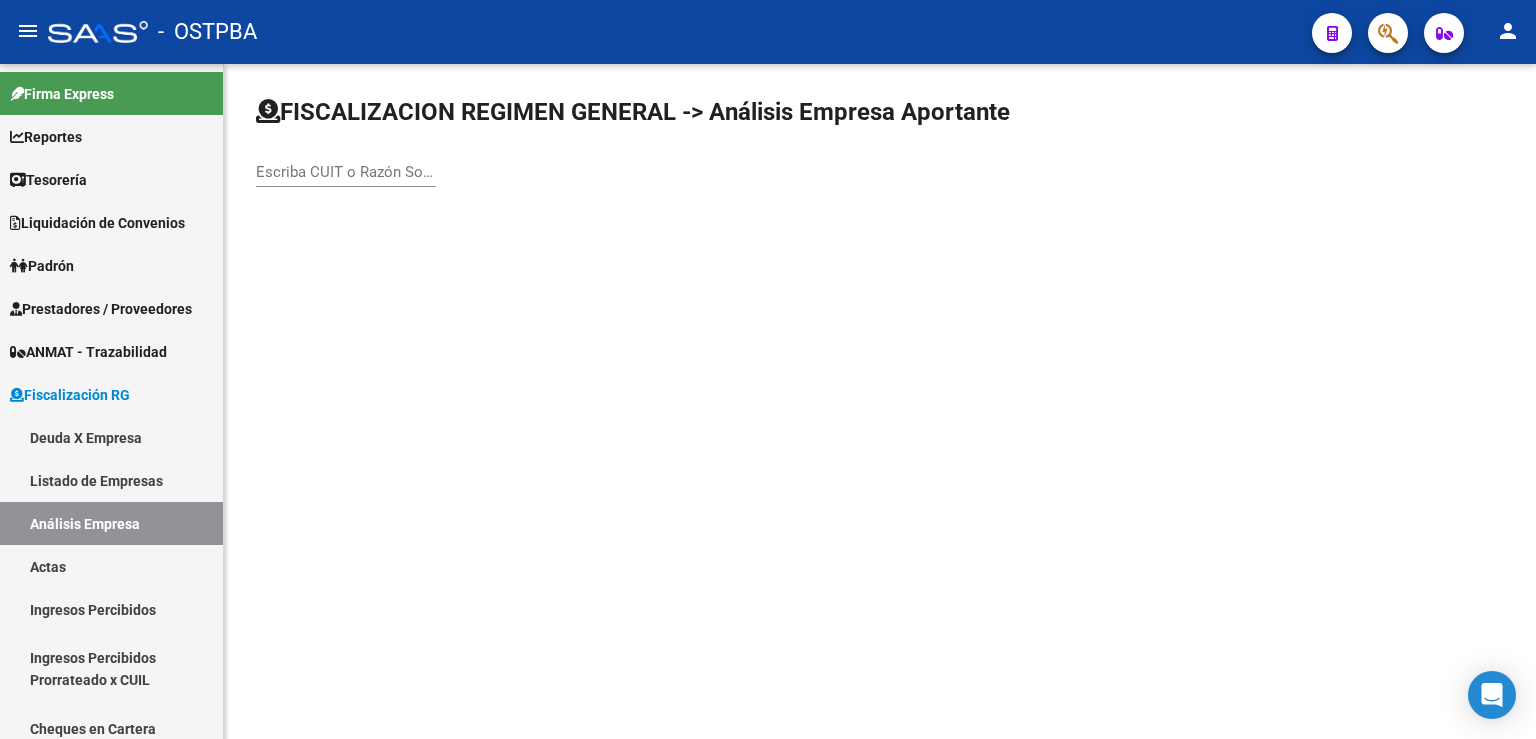 click on "Escriba CUIT o Razón Social para buscar" at bounding box center [346, 172] 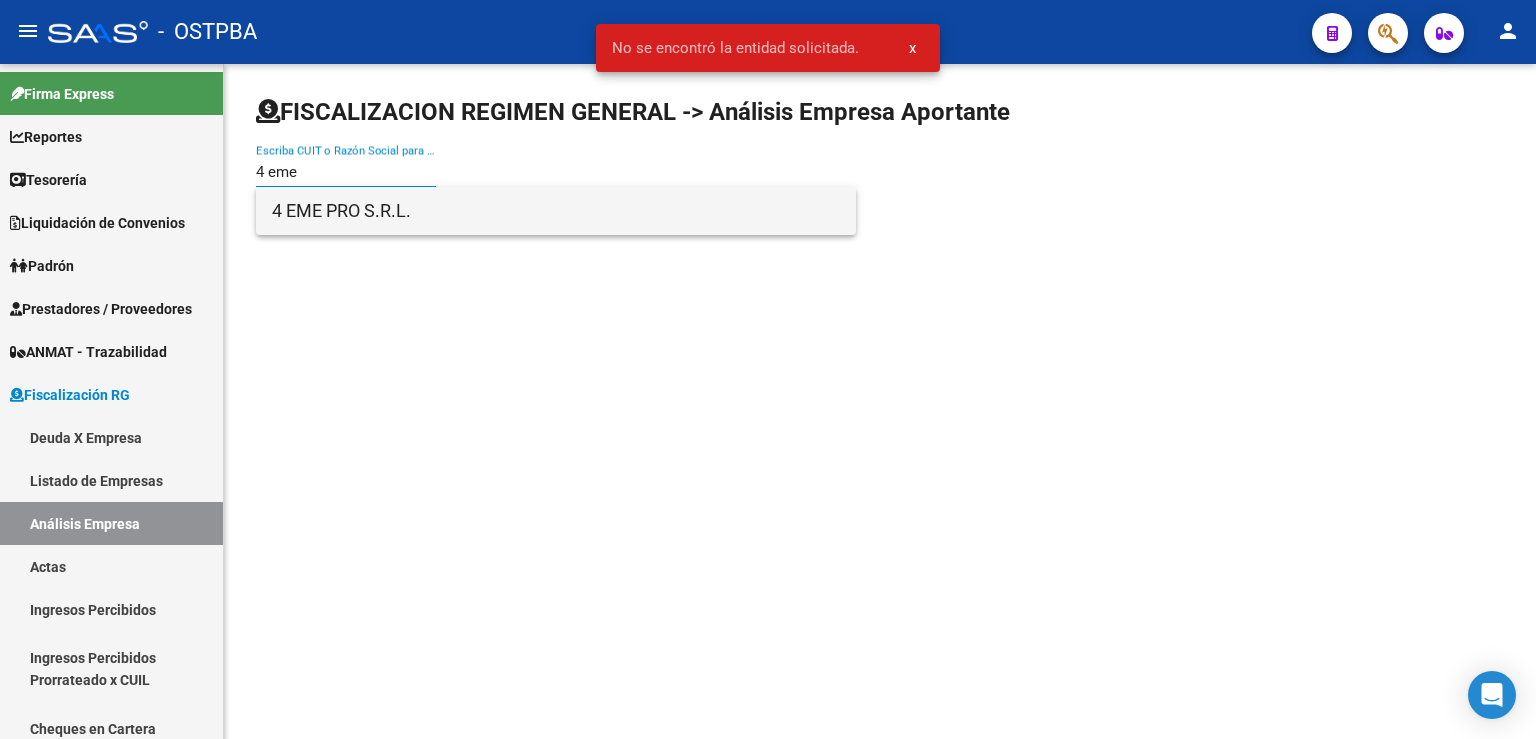 type on "4 eme" 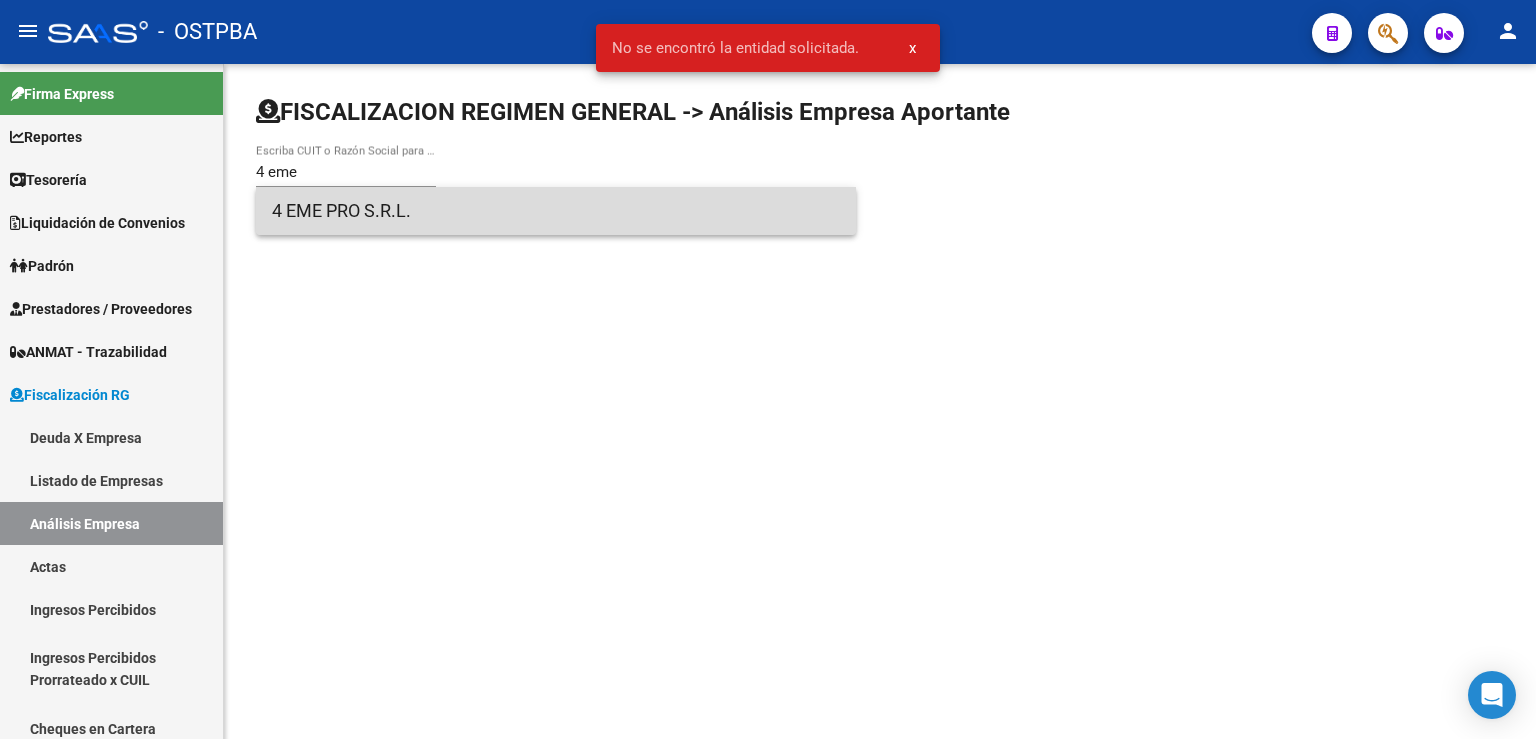 click on "4 EME PRO S.R.L." at bounding box center (556, 211) 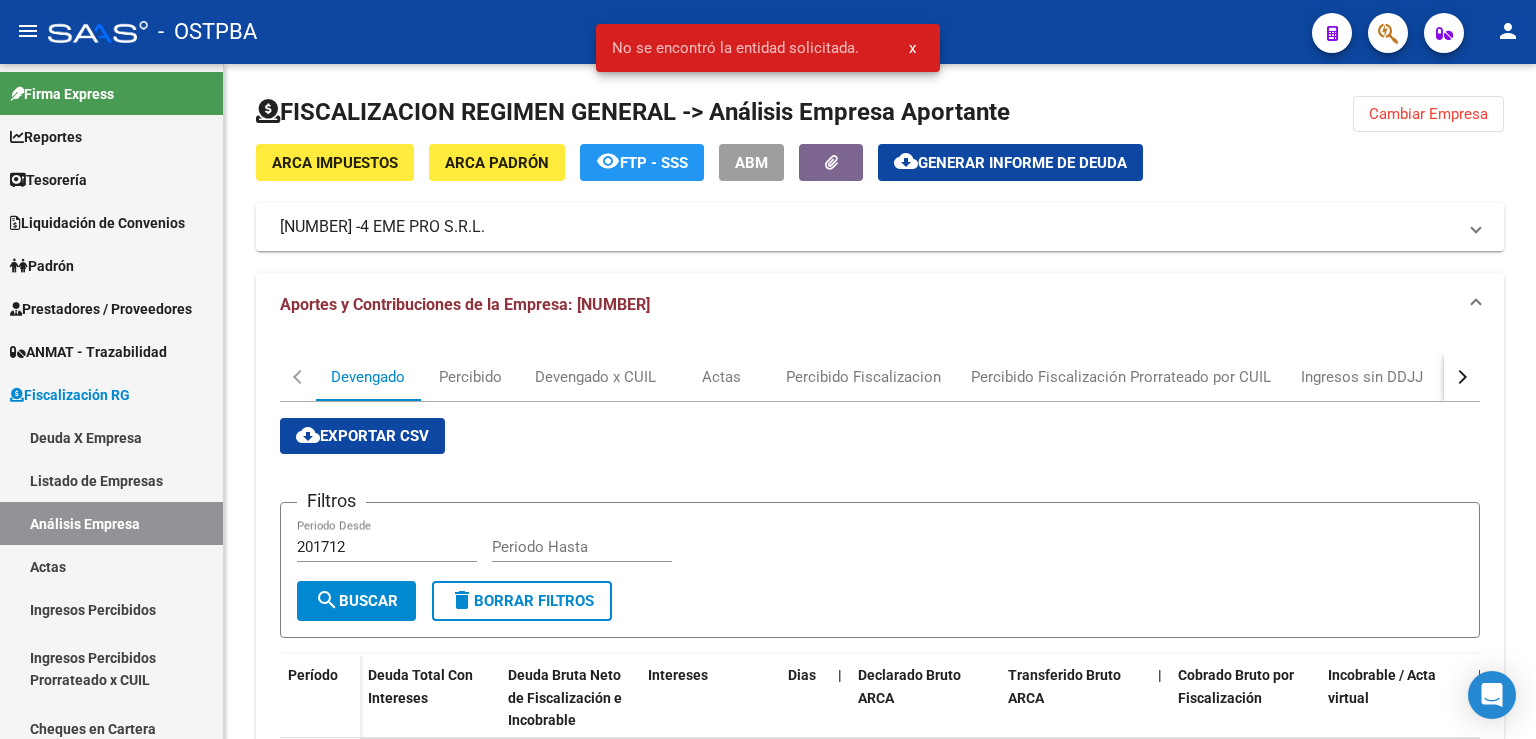 click on "x" at bounding box center (912, 48) 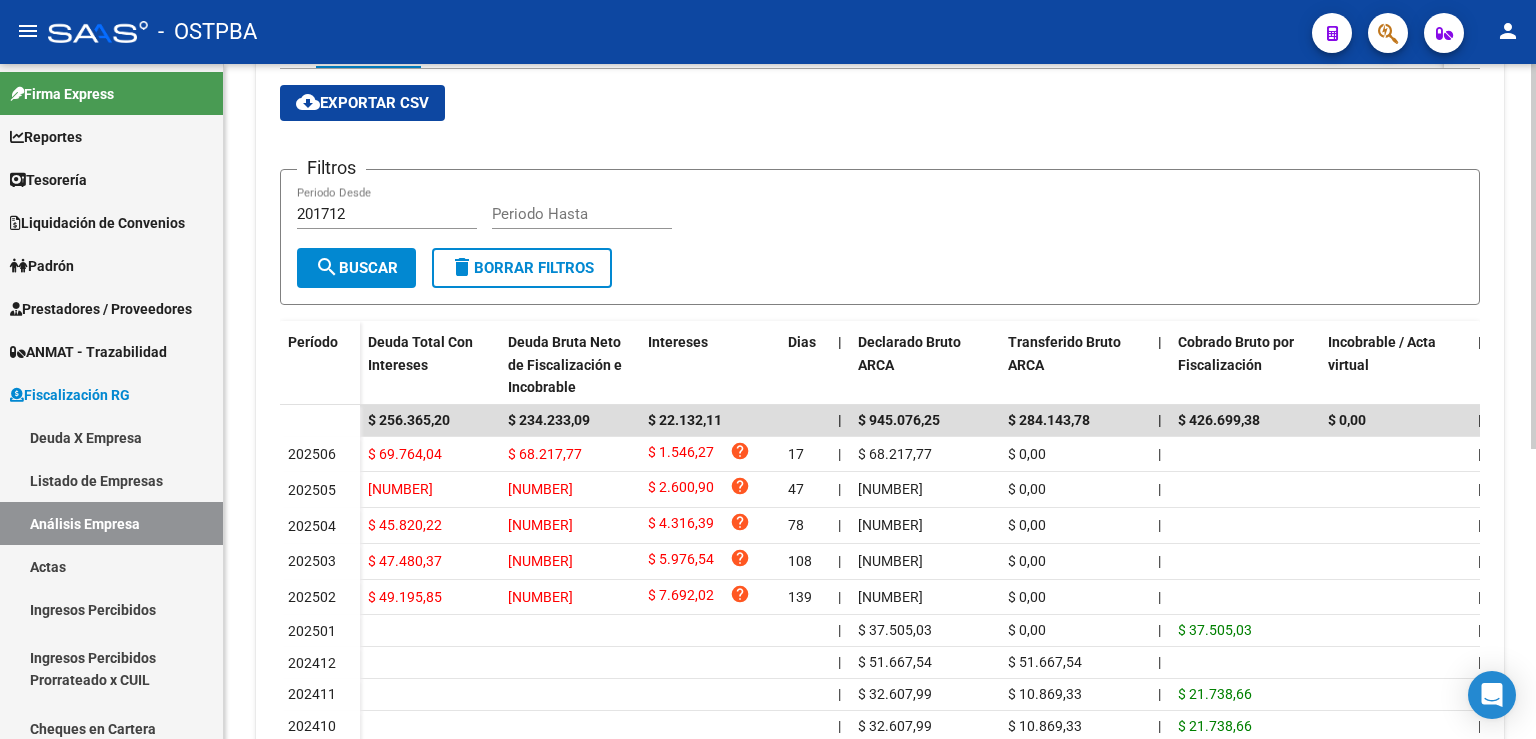 scroll, scrollTop: 362, scrollLeft: 0, axis: vertical 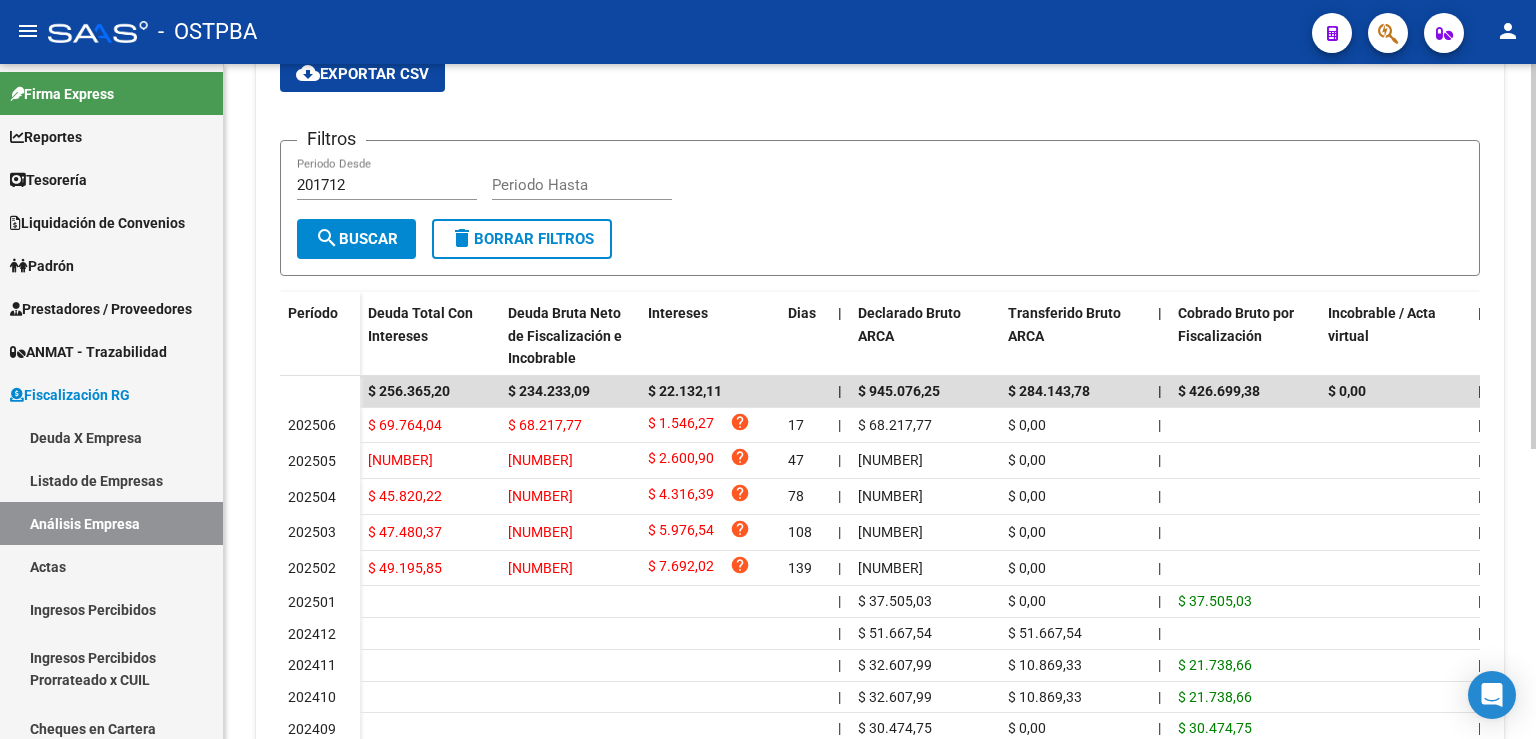 click 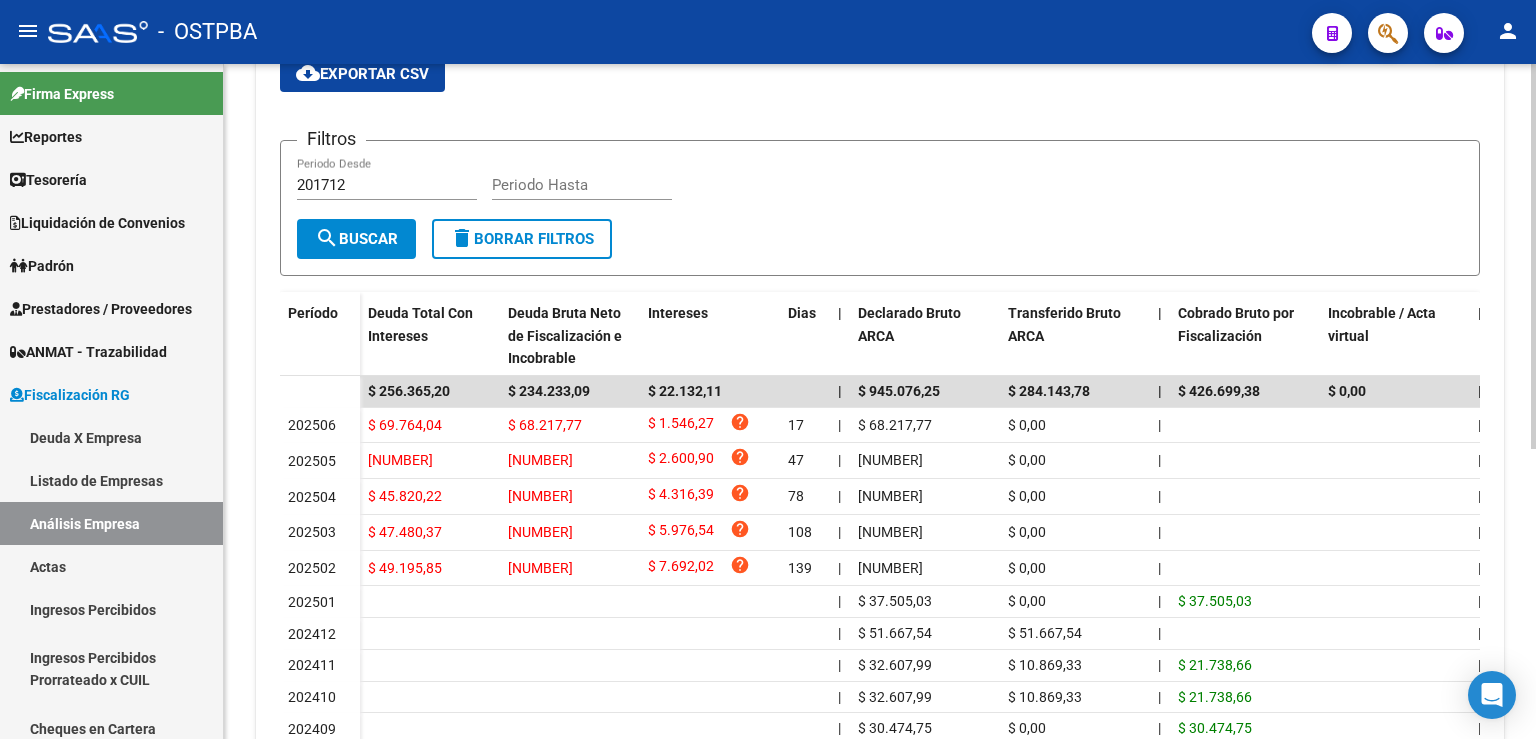 click on "Filtros   201712 Periodo Desde    Periodo Hasta" at bounding box center [880, 188] 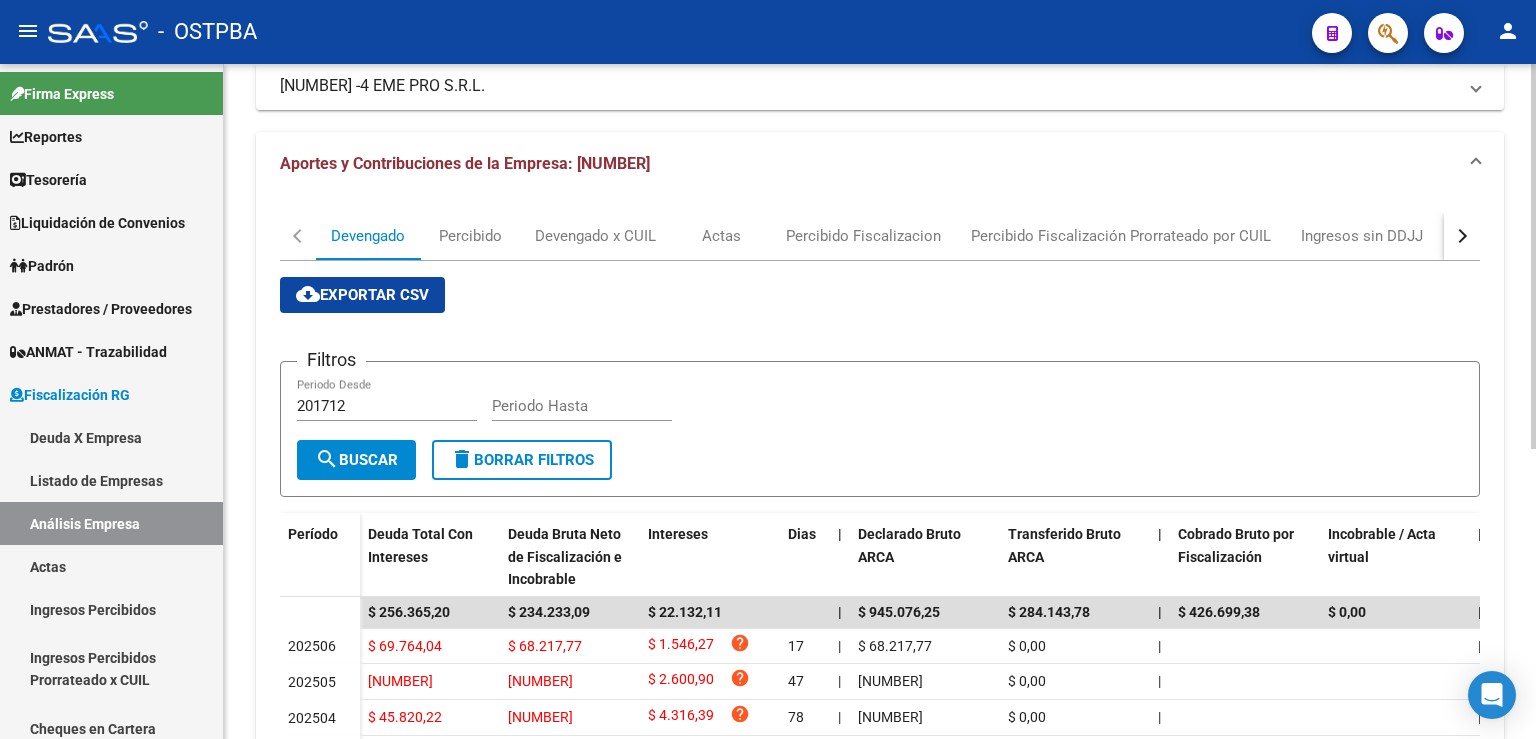 scroll, scrollTop: 31, scrollLeft: 0, axis: vertical 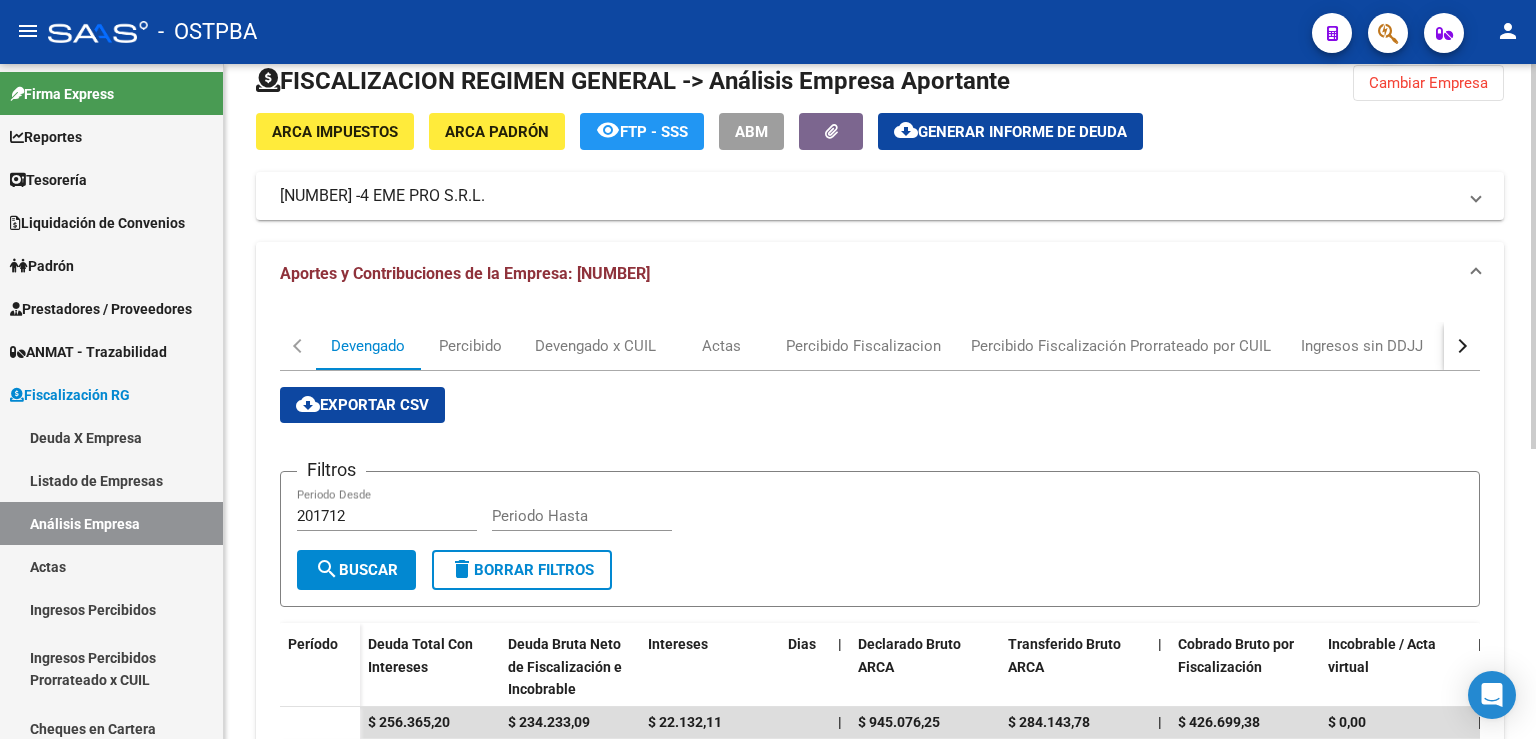 click on "Cambiar Empresa" 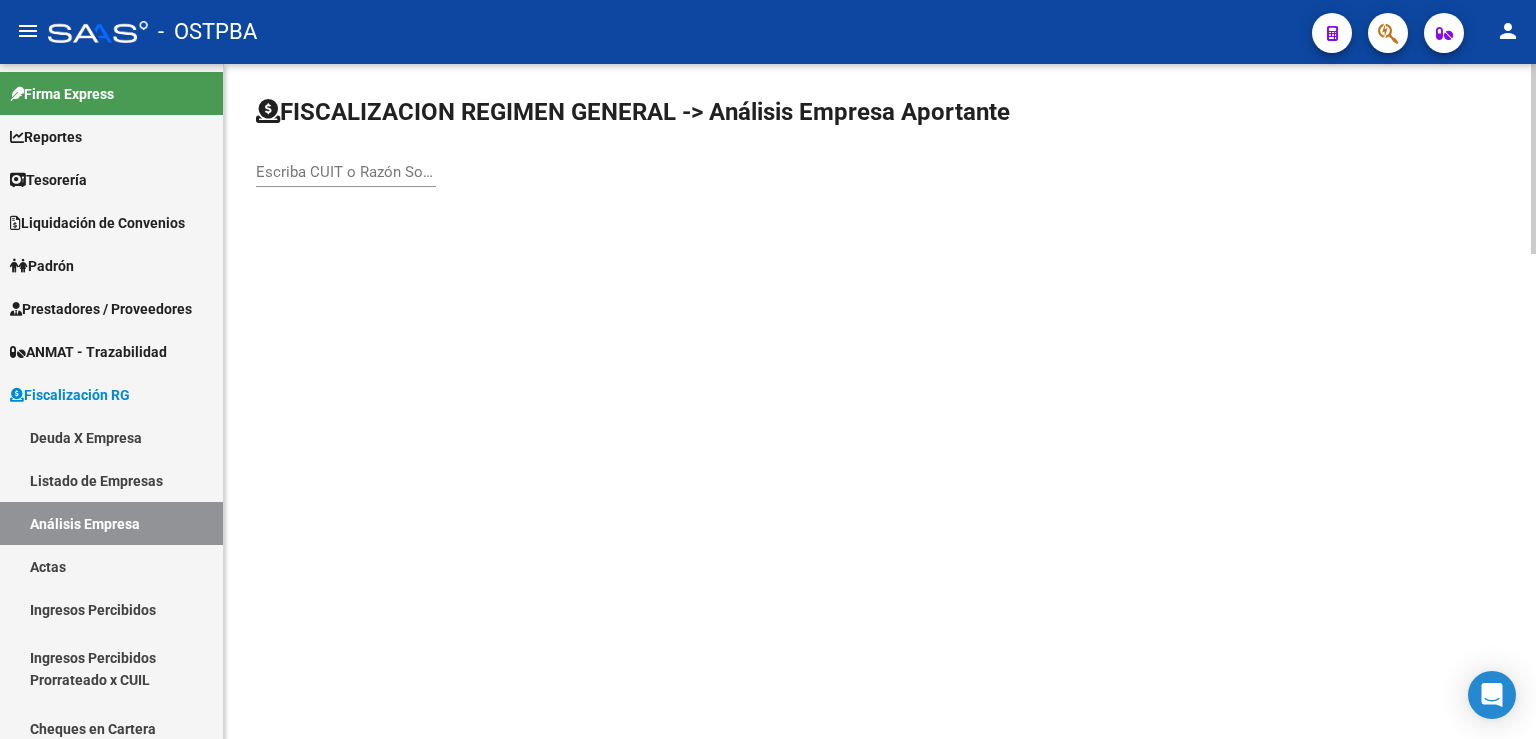 scroll, scrollTop: 0, scrollLeft: 0, axis: both 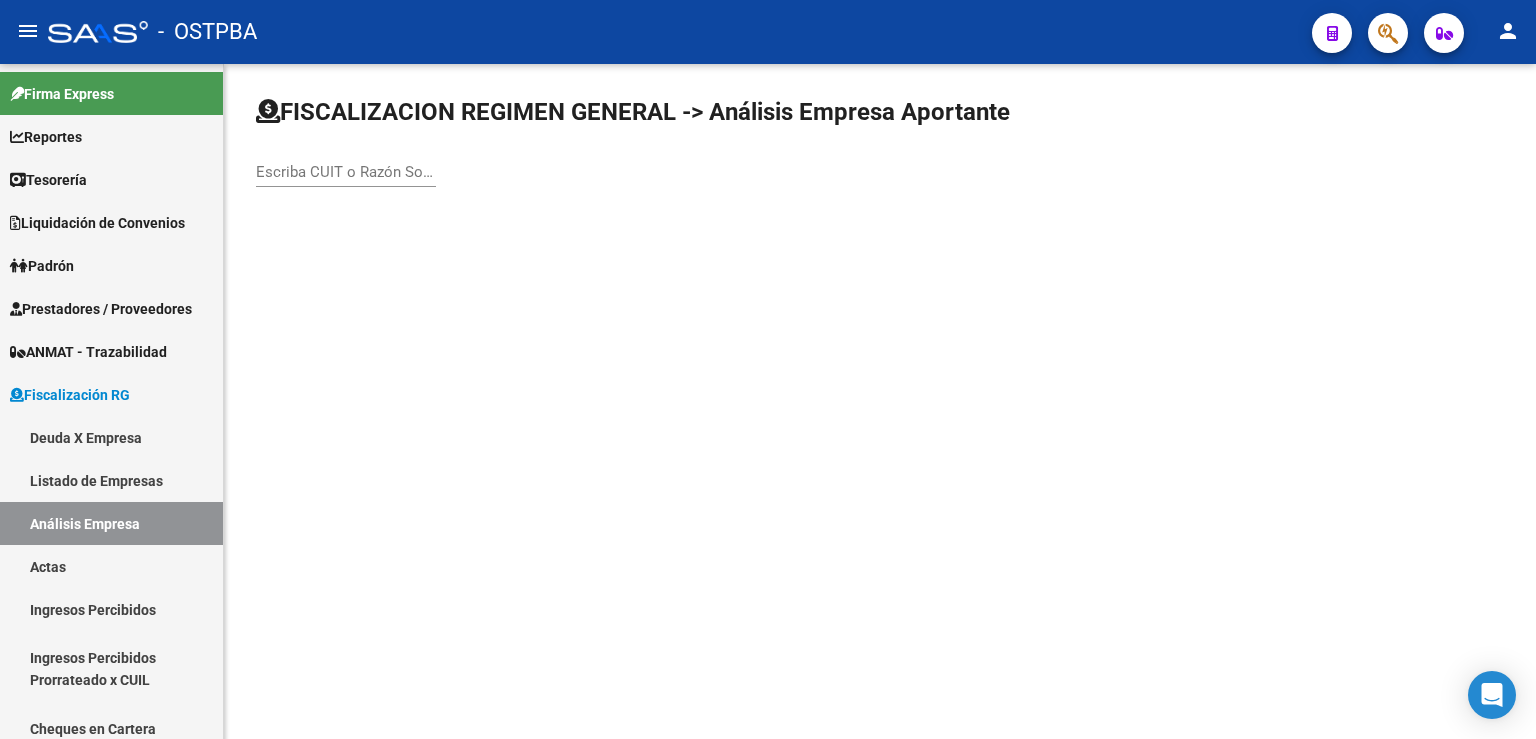 click on "Escriba CUIT o Razón Social para buscar" at bounding box center [346, 172] 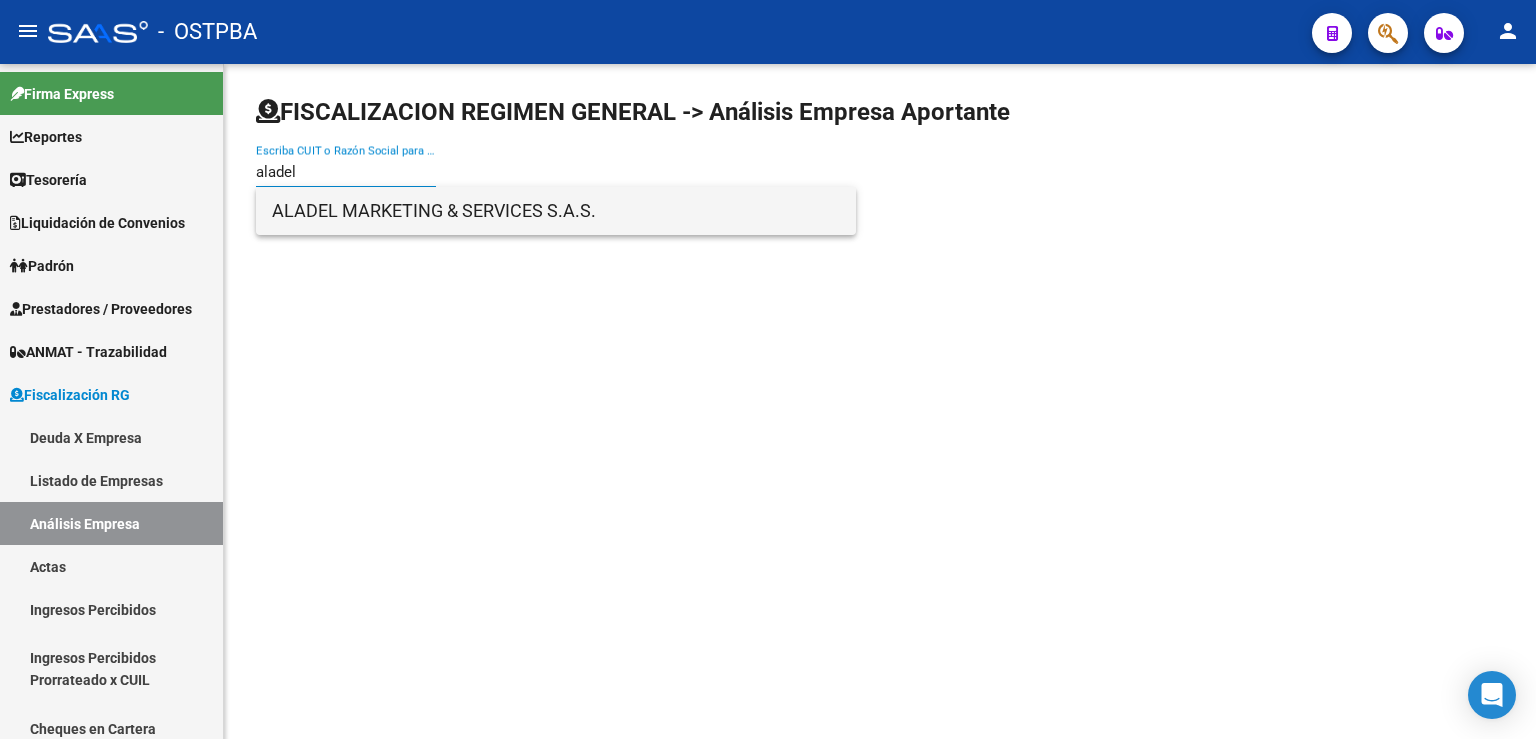 type on "aladel" 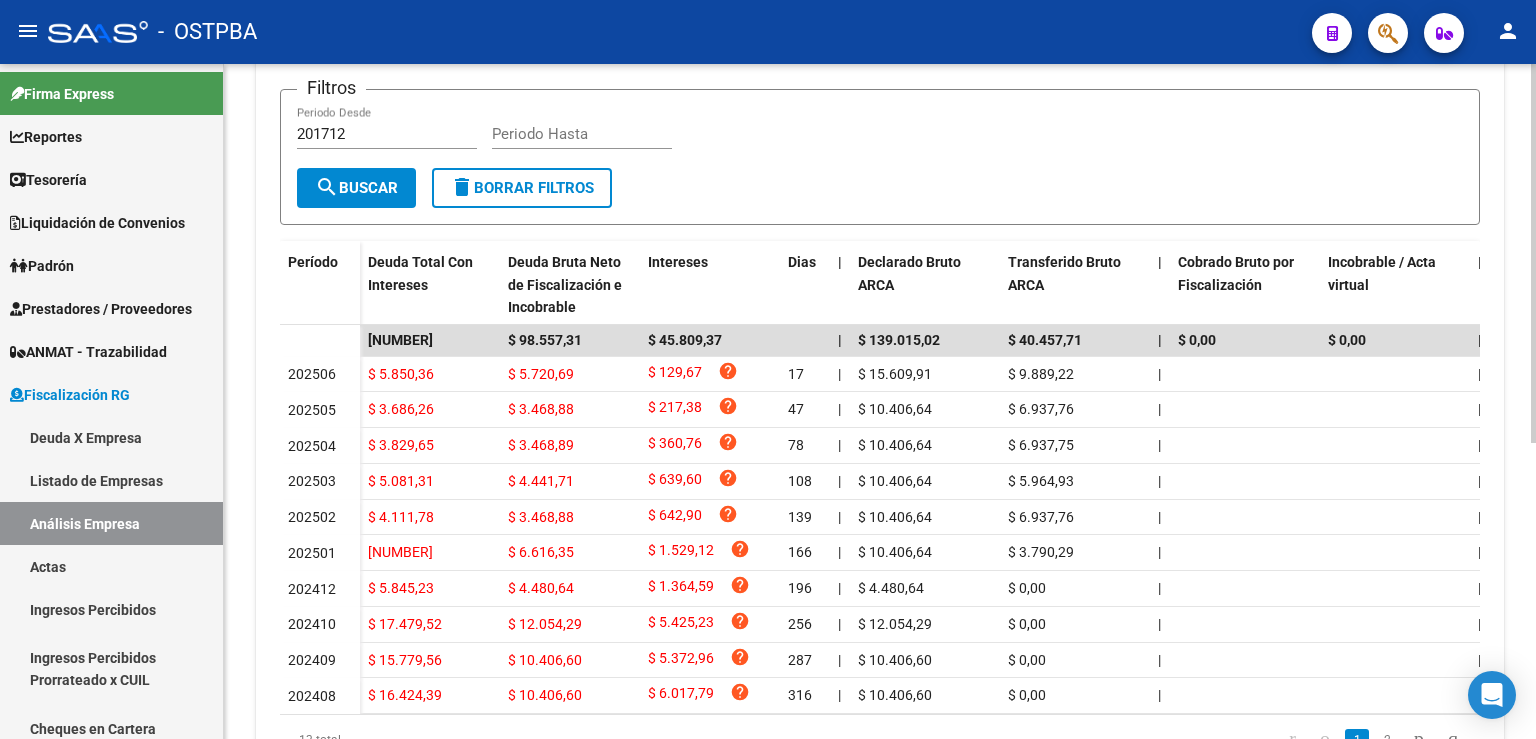 scroll, scrollTop: 455, scrollLeft: 0, axis: vertical 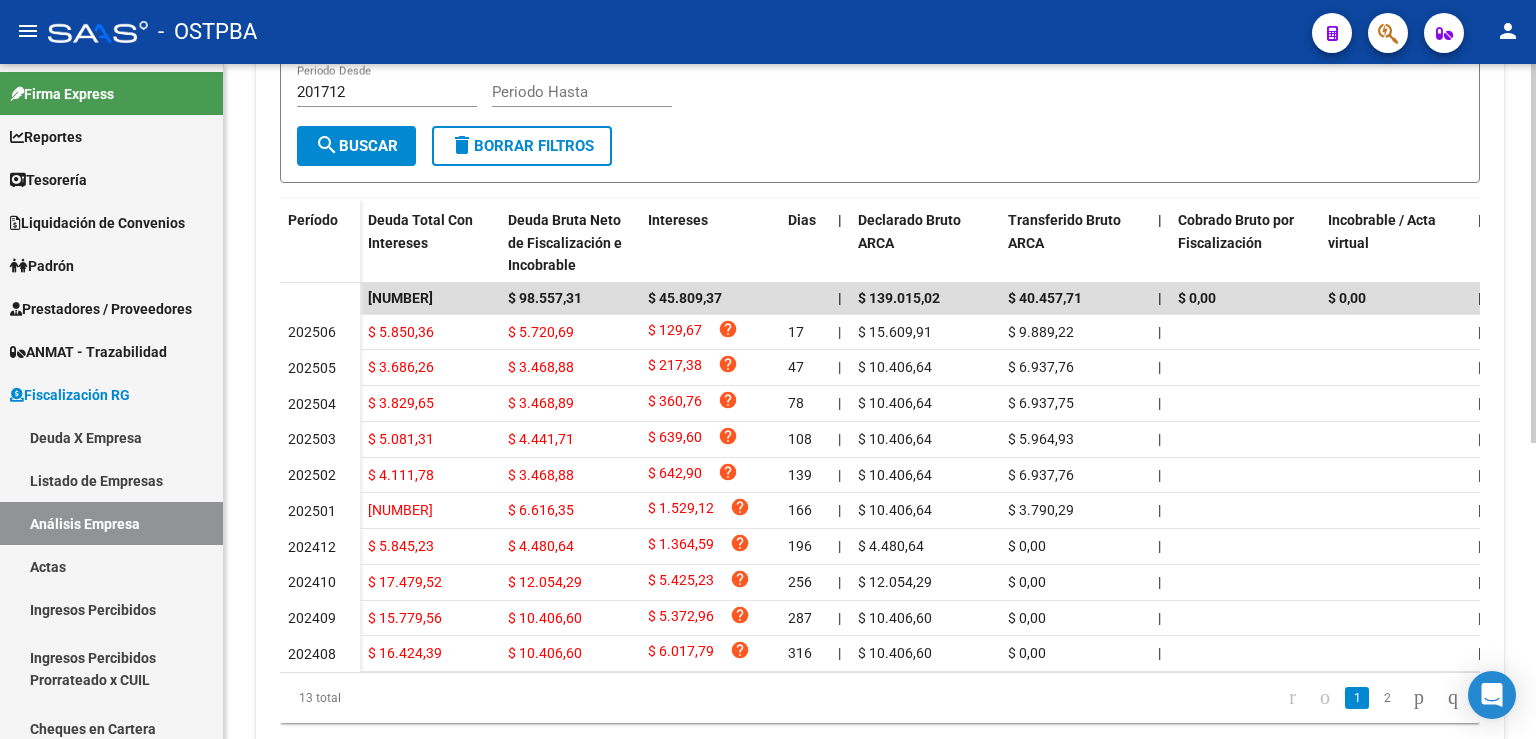 click 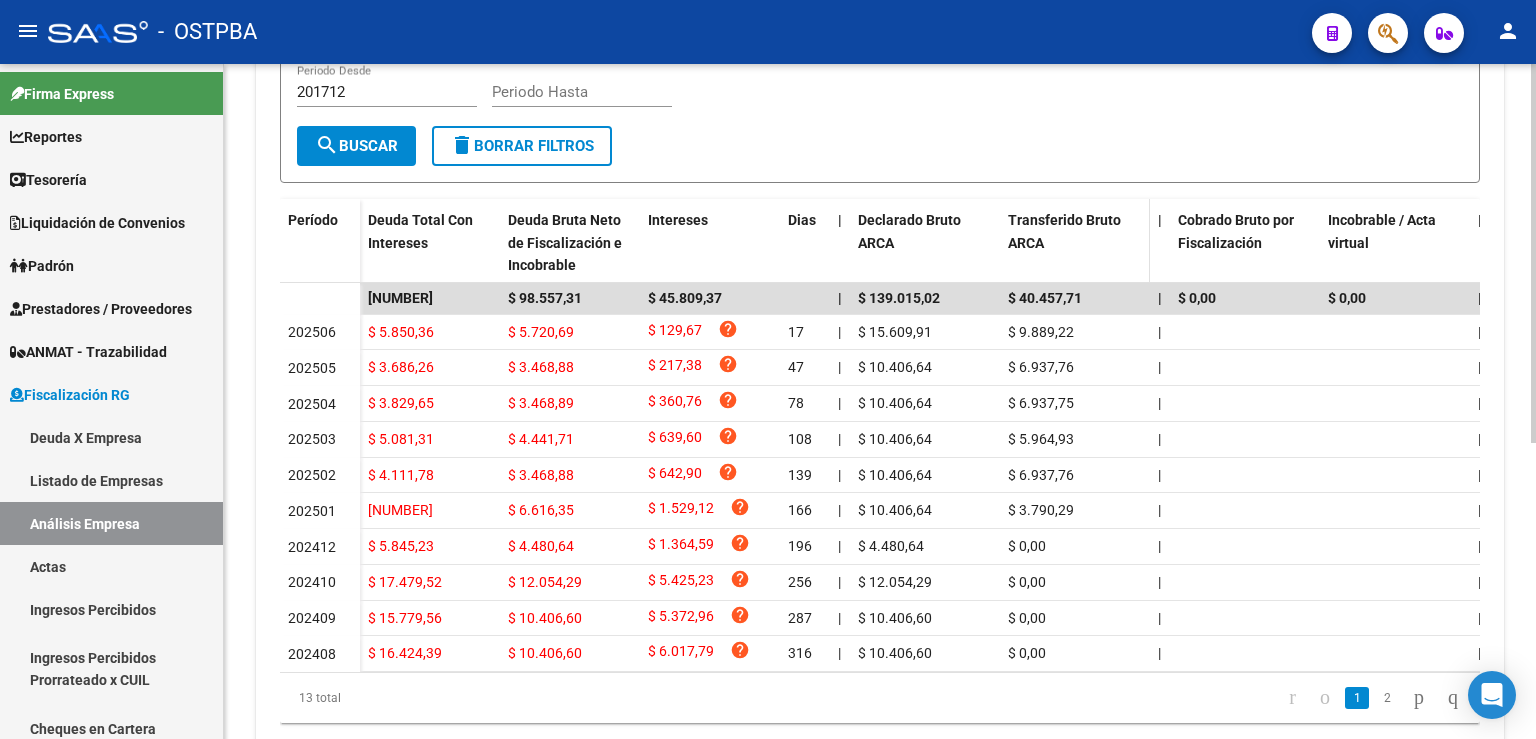 click on "Filtros   201712 Periodo Desde    Periodo Hasta" at bounding box center [880, 95] 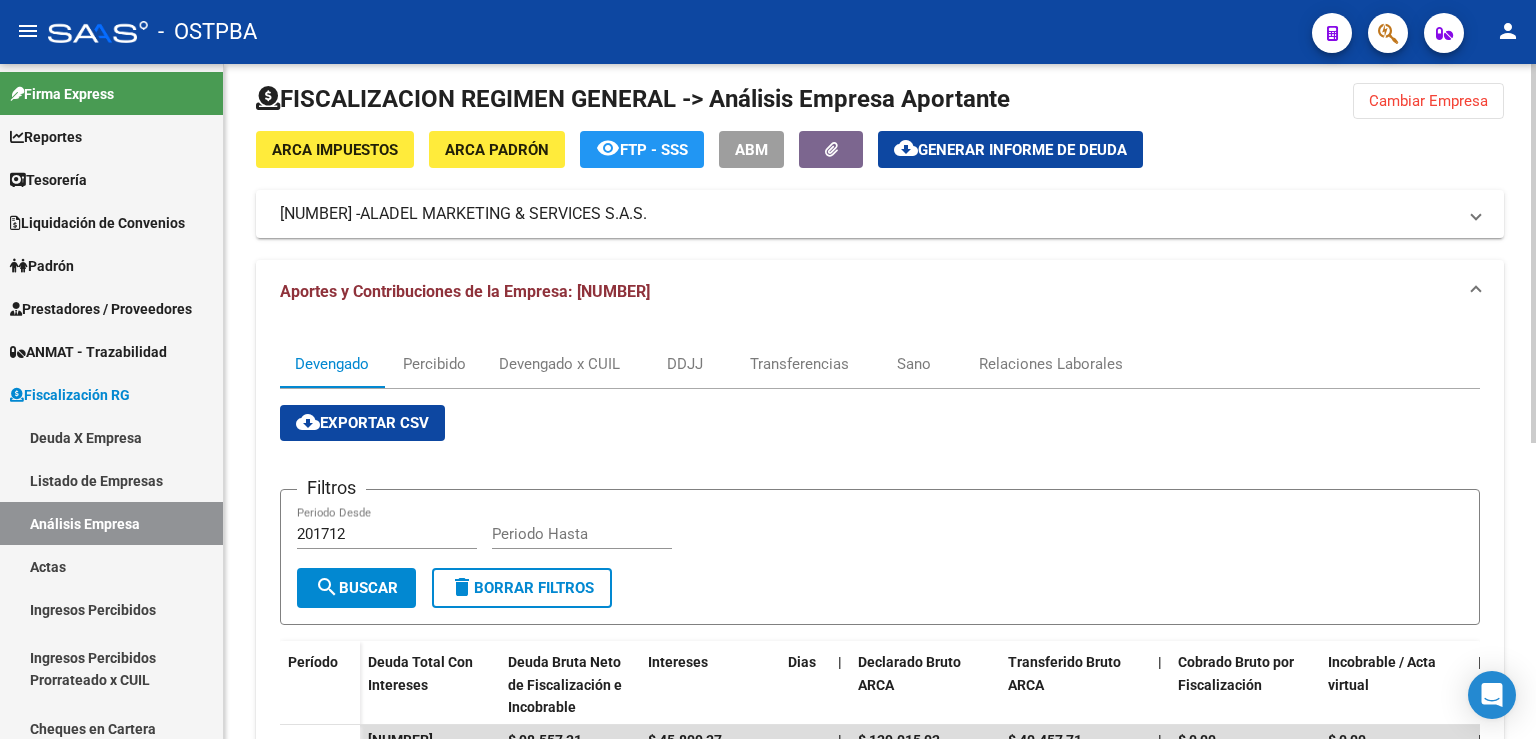 scroll, scrollTop: 0, scrollLeft: 0, axis: both 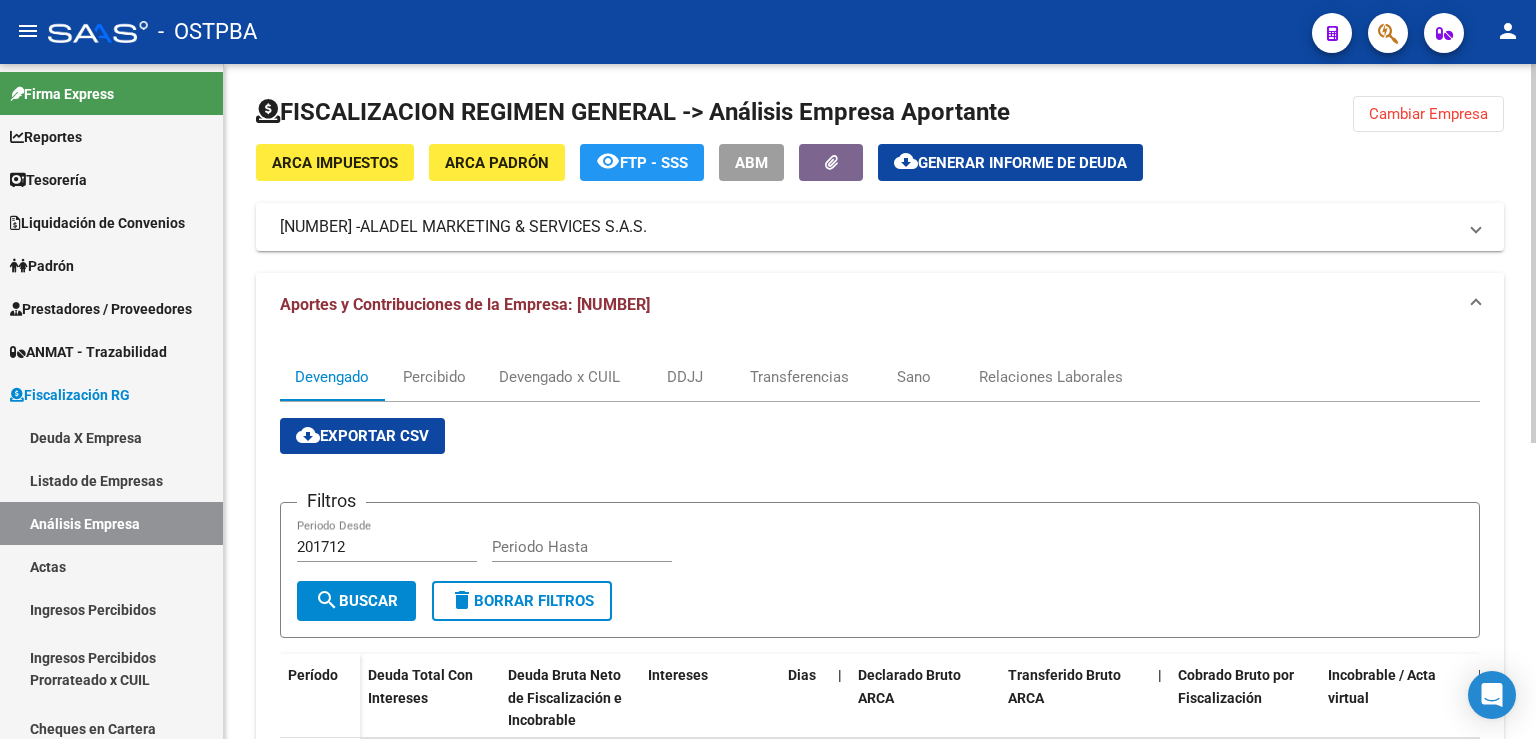 click on "Cambiar Empresa" 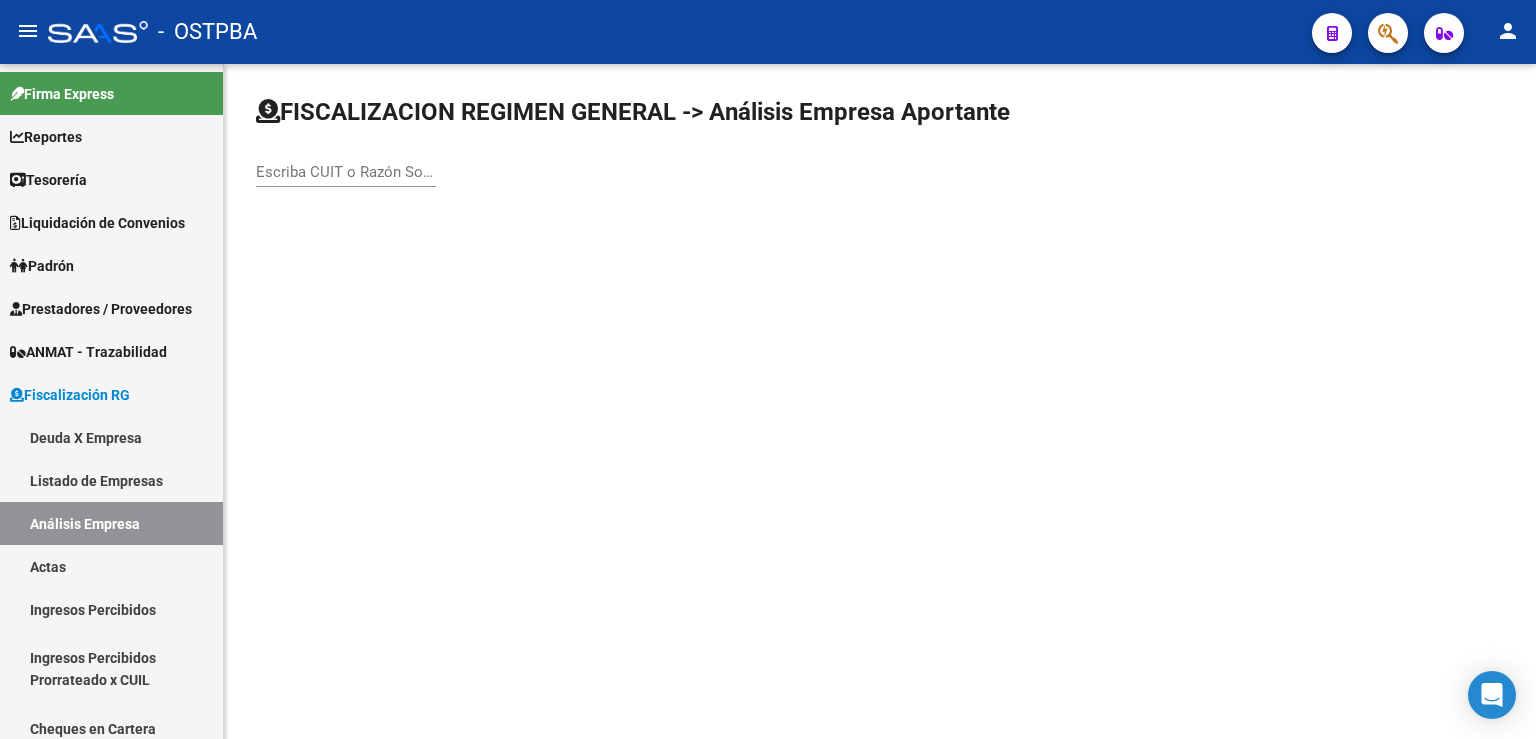 click on "Escriba CUIT o Razón Social para buscar" at bounding box center (346, 172) 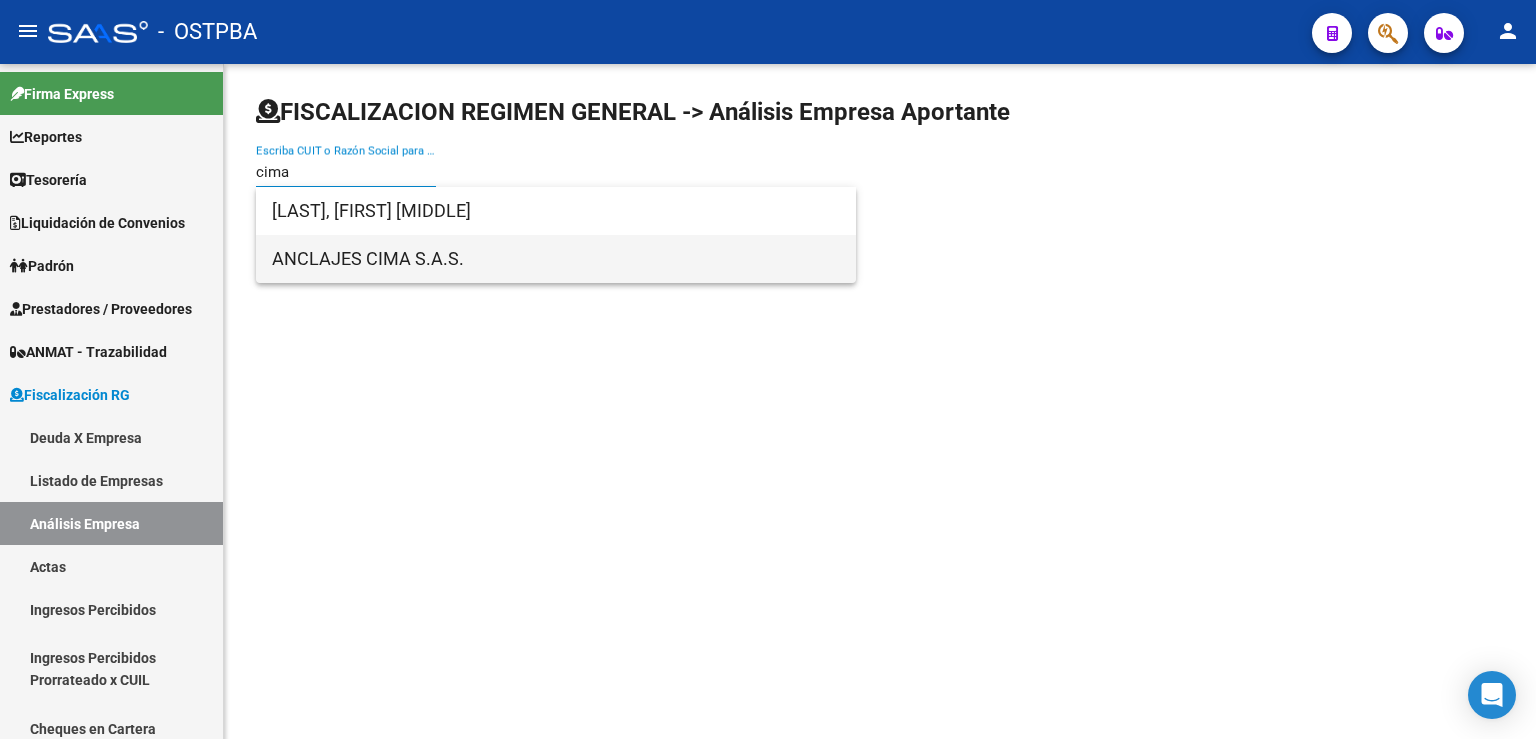 type on "cima" 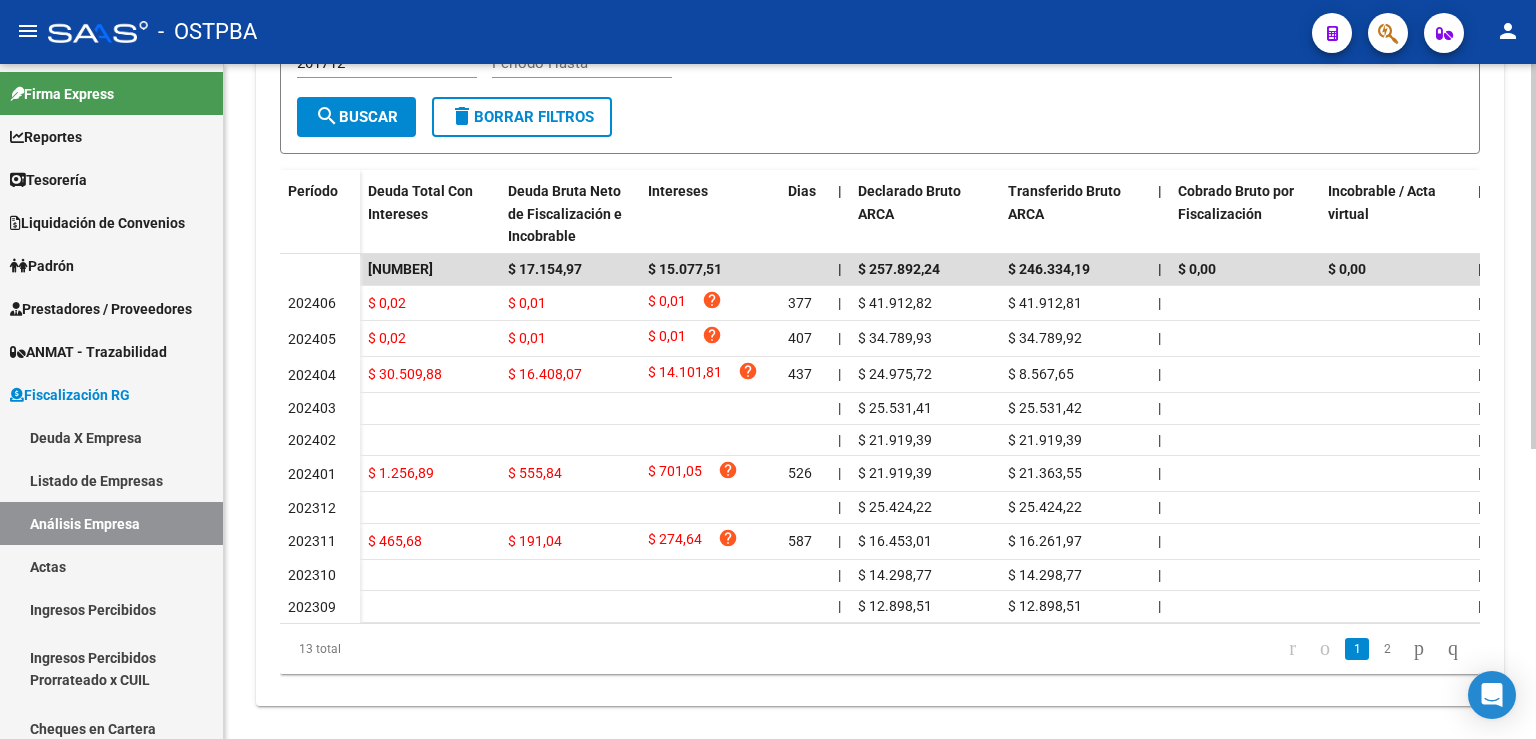 scroll, scrollTop: 373, scrollLeft: 0, axis: vertical 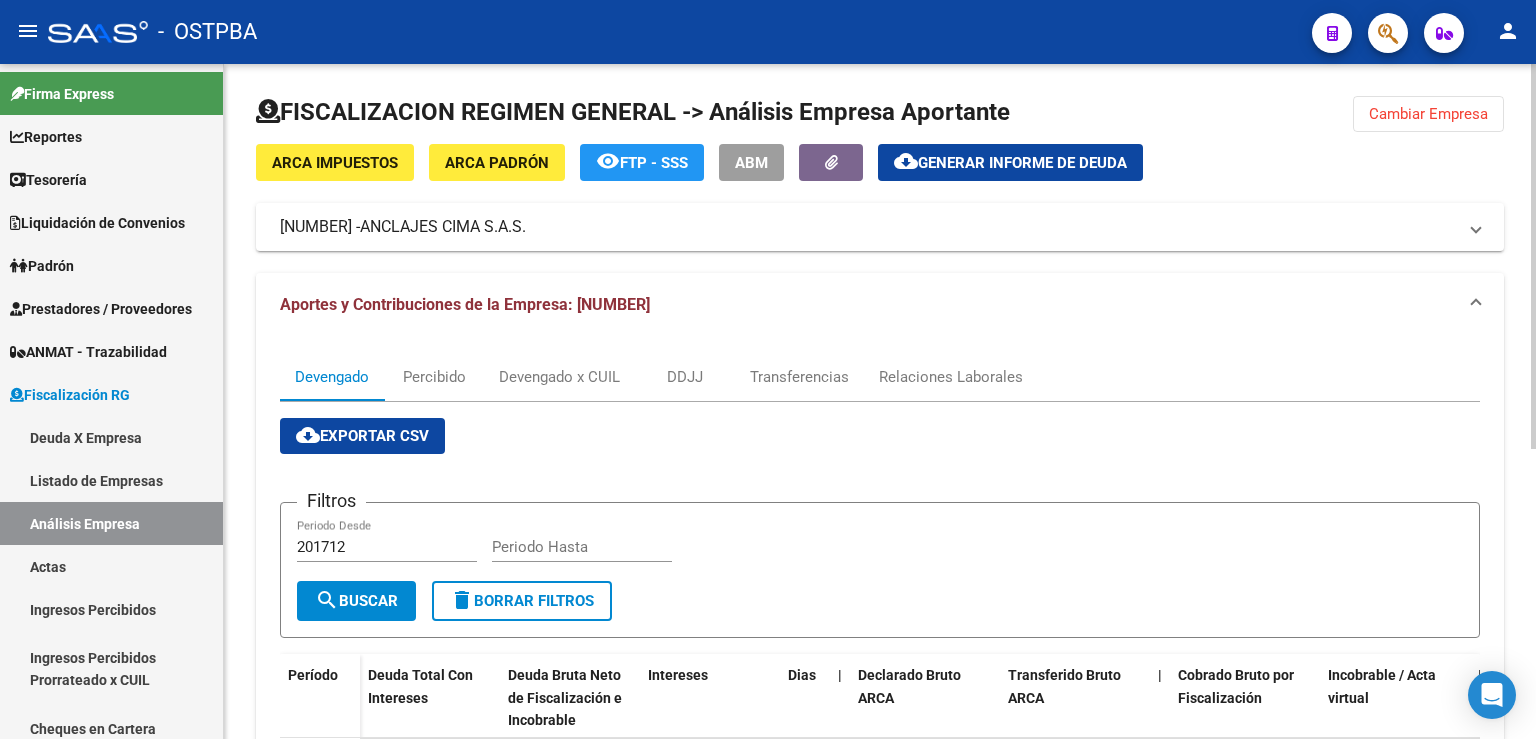 click on "Cambiar Empresa" 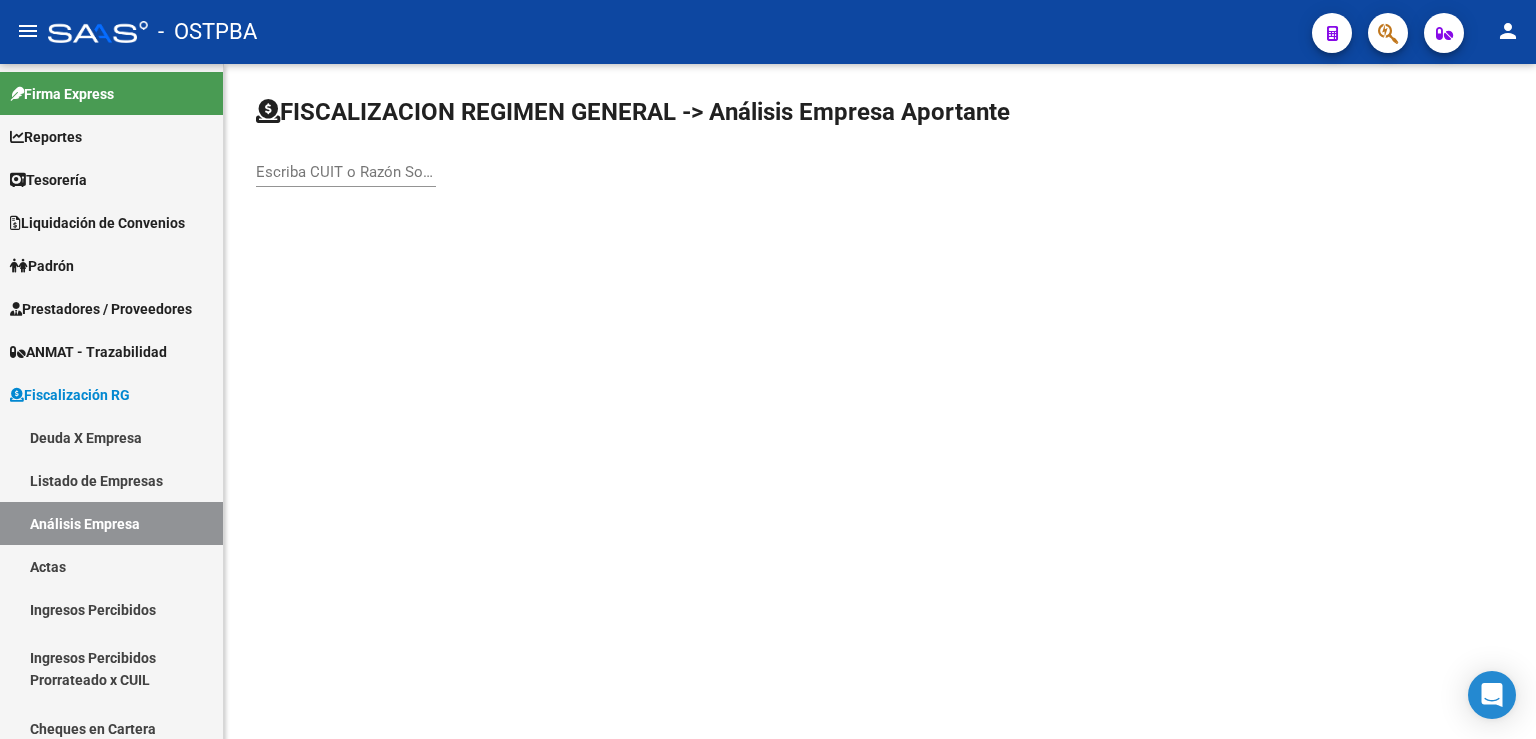 click on "Escriba CUIT o Razón Social para buscar" at bounding box center [346, 172] 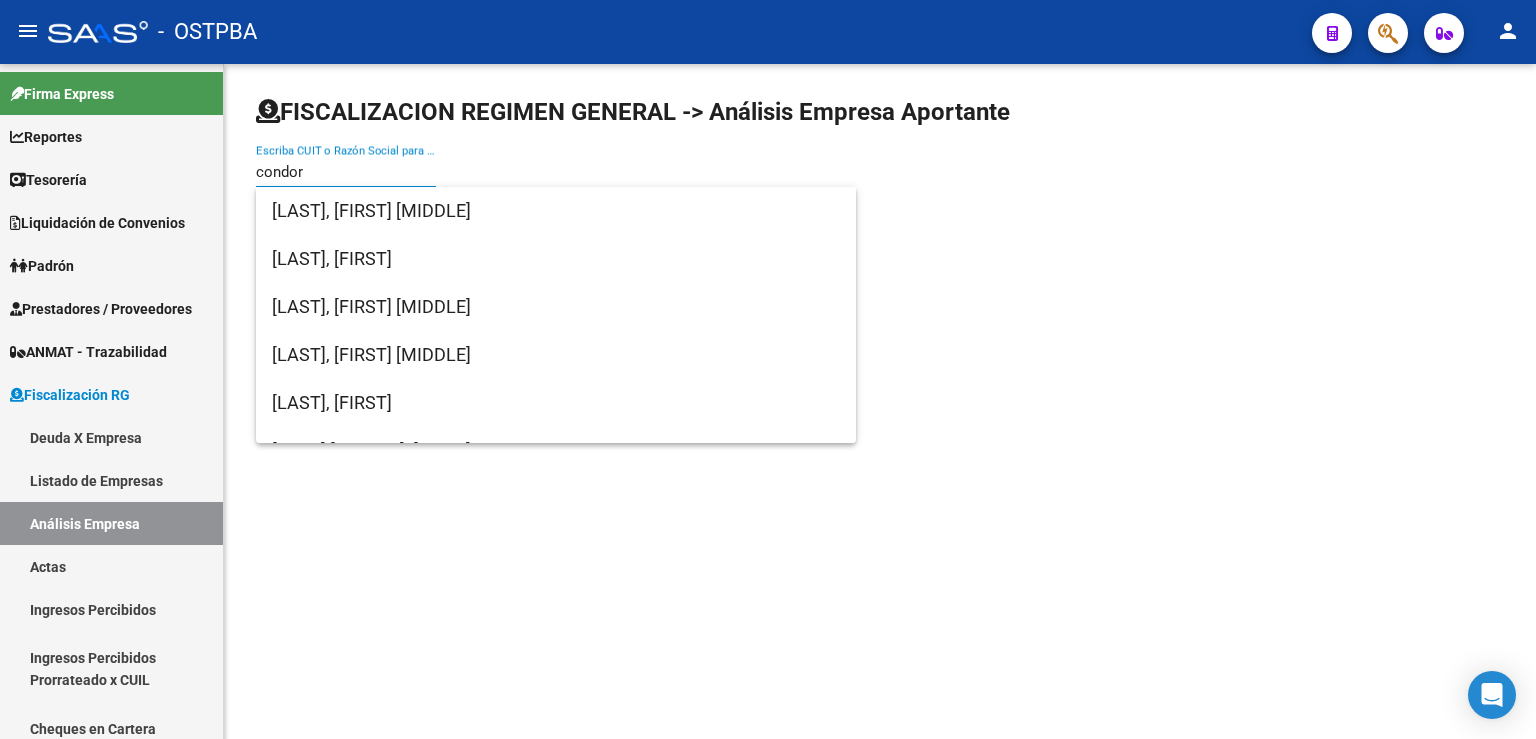 scroll, scrollTop: 128, scrollLeft: 0, axis: vertical 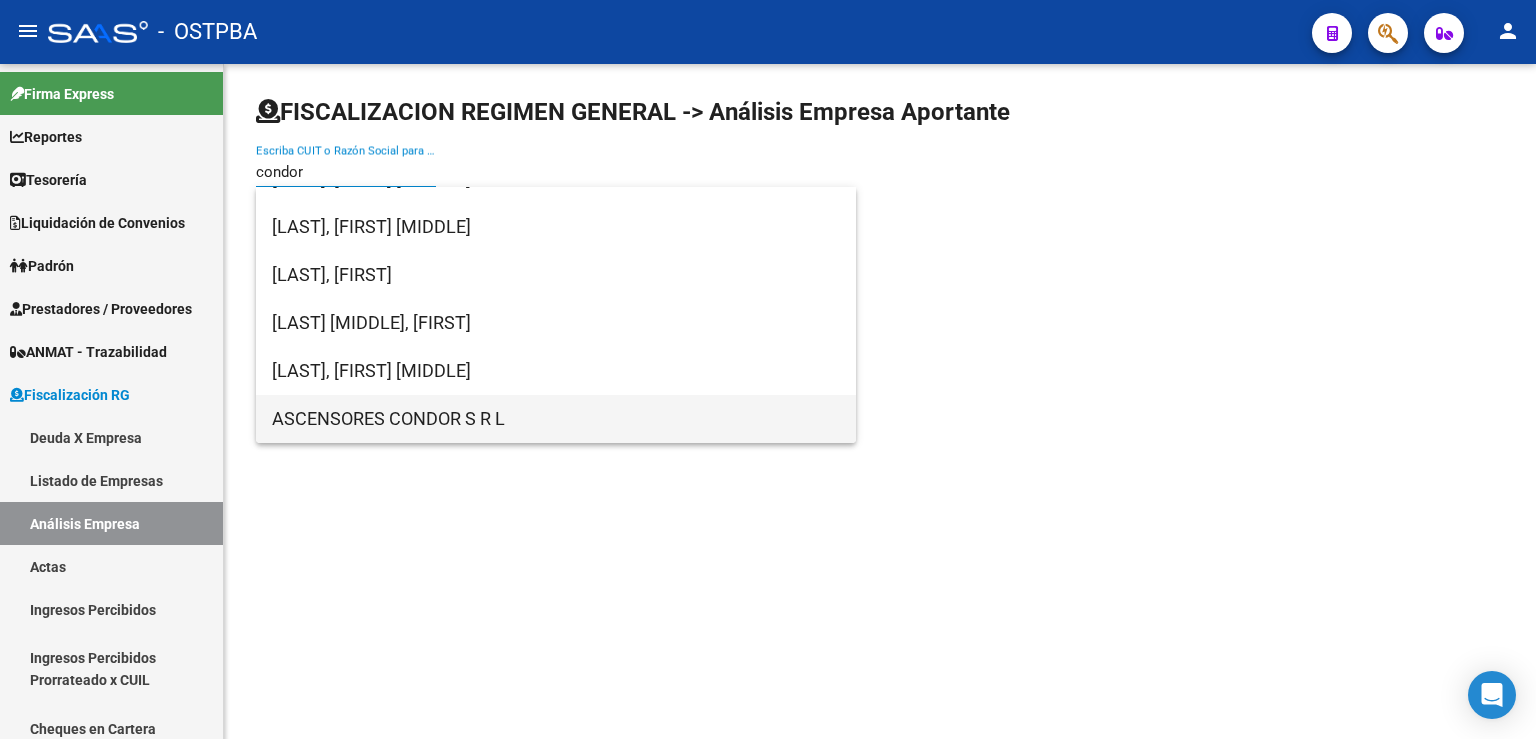 type on "condor" 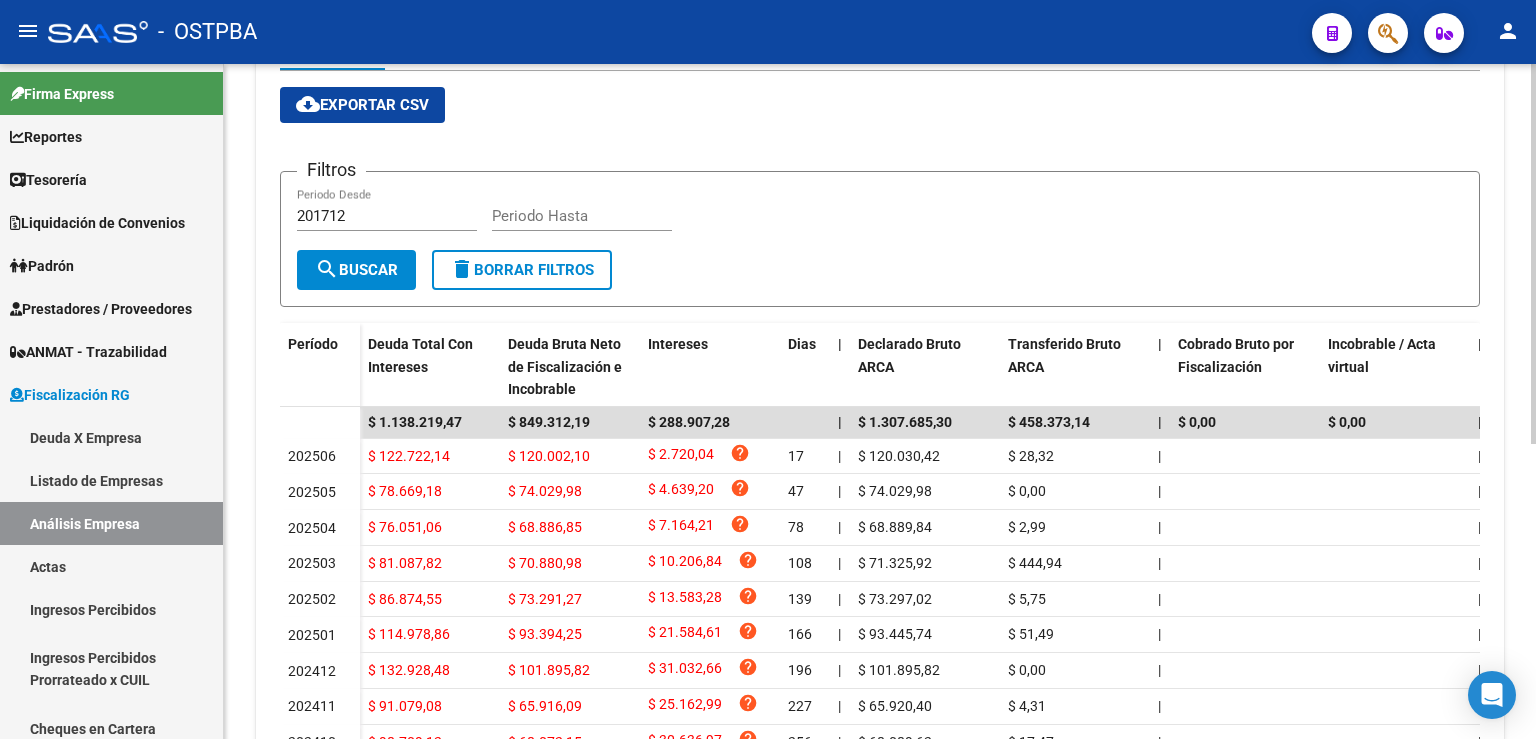 scroll, scrollTop: 441, scrollLeft: 0, axis: vertical 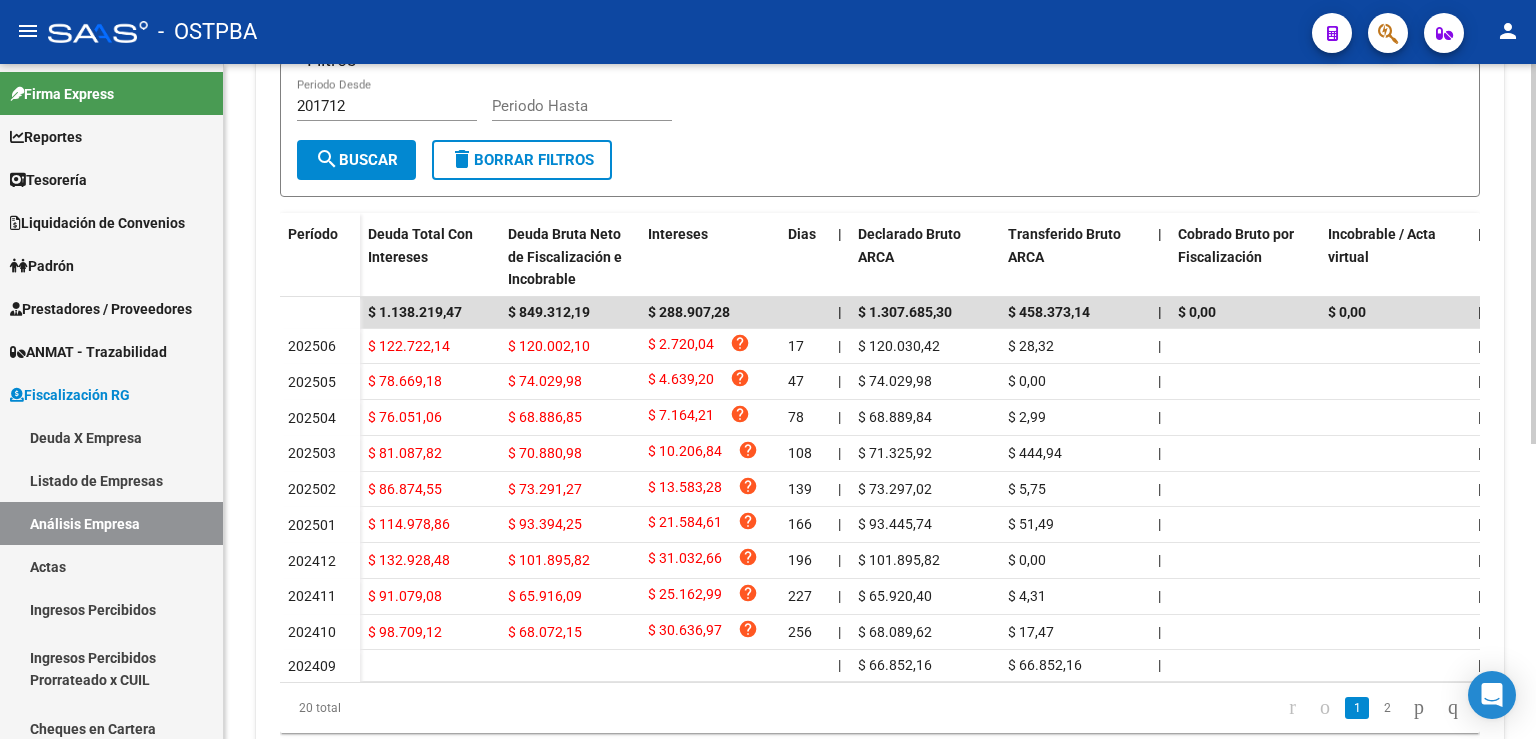 click on "Filtros   201712 Periodo Desde    Periodo Hasta  search  Buscar  delete  Borrar Filtros" at bounding box center [880, 129] 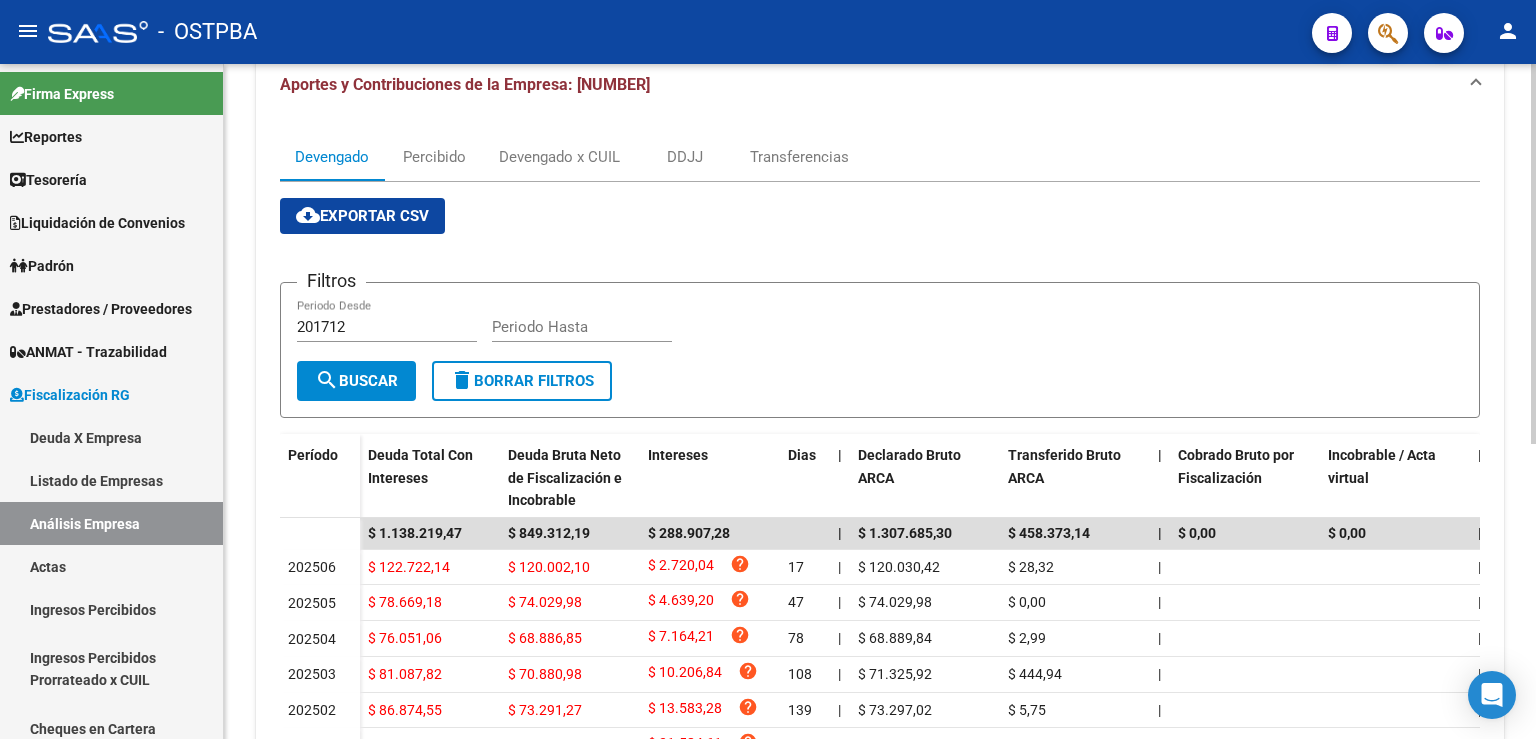 scroll, scrollTop: 0, scrollLeft: 0, axis: both 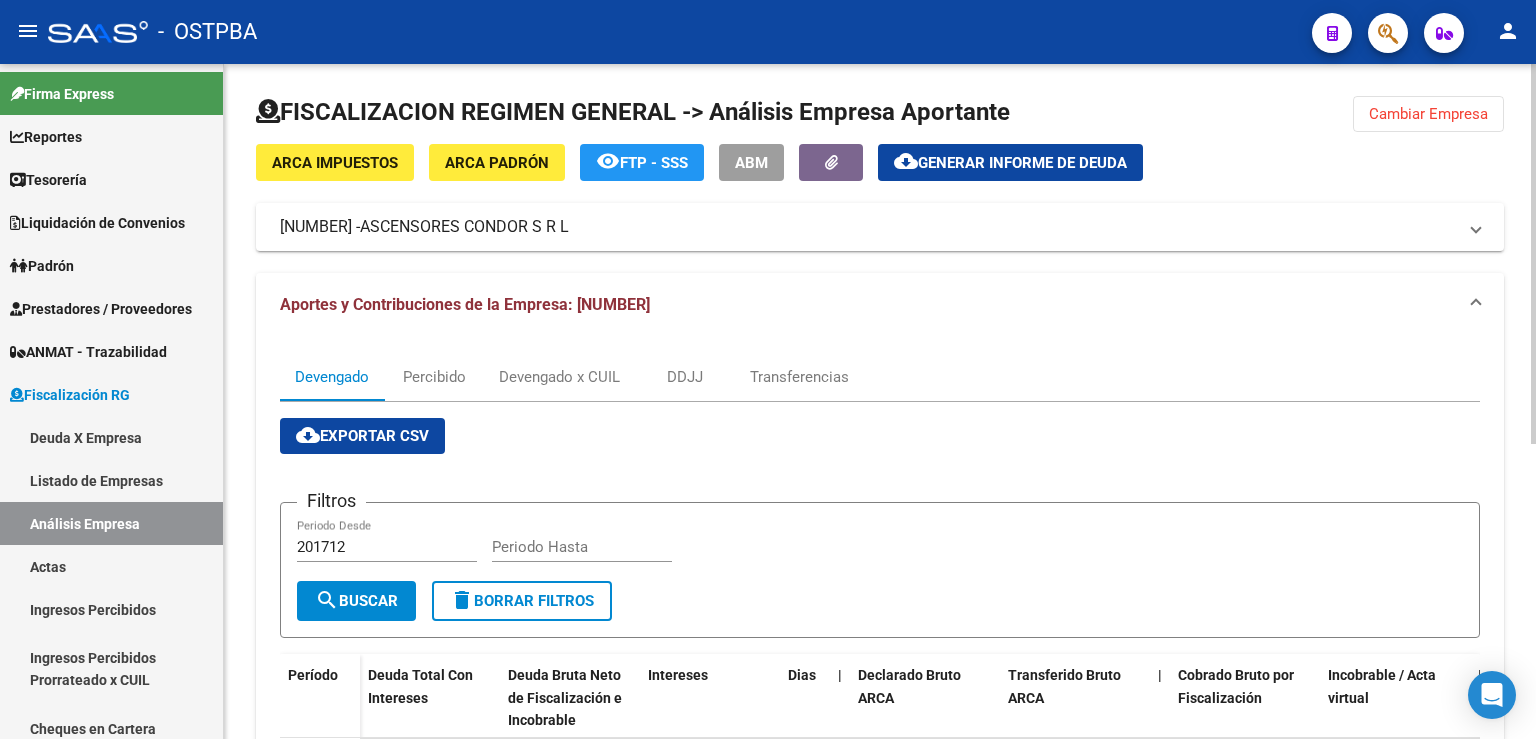 click on "Cambiar Empresa" 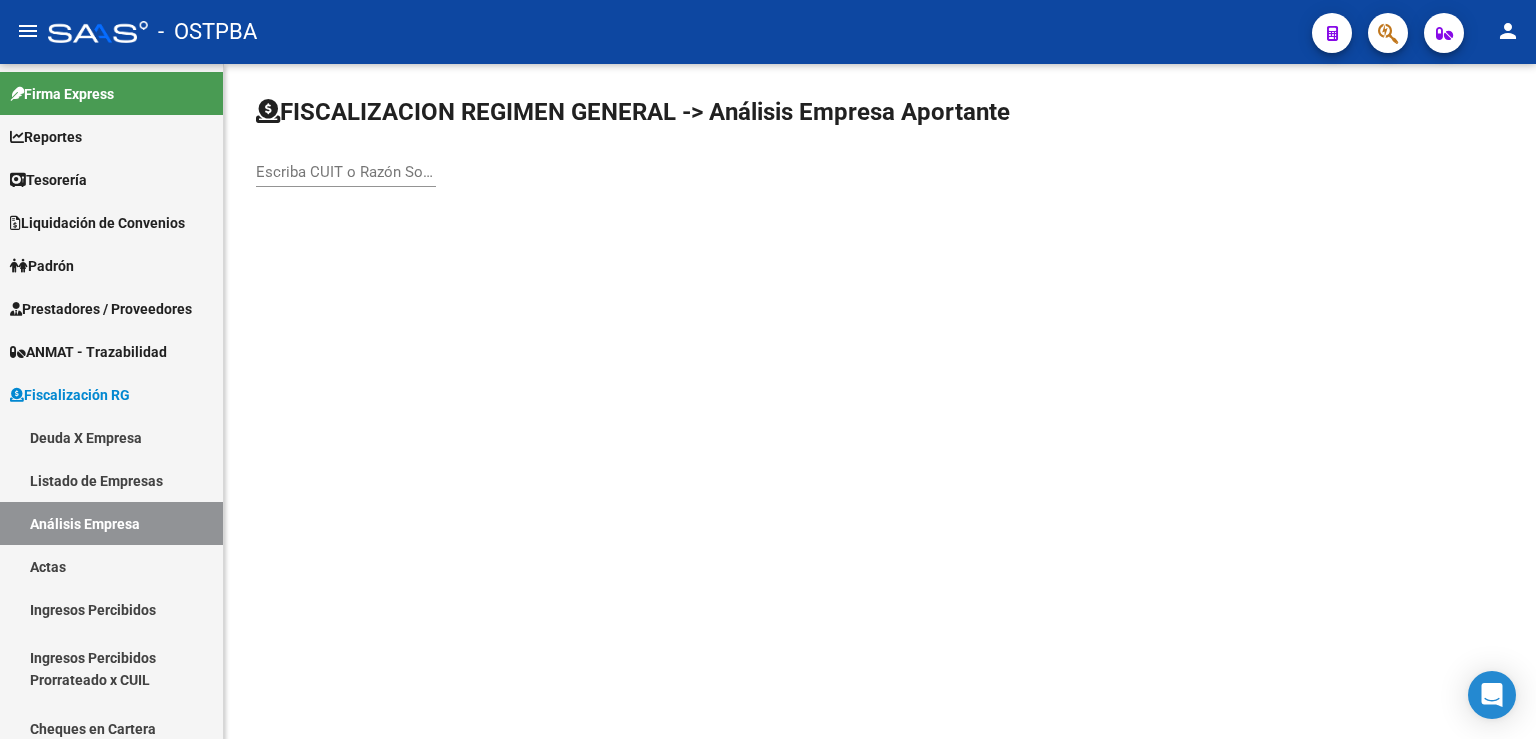 click on "Escriba CUIT o Razón Social para buscar" at bounding box center [346, 172] 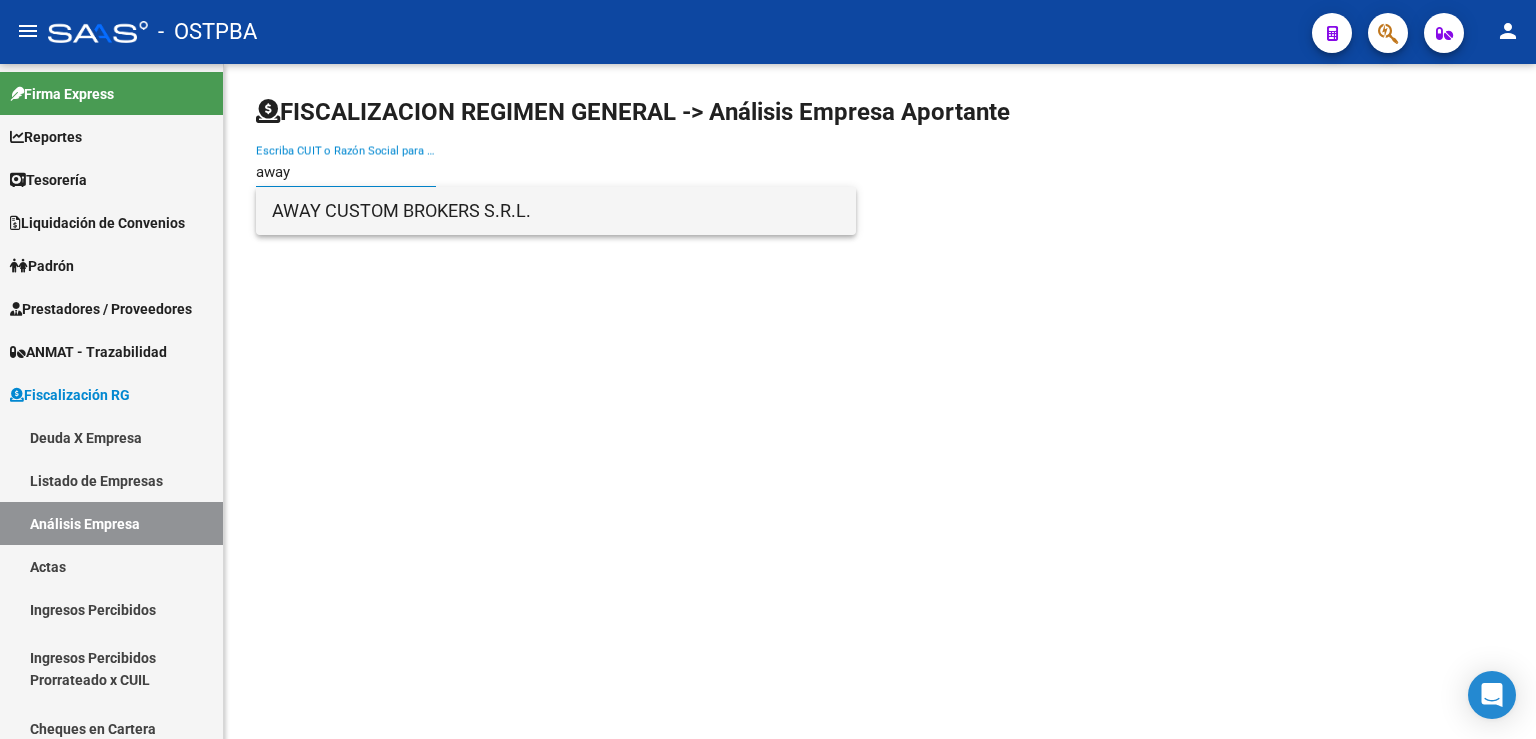type on "away" 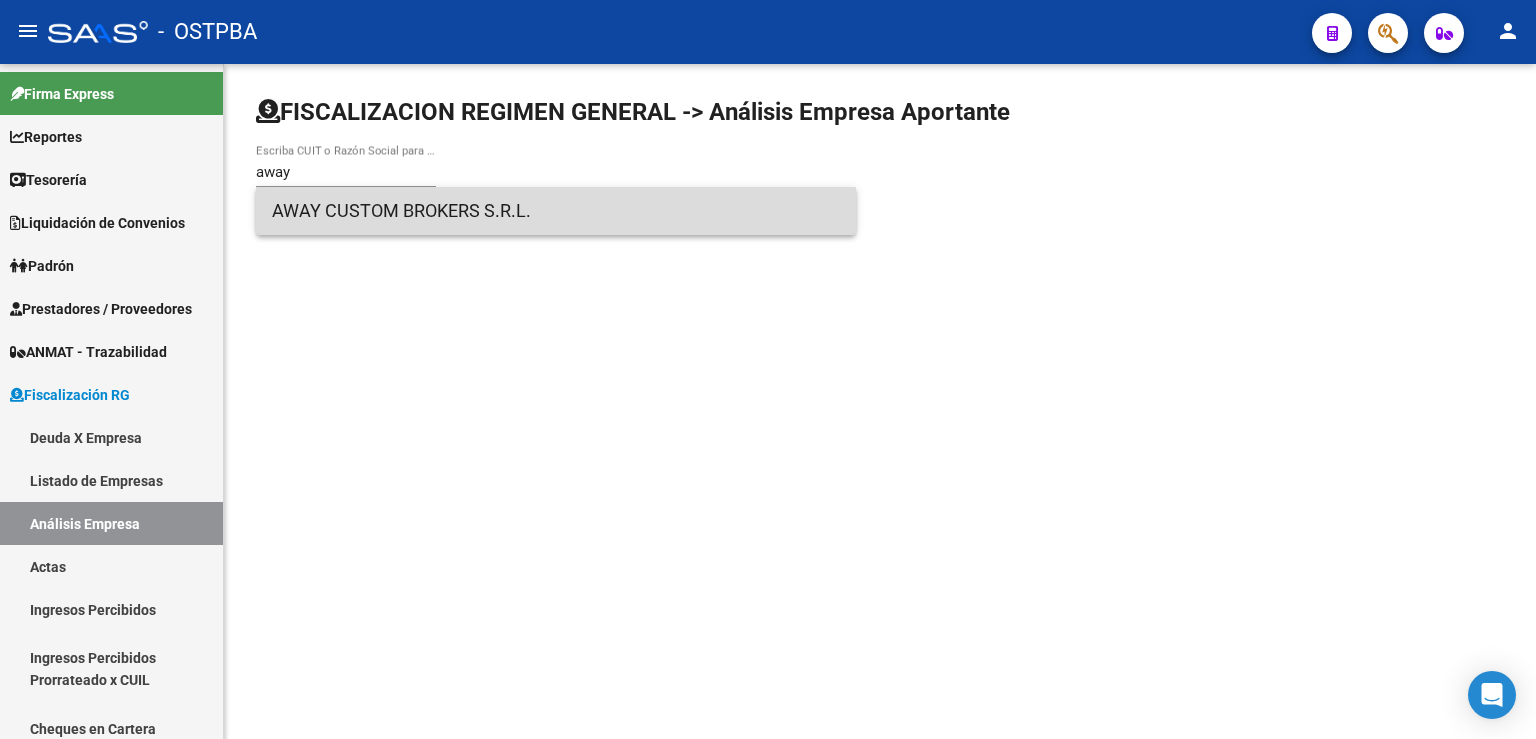click on "AWAY CUSTOM BROKERS  S.R.L." at bounding box center (556, 211) 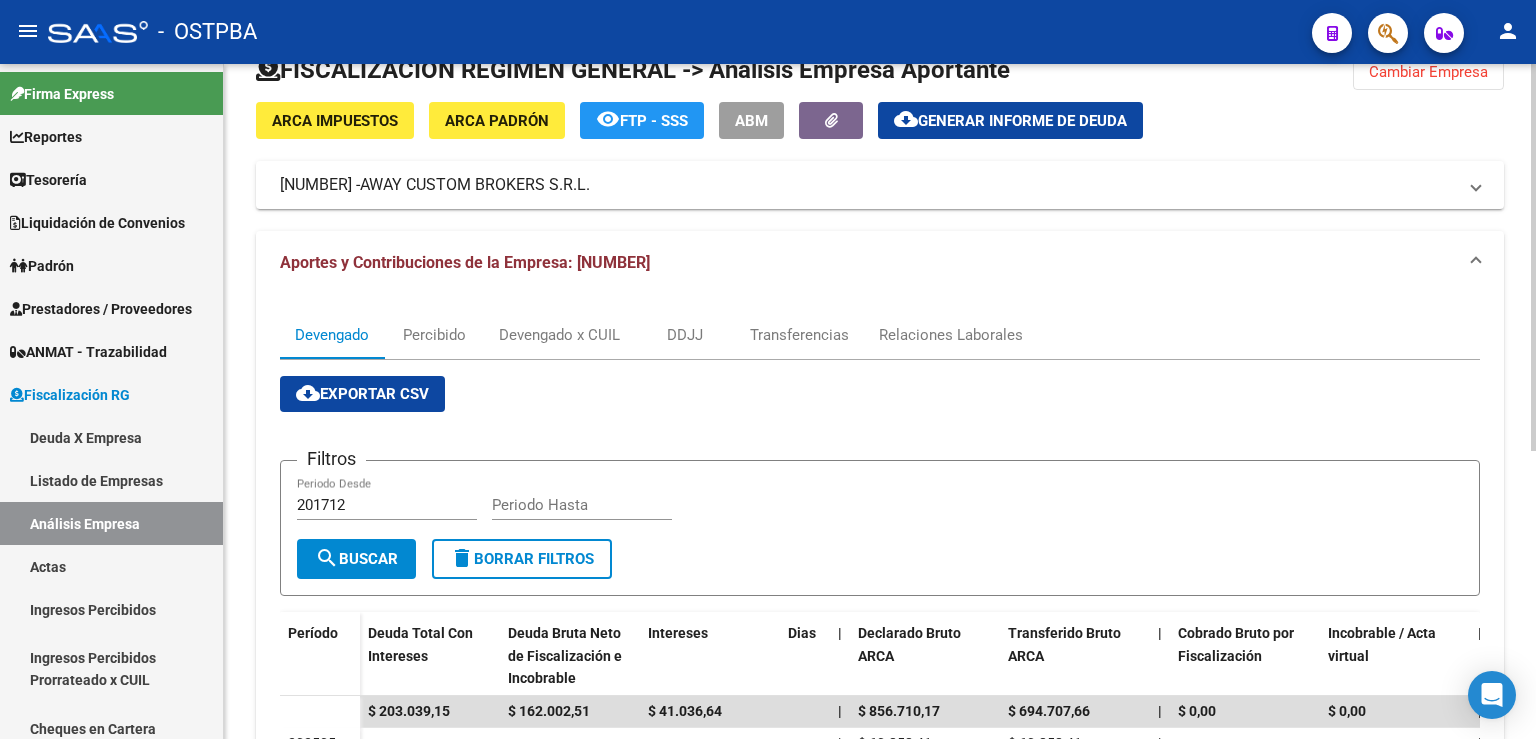 scroll, scrollTop: 0, scrollLeft: 0, axis: both 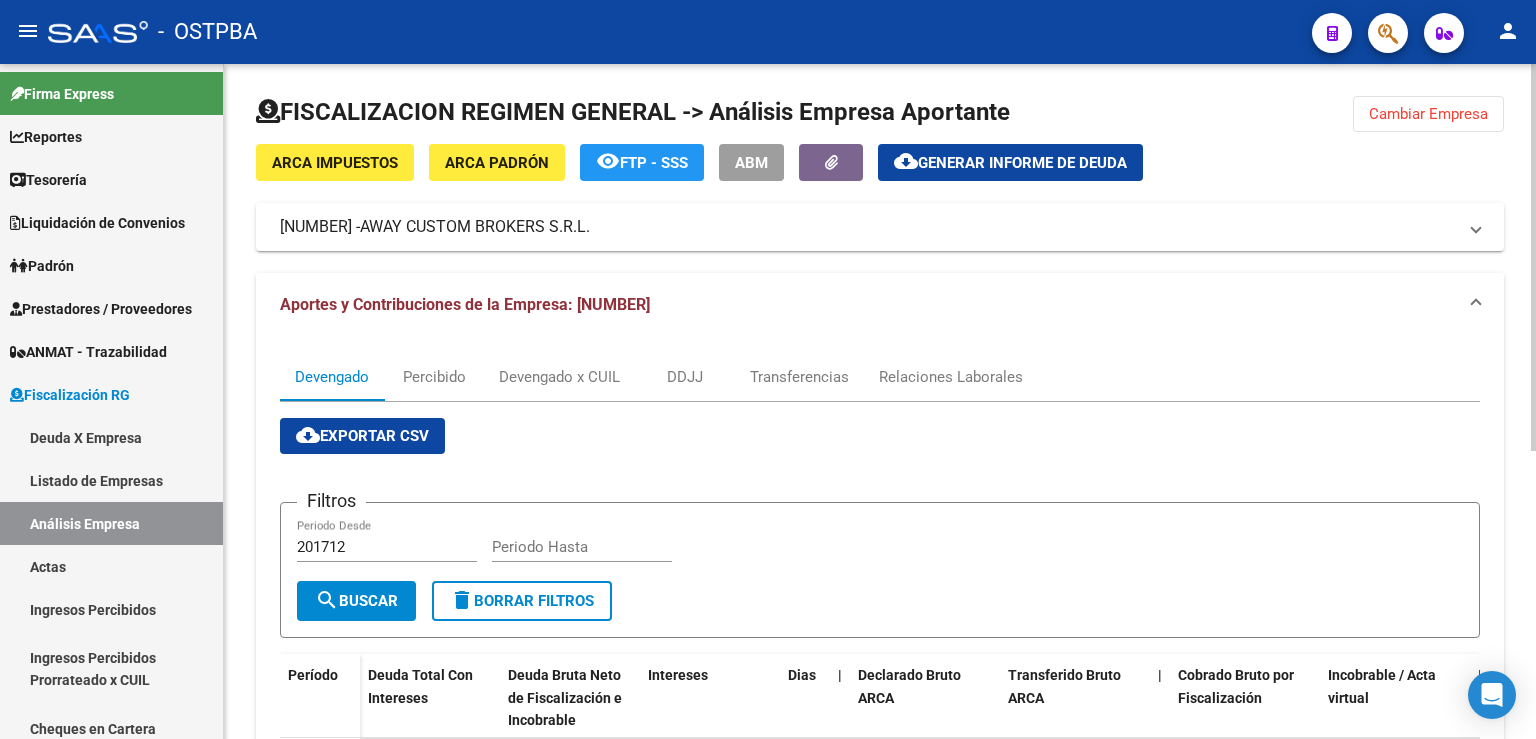 click on "Cambiar Empresa" 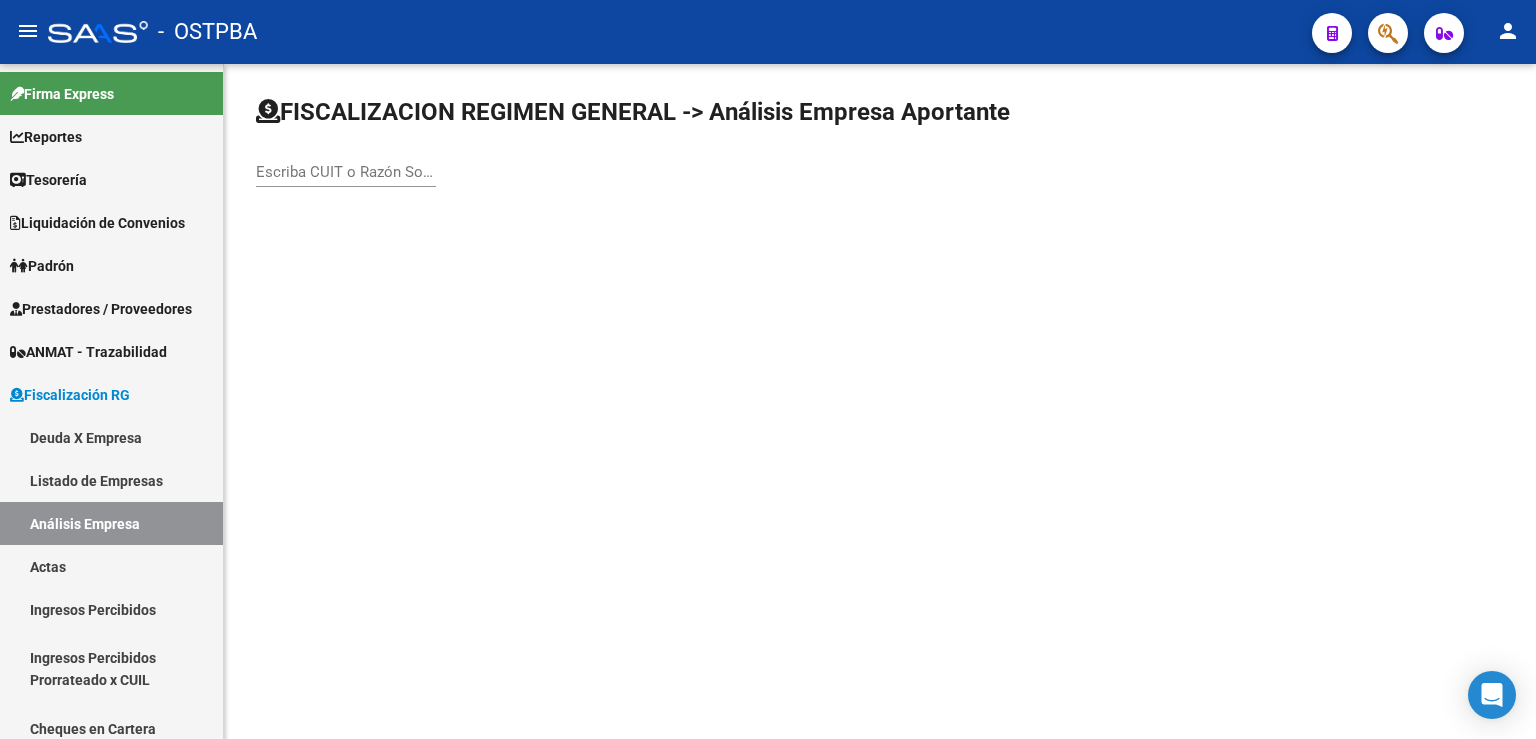 click on "Escriba CUIT o Razón Social para buscar" at bounding box center (346, 172) 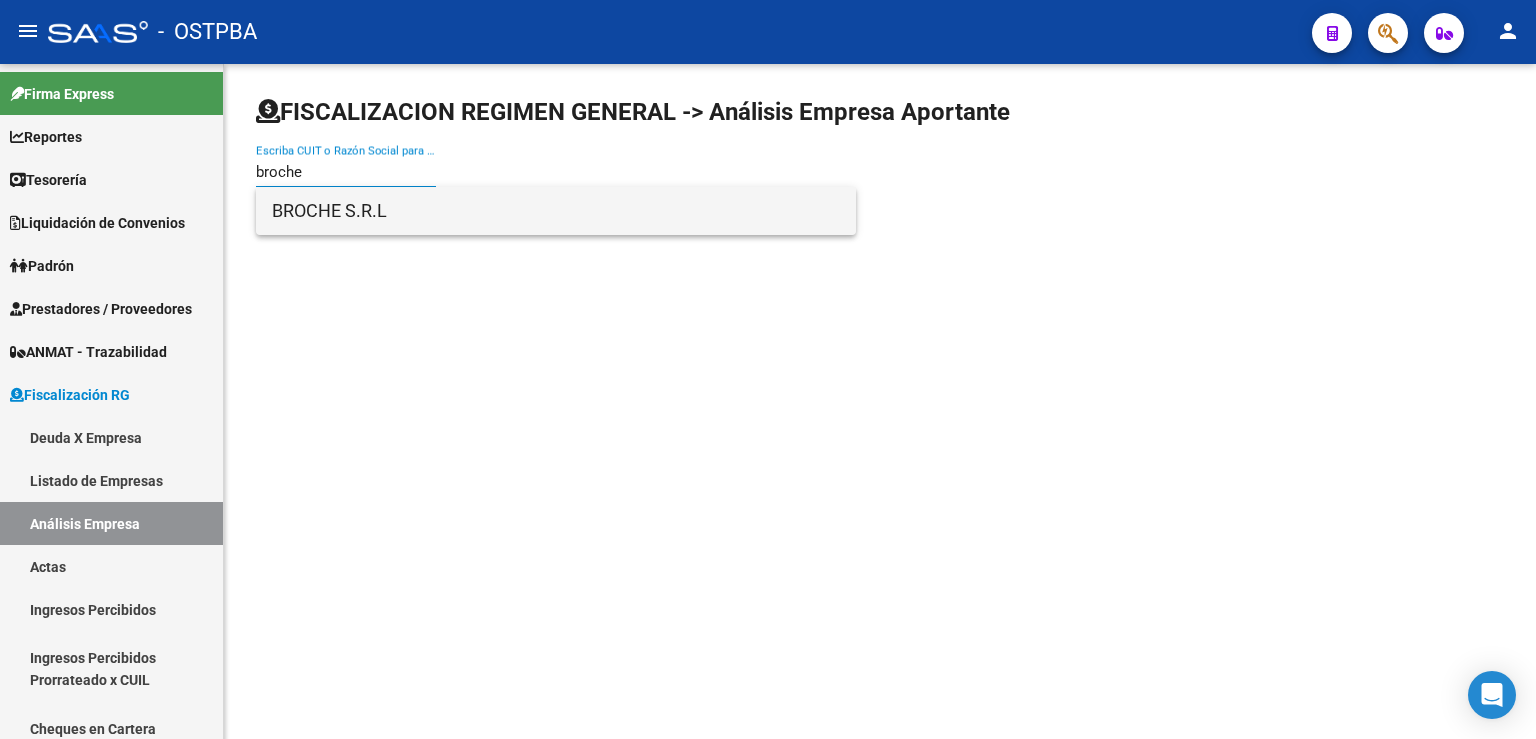 type on "broche" 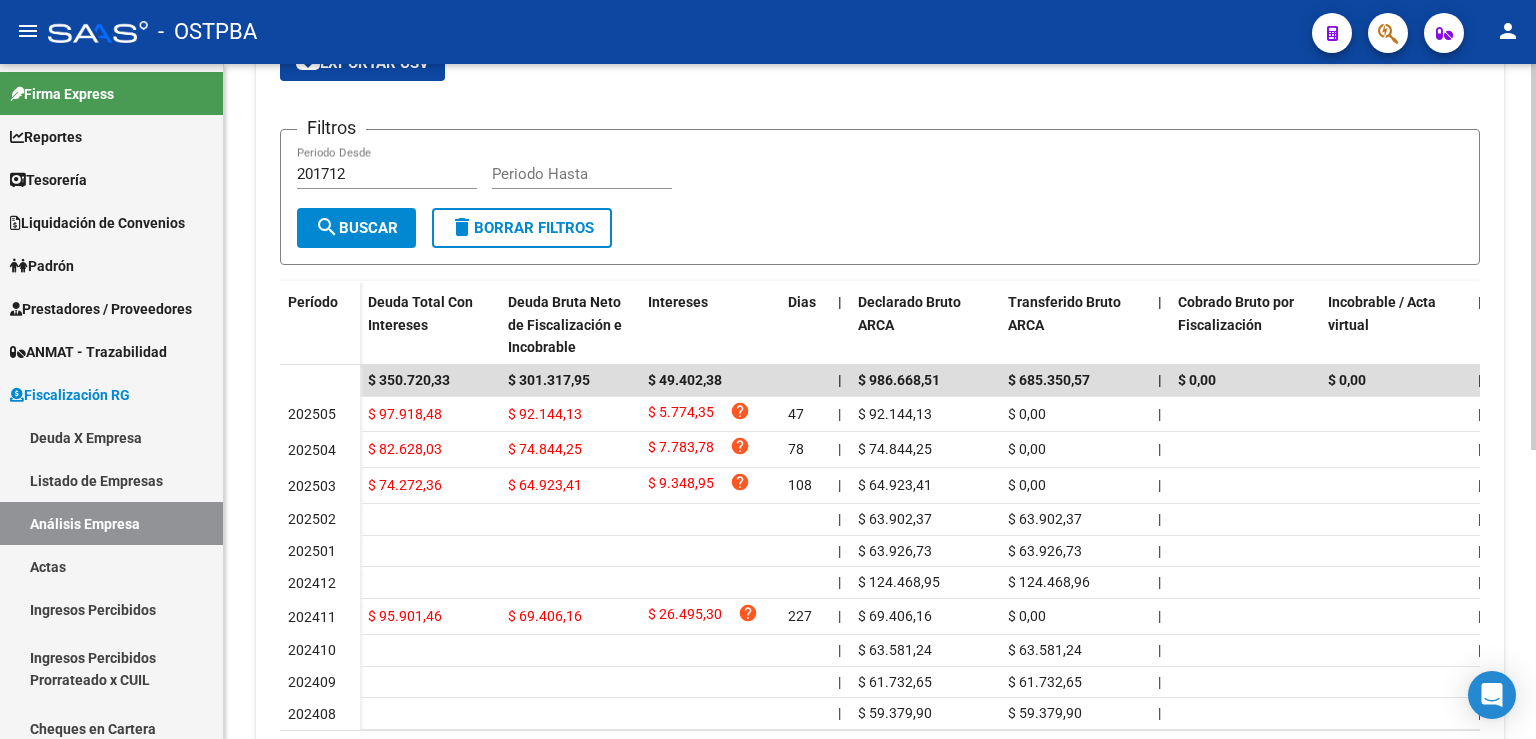 scroll, scrollTop: 0, scrollLeft: 0, axis: both 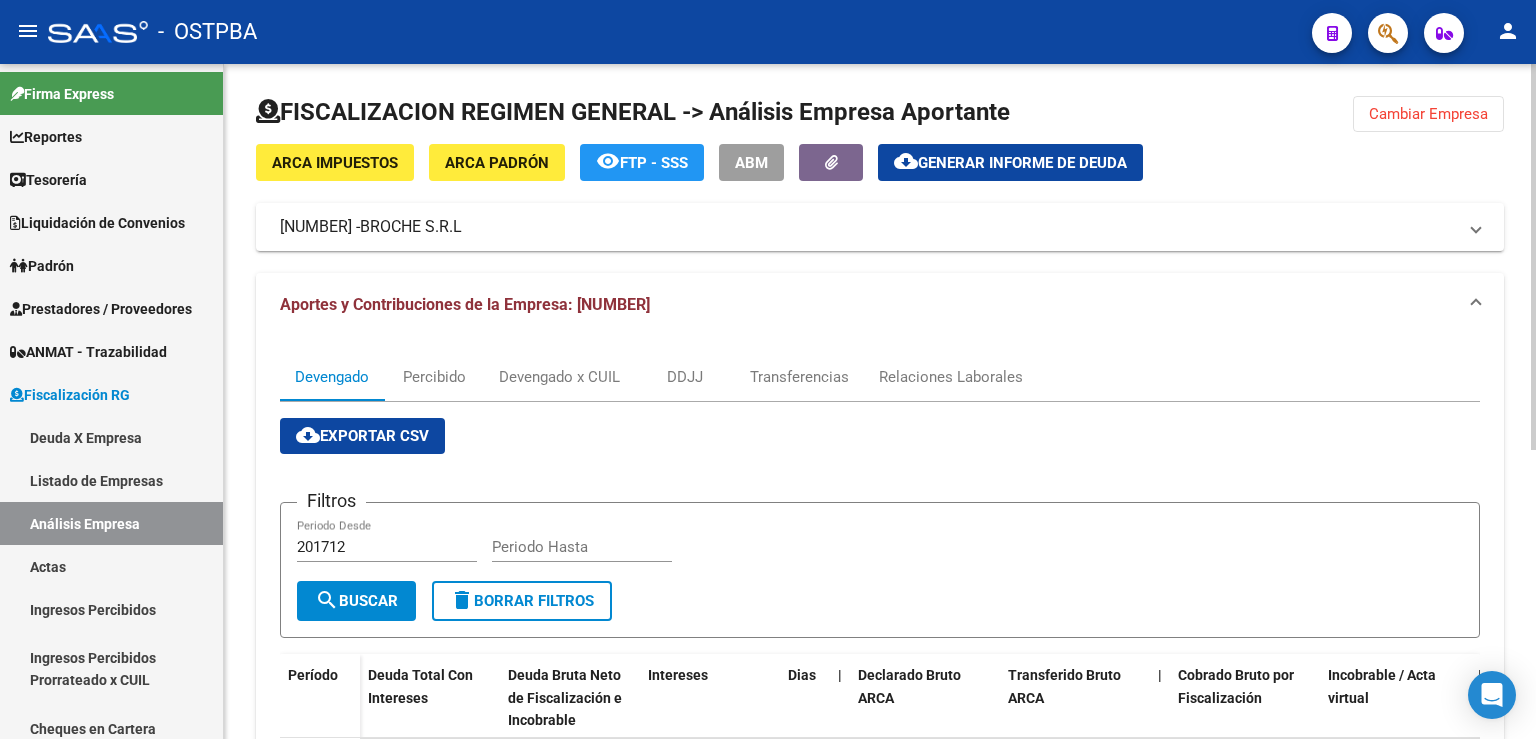 click on "Cambiar Empresa" 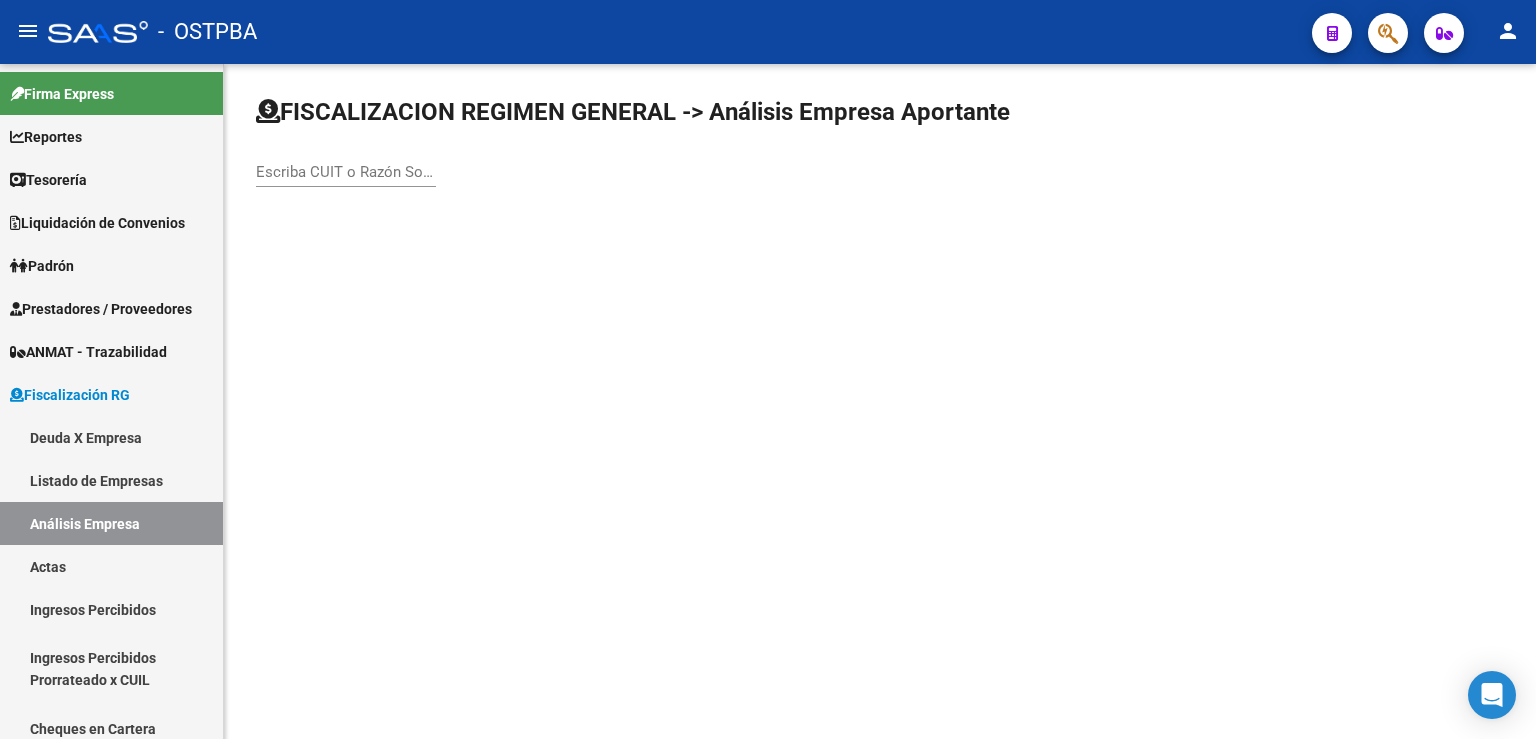 click on "Escriba CUIT o Razón Social para buscar" at bounding box center [346, 172] 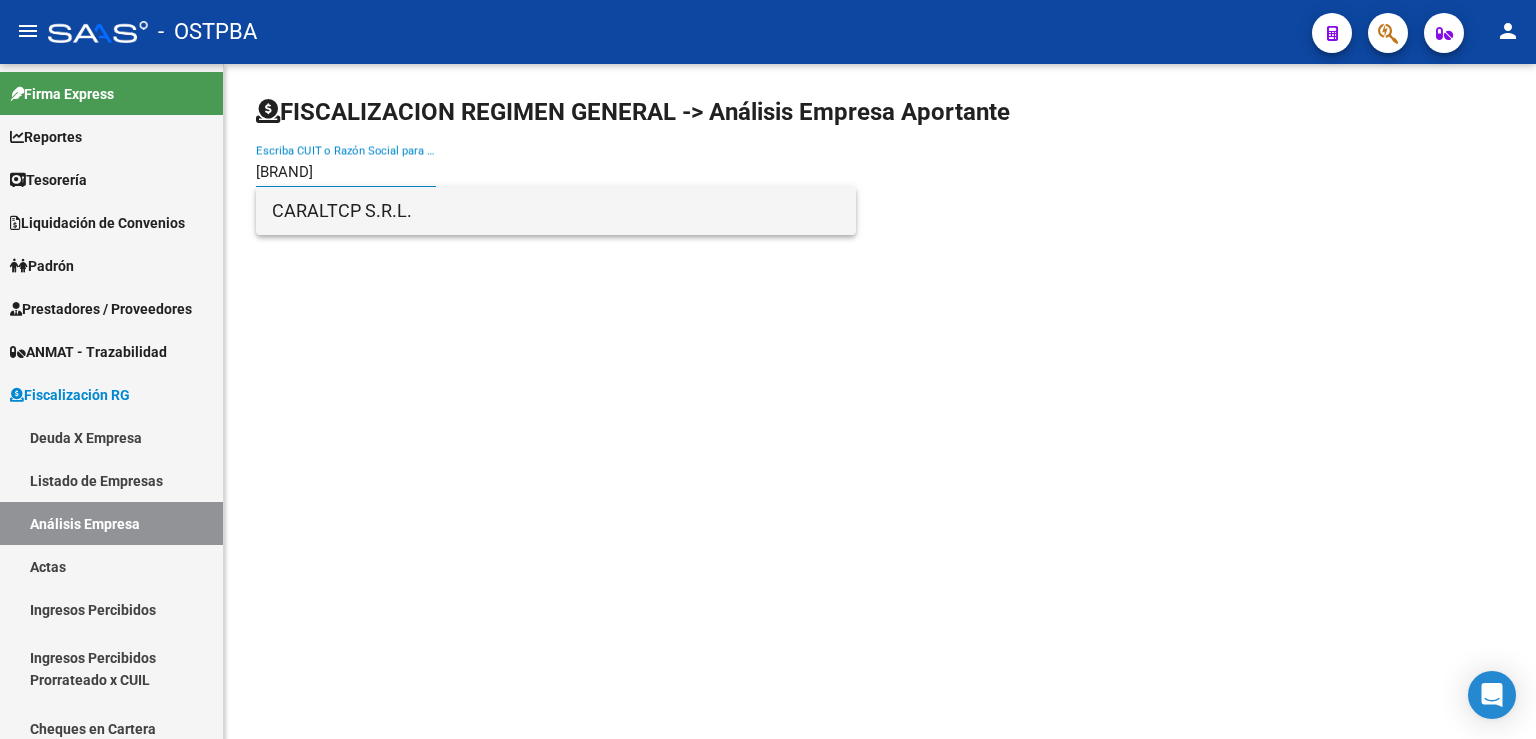 type on "[BRAND]" 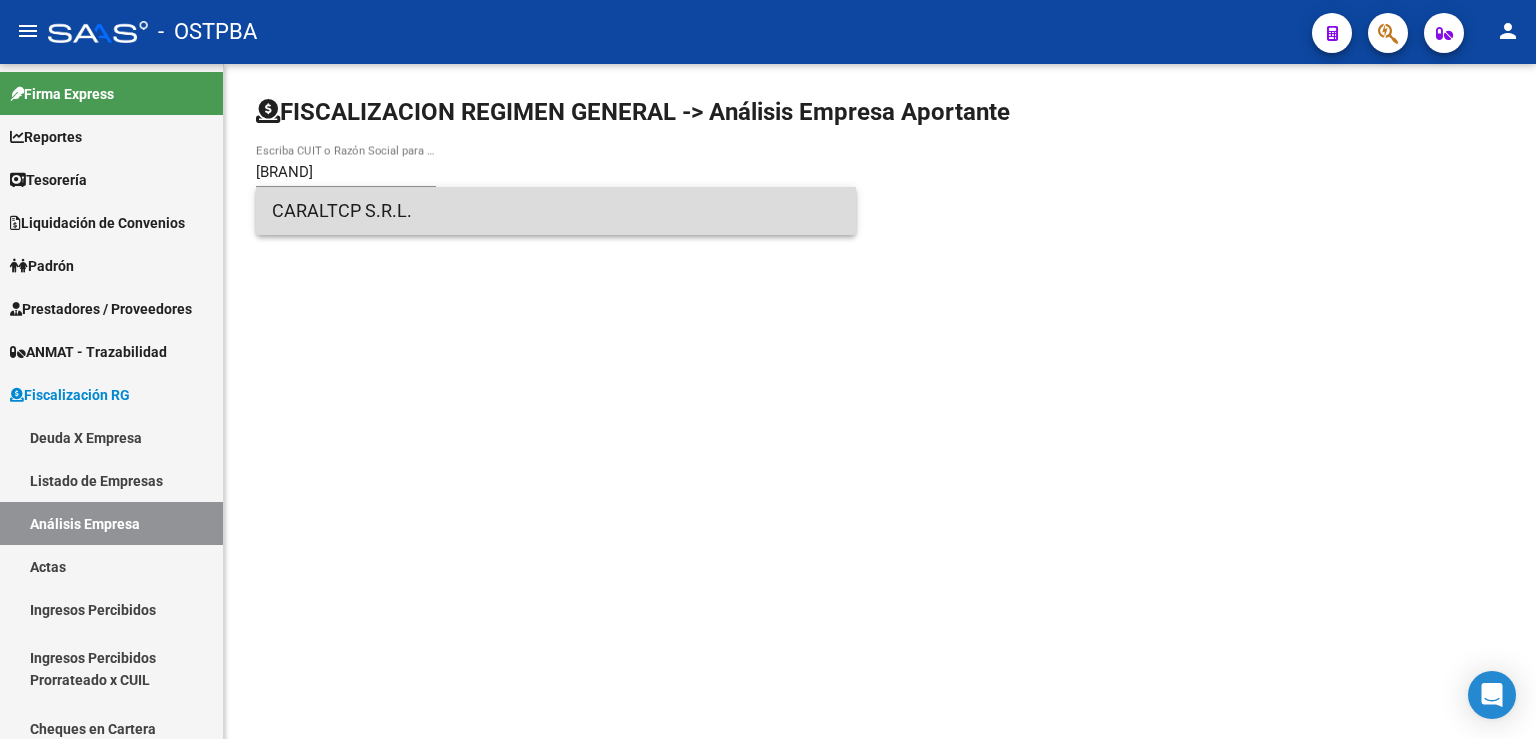 click on "CARALTCP S.R.L." at bounding box center [556, 211] 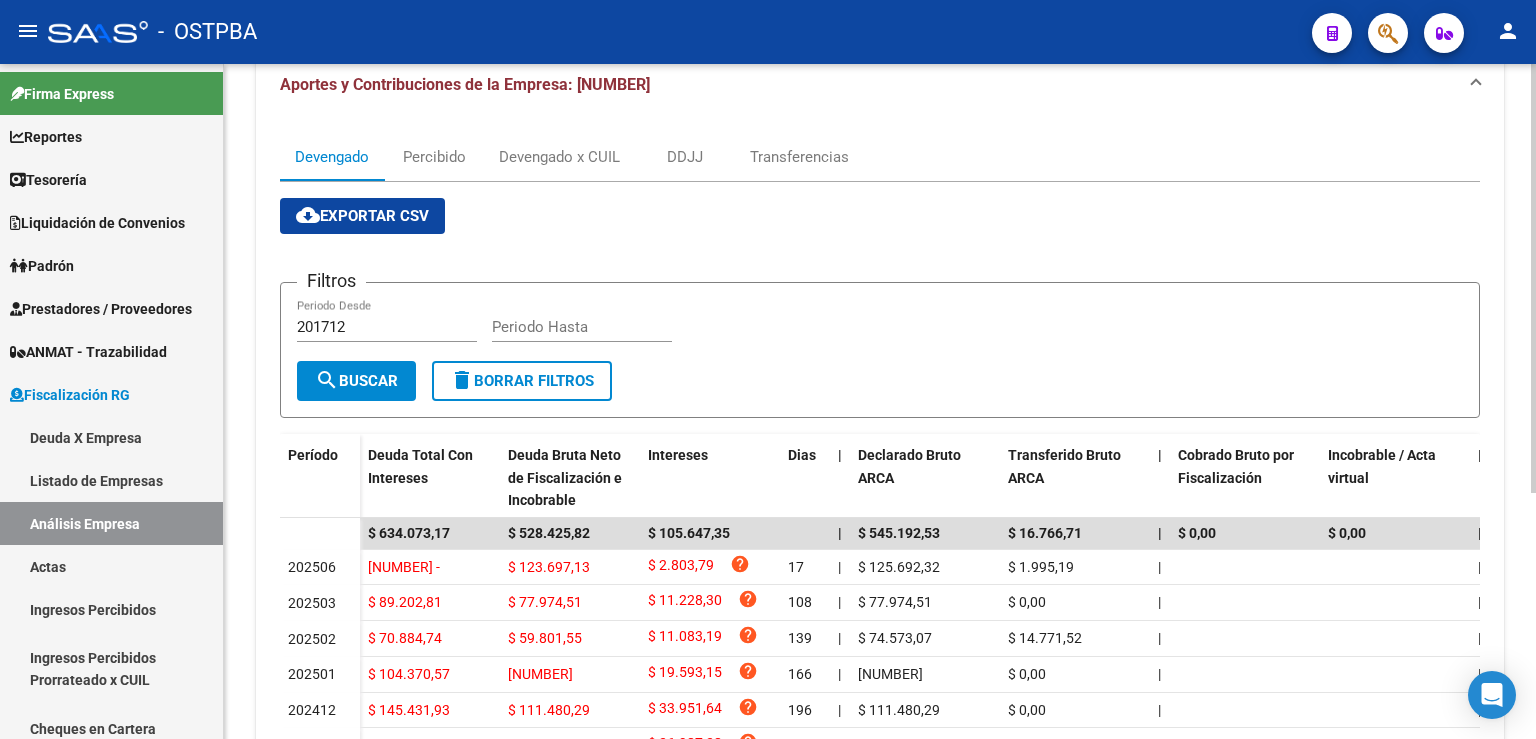 scroll, scrollTop: 331, scrollLeft: 0, axis: vertical 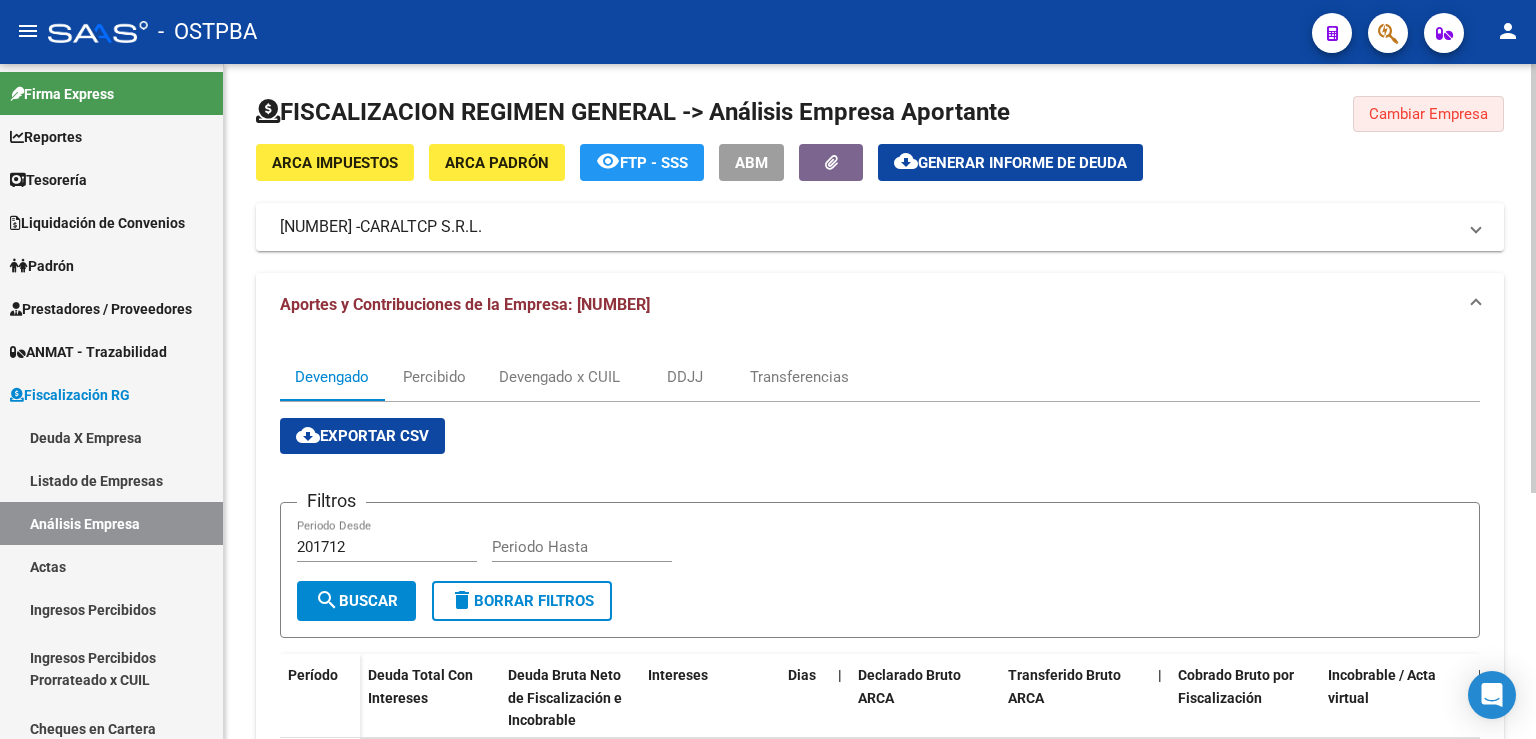 click on "Cambiar Empresa" 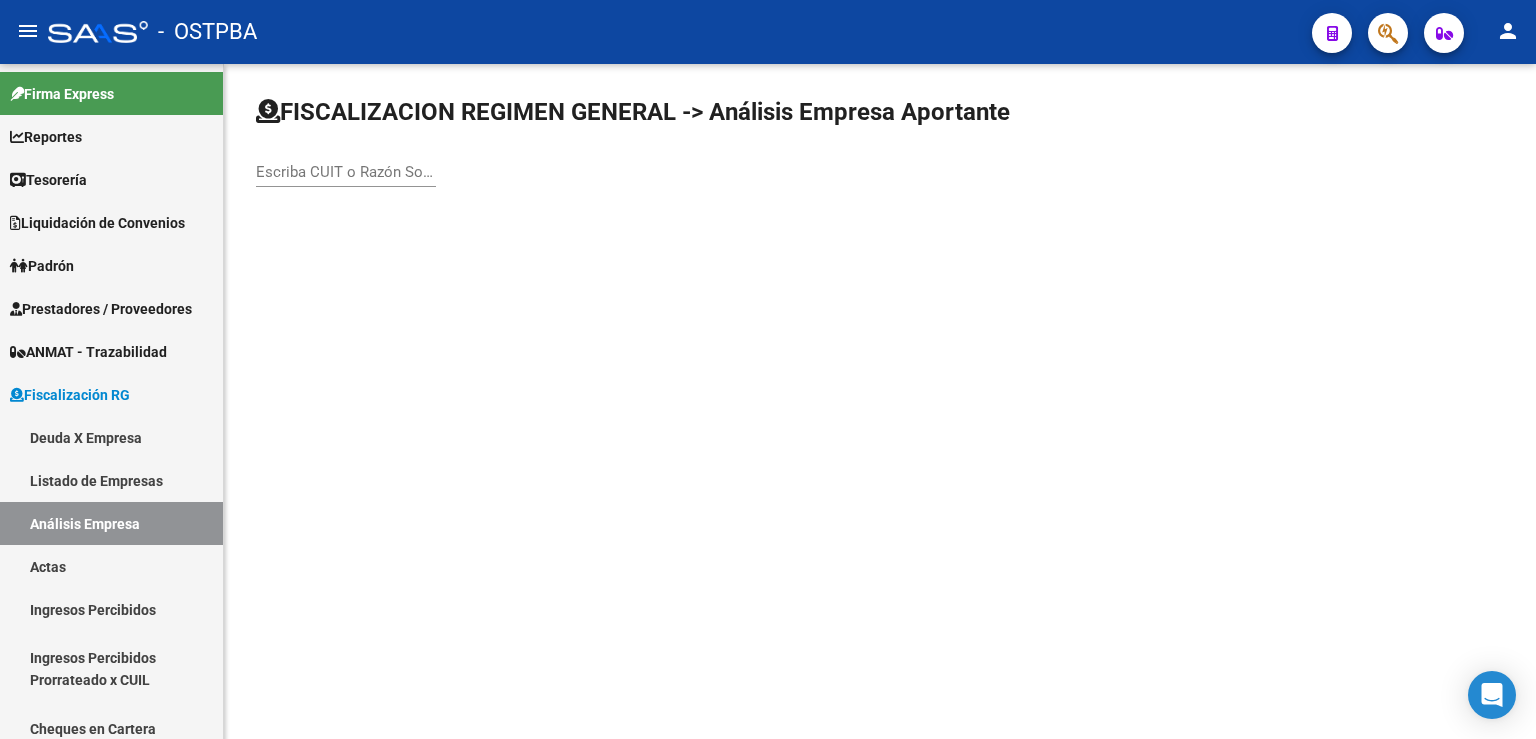 click on "Escriba CUIT o Razón Social para buscar" at bounding box center (346, 172) 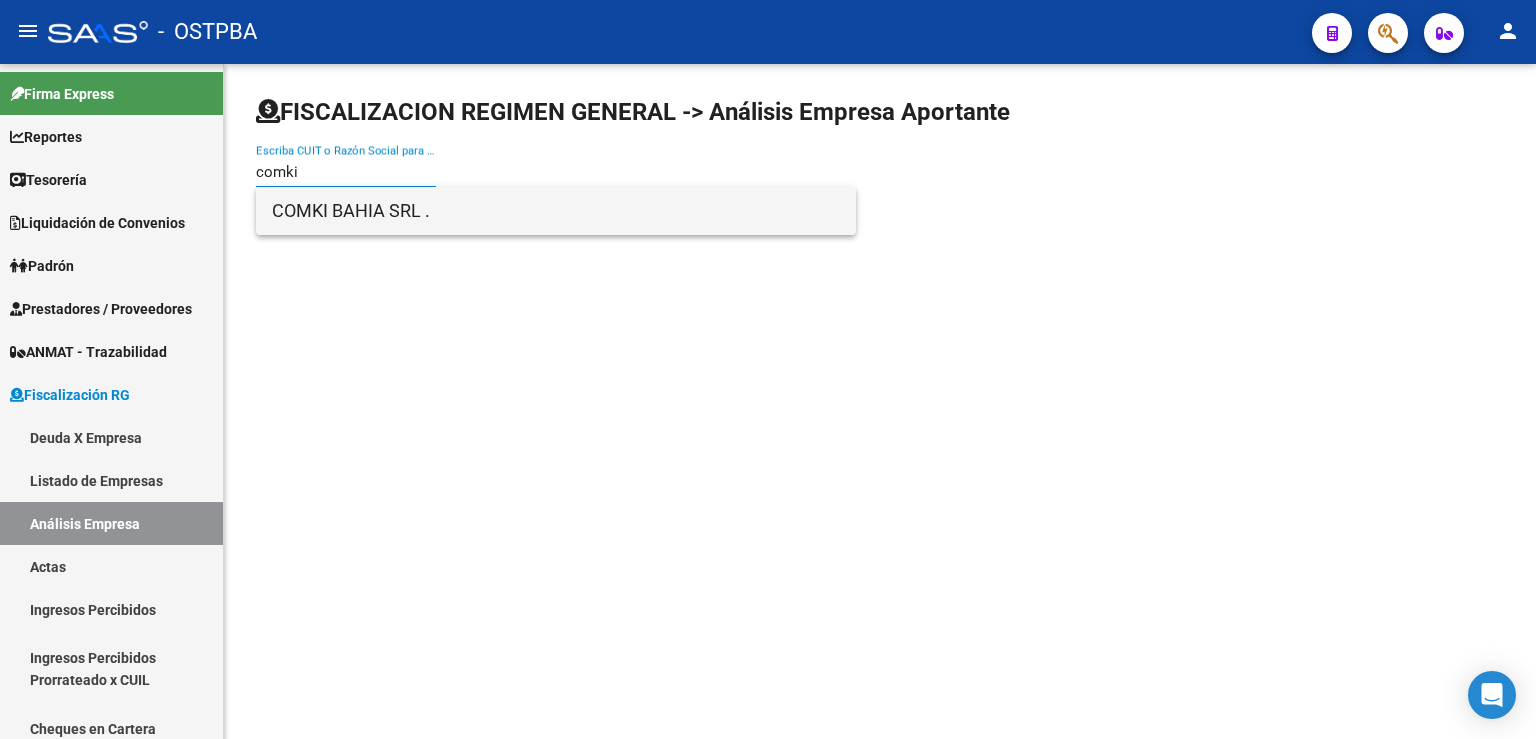 type on "comki" 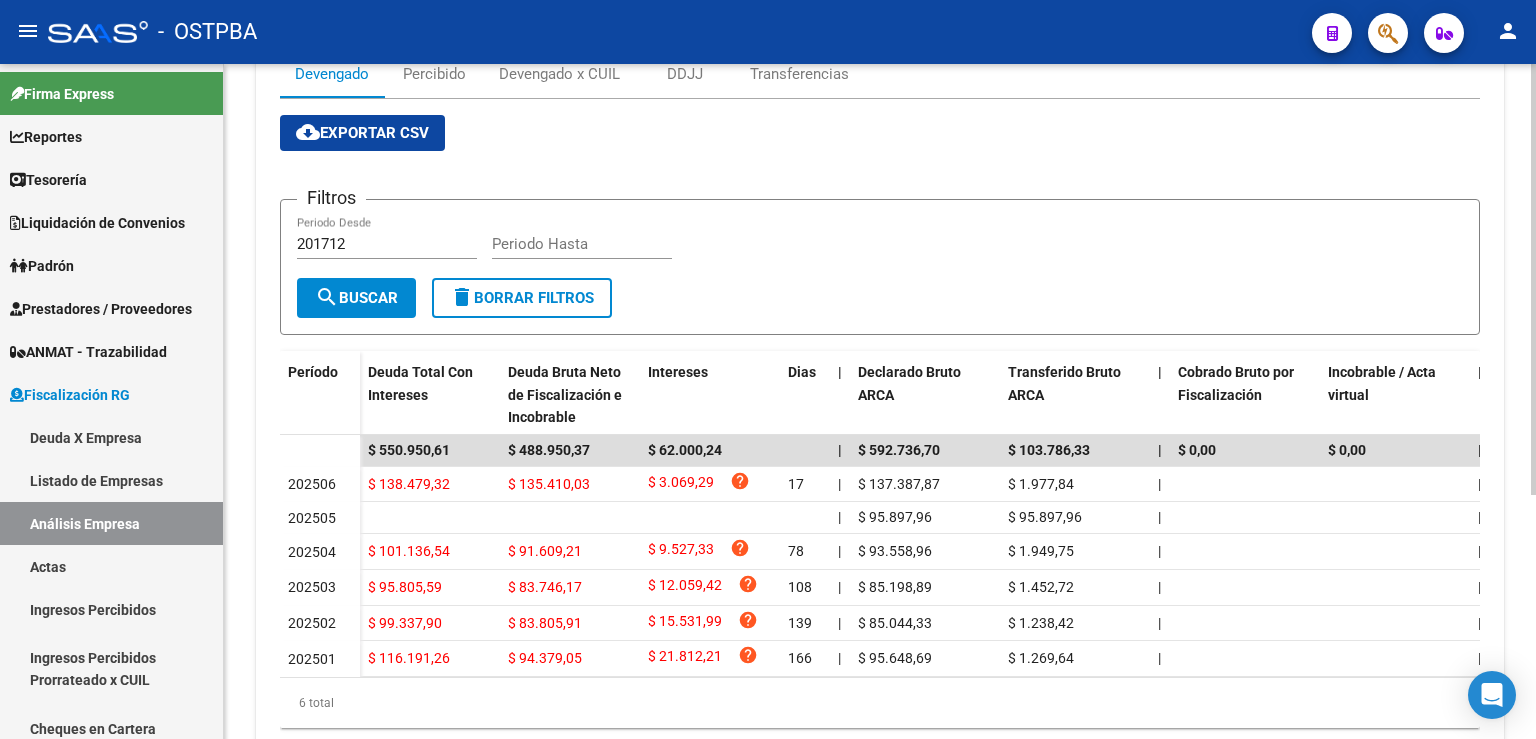 scroll, scrollTop: 304, scrollLeft: 0, axis: vertical 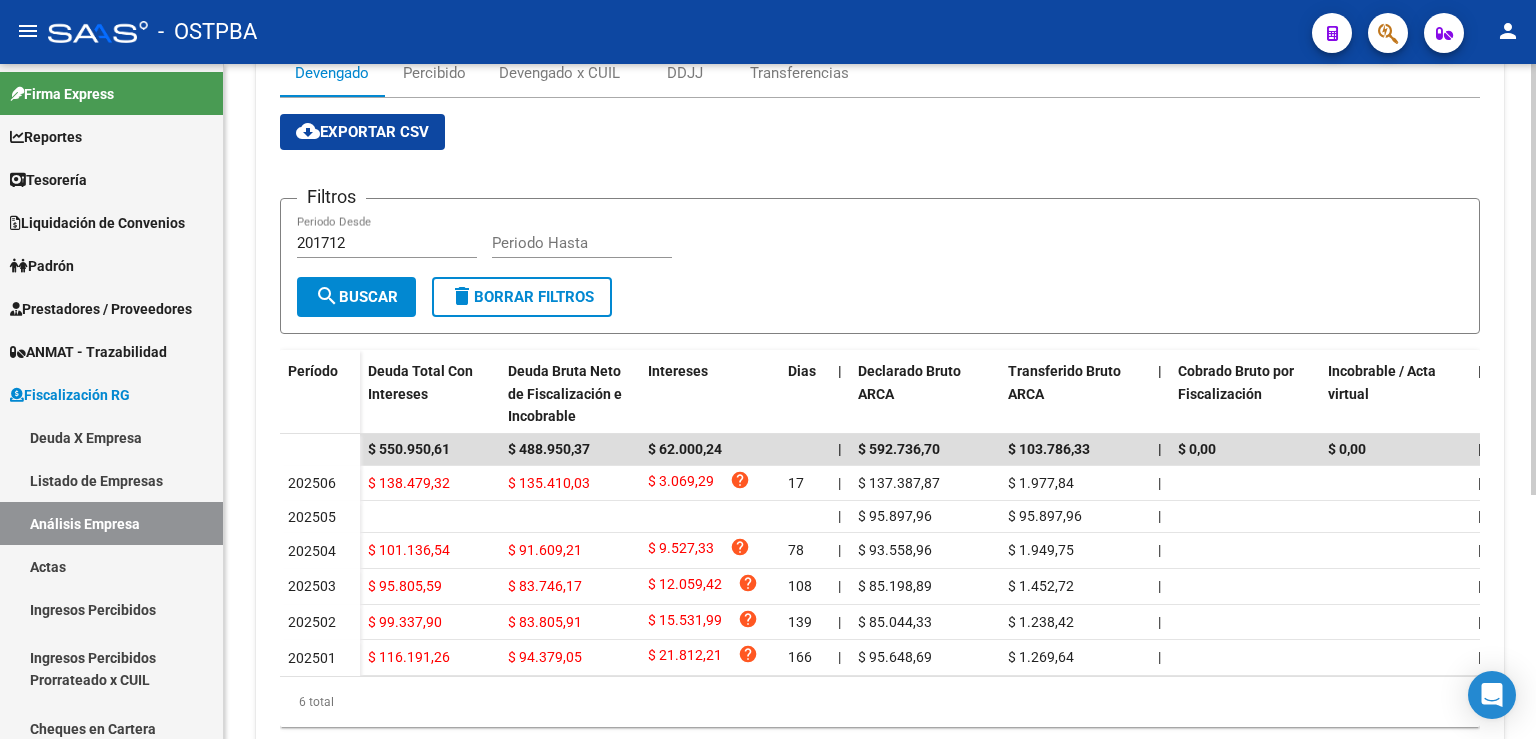 click 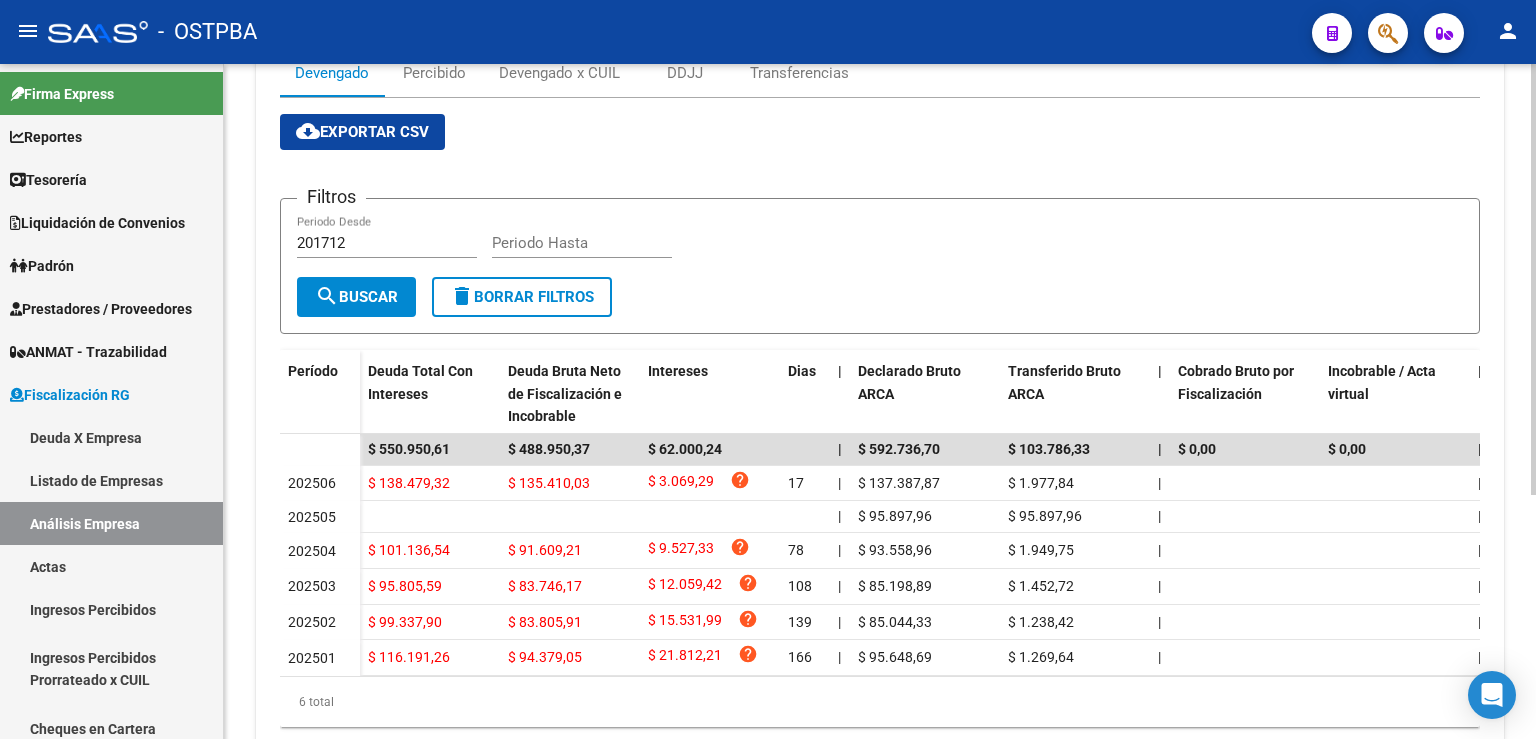 click on "cloud_download  Exportar CSV  Filtros   201712 Periodo Desde    Periodo Hasta  search  Buscar  delete  Borrar Filtros  Período Deuda Total Con Intereses  Deuda Bruta Neto de Fiscalización e Incobrable Intereses Dias | Declarado Bruto ARCA Transferido Bruto ARCA | Cobrado Bruto por Fiscalización Incobrable / Acta virtual | Transferido De Más | Interés Aporte cobrado por ARCA Interés Contribución cobrado por ARCA | Total cobrado Sin DDJJ | DJ Aporte Trf Aporte DJ Contribucion Trf Contribucion $ 550.950,61 $ 488.950,37 $ 62.000,24 | $ 592.736,70 $ 103.786,33 | $ 0,00 $ 0,00 | $ 0,00 | $ 0,00 $ 0,00 | | 202506 $ 138.479,32 $ 135.410,03 $ 3.069,29 help 17 | $ 137.387,87 $ 1.977,84 | | $ 0,00 | $ 0,00 $ 0,00 | | $ 45.795,96 $ 0,00 $ 91.591,91 $ 1.977,84 202505 | $ 95.897,96 $ 95.897,96 | | $ 0,00 | $ 0,00 $ 0,00 | | $ 31.965,99 $ 31.965,99 $ 63.931,97 $ 63.931,97 202504 $ 101.136,54 $ 91.609,21 $ 9.527,33 help 78 | $ 93.558,96 $ 1.949,75 | | $ 0,00 | $ 0,00 $ 0,00 | |" at bounding box center (880, 420) 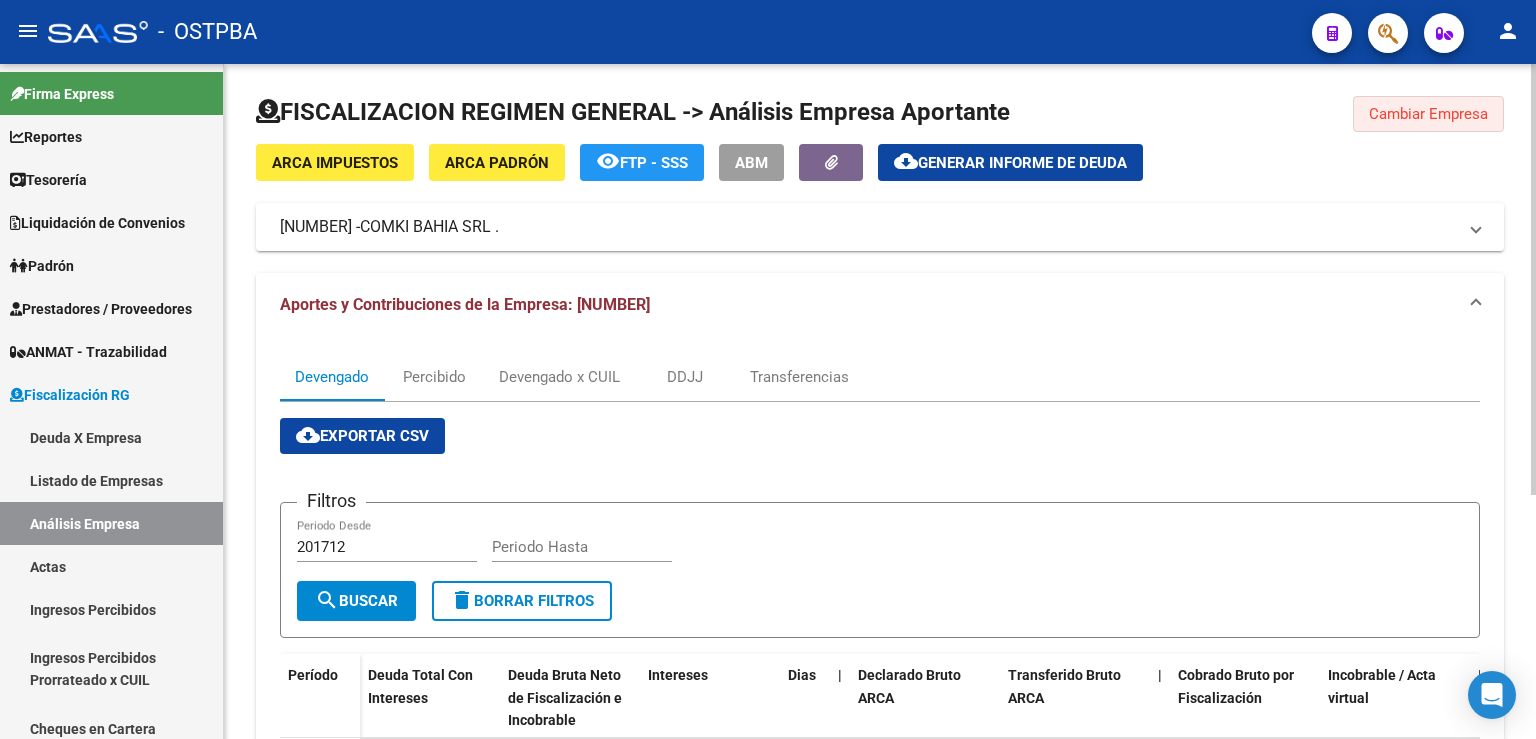 click on "Cambiar Empresa" 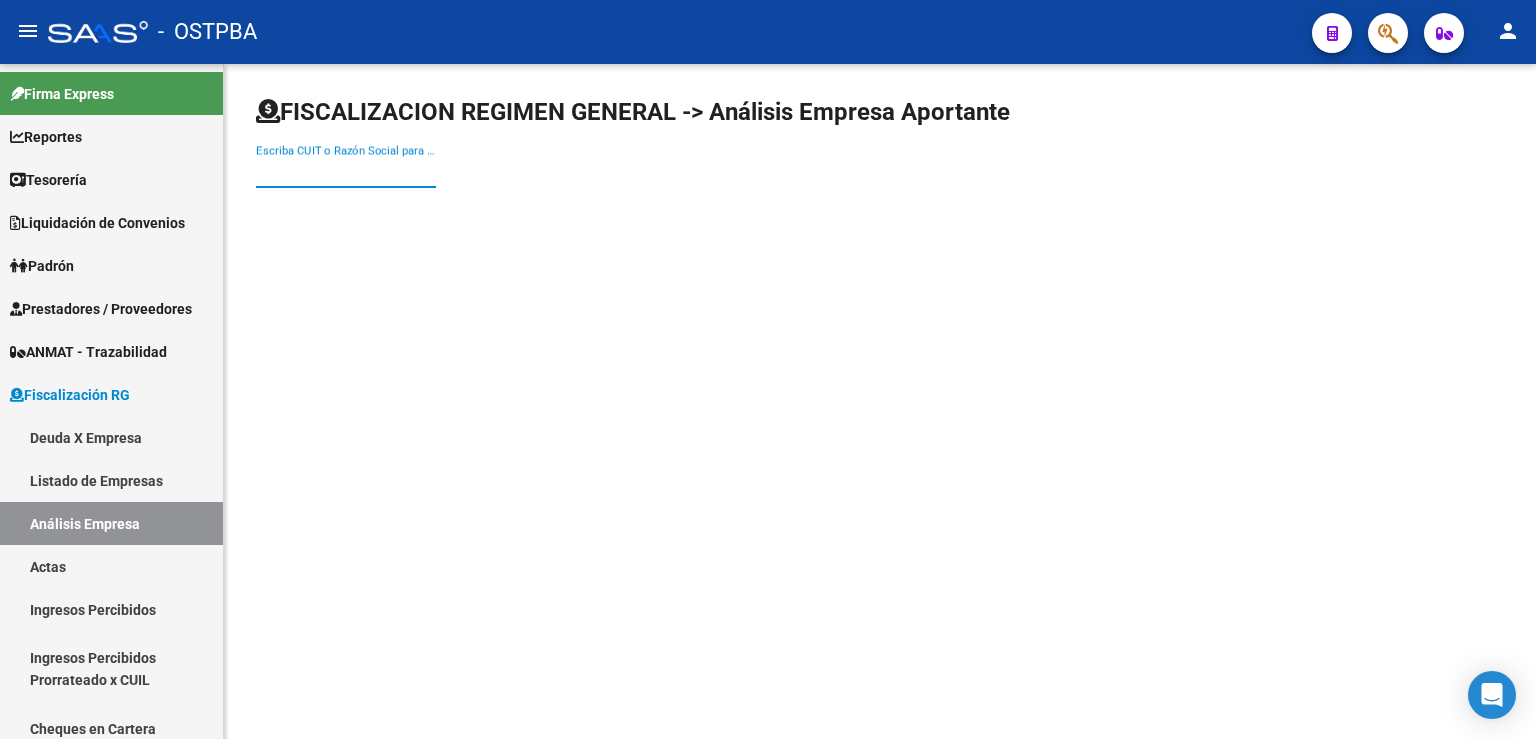 click on "Escriba CUIT o Razón Social para buscar" at bounding box center (346, 172) 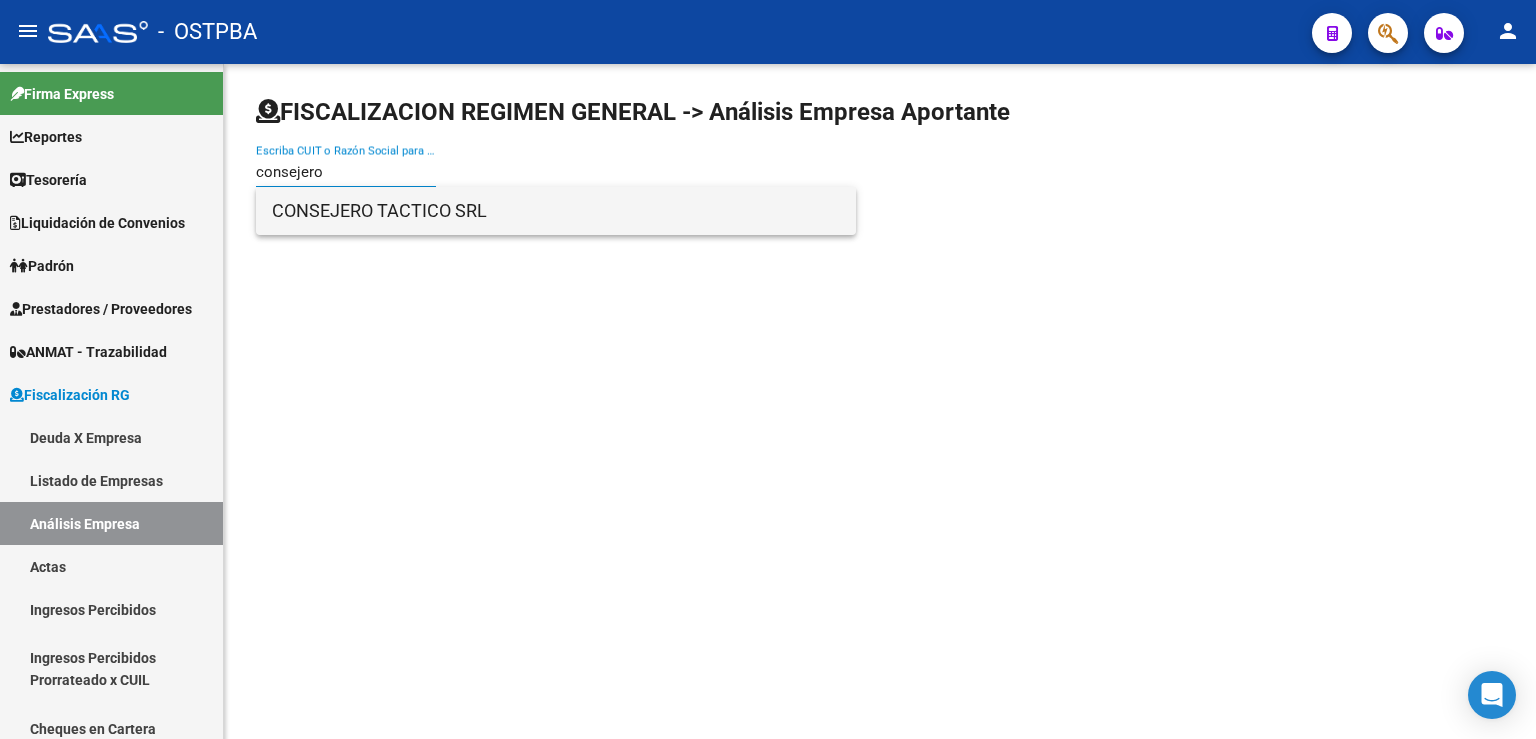 type on "consejero" 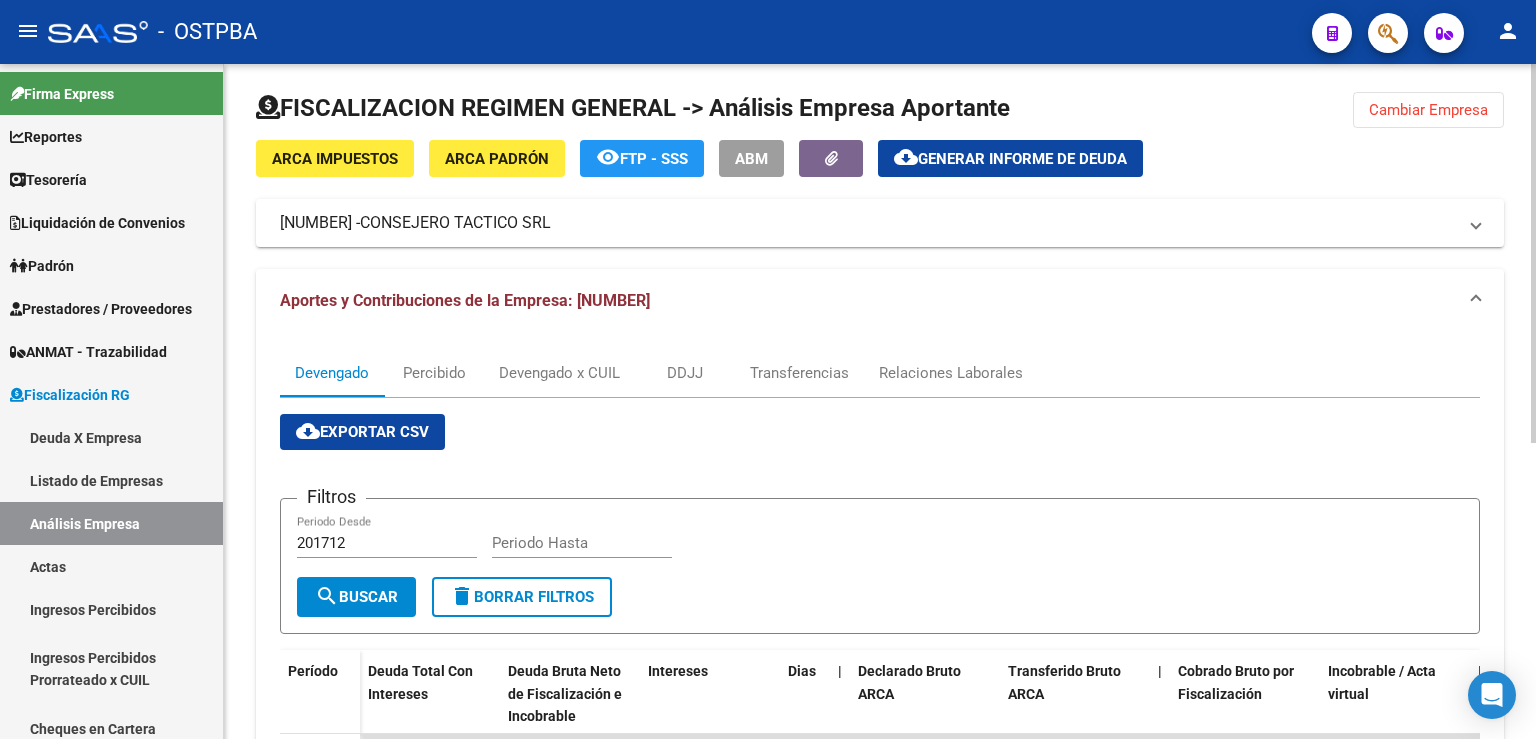 scroll, scrollTop: 0, scrollLeft: 0, axis: both 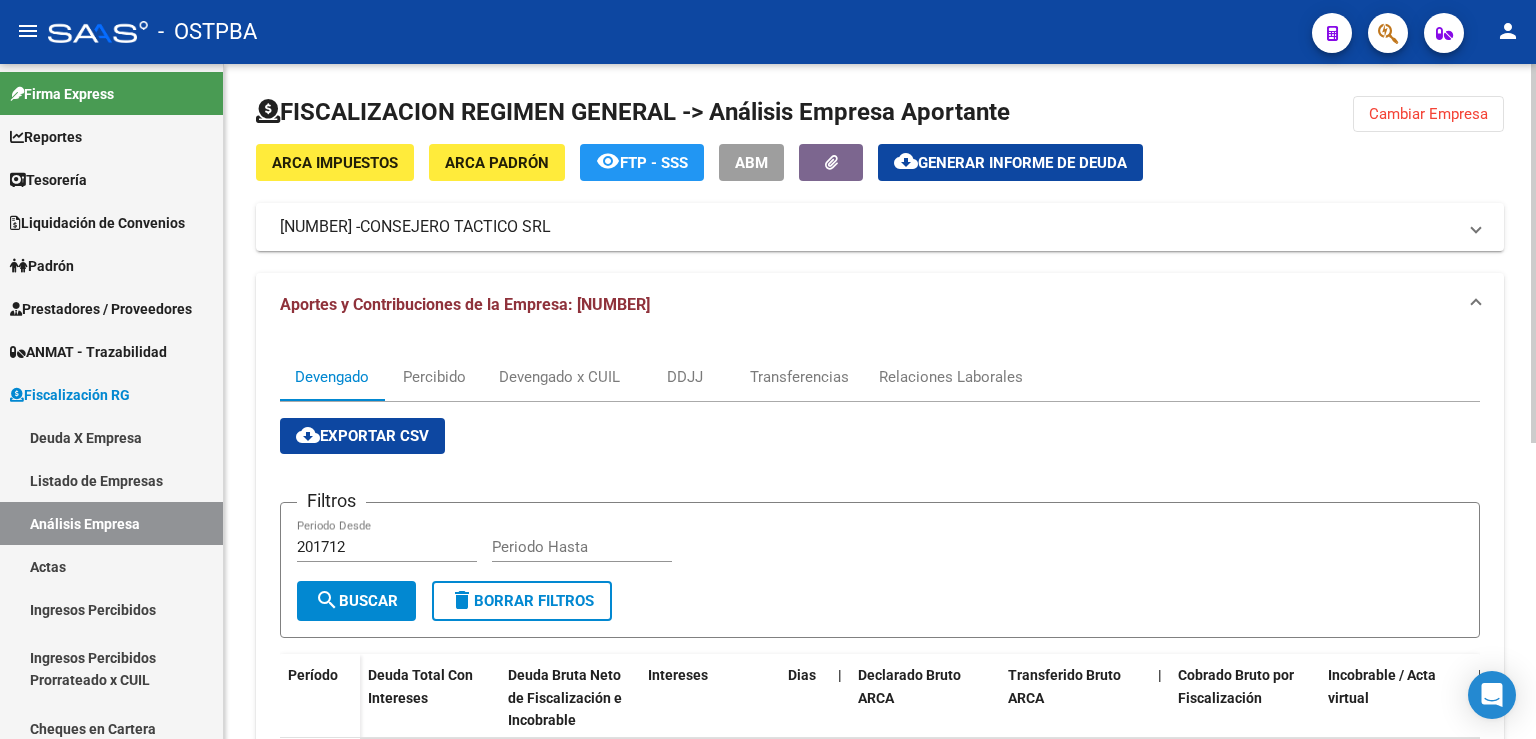 click on "Cambiar Empresa" 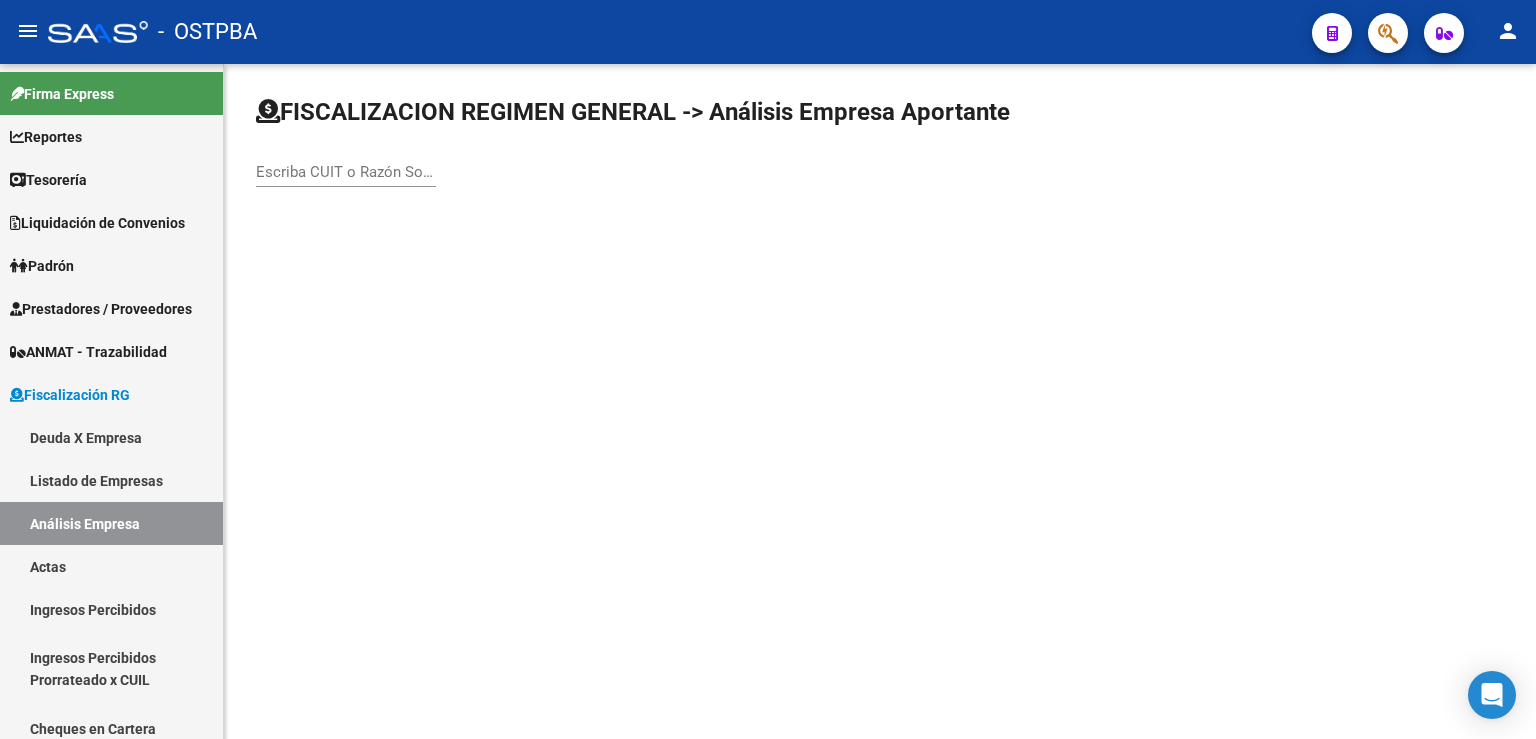 click on "Escriba CUIT o Razón Social para buscar" at bounding box center (346, 172) 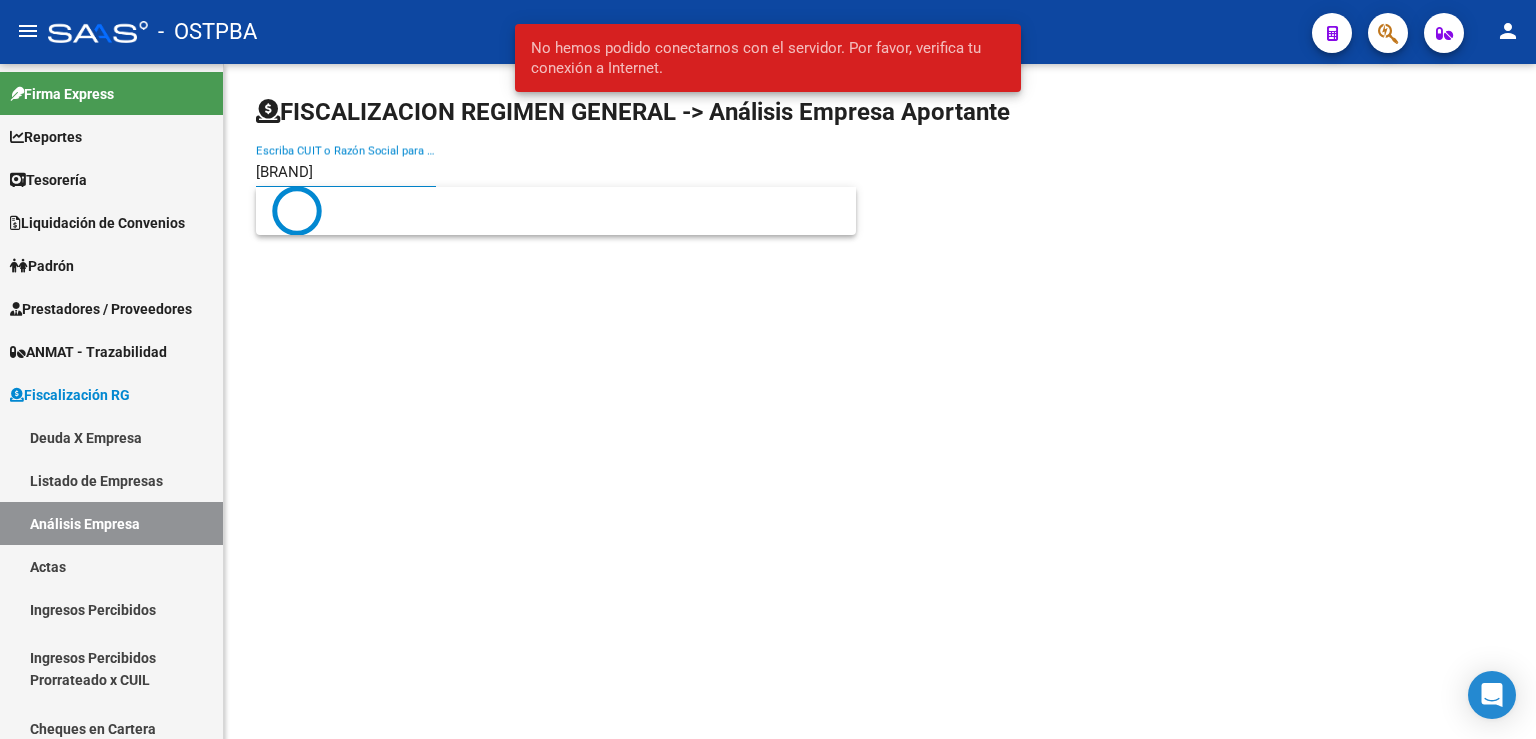 click on "[BRAND]" at bounding box center (346, 172) 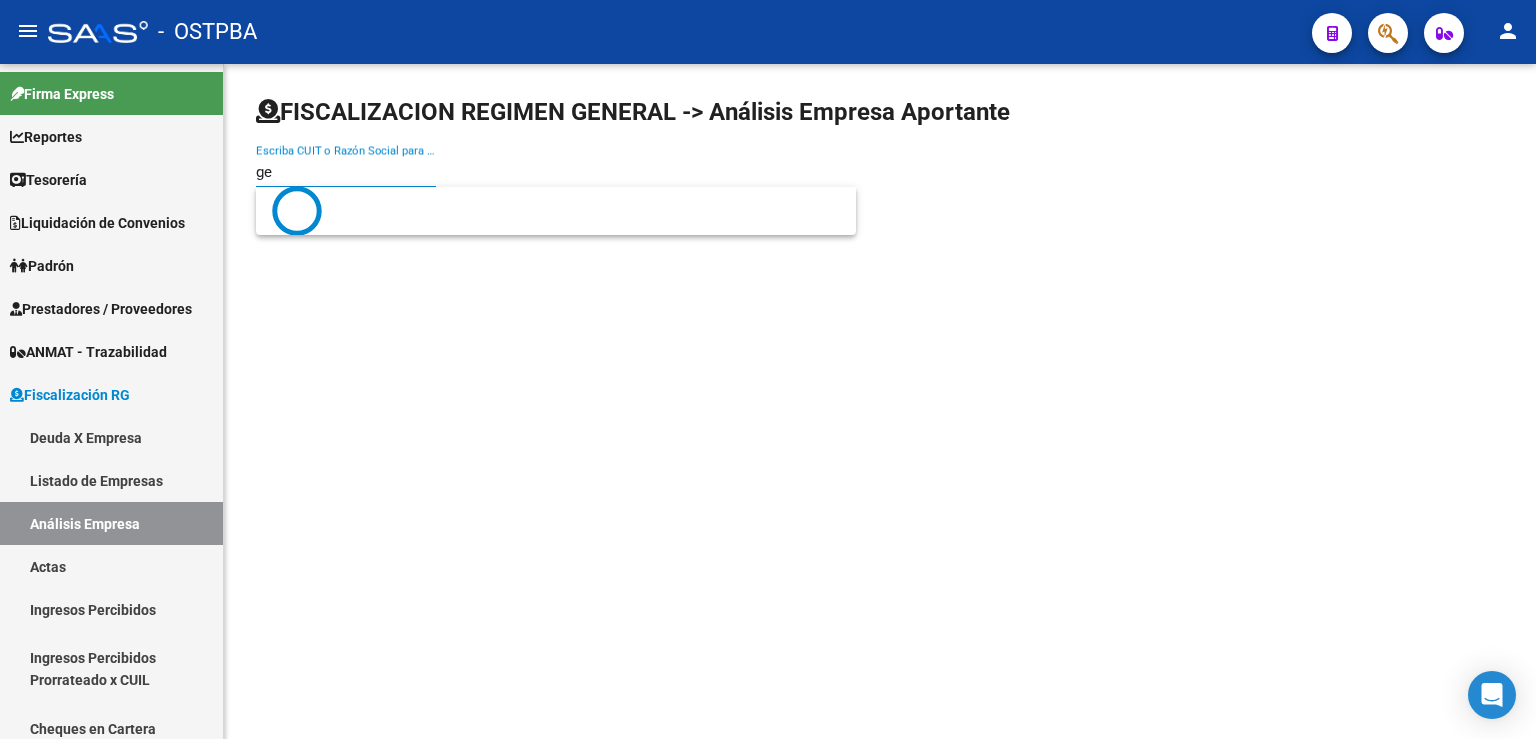 type on "g" 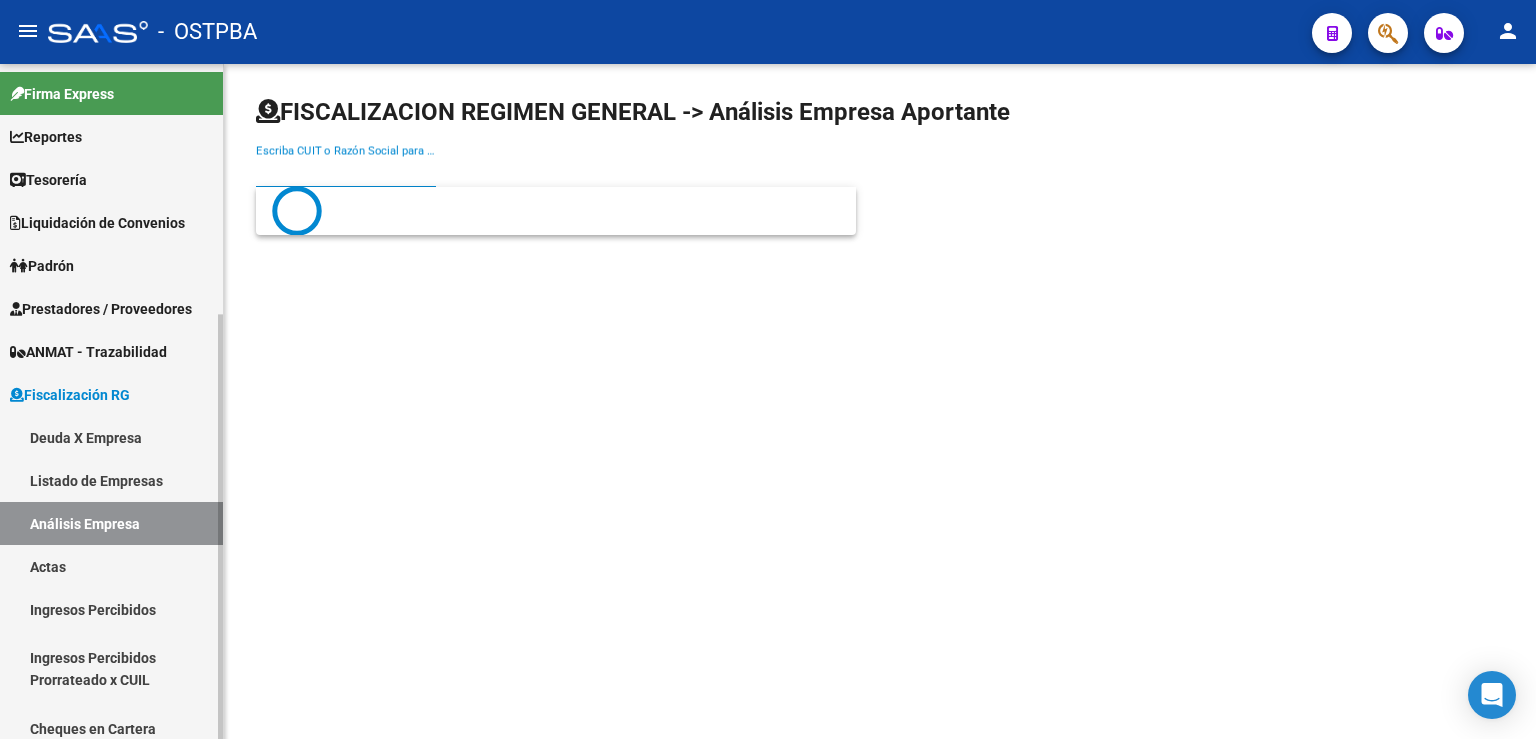 click on "Análisis Empresa" at bounding box center [111, 523] 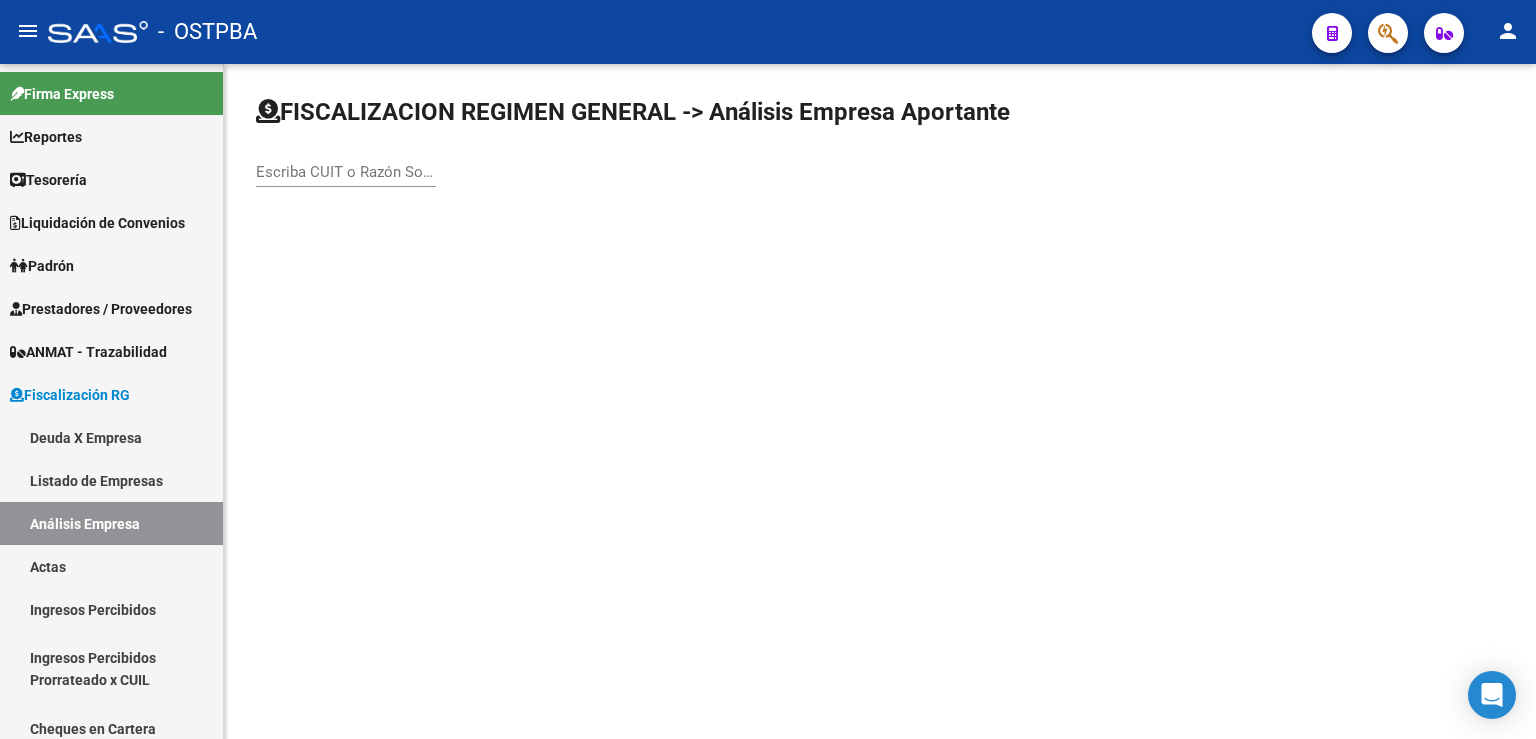 click on "Escriba CUIT o Razón Social para buscar" at bounding box center (346, 172) 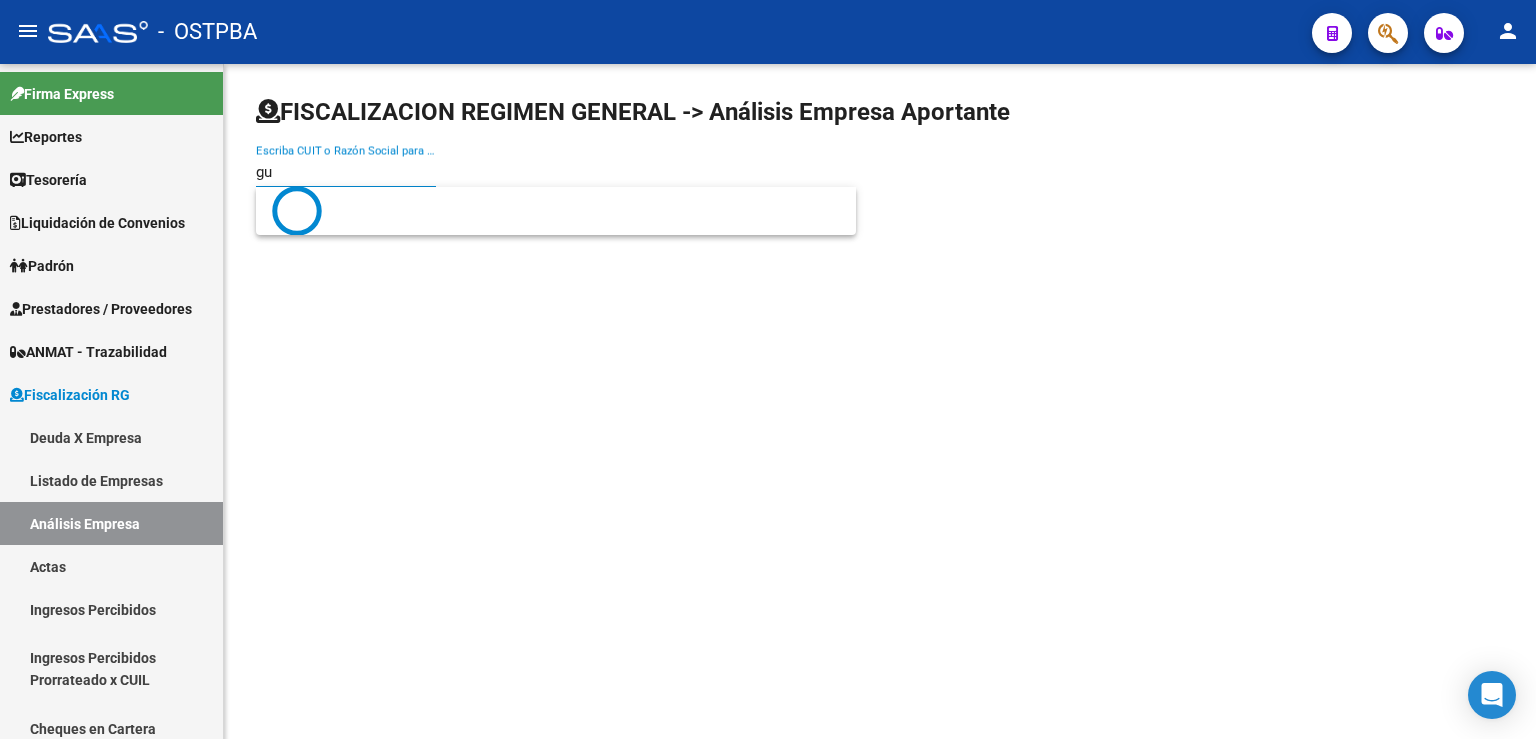 type on "g" 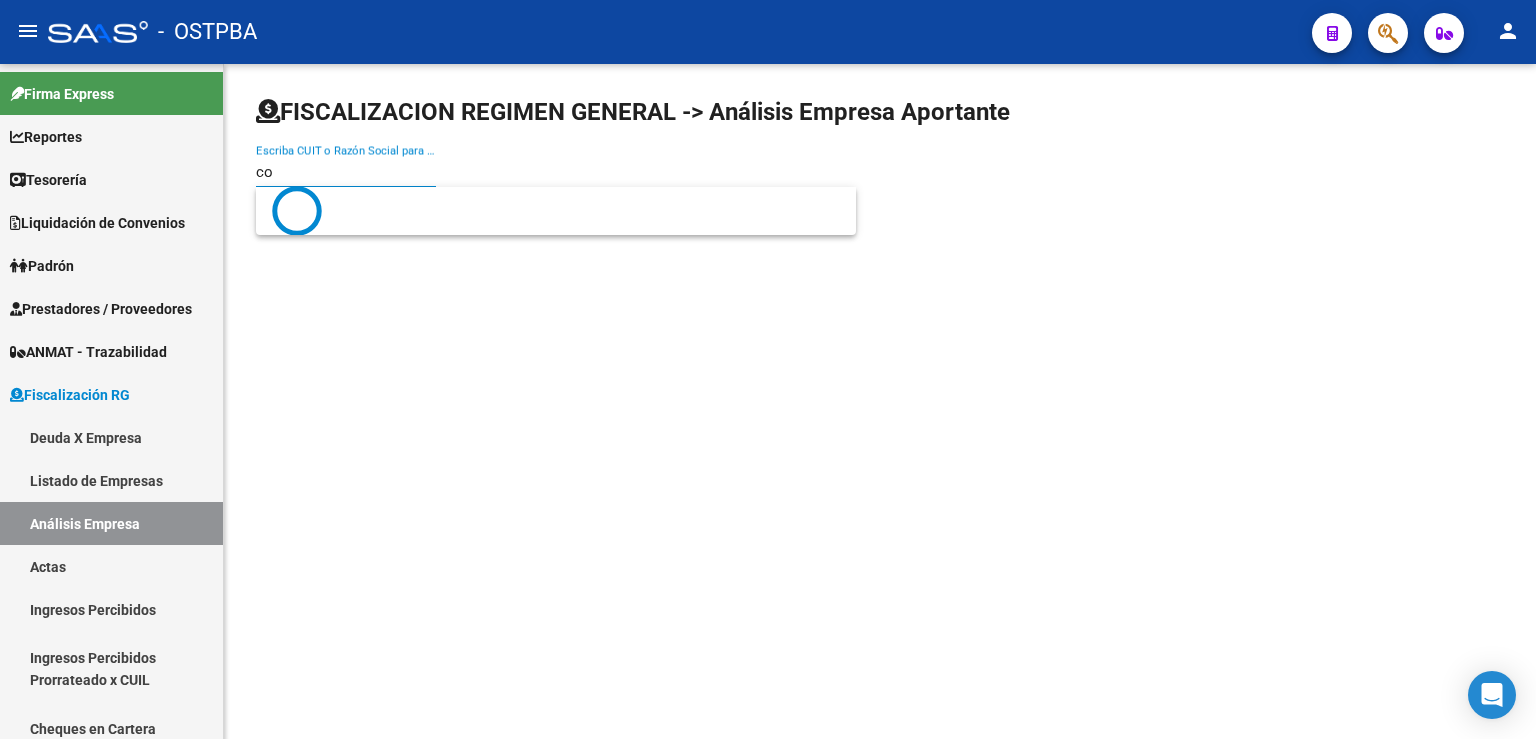 type on "c" 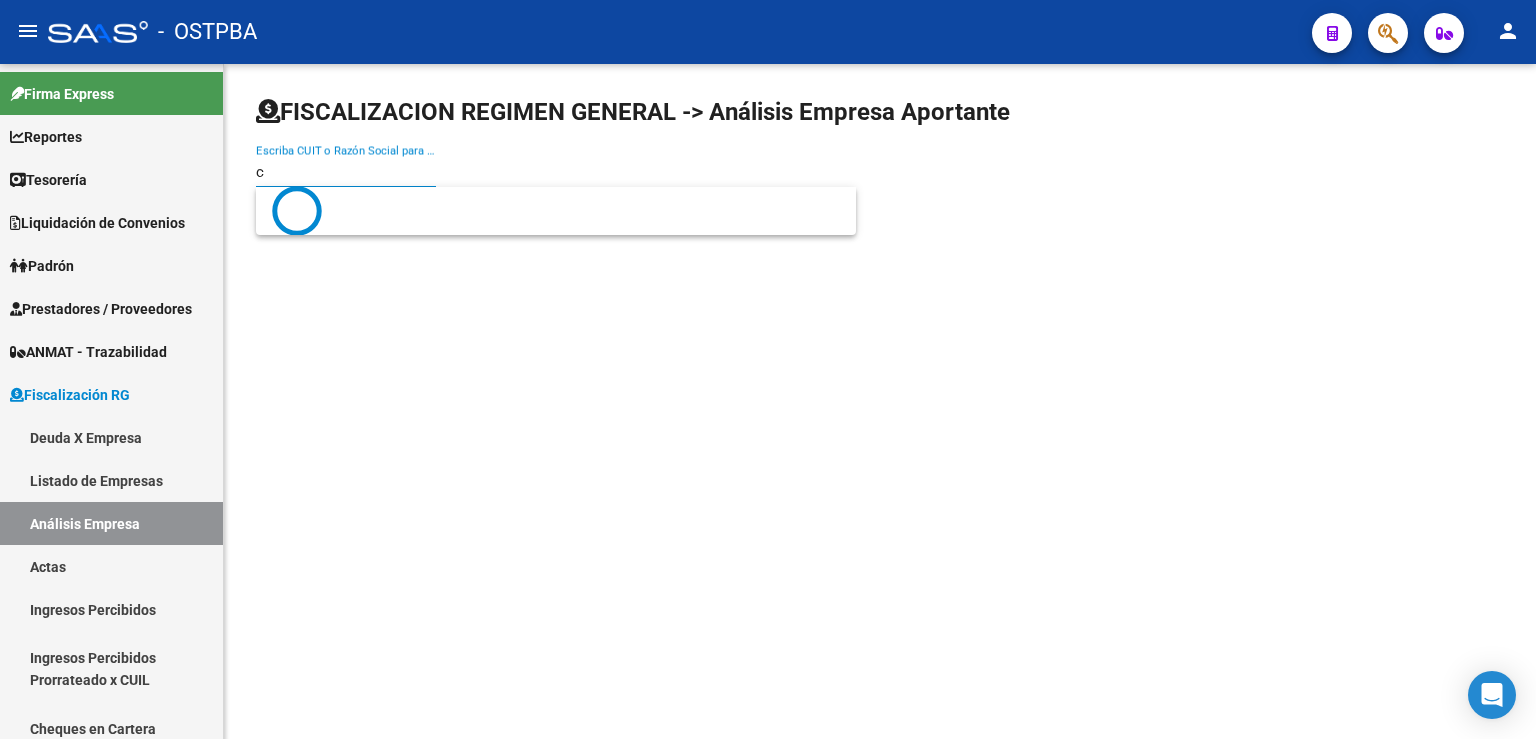 type 